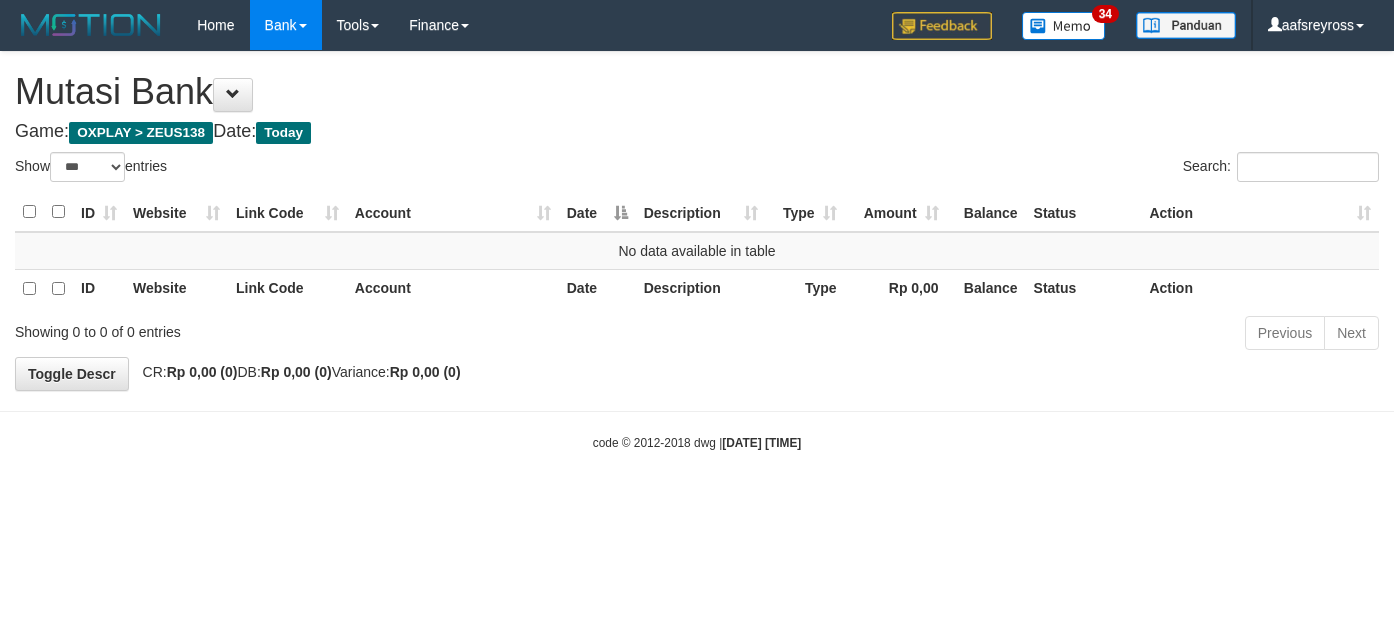 select on "***" 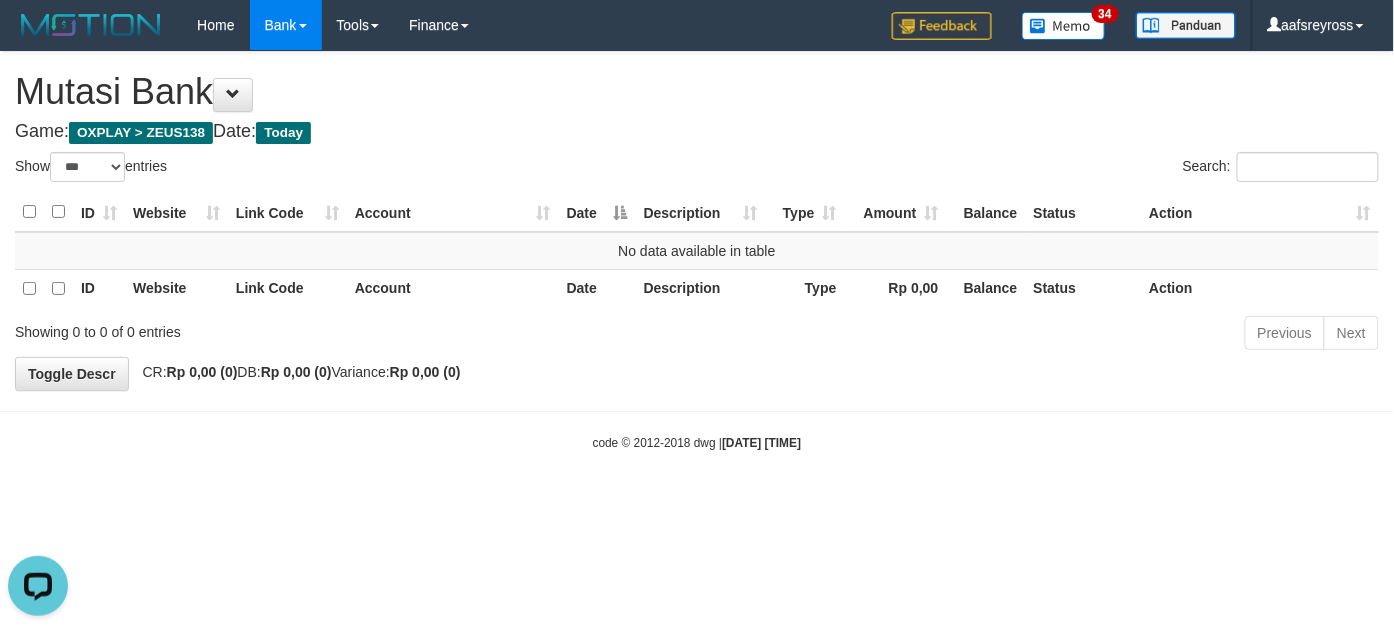 scroll, scrollTop: 0, scrollLeft: 0, axis: both 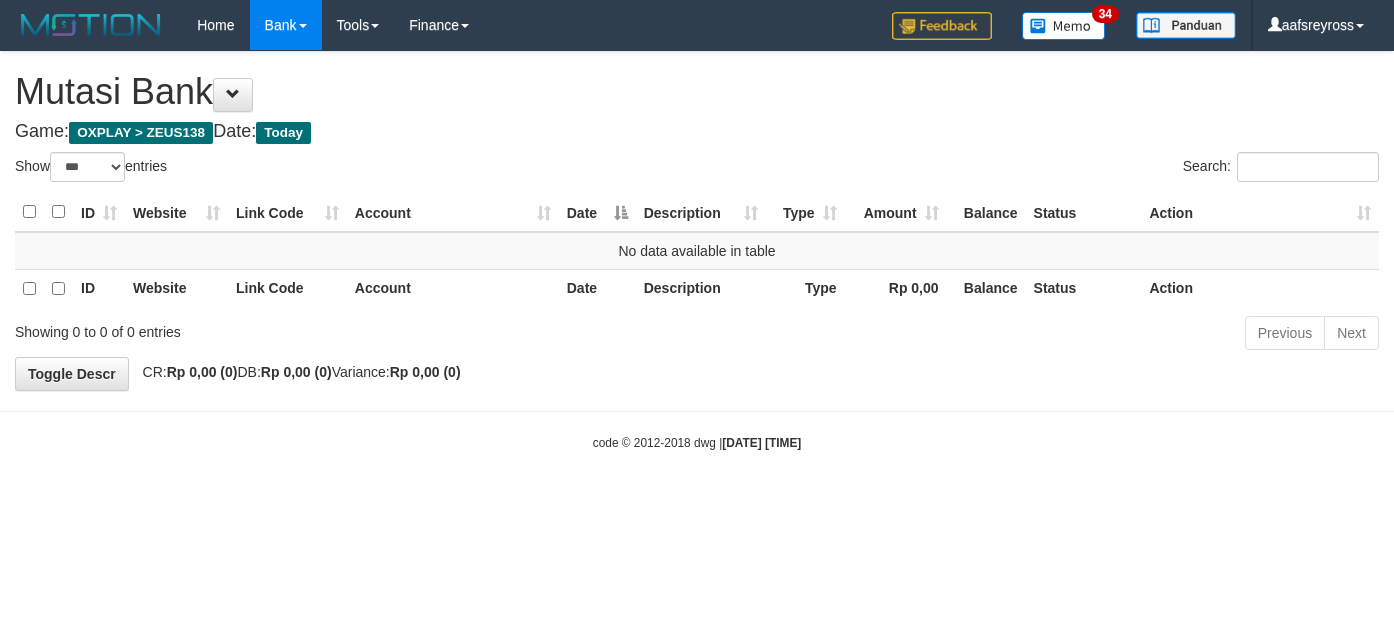 select on "***" 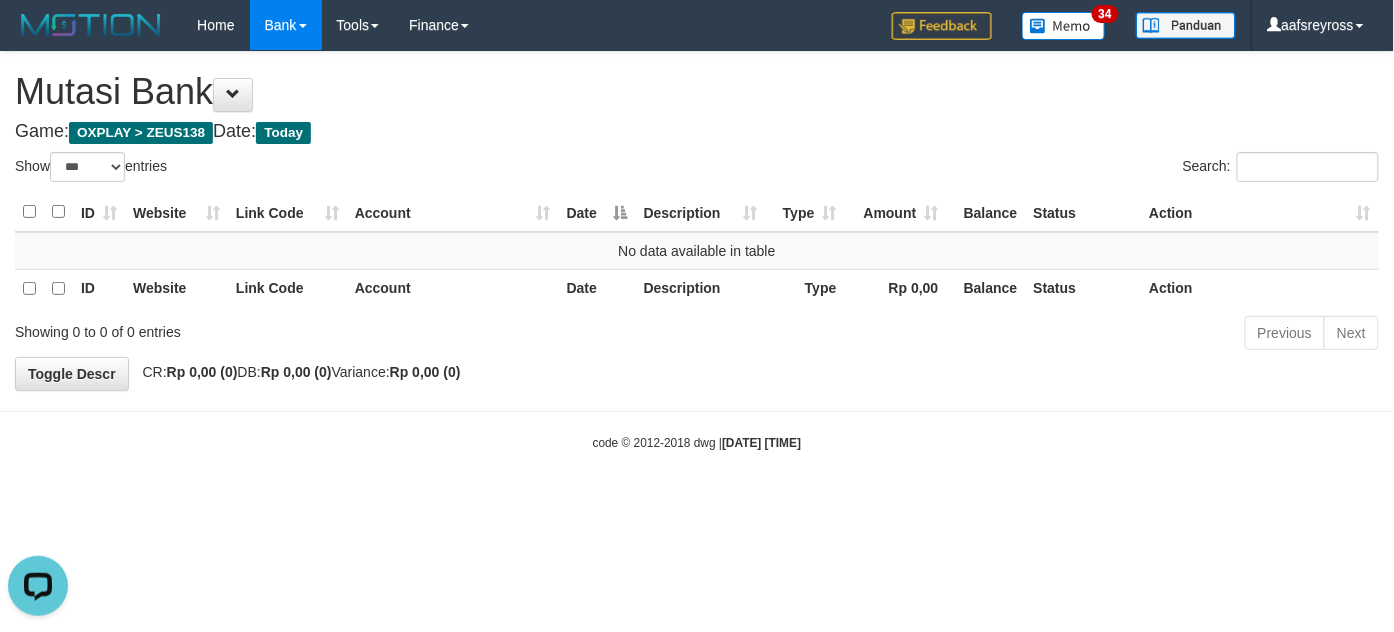 scroll, scrollTop: 0, scrollLeft: 0, axis: both 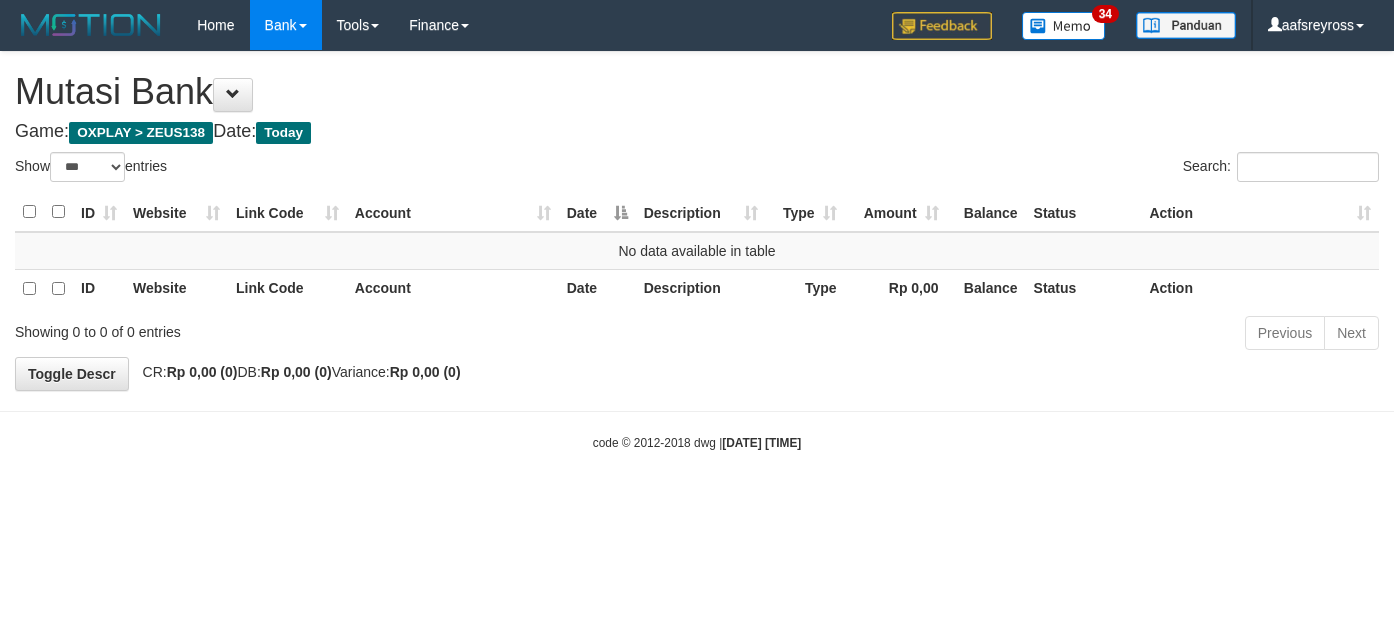 select on "***" 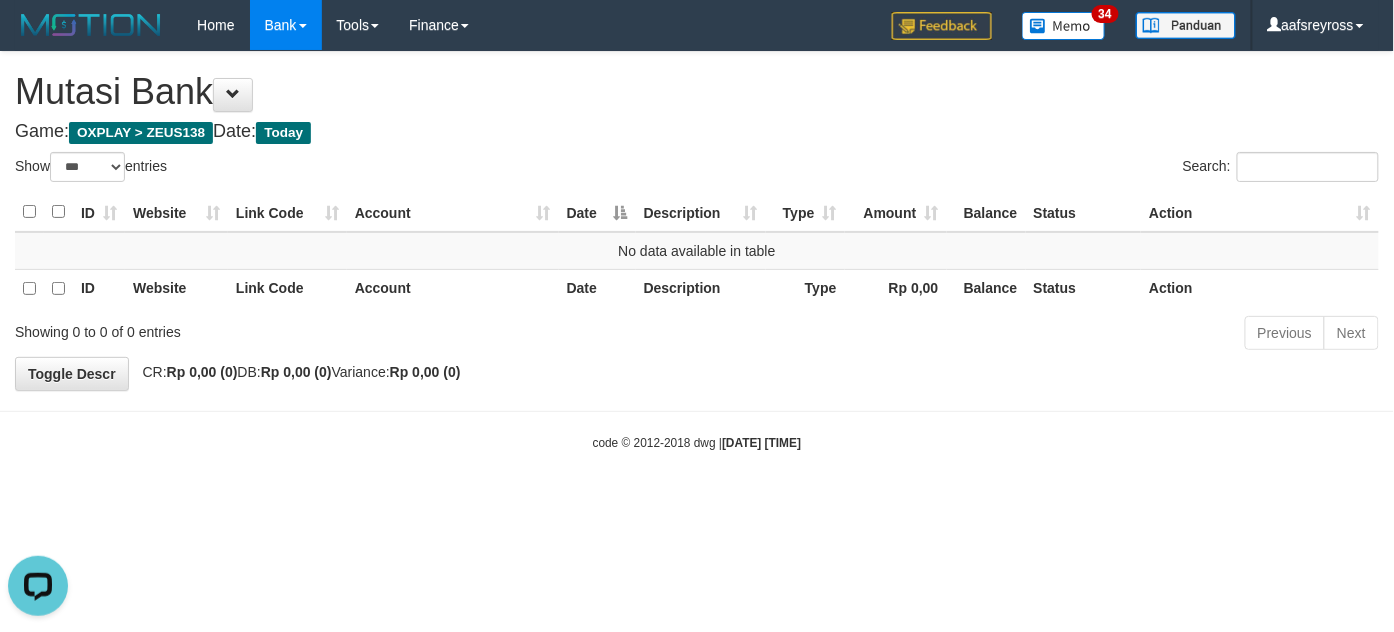 scroll, scrollTop: 0, scrollLeft: 0, axis: both 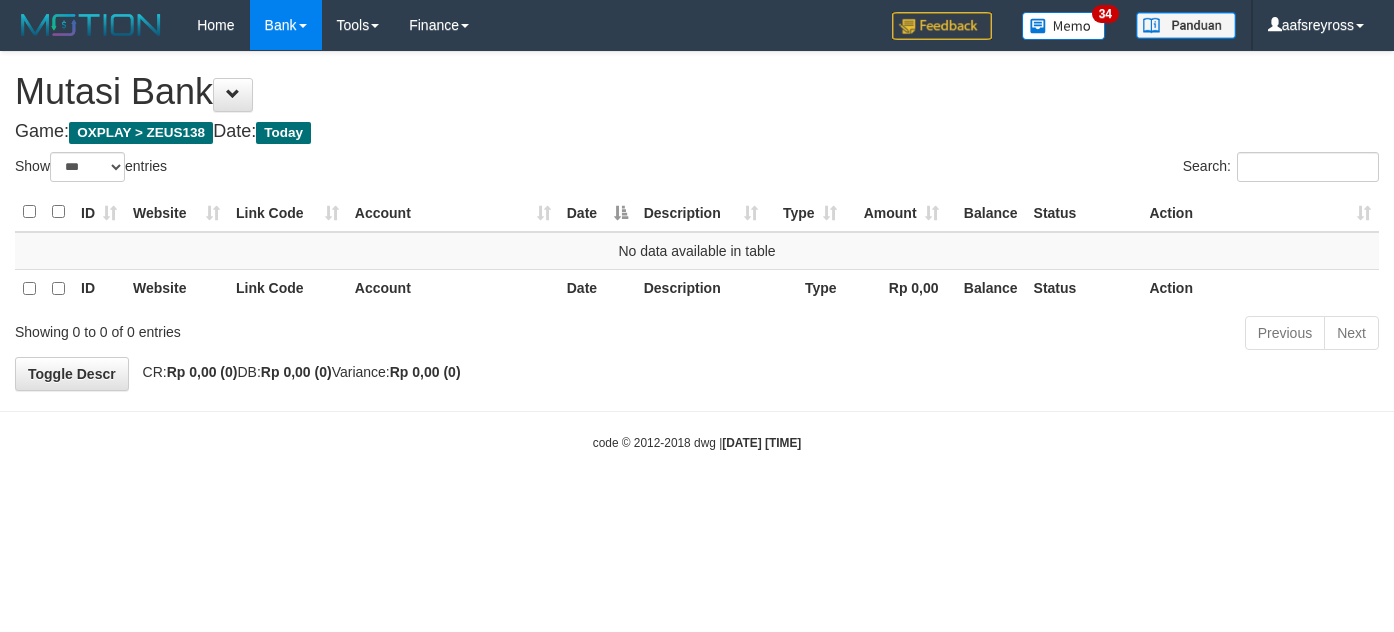 select on "***" 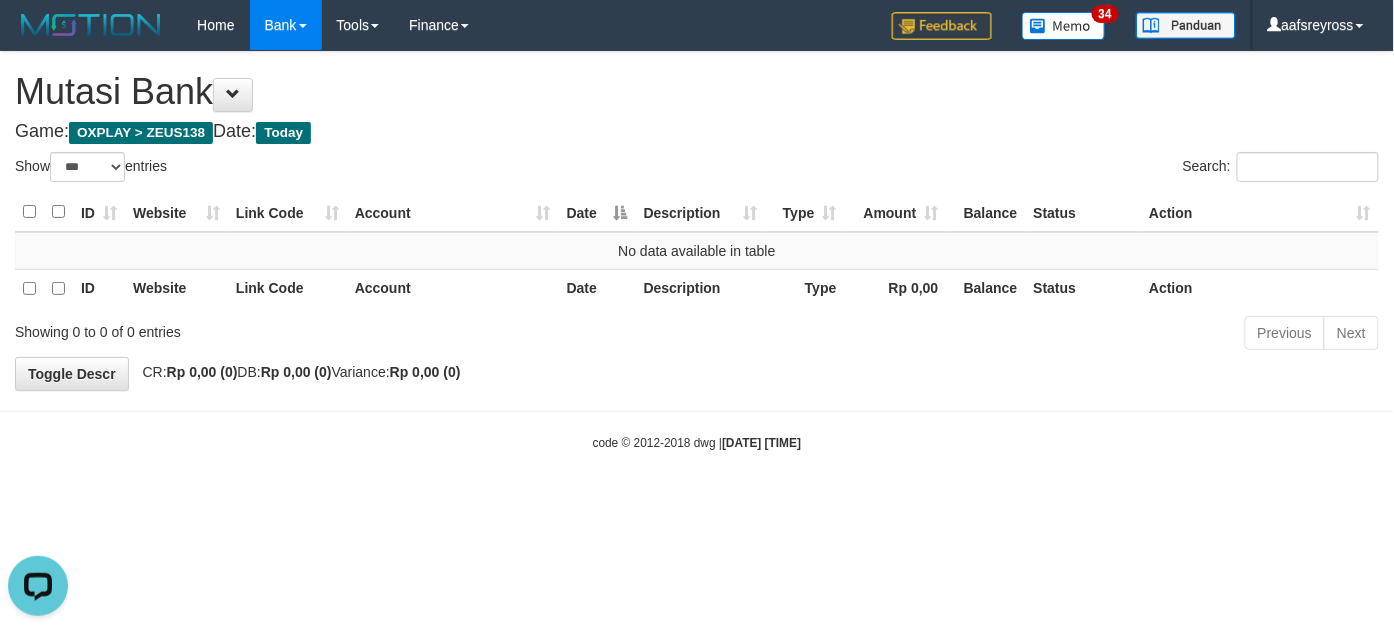 scroll, scrollTop: 0, scrollLeft: 0, axis: both 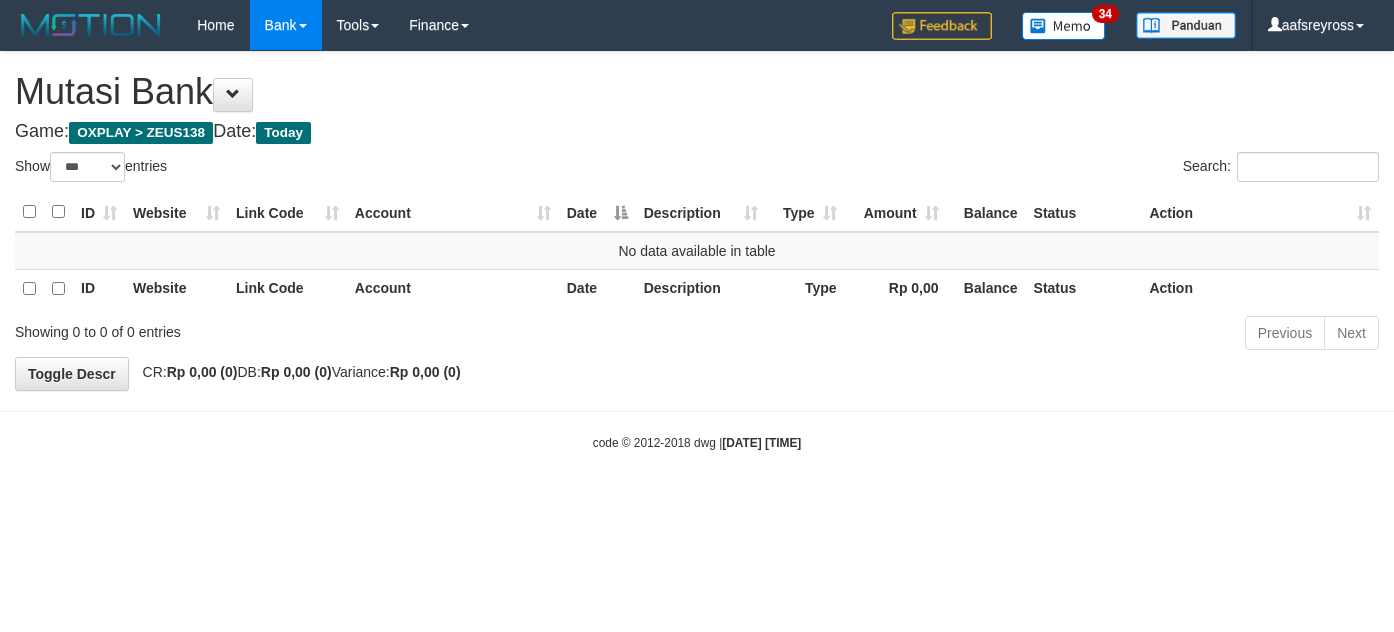 select on "***" 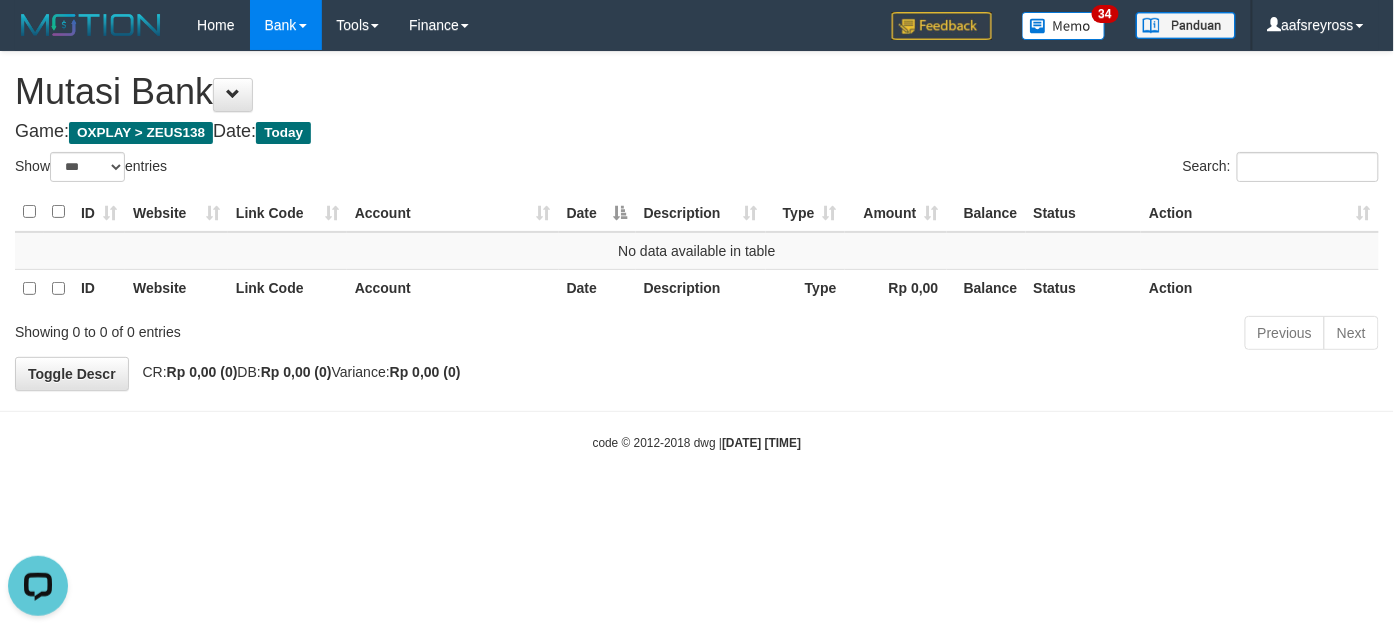 scroll, scrollTop: 0, scrollLeft: 0, axis: both 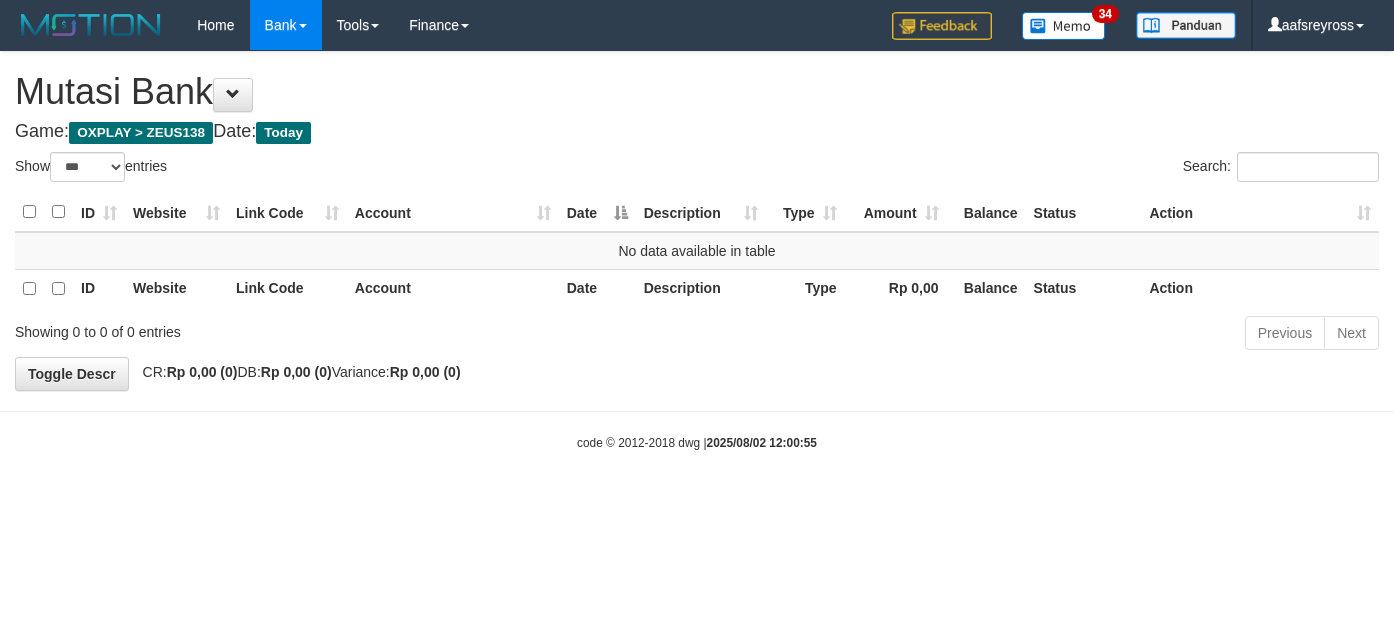 select on "***" 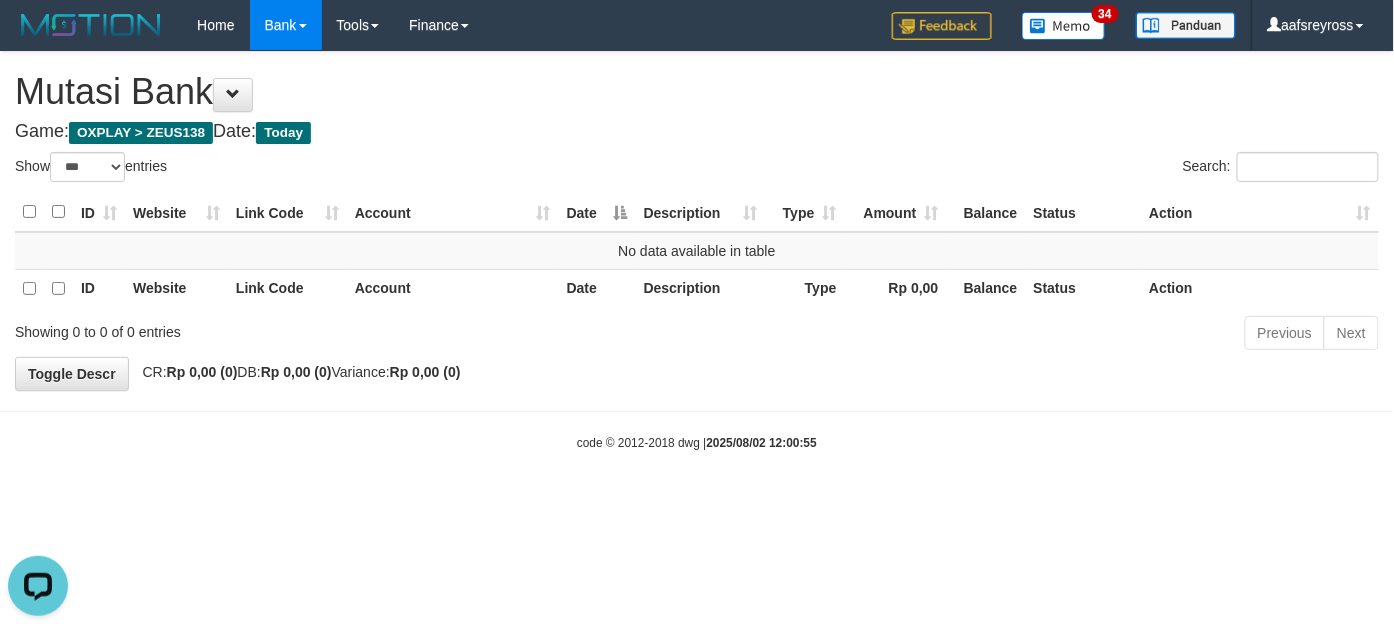 scroll, scrollTop: 0, scrollLeft: 0, axis: both 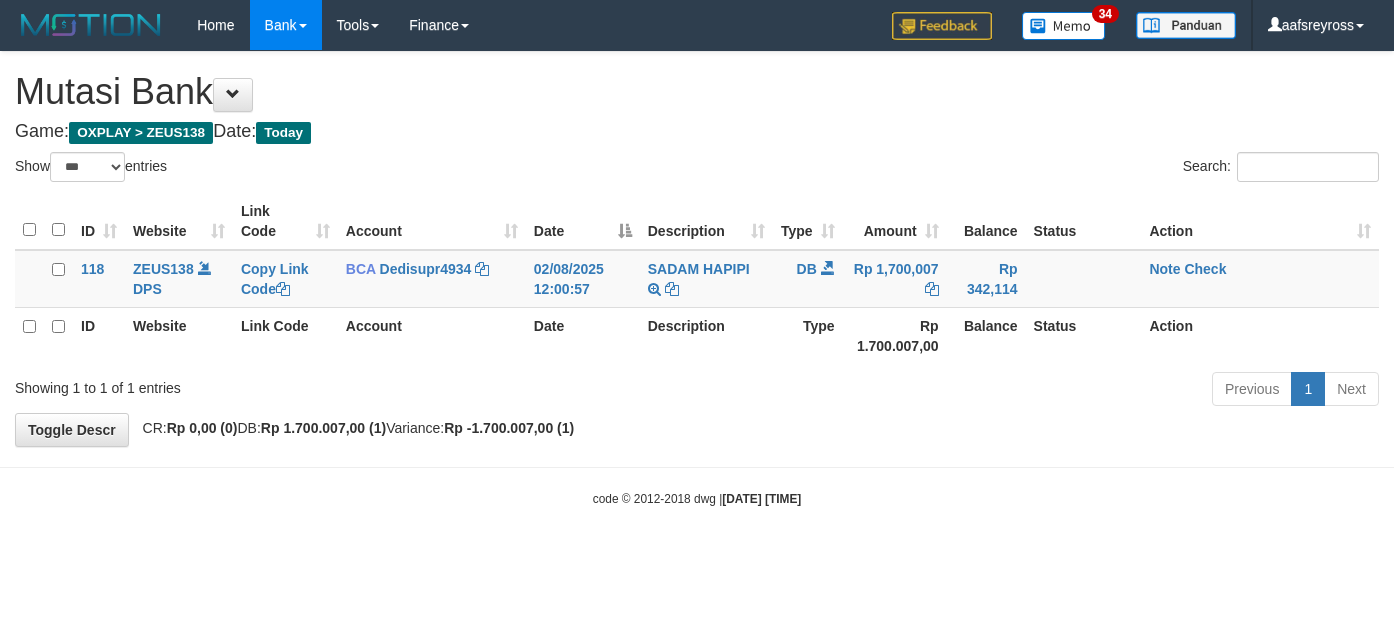 select on "***" 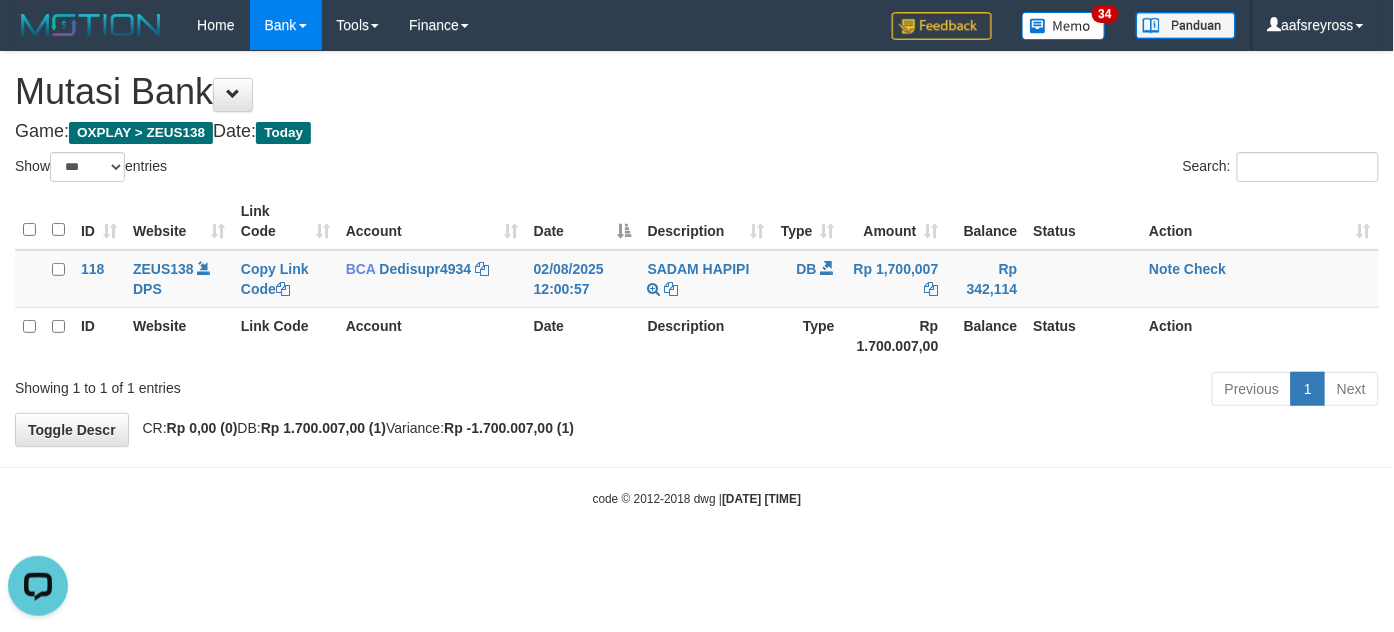 scroll, scrollTop: 0, scrollLeft: 0, axis: both 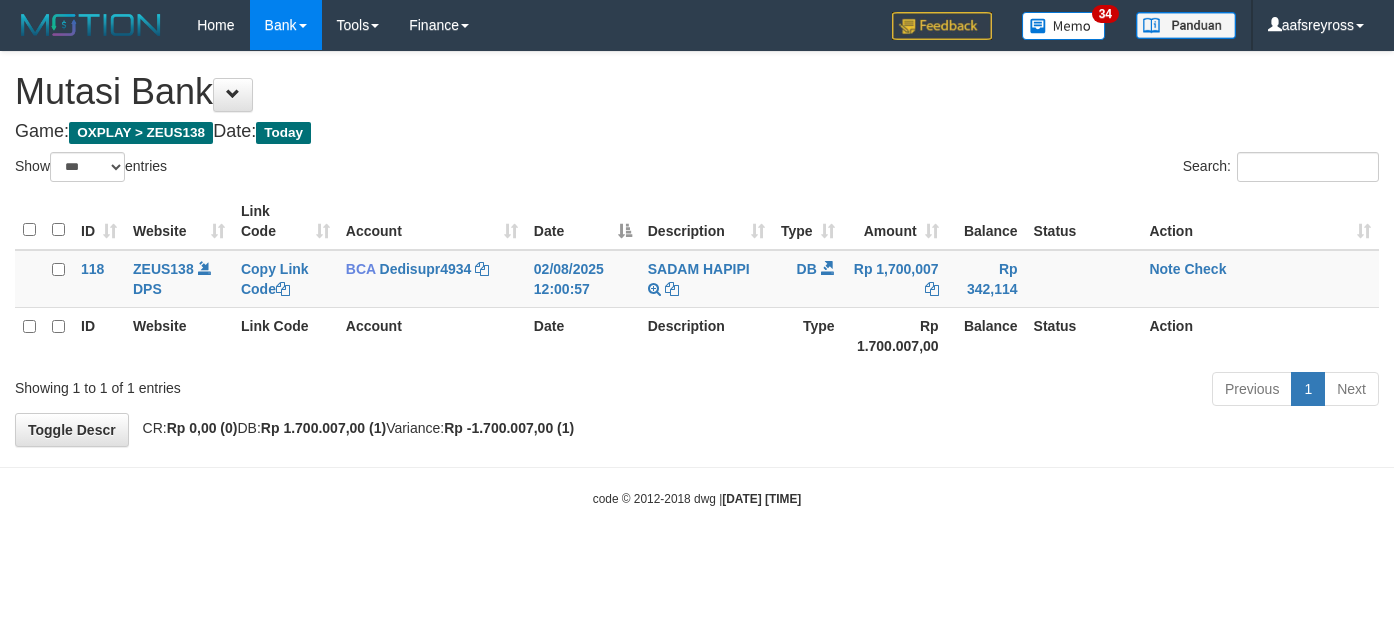 select on "***" 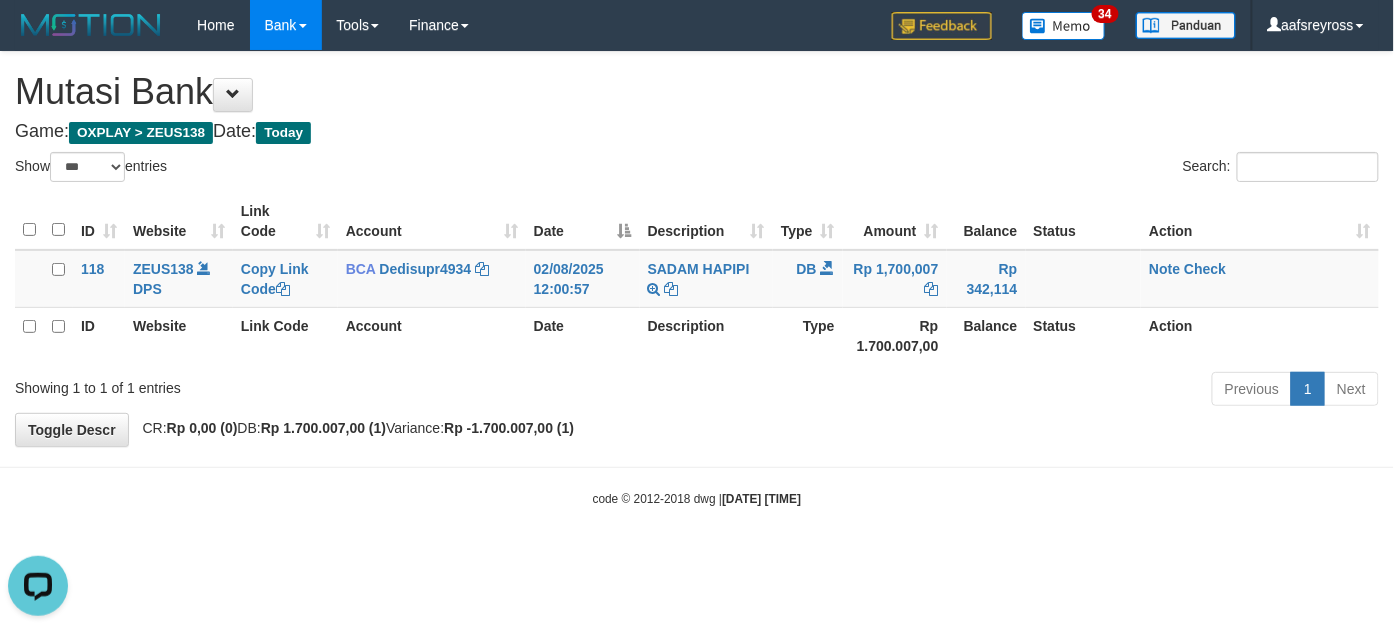 scroll, scrollTop: 0, scrollLeft: 0, axis: both 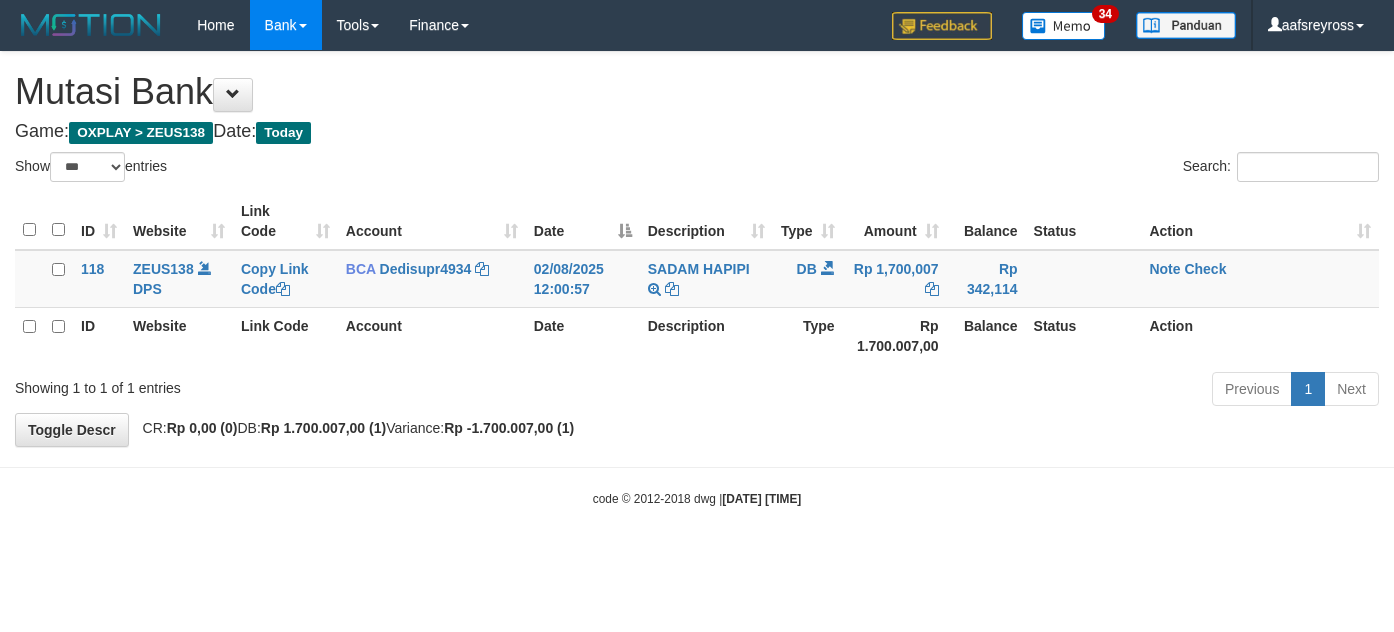 select on "***" 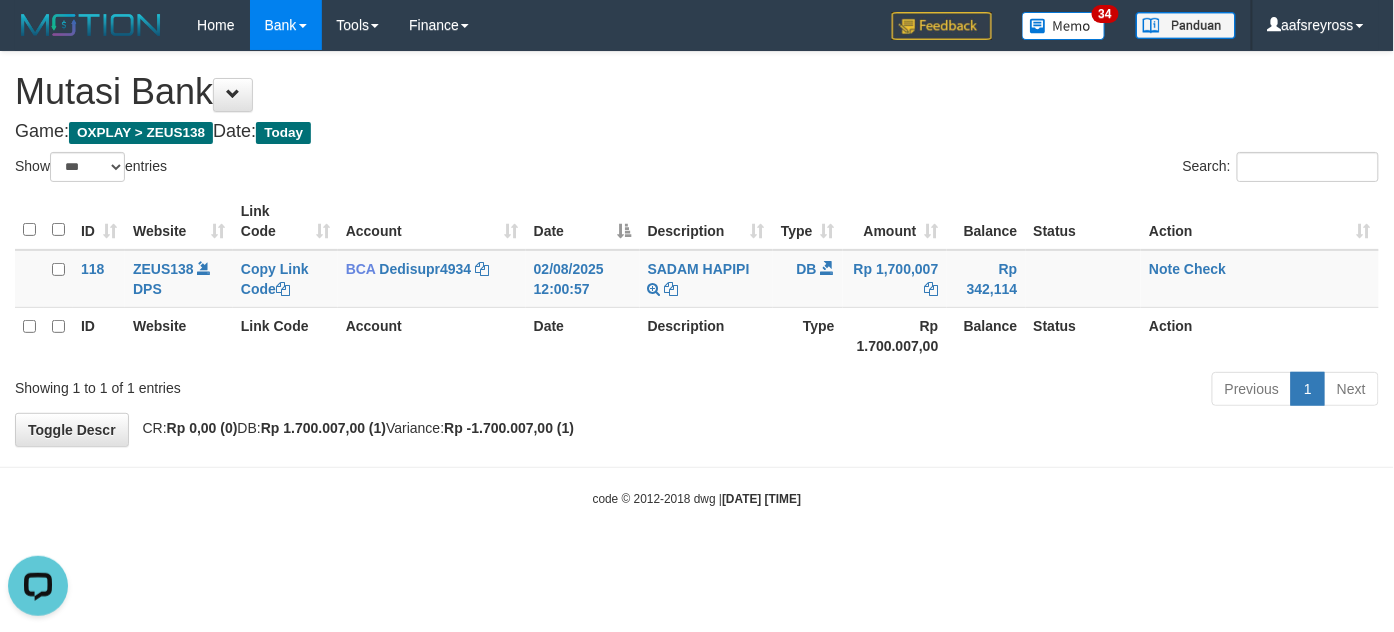 scroll, scrollTop: 0, scrollLeft: 0, axis: both 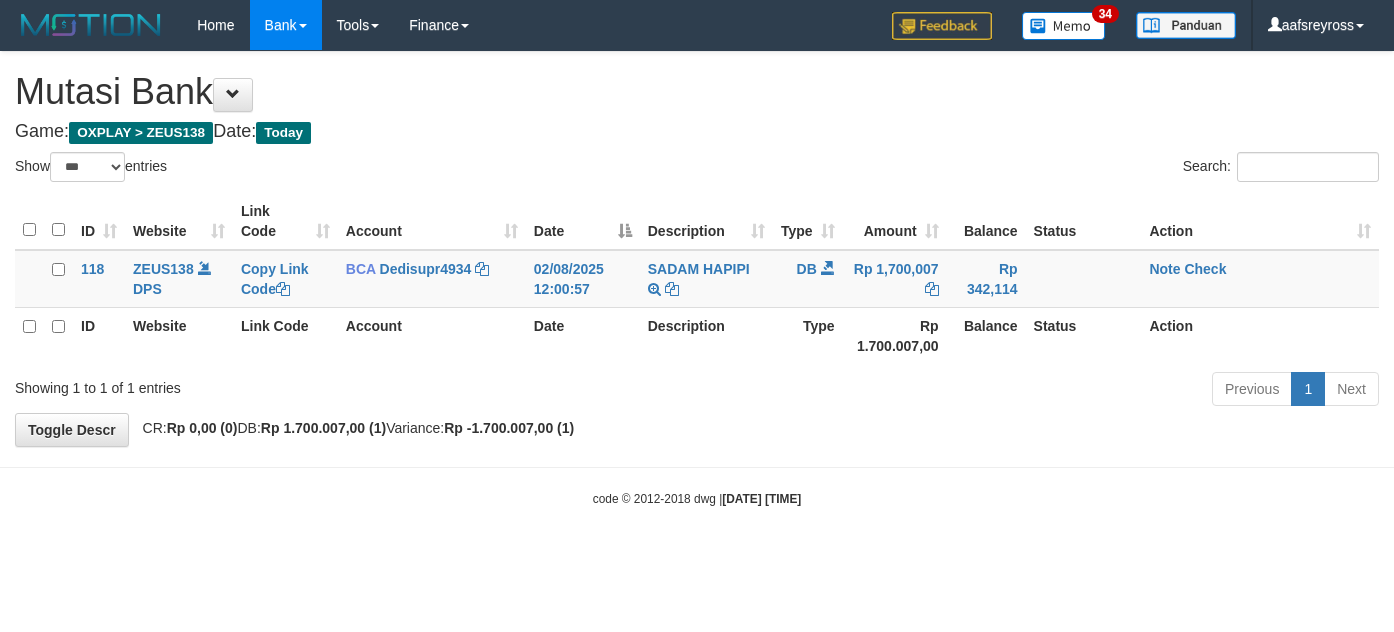 select on "***" 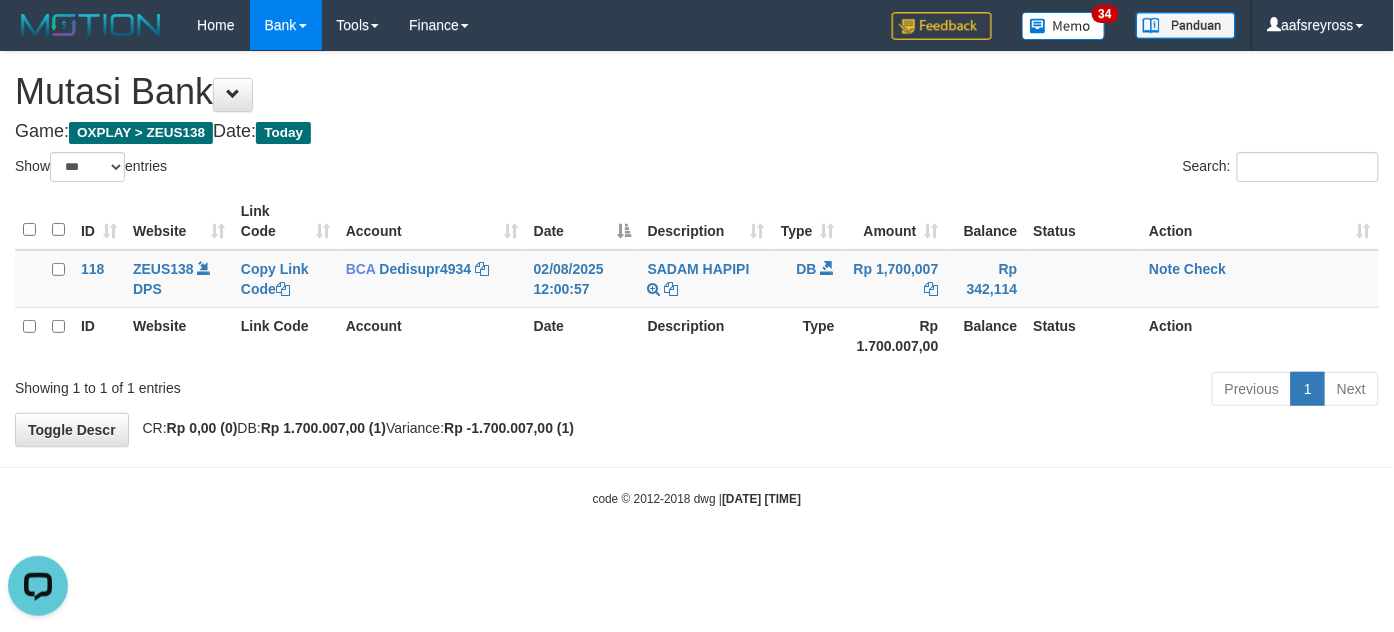 scroll, scrollTop: 0, scrollLeft: 0, axis: both 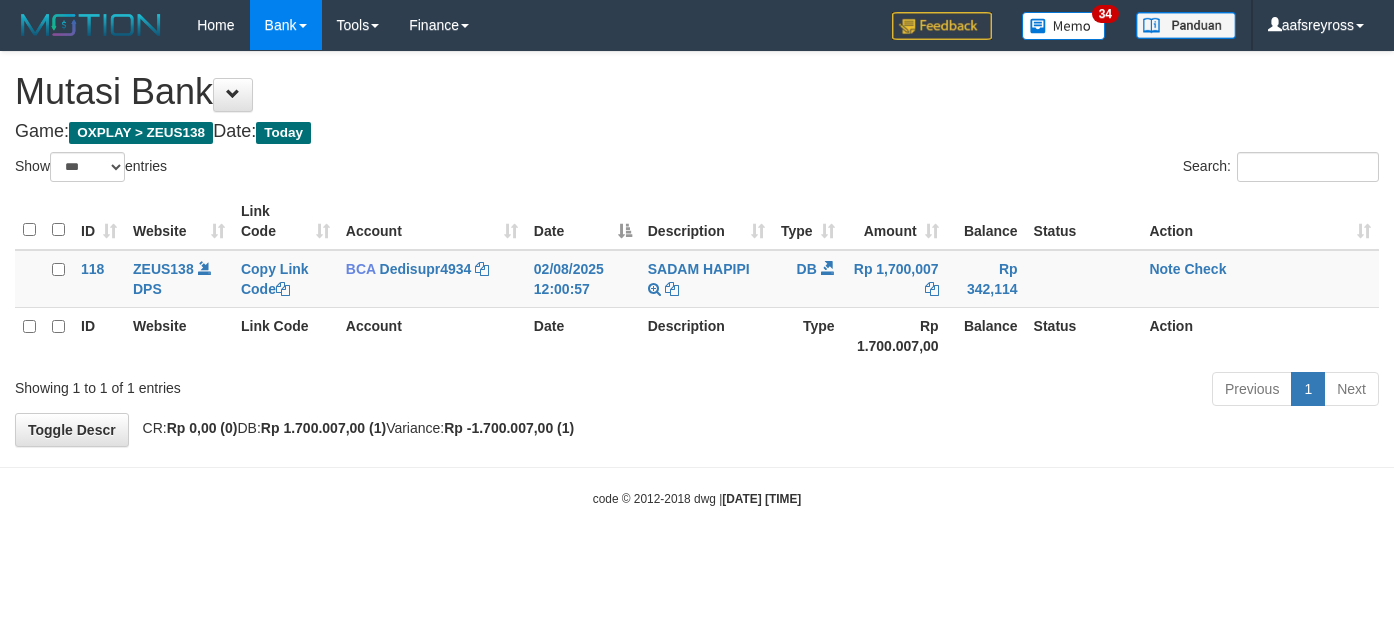 select on "***" 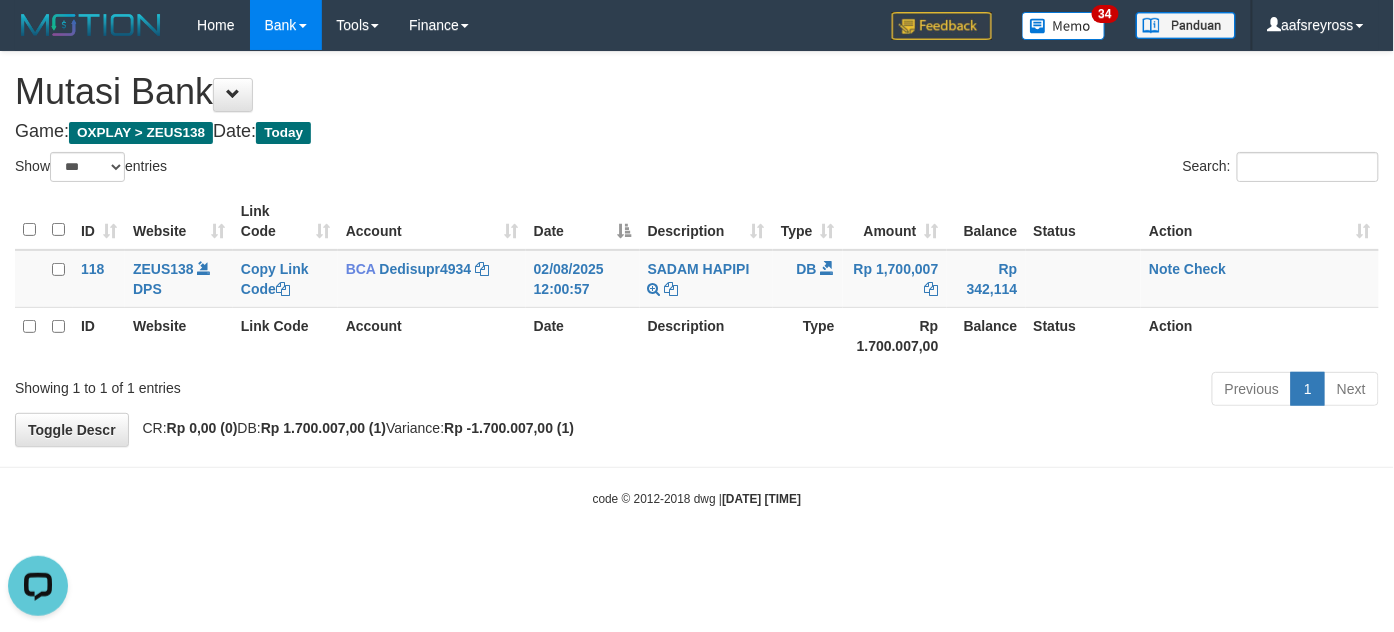 scroll, scrollTop: 0, scrollLeft: 0, axis: both 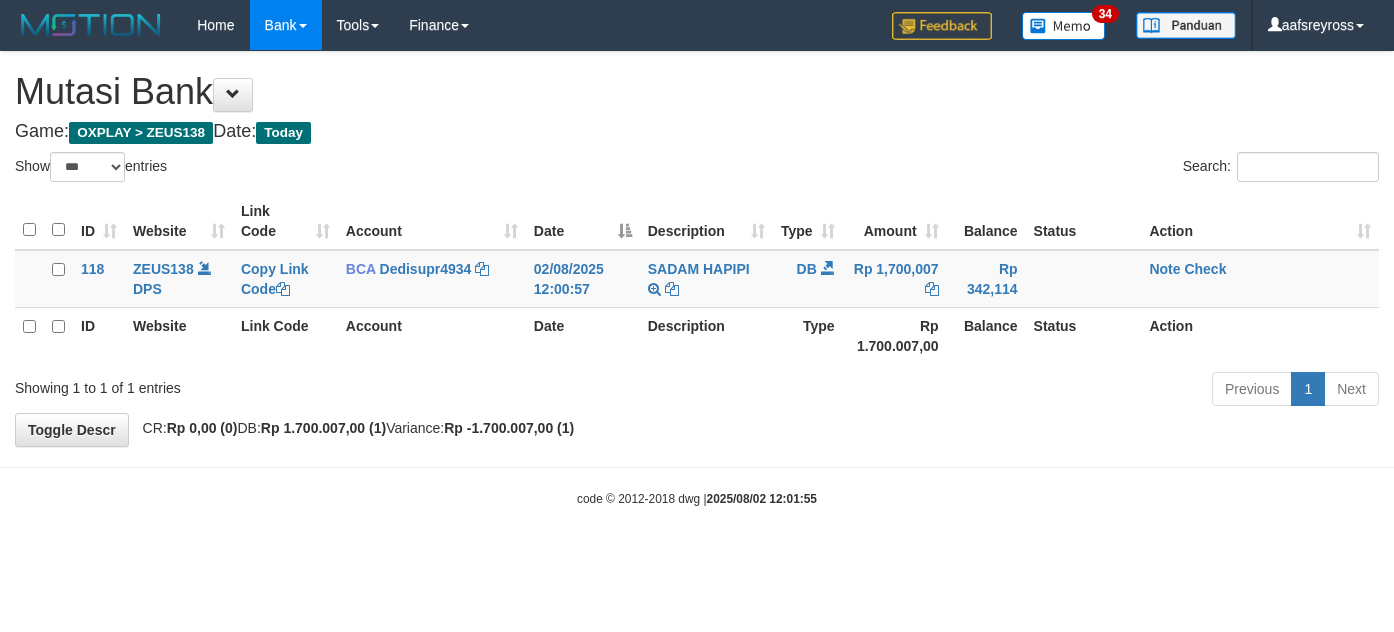 select on "***" 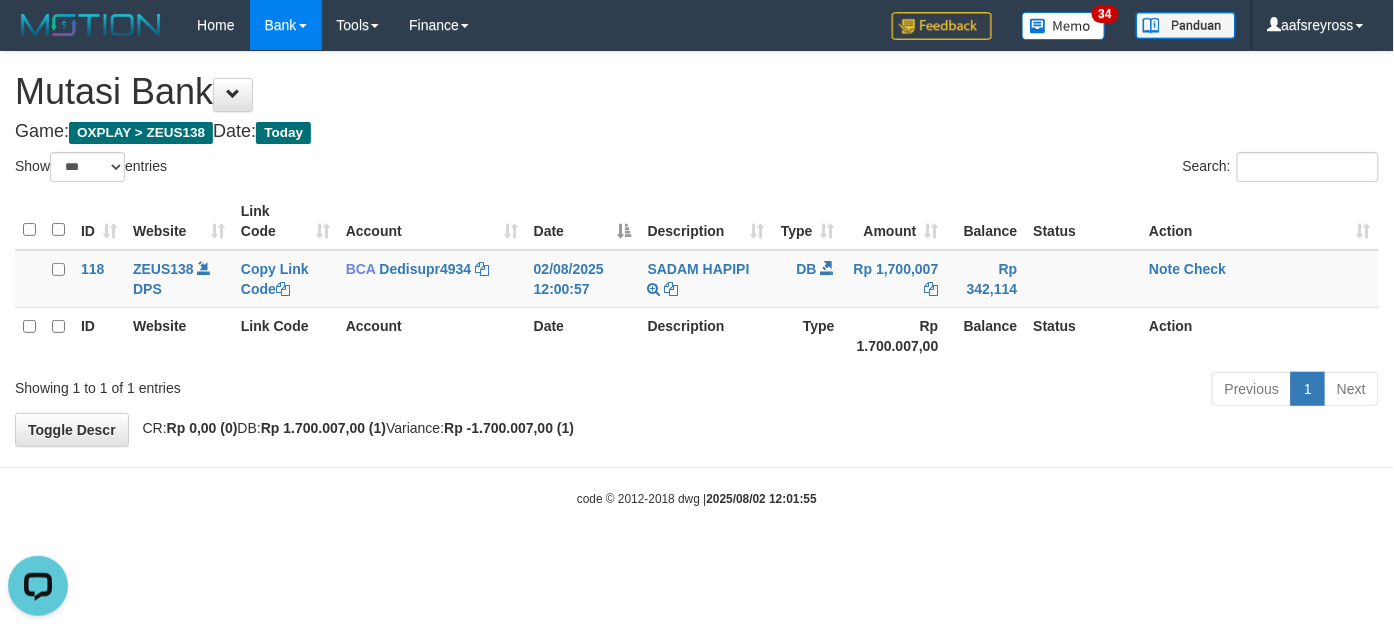 scroll, scrollTop: 0, scrollLeft: 0, axis: both 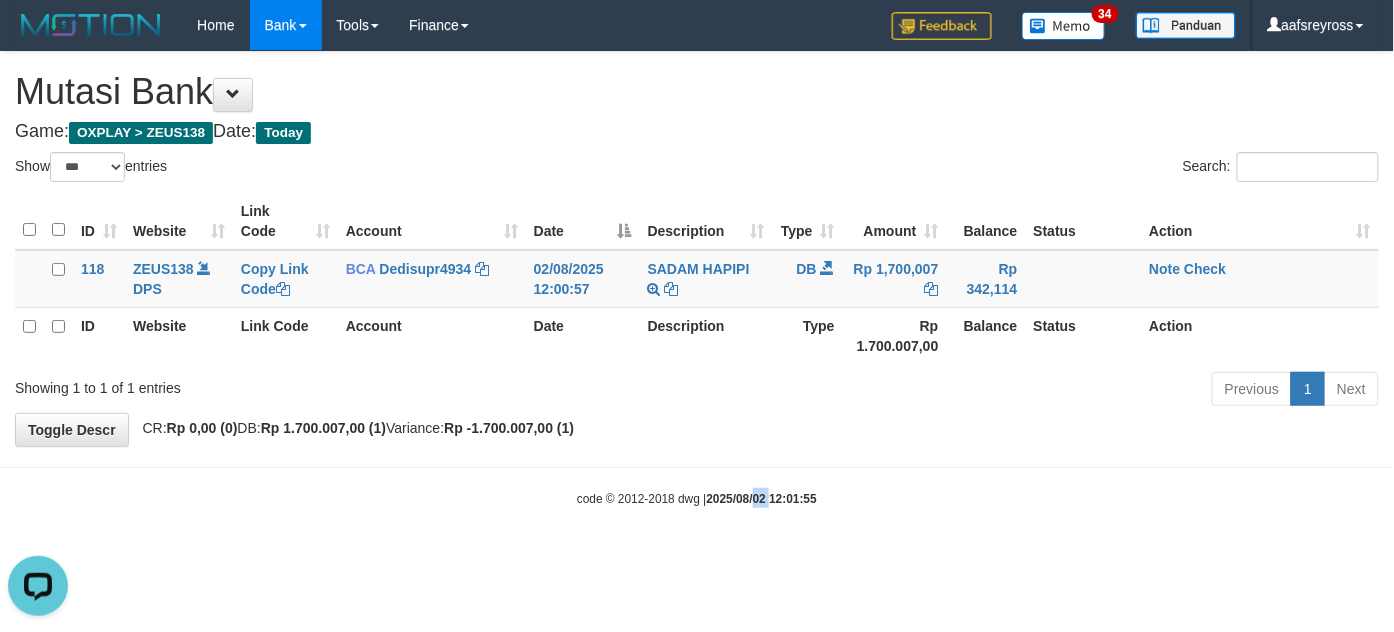 click on "Toggle navigation
Home
Bank
Account List
Mutasi Bank
Search
Tools
Suspicious Trans
Finance
Financial Data
aafsreyross
My Profile
Log Out
34" at bounding box center [697, 279] 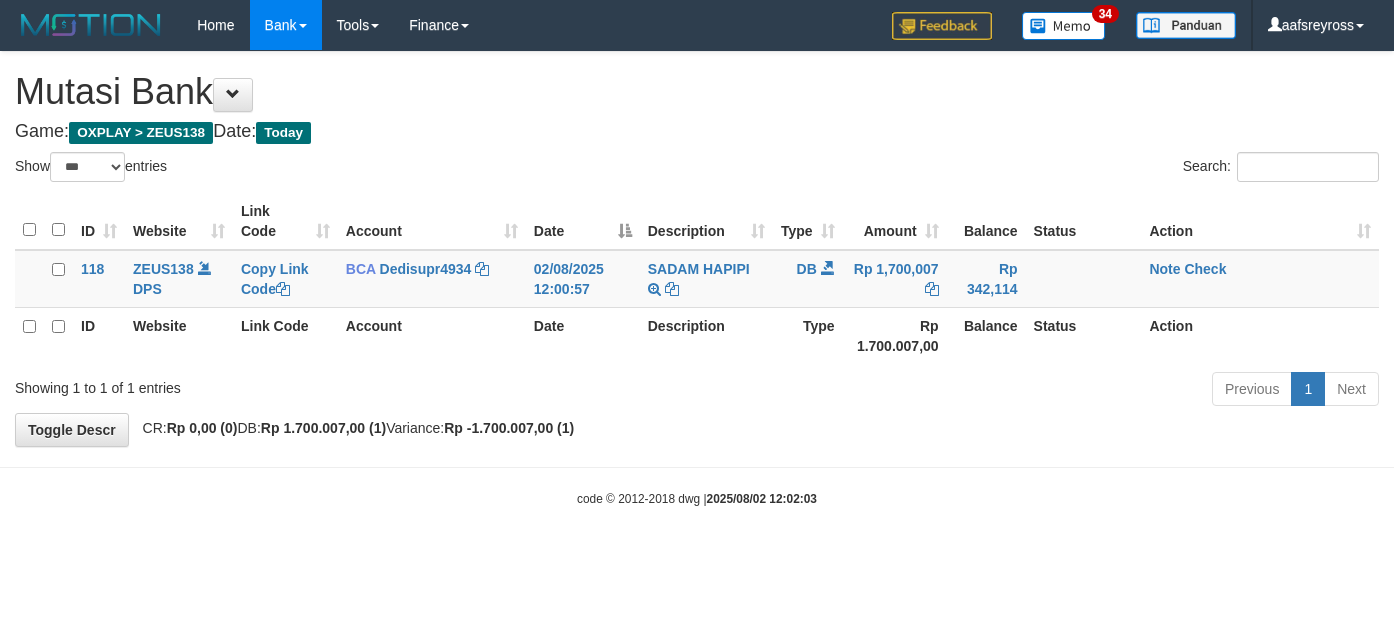select on "***" 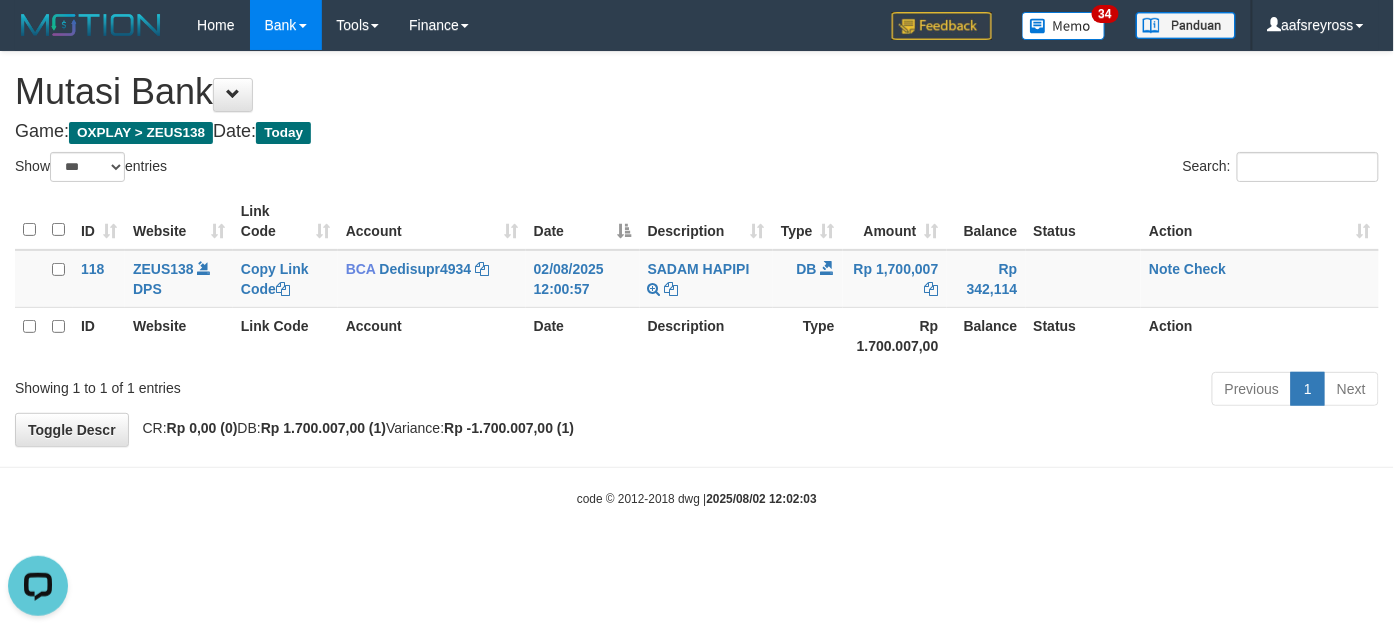 scroll, scrollTop: 0, scrollLeft: 0, axis: both 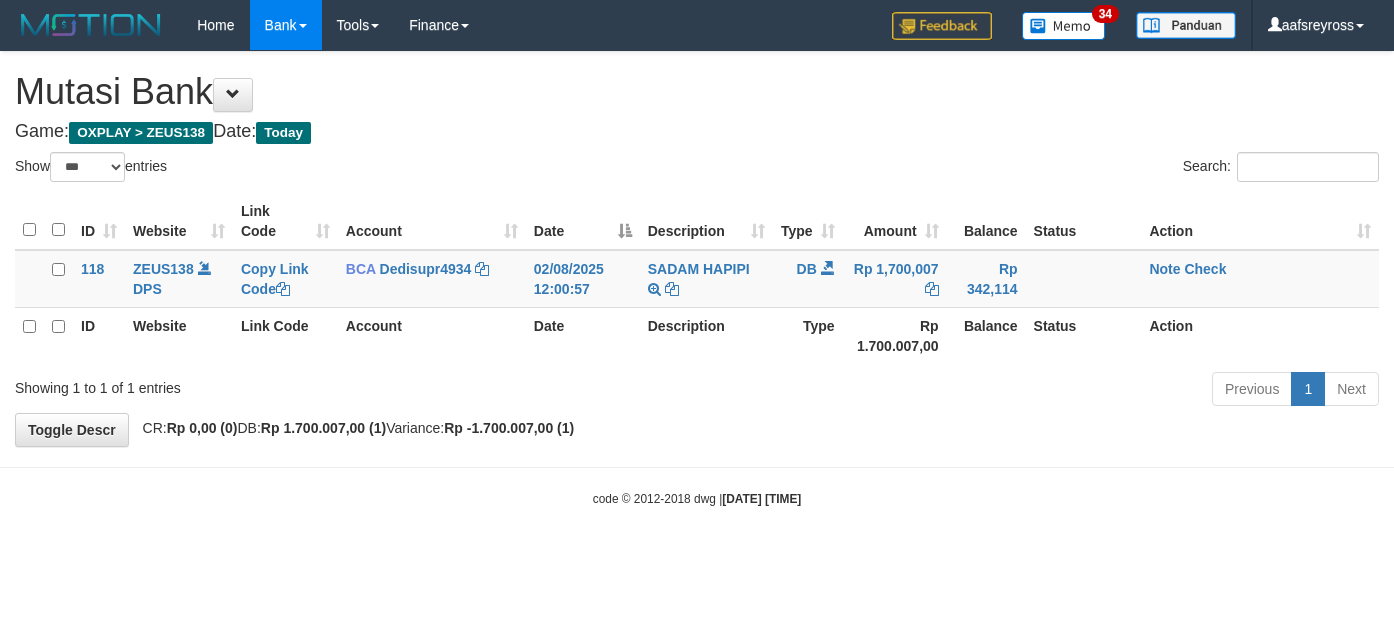 select on "***" 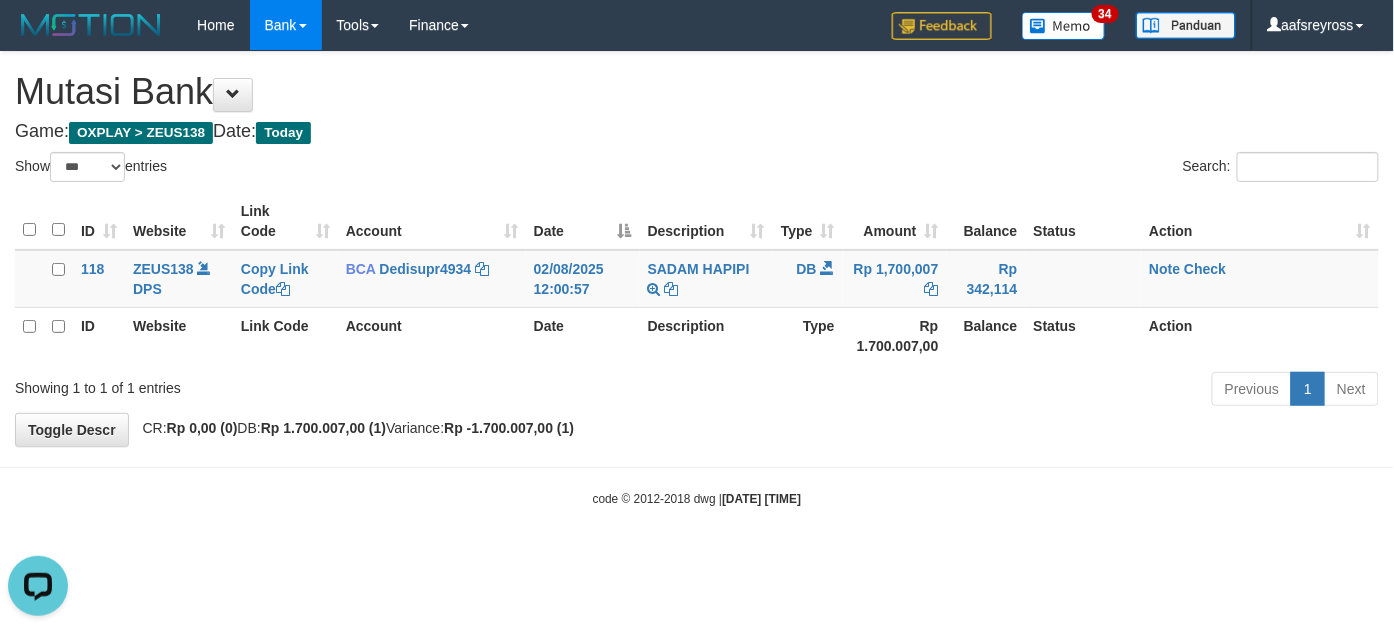 scroll, scrollTop: 0, scrollLeft: 0, axis: both 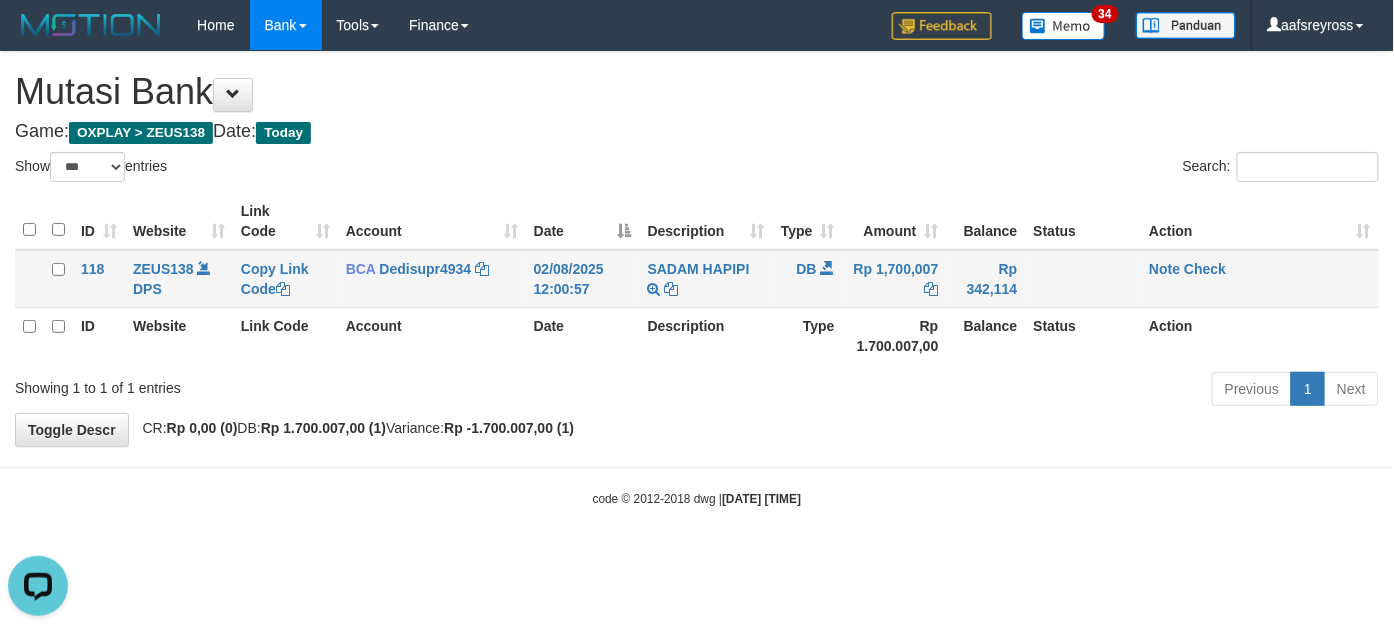 click on "Note
Check" at bounding box center [1260, 279] 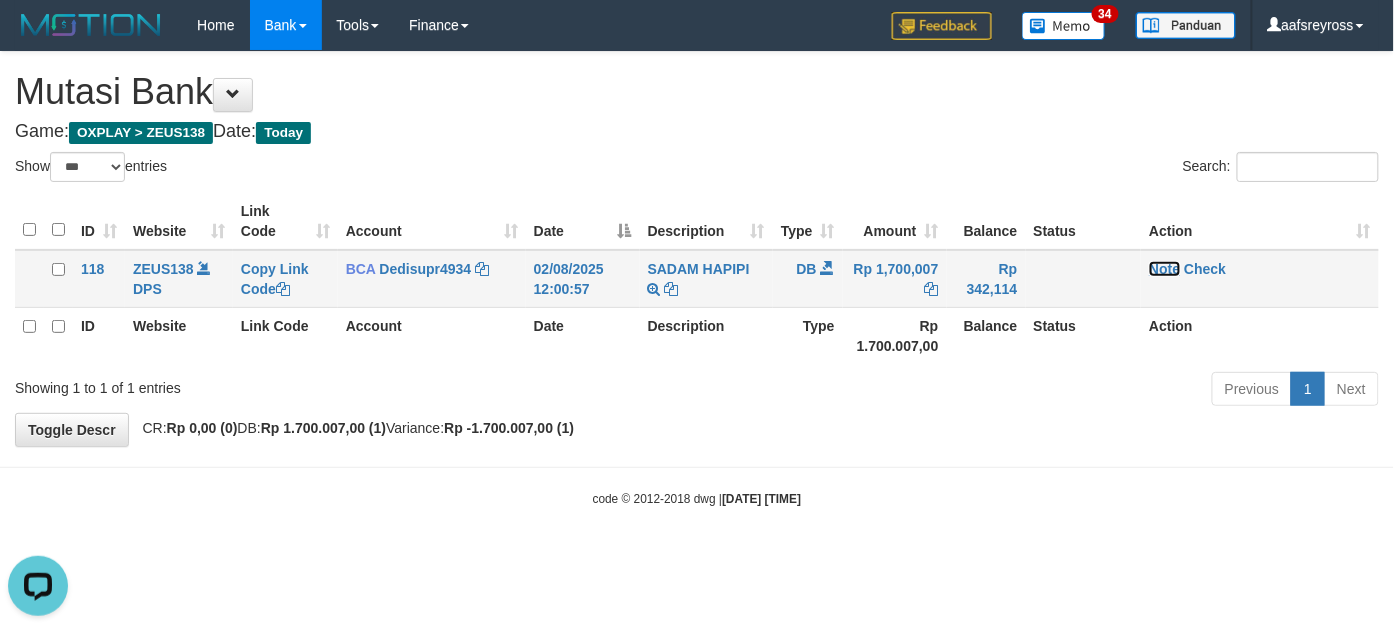 click on "Note" at bounding box center (1164, 269) 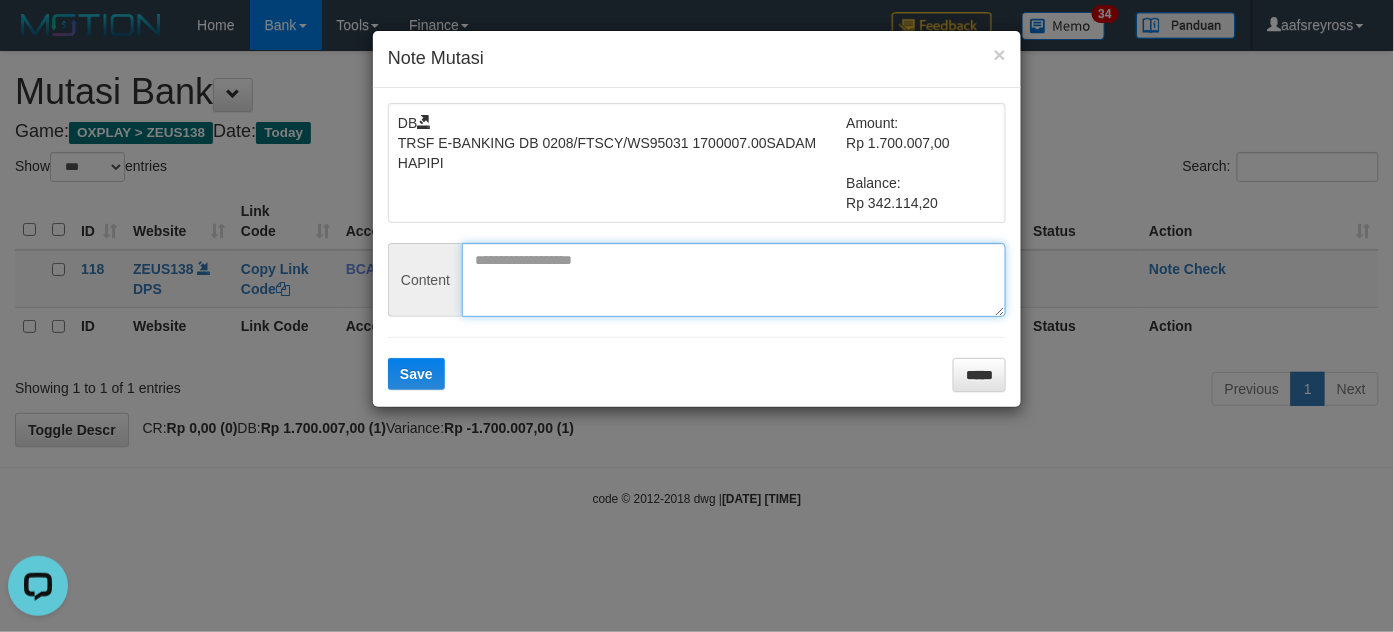 click at bounding box center [734, 280] 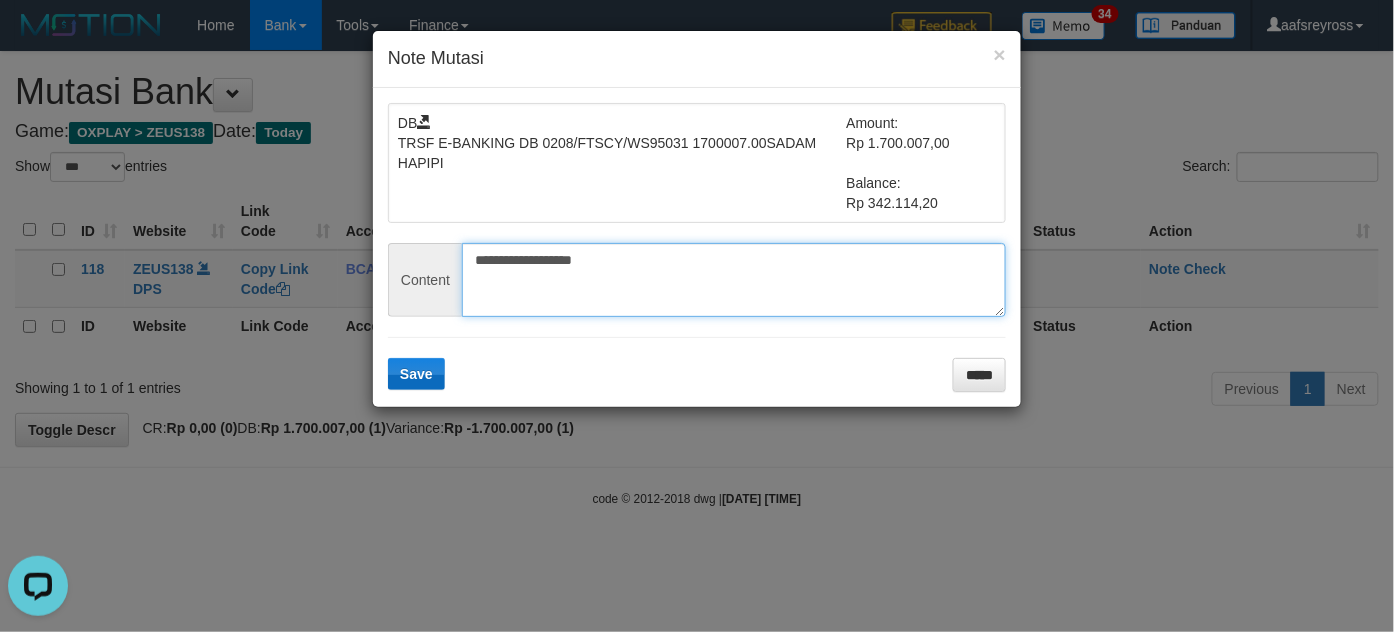type on "**********" 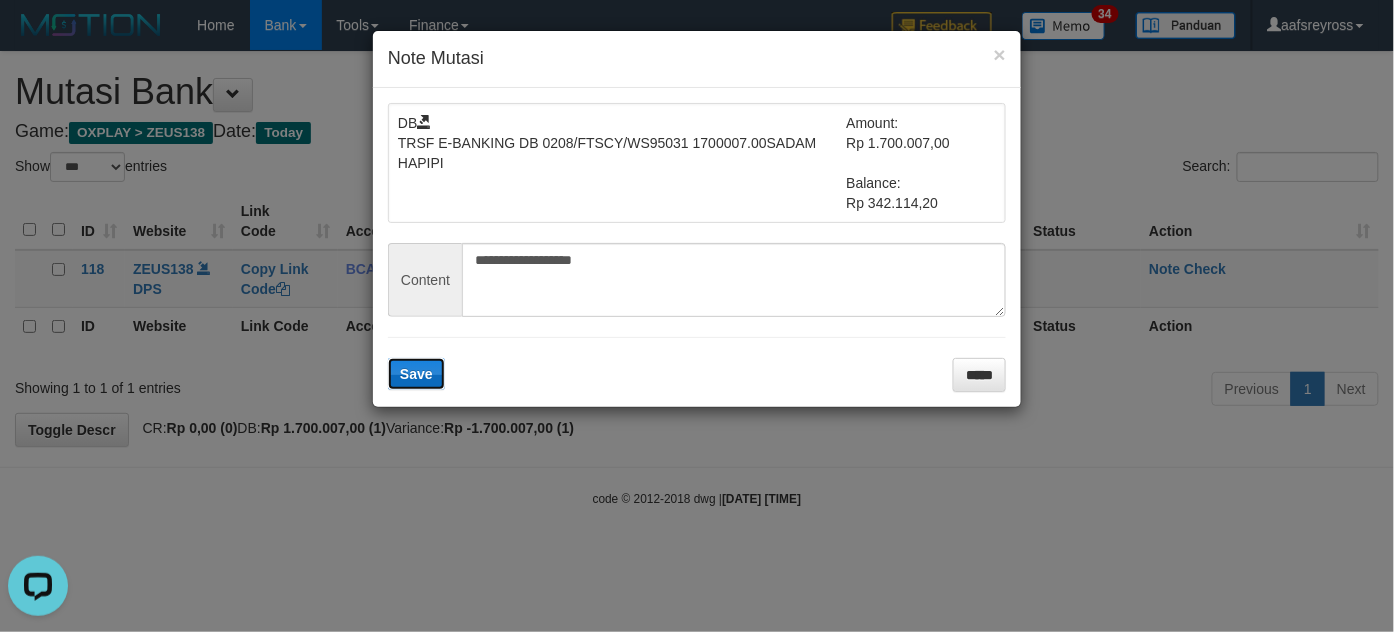 click on "Save" at bounding box center [416, 374] 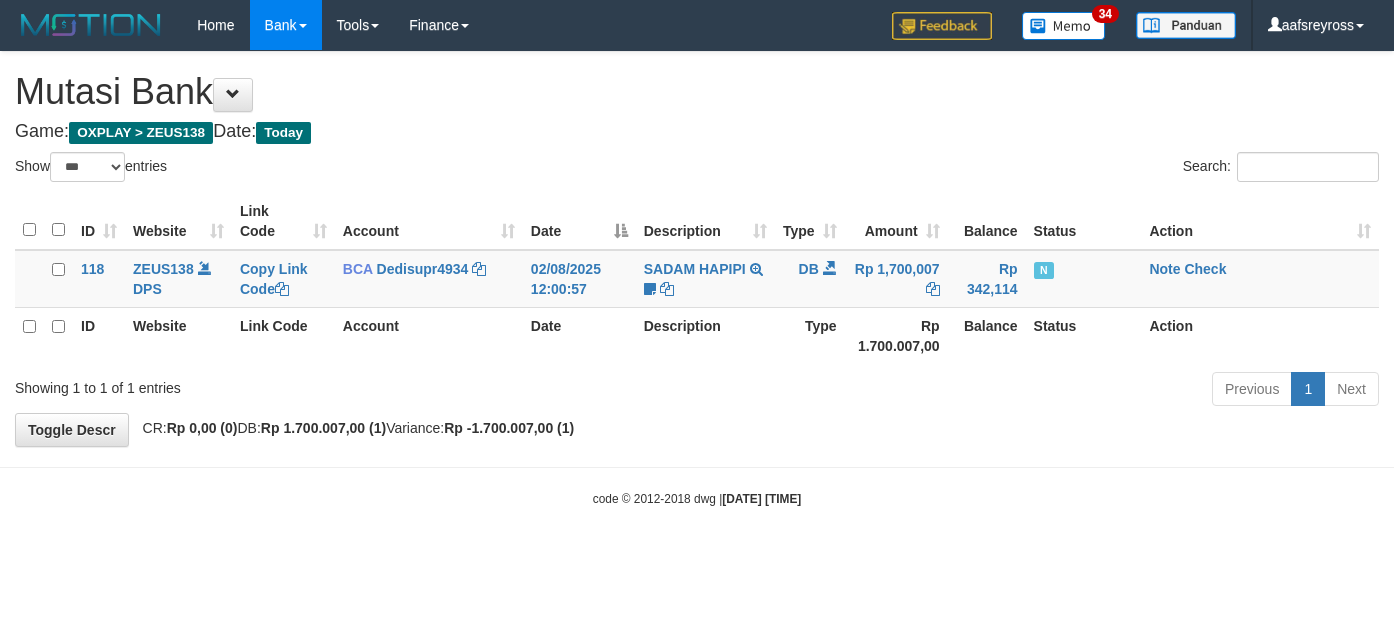 select on "***" 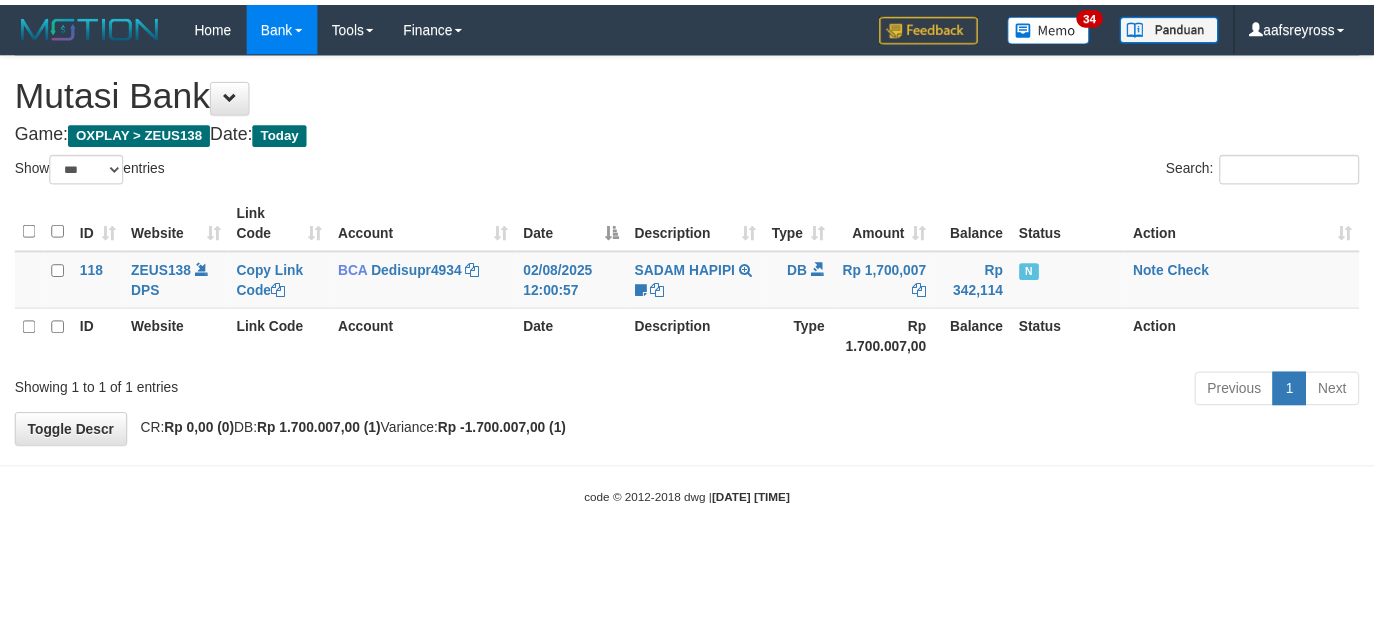 scroll, scrollTop: 0, scrollLeft: 0, axis: both 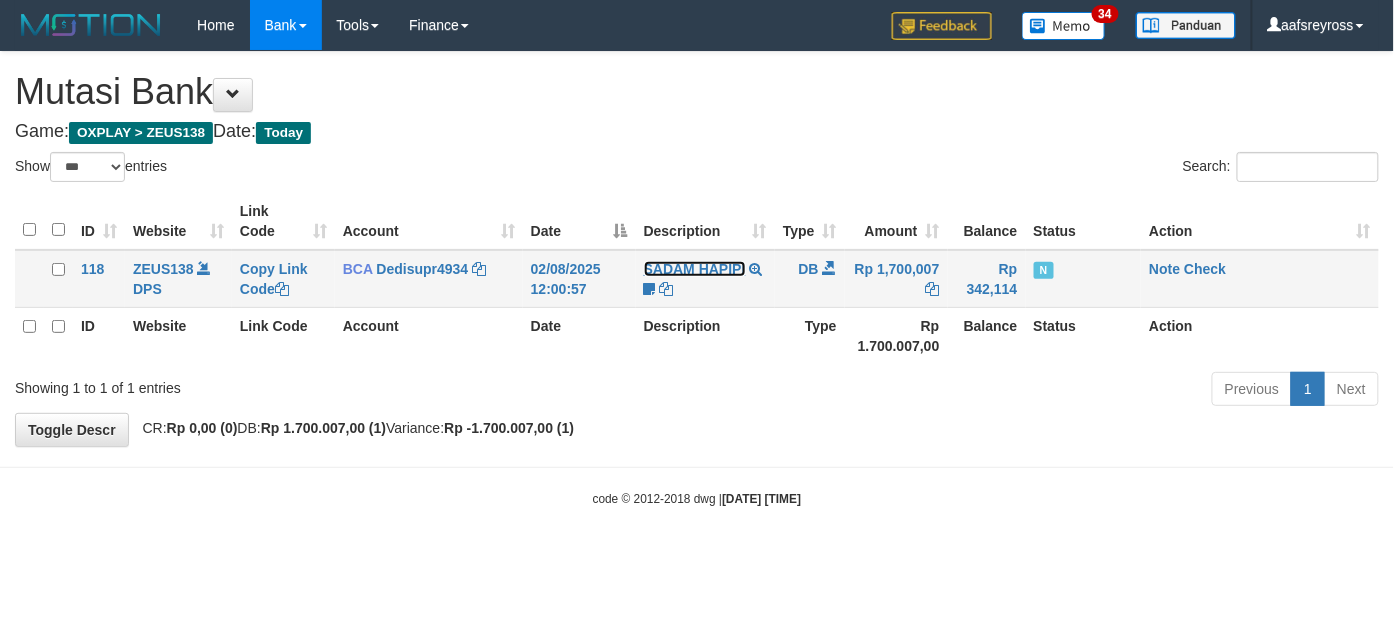 click on "SADAM HAPIPI" at bounding box center [695, 269] 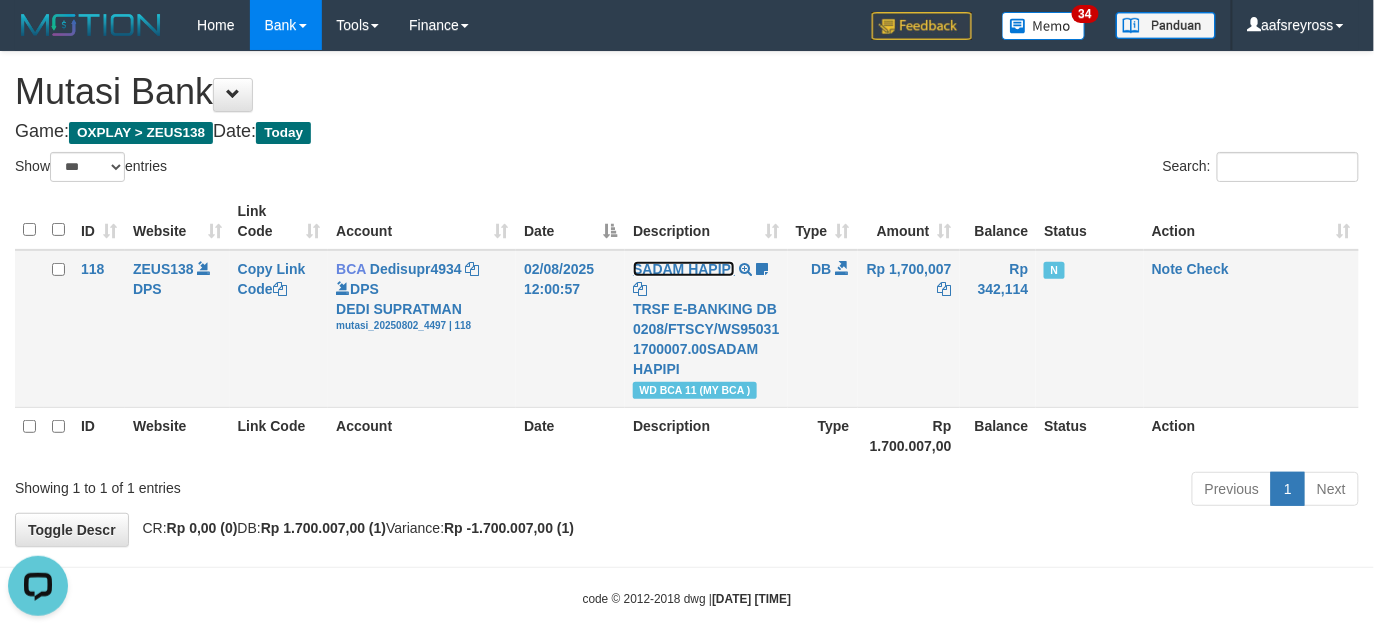 scroll, scrollTop: 0, scrollLeft: 0, axis: both 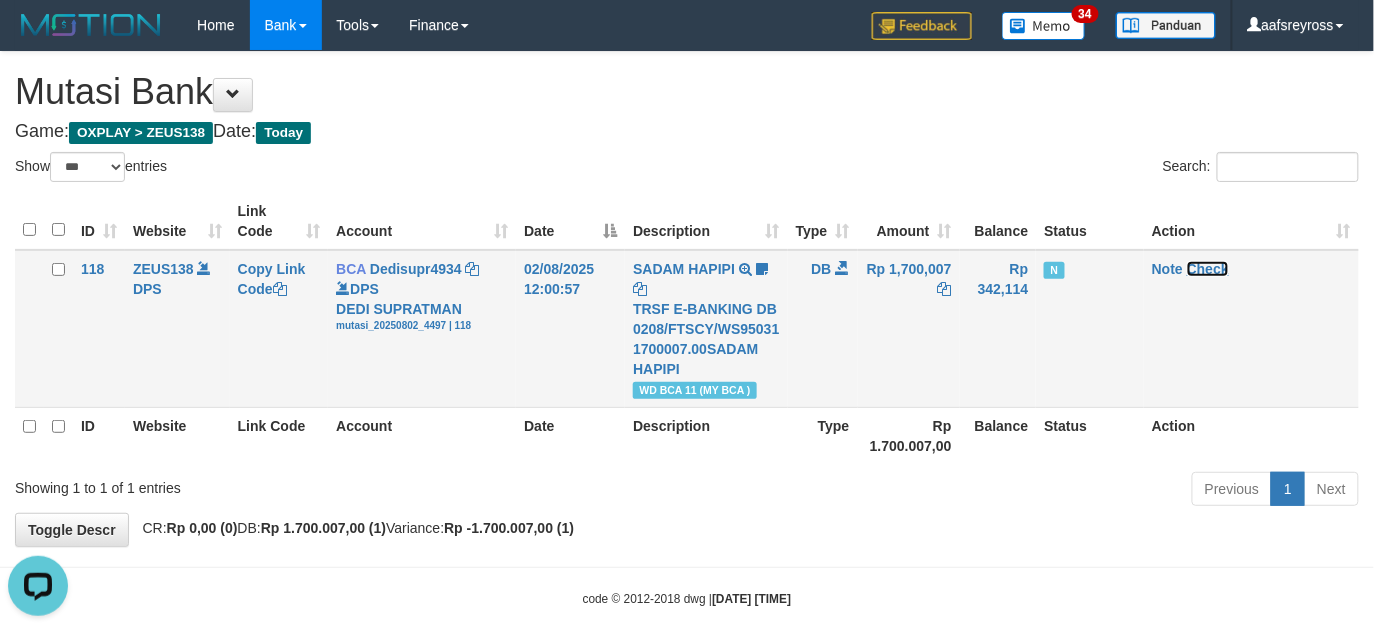 click on "Check" at bounding box center [1208, 269] 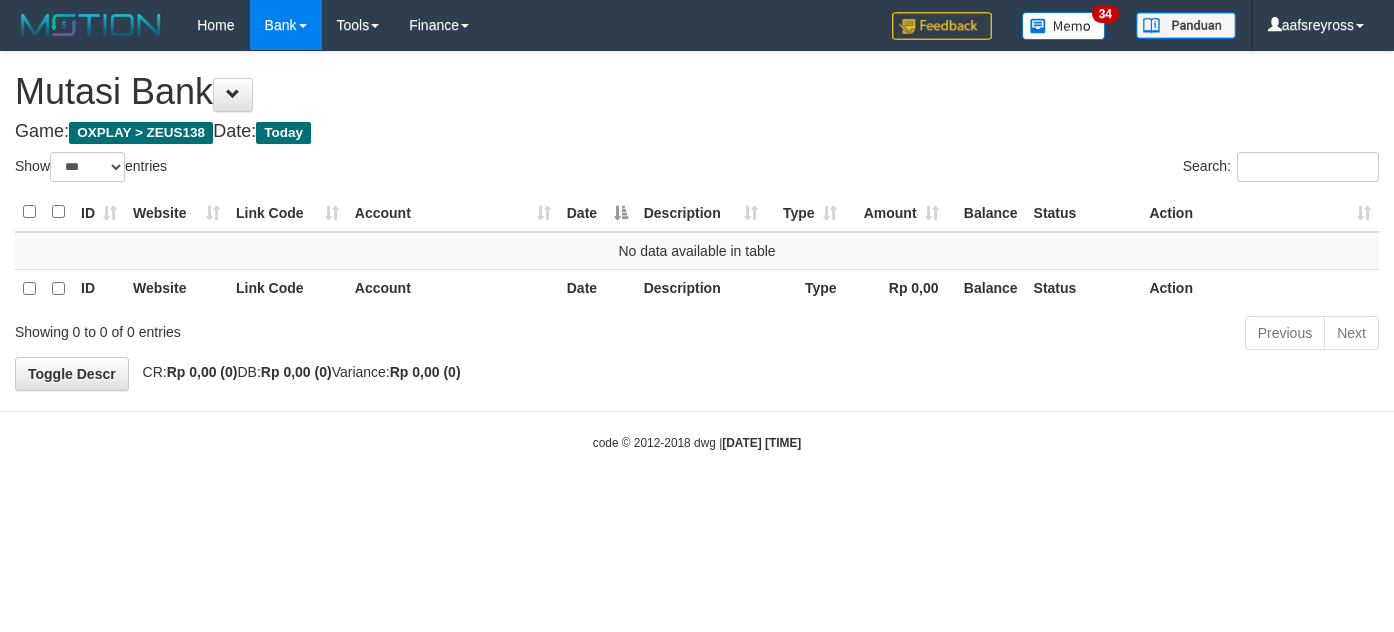 select on "***" 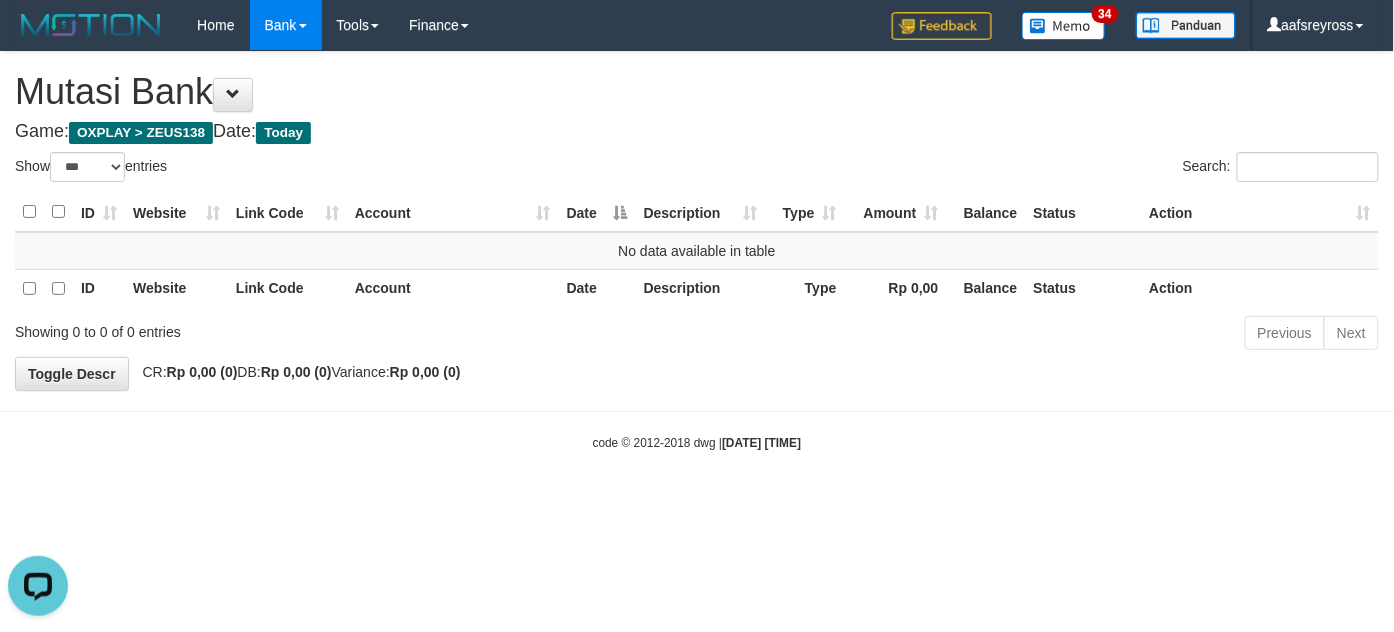 scroll, scrollTop: 0, scrollLeft: 0, axis: both 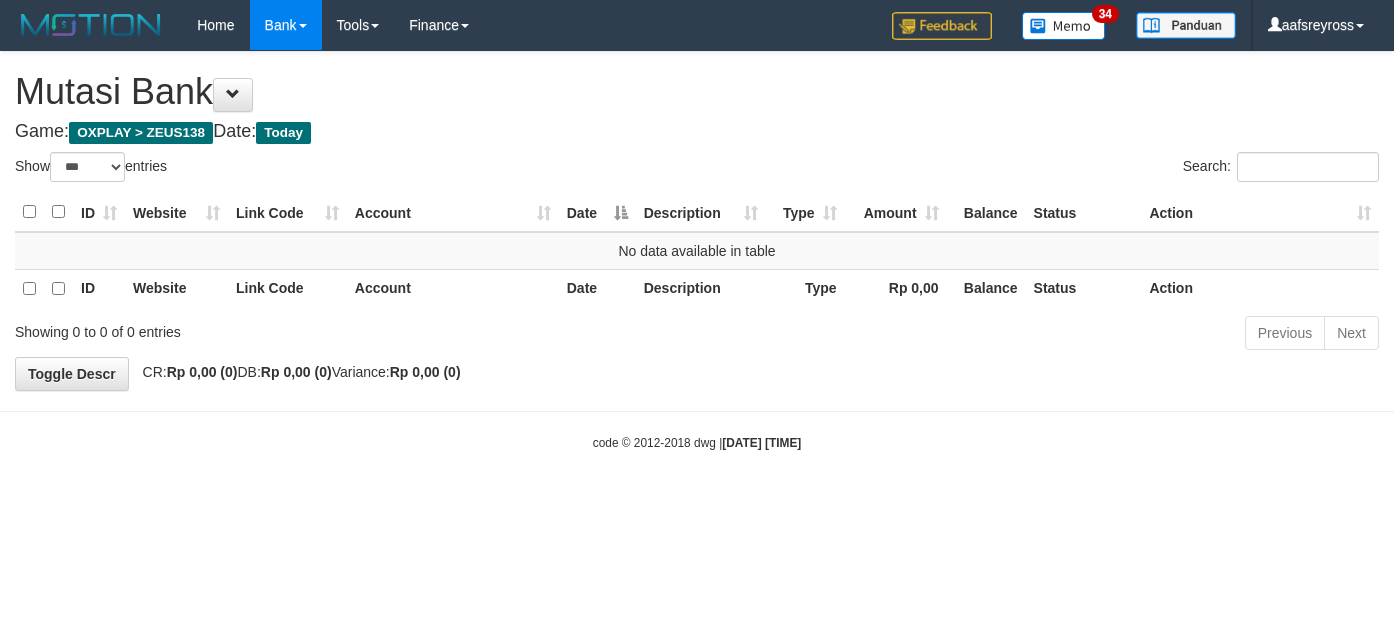 select on "***" 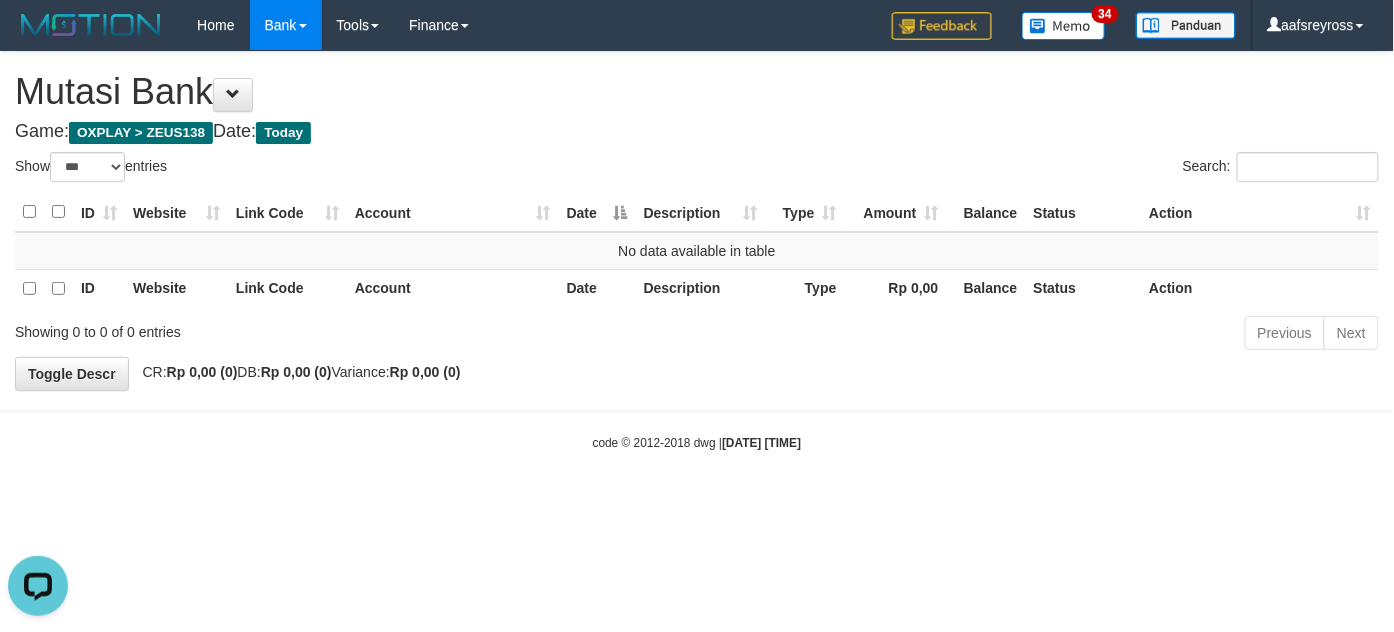 scroll, scrollTop: 0, scrollLeft: 0, axis: both 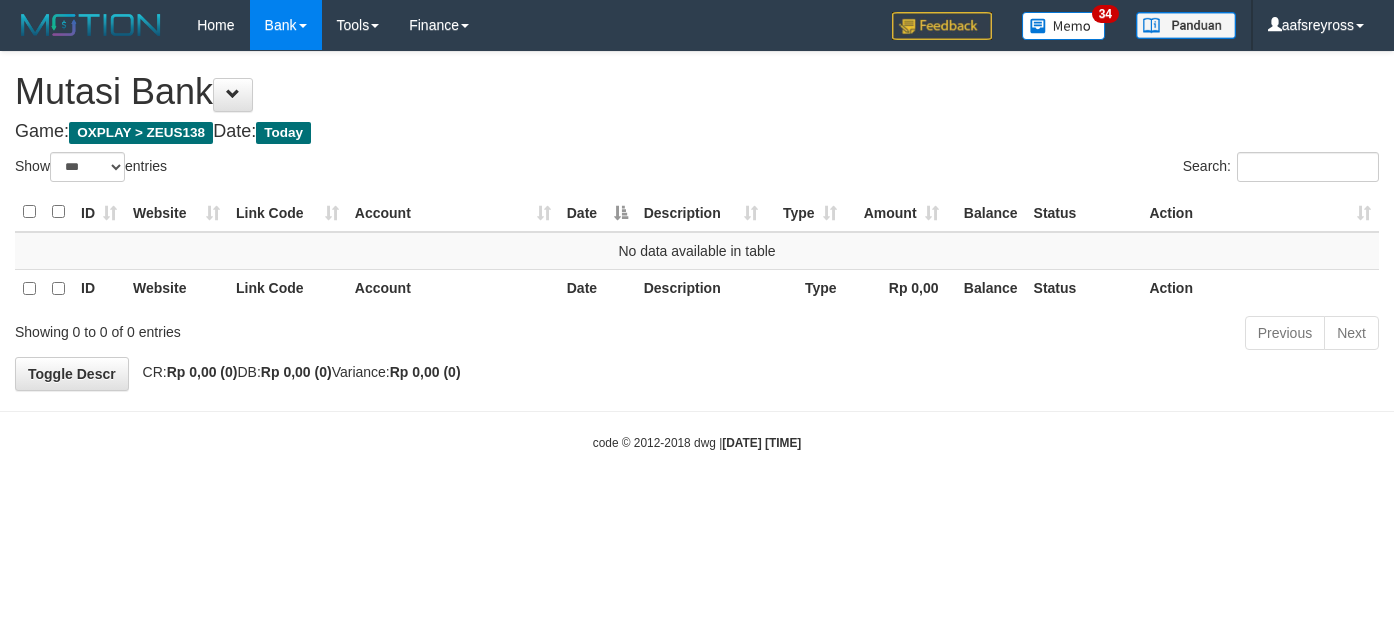 select on "***" 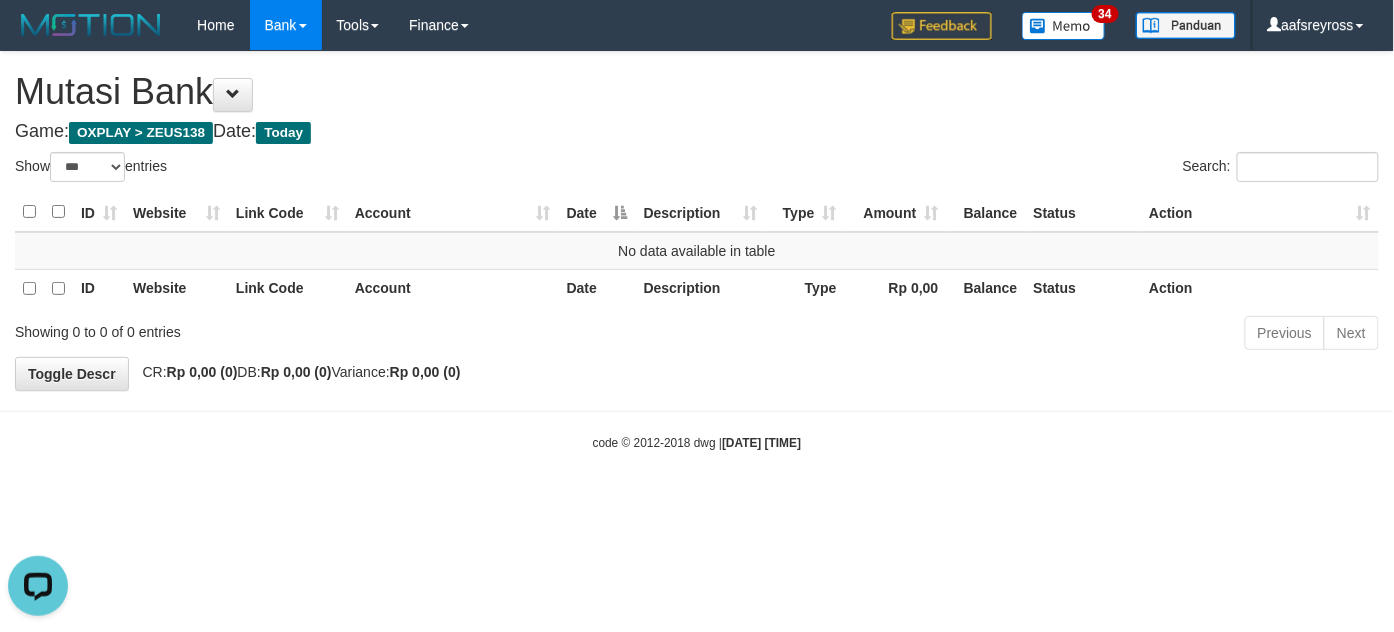 scroll, scrollTop: 0, scrollLeft: 0, axis: both 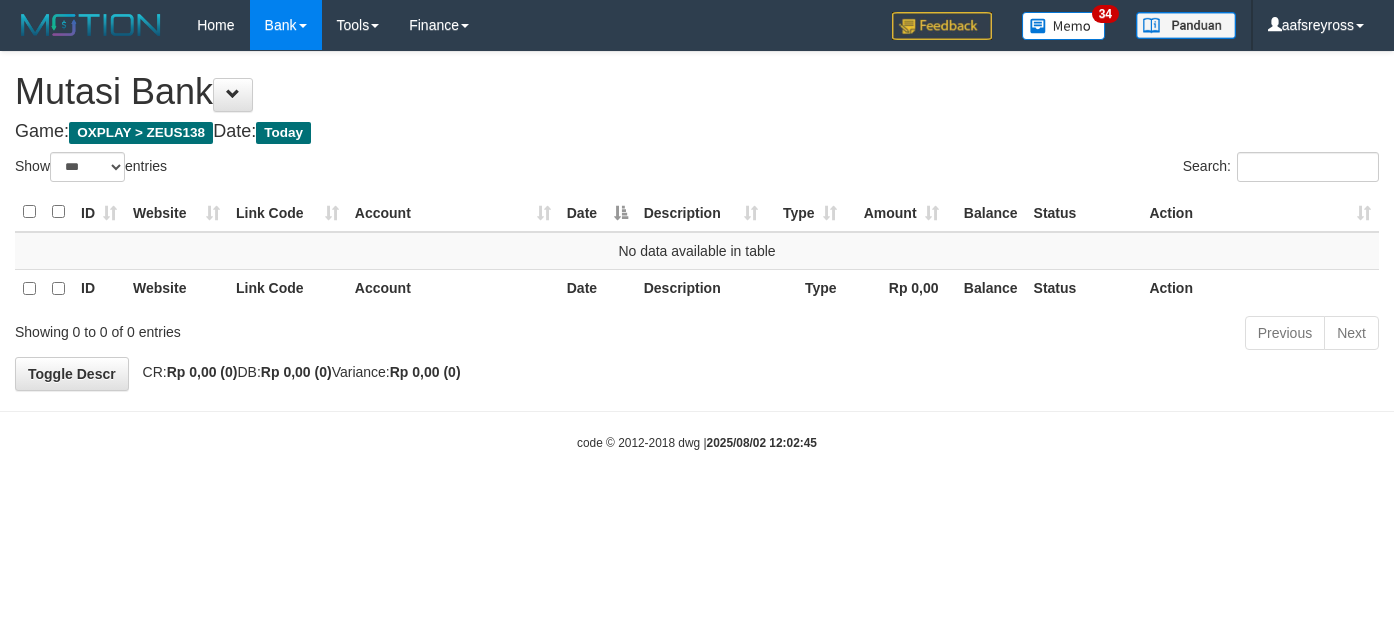 select on "***" 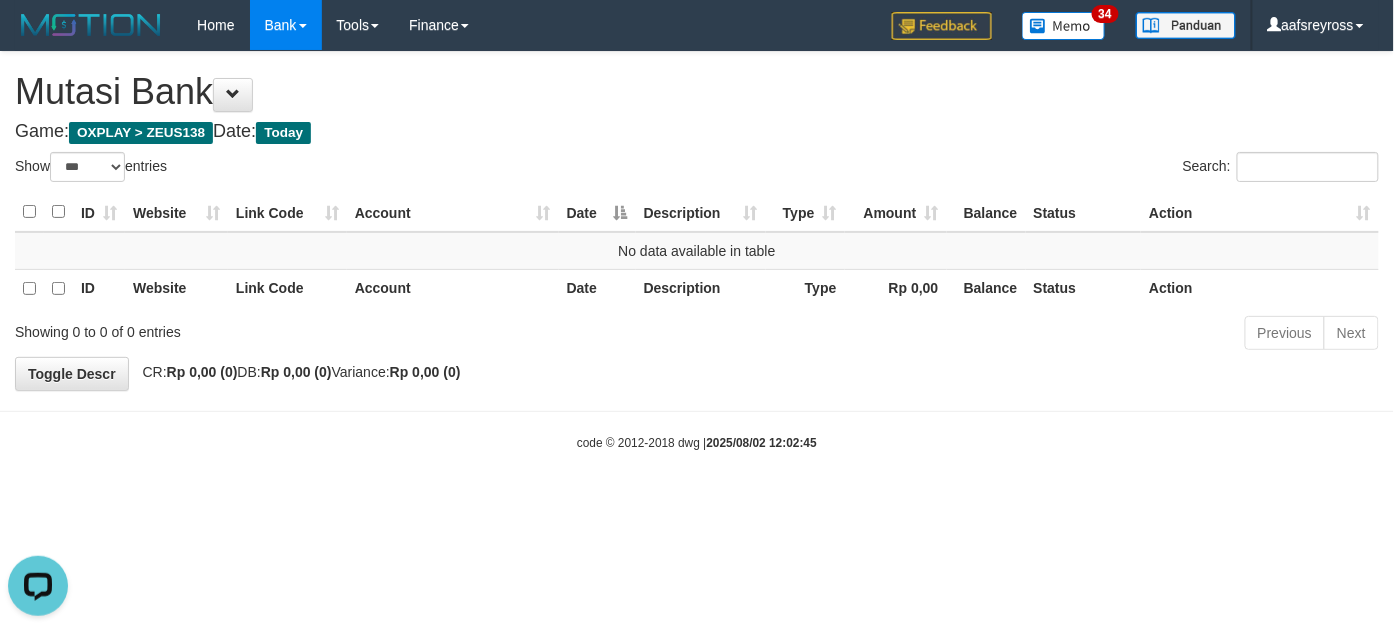 scroll, scrollTop: 0, scrollLeft: 0, axis: both 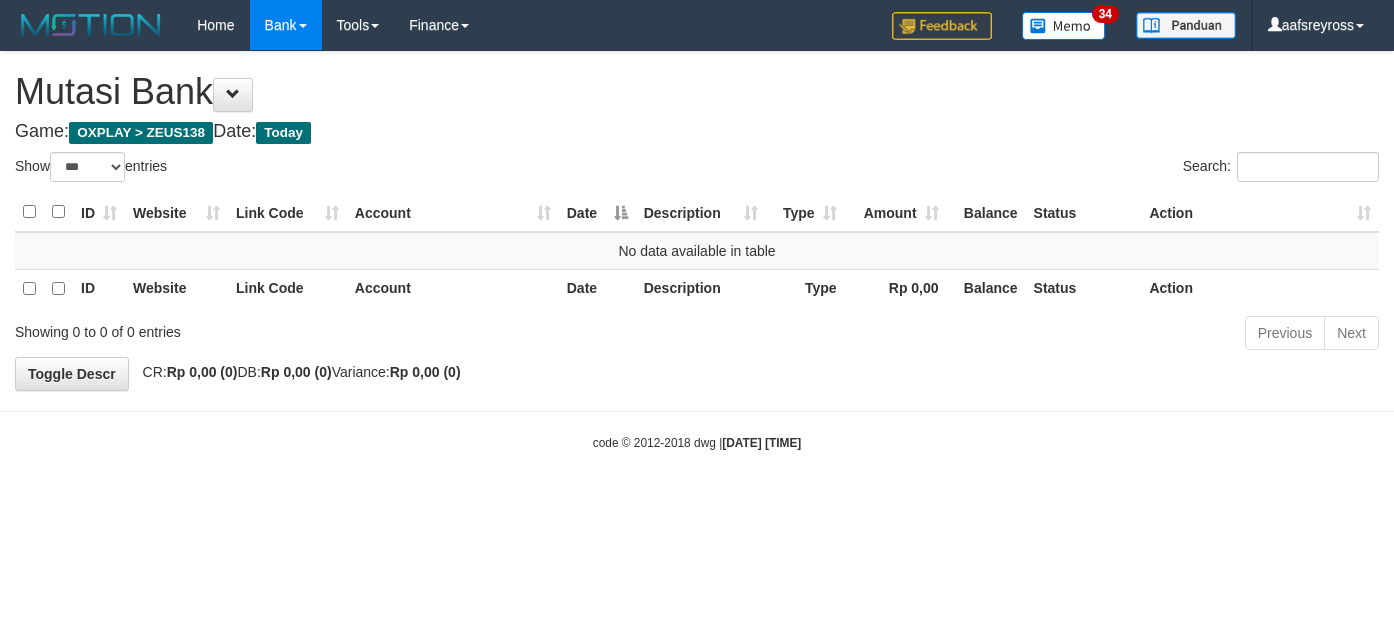 select on "***" 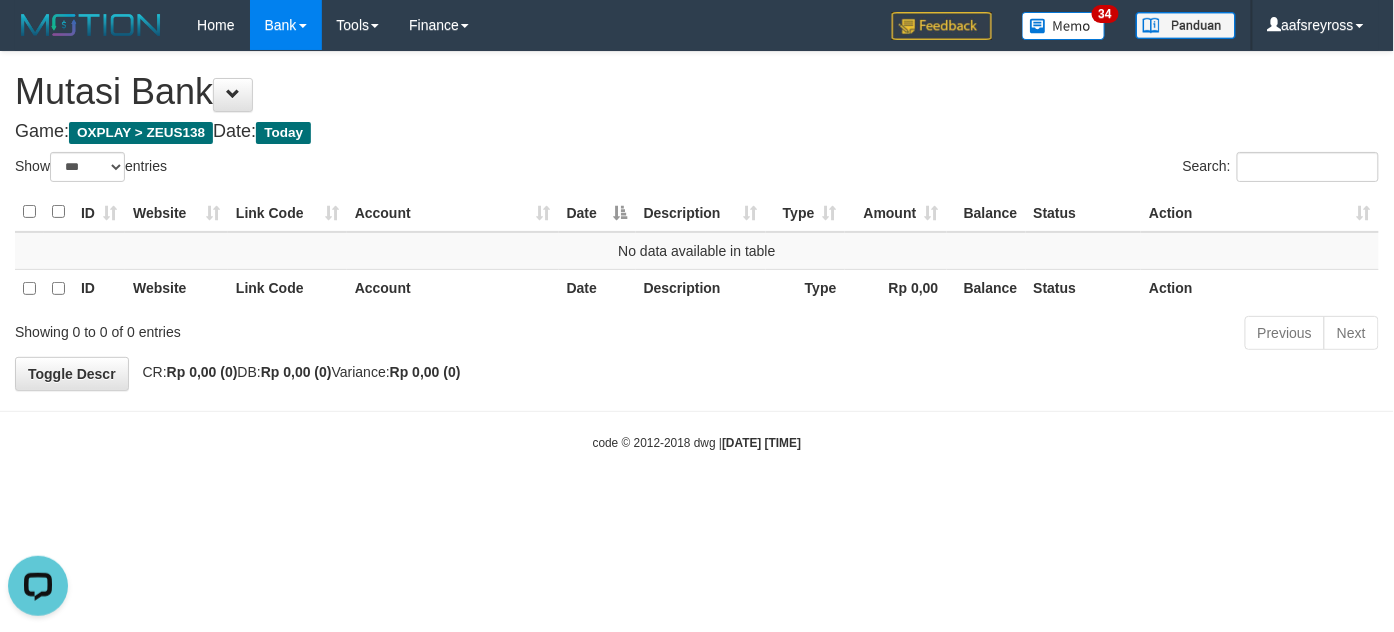 scroll, scrollTop: 0, scrollLeft: 0, axis: both 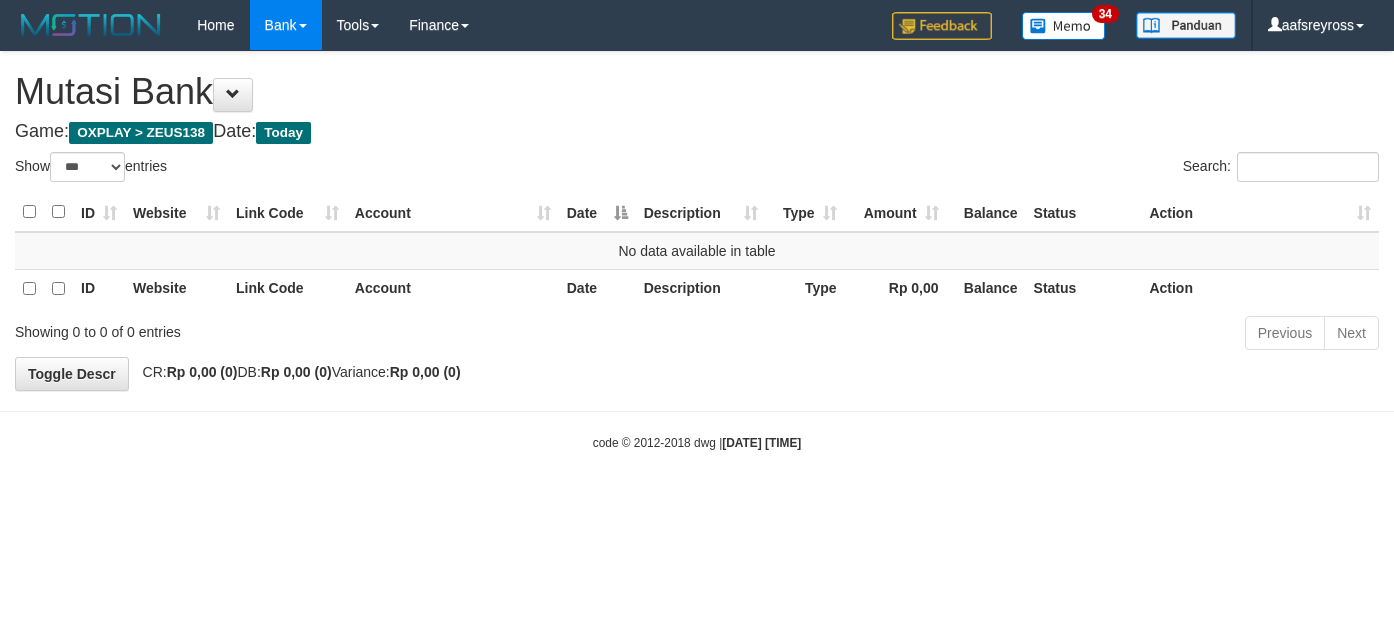 select on "***" 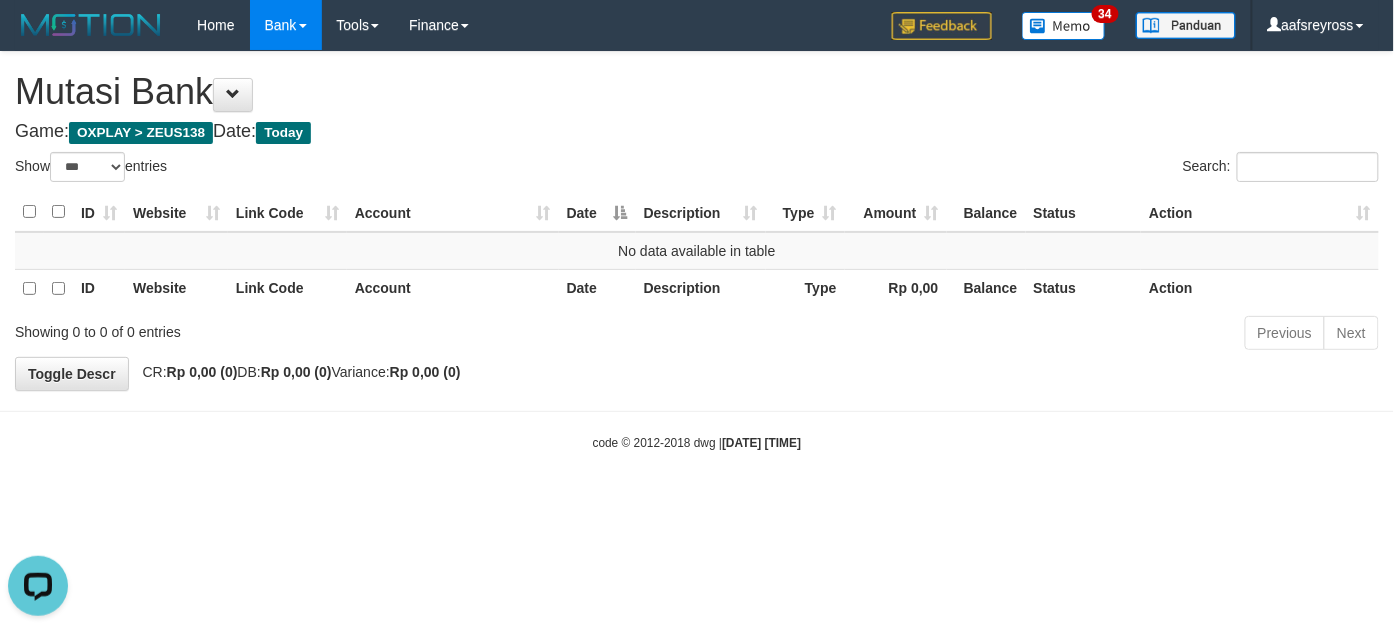 scroll, scrollTop: 0, scrollLeft: 0, axis: both 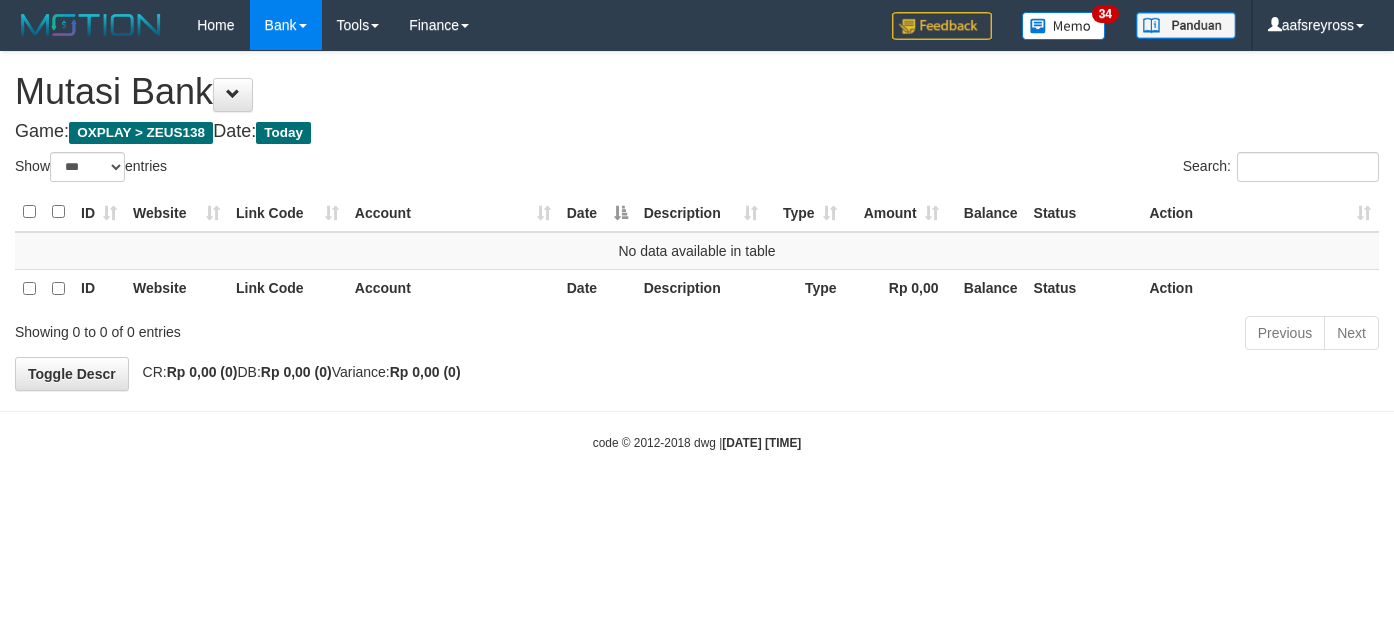 select on "***" 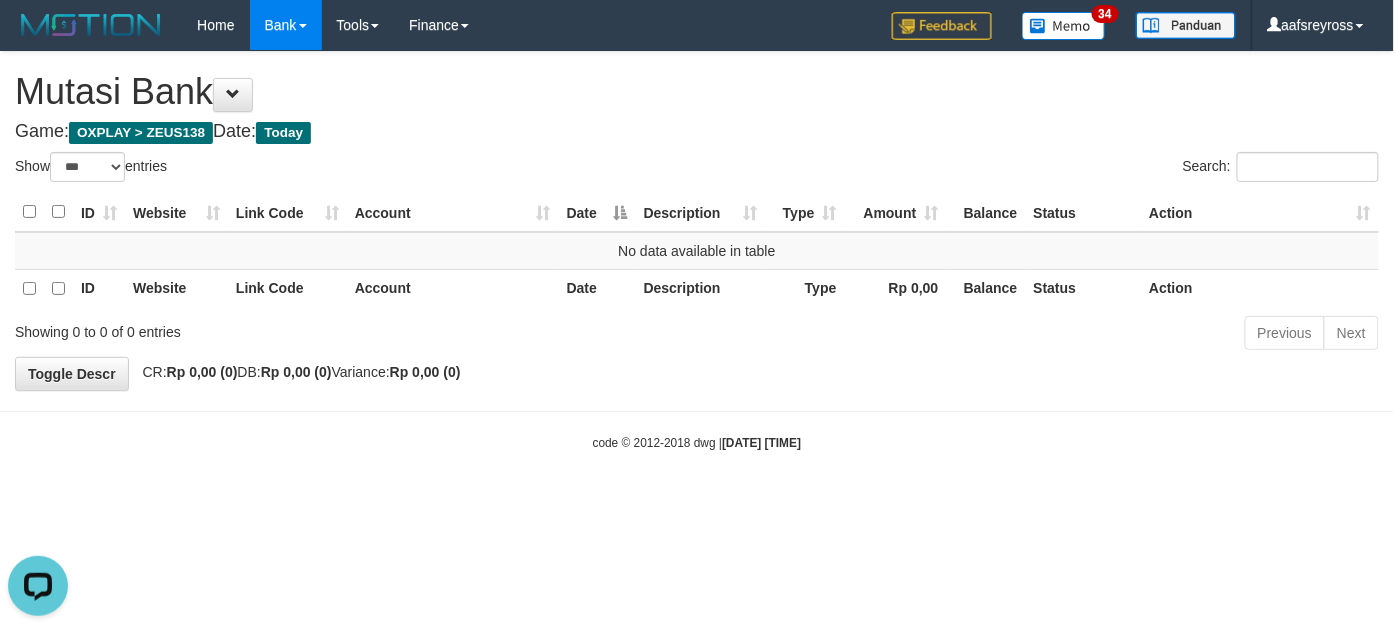 scroll, scrollTop: 0, scrollLeft: 0, axis: both 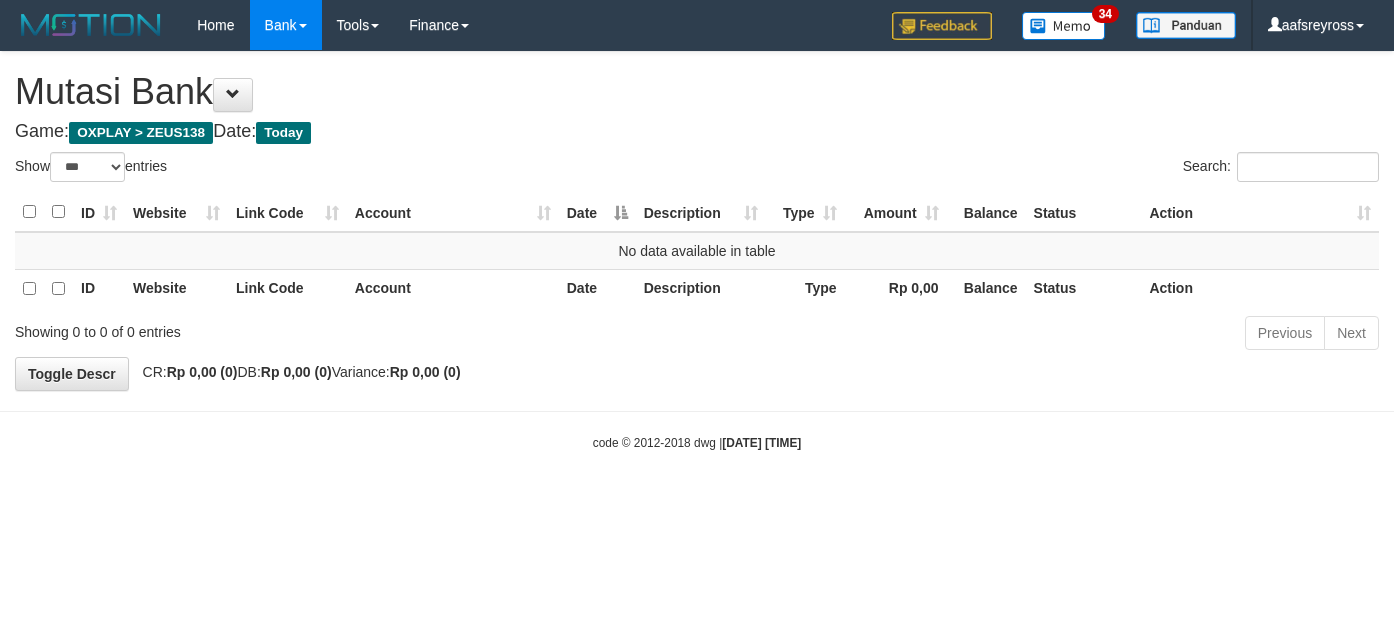 select on "***" 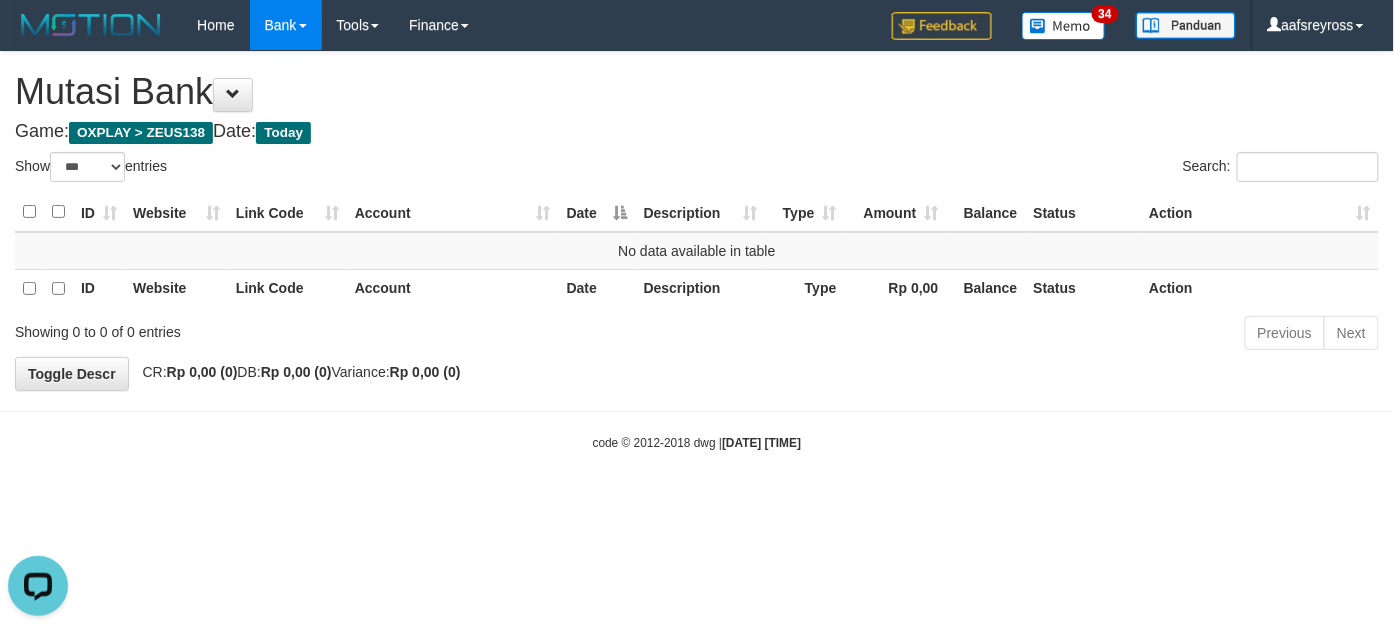 scroll, scrollTop: 0, scrollLeft: 0, axis: both 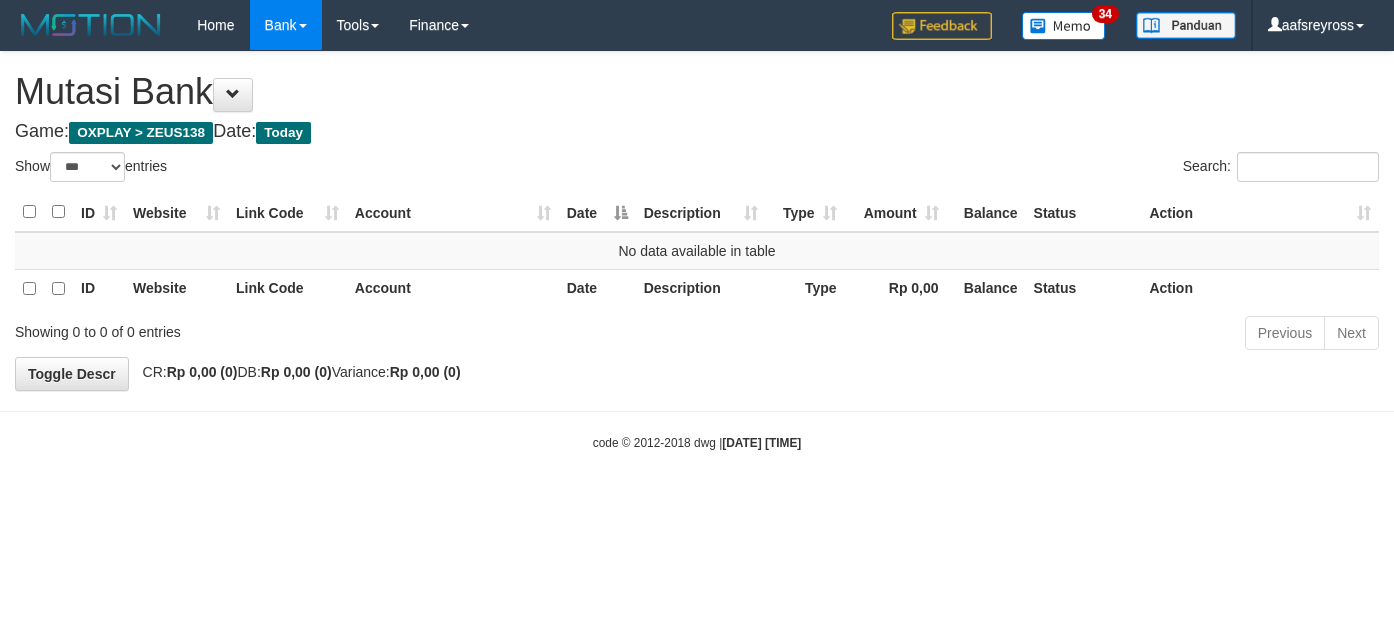 select on "***" 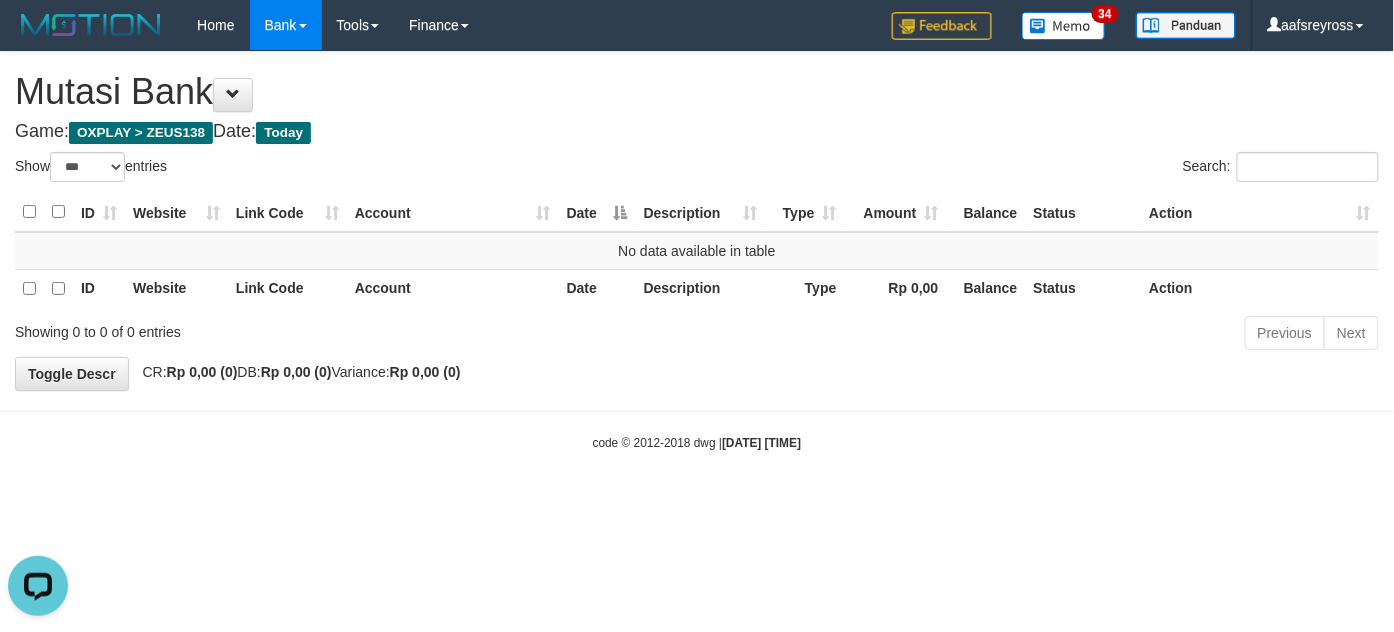 scroll, scrollTop: 0, scrollLeft: 0, axis: both 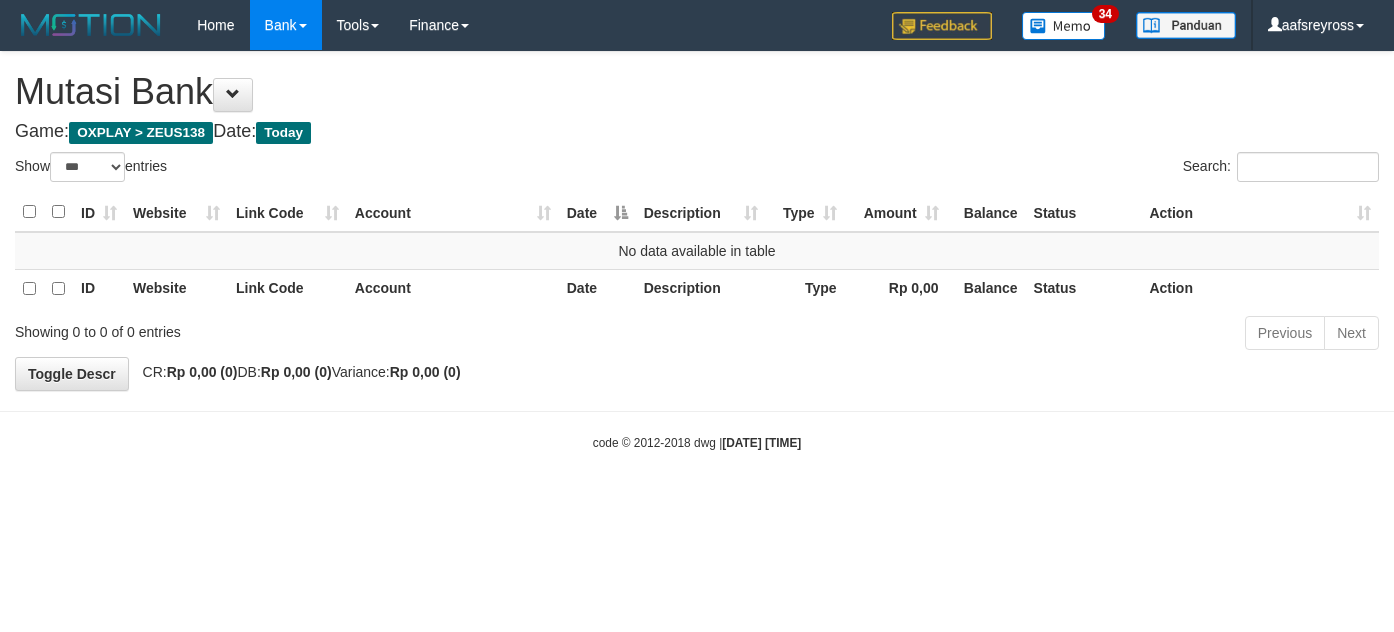 select on "***" 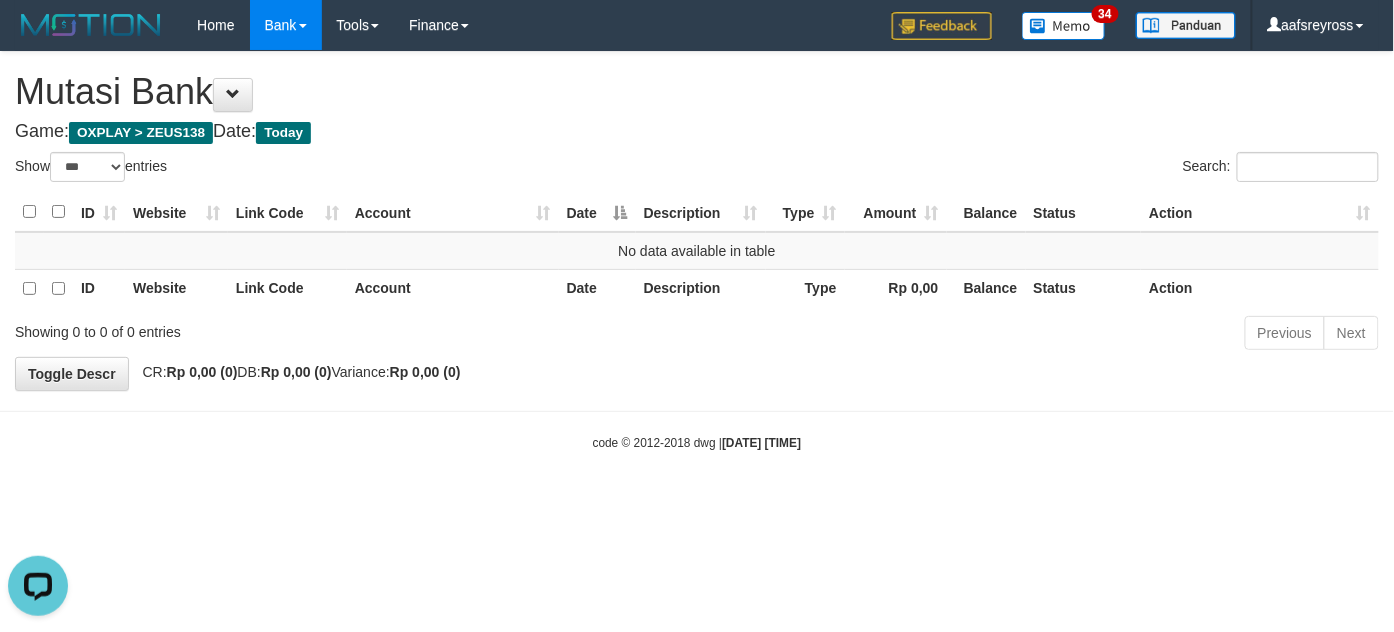 scroll, scrollTop: 0, scrollLeft: 0, axis: both 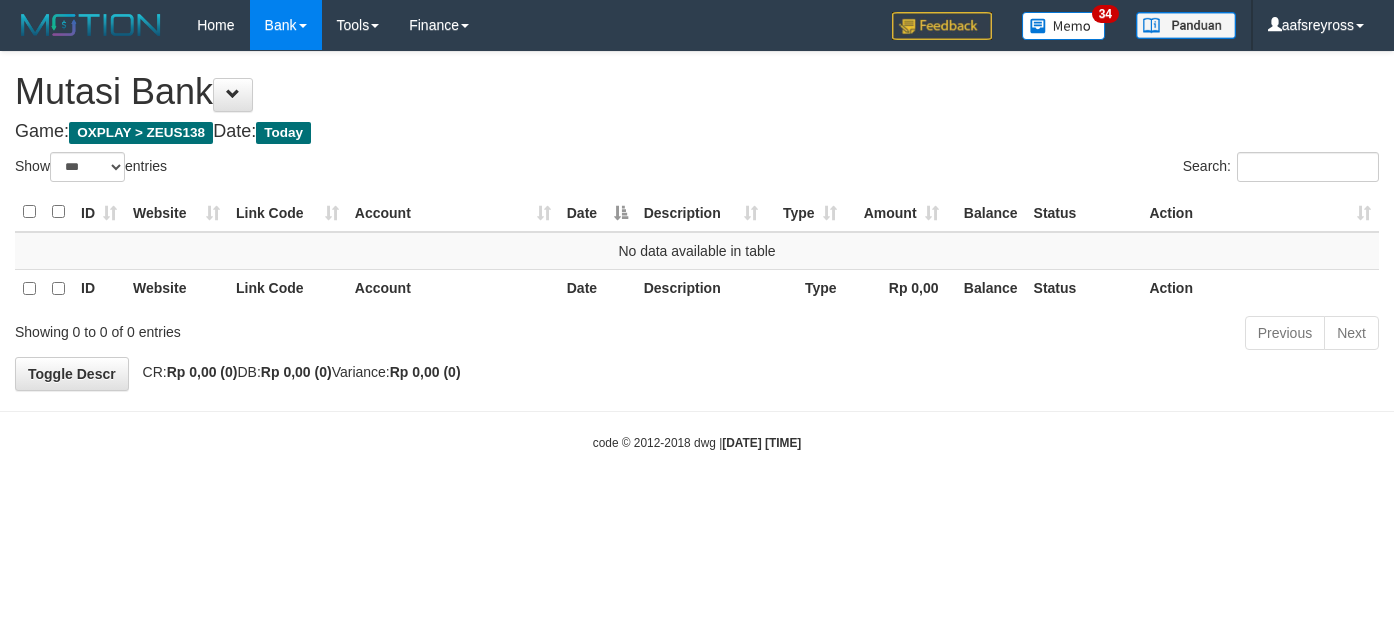 select on "***" 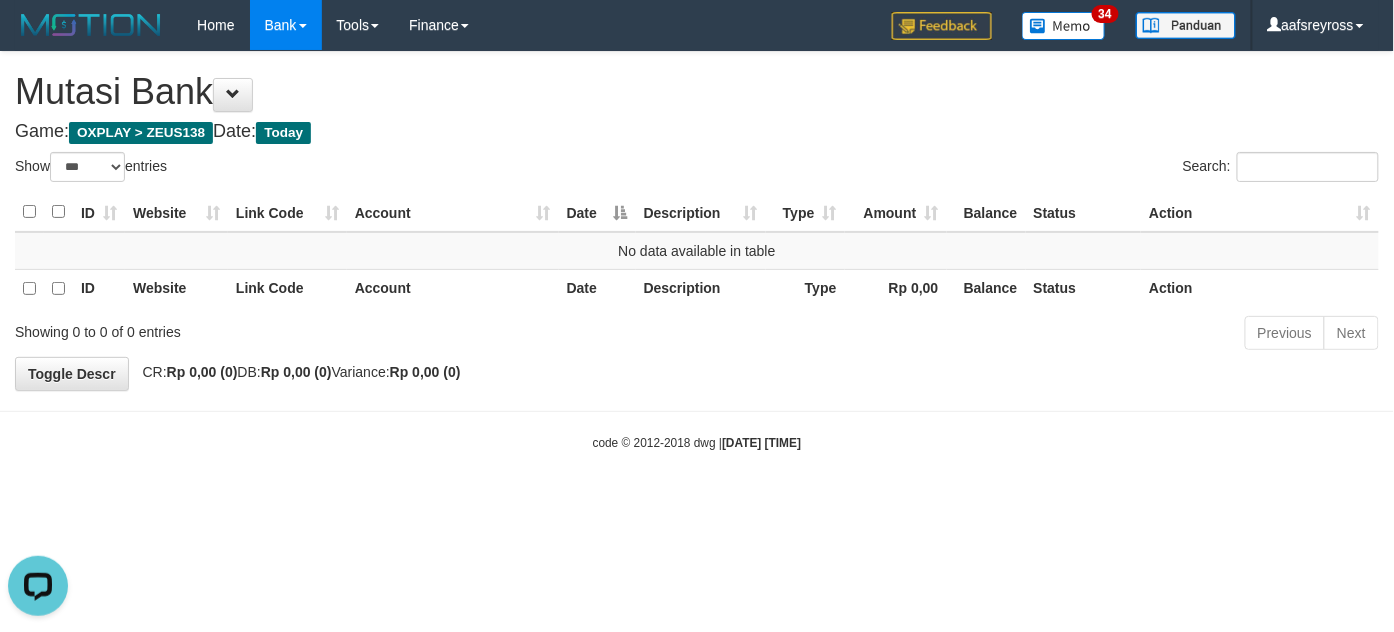 scroll, scrollTop: 0, scrollLeft: 0, axis: both 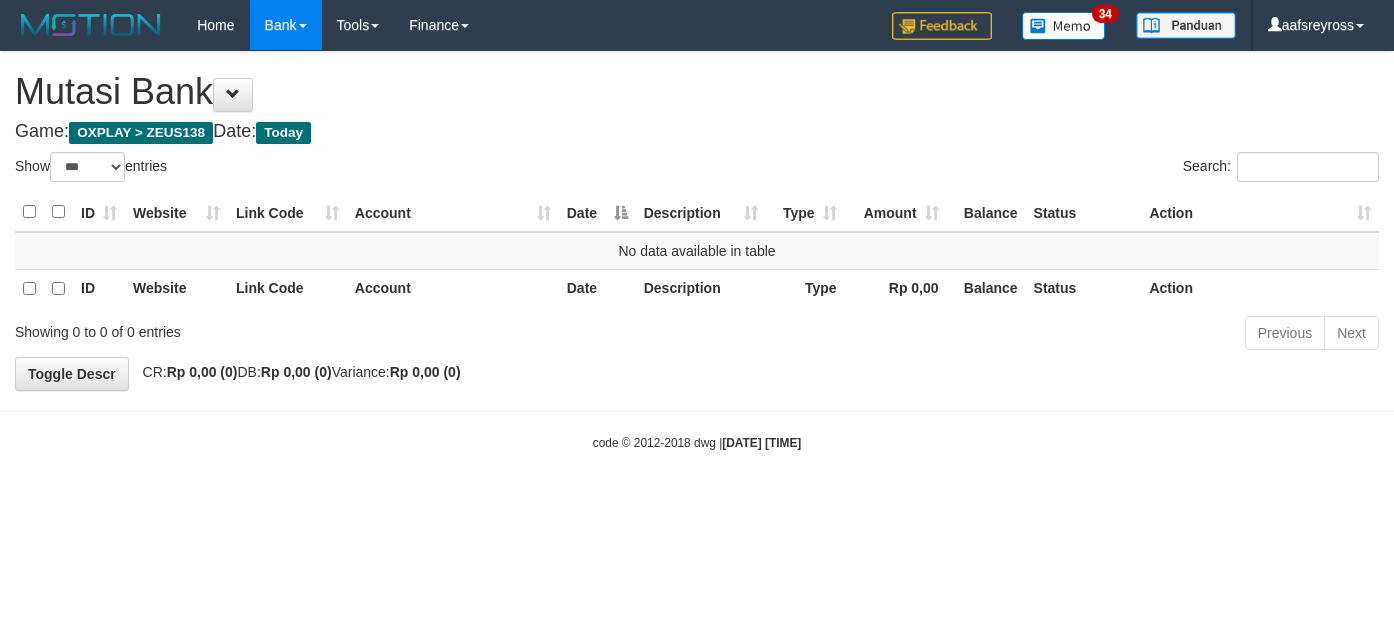 select on "***" 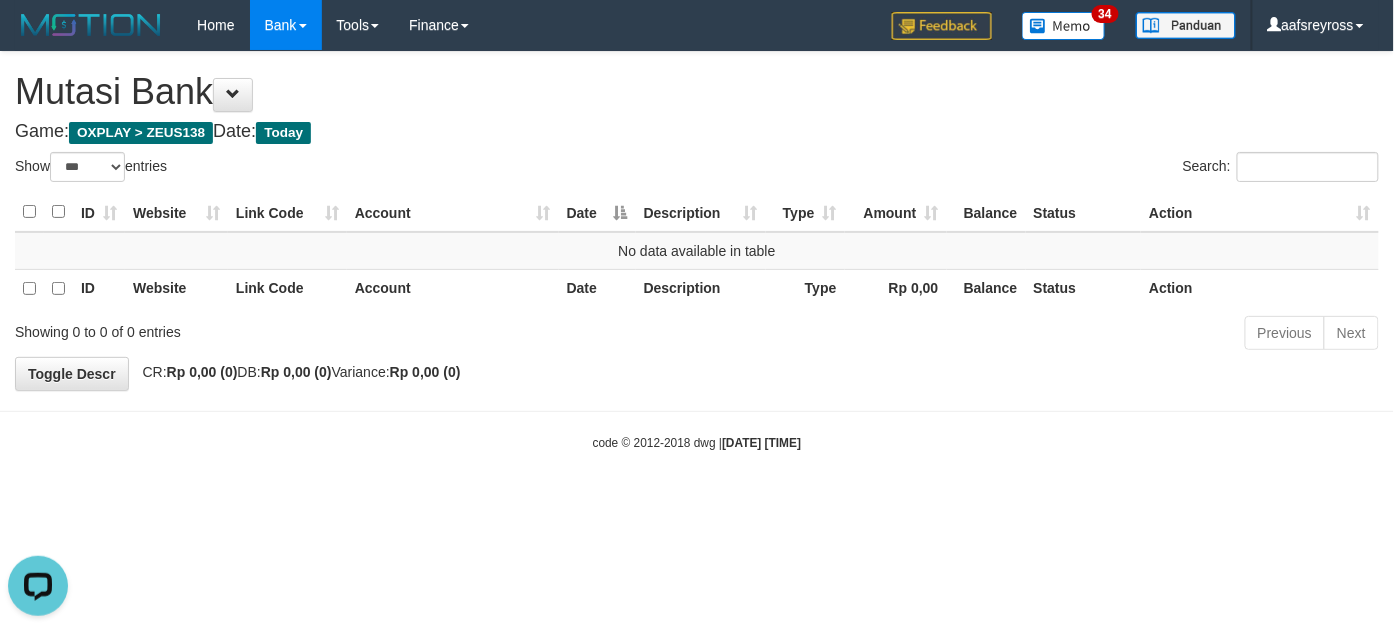 scroll, scrollTop: 0, scrollLeft: 0, axis: both 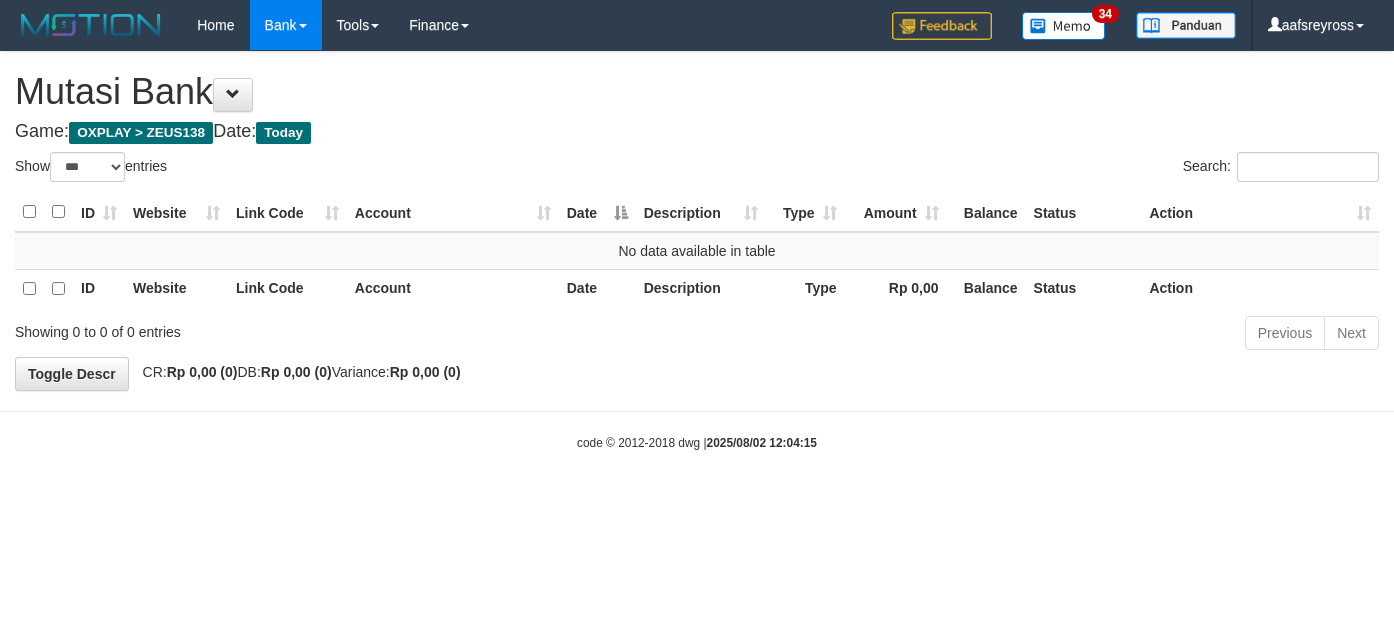 select on "***" 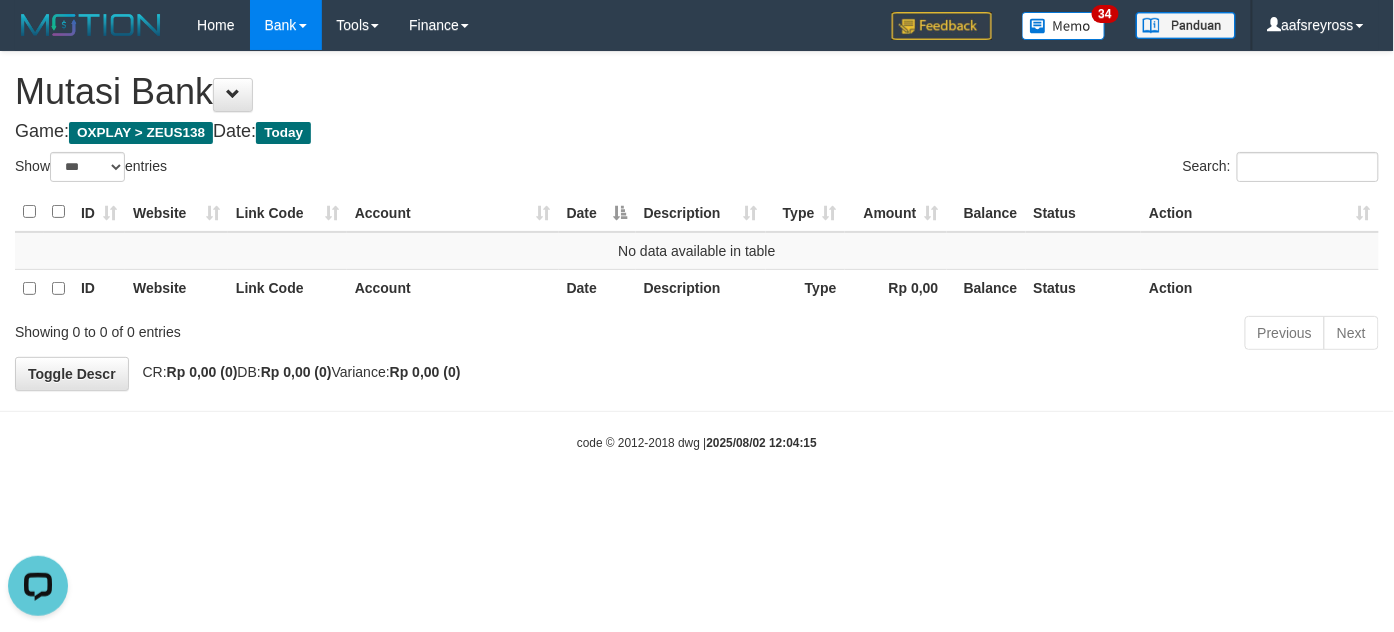 scroll, scrollTop: 0, scrollLeft: 0, axis: both 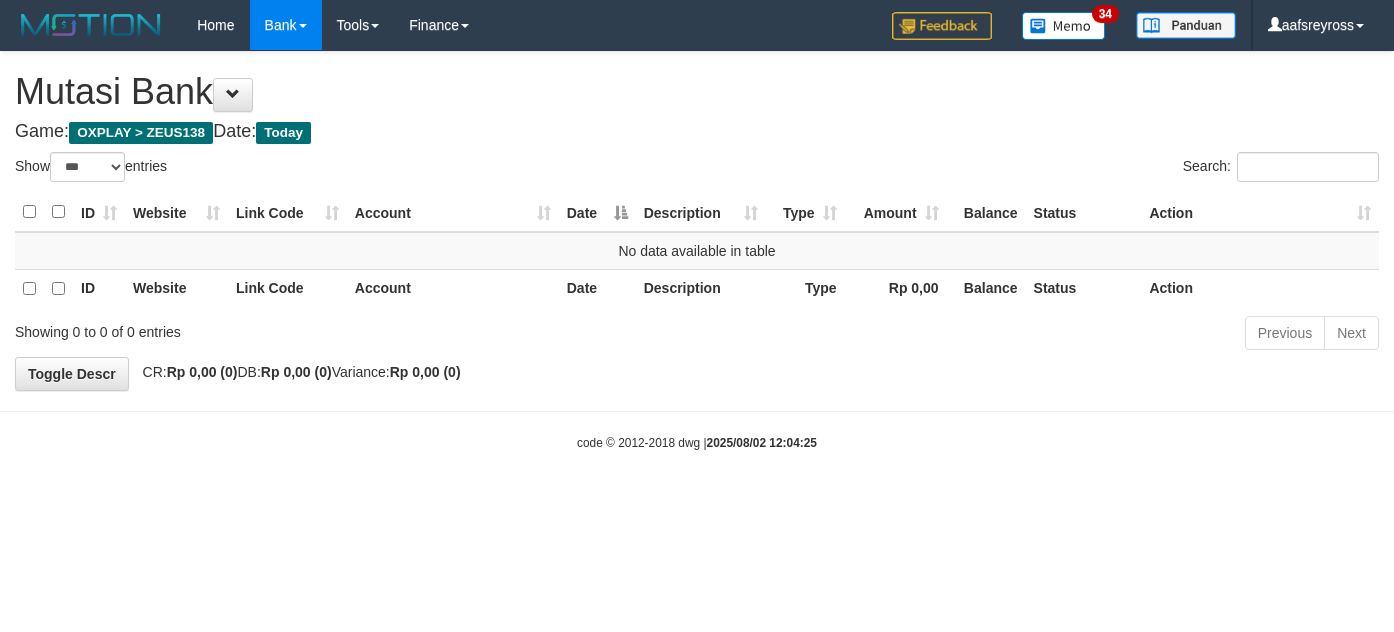 select on "***" 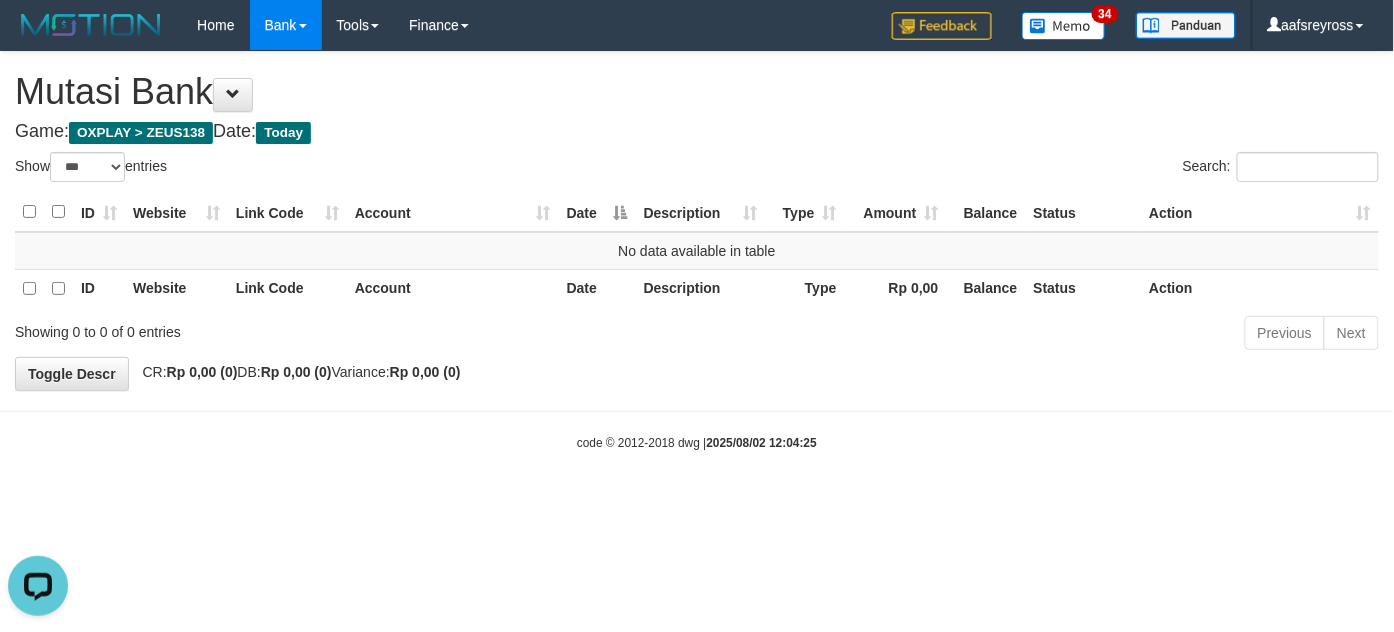 scroll, scrollTop: 0, scrollLeft: 0, axis: both 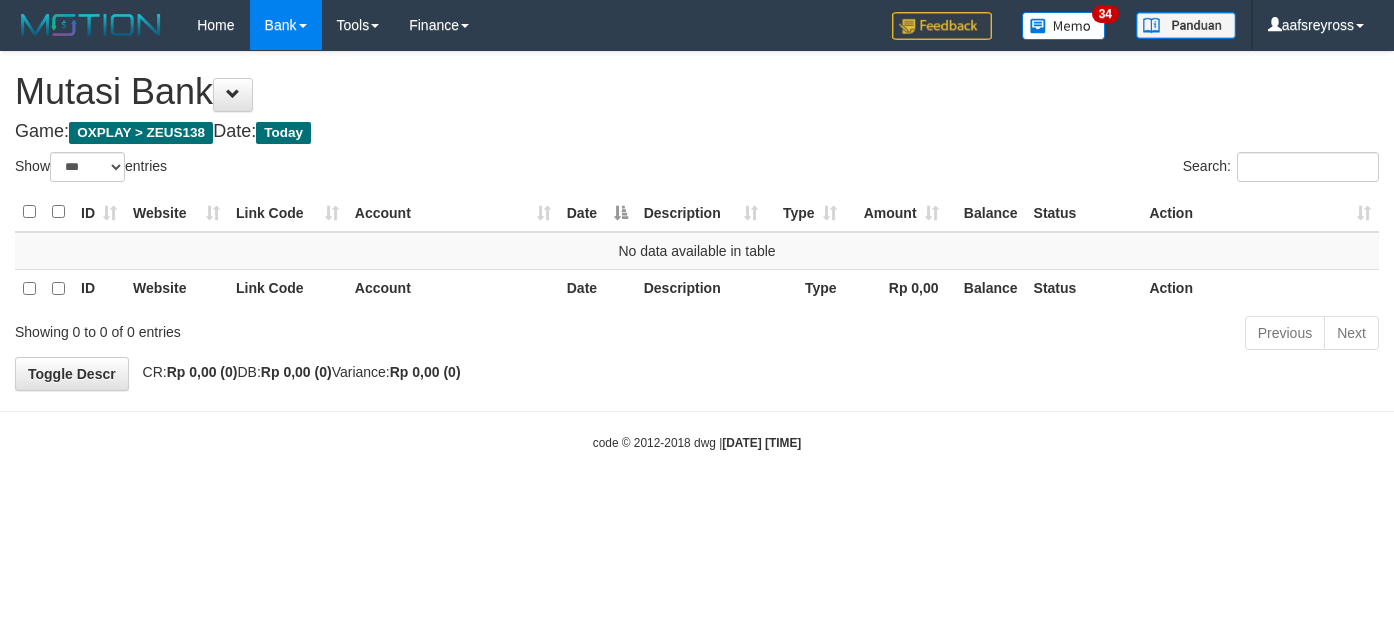 select on "***" 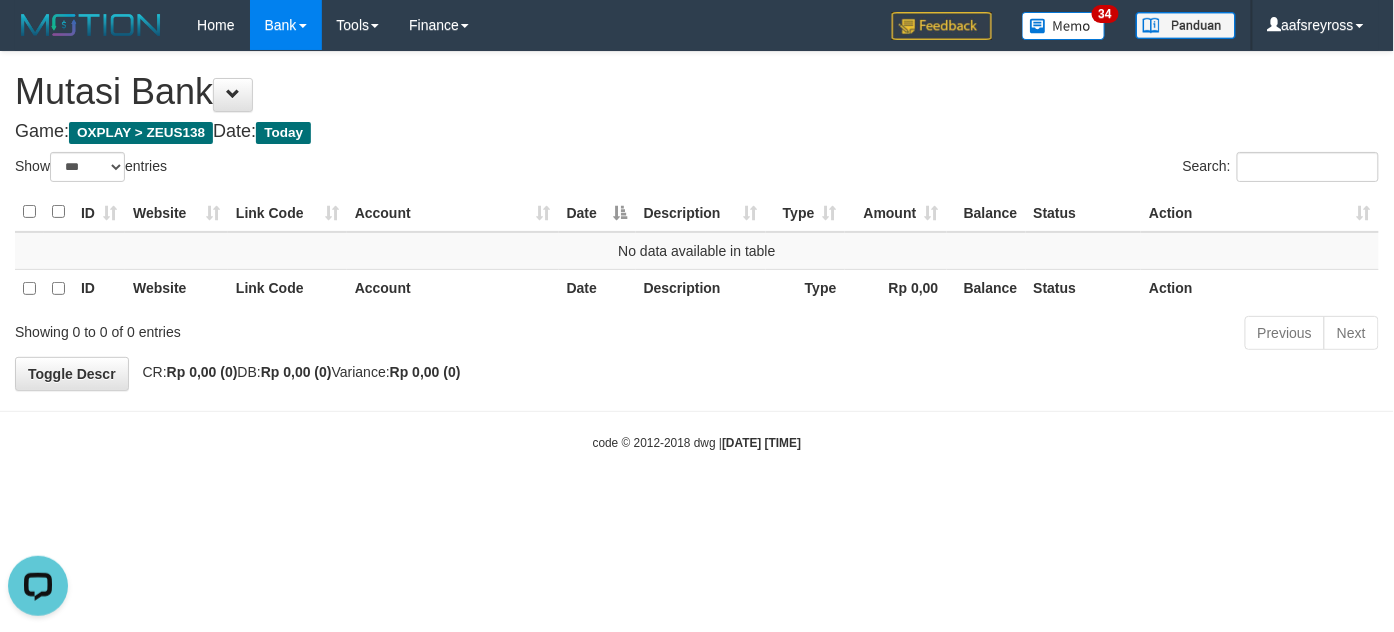 scroll, scrollTop: 0, scrollLeft: 0, axis: both 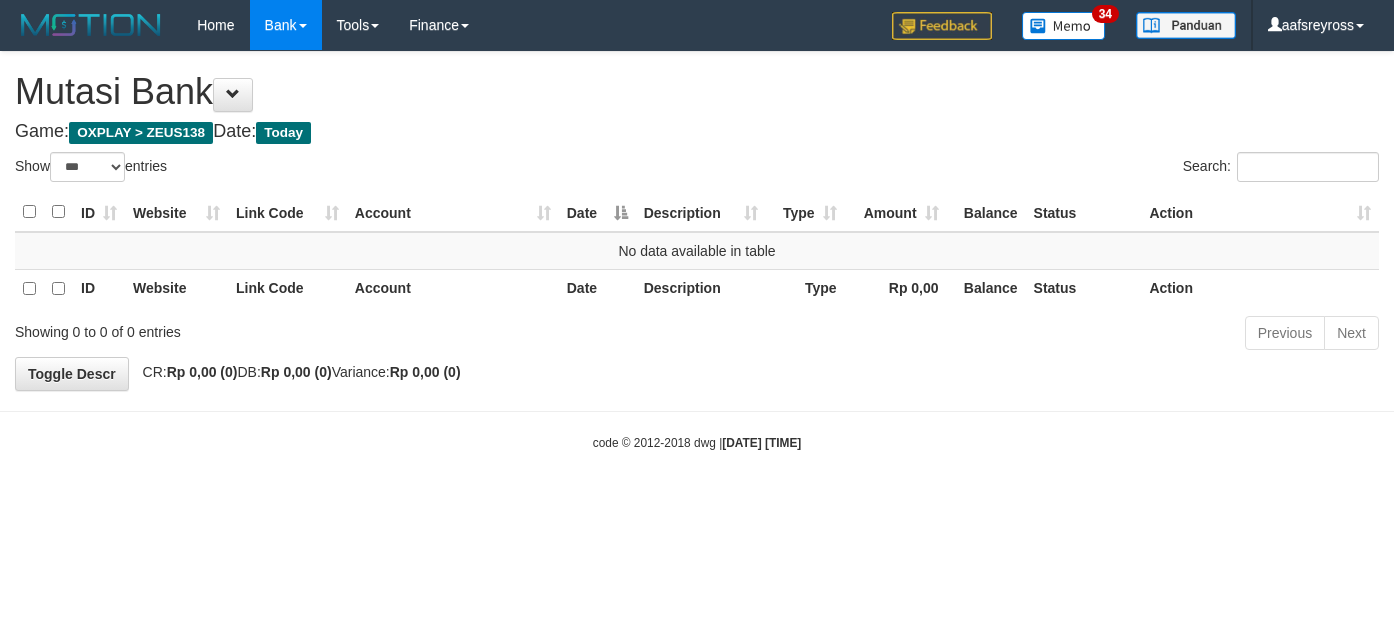 select on "***" 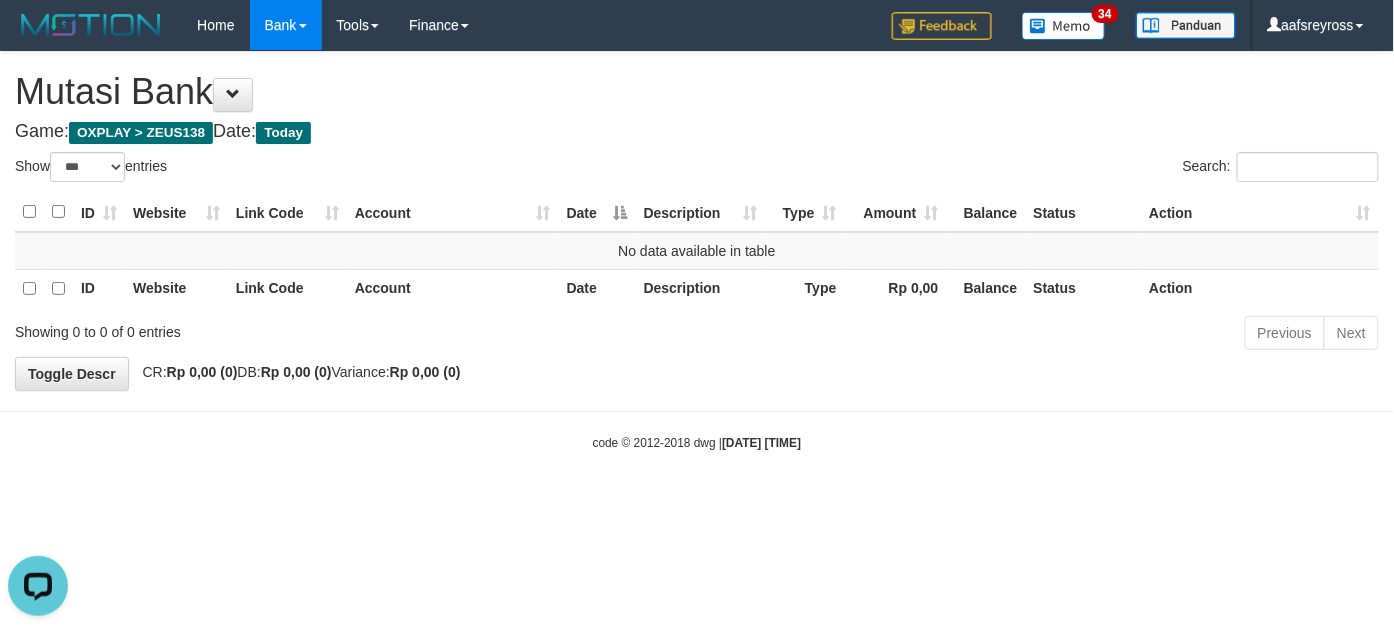 scroll, scrollTop: 0, scrollLeft: 0, axis: both 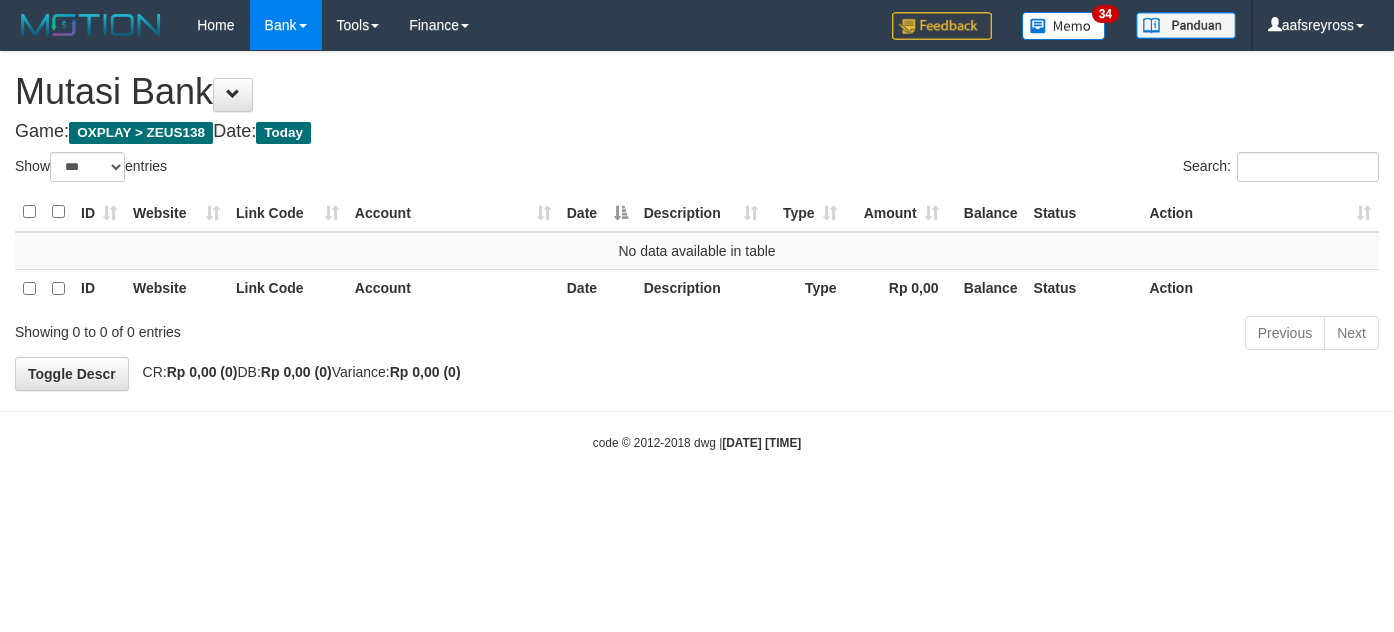 select on "***" 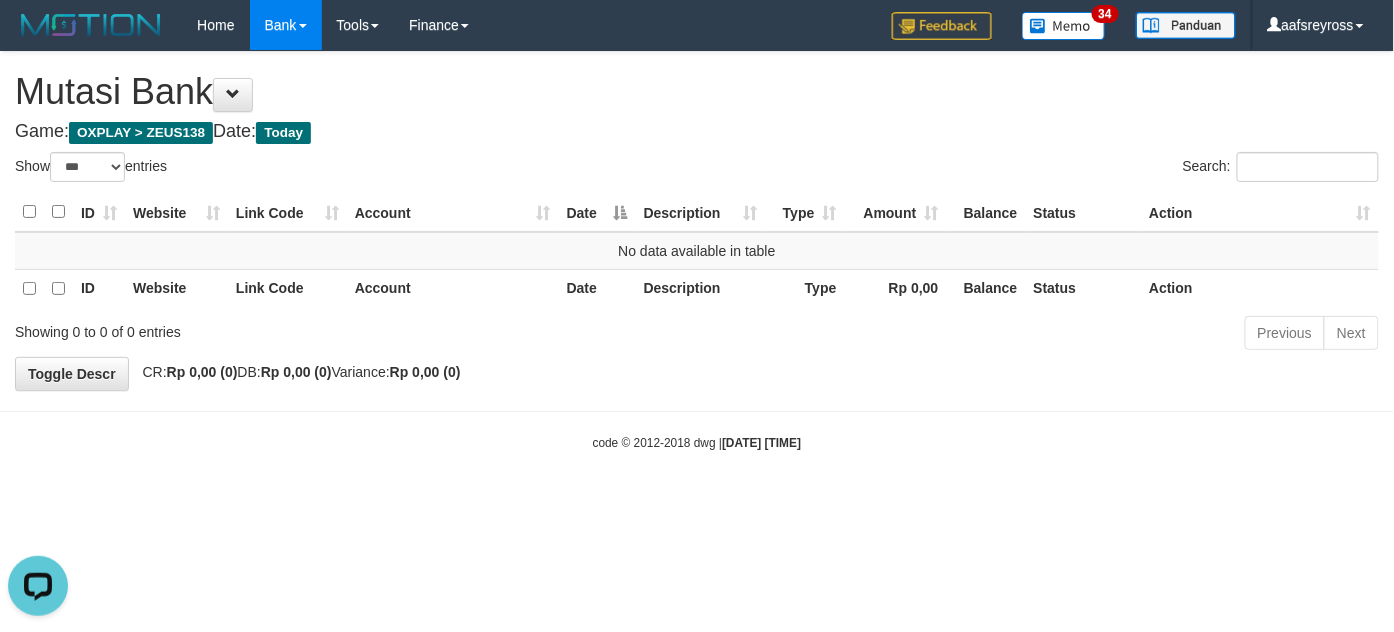 scroll, scrollTop: 0, scrollLeft: 0, axis: both 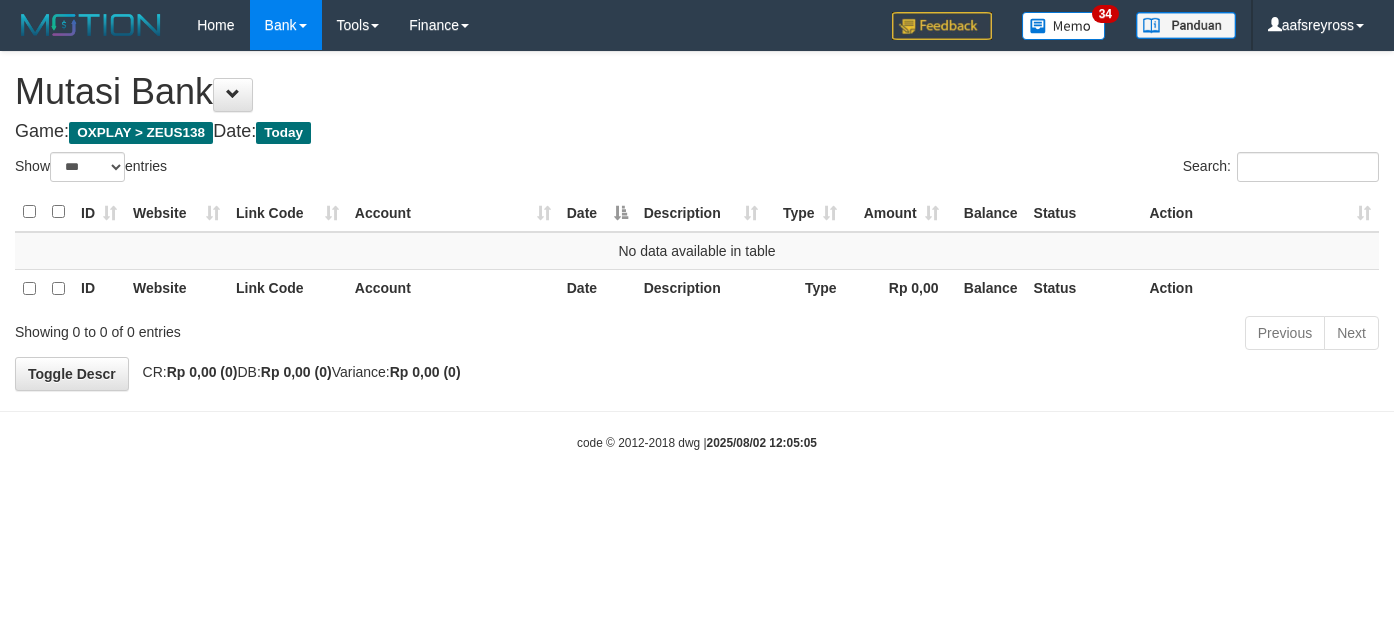 select on "***" 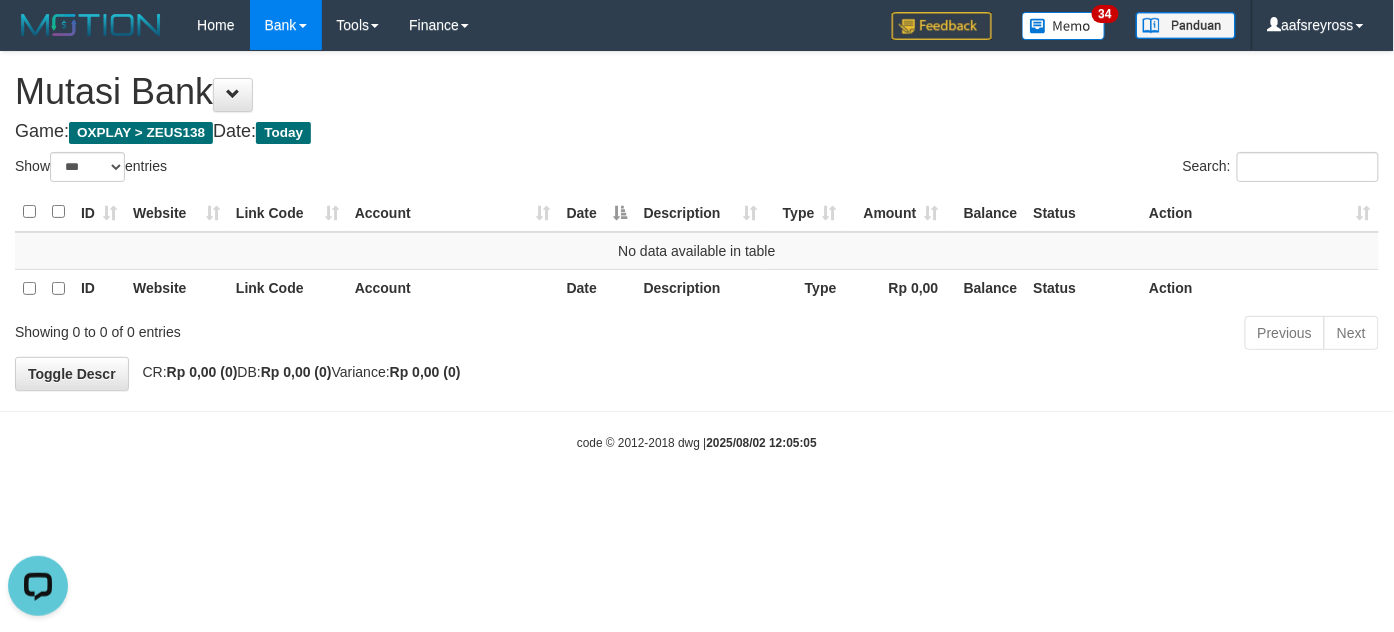 scroll, scrollTop: 0, scrollLeft: 0, axis: both 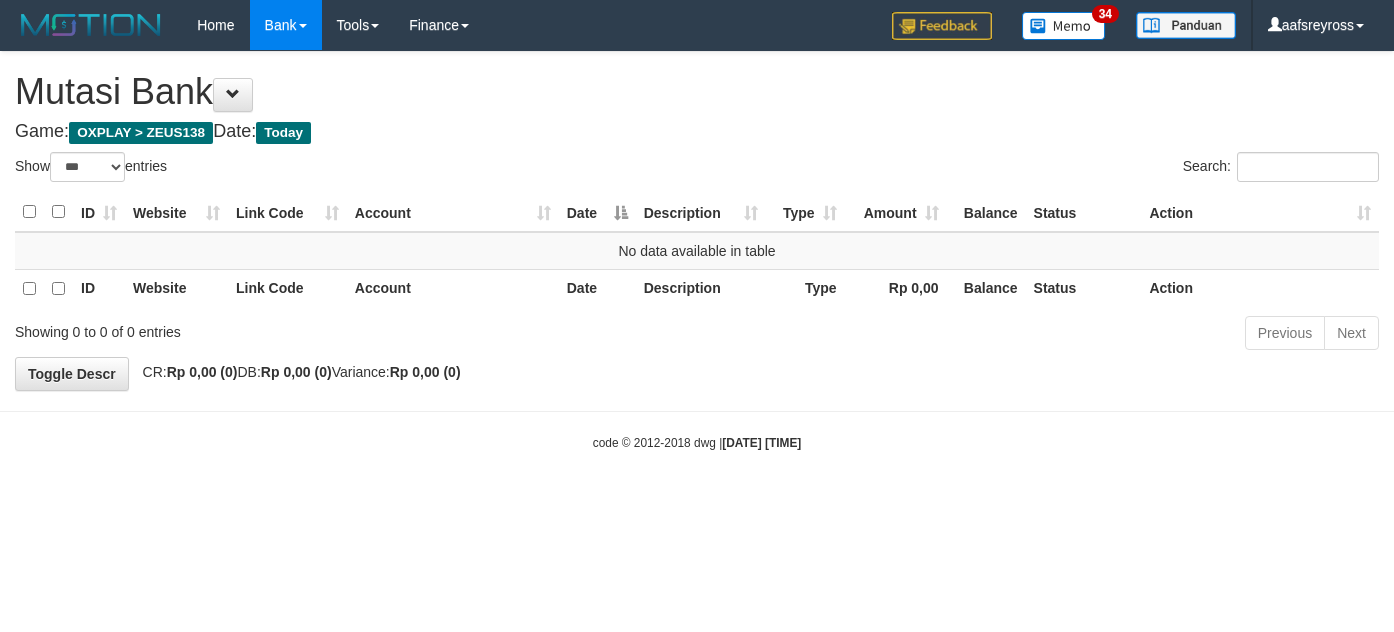 select on "***" 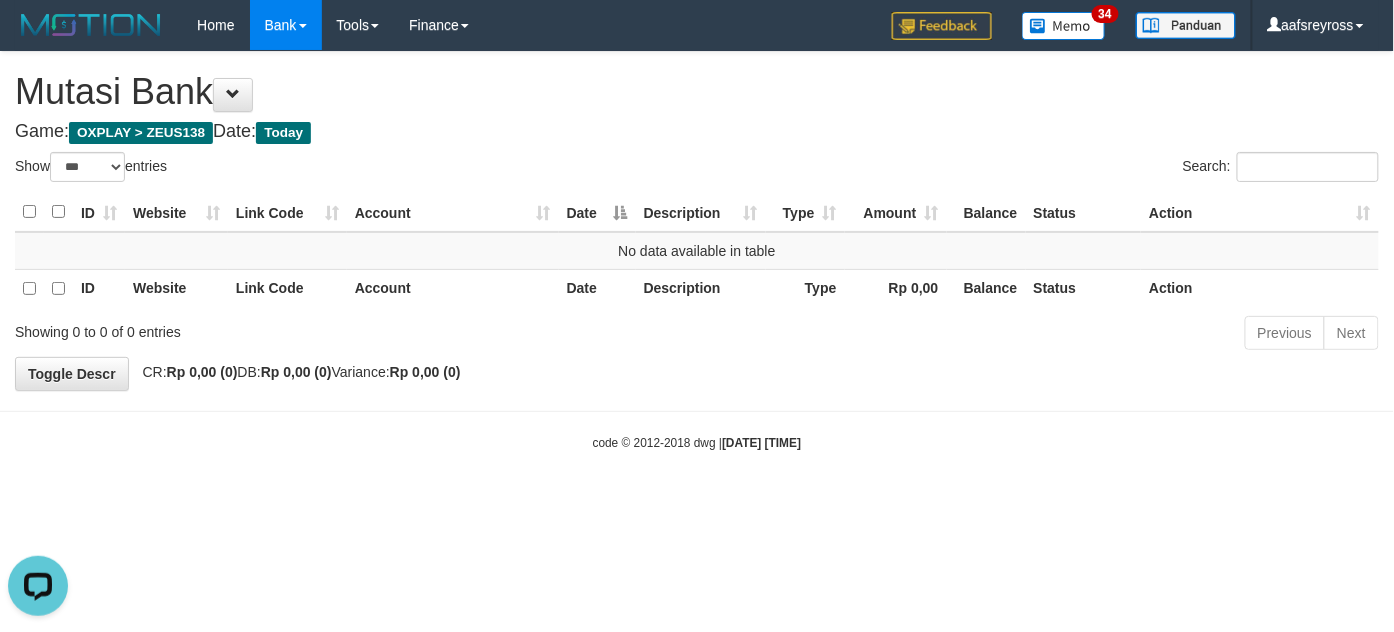 scroll, scrollTop: 0, scrollLeft: 0, axis: both 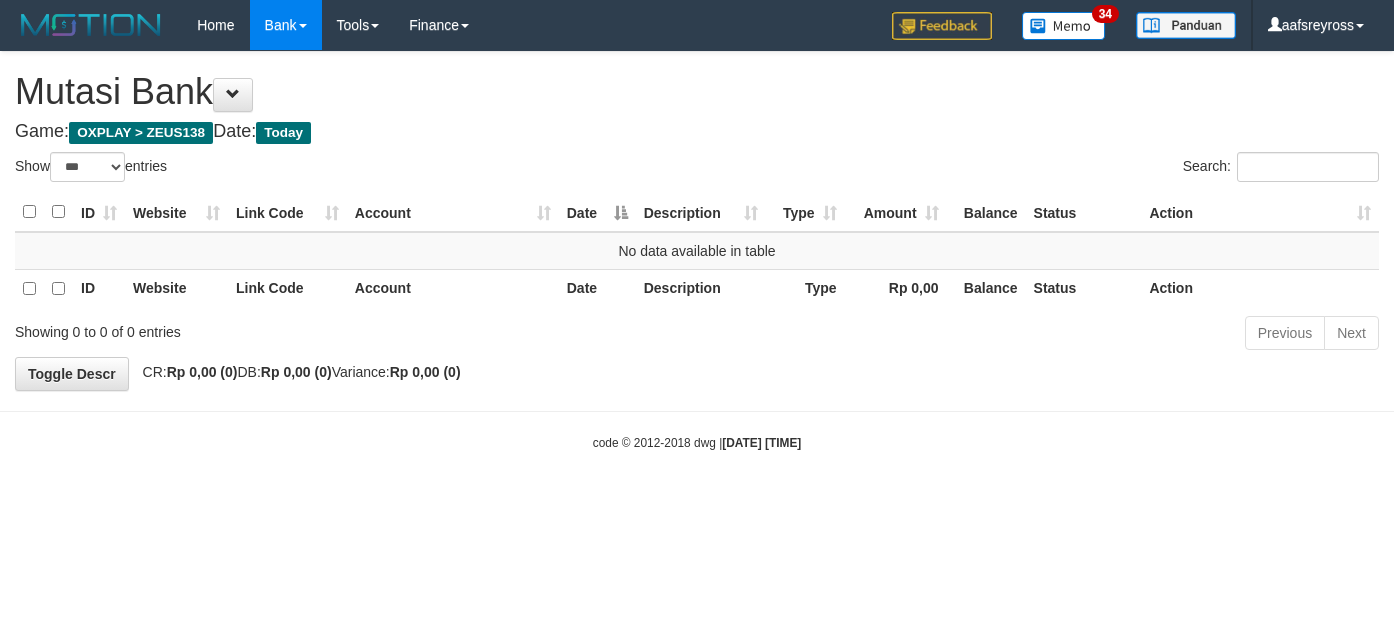 select on "***" 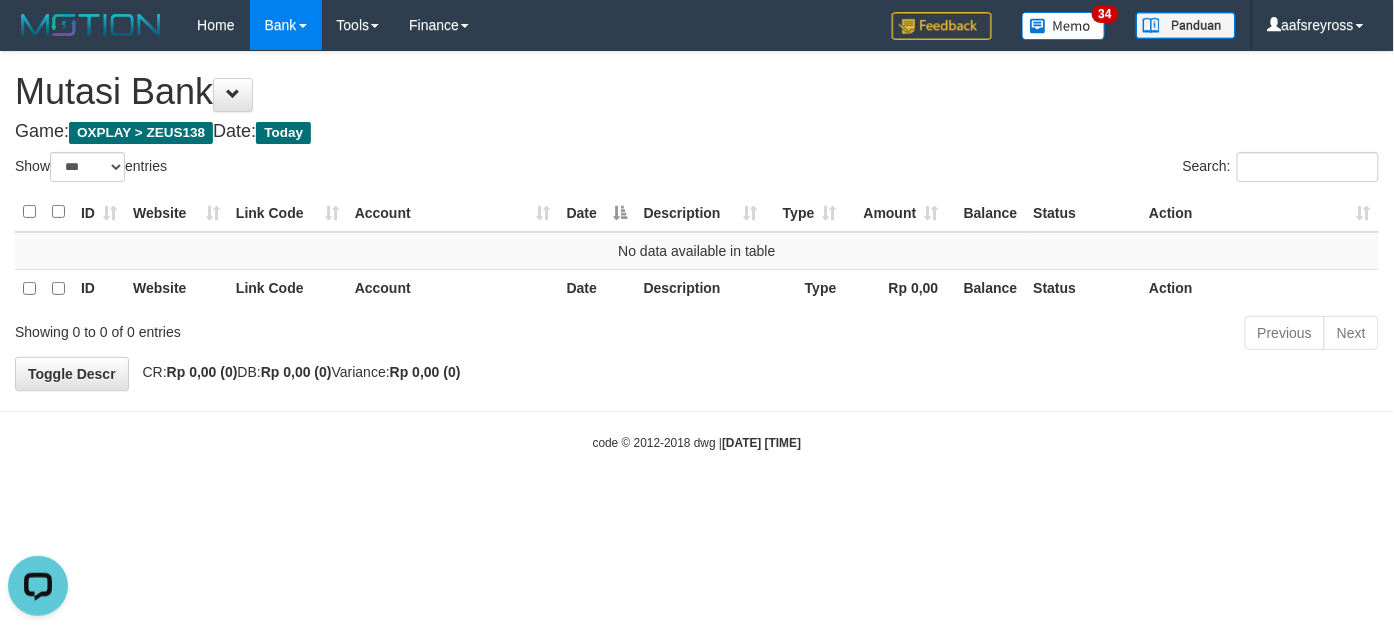 scroll, scrollTop: 0, scrollLeft: 0, axis: both 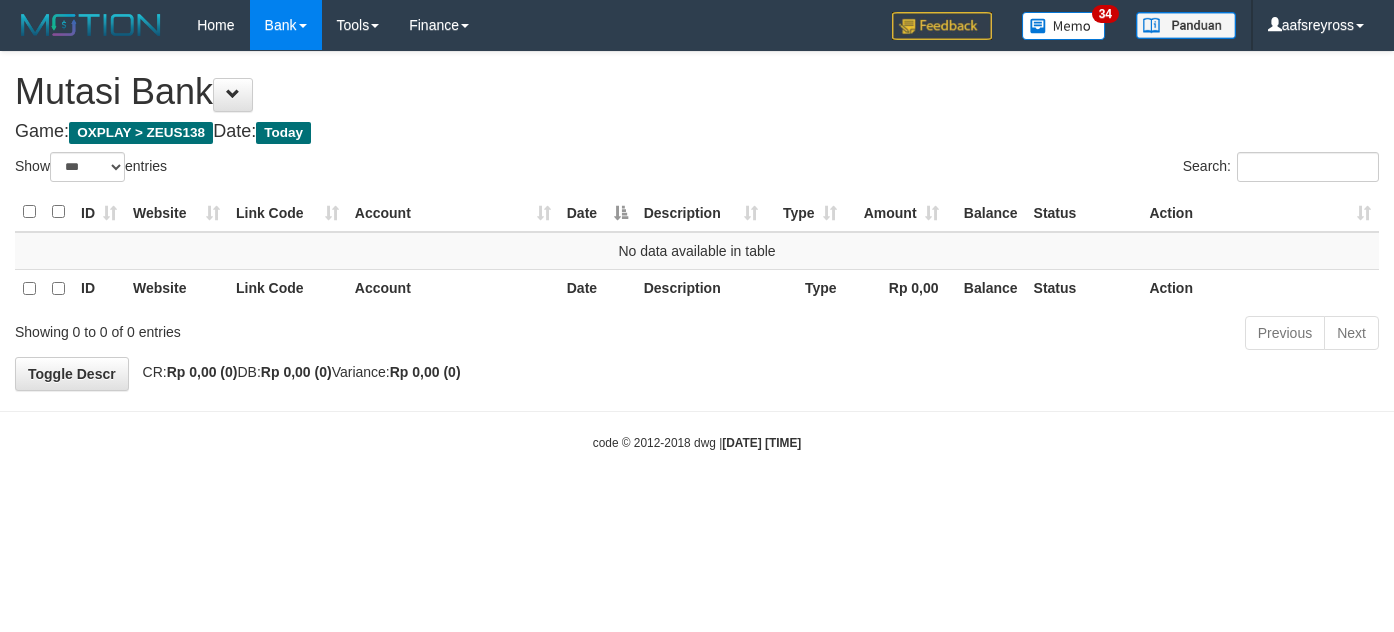 select on "***" 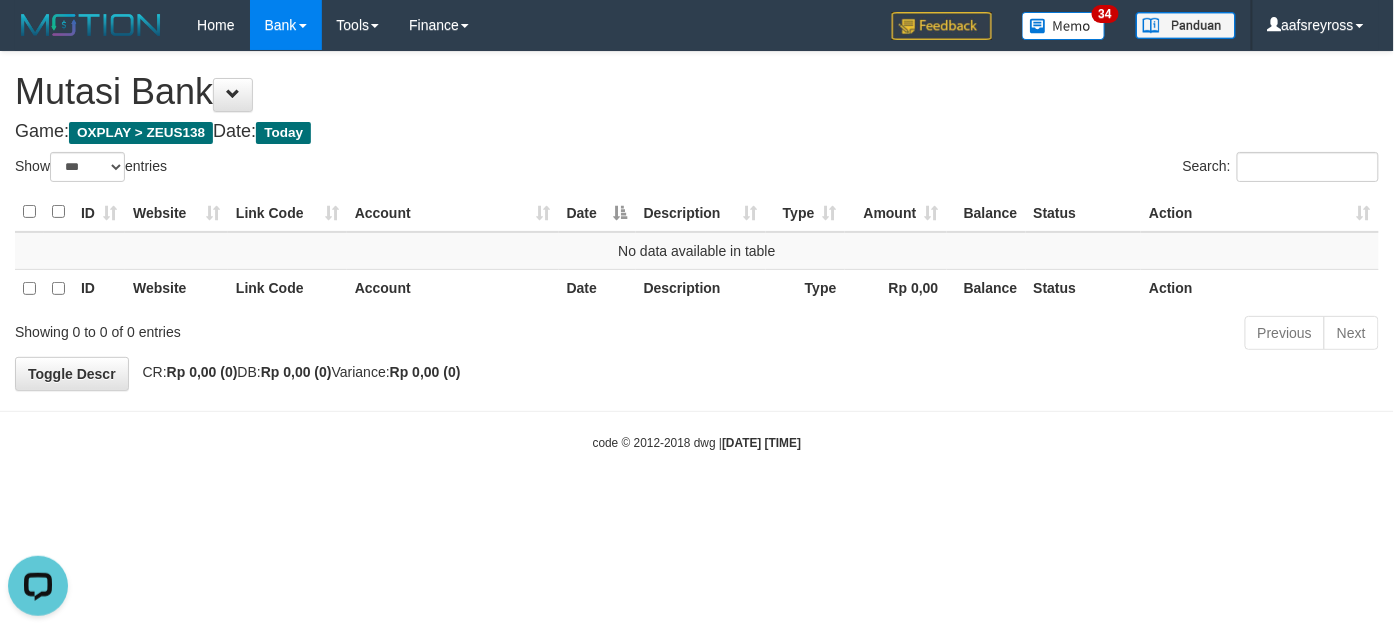 scroll, scrollTop: 0, scrollLeft: 0, axis: both 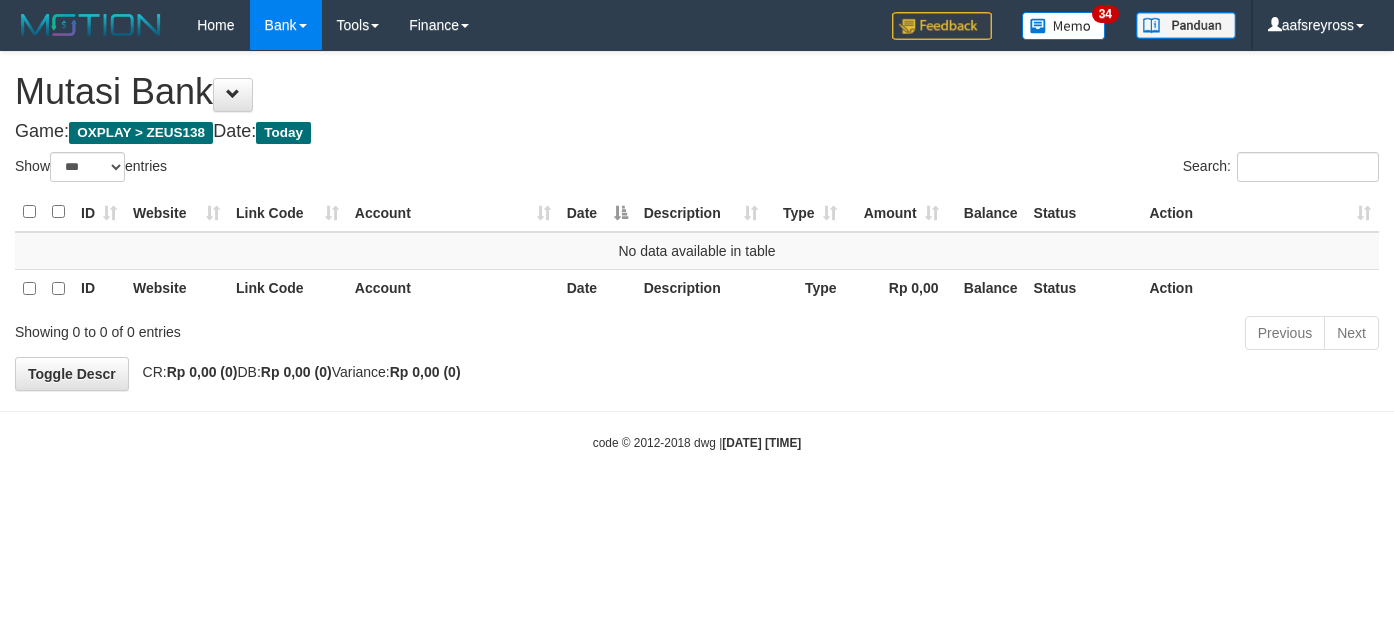 select on "***" 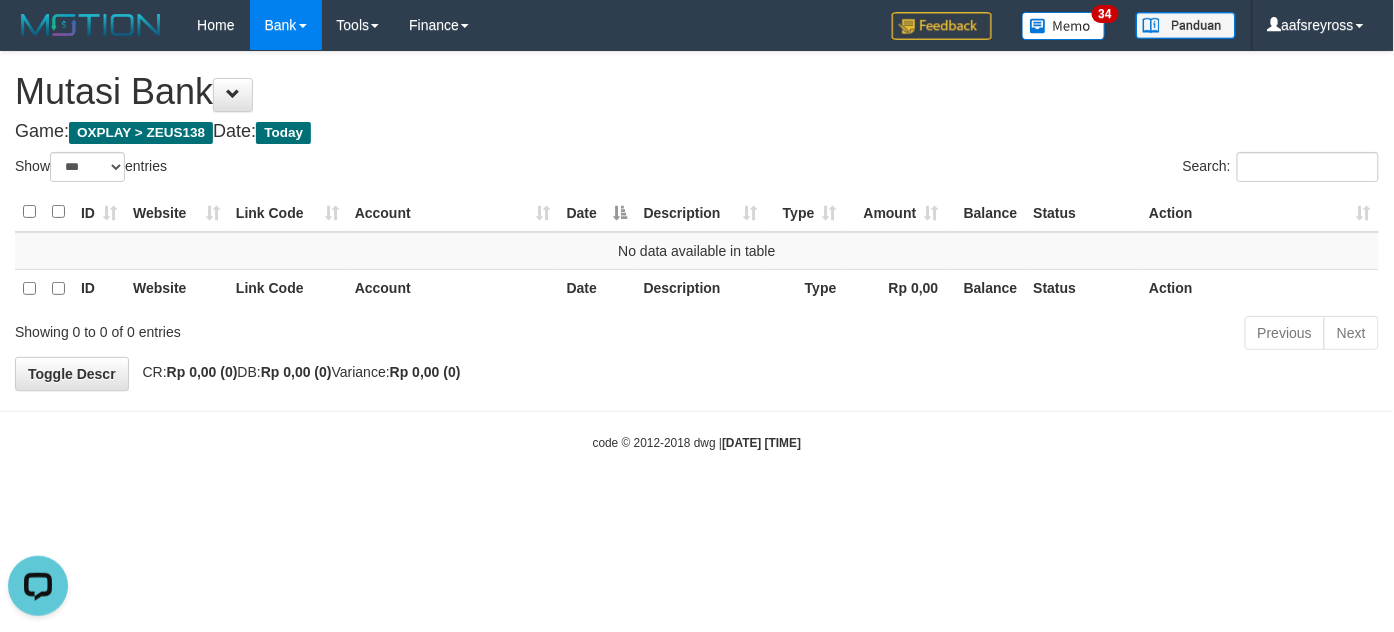 scroll, scrollTop: 0, scrollLeft: 0, axis: both 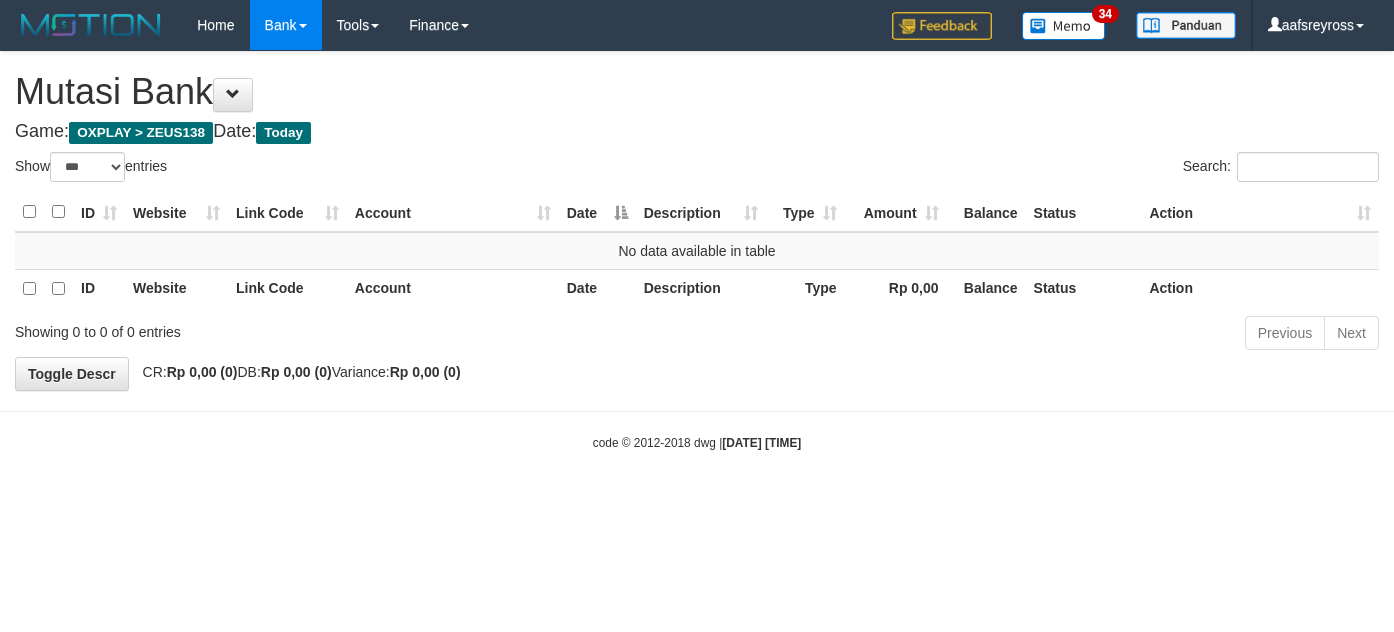 select on "***" 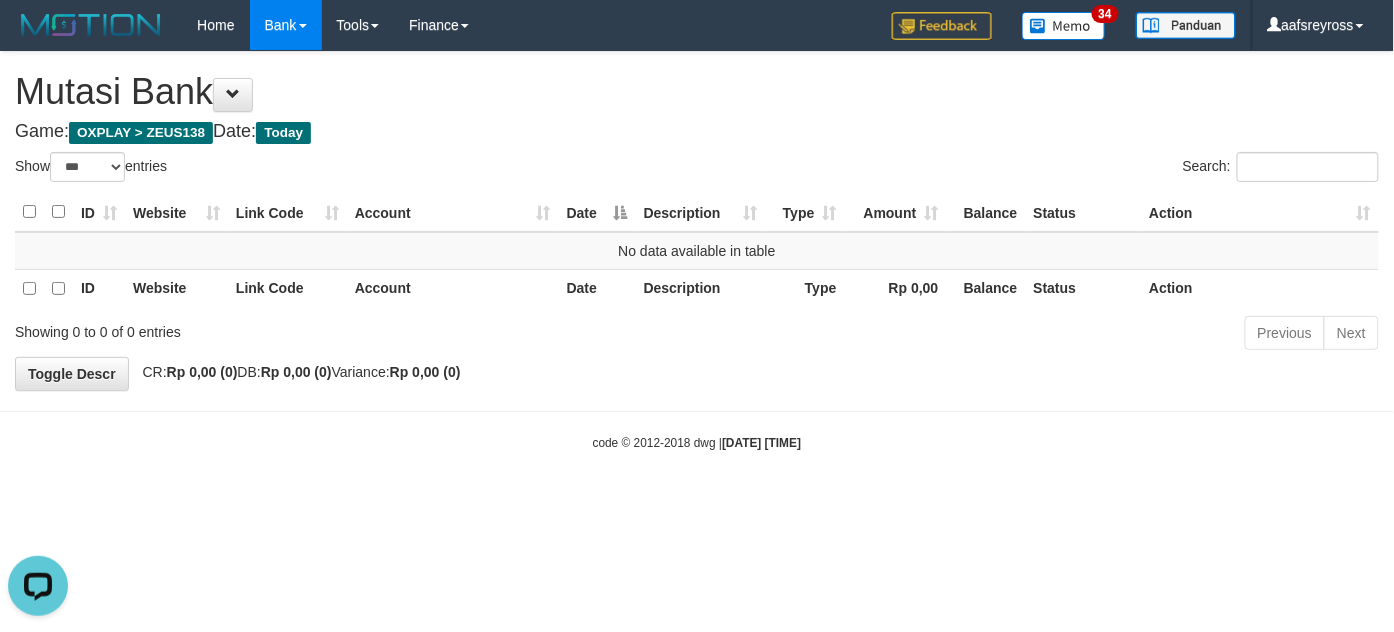 scroll, scrollTop: 0, scrollLeft: 0, axis: both 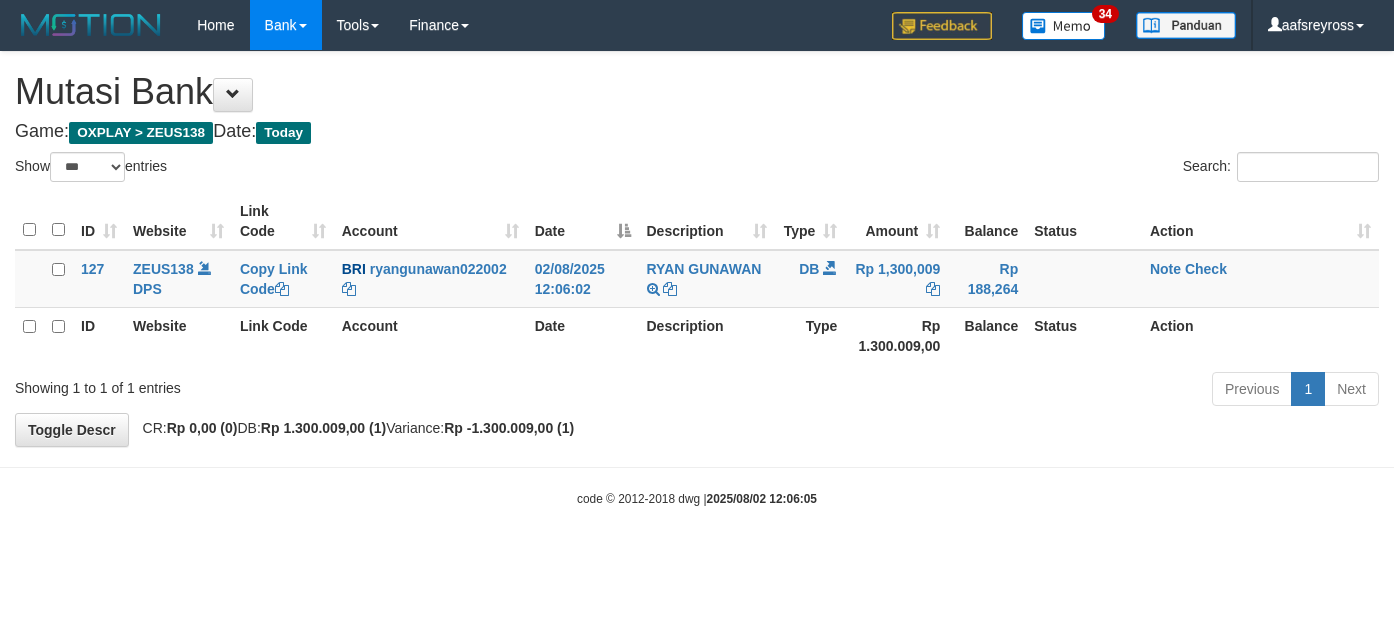 select on "***" 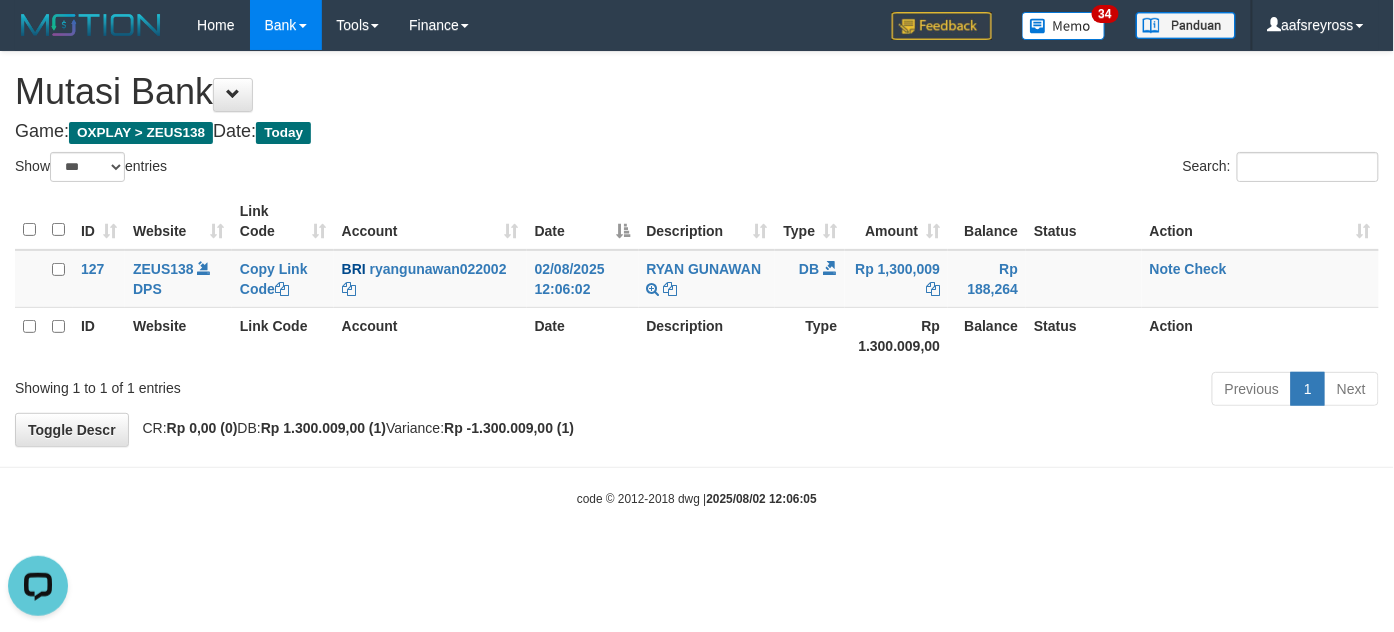 scroll, scrollTop: 0, scrollLeft: 0, axis: both 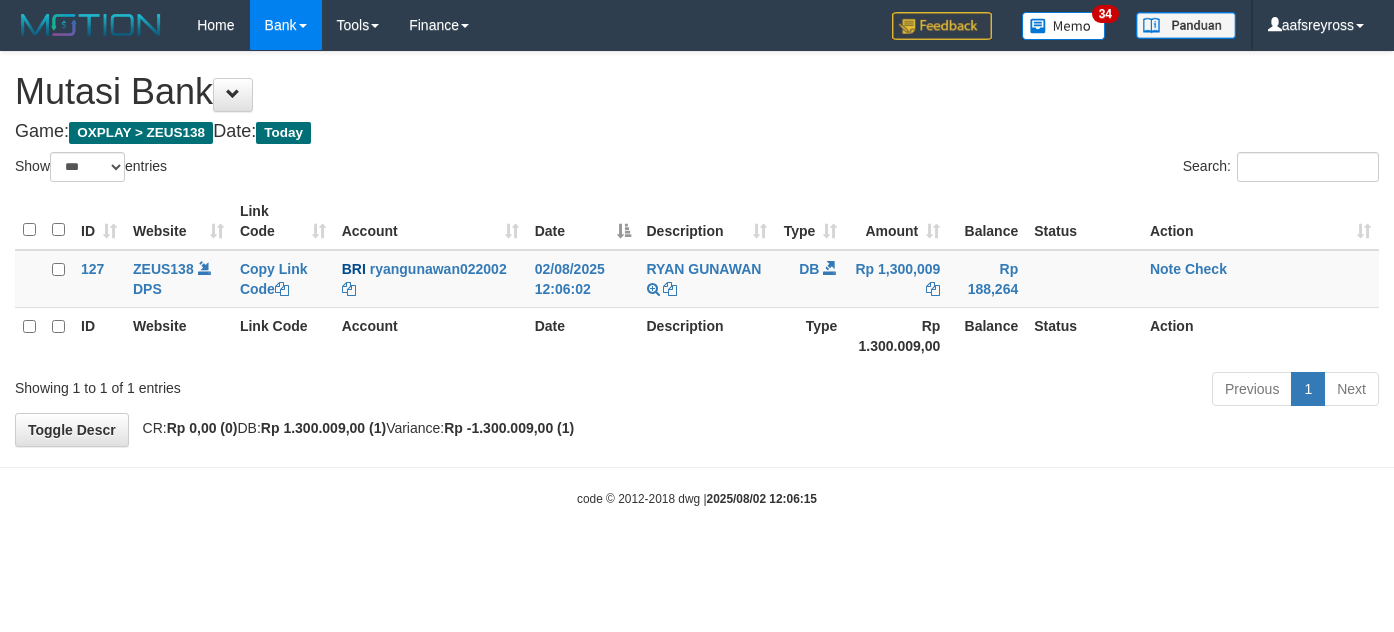 select on "***" 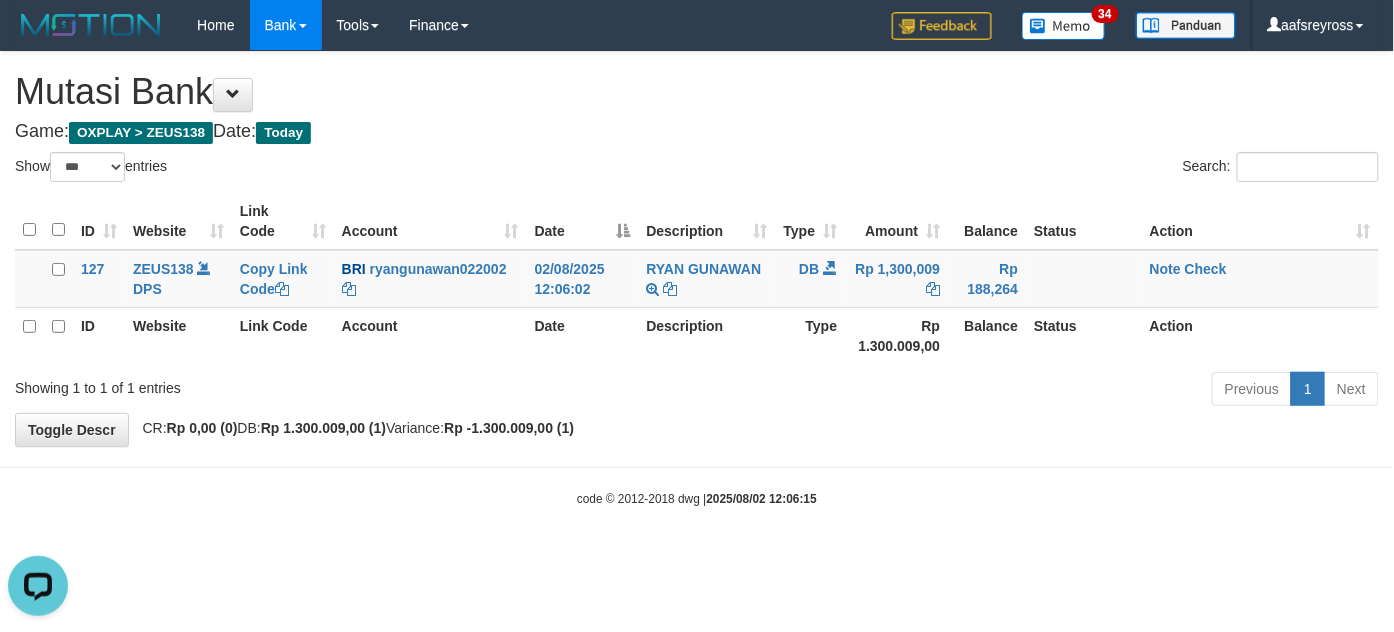 scroll, scrollTop: 0, scrollLeft: 0, axis: both 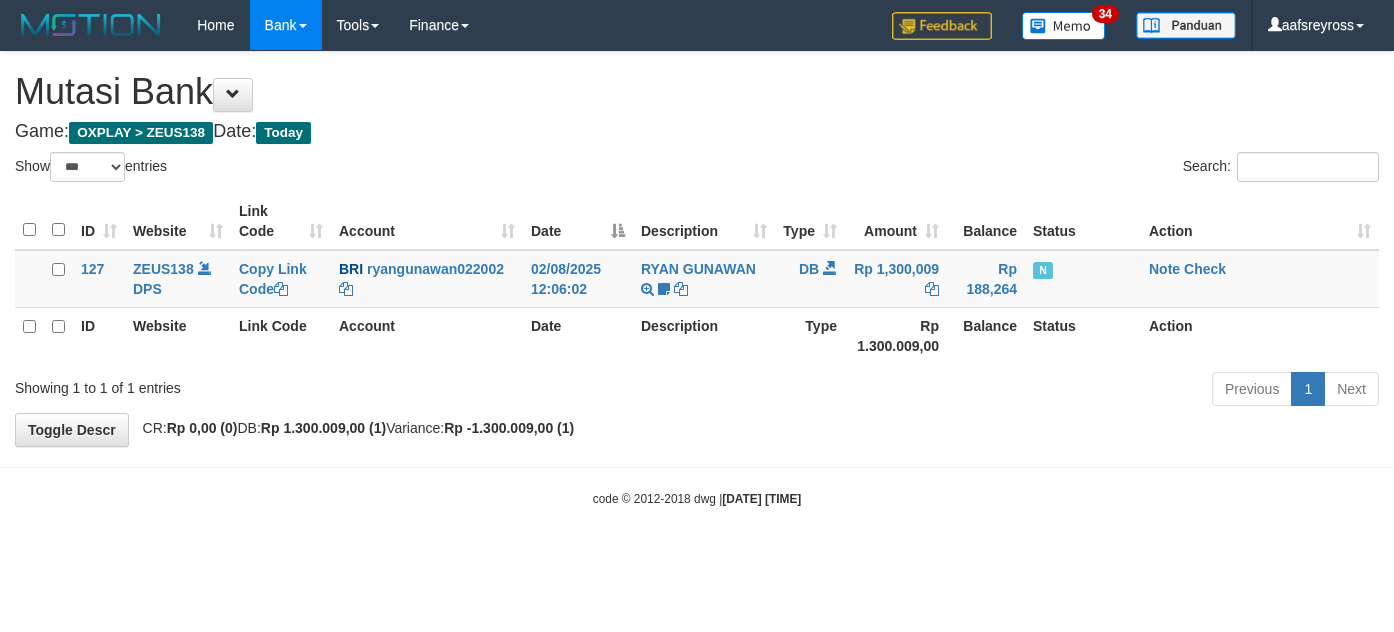 select on "***" 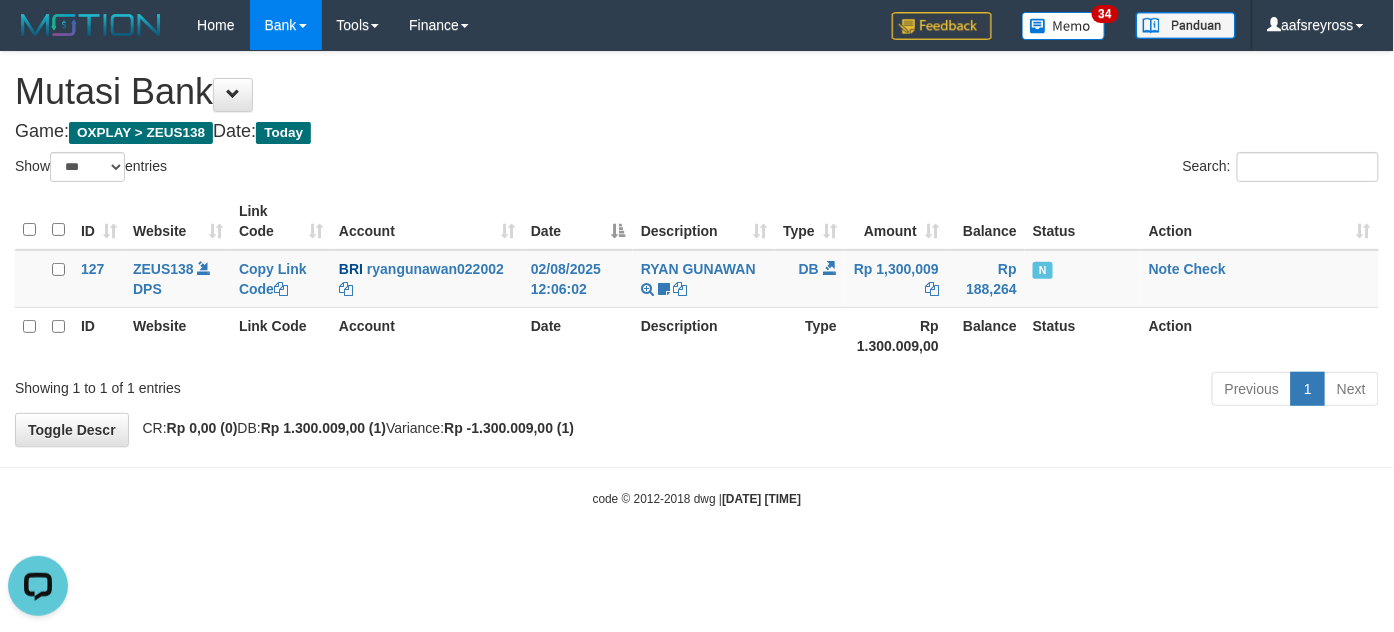 scroll, scrollTop: 0, scrollLeft: 0, axis: both 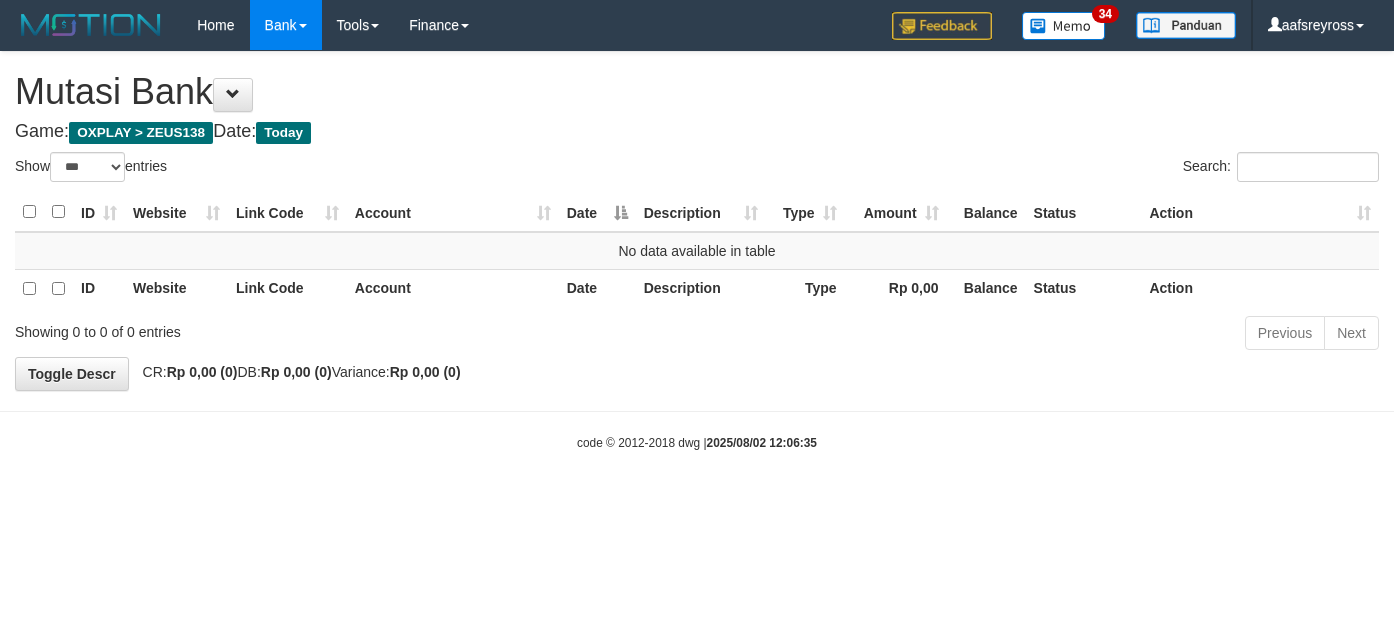 select on "***" 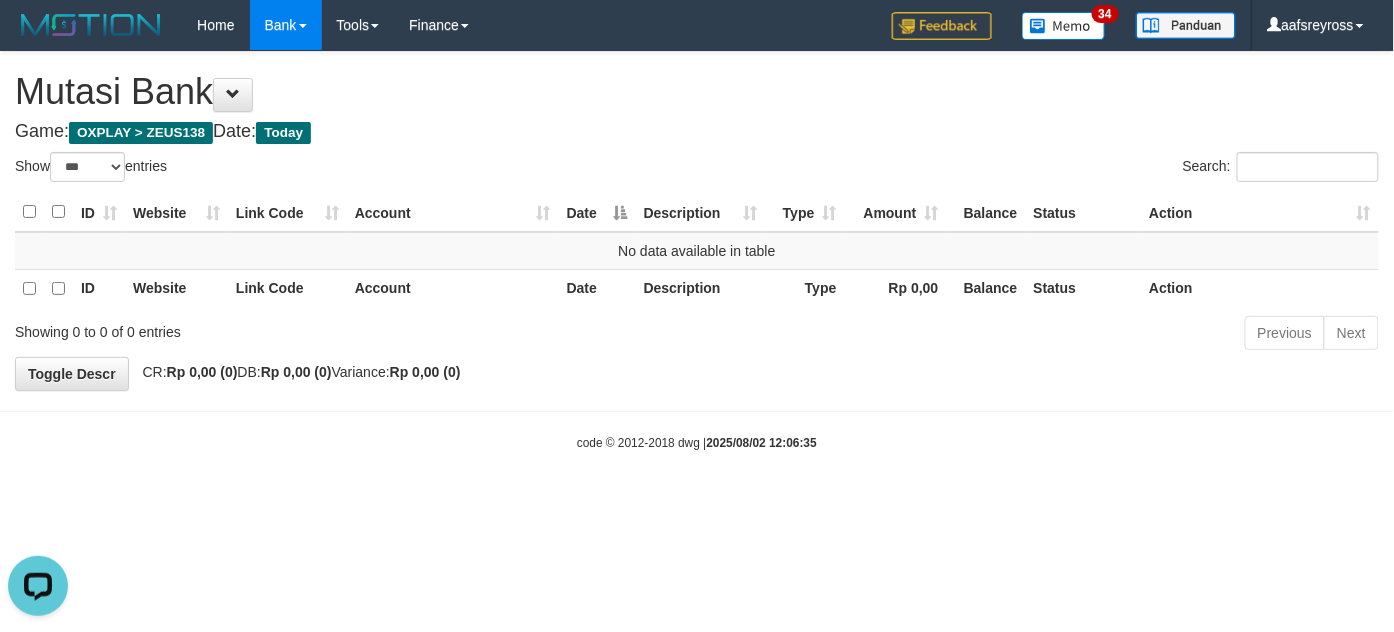 scroll, scrollTop: 0, scrollLeft: 0, axis: both 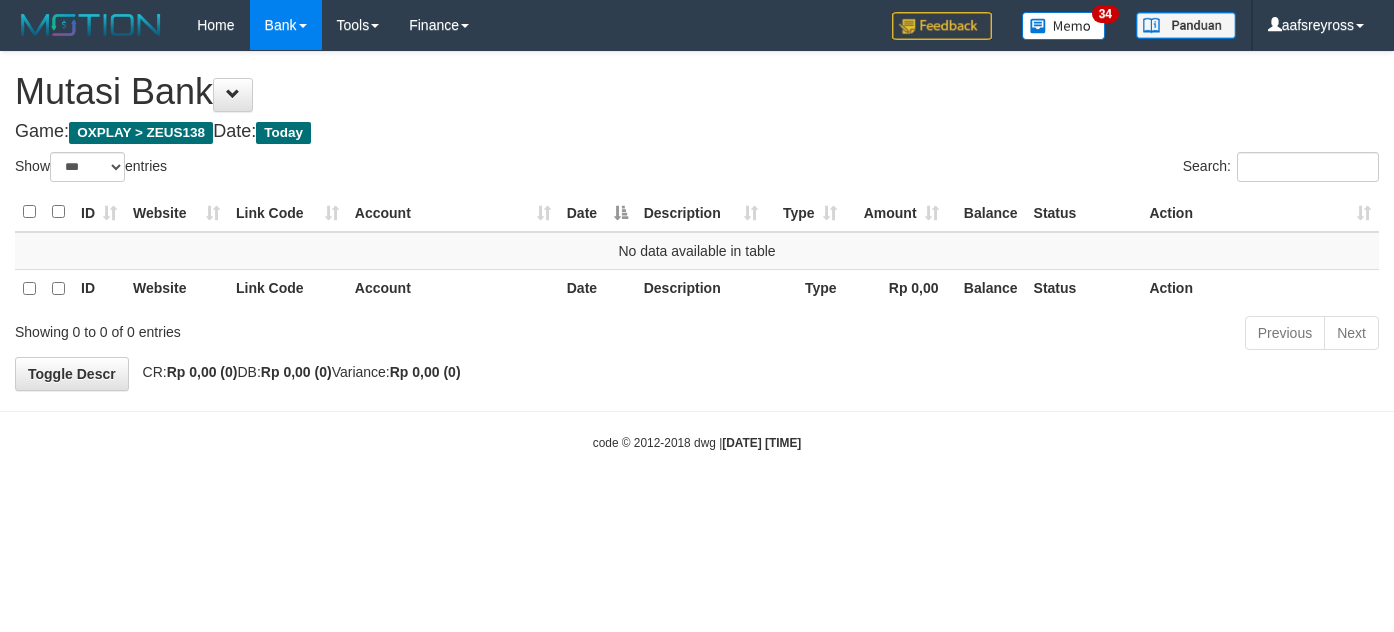 select on "***" 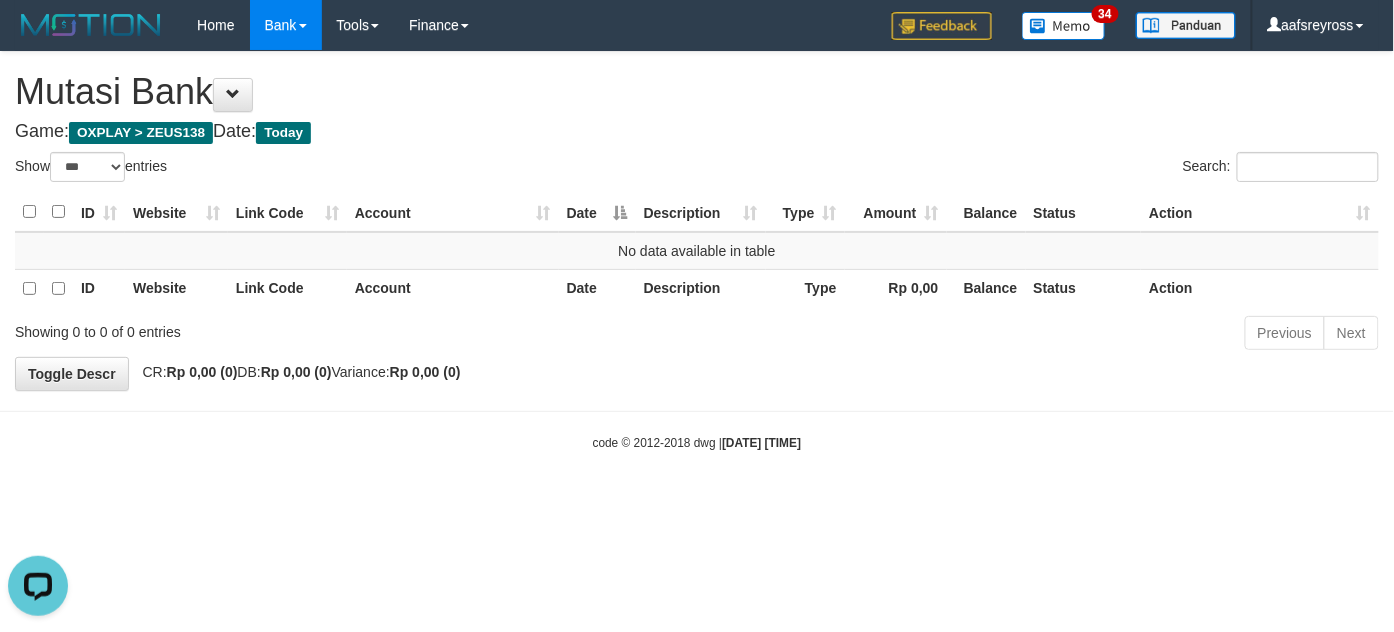 scroll, scrollTop: 0, scrollLeft: 0, axis: both 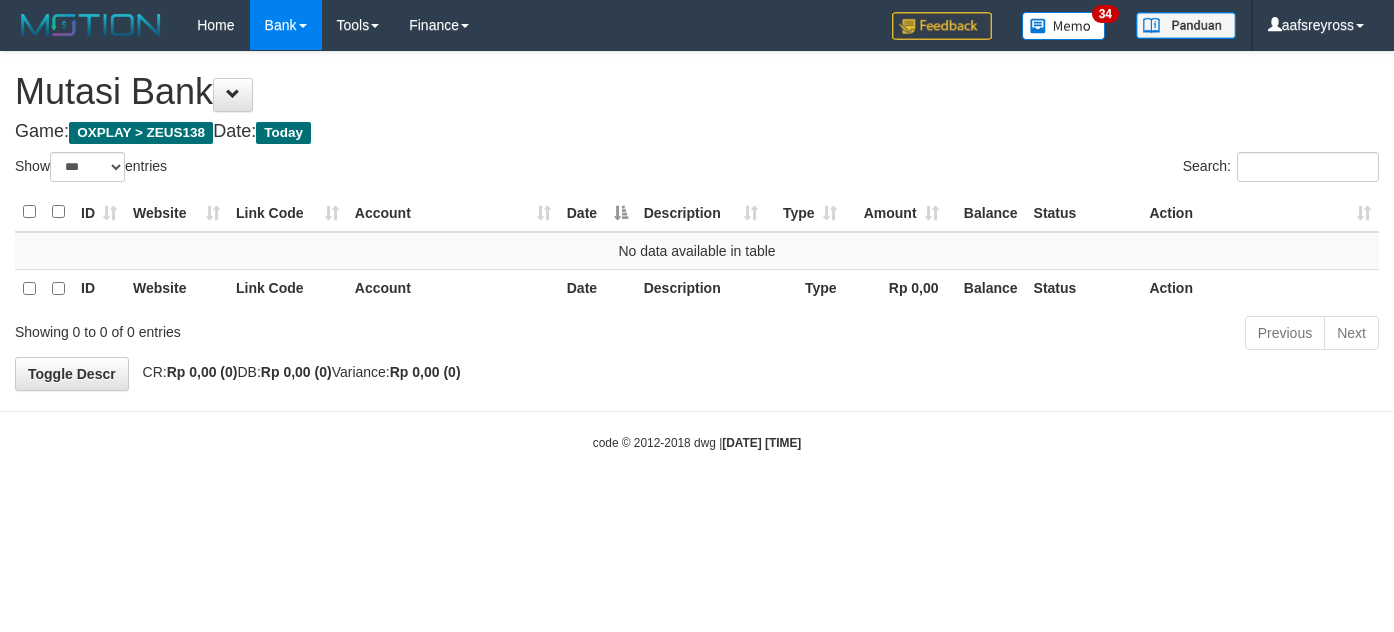select on "***" 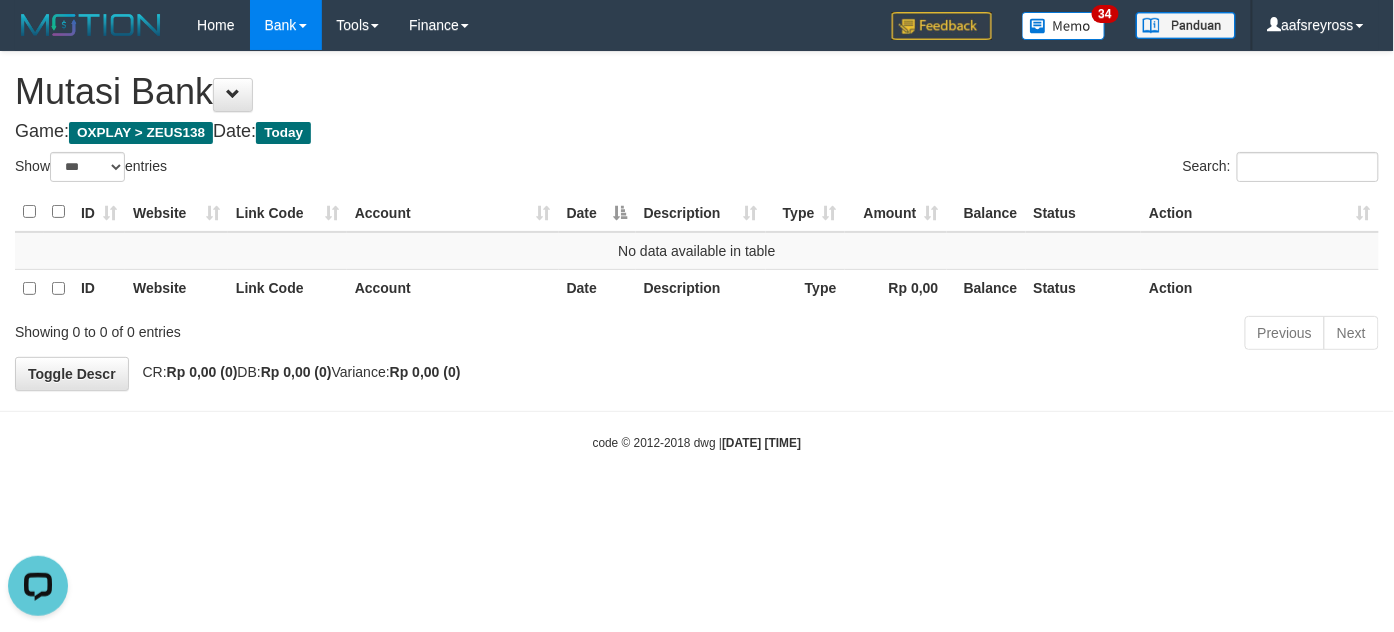 scroll, scrollTop: 0, scrollLeft: 0, axis: both 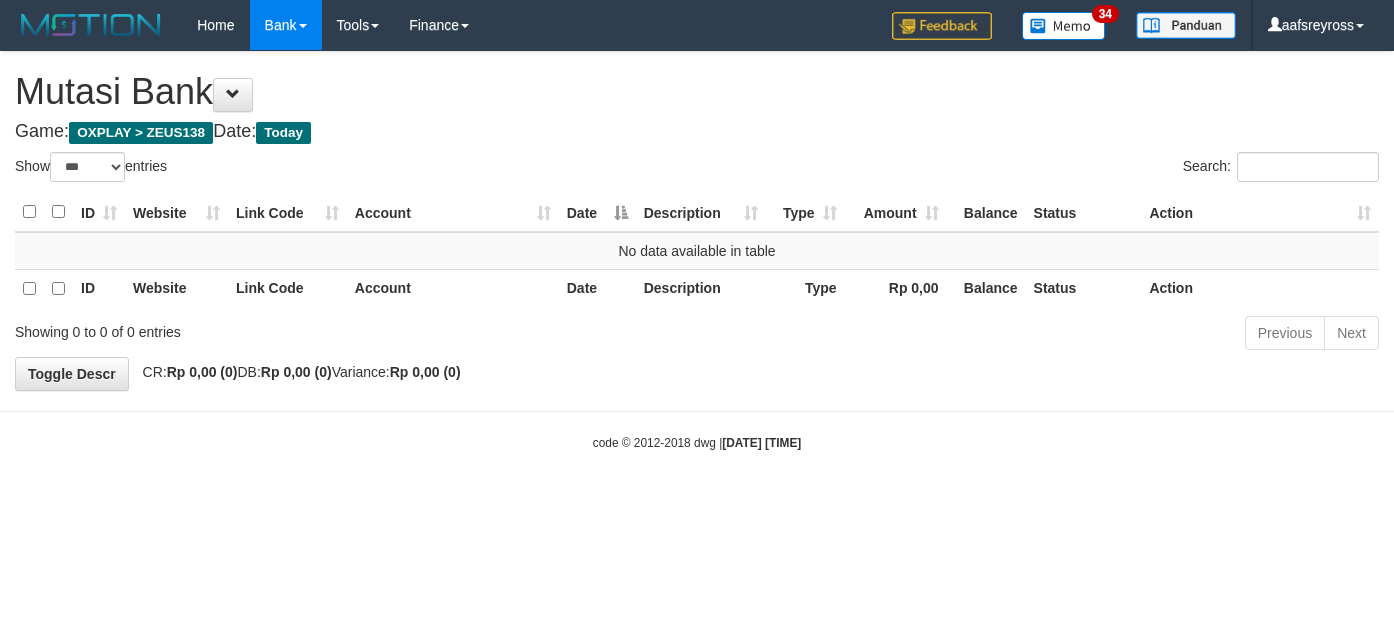 select on "***" 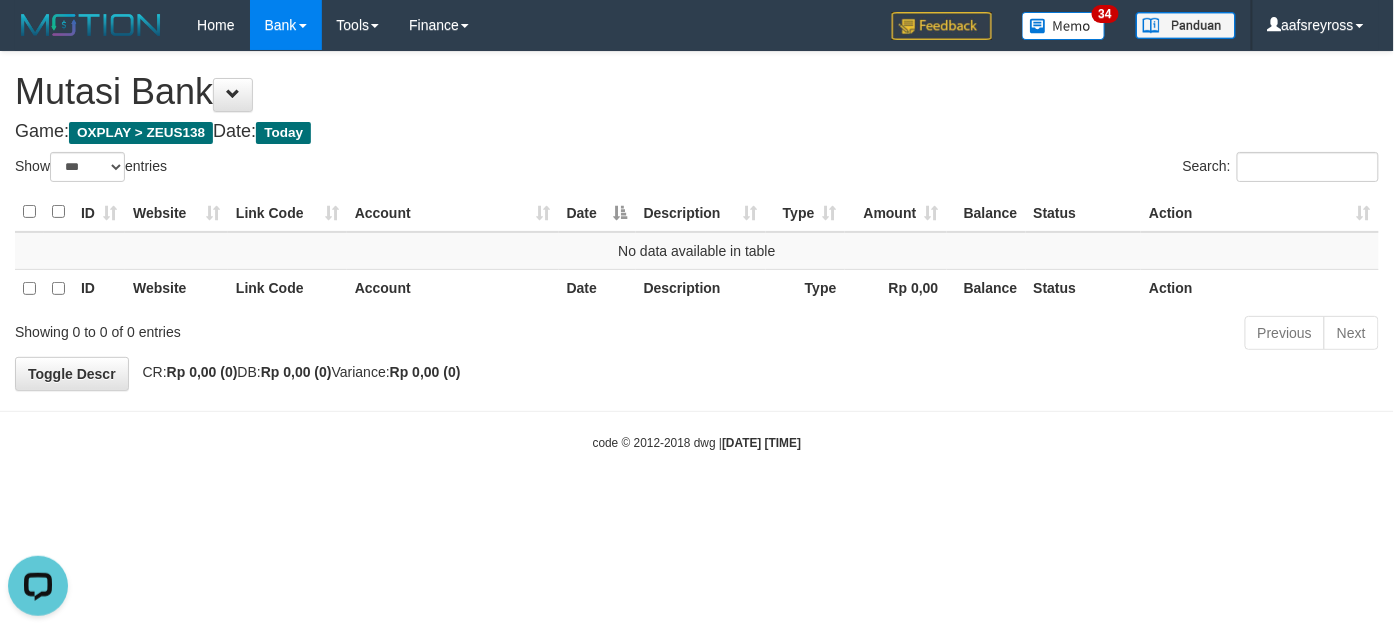 scroll, scrollTop: 0, scrollLeft: 0, axis: both 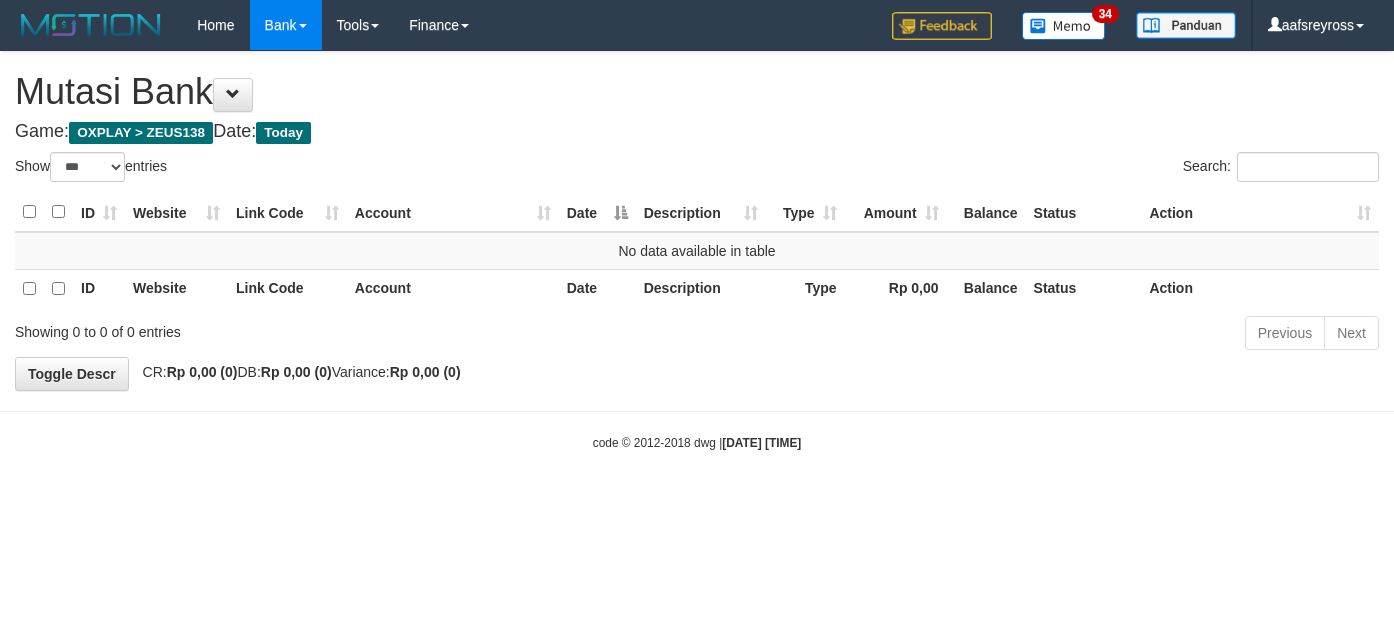 select on "***" 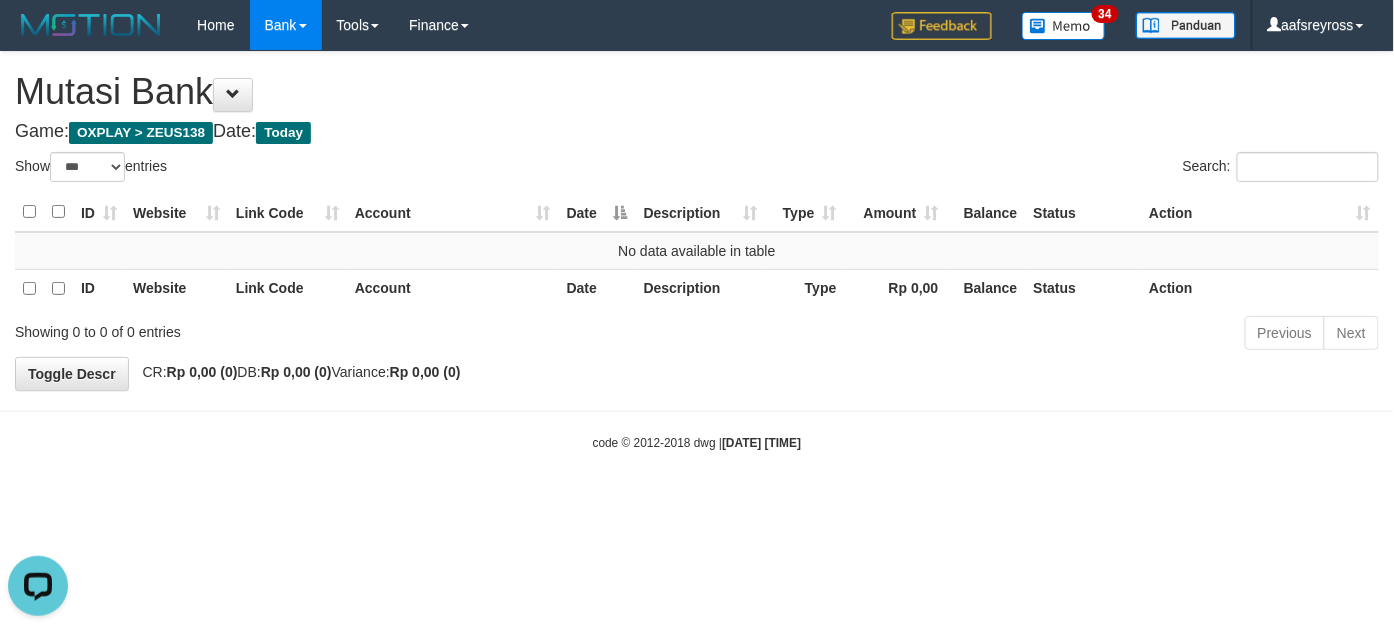 scroll, scrollTop: 0, scrollLeft: 0, axis: both 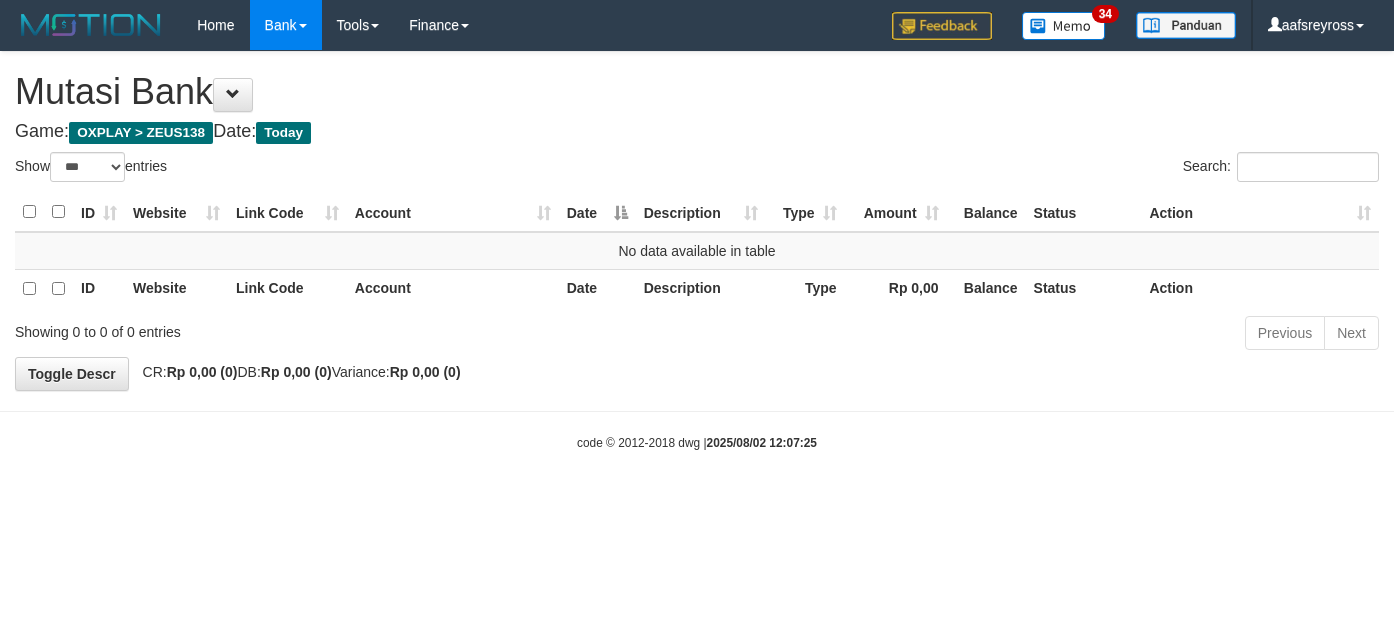 select on "***" 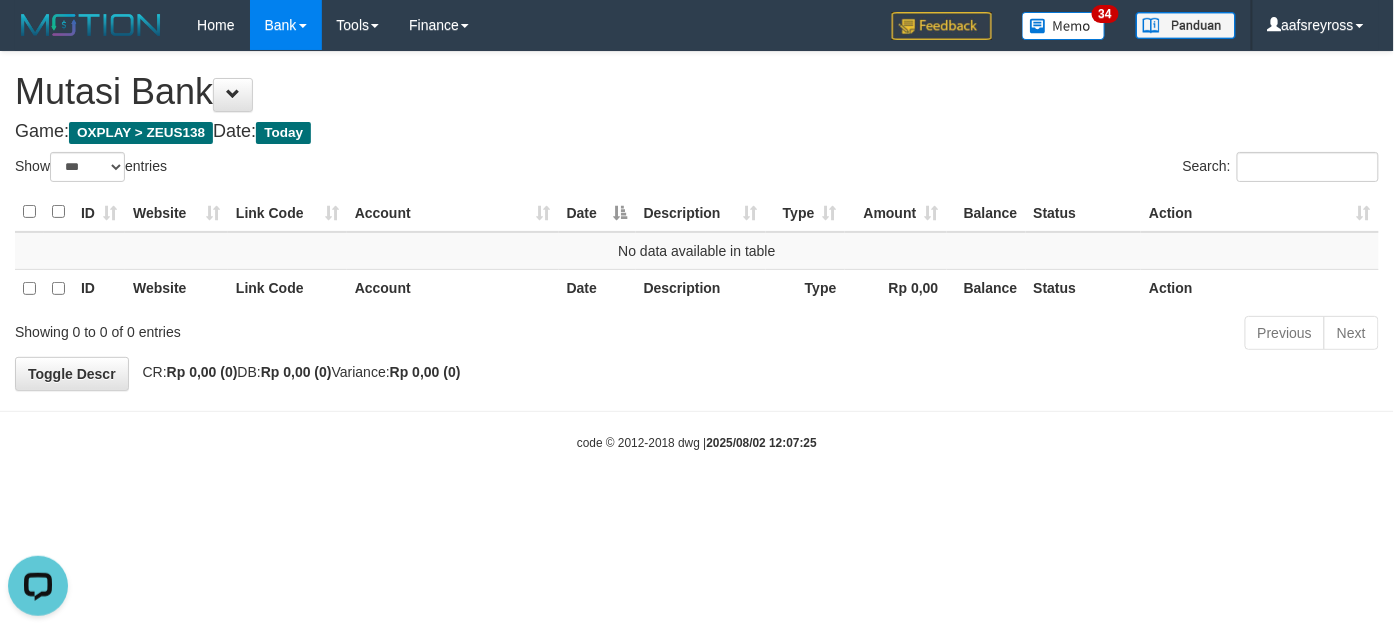 scroll, scrollTop: 0, scrollLeft: 0, axis: both 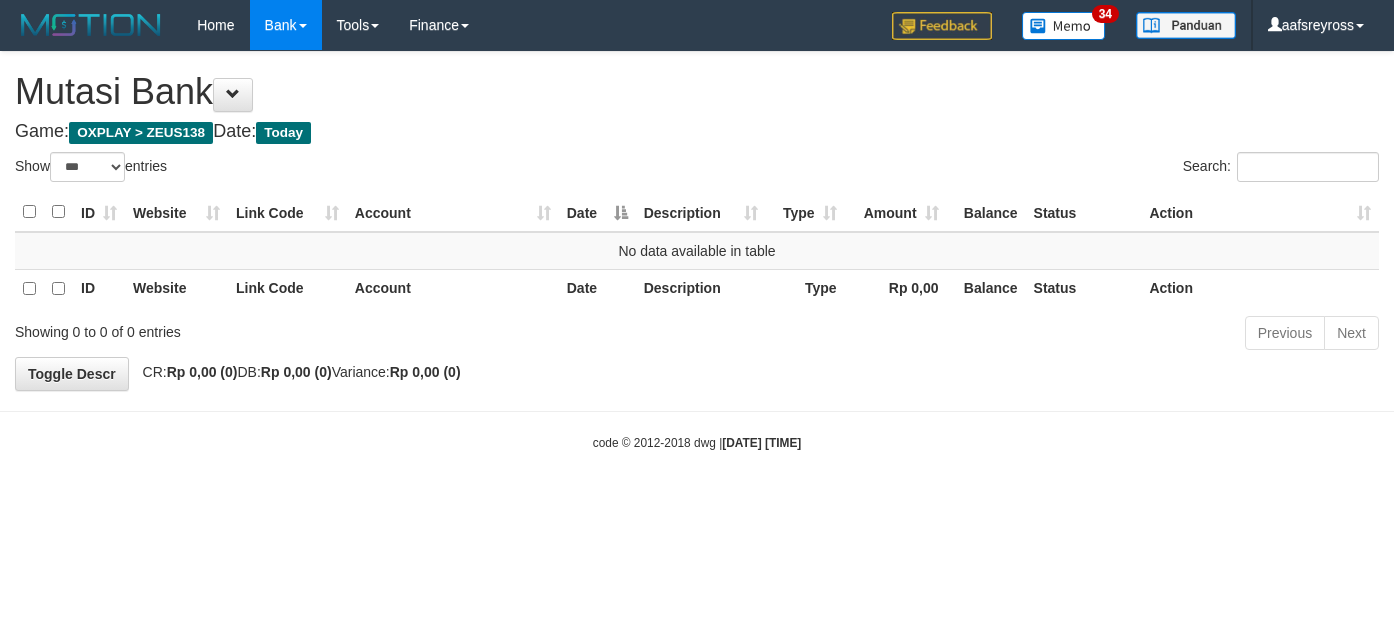 select on "***" 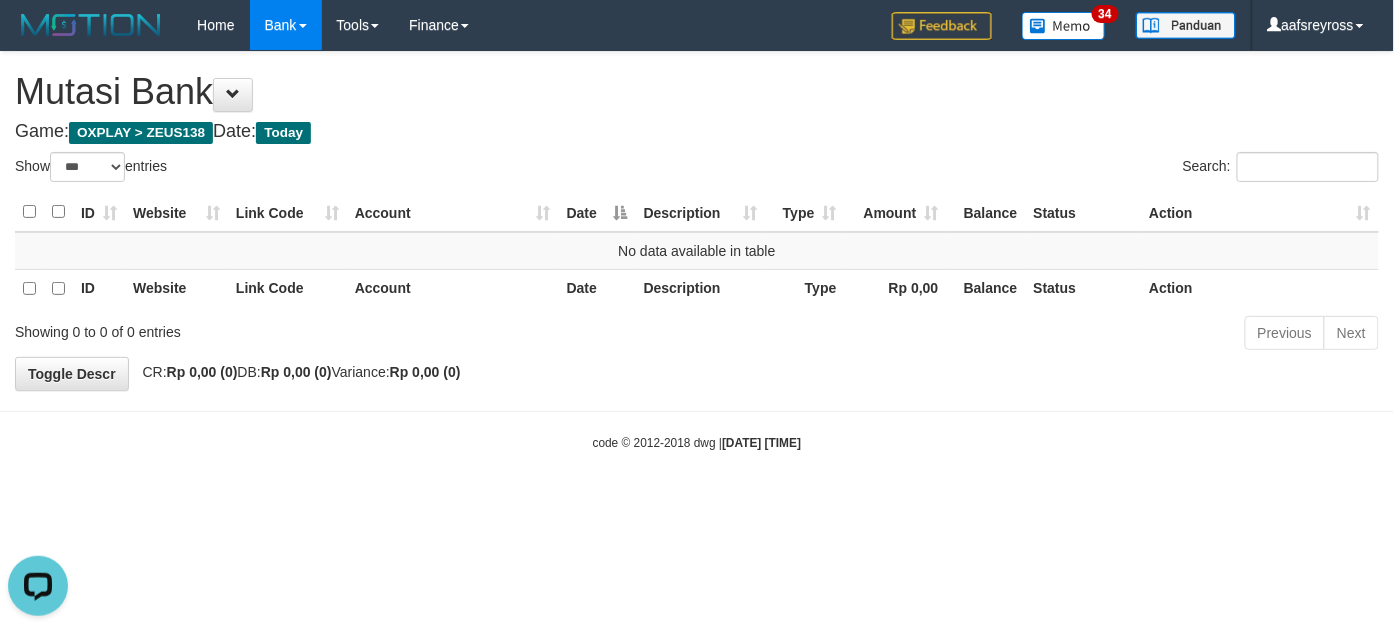 scroll, scrollTop: 0, scrollLeft: 0, axis: both 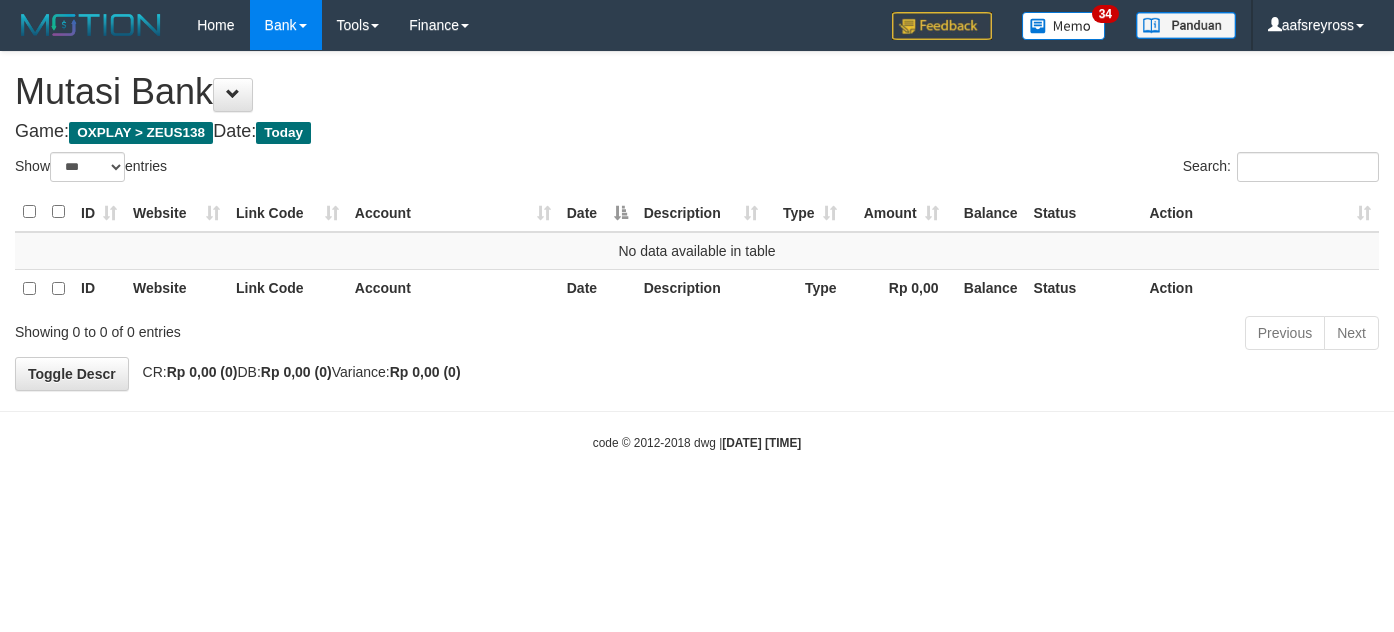 select on "***" 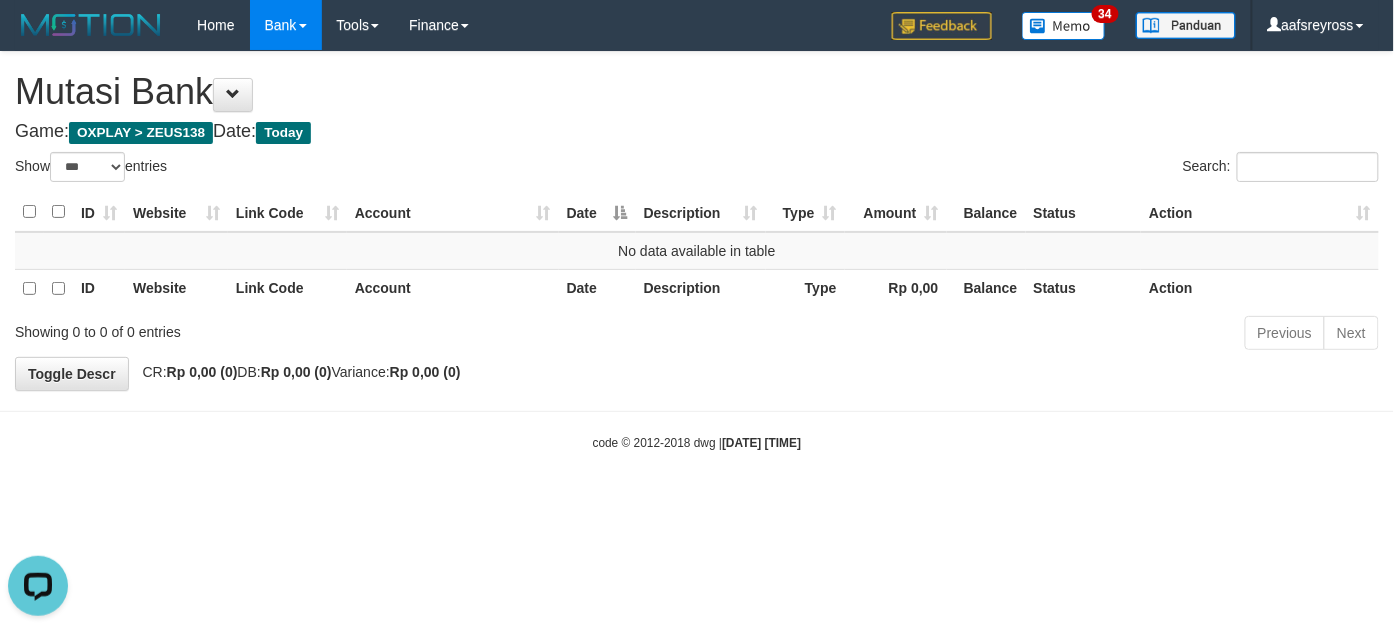 scroll, scrollTop: 0, scrollLeft: 0, axis: both 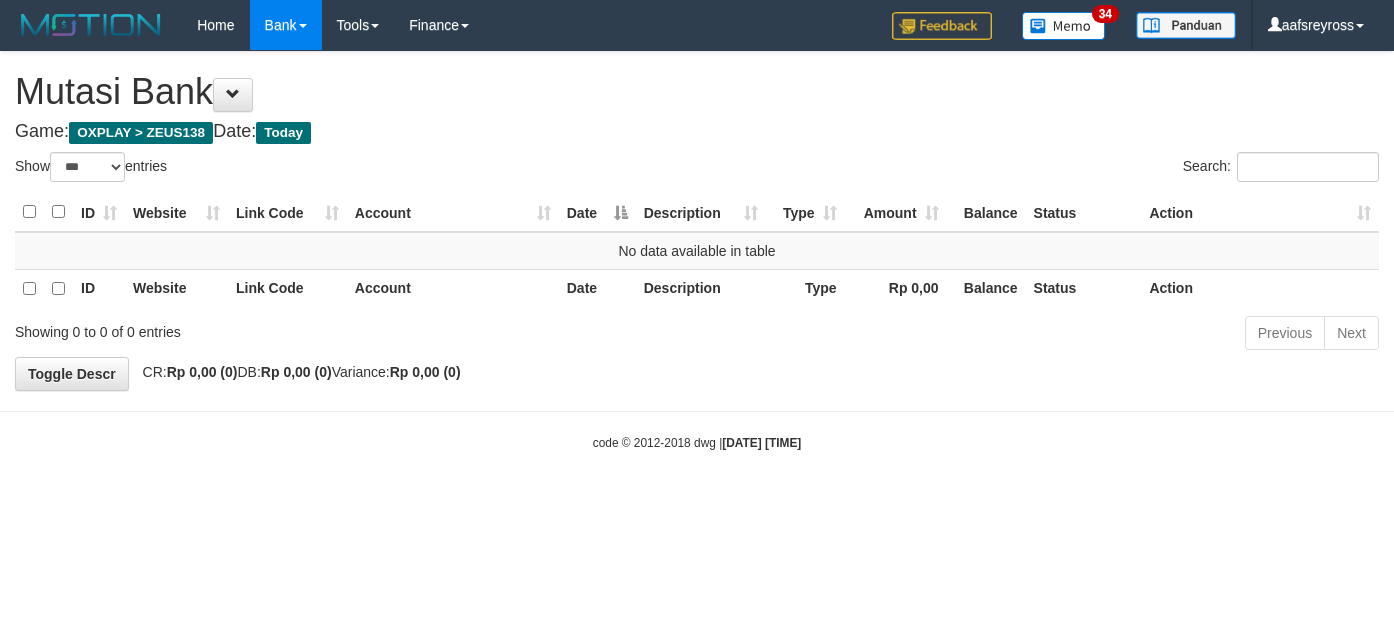 select on "***" 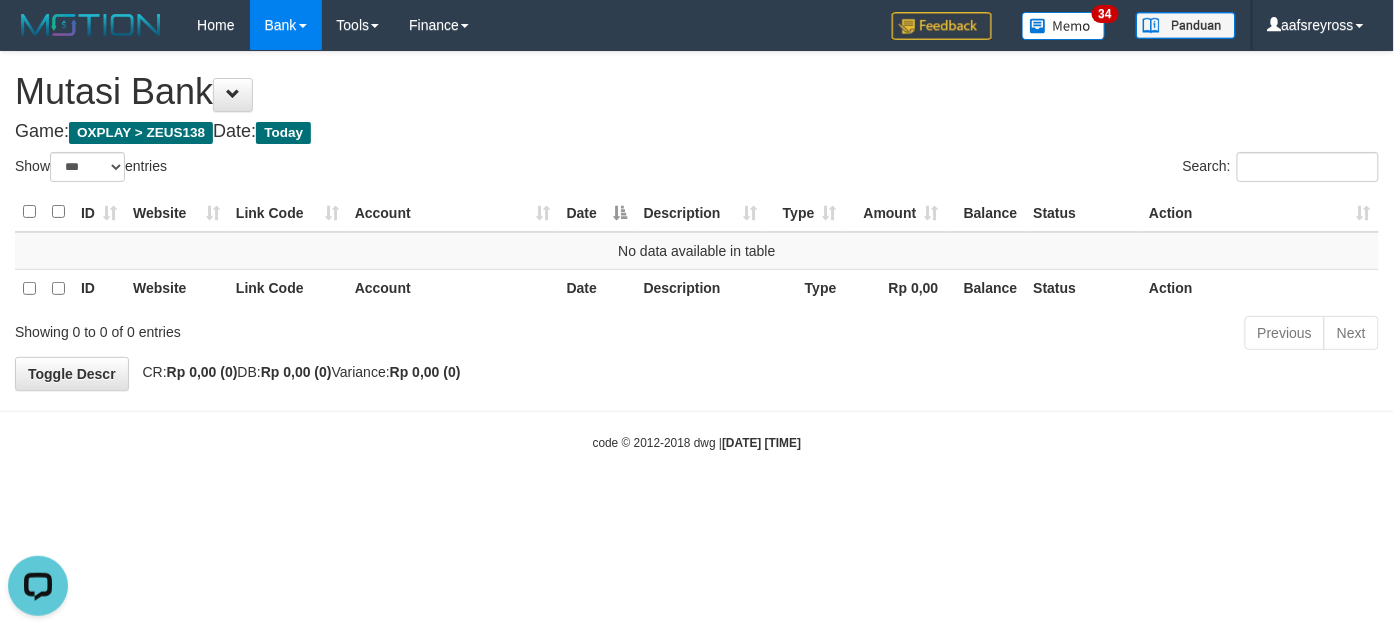 scroll, scrollTop: 0, scrollLeft: 0, axis: both 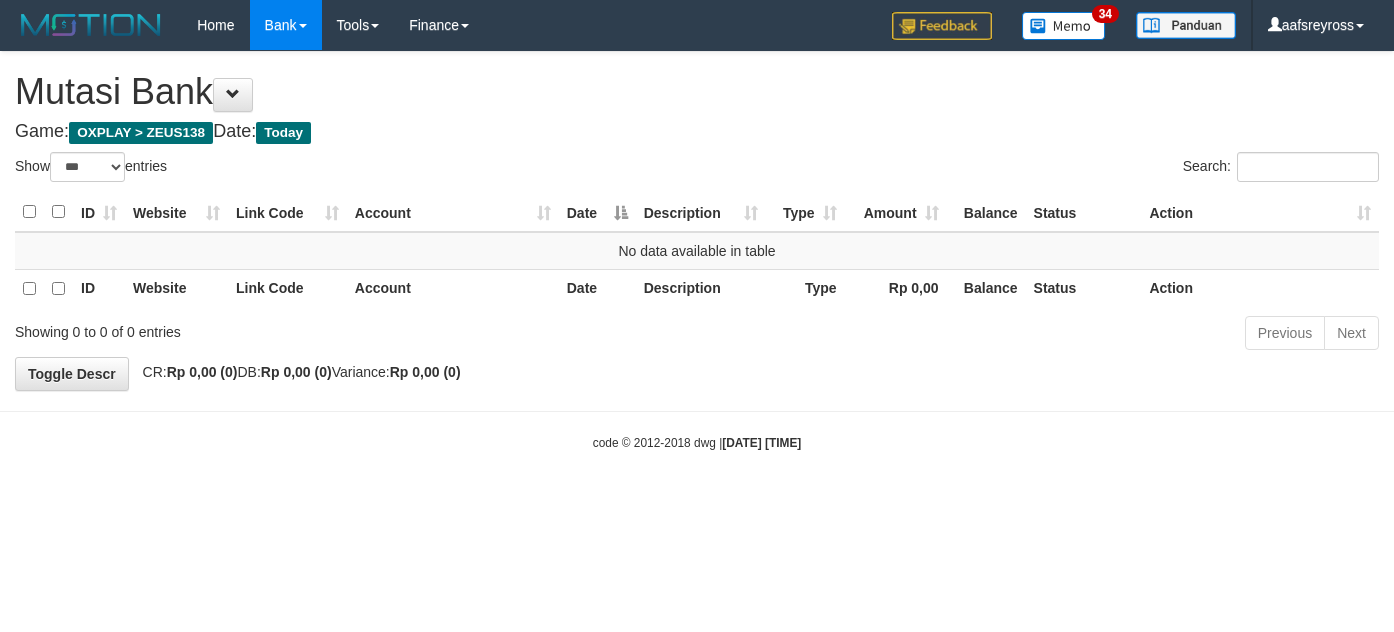 select on "***" 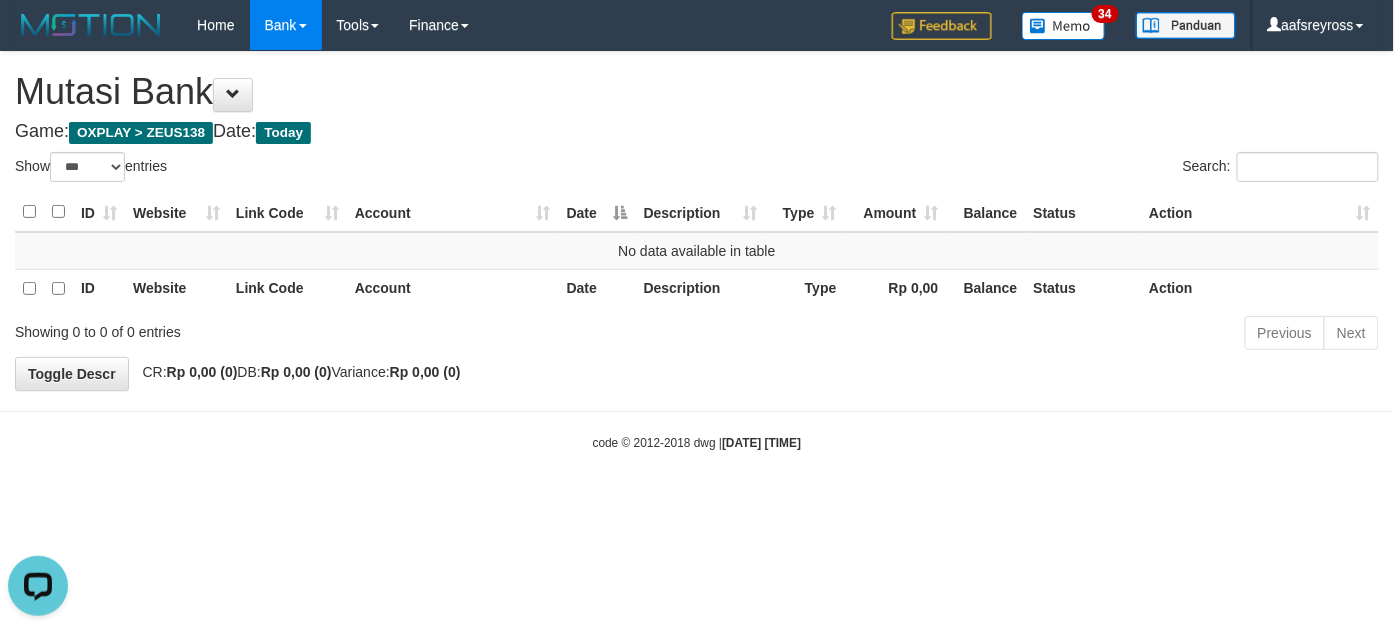 scroll, scrollTop: 0, scrollLeft: 0, axis: both 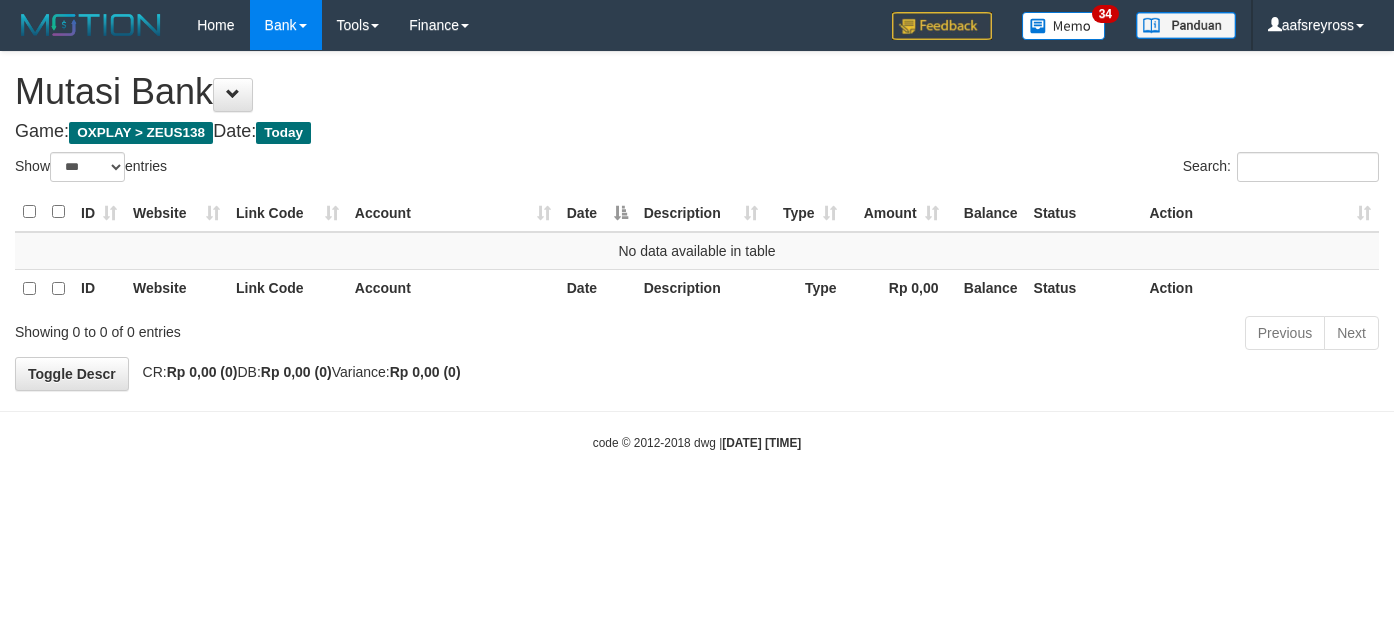 select on "***" 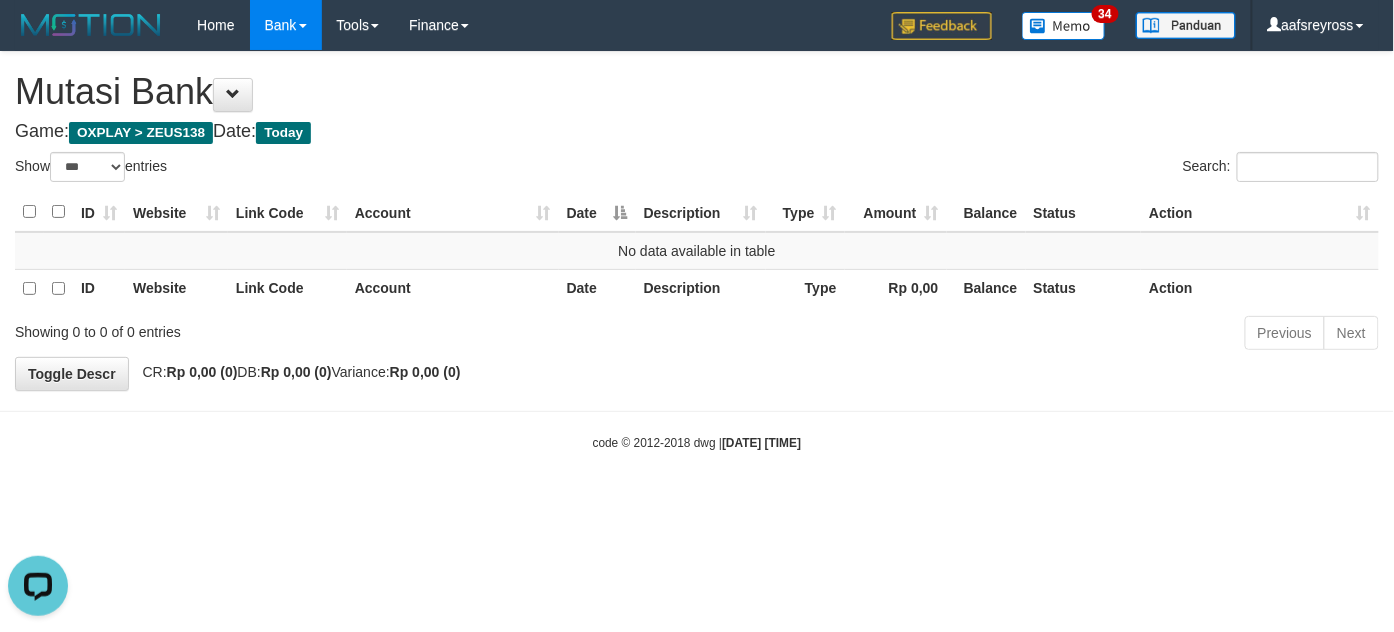 scroll, scrollTop: 0, scrollLeft: 0, axis: both 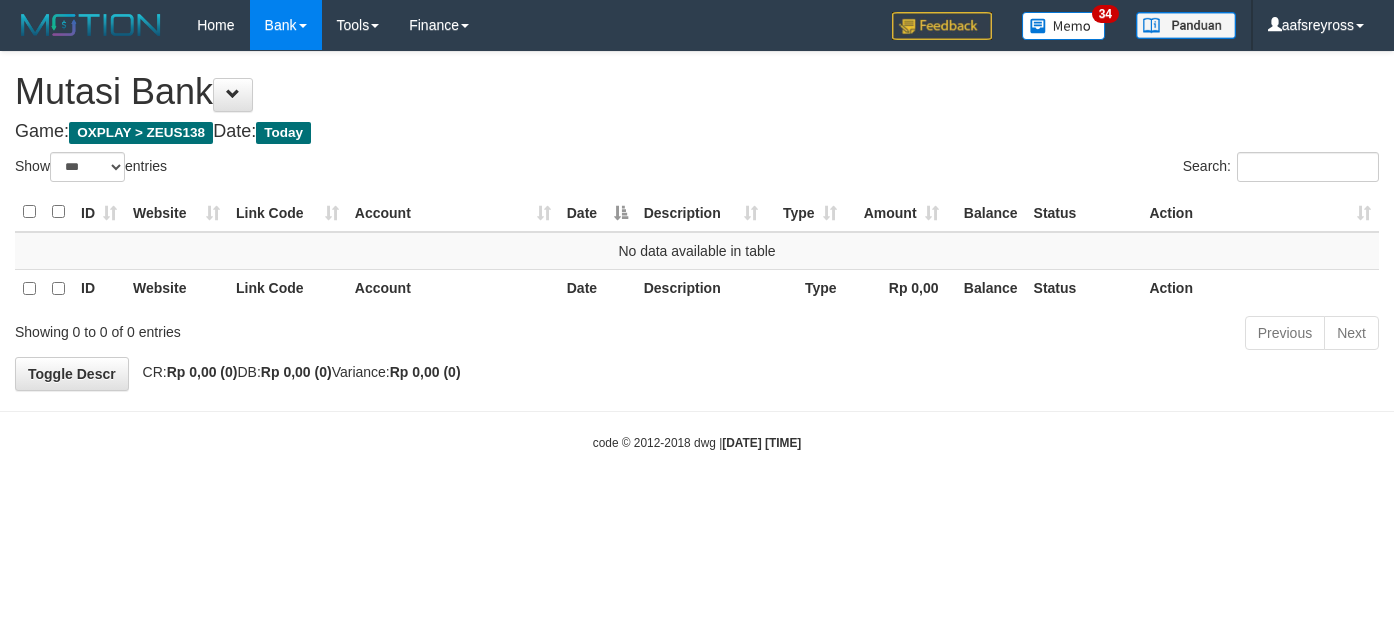 select on "***" 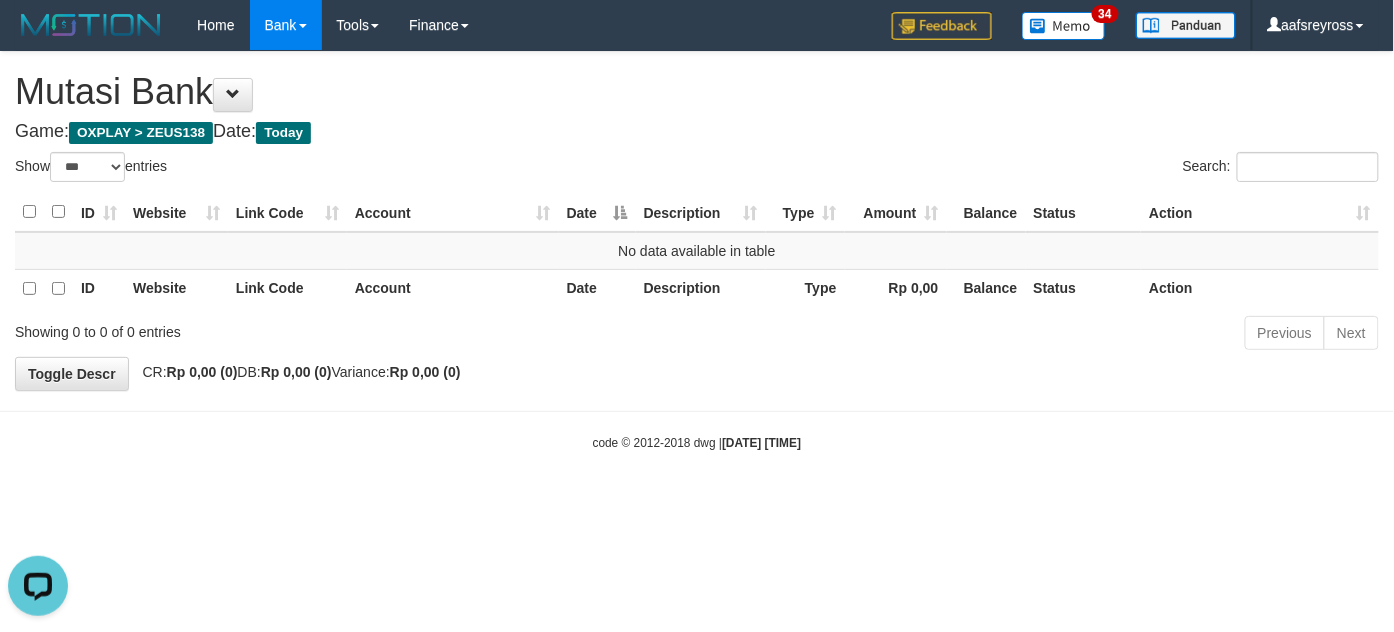 scroll, scrollTop: 0, scrollLeft: 0, axis: both 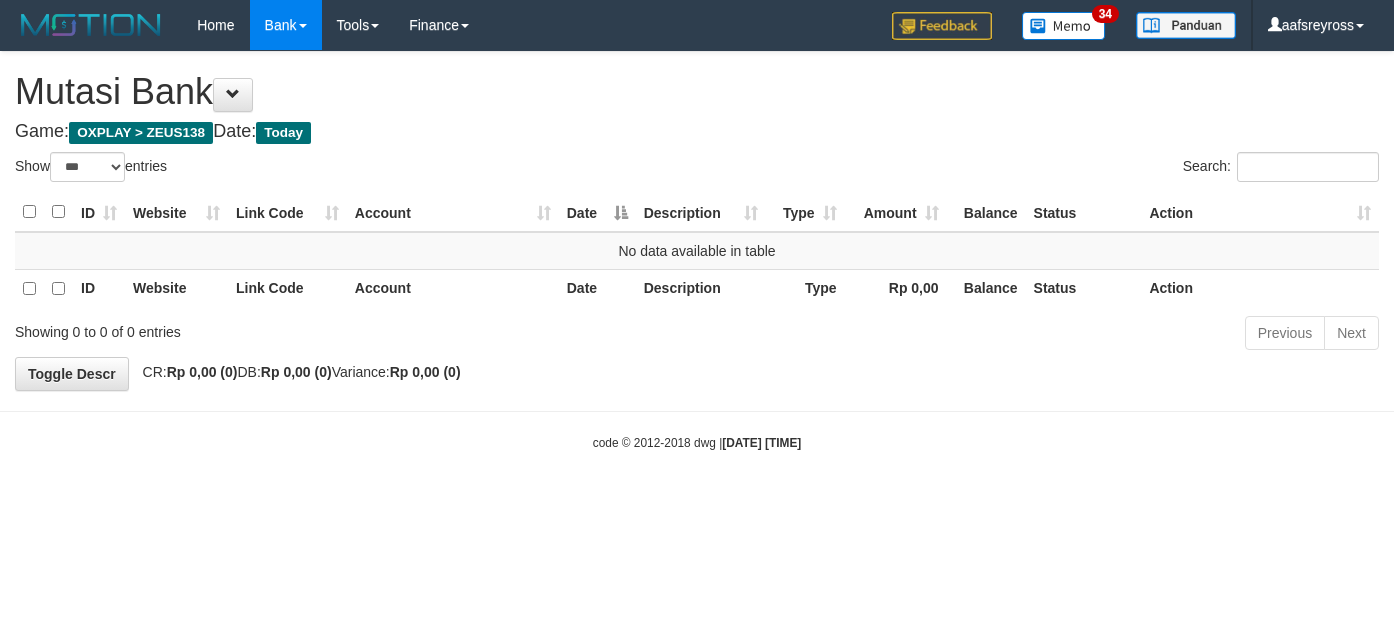 select on "***" 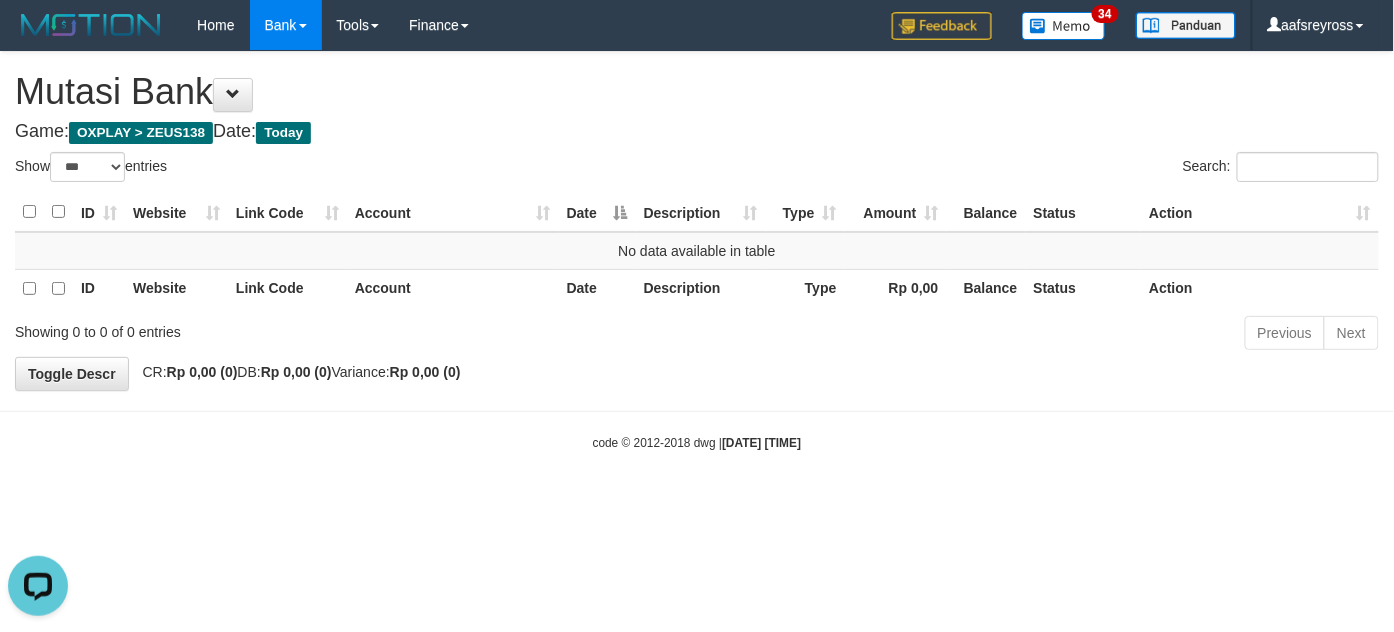 scroll, scrollTop: 0, scrollLeft: 0, axis: both 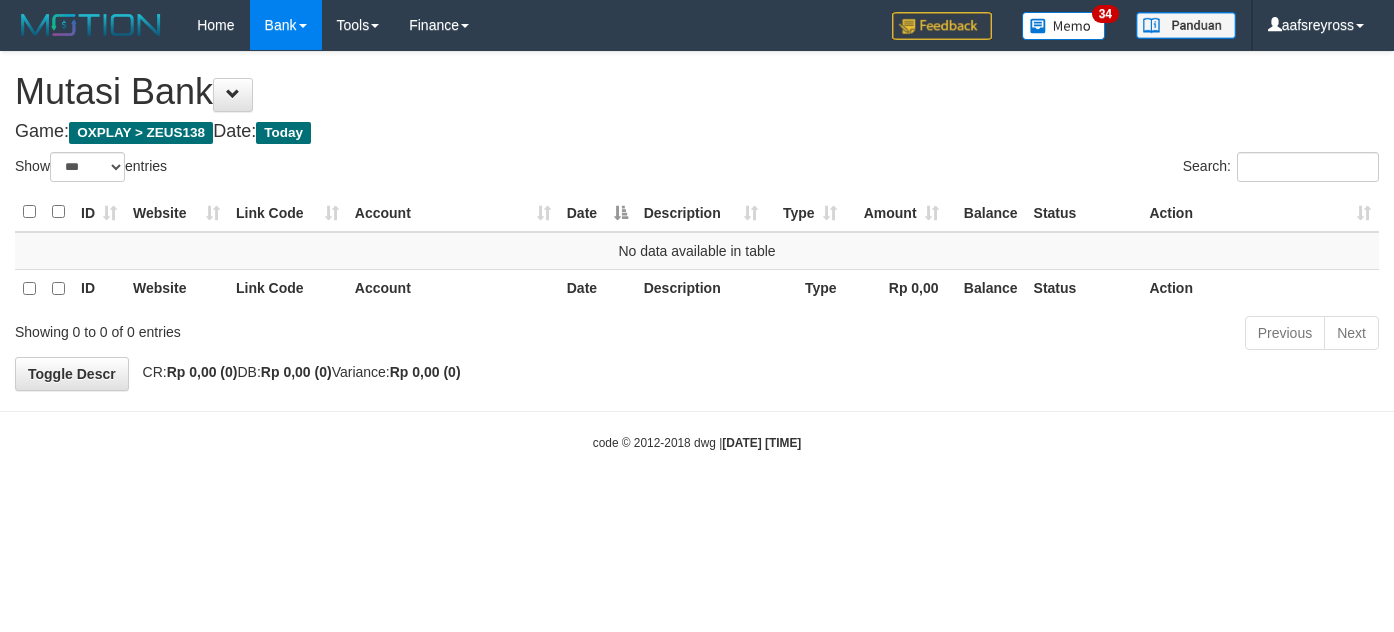 select on "***" 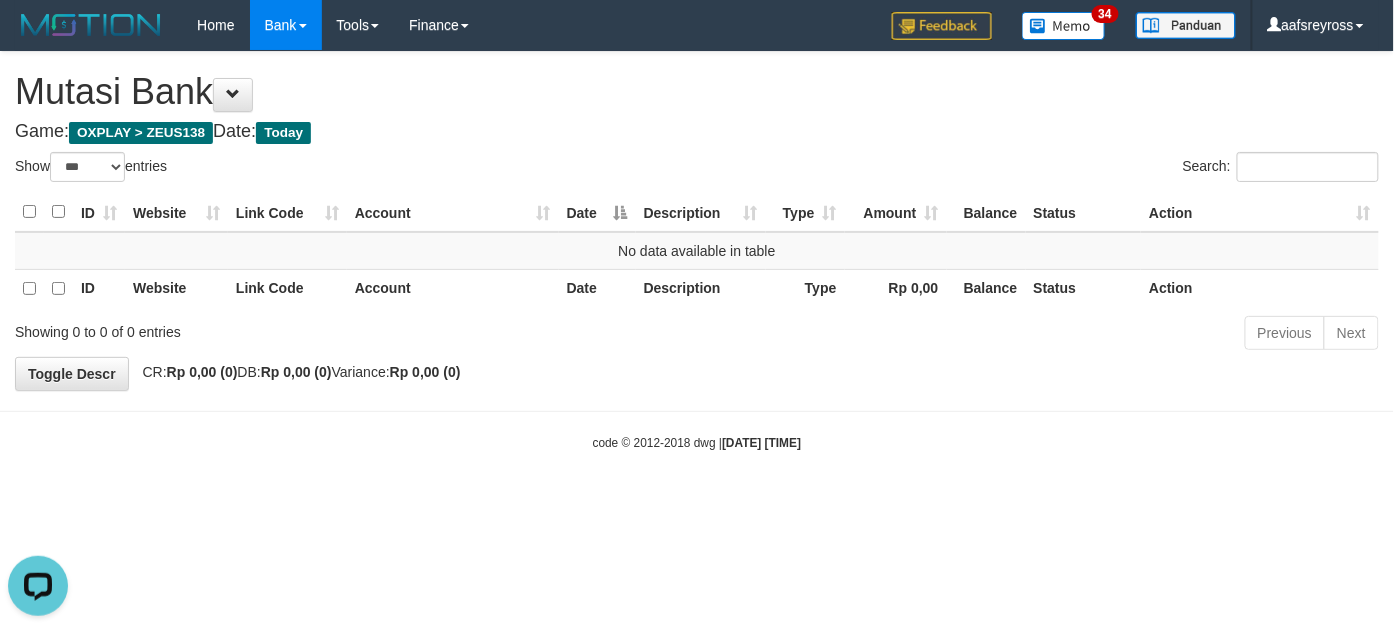 scroll, scrollTop: 0, scrollLeft: 0, axis: both 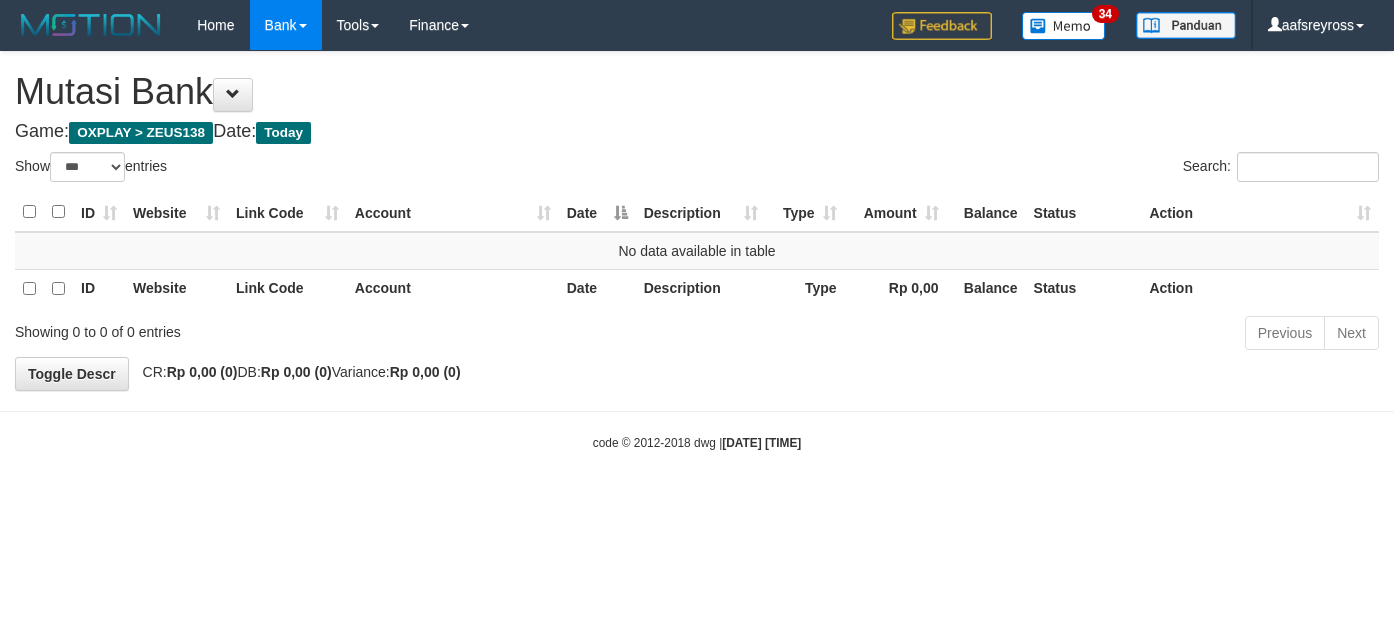 select on "***" 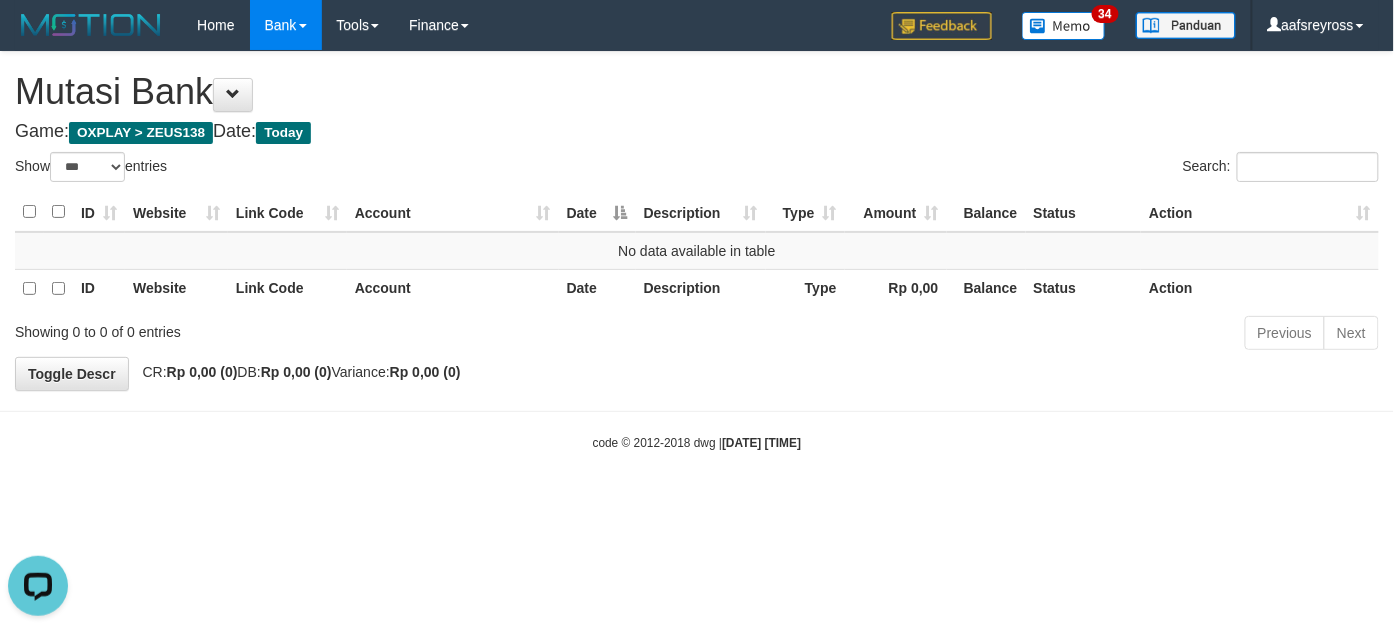 scroll, scrollTop: 0, scrollLeft: 0, axis: both 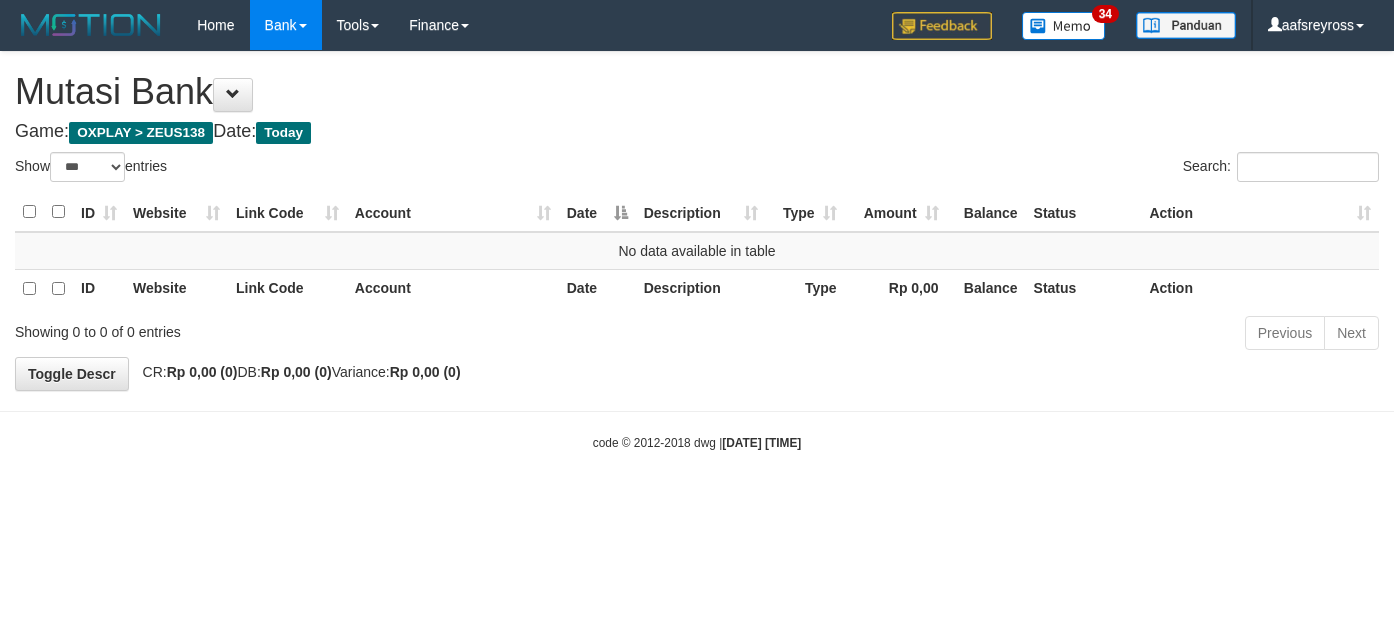 select on "***" 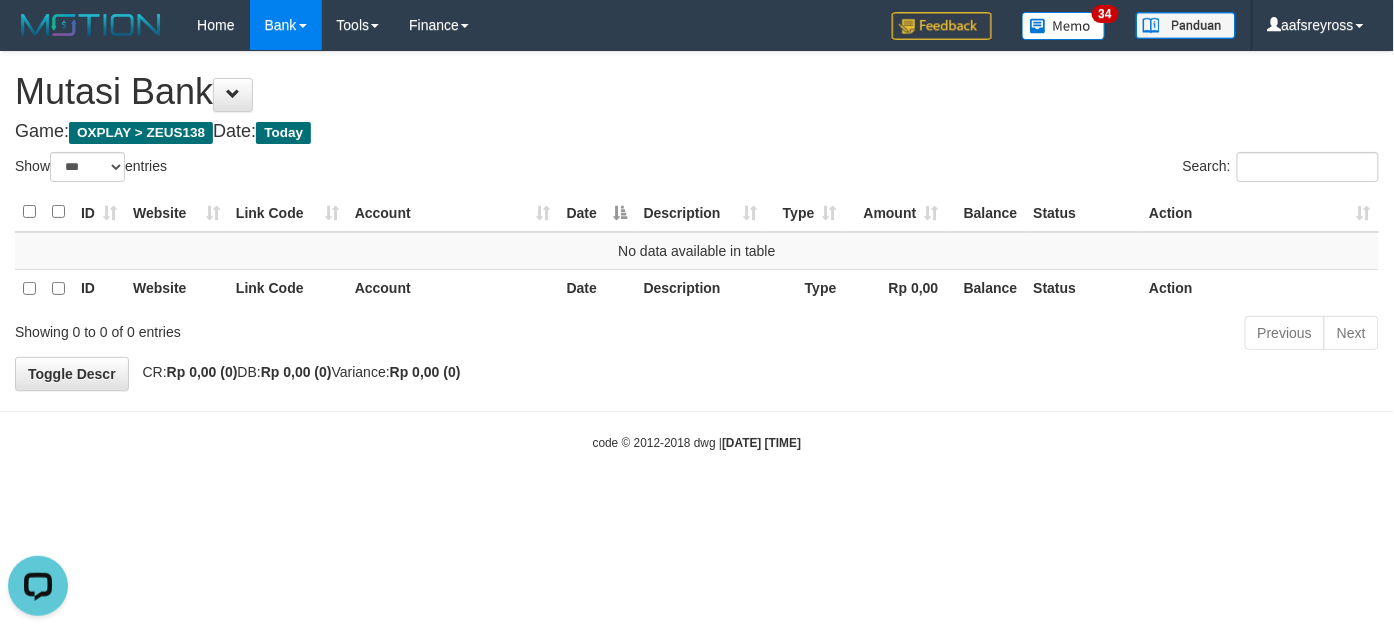 scroll, scrollTop: 0, scrollLeft: 0, axis: both 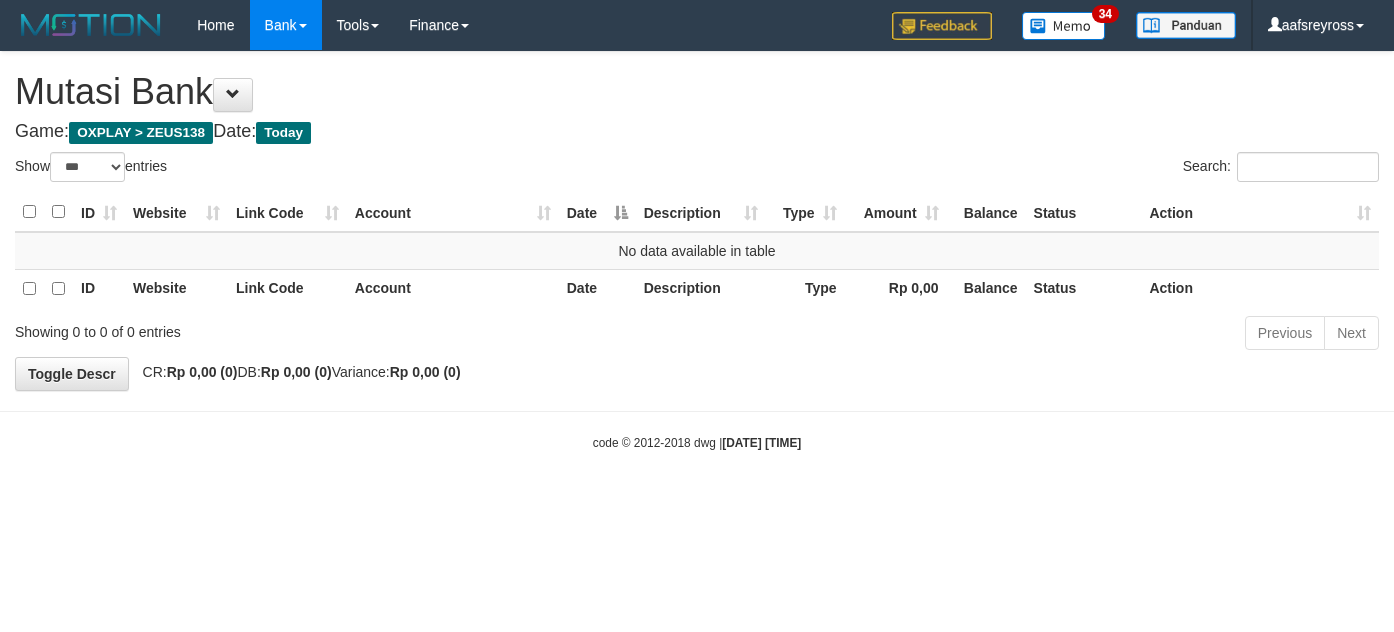 select on "***" 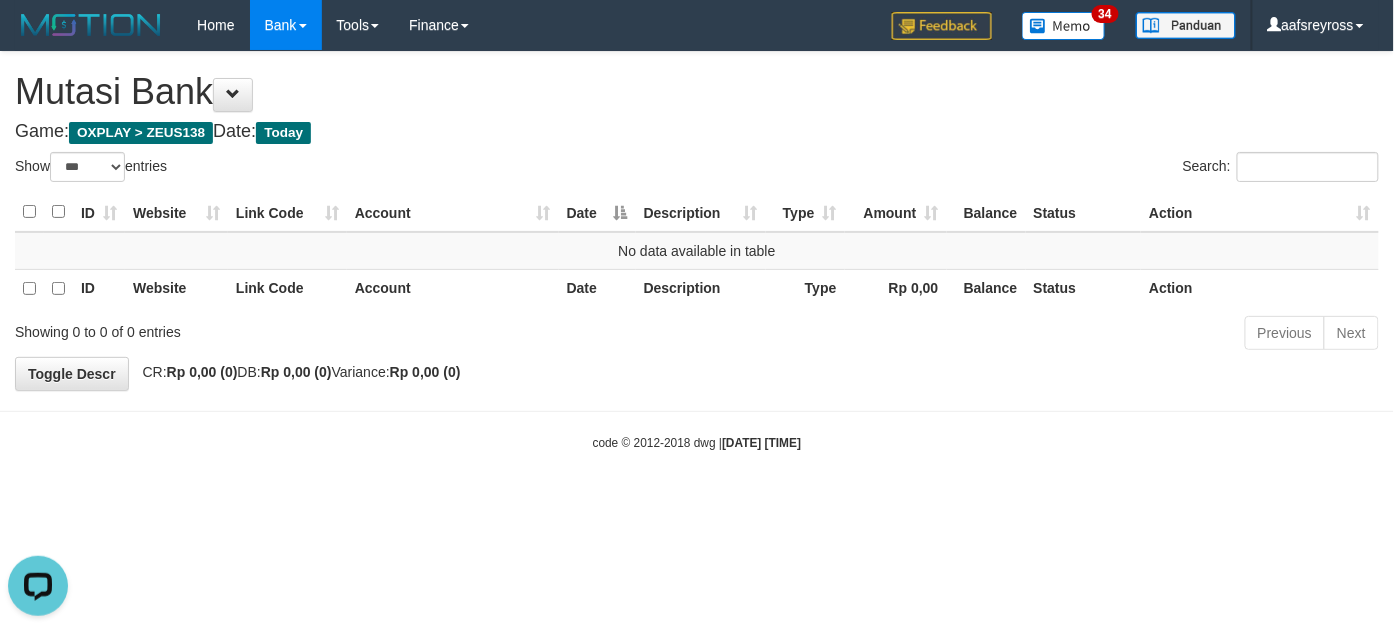 scroll, scrollTop: 0, scrollLeft: 0, axis: both 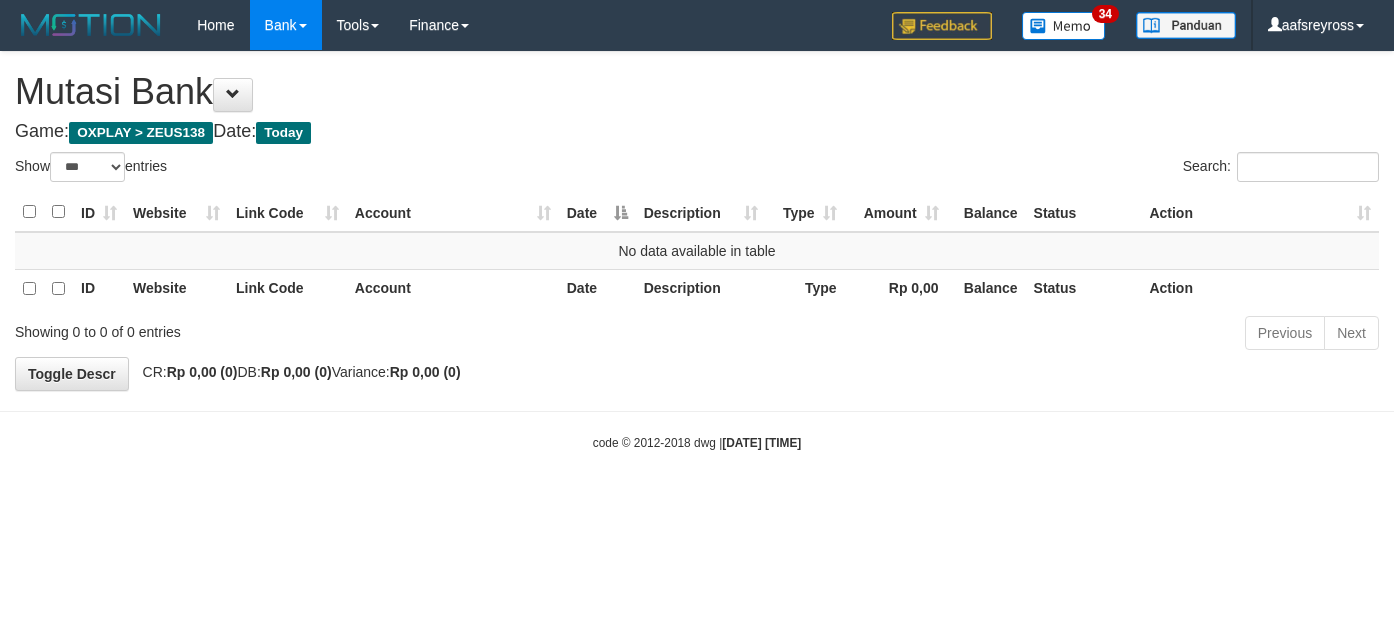 select on "***" 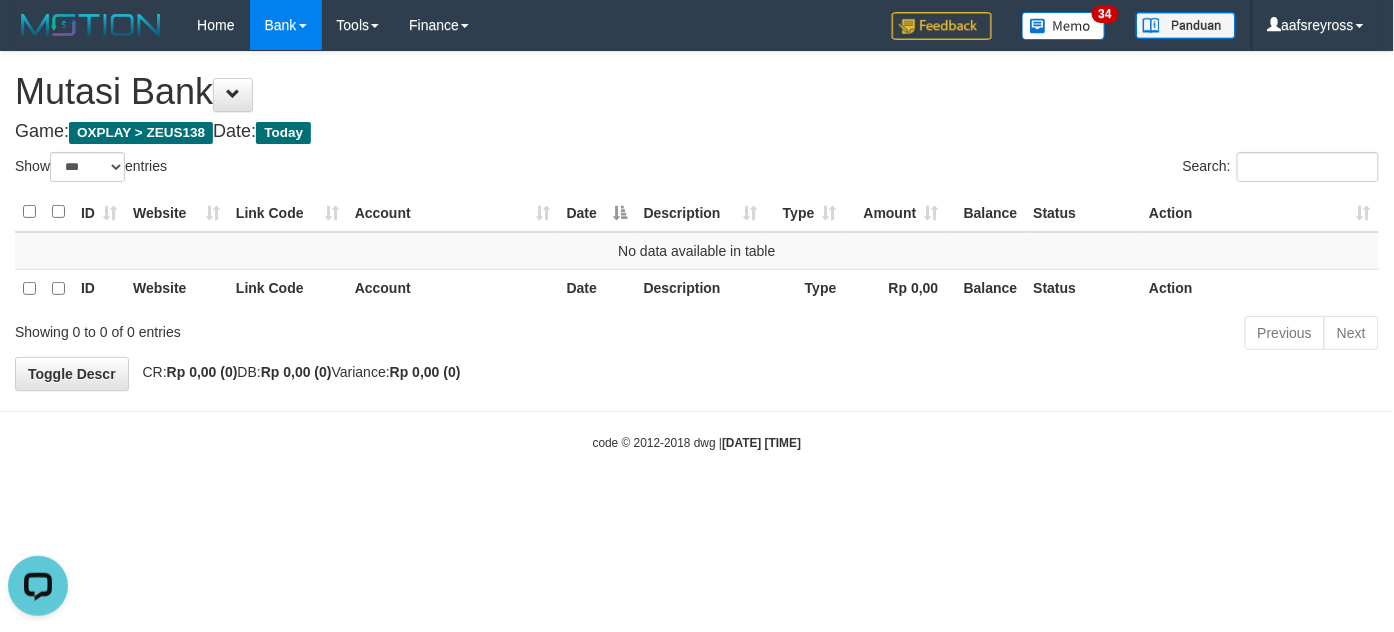 scroll, scrollTop: 0, scrollLeft: 0, axis: both 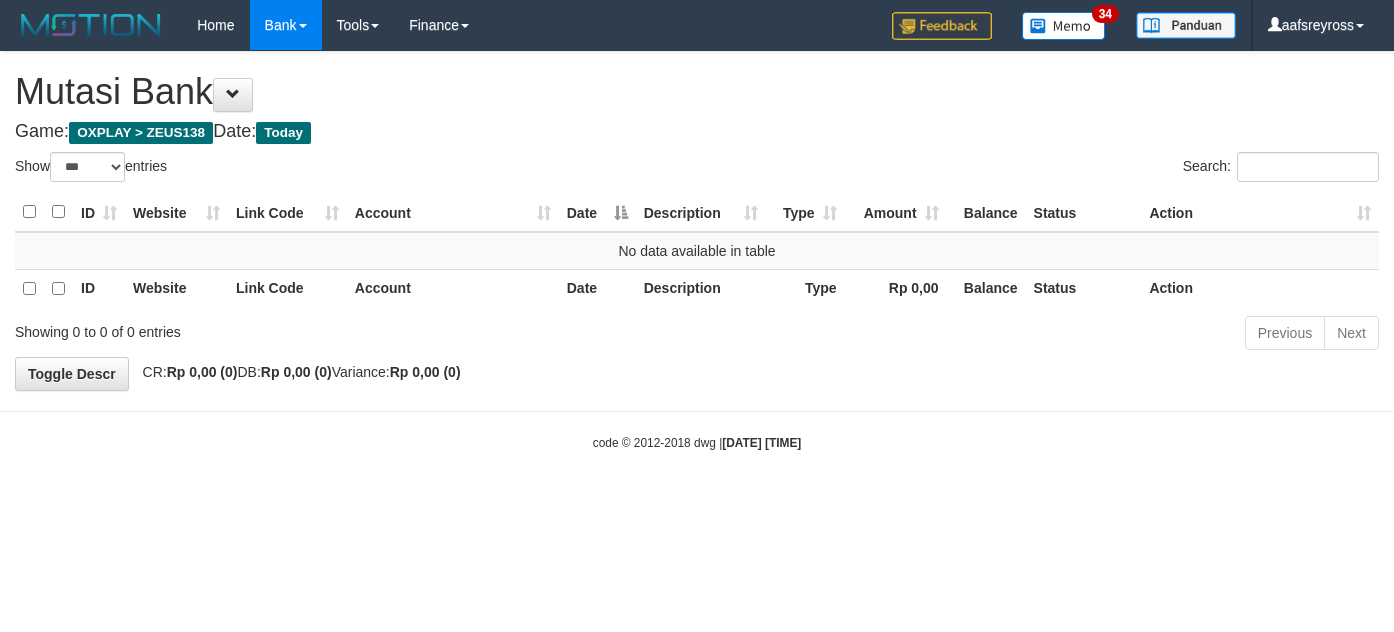 select on "***" 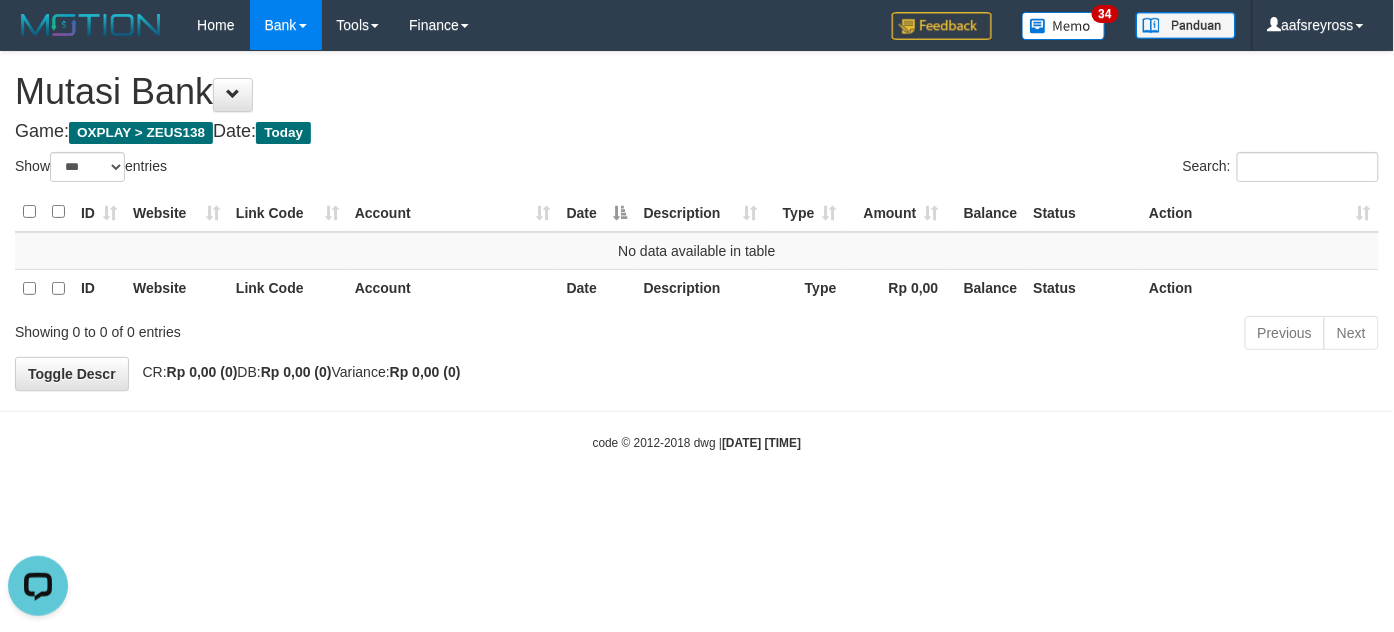 scroll, scrollTop: 0, scrollLeft: 0, axis: both 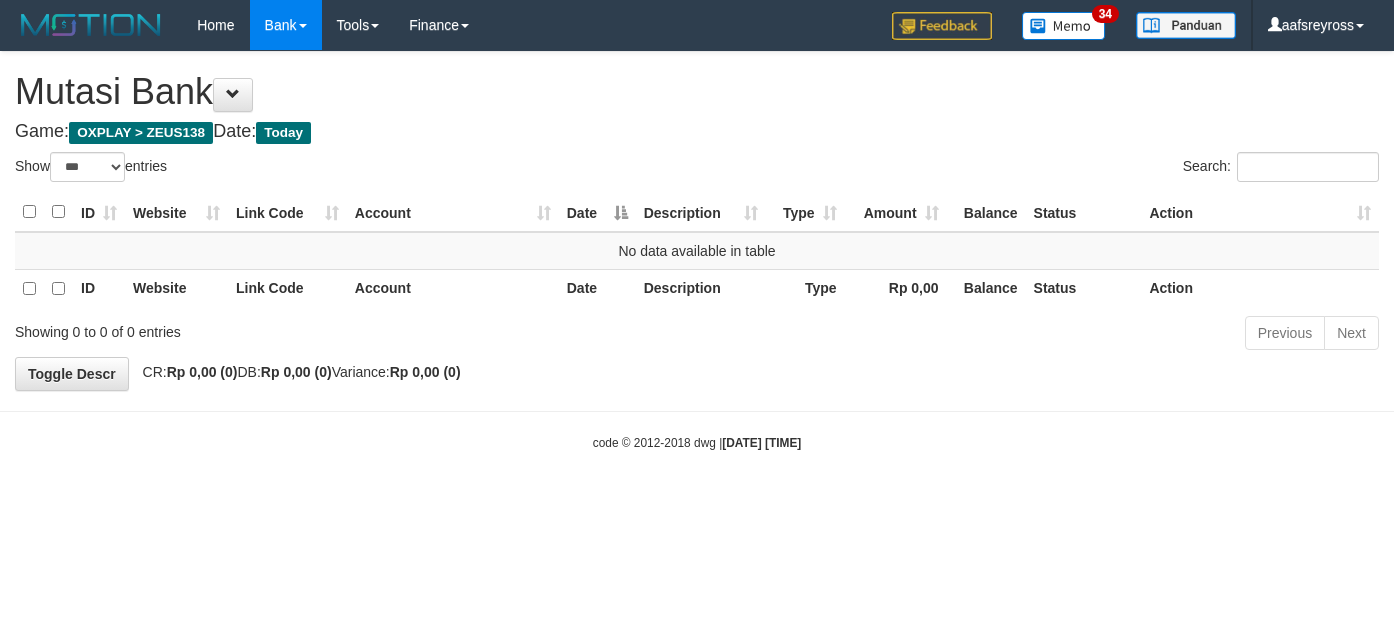 select on "***" 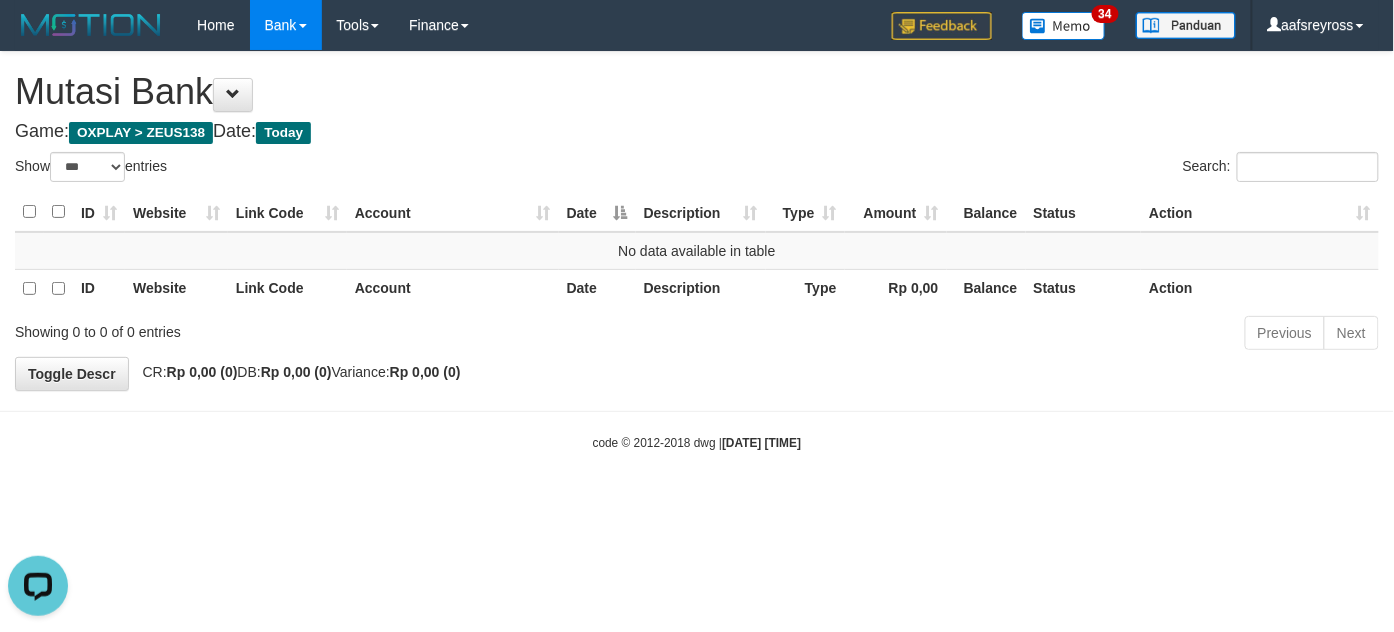 scroll, scrollTop: 0, scrollLeft: 0, axis: both 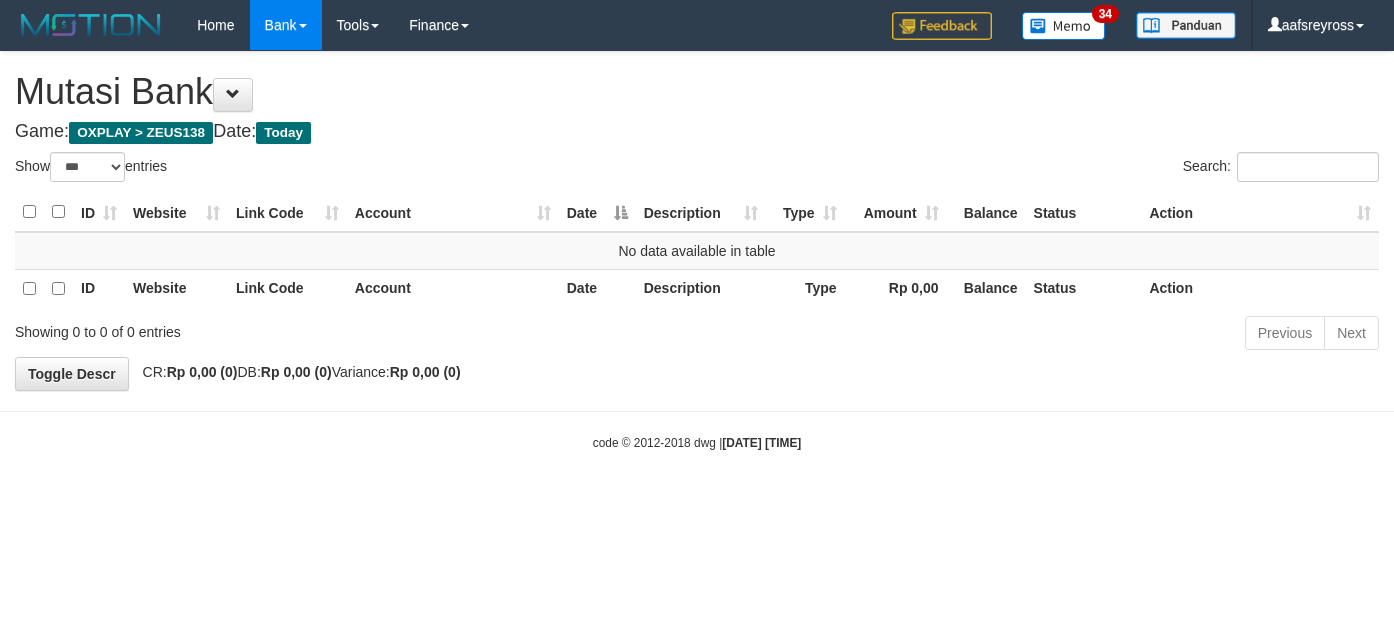 select on "***" 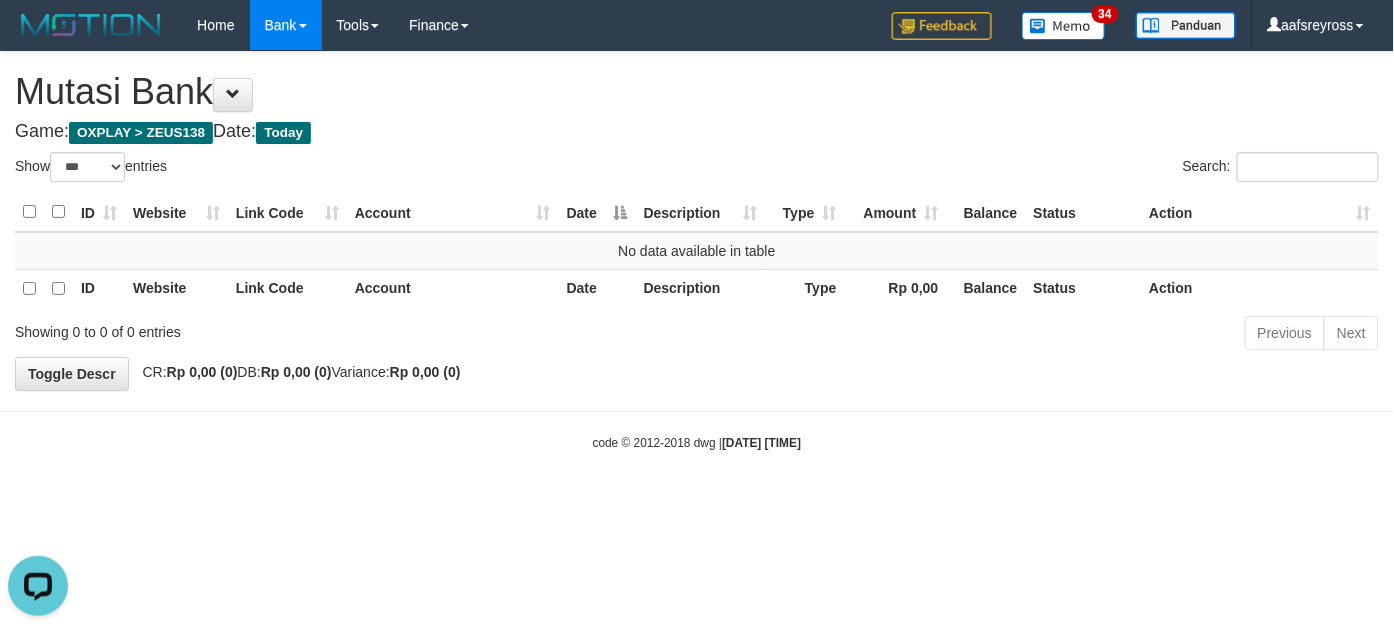 scroll, scrollTop: 0, scrollLeft: 0, axis: both 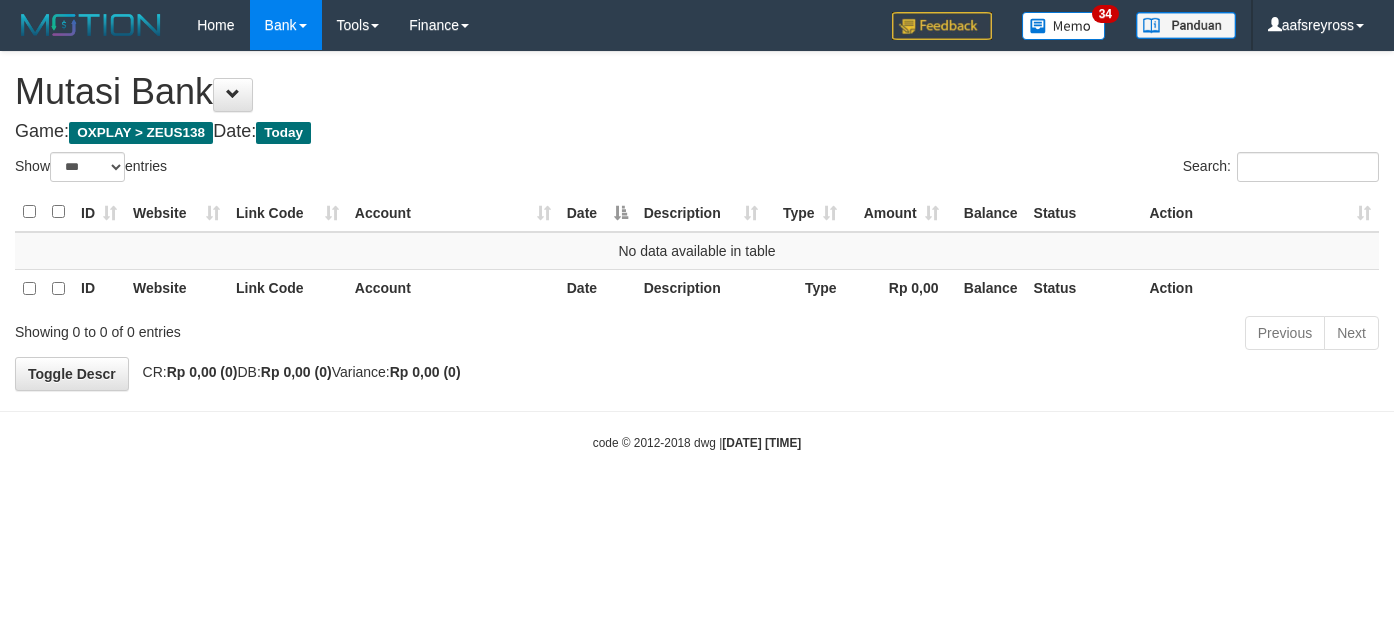 select on "***" 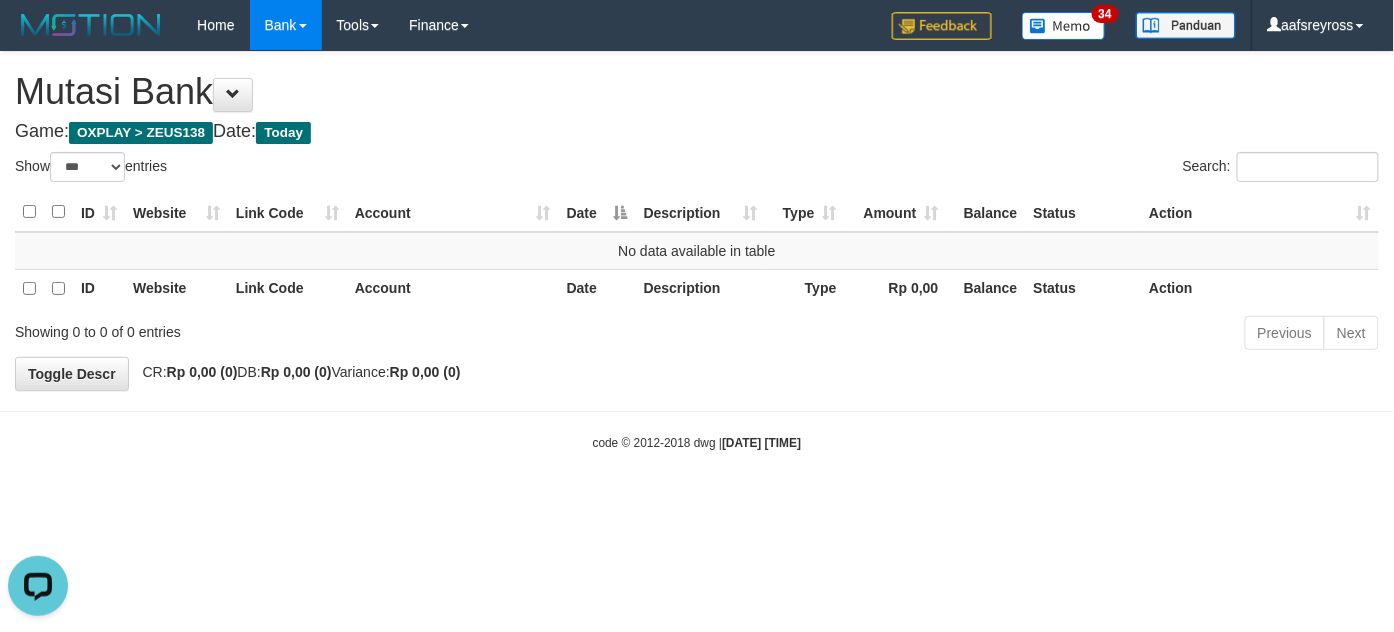 scroll, scrollTop: 0, scrollLeft: 0, axis: both 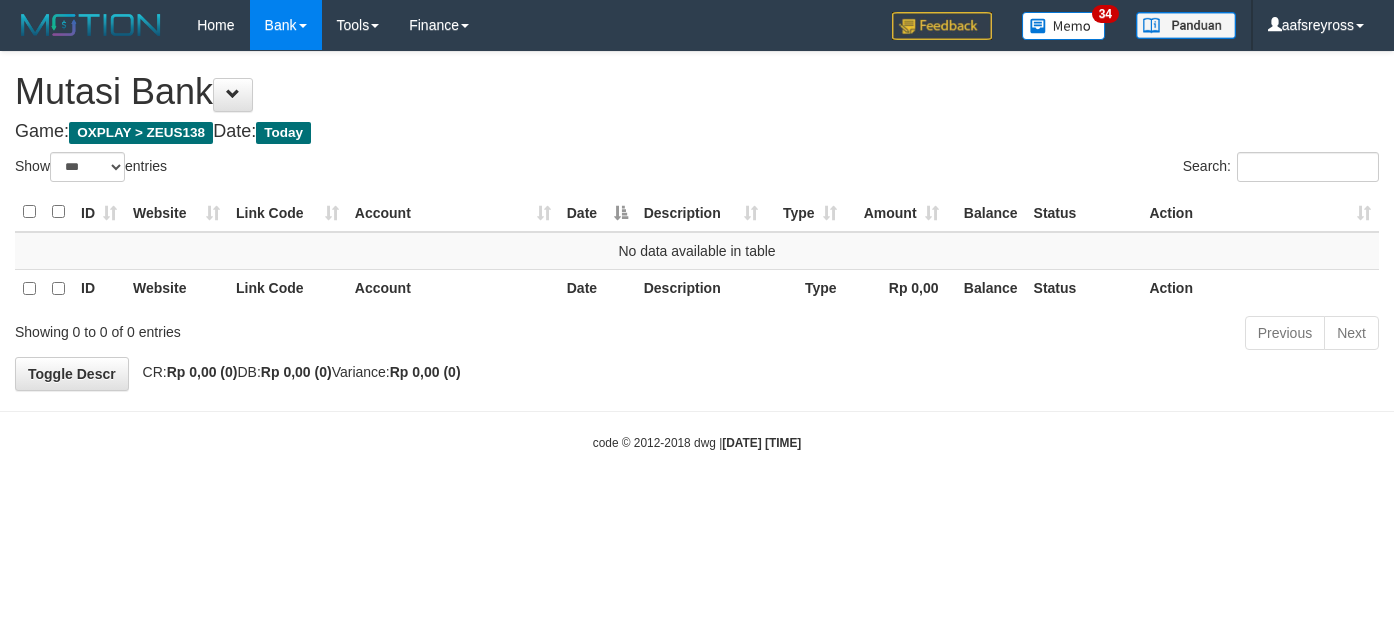 select on "***" 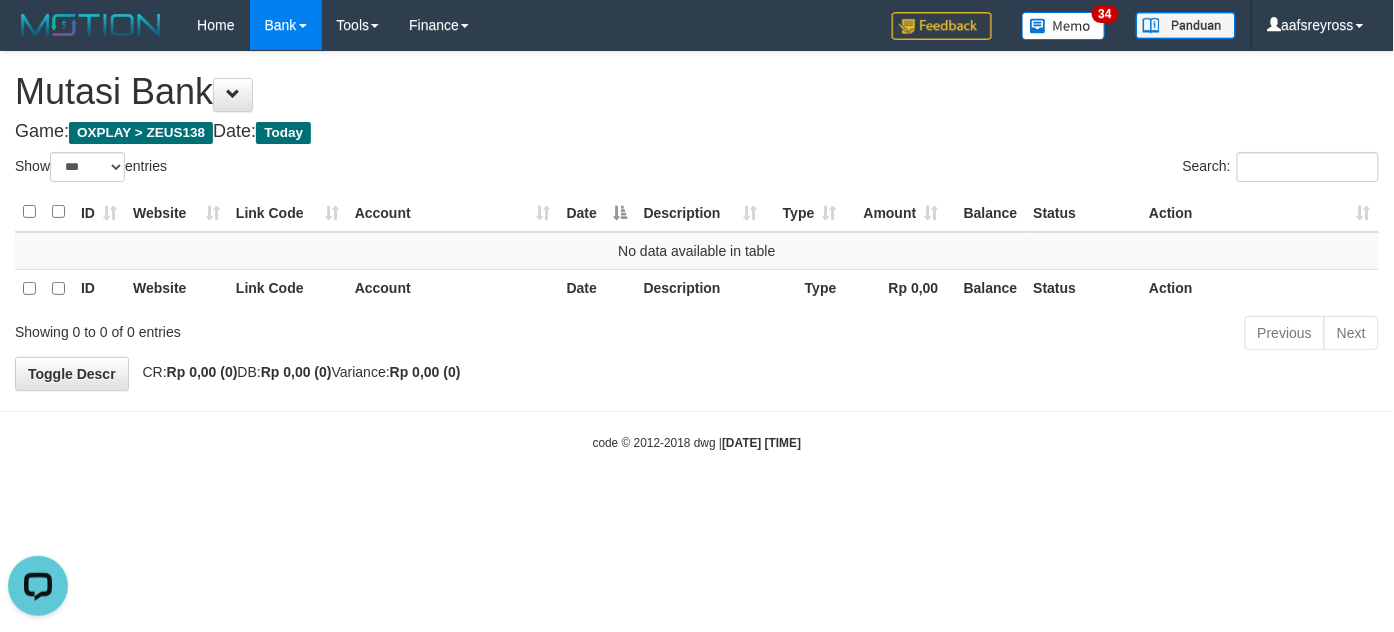scroll, scrollTop: 0, scrollLeft: 0, axis: both 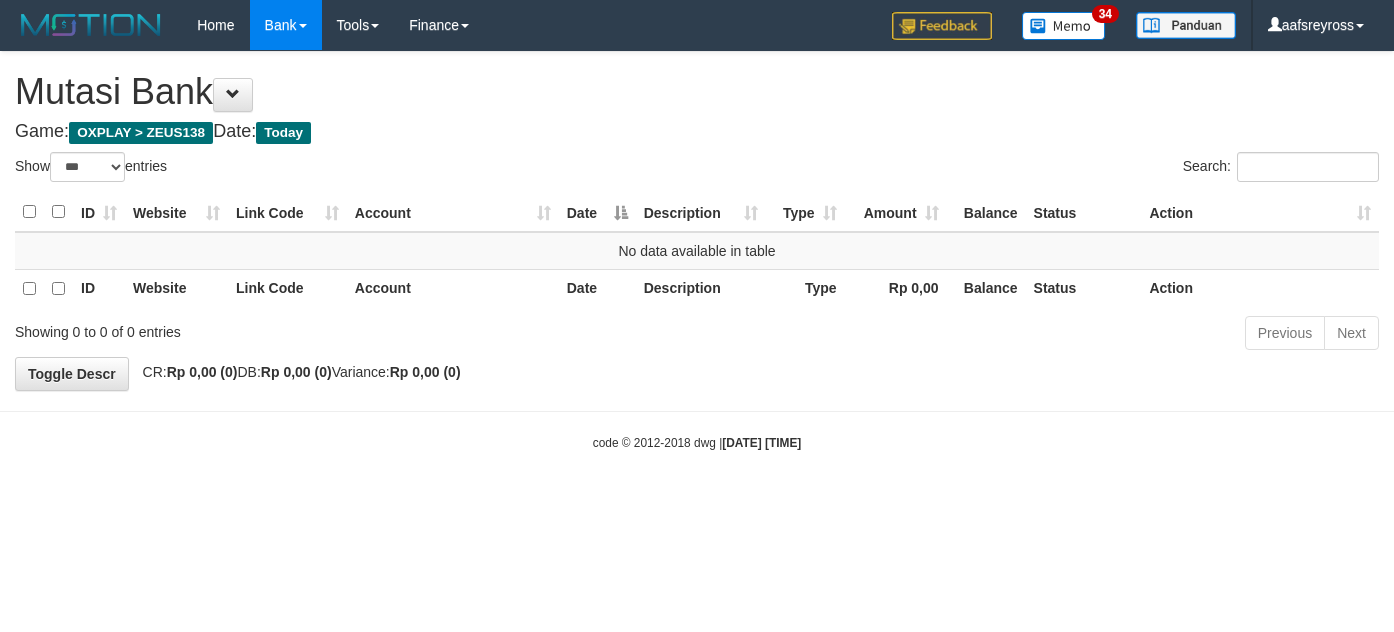 select on "***" 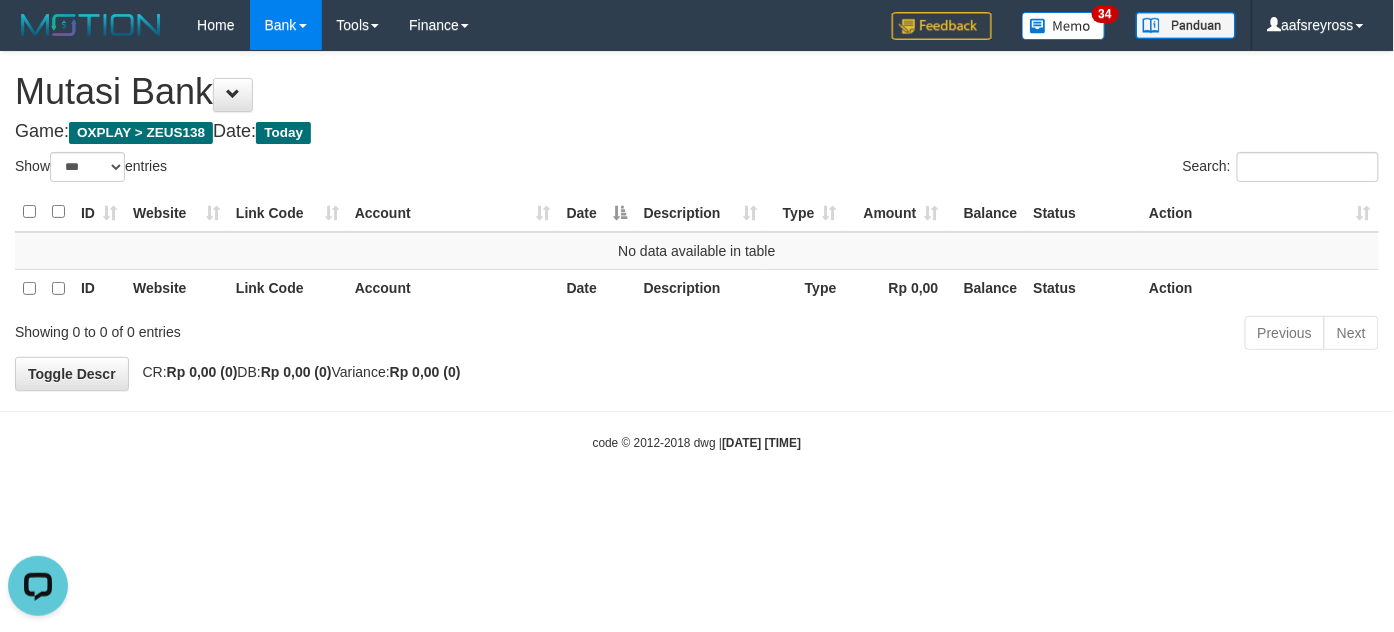 scroll, scrollTop: 0, scrollLeft: 0, axis: both 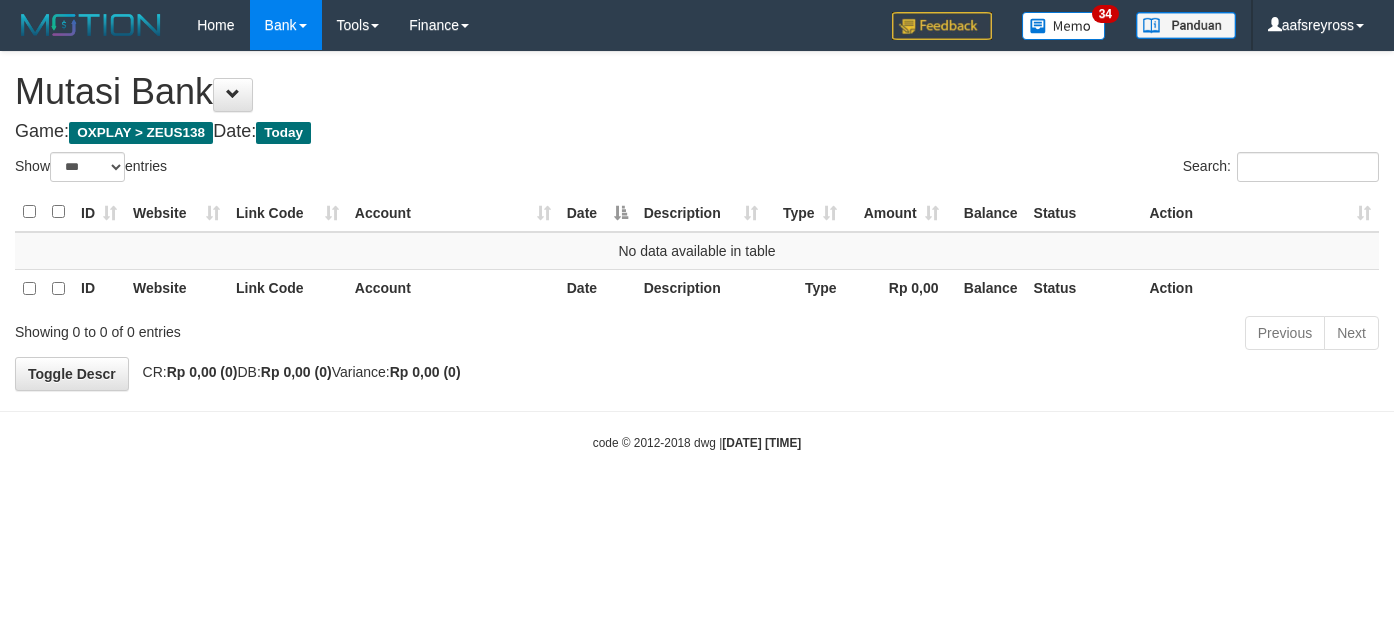 select on "***" 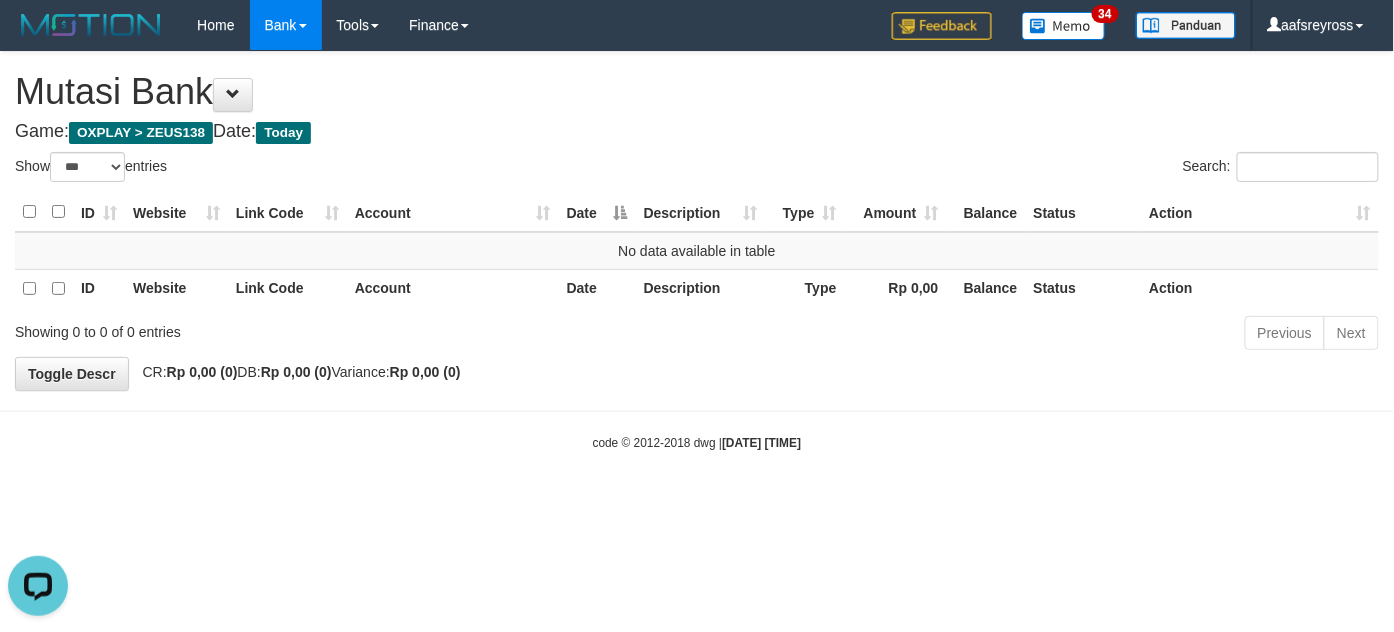 scroll, scrollTop: 0, scrollLeft: 0, axis: both 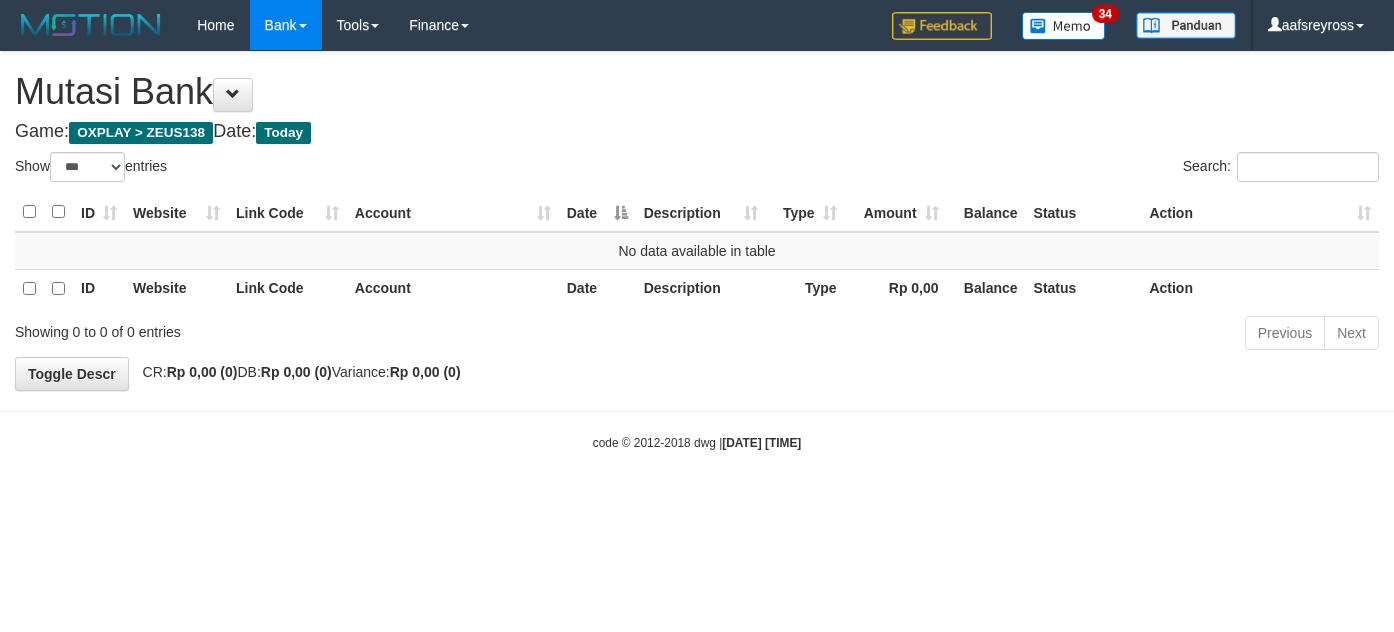 select on "***" 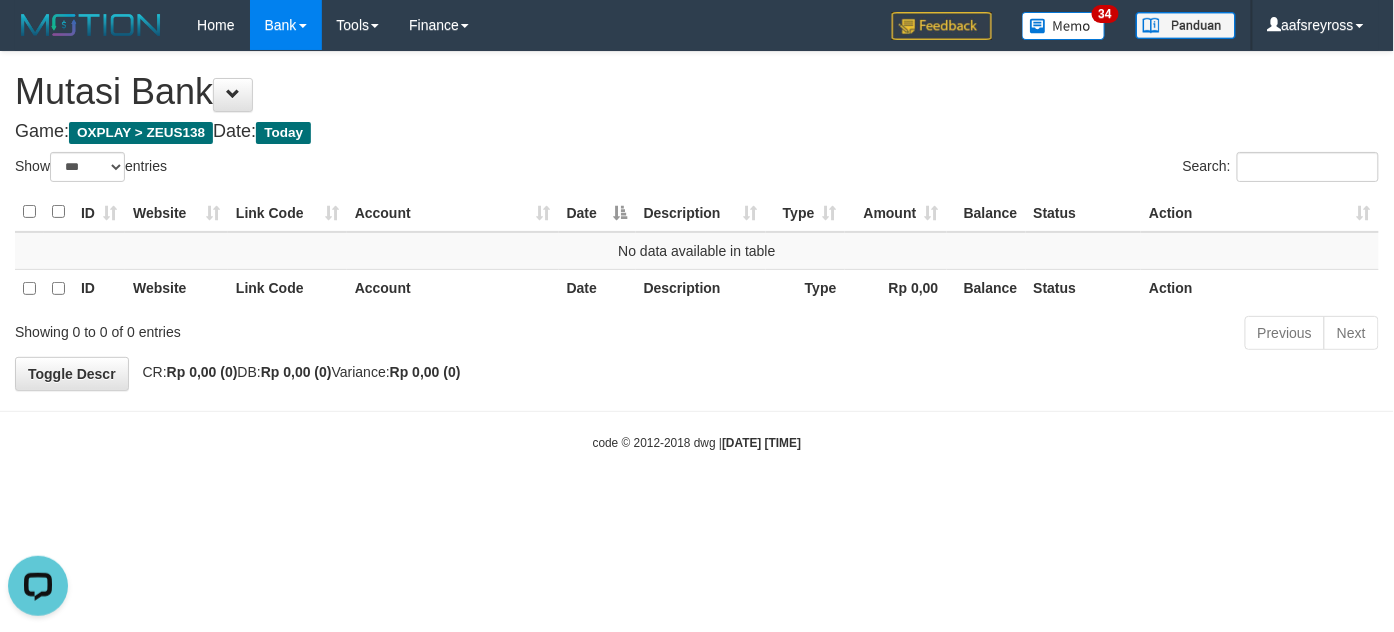 scroll, scrollTop: 0, scrollLeft: 0, axis: both 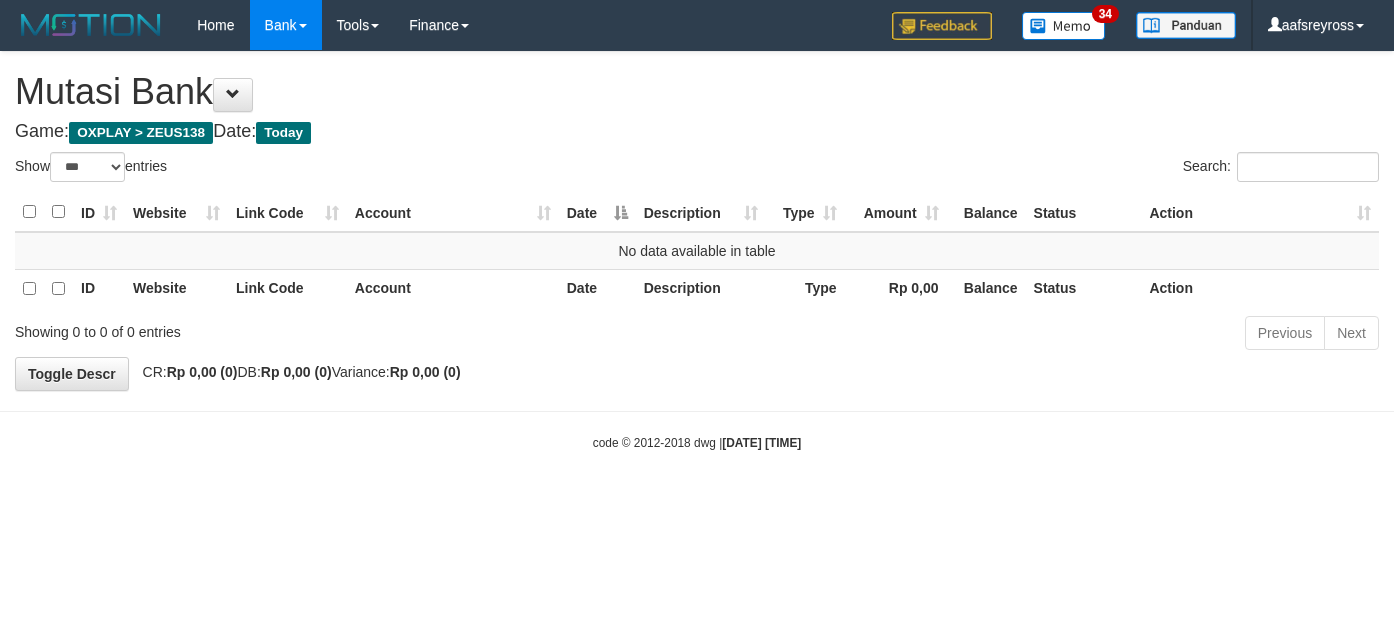 select on "***" 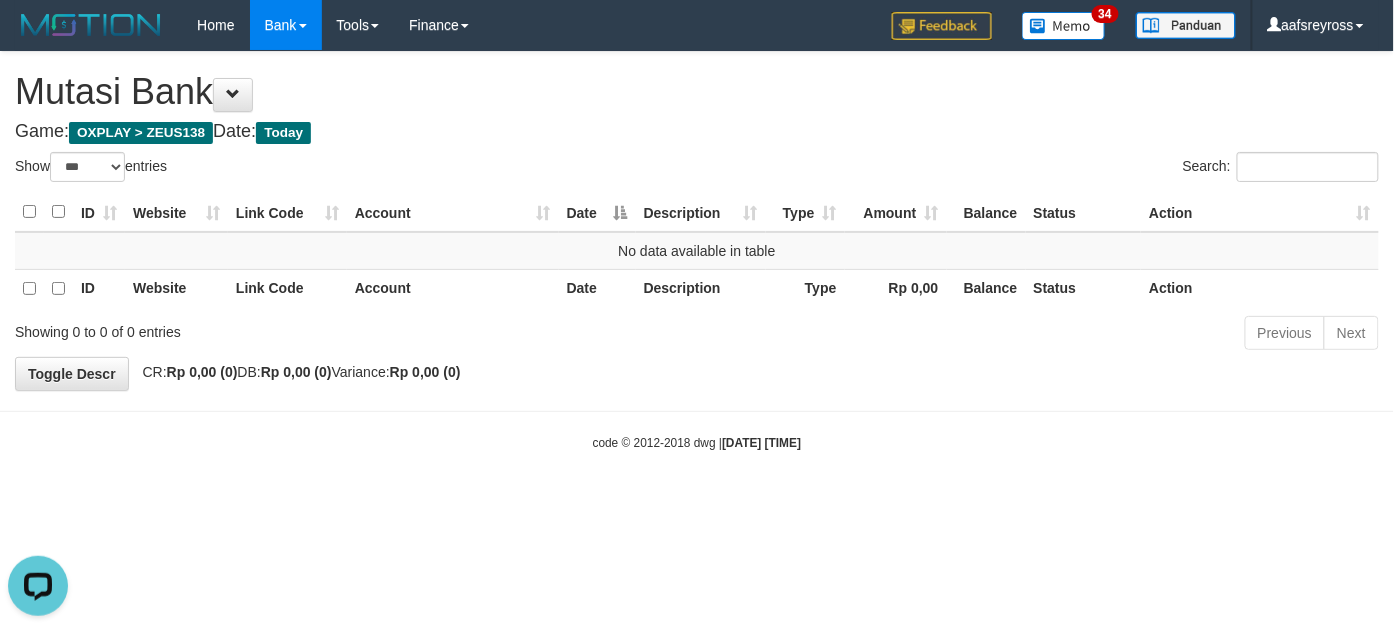 scroll, scrollTop: 0, scrollLeft: 0, axis: both 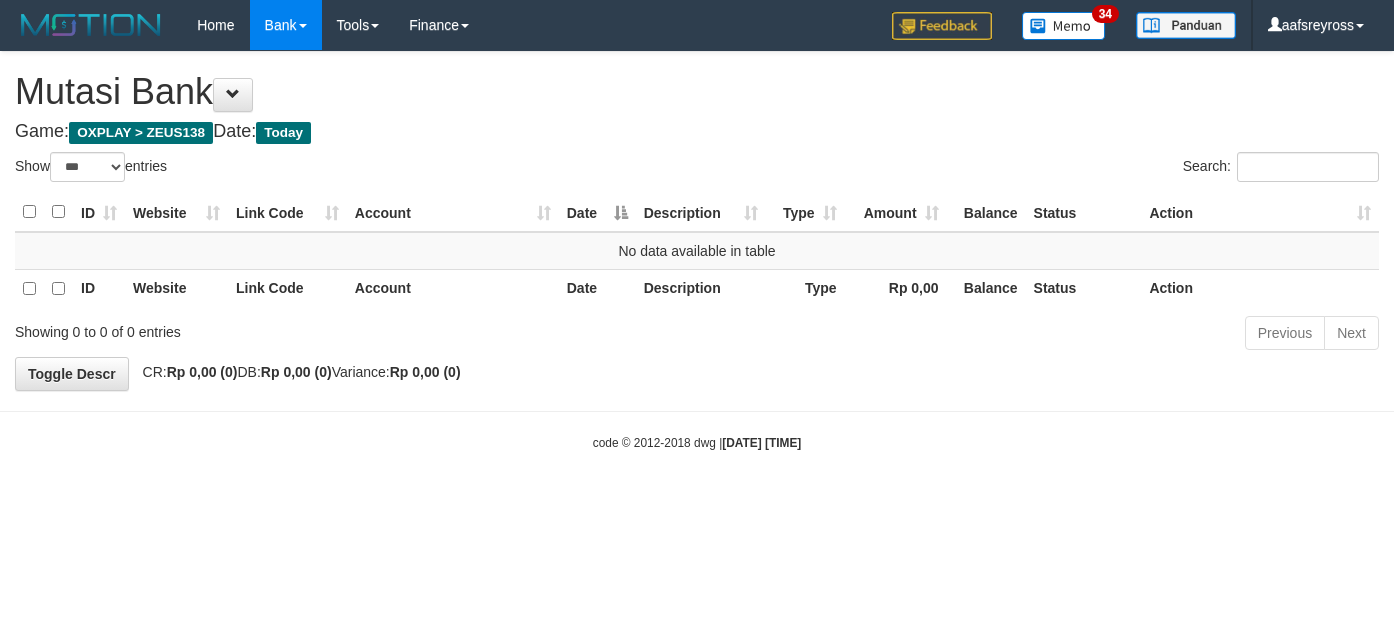 select on "***" 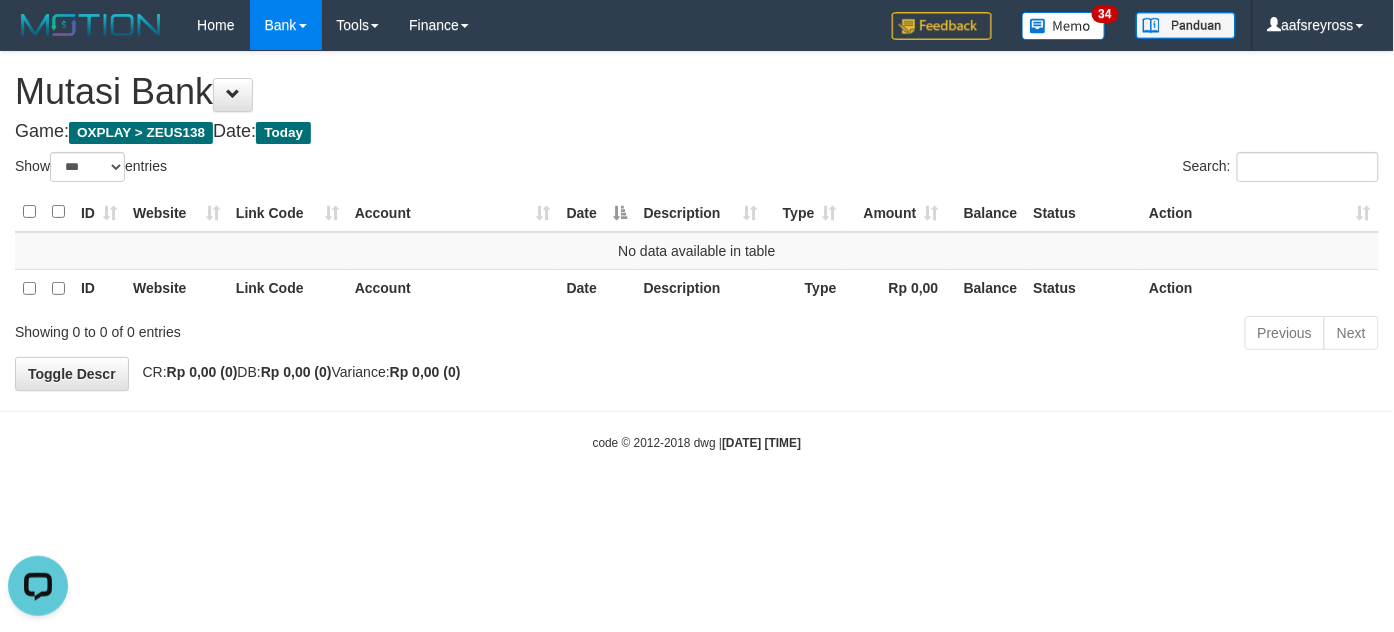 scroll, scrollTop: 0, scrollLeft: 0, axis: both 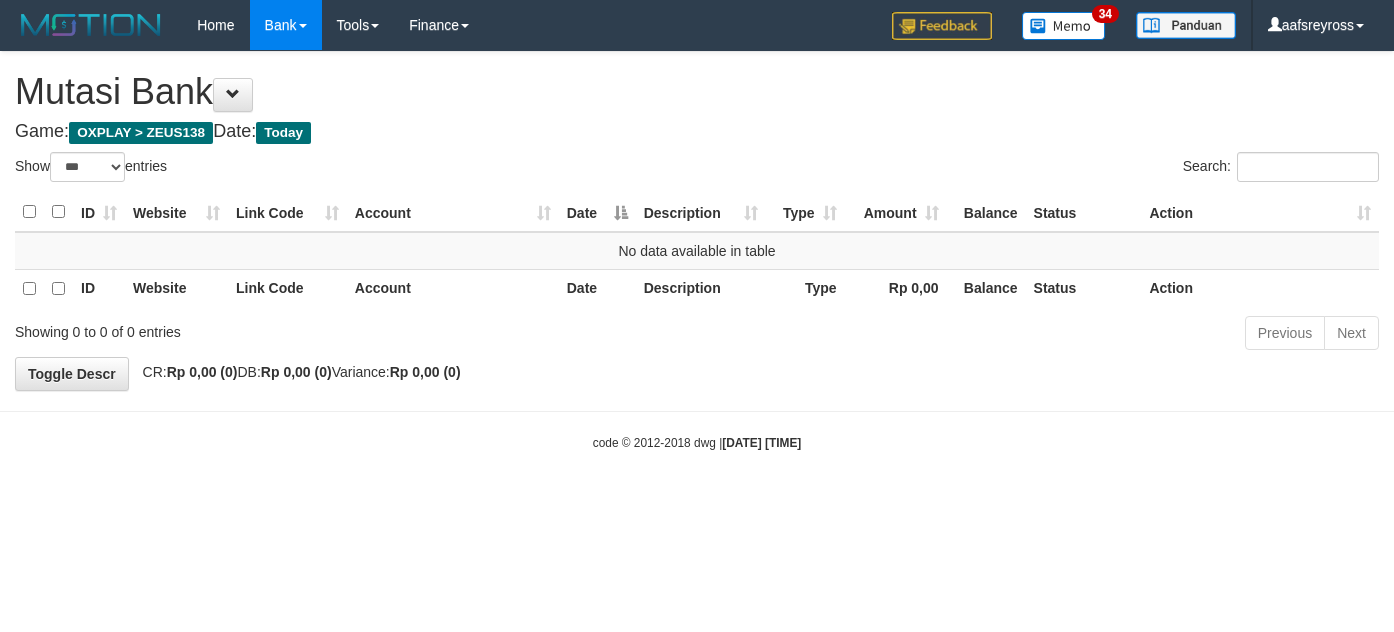 select on "***" 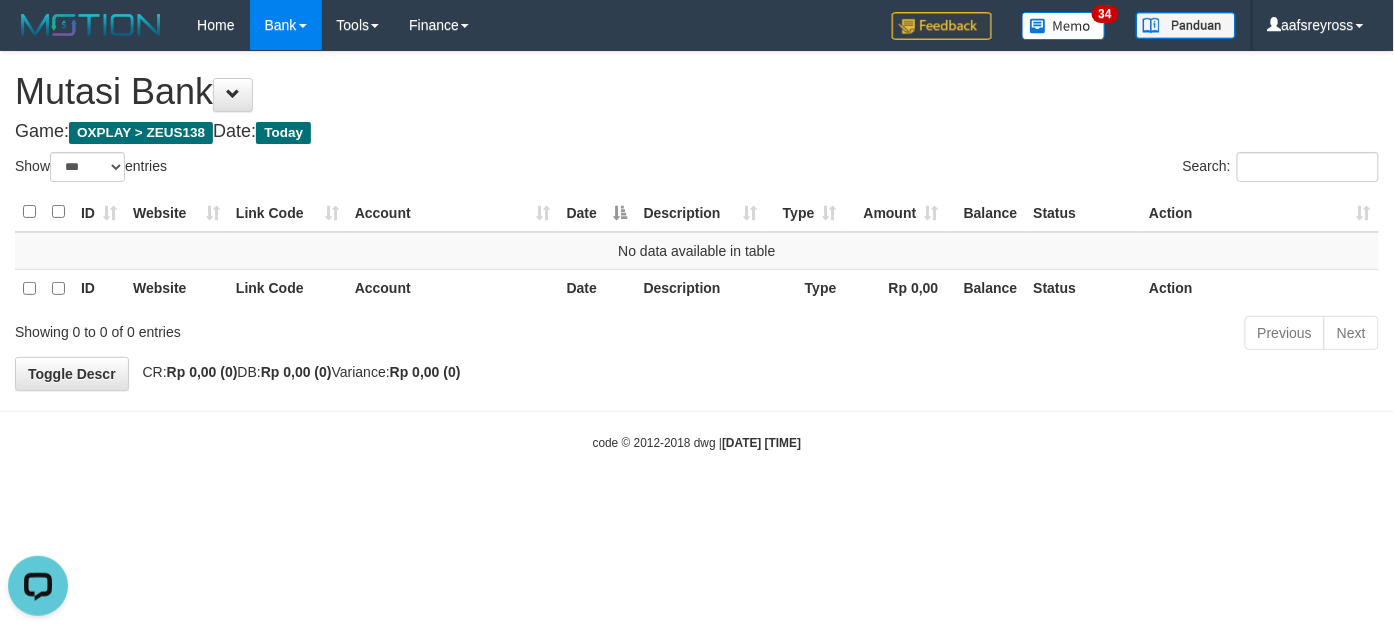 scroll, scrollTop: 0, scrollLeft: 0, axis: both 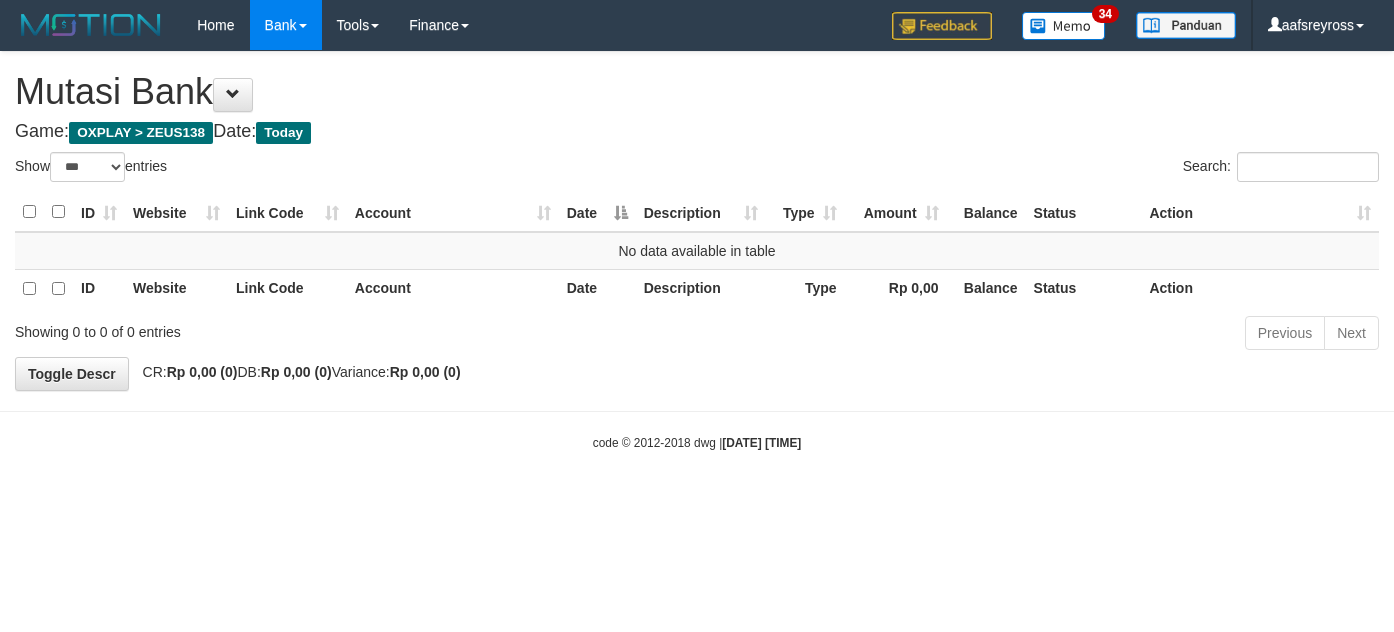 select on "***" 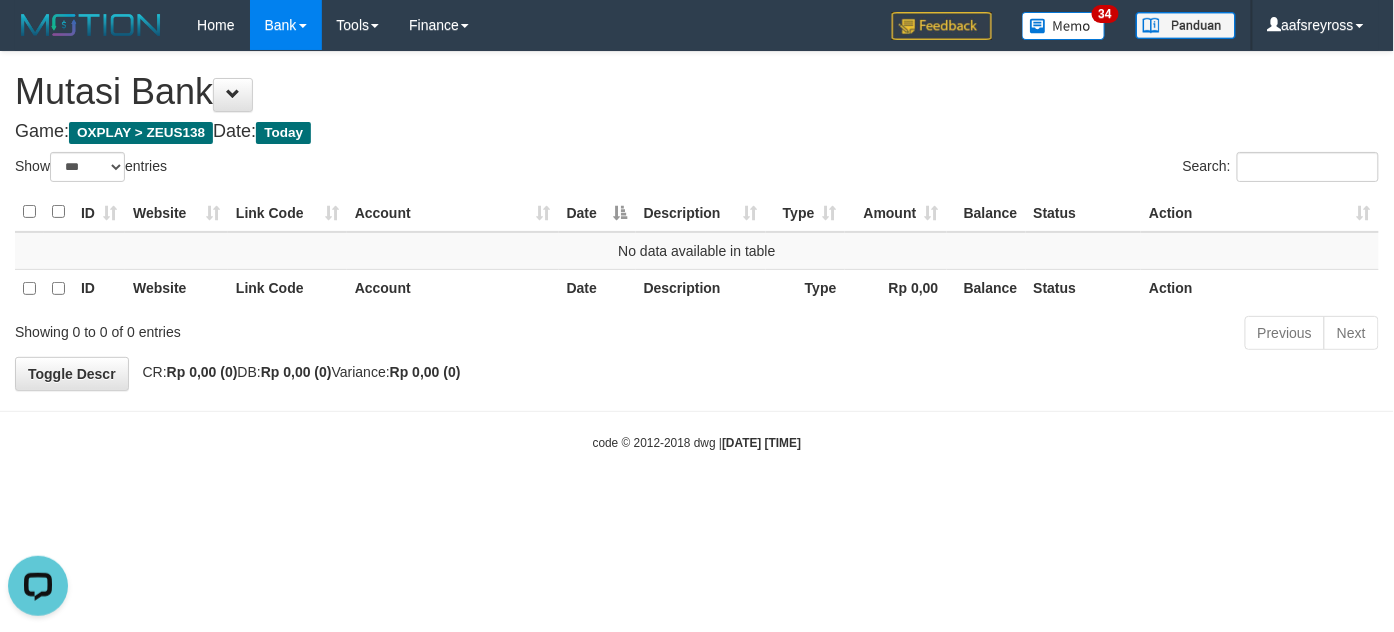 scroll, scrollTop: 0, scrollLeft: 0, axis: both 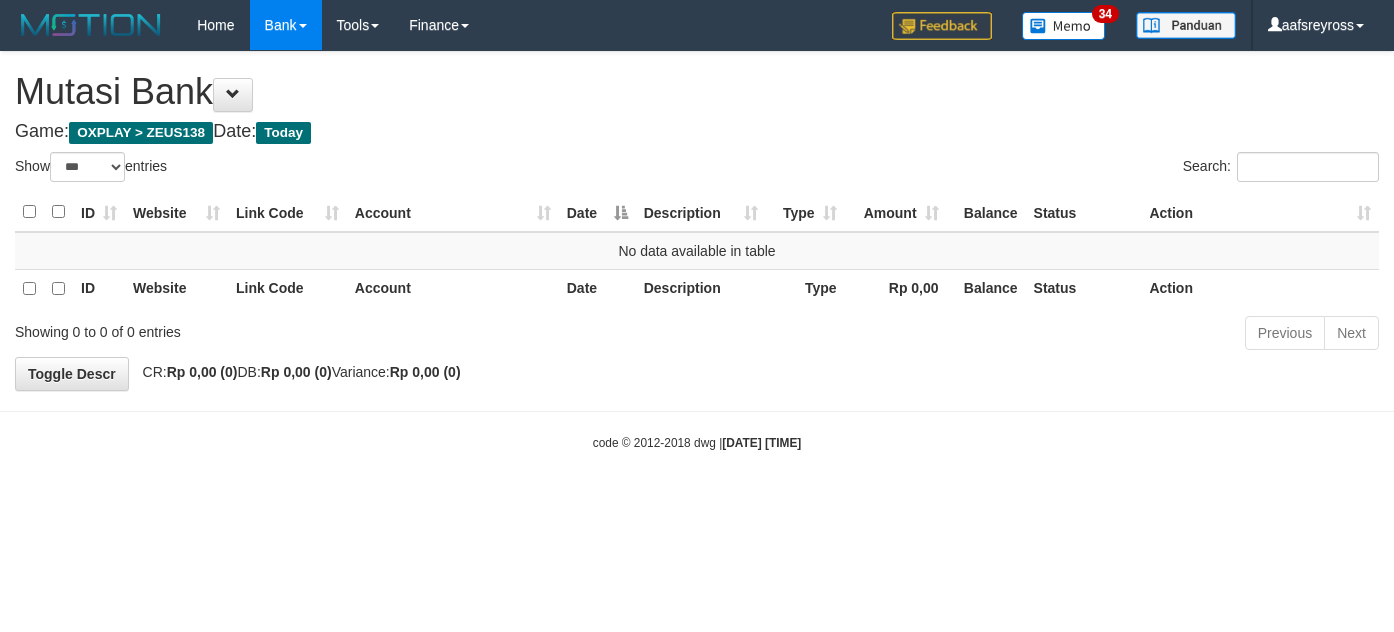 select on "***" 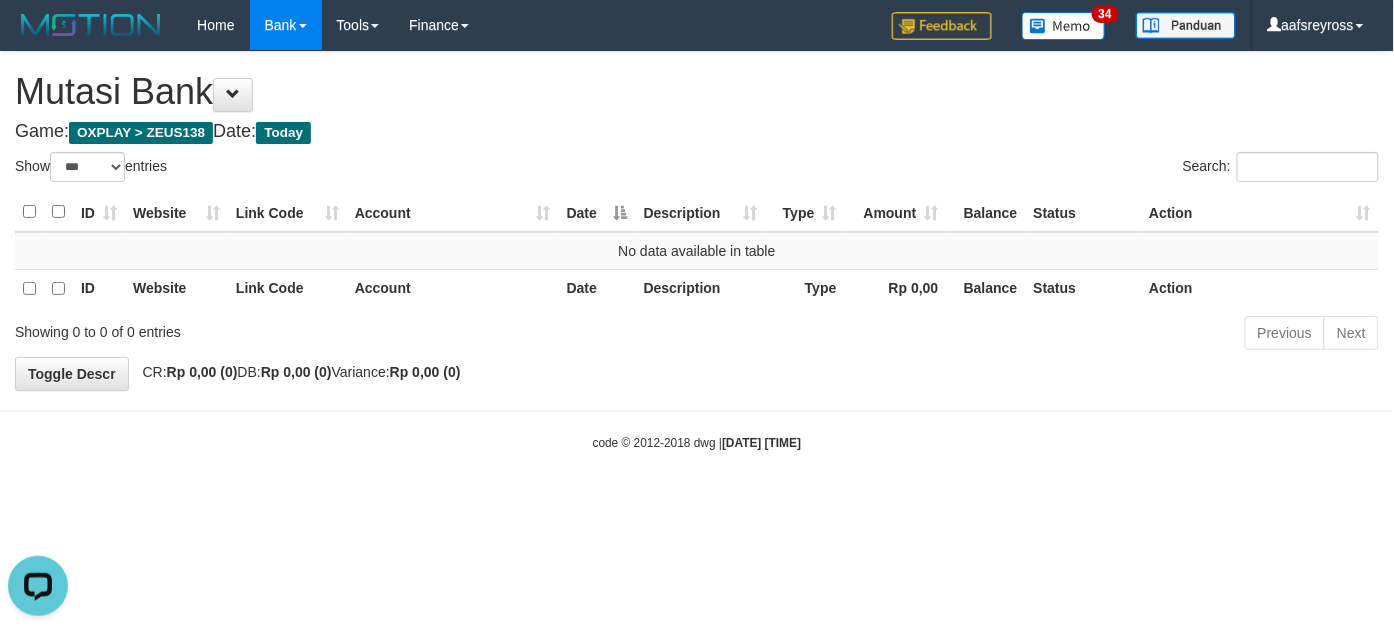 scroll, scrollTop: 0, scrollLeft: 0, axis: both 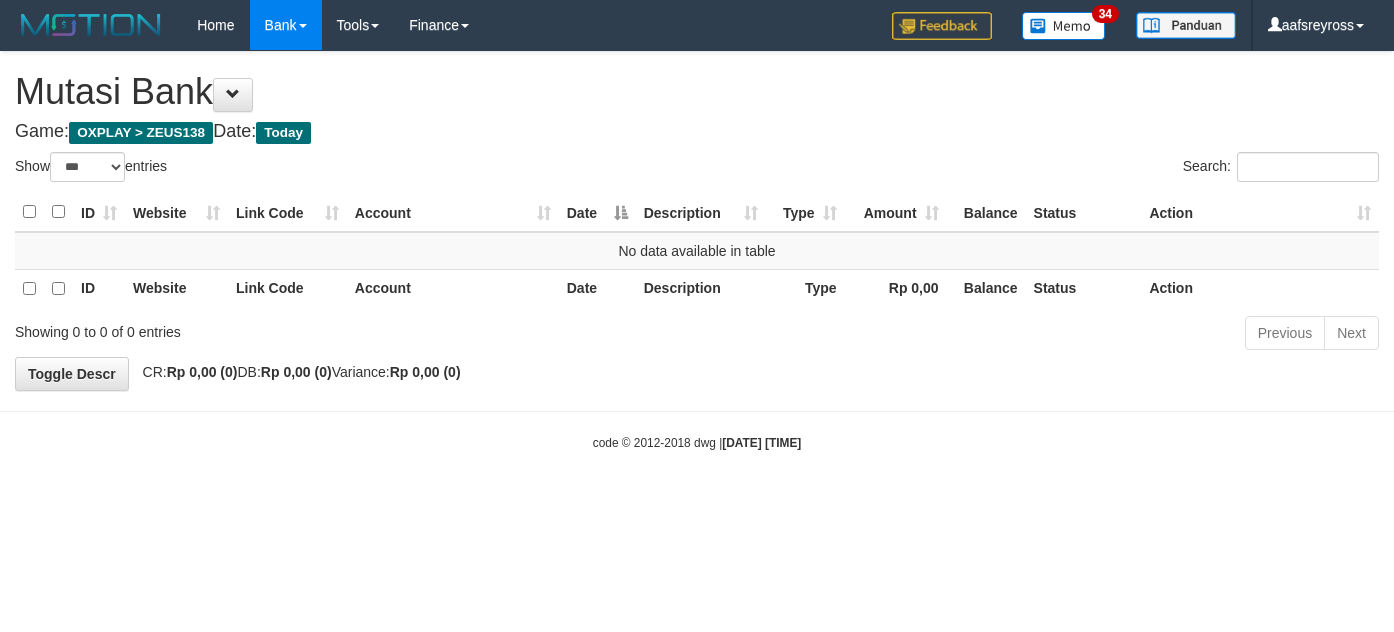 select on "***" 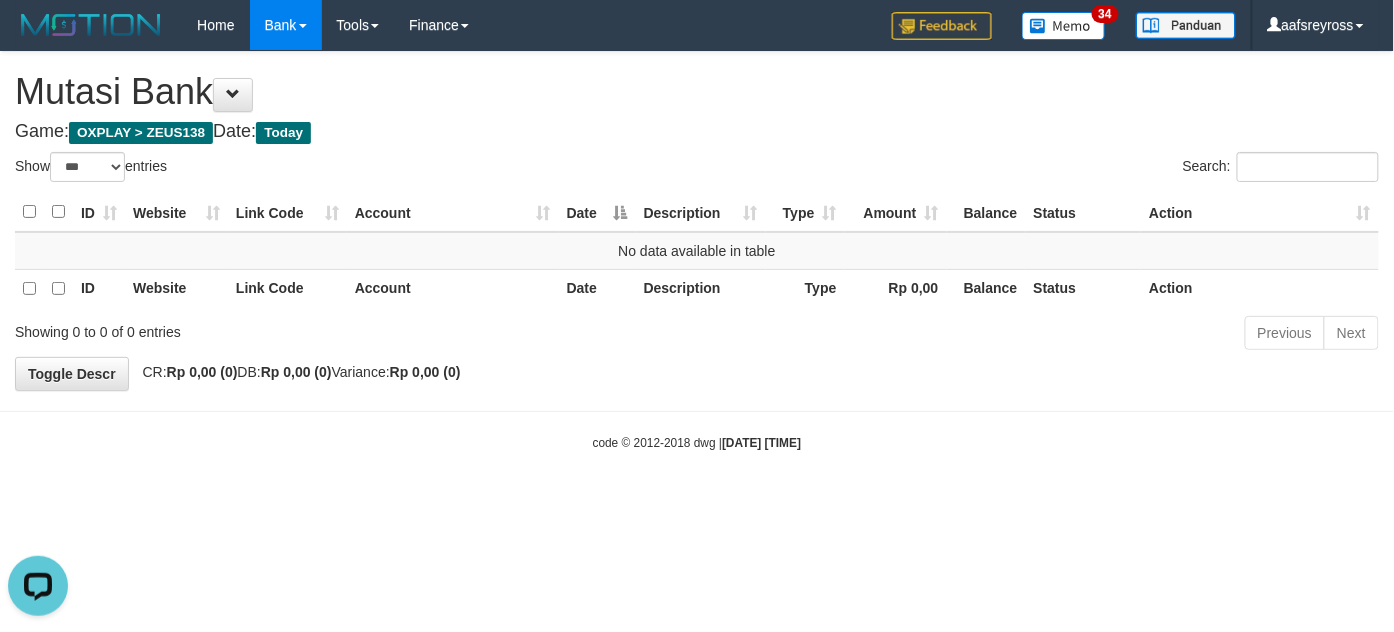 scroll, scrollTop: 0, scrollLeft: 0, axis: both 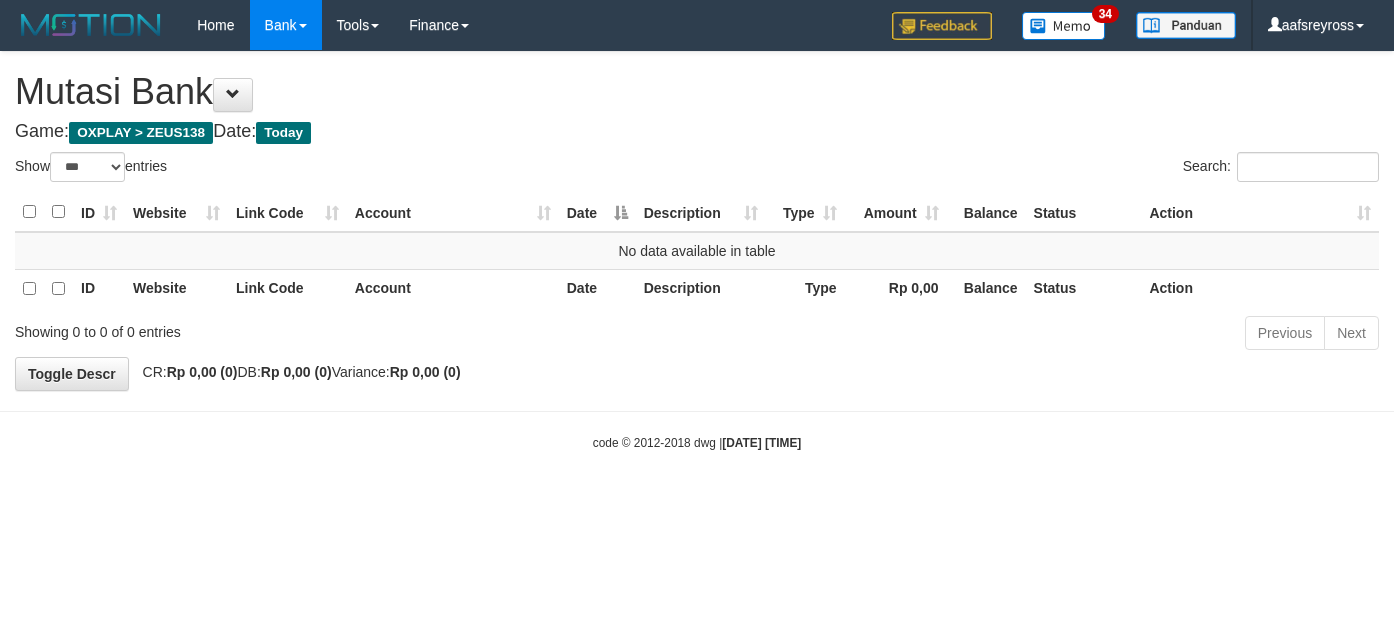 select on "***" 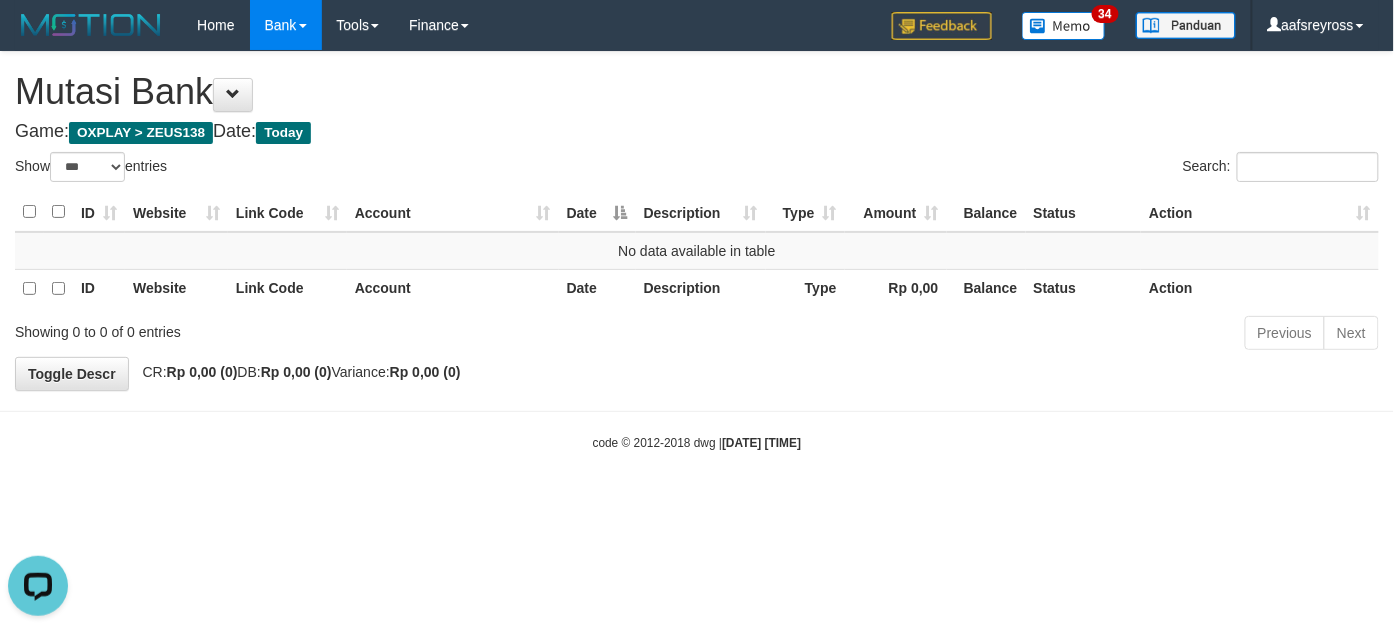 scroll, scrollTop: 0, scrollLeft: 0, axis: both 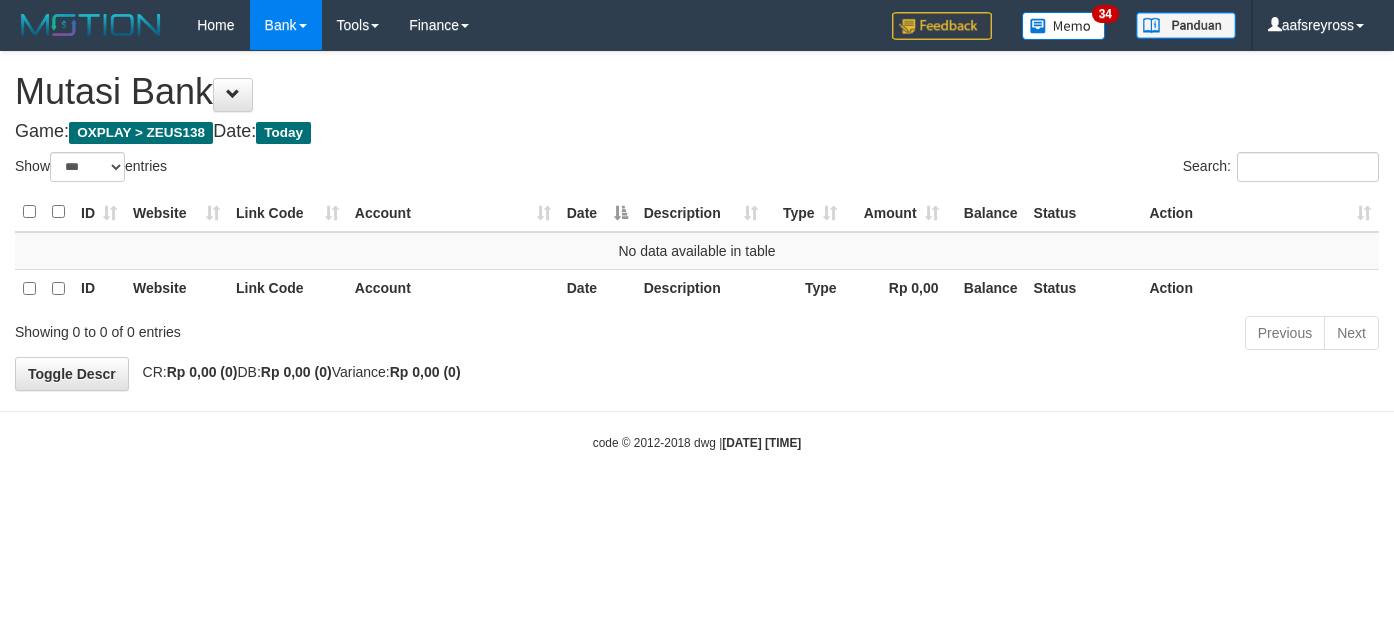 select on "***" 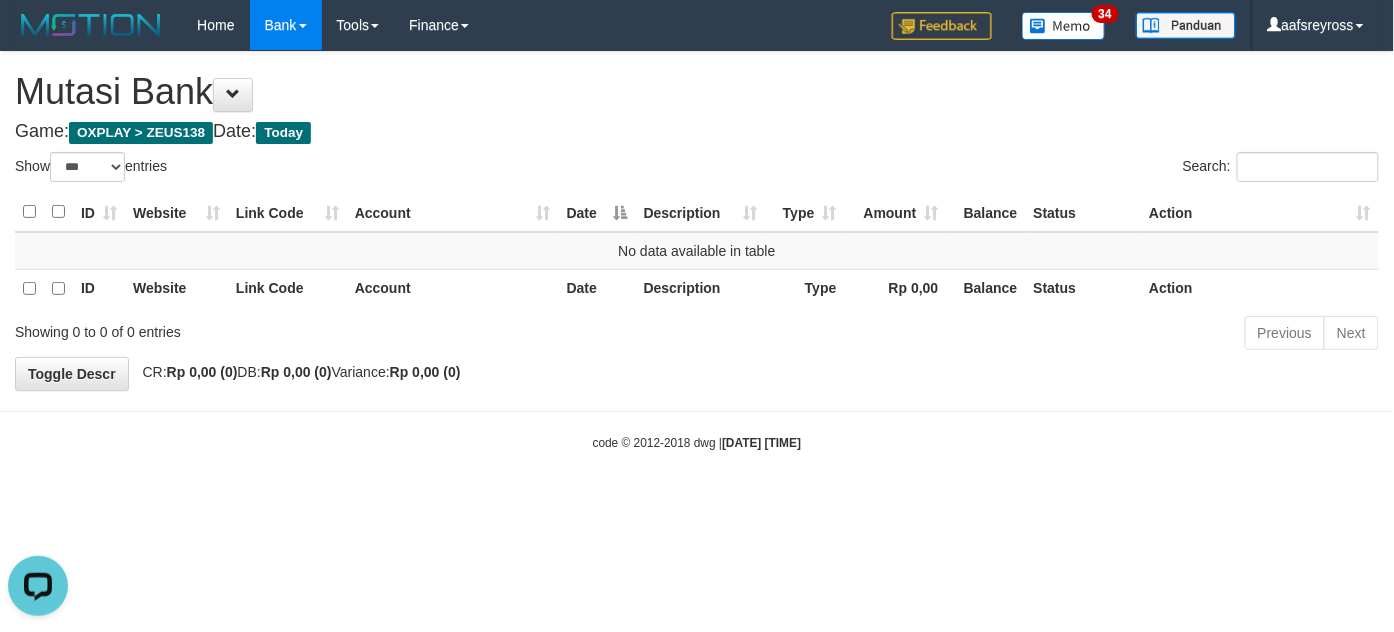 scroll, scrollTop: 0, scrollLeft: 0, axis: both 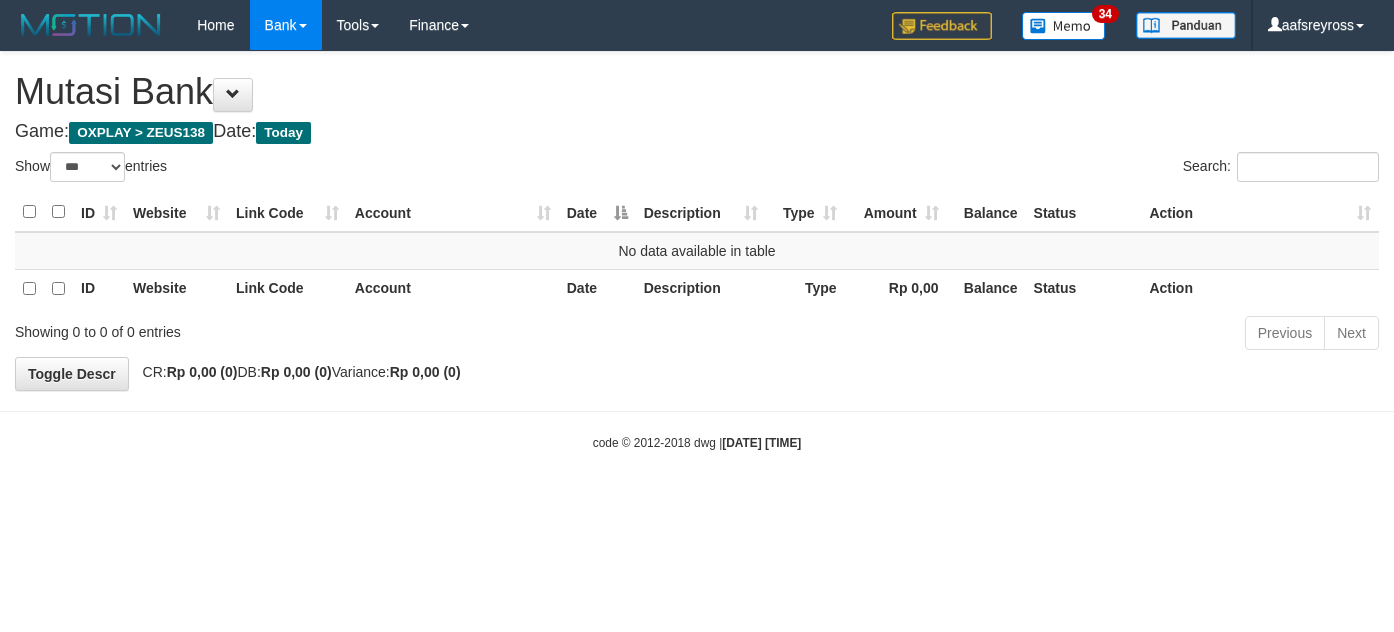 select on "***" 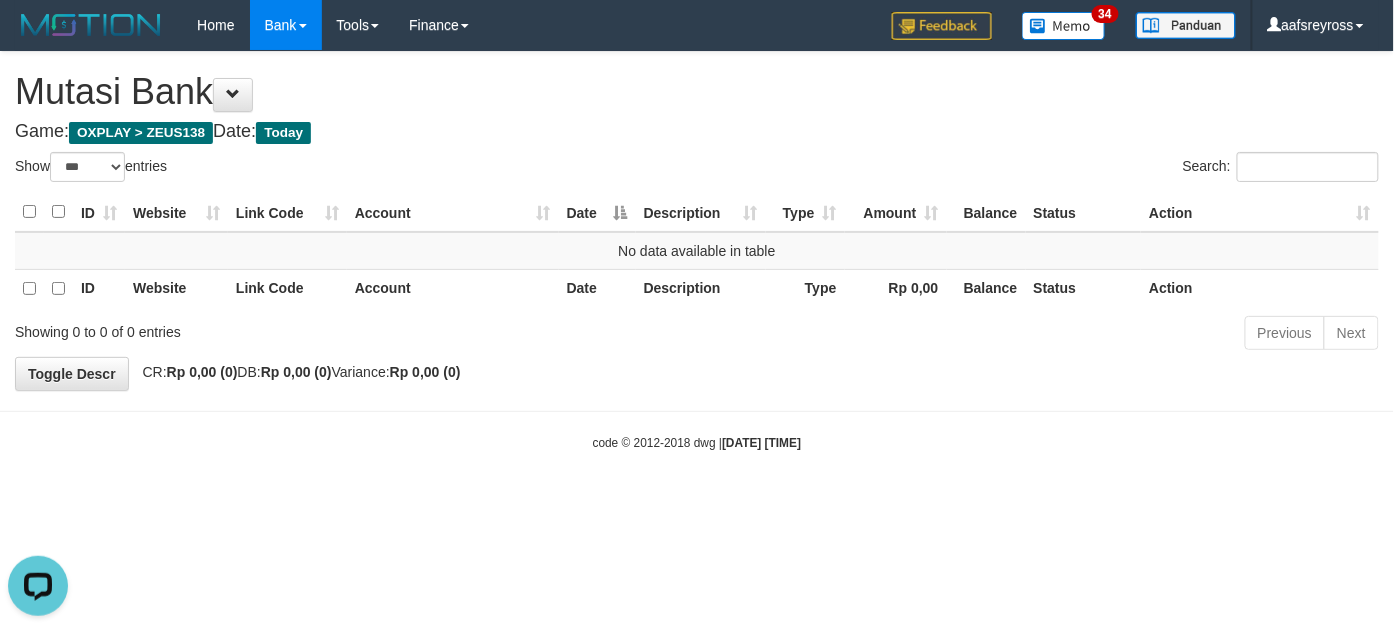 scroll, scrollTop: 0, scrollLeft: 0, axis: both 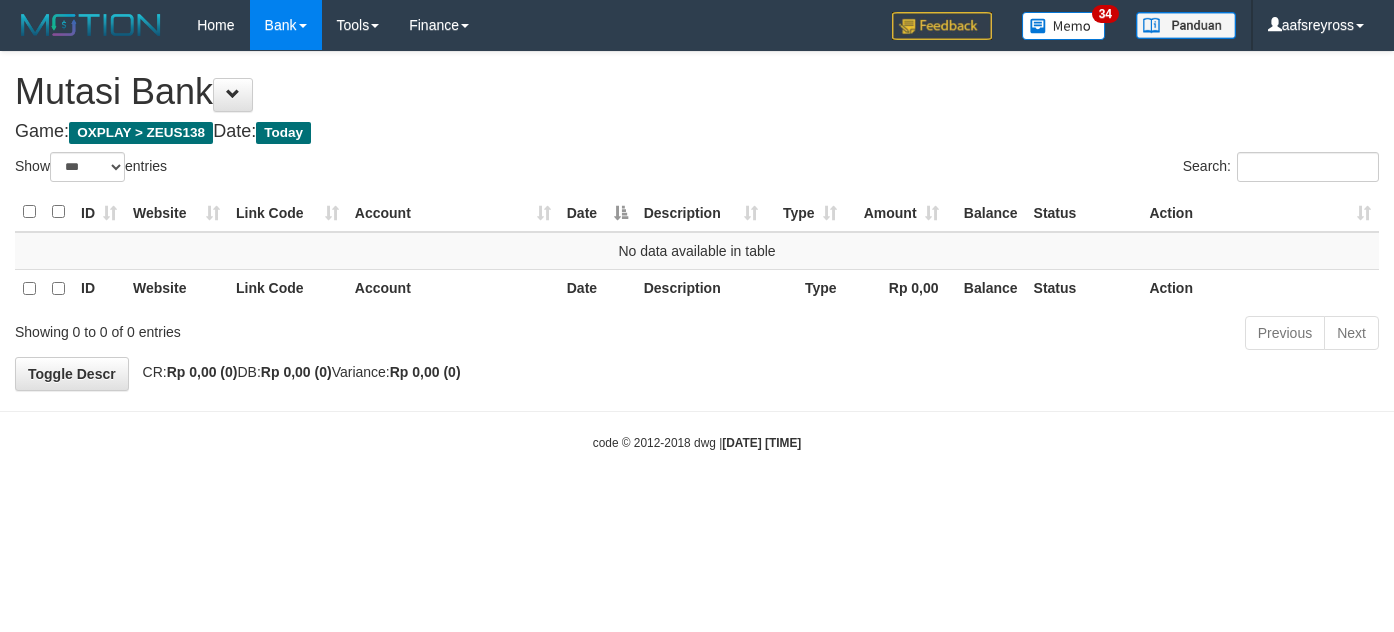 select on "***" 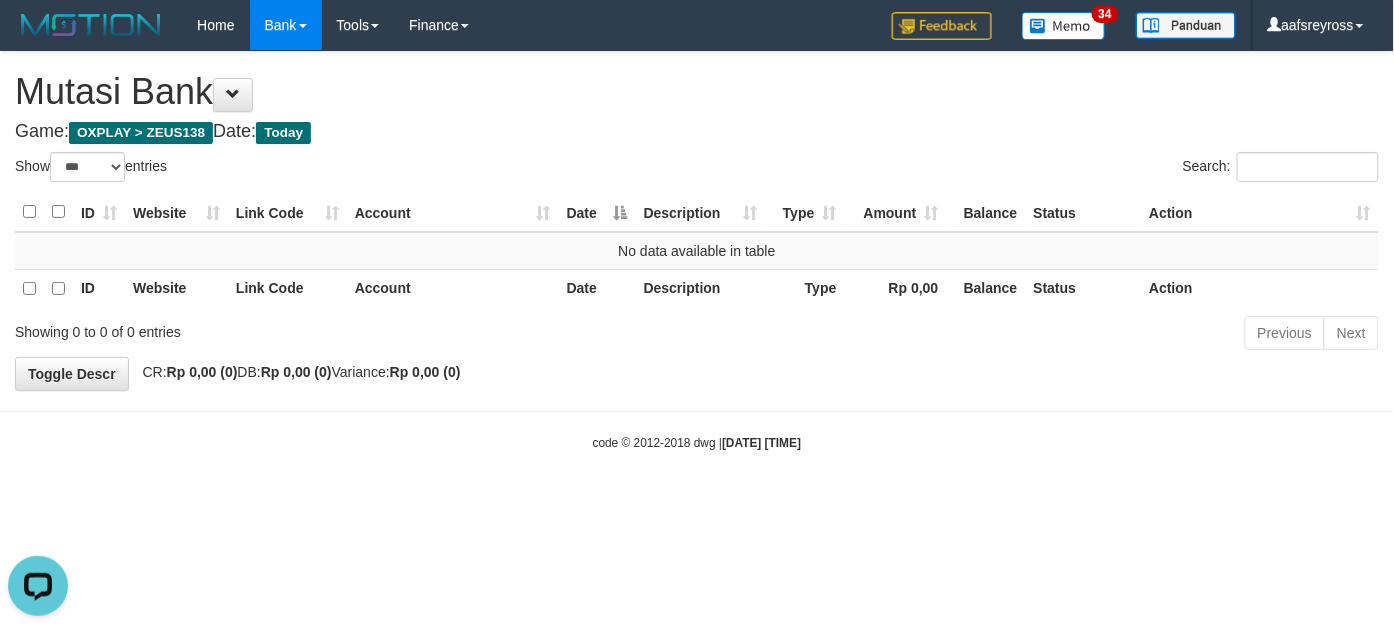 scroll, scrollTop: 0, scrollLeft: 0, axis: both 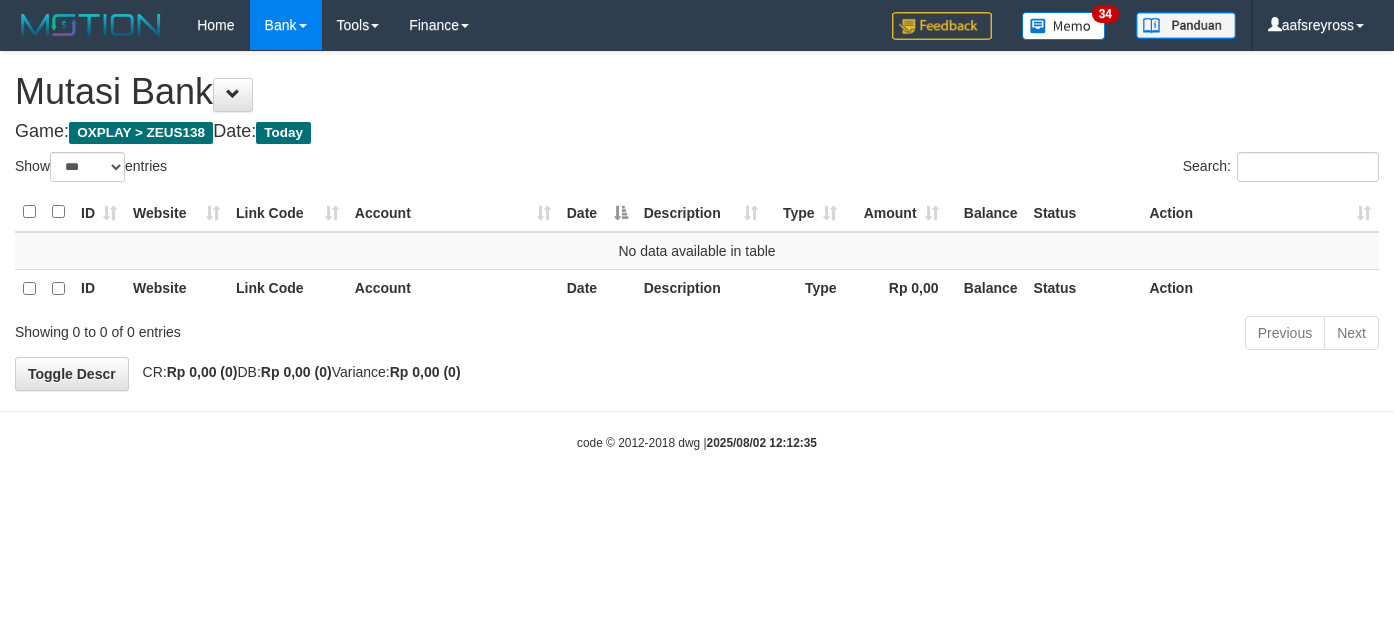 select on "***" 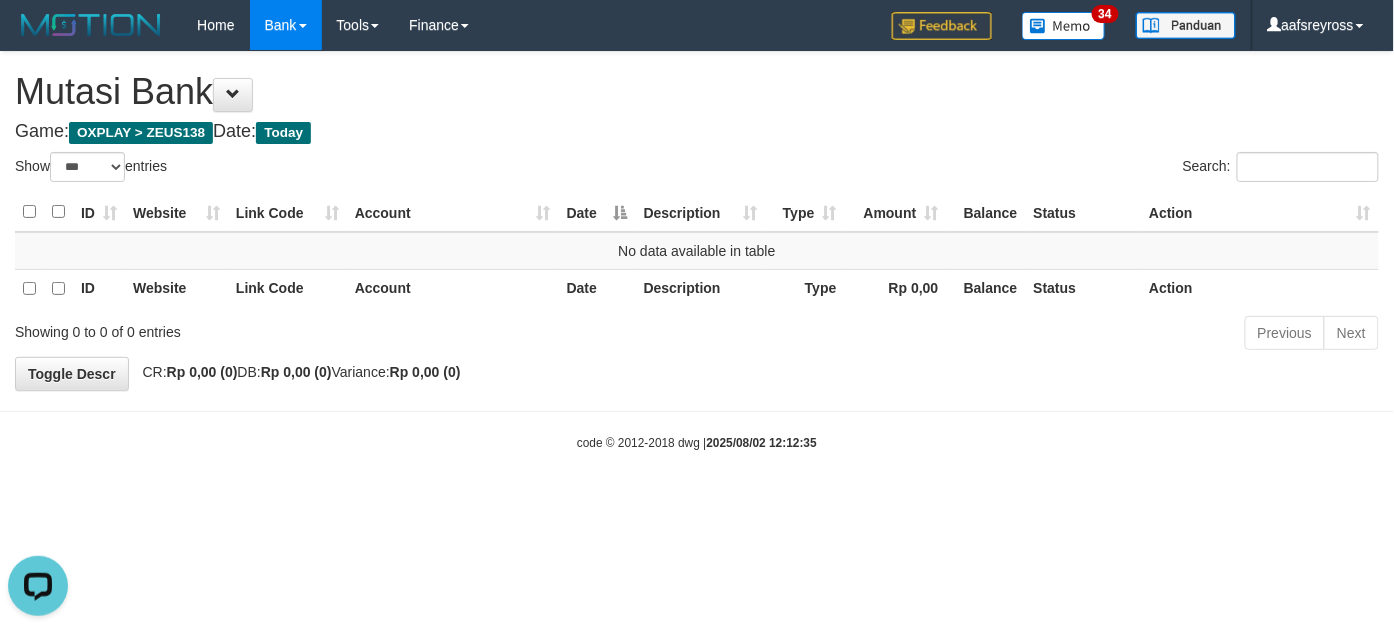 scroll, scrollTop: 0, scrollLeft: 0, axis: both 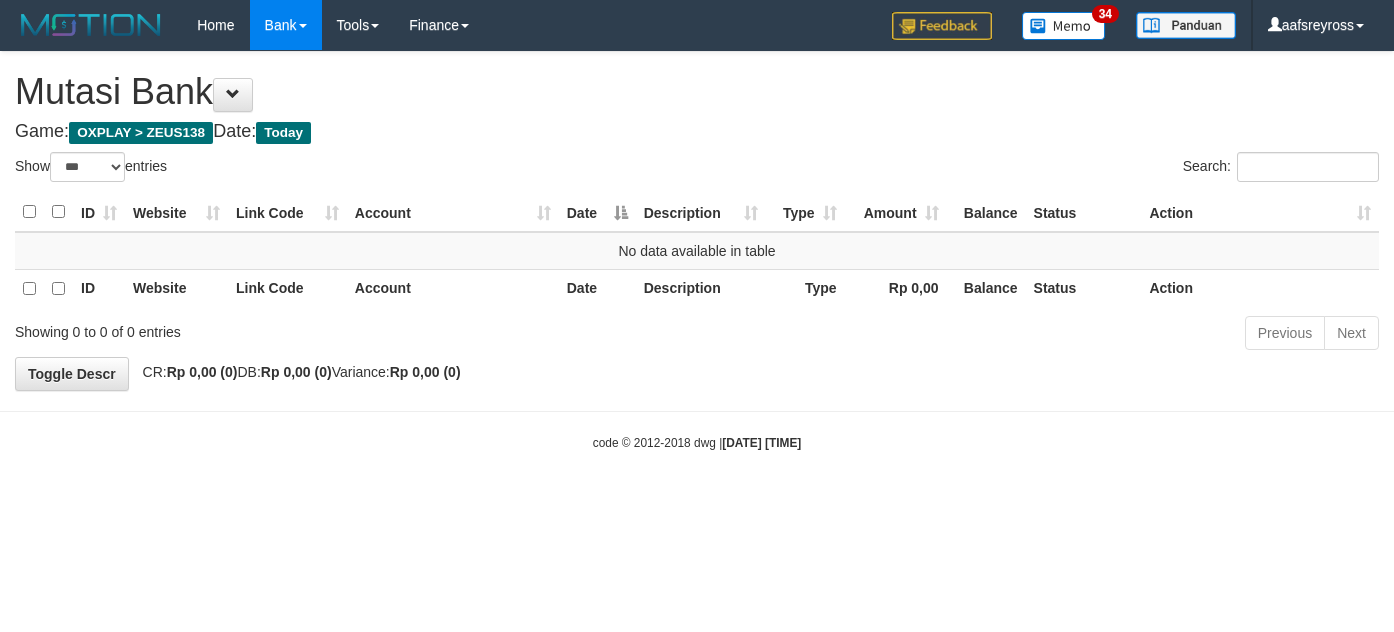 select on "***" 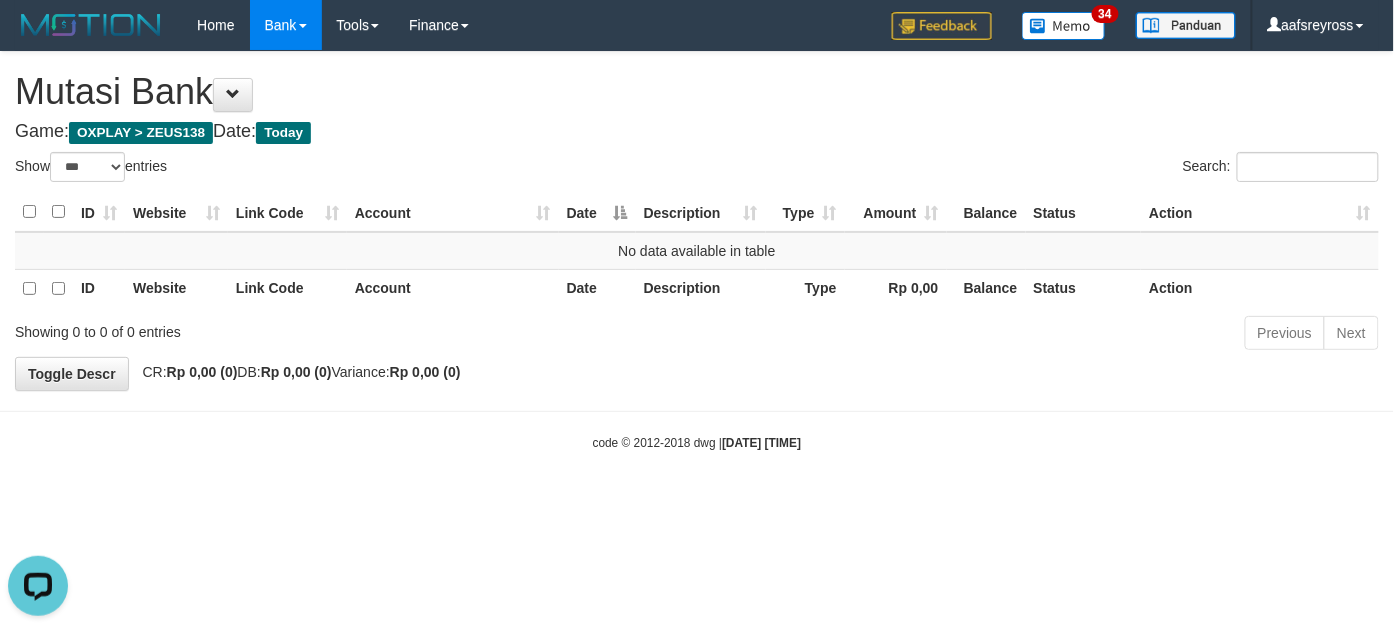 scroll, scrollTop: 0, scrollLeft: 0, axis: both 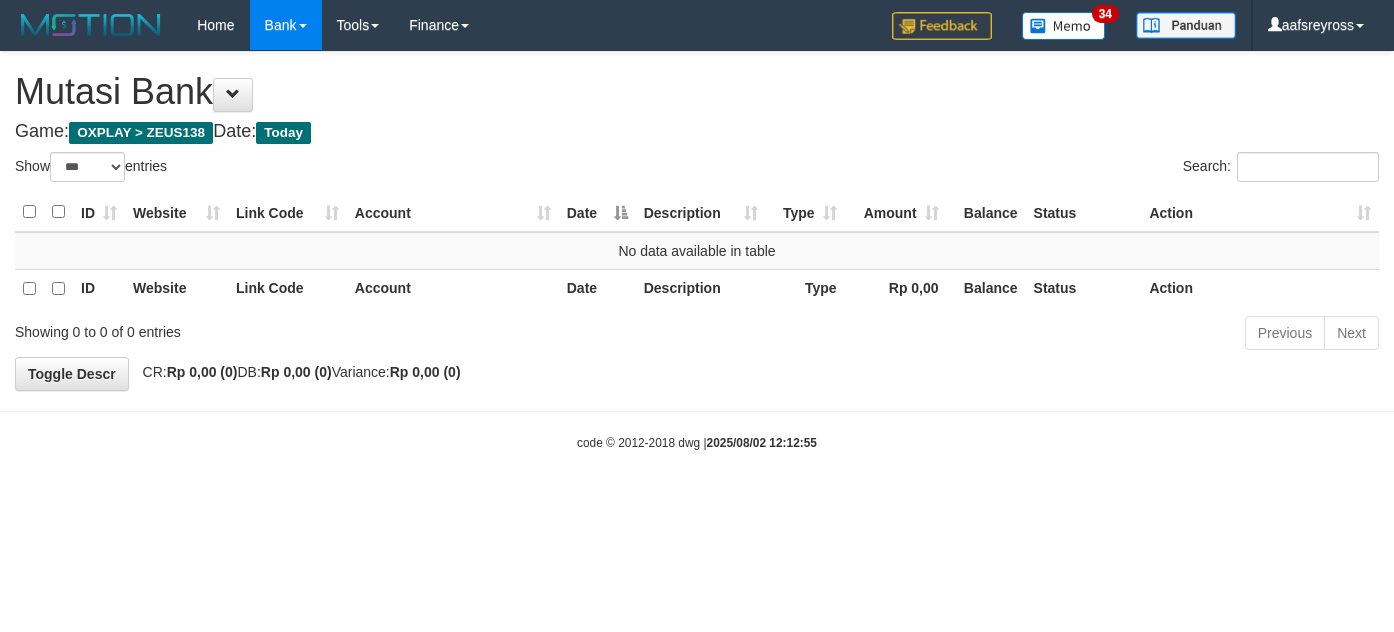 select on "***" 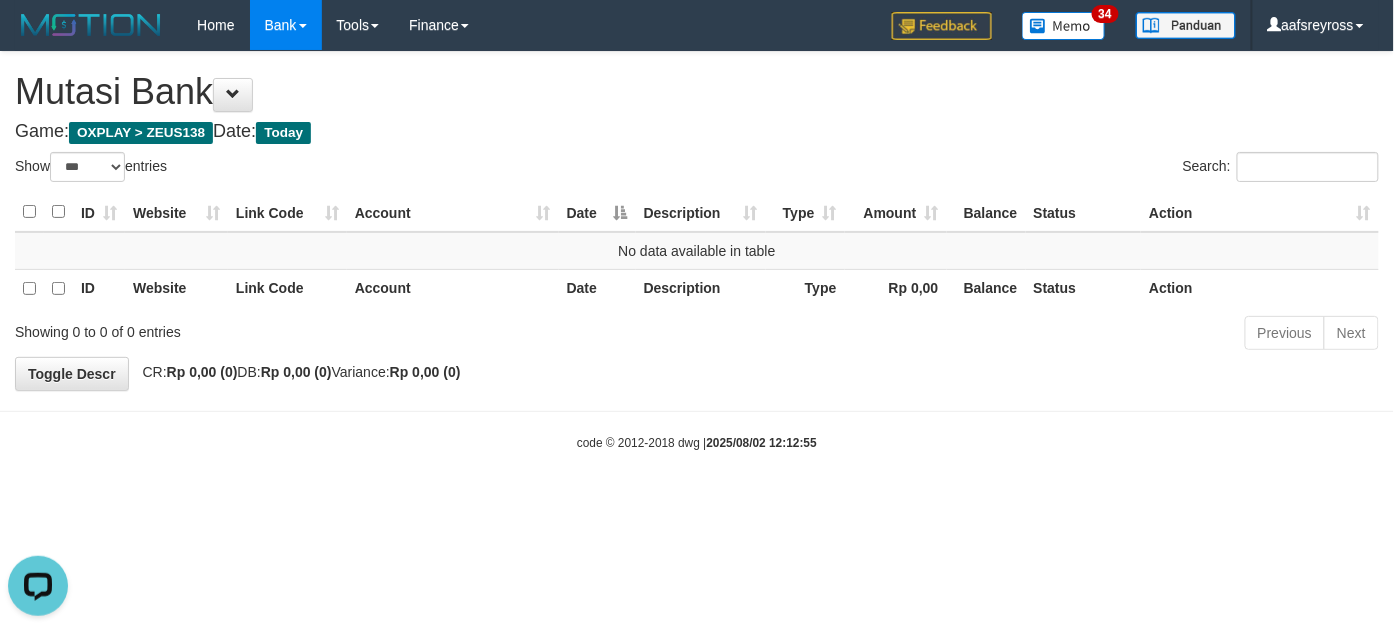 scroll, scrollTop: 0, scrollLeft: 0, axis: both 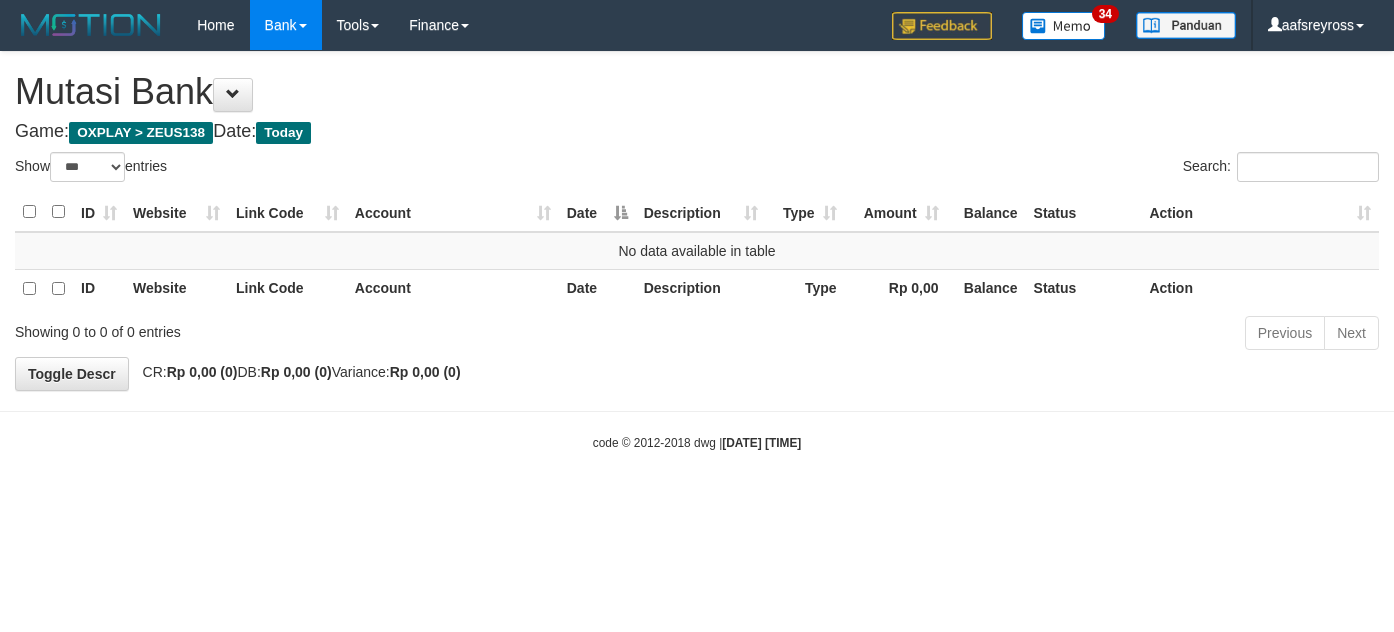 select on "***" 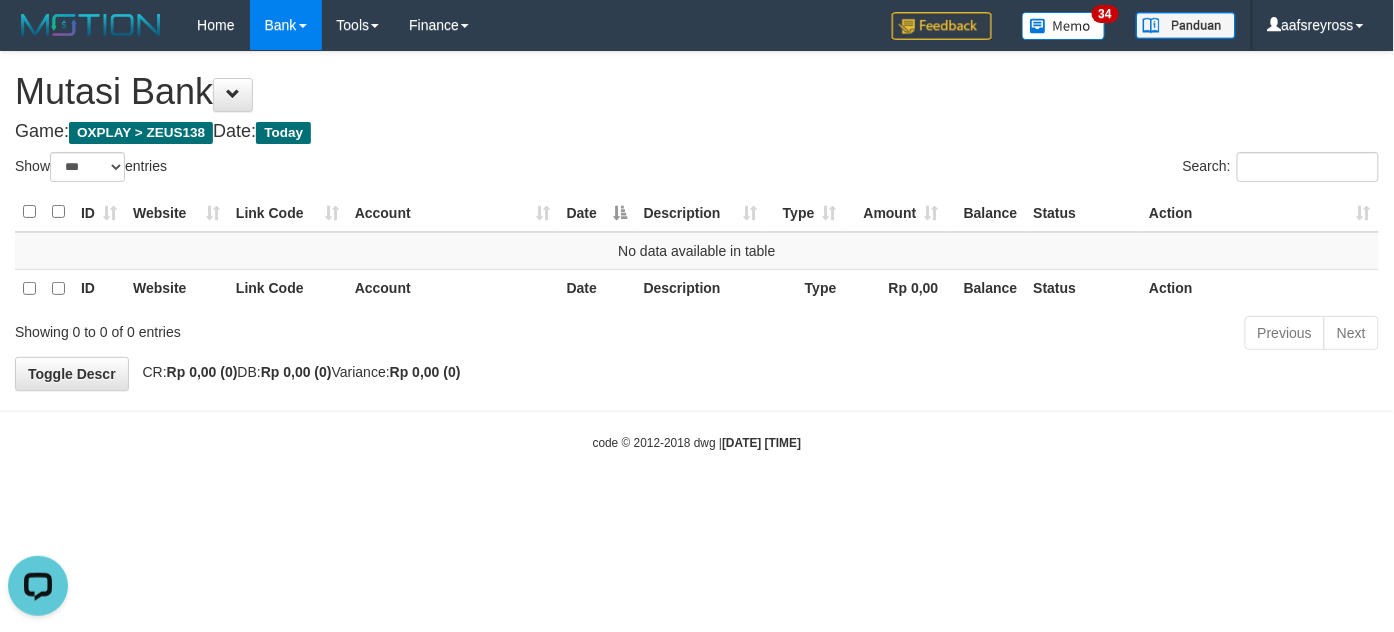 scroll, scrollTop: 0, scrollLeft: 0, axis: both 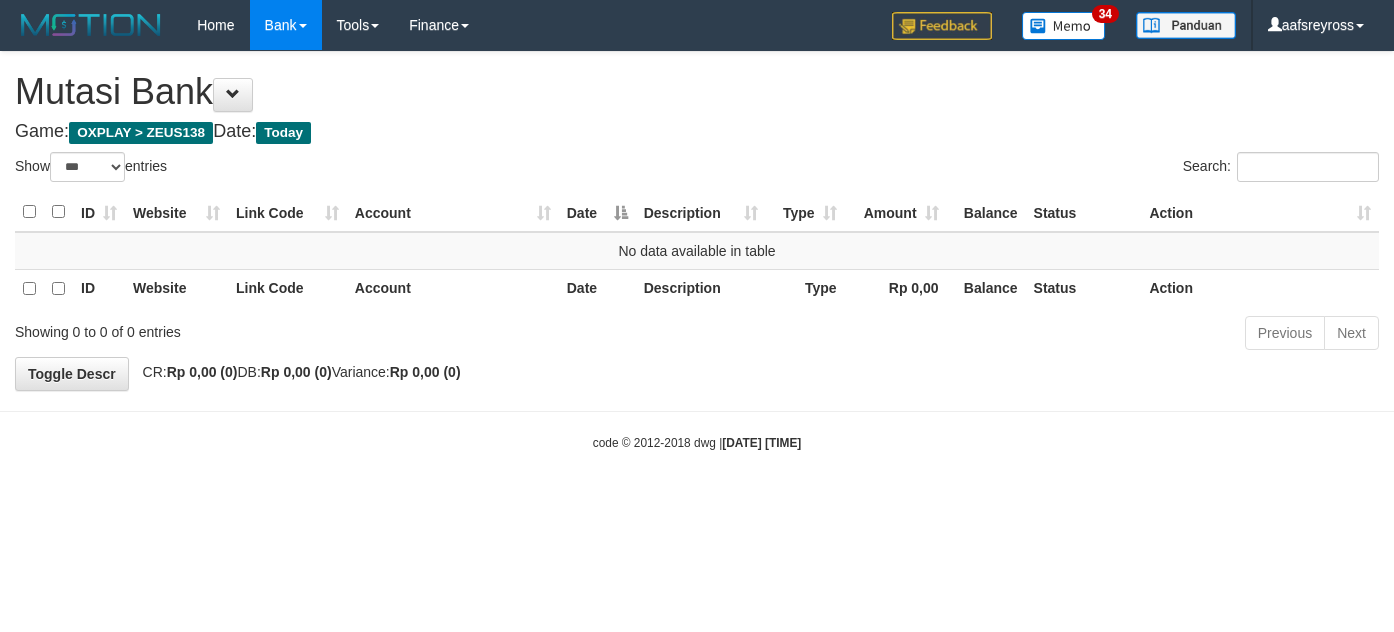 select on "***" 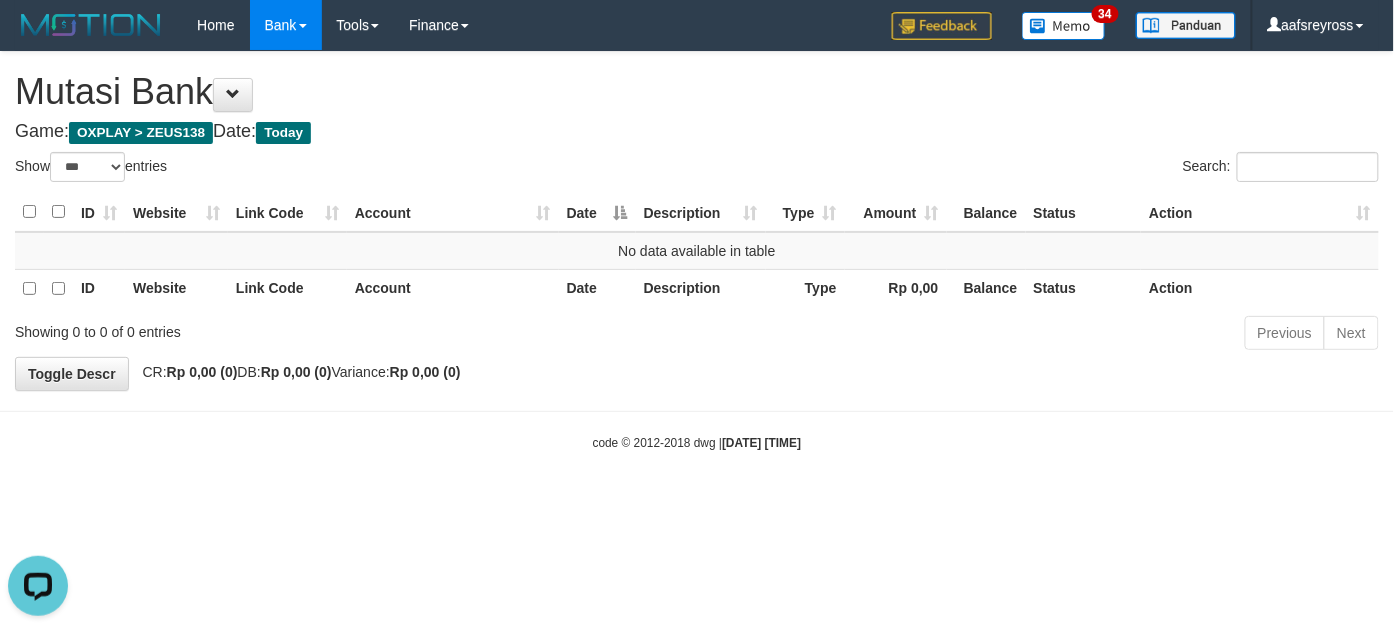 scroll, scrollTop: 0, scrollLeft: 0, axis: both 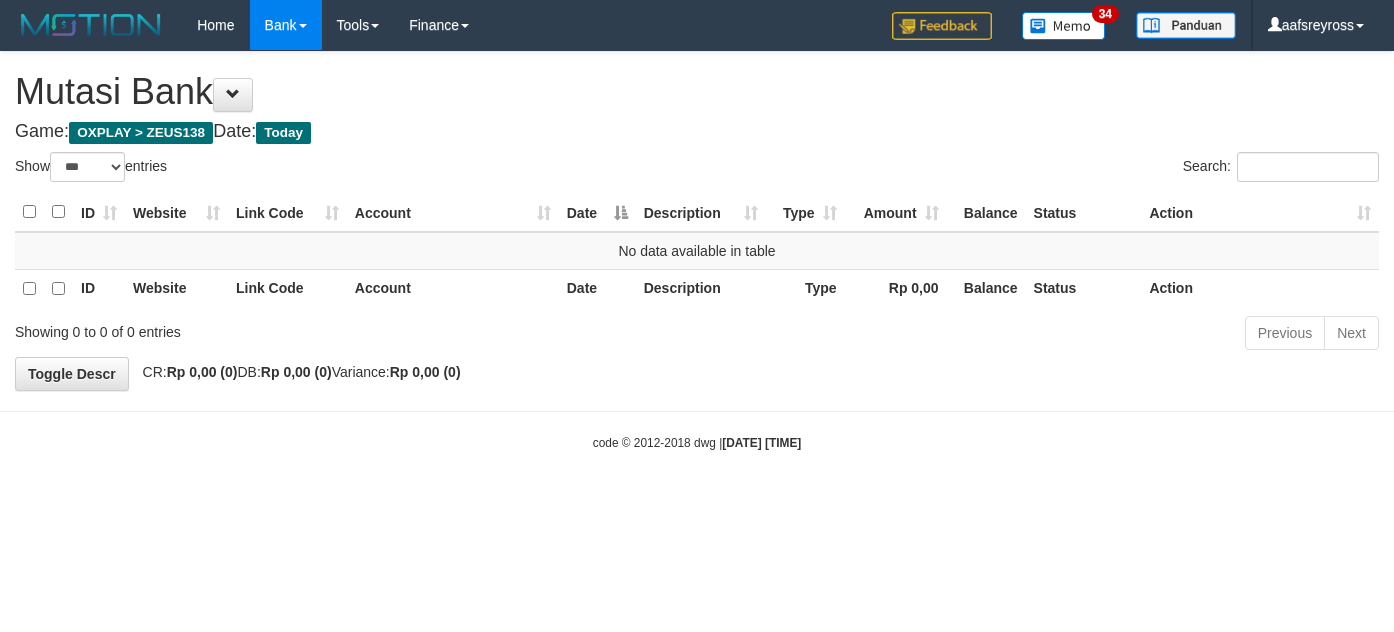 select on "***" 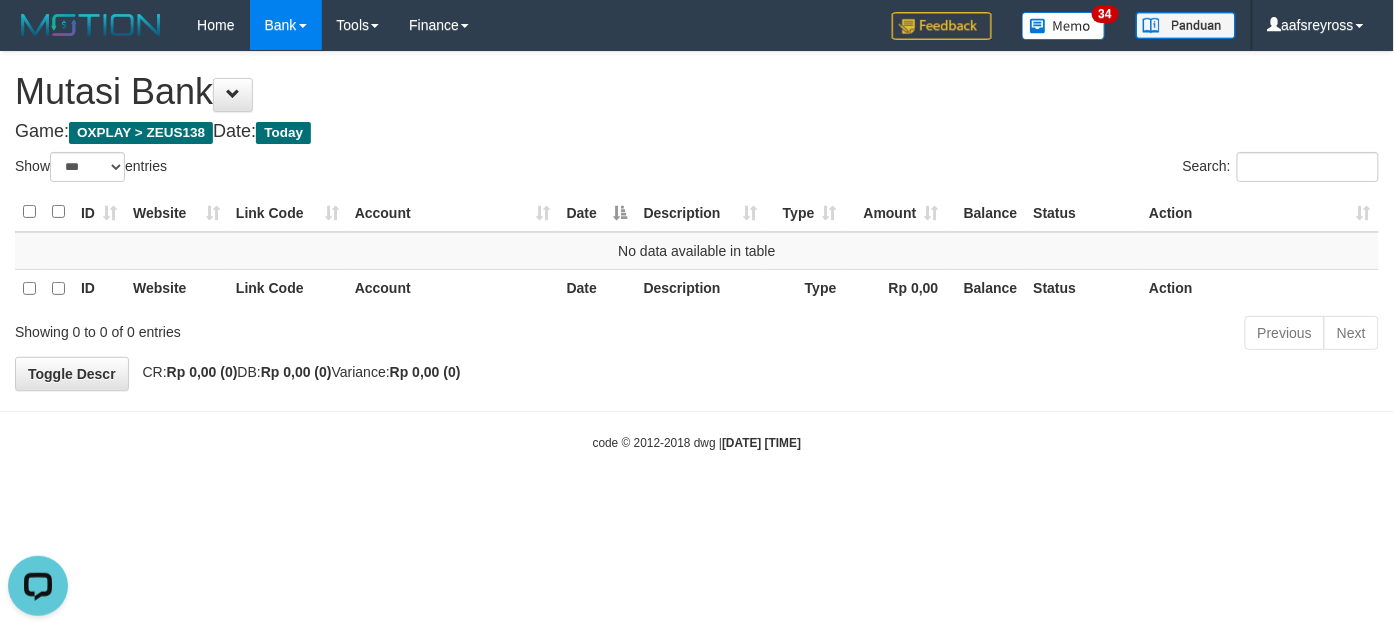 scroll, scrollTop: 0, scrollLeft: 0, axis: both 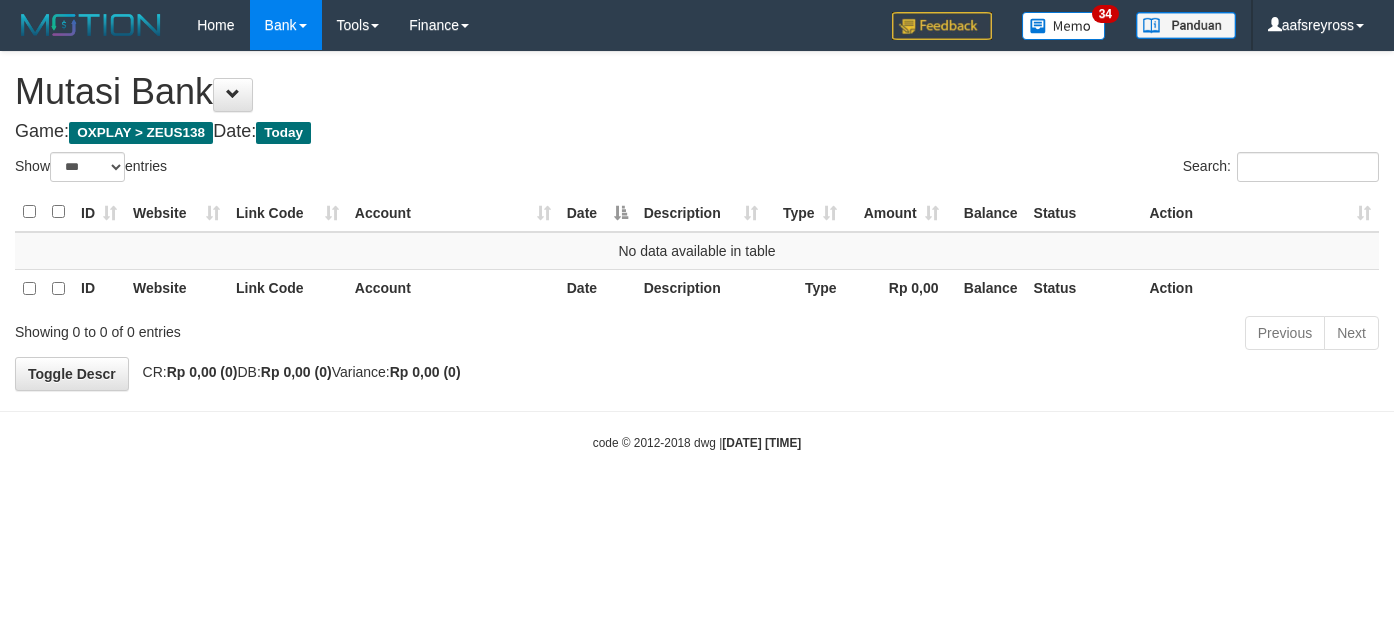 select on "***" 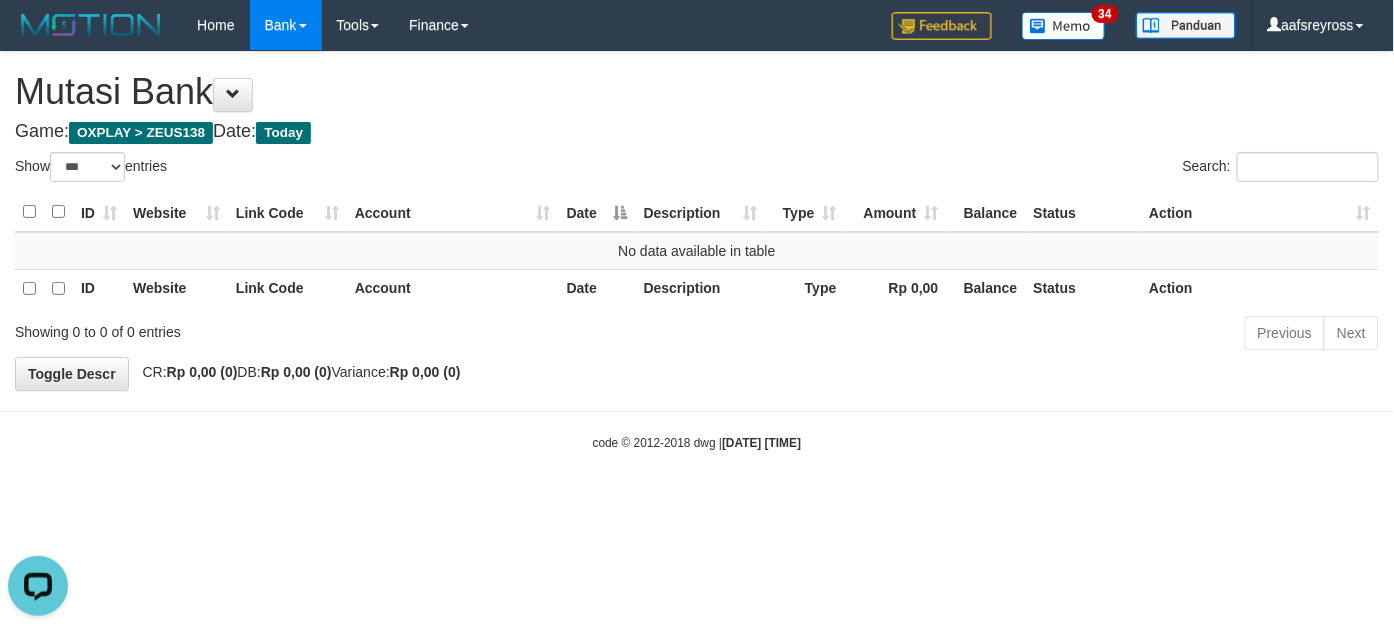 scroll, scrollTop: 0, scrollLeft: 0, axis: both 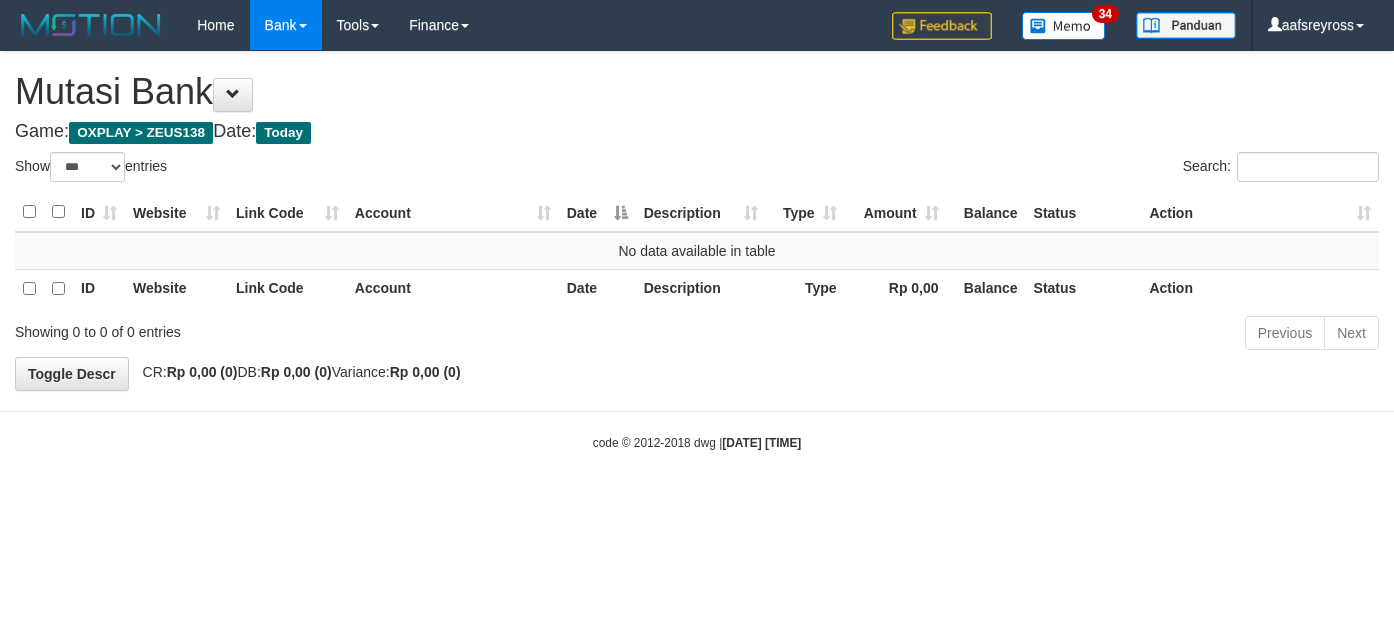 select on "***" 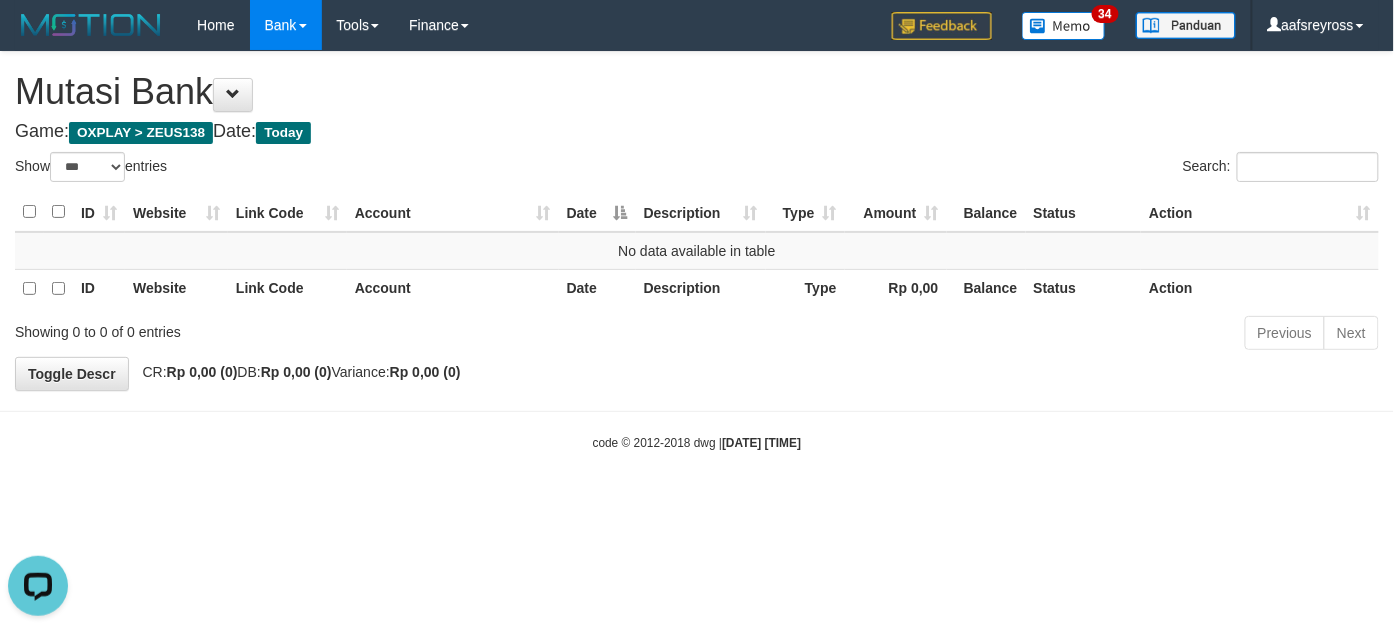 scroll, scrollTop: 0, scrollLeft: 0, axis: both 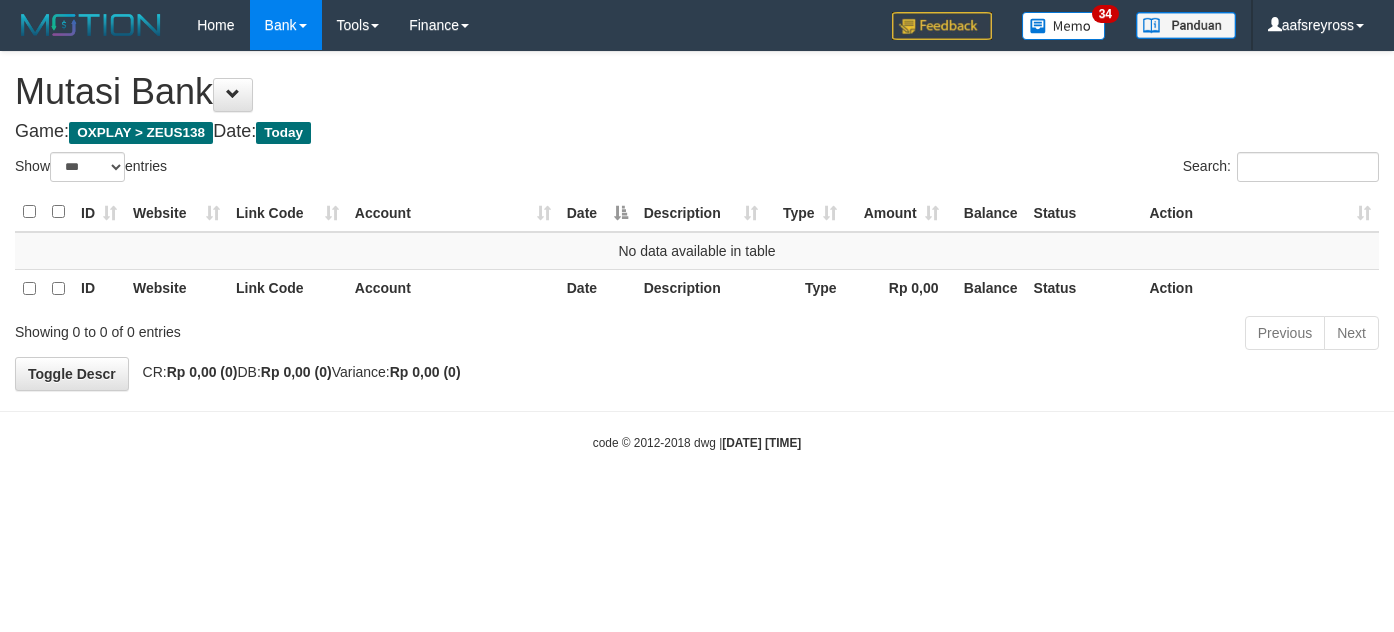 select on "***" 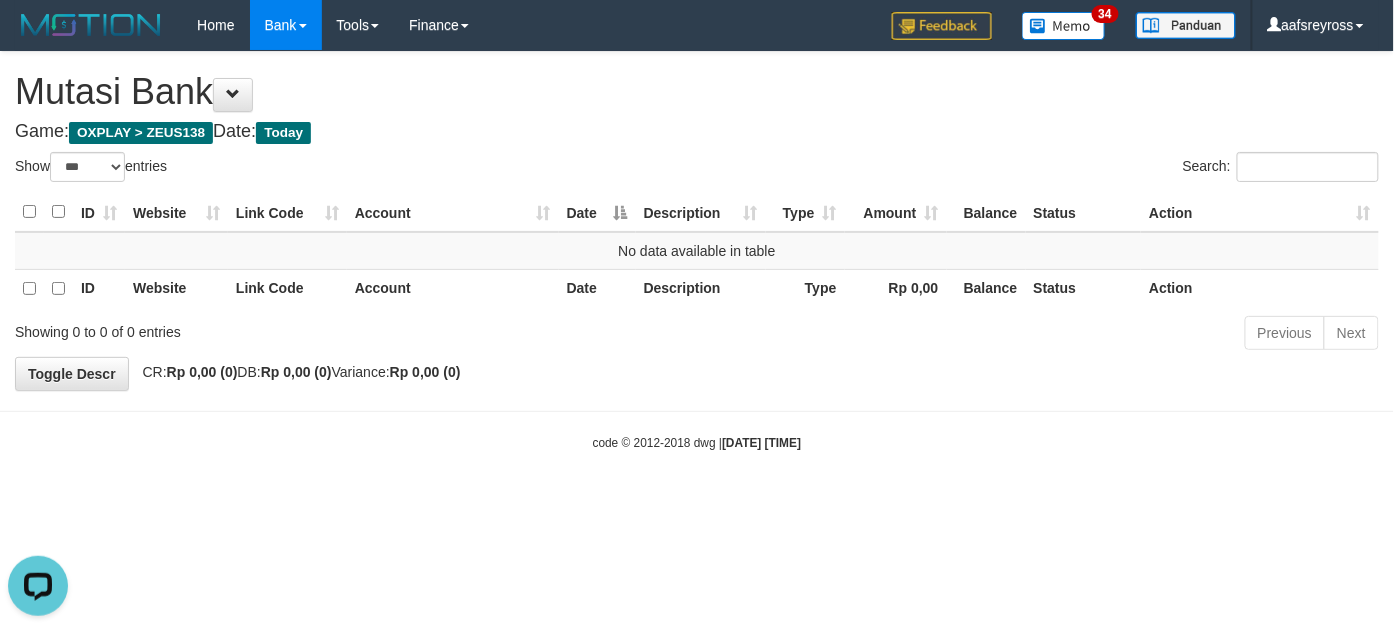 scroll, scrollTop: 0, scrollLeft: 0, axis: both 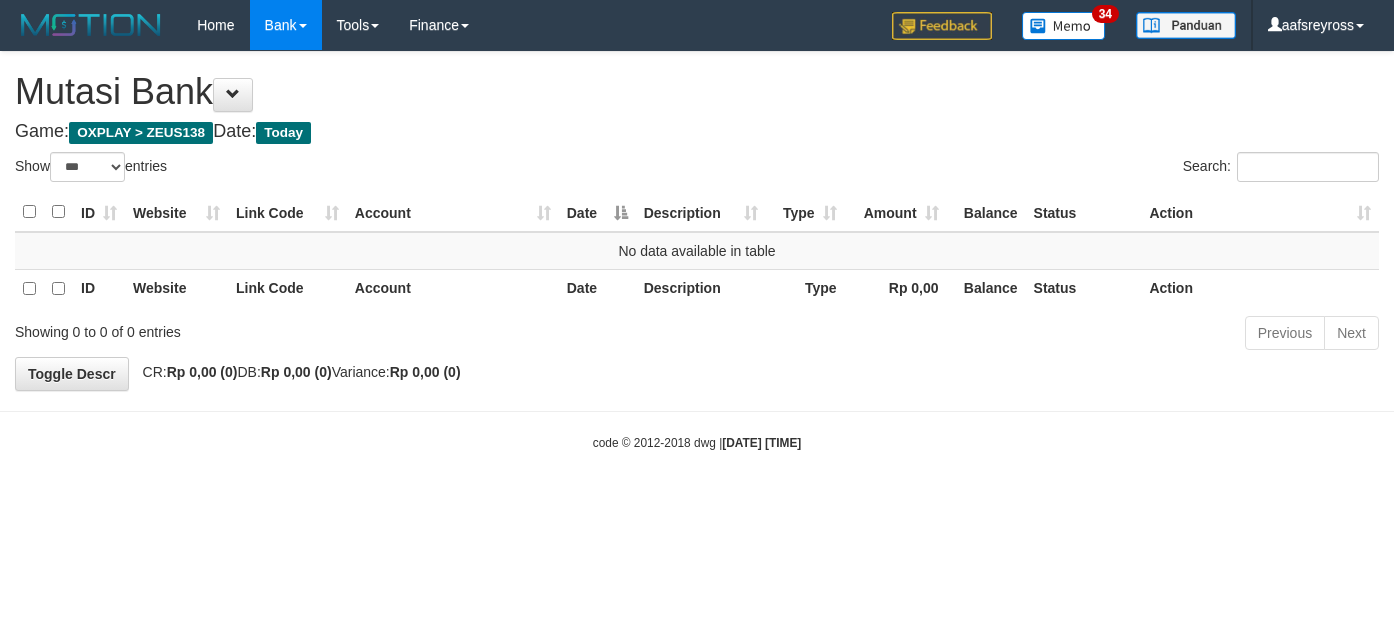 select on "***" 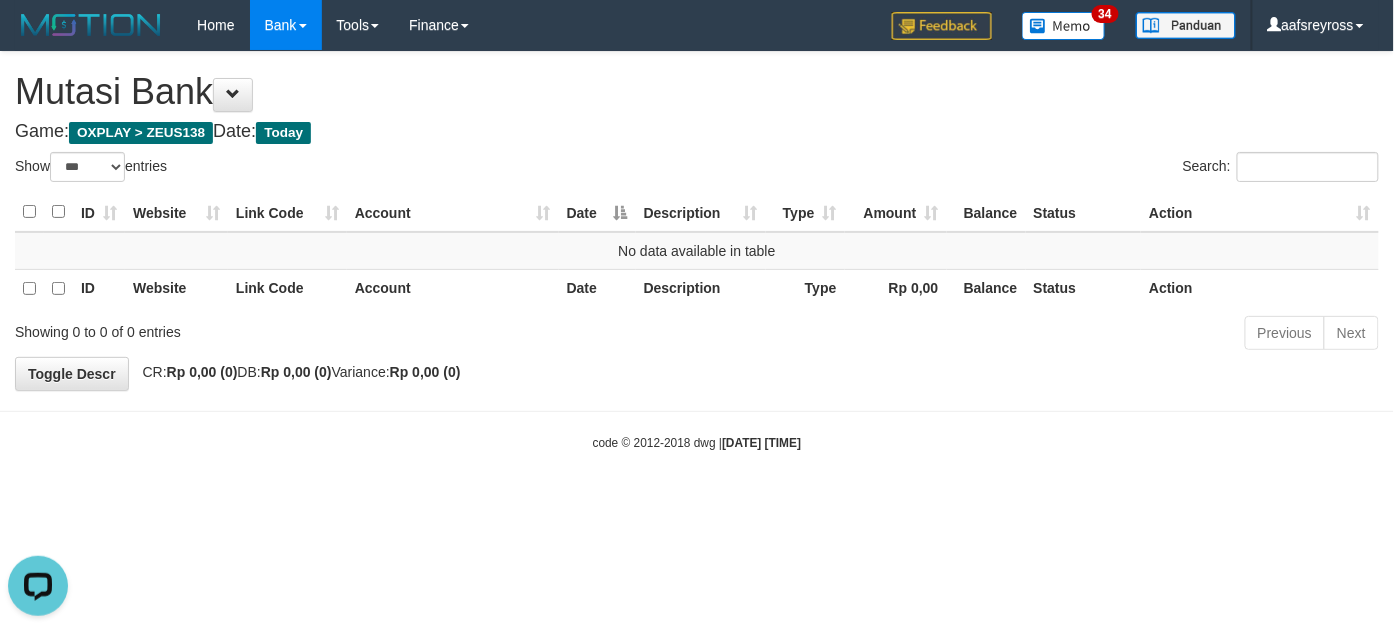 scroll, scrollTop: 0, scrollLeft: 0, axis: both 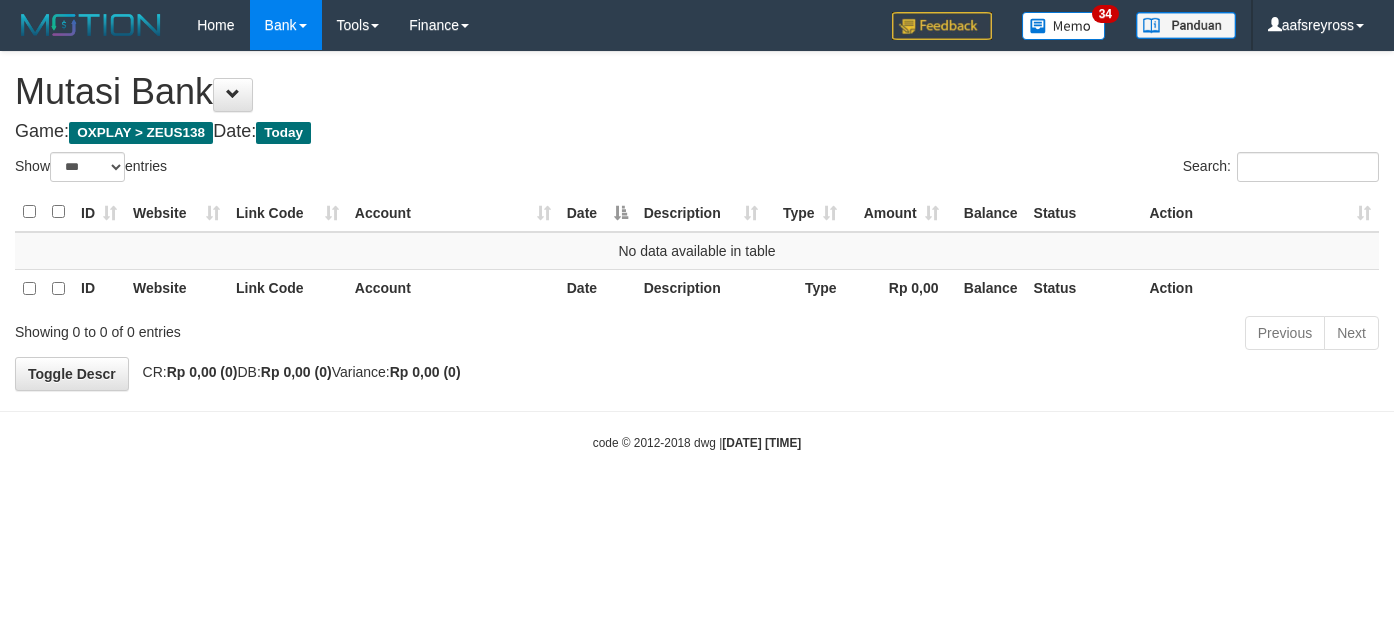 select on "***" 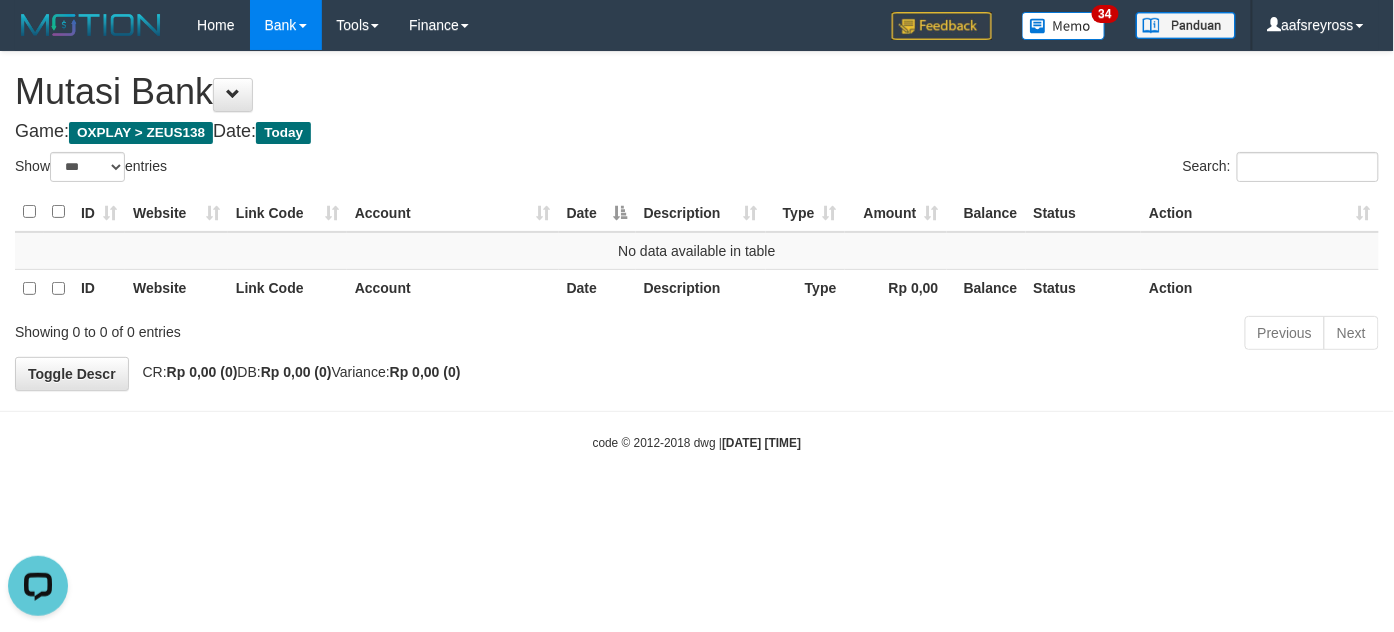 scroll, scrollTop: 0, scrollLeft: 0, axis: both 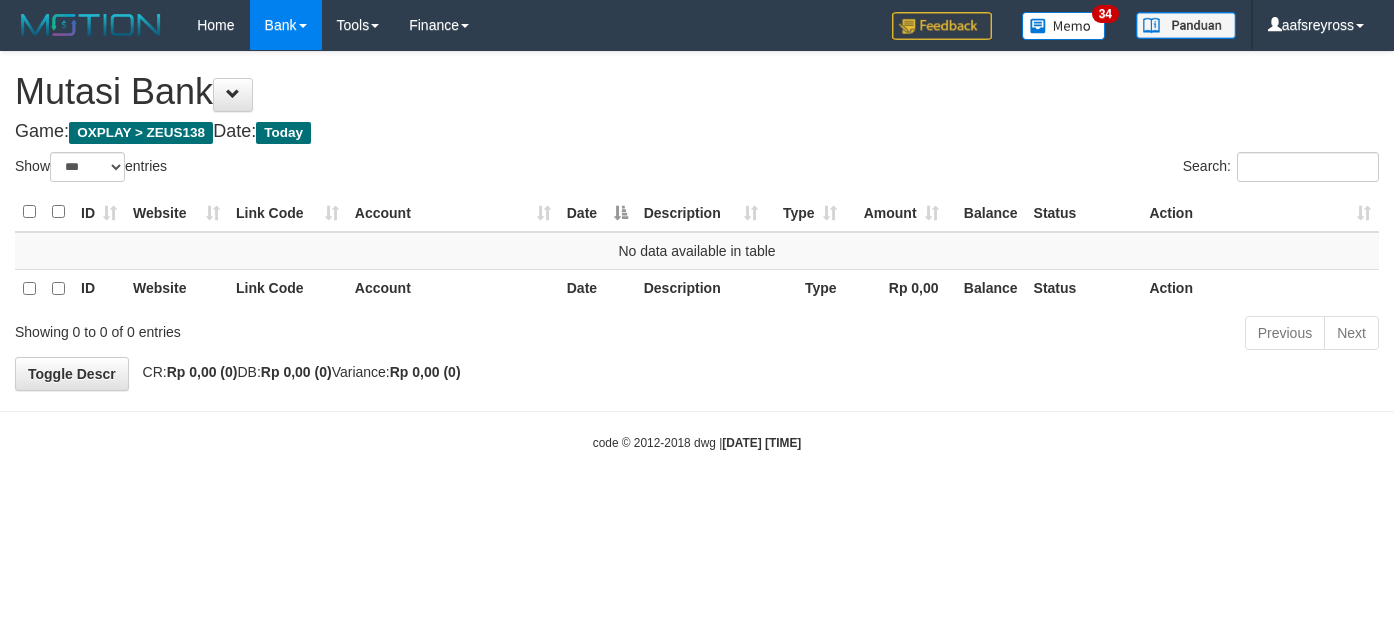 select on "***" 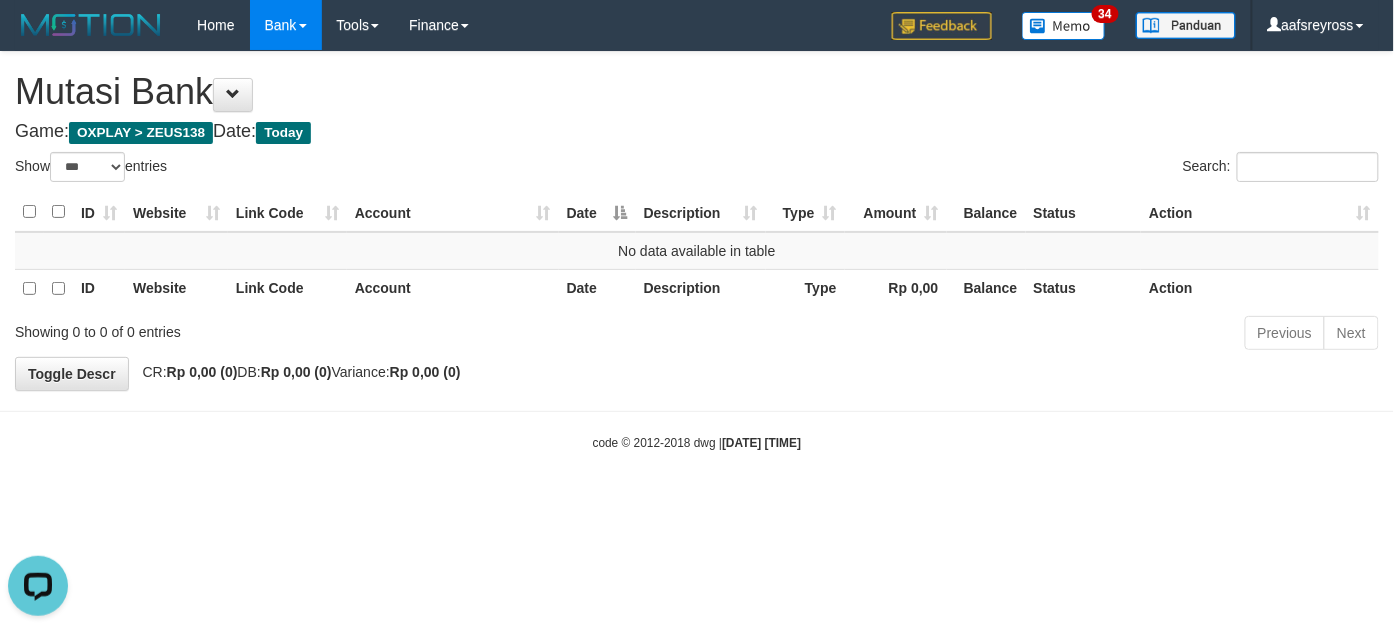 scroll, scrollTop: 0, scrollLeft: 0, axis: both 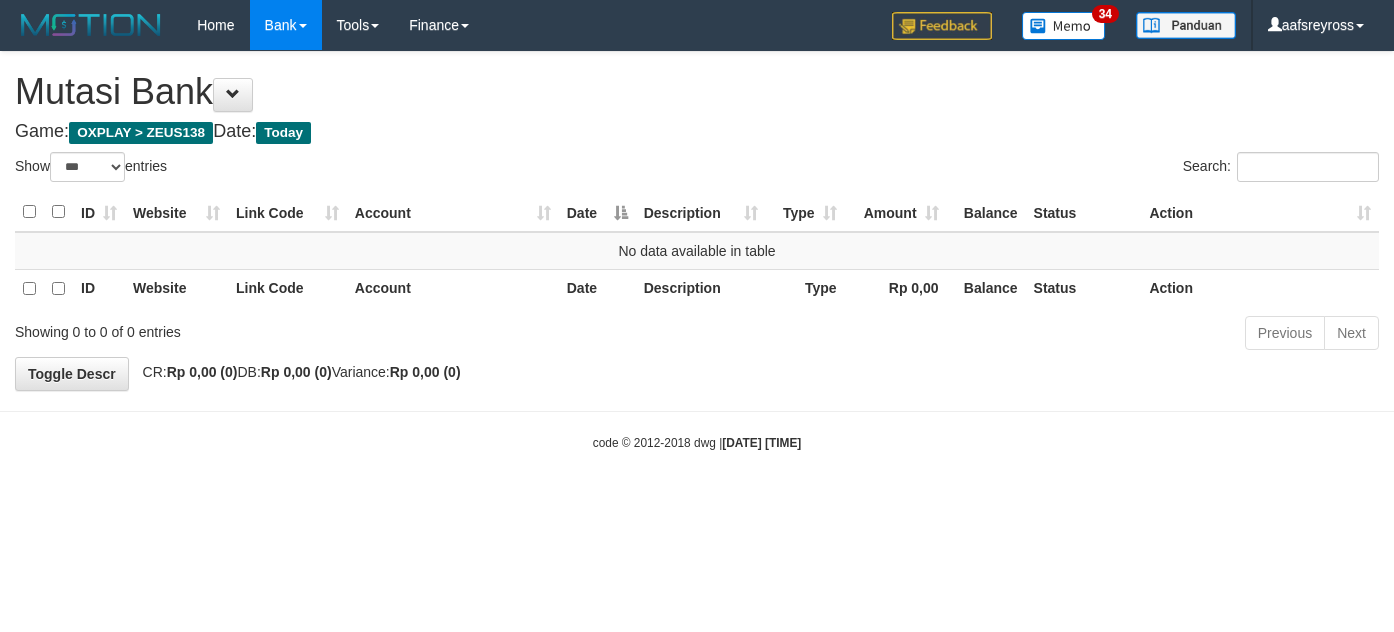 select on "***" 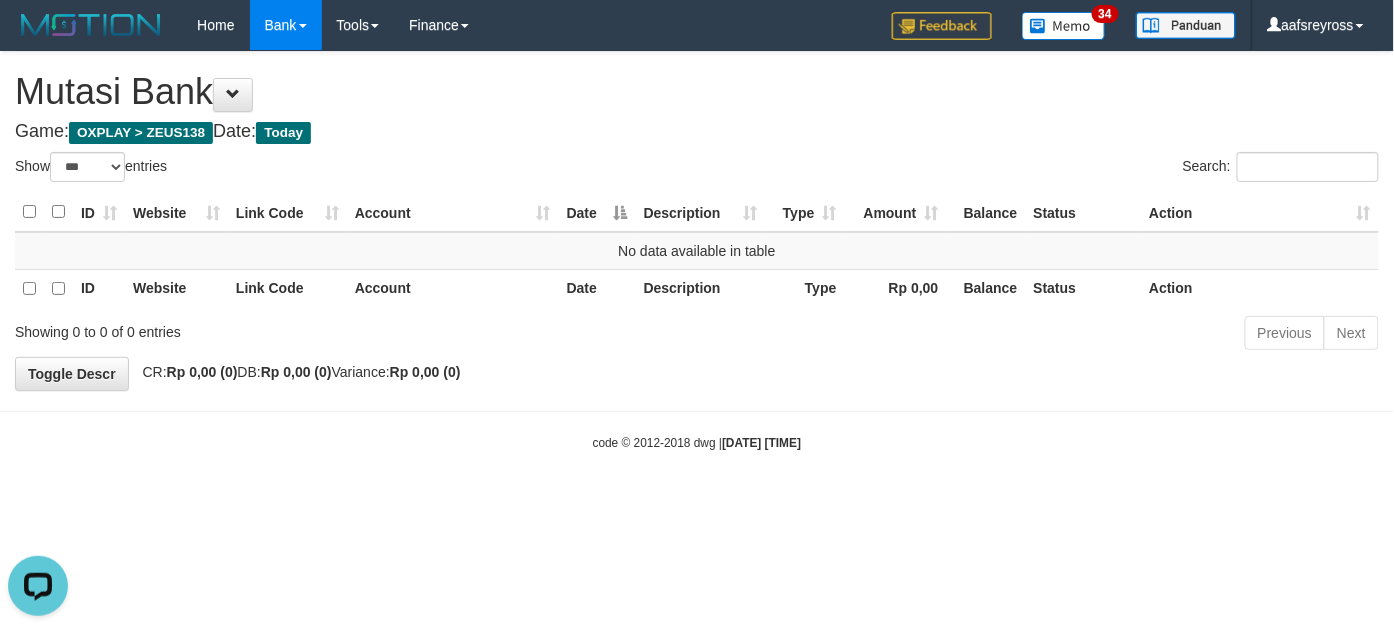scroll, scrollTop: 0, scrollLeft: 0, axis: both 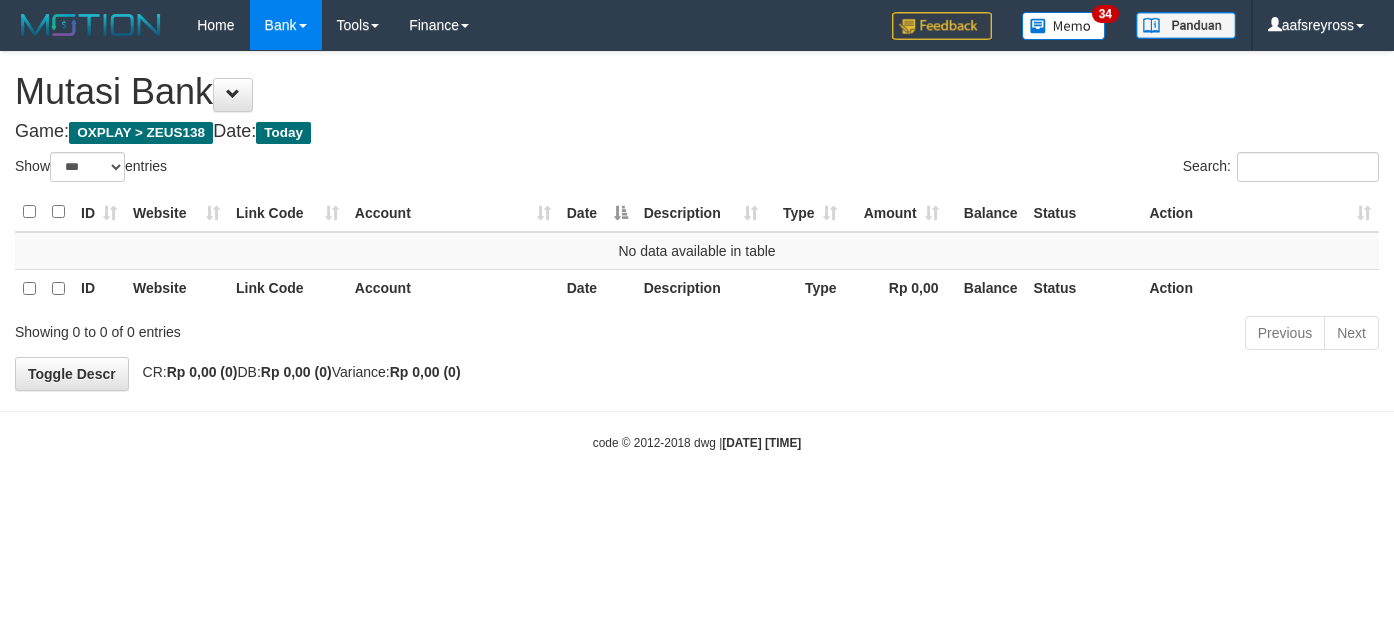 select on "***" 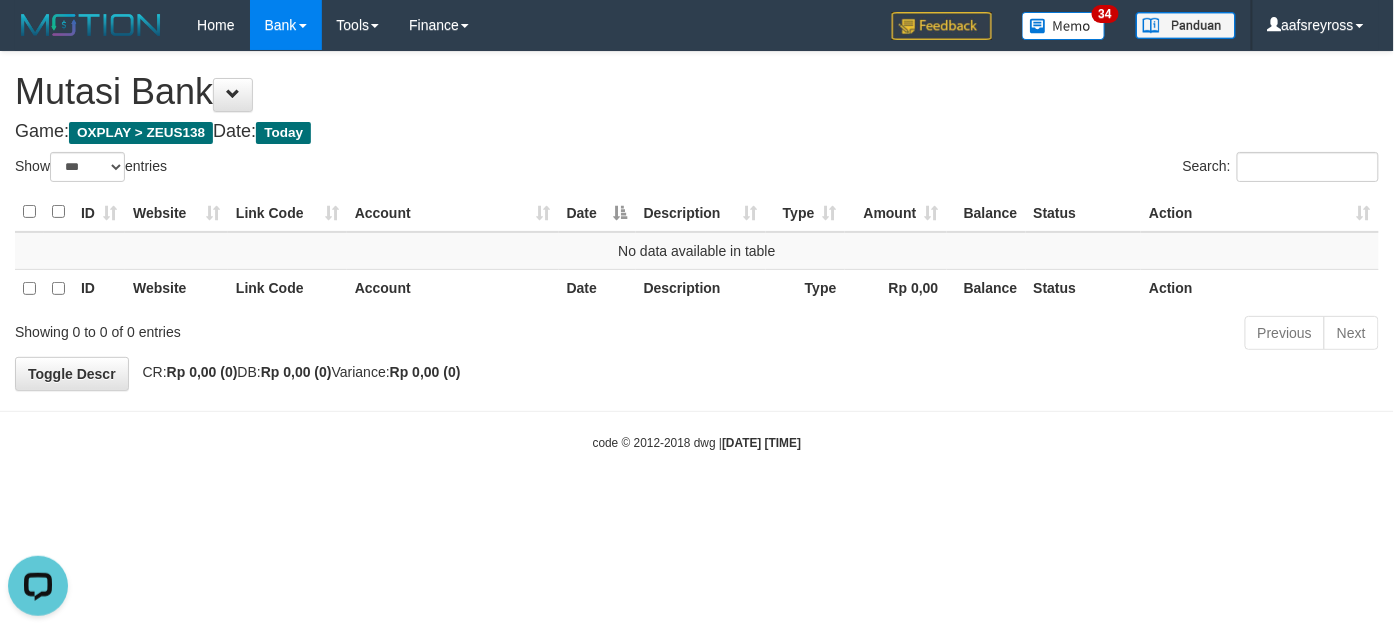 scroll, scrollTop: 0, scrollLeft: 0, axis: both 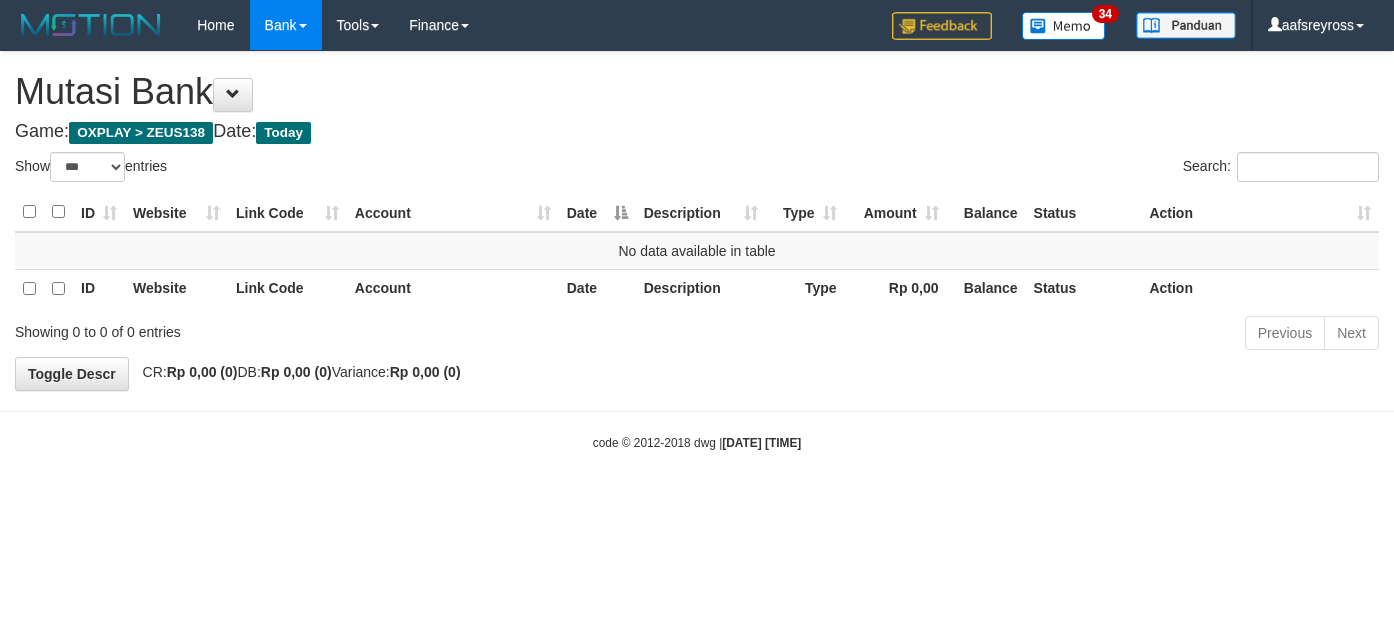 select on "***" 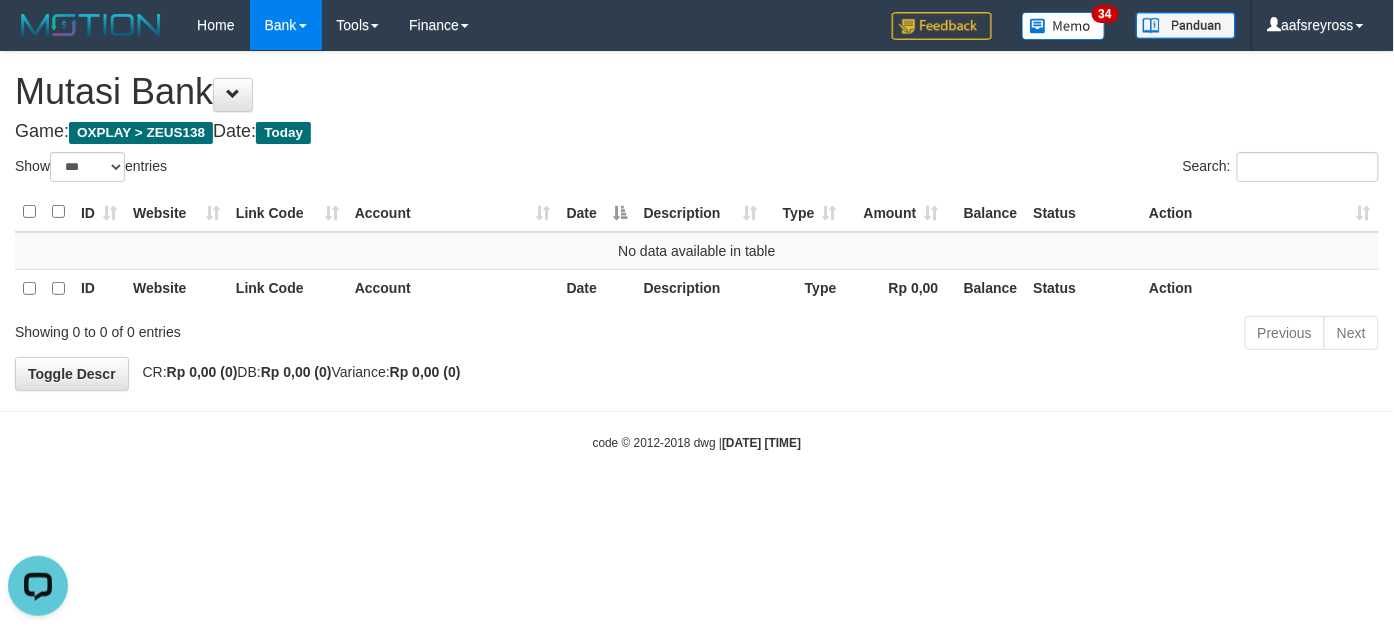 scroll, scrollTop: 0, scrollLeft: 0, axis: both 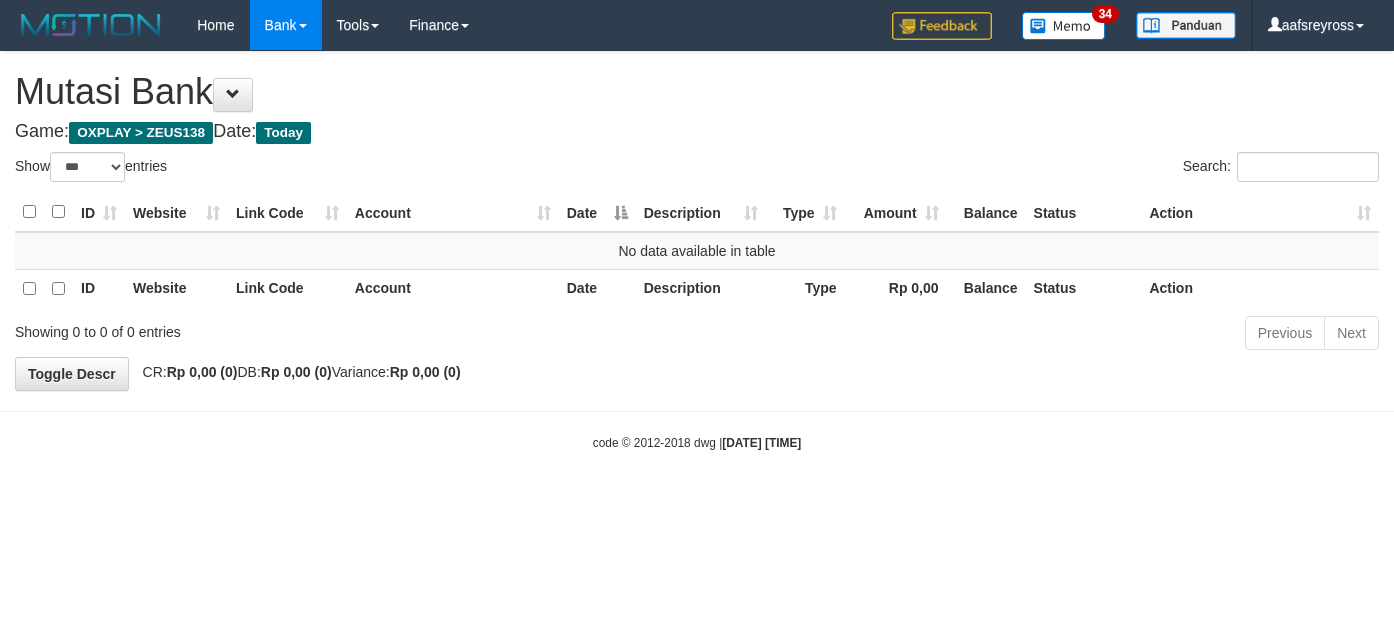 select on "***" 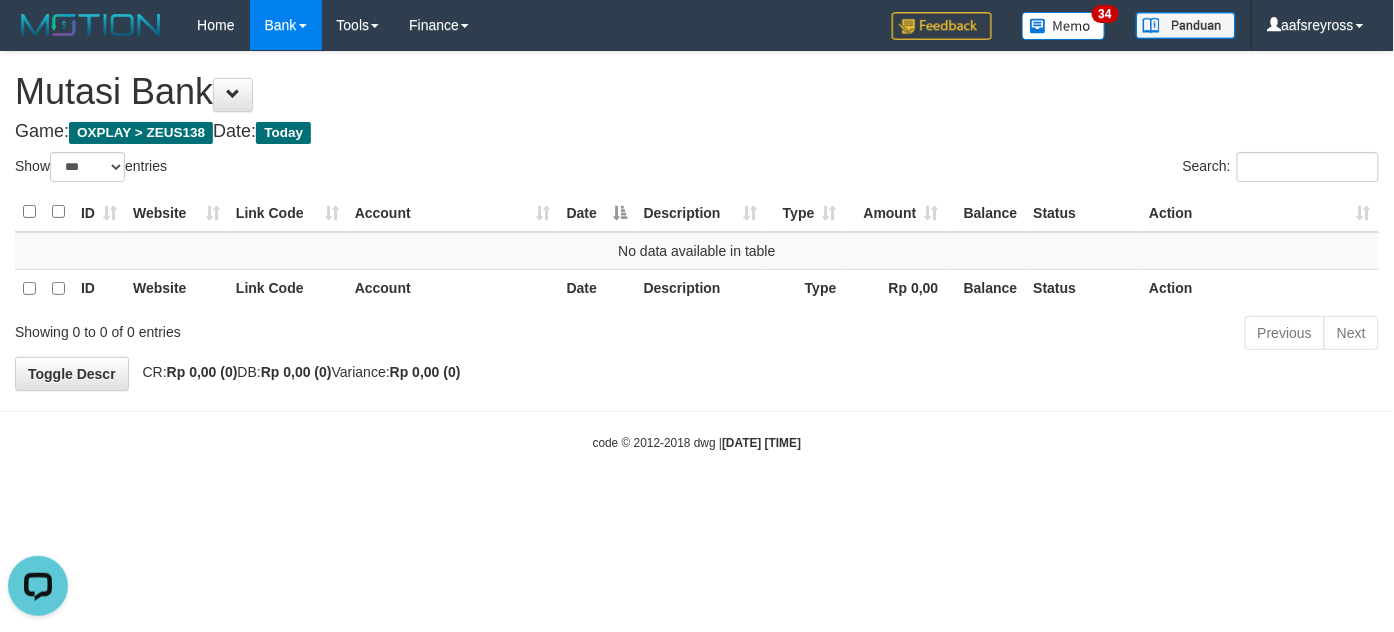 scroll, scrollTop: 0, scrollLeft: 0, axis: both 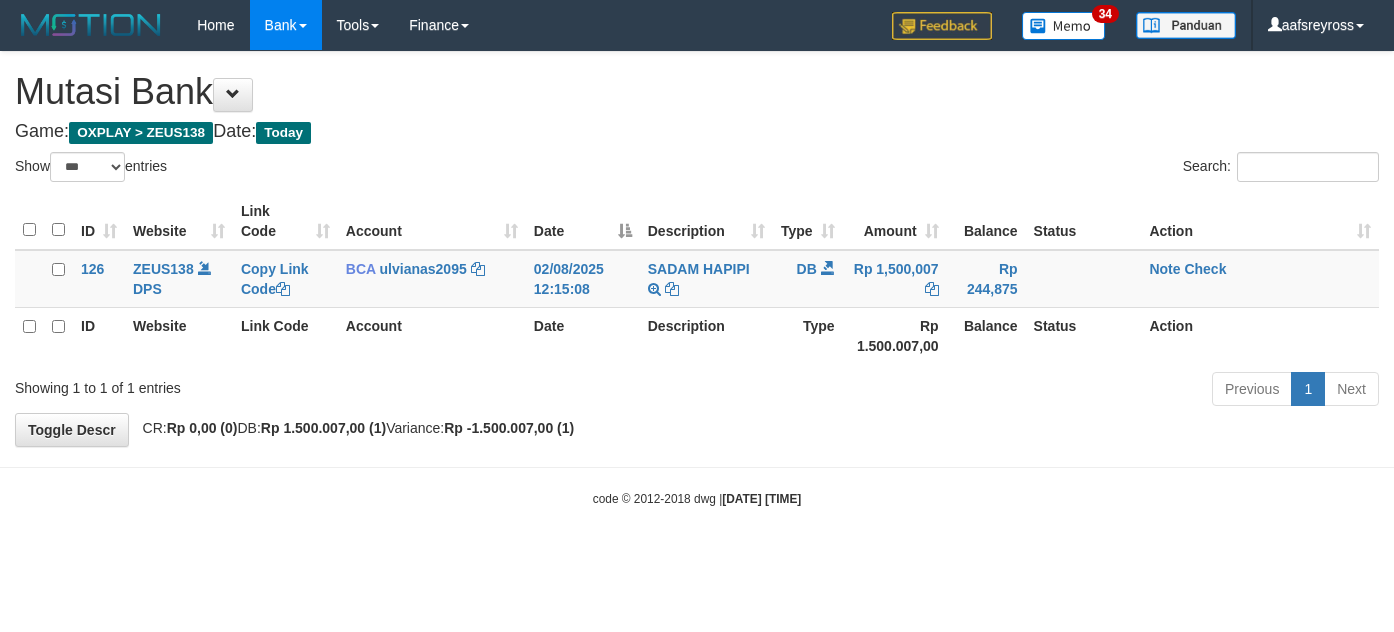 select on "***" 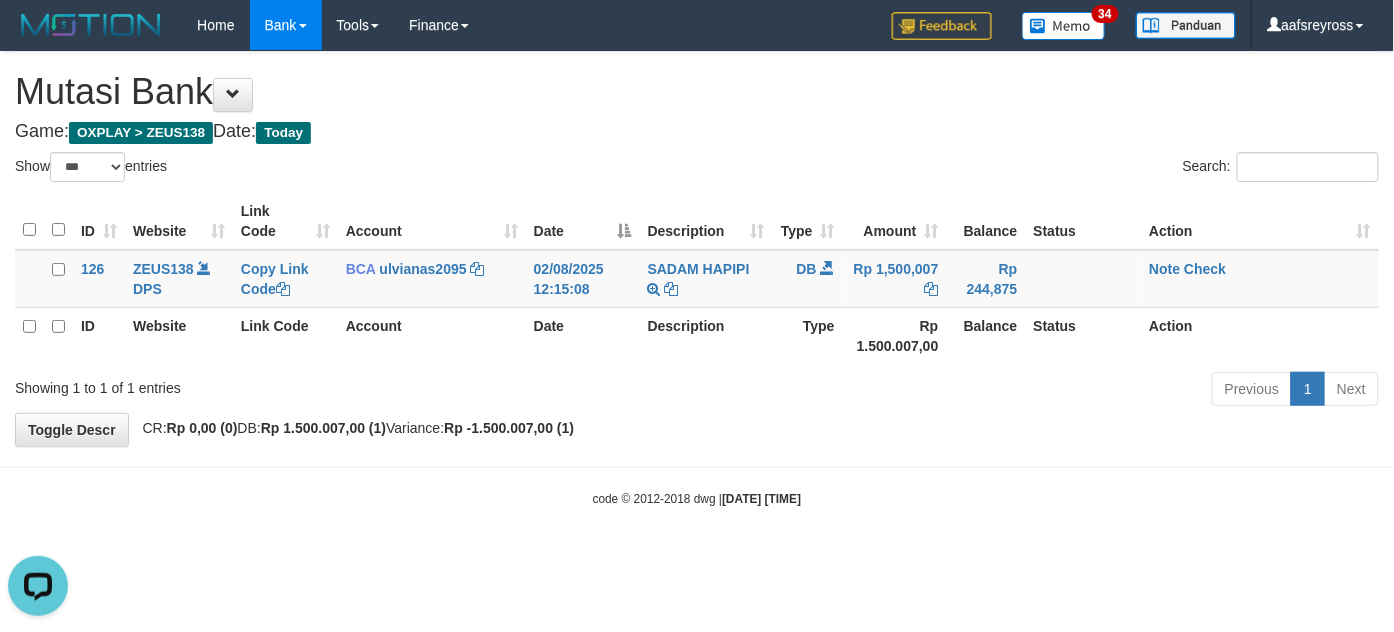 scroll, scrollTop: 0, scrollLeft: 0, axis: both 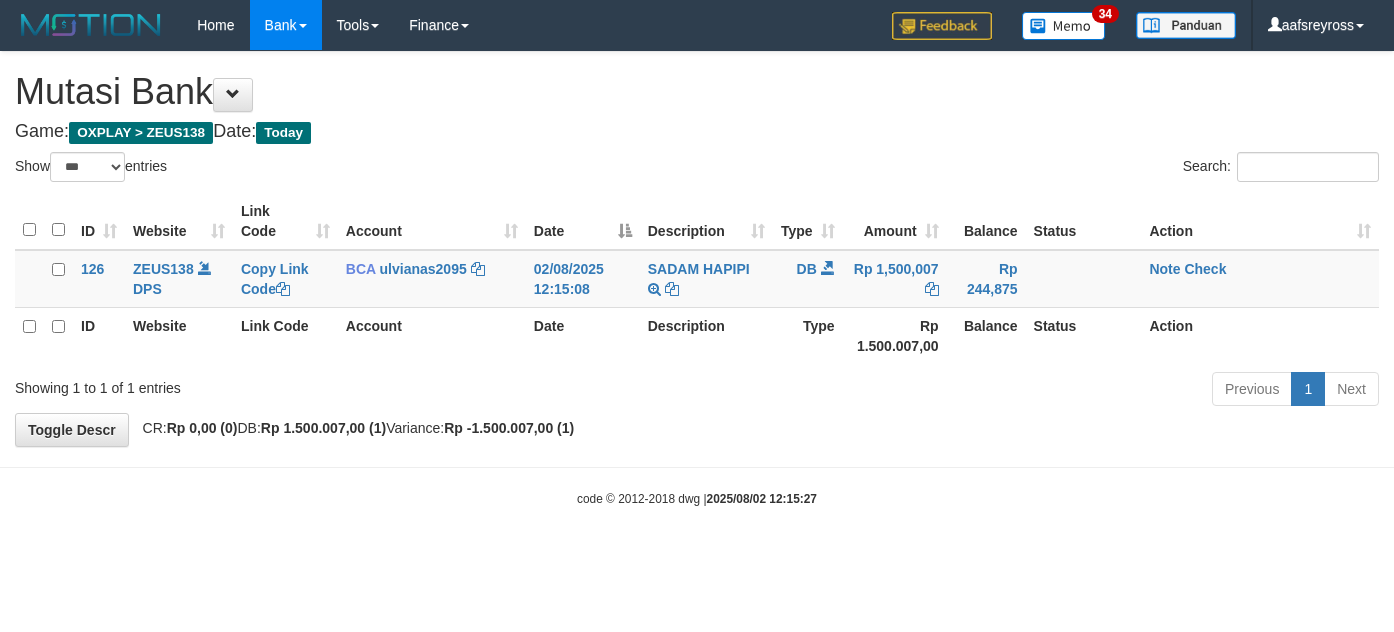 select on "***" 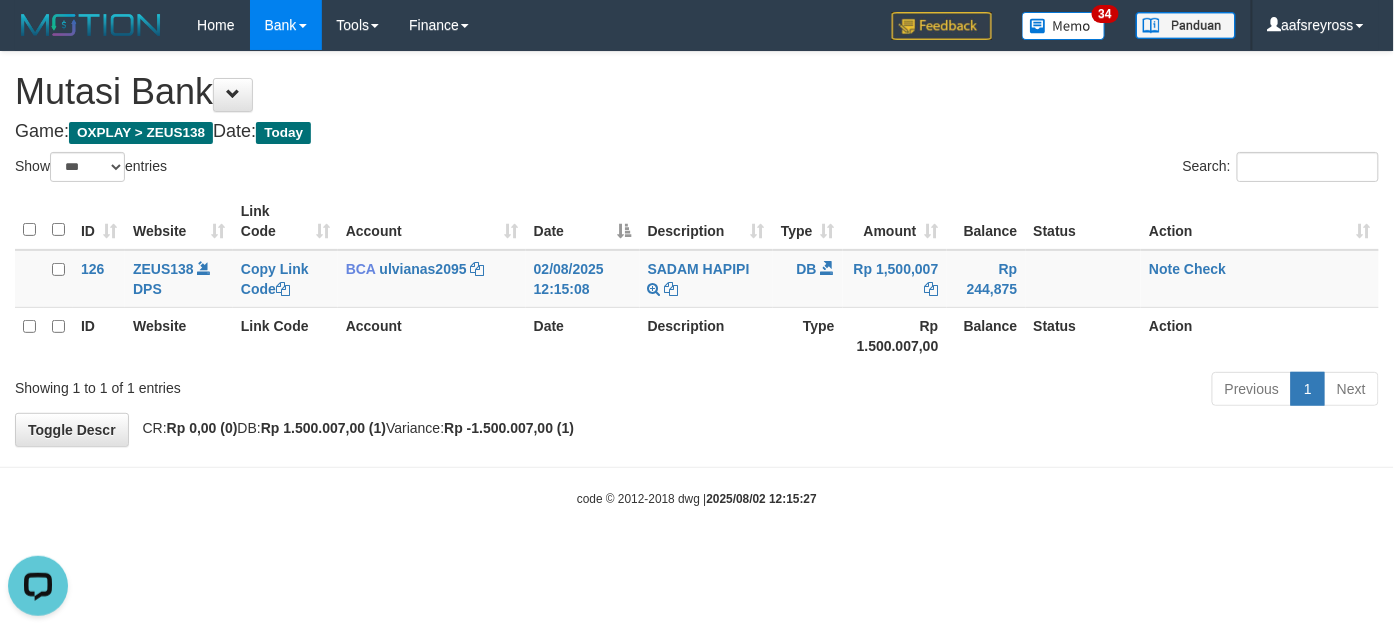 scroll, scrollTop: 0, scrollLeft: 0, axis: both 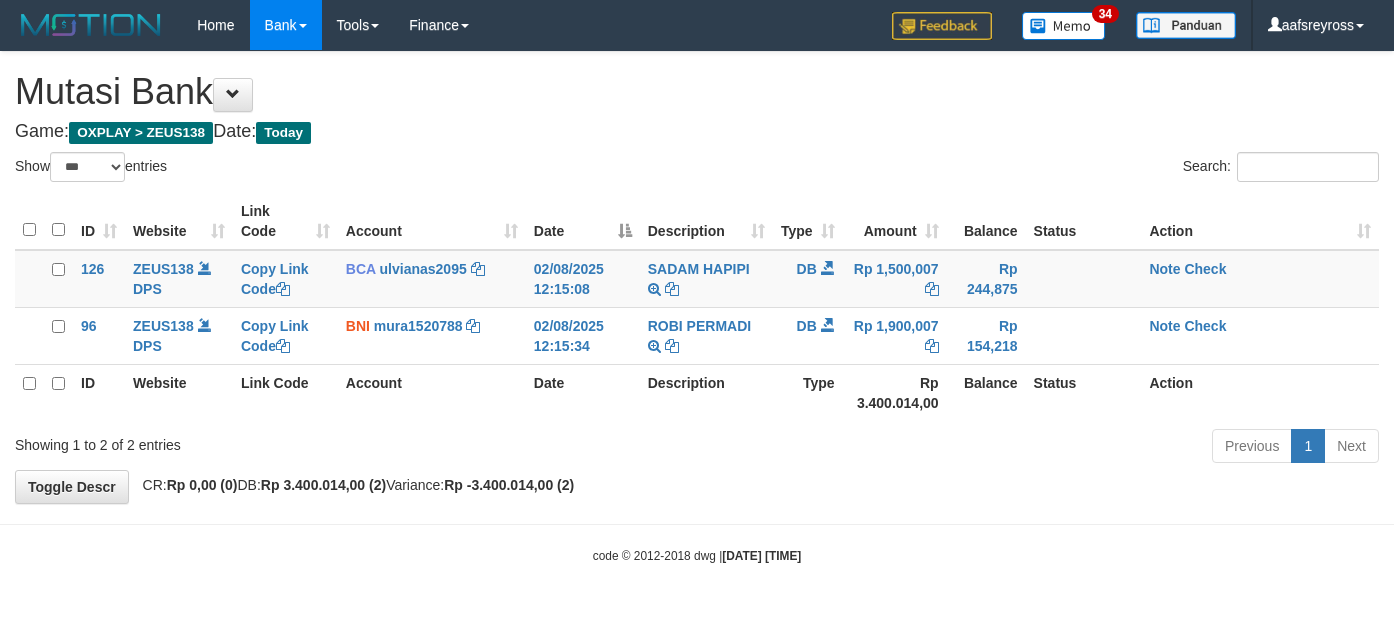 select on "***" 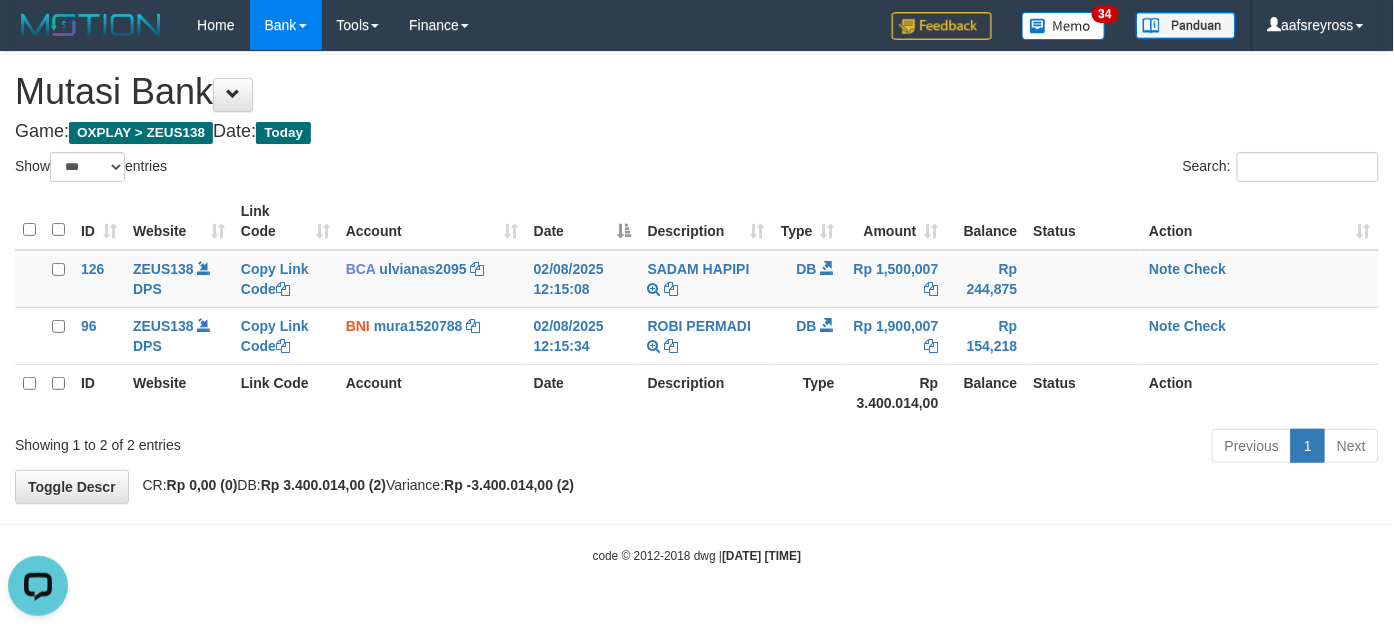 scroll, scrollTop: 0, scrollLeft: 0, axis: both 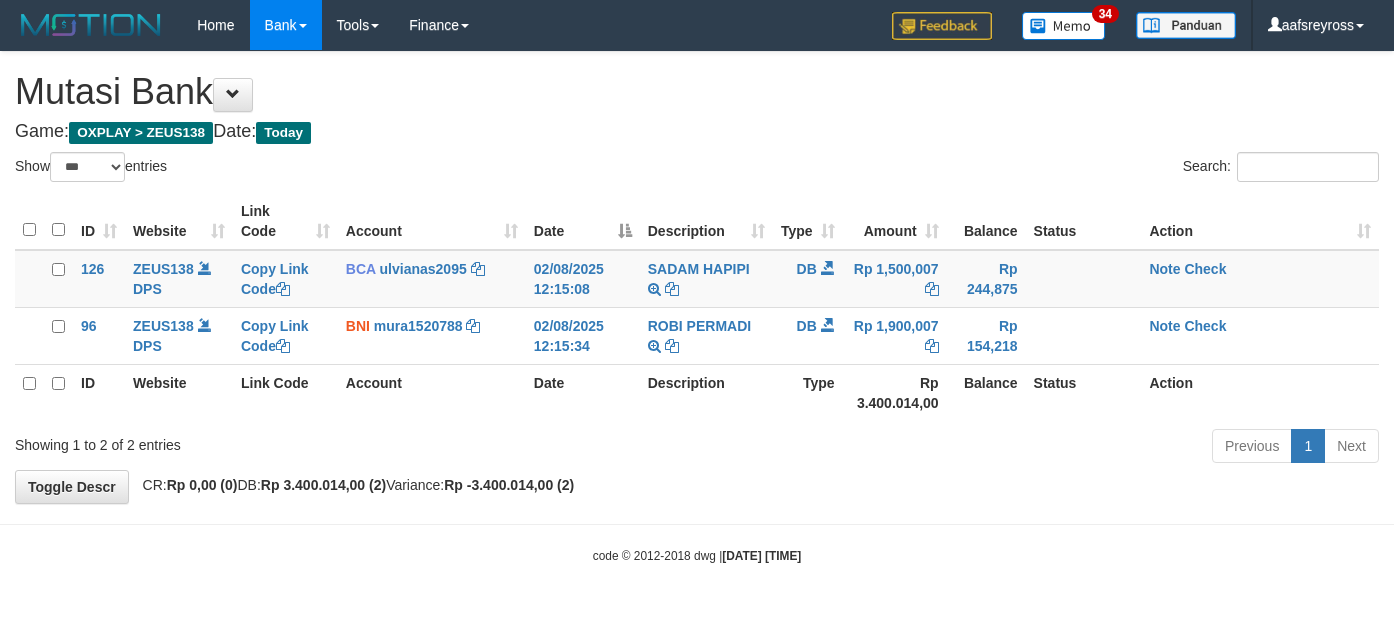 select on "***" 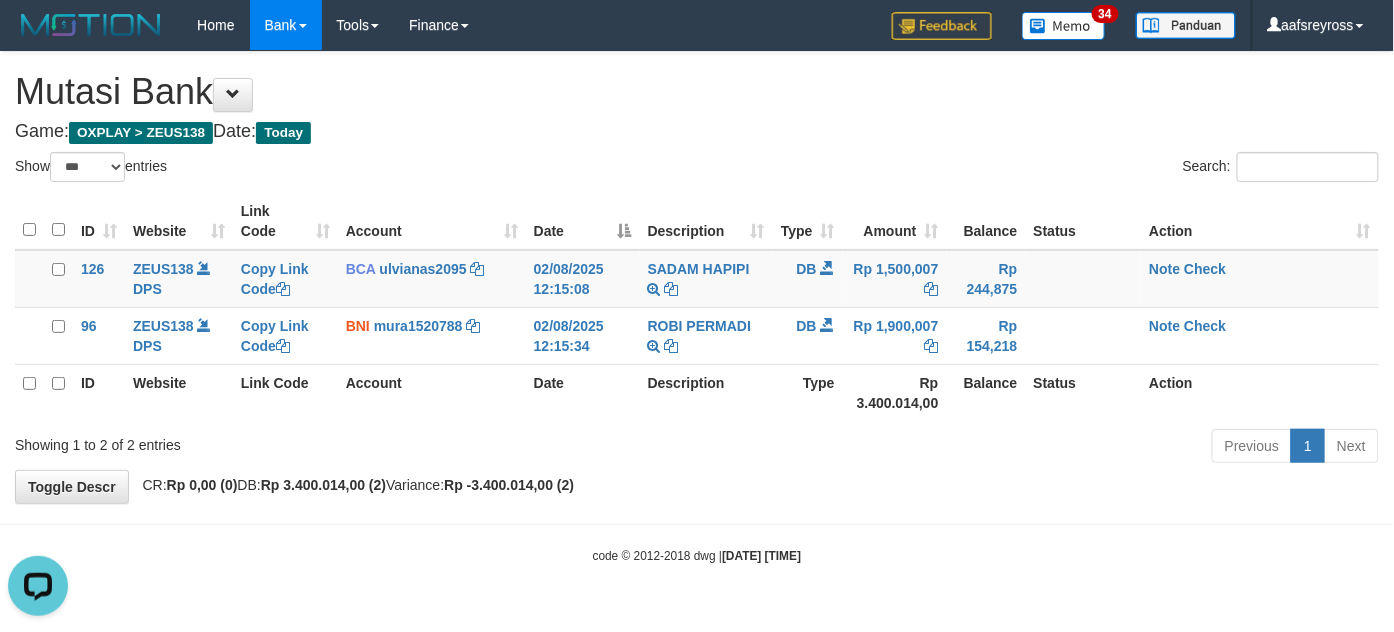 scroll, scrollTop: 0, scrollLeft: 0, axis: both 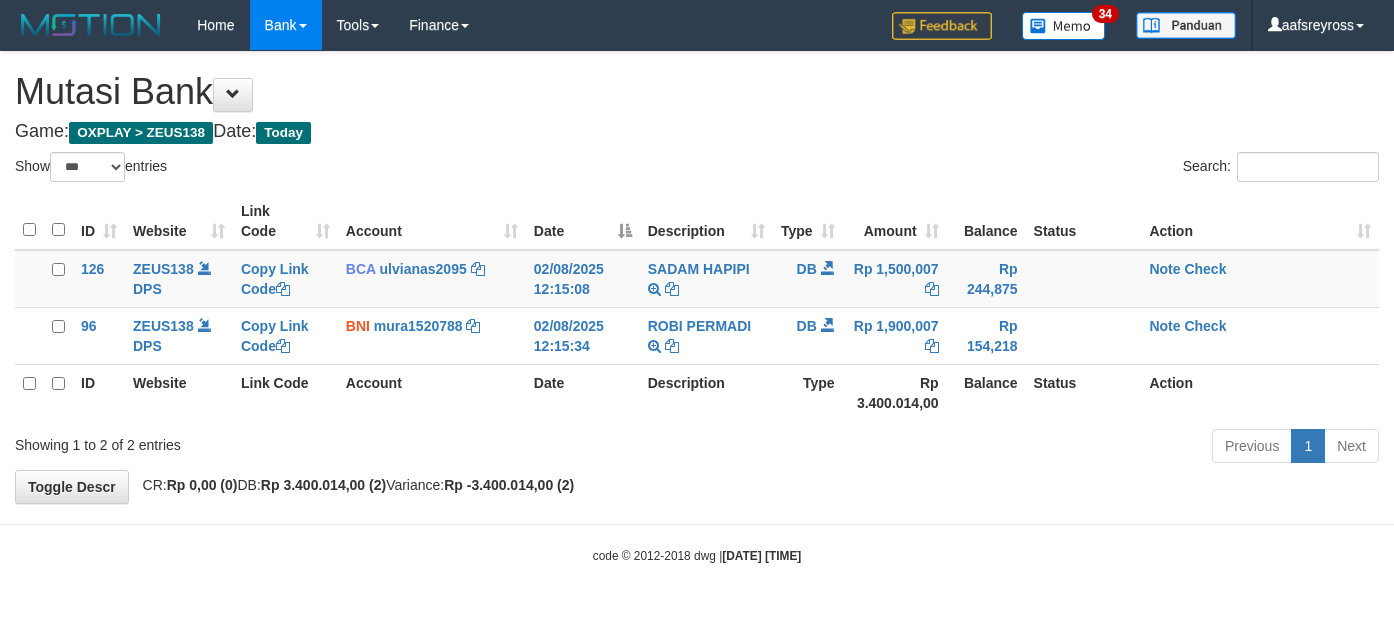 select on "***" 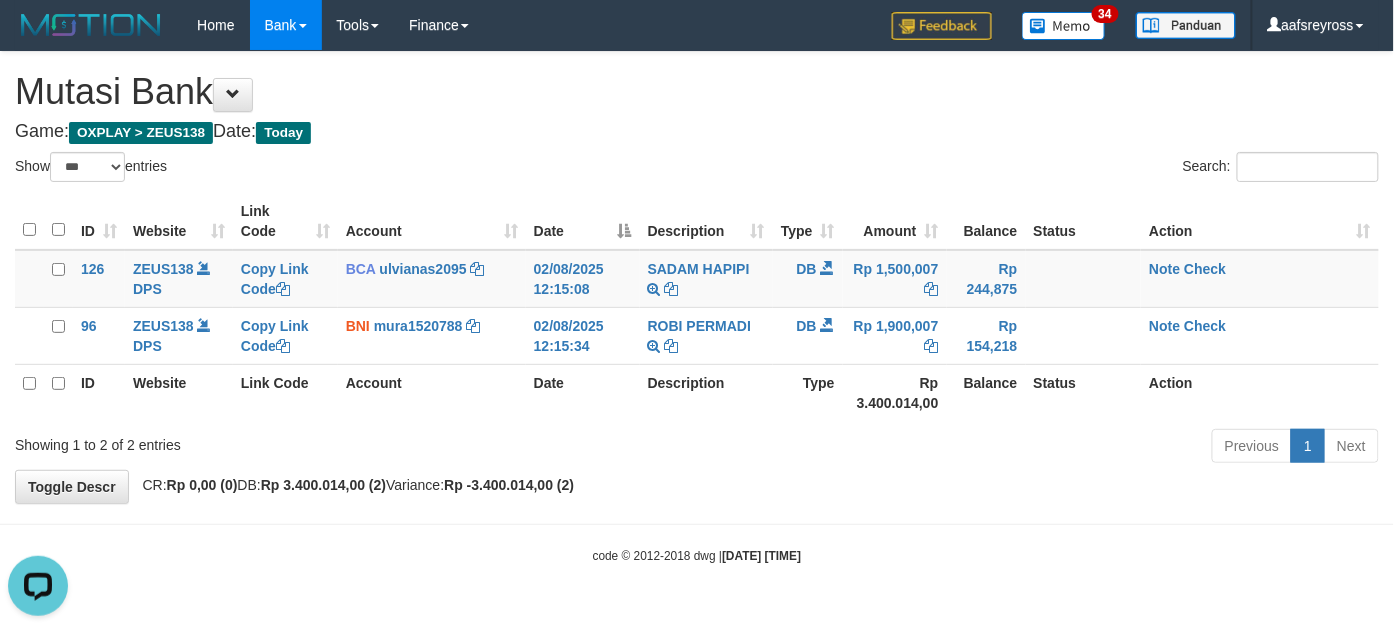 scroll, scrollTop: 0, scrollLeft: 0, axis: both 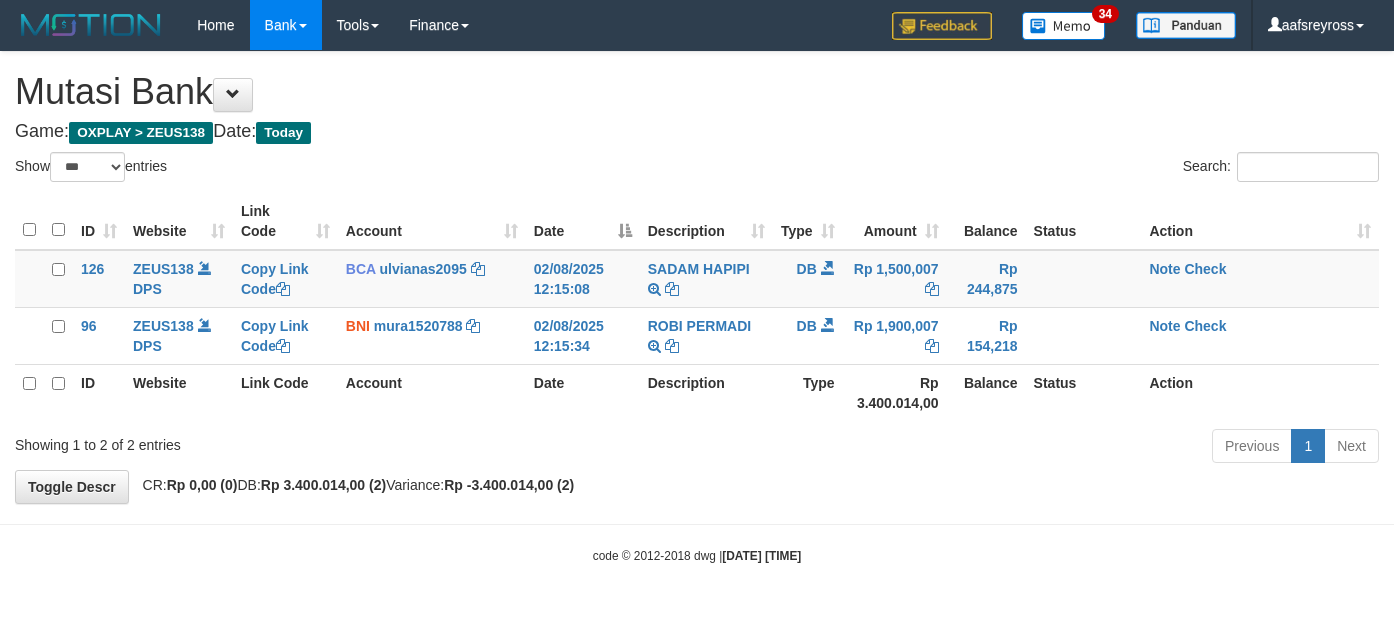 select on "***" 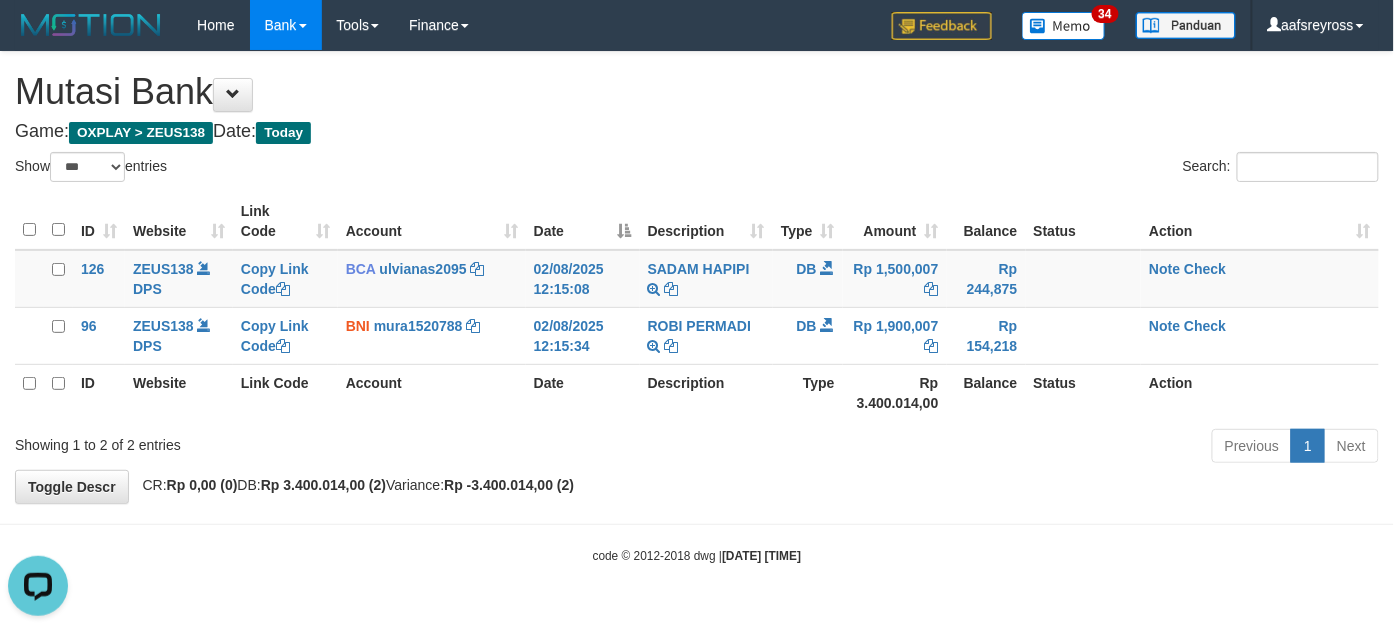 scroll, scrollTop: 0, scrollLeft: 0, axis: both 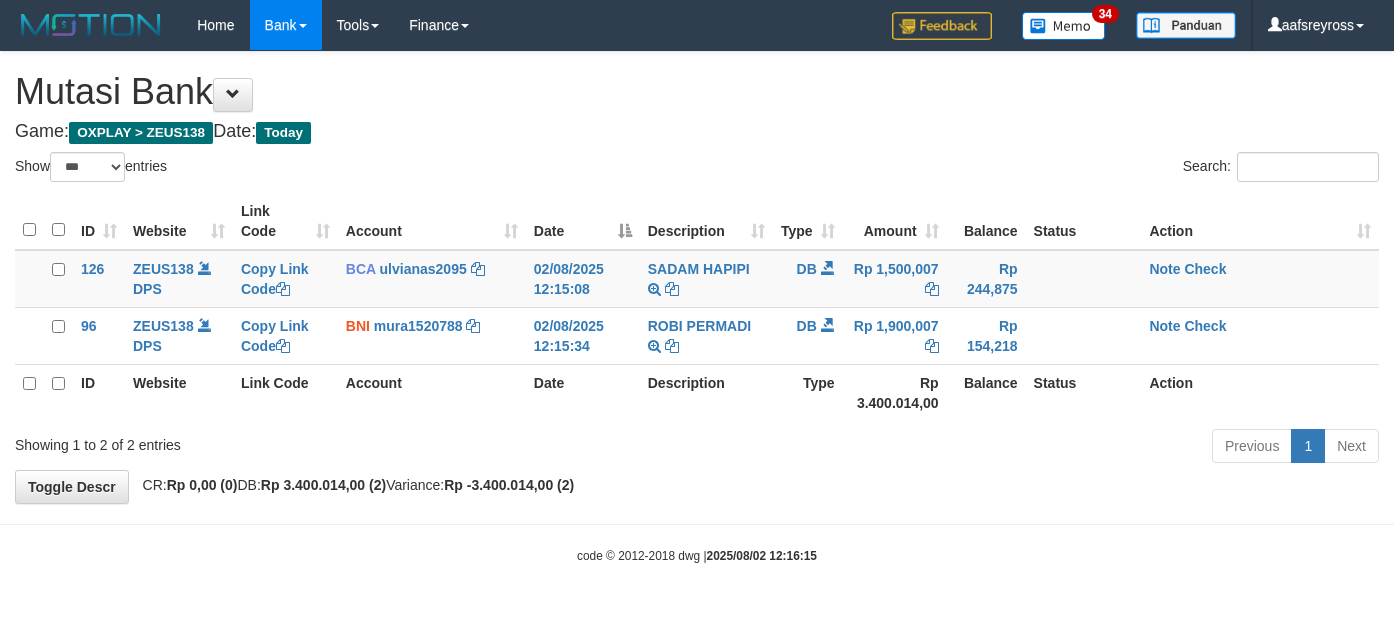 select on "***" 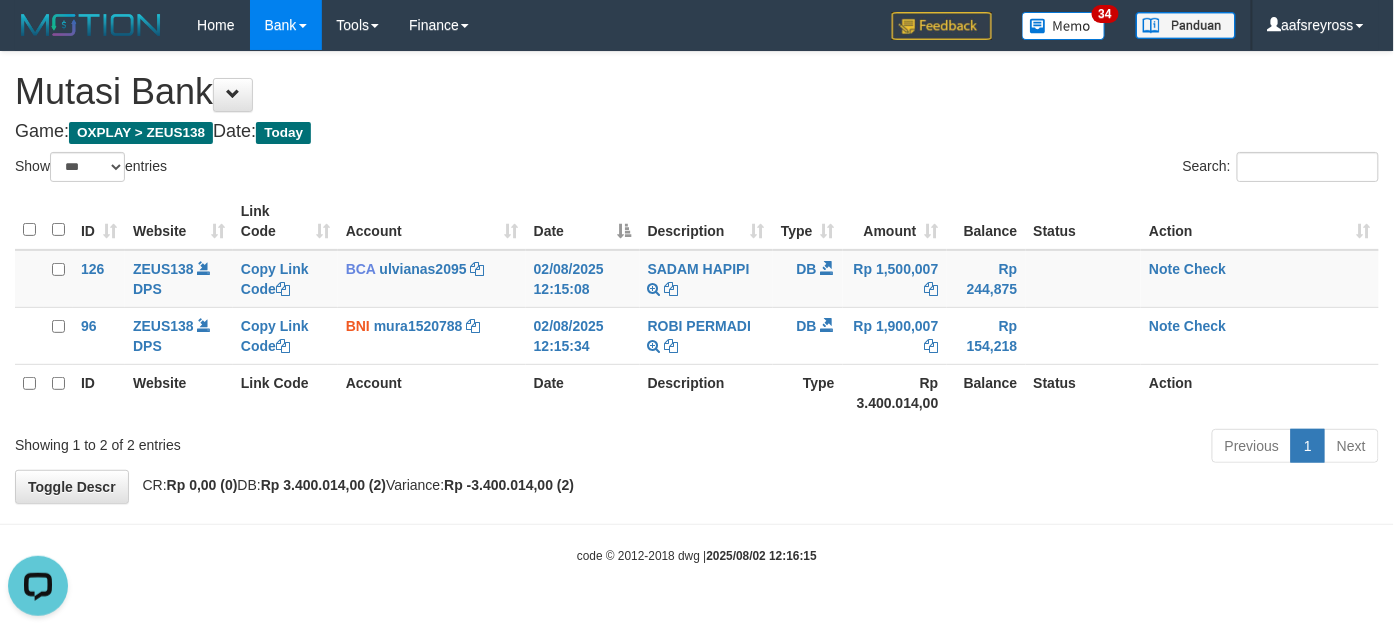 scroll, scrollTop: 0, scrollLeft: 0, axis: both 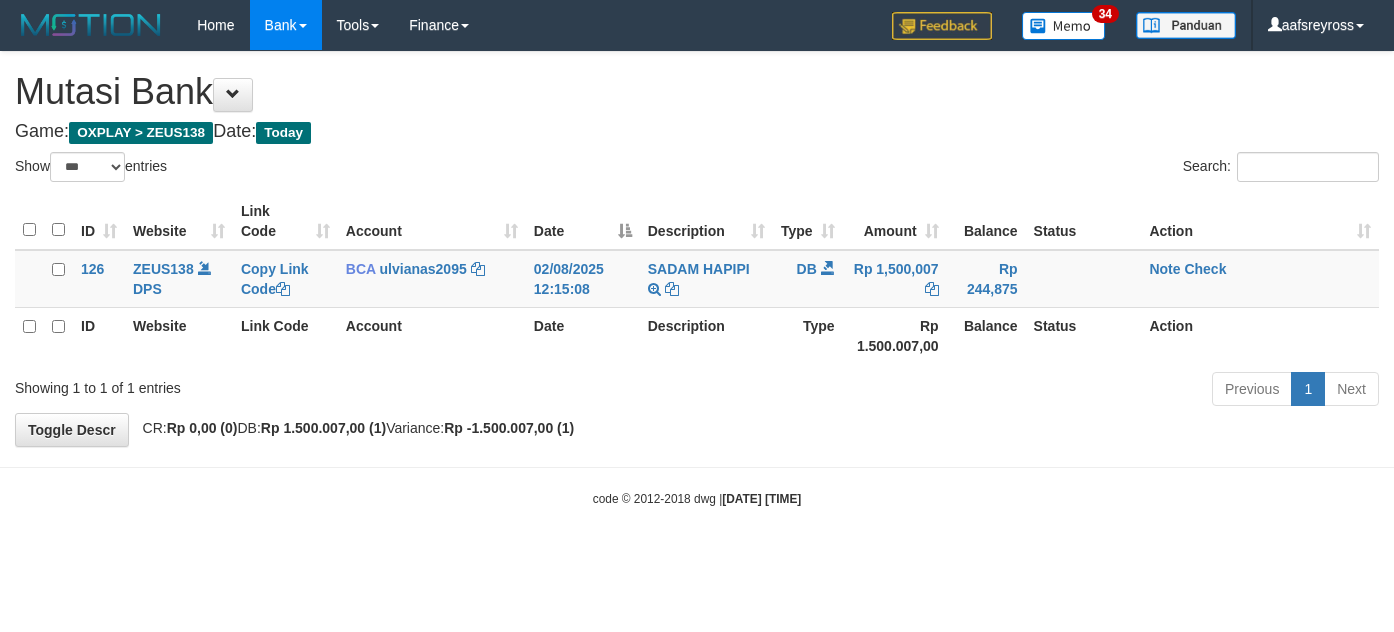 select on "***" 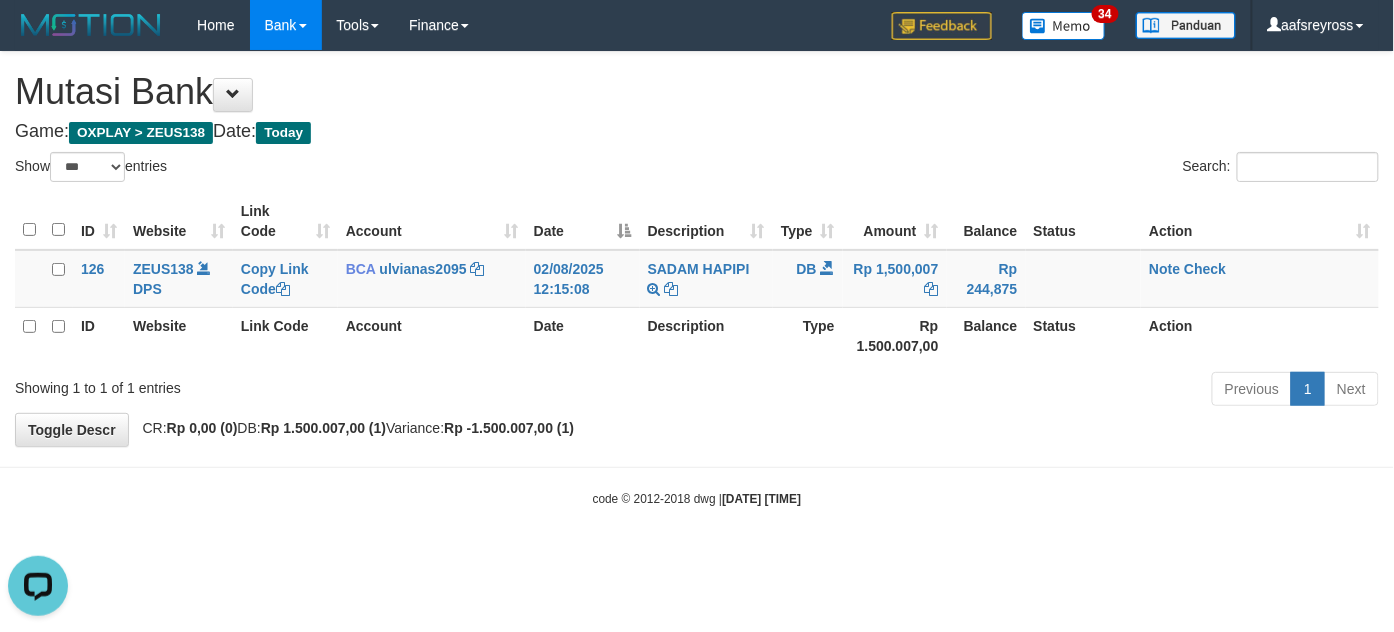 scroll, scrollTop: 0, scrollLeft: 0, axis: both 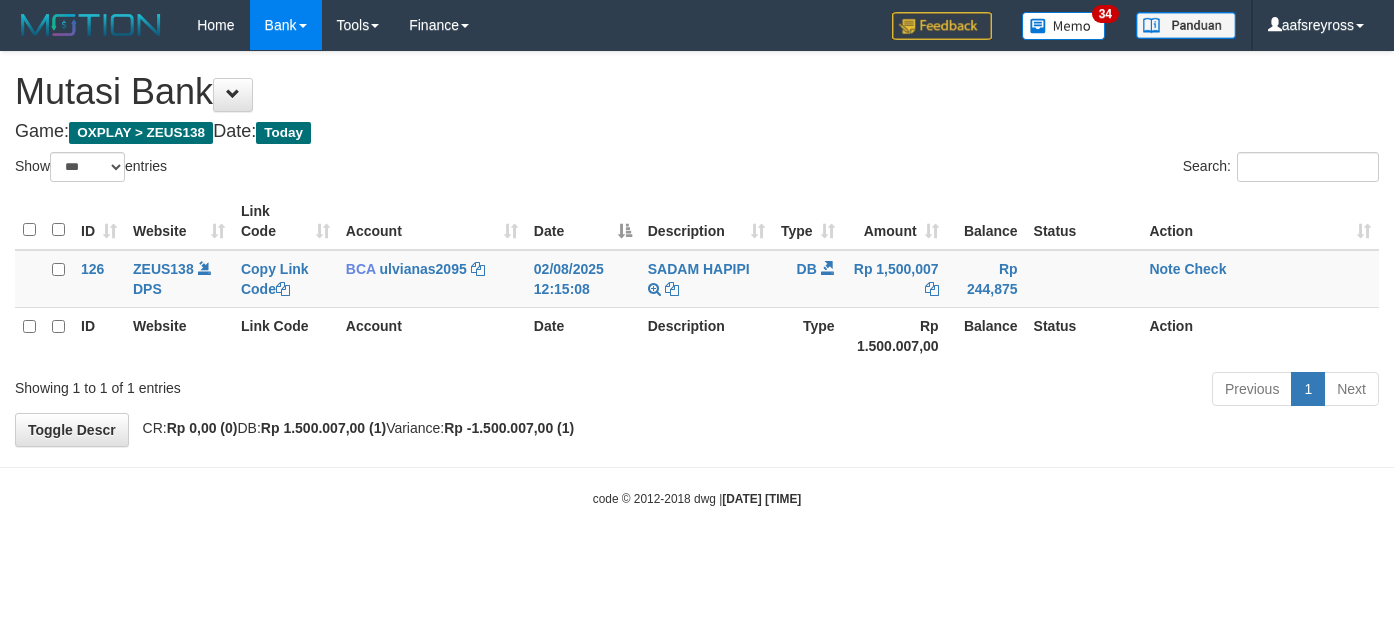 select on "***" 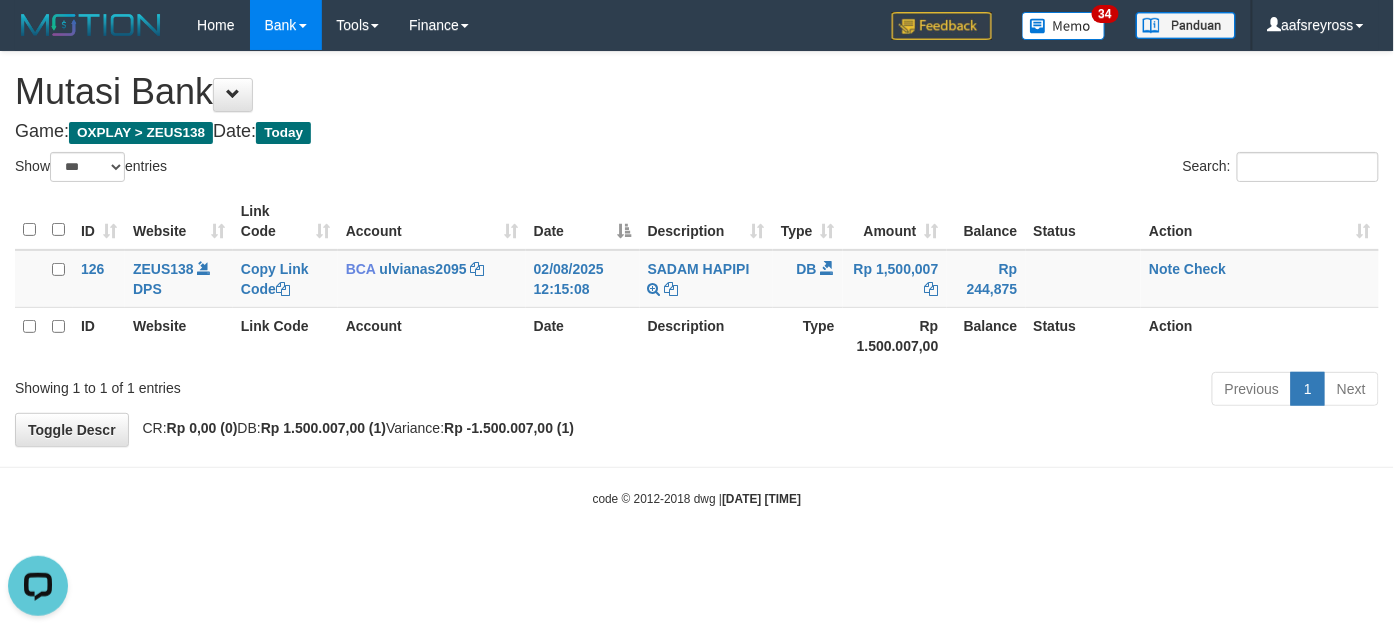 scroll, scrollTop: 0, scrollLeft: 0, axis: both 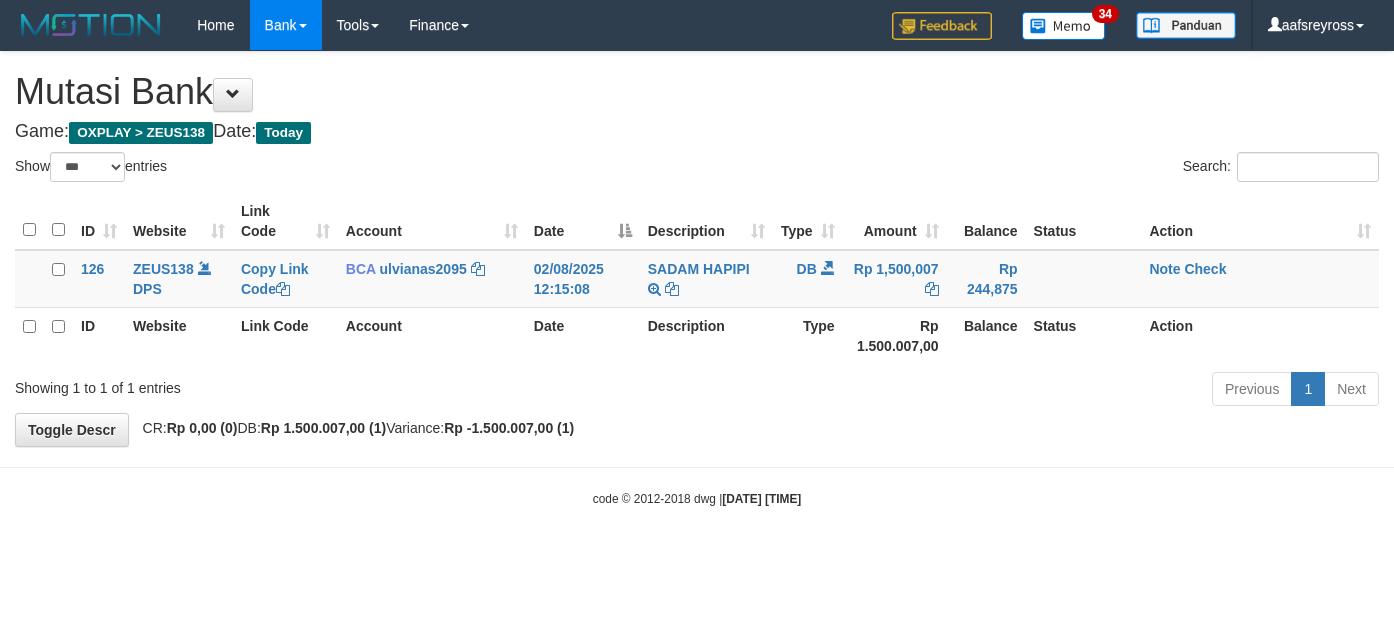 select on "***" 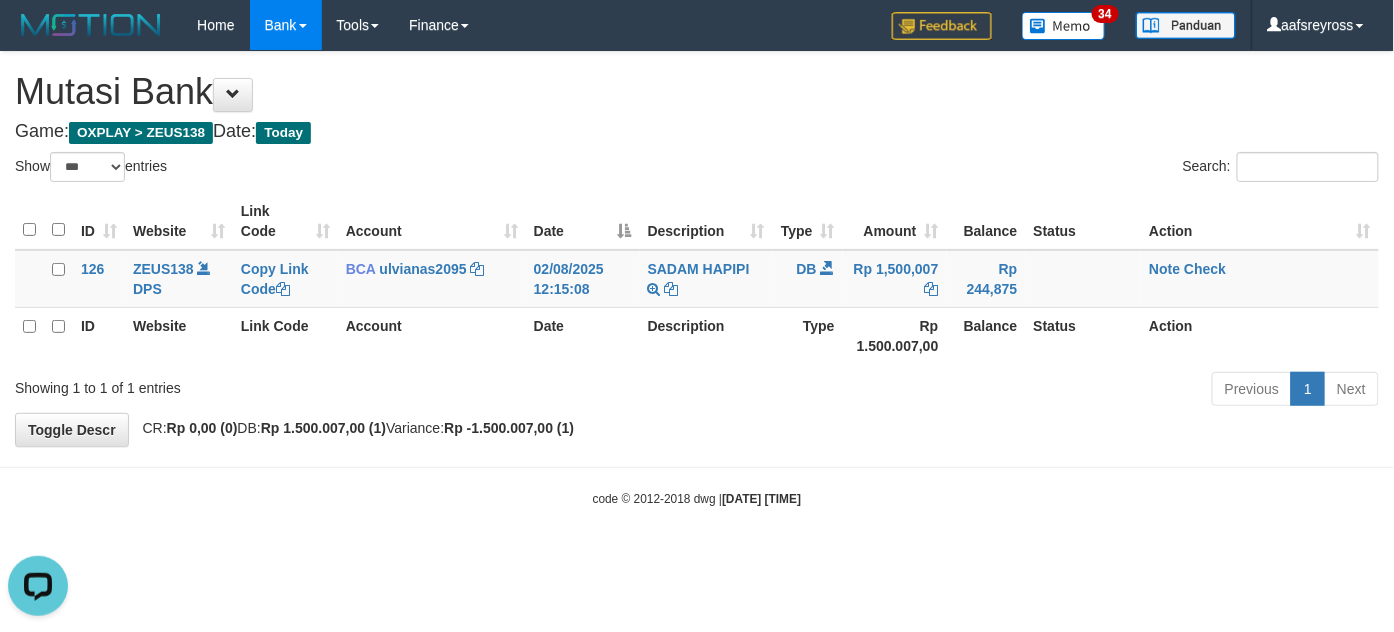 scroll, scrollTop: 0, scrollLeft: 0, axis: both 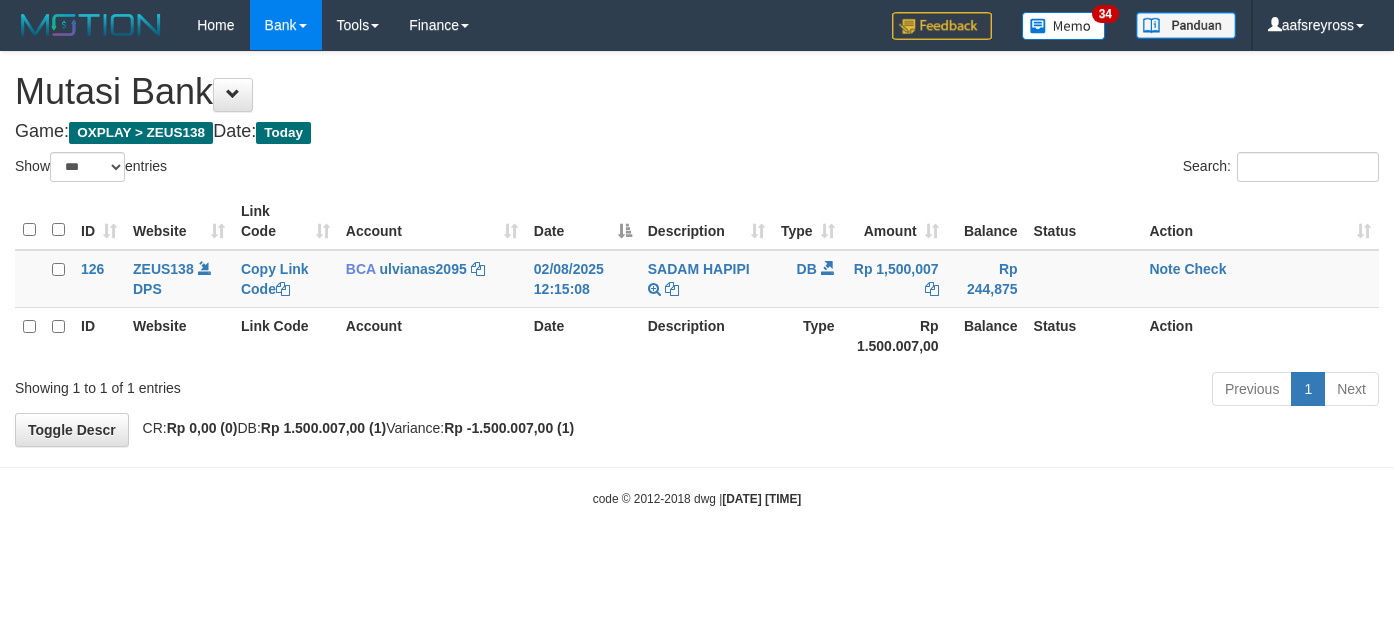 select on "***" 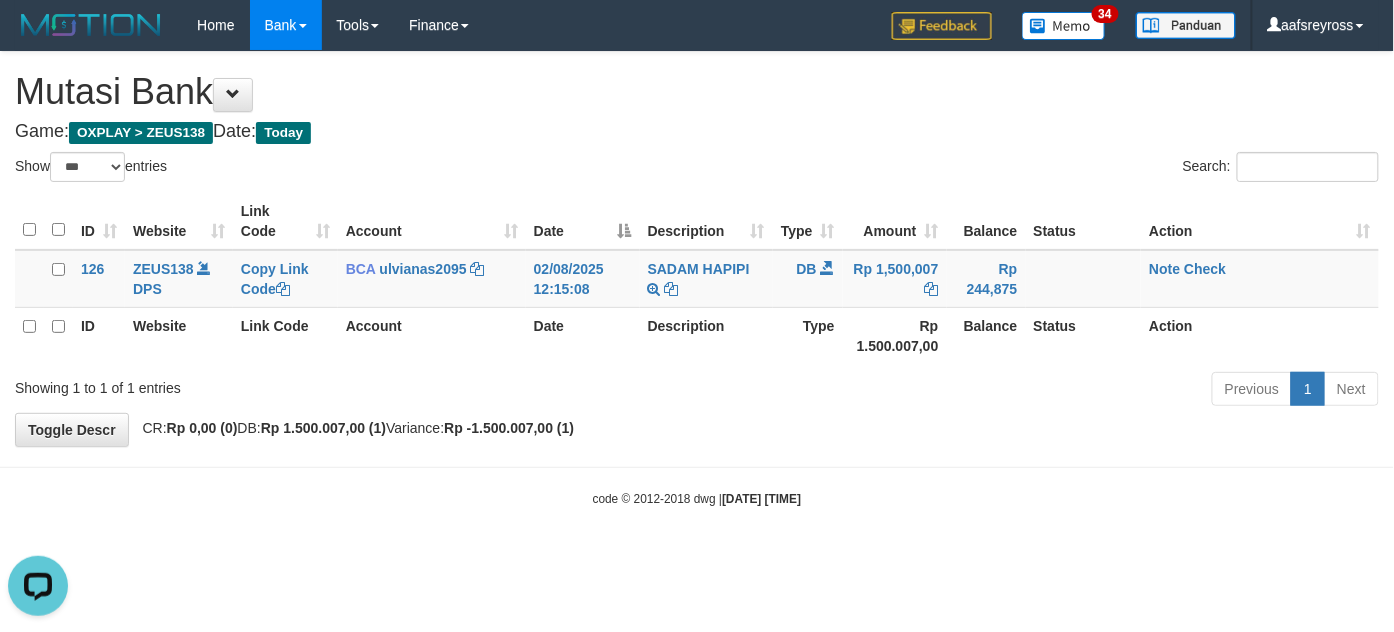 scroll, scrollTop: 0, scrollLeft: 0, axis: both 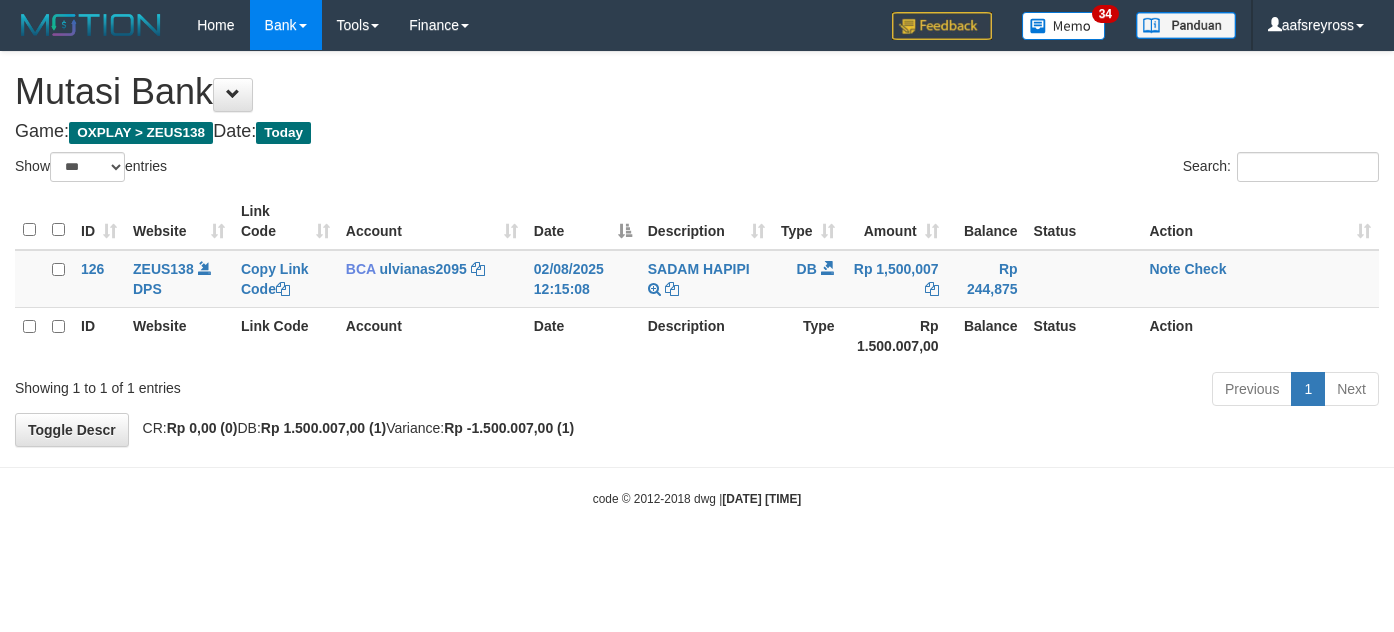 select on "***" 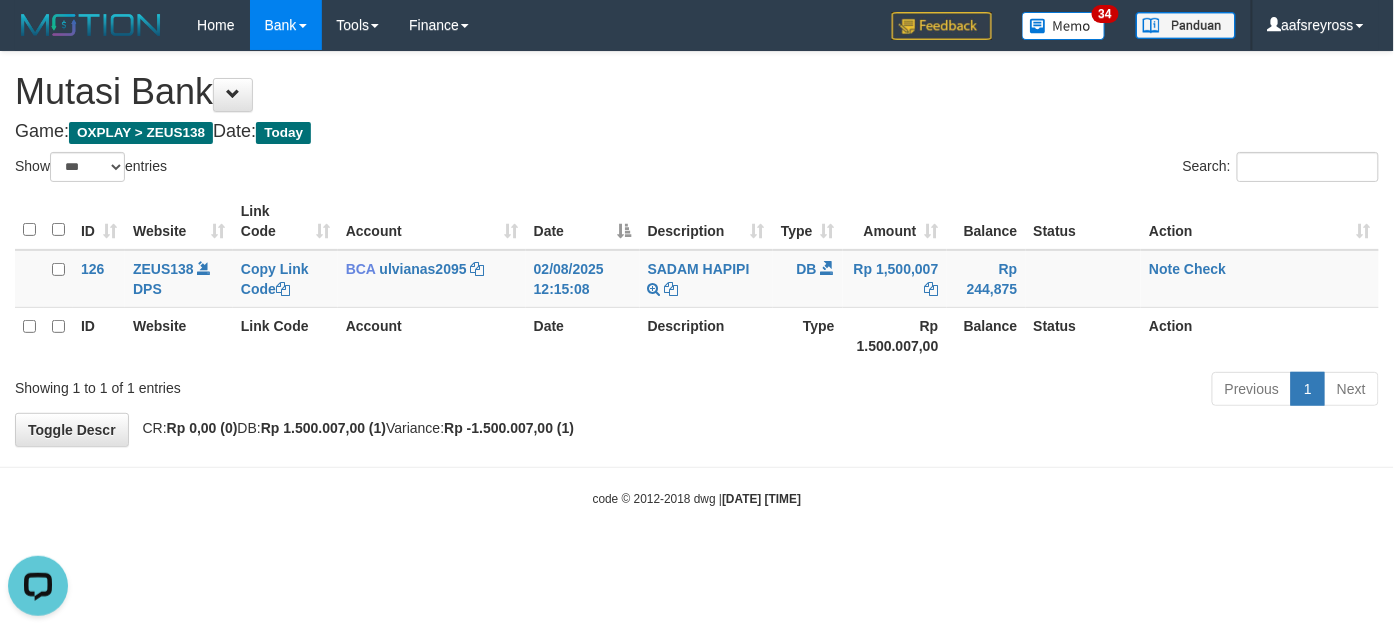 scroll, scrollTop: 0, scrollLeft: 0, axis: both 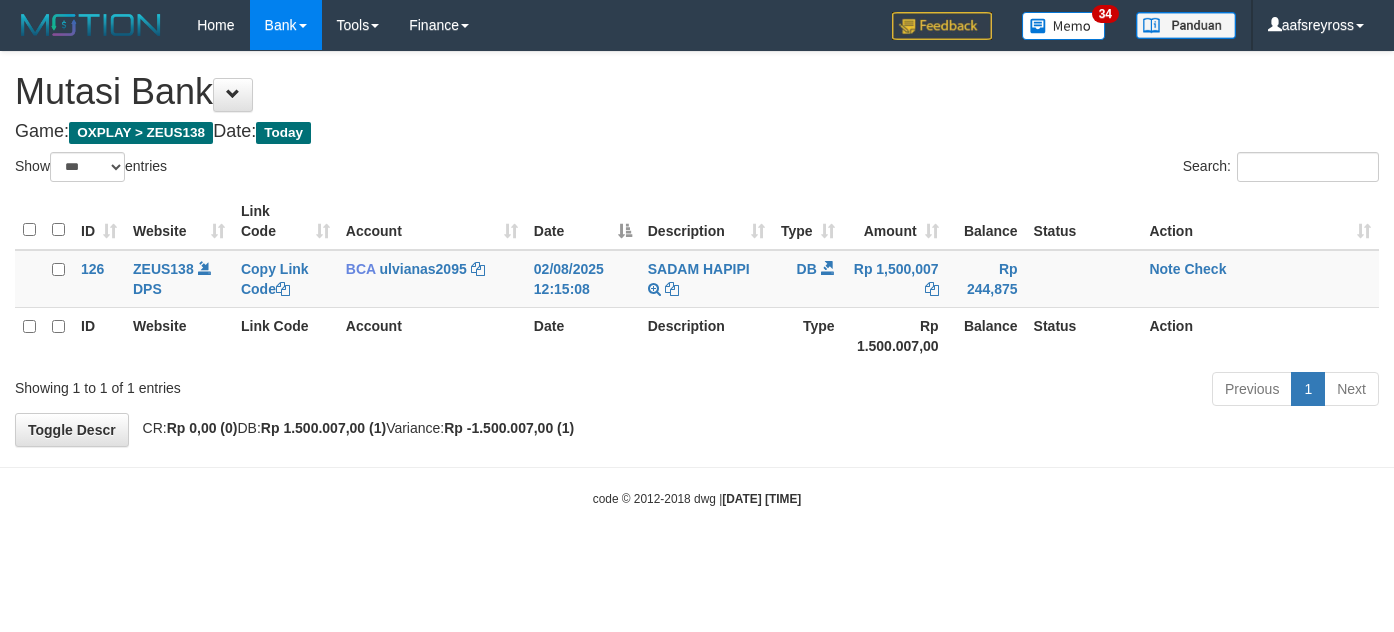 select on "***" 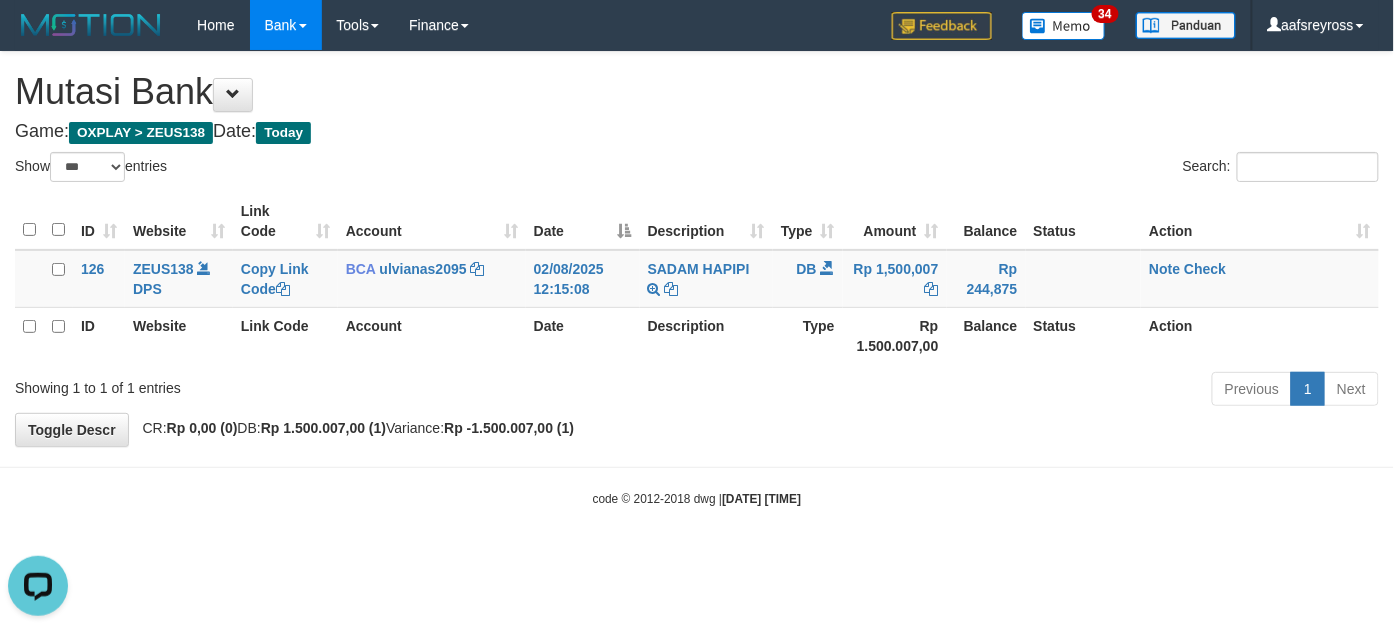 scroll, scrollTop: 0, scrollLeft: 0, axis: both 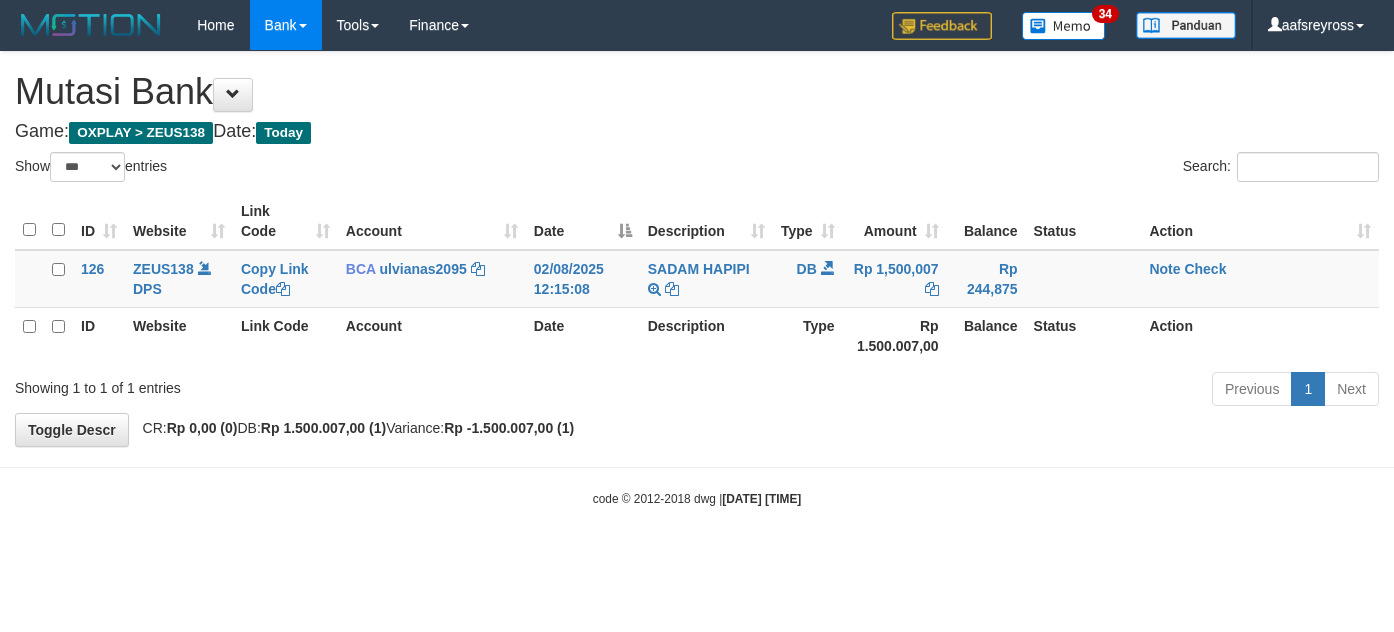 select on "***" 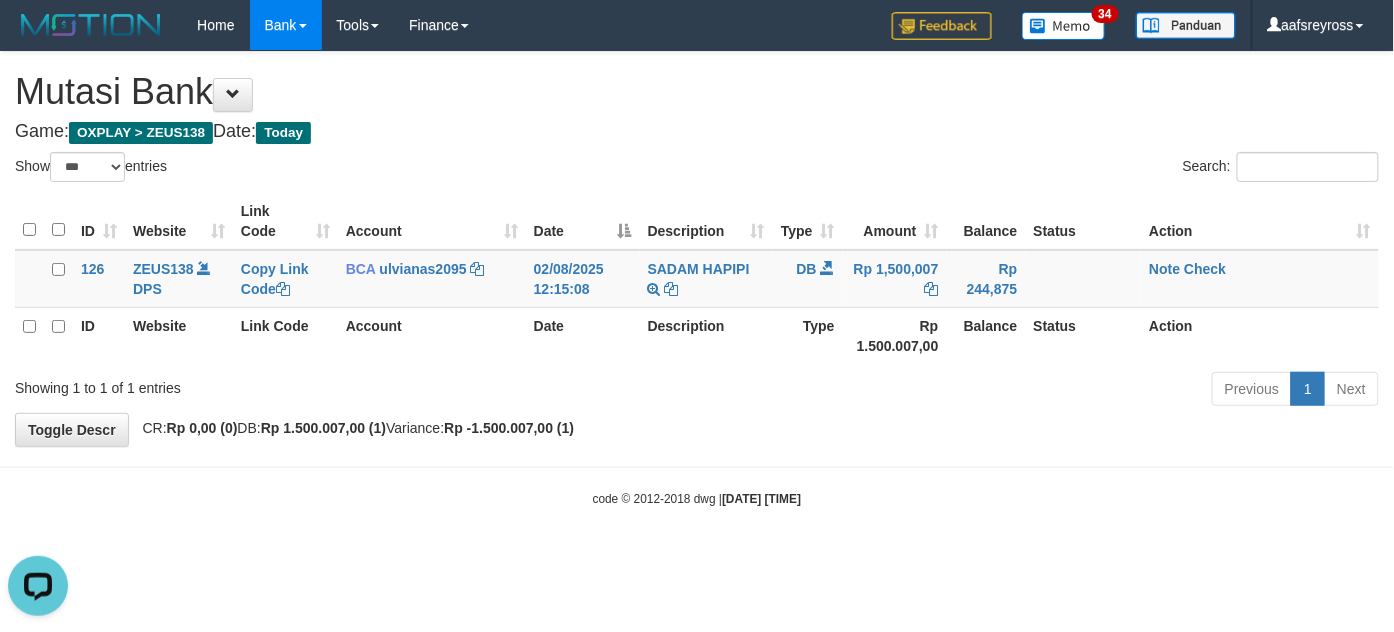 scroll, scrollTop: 0, scrollLeft: 0, axis: both 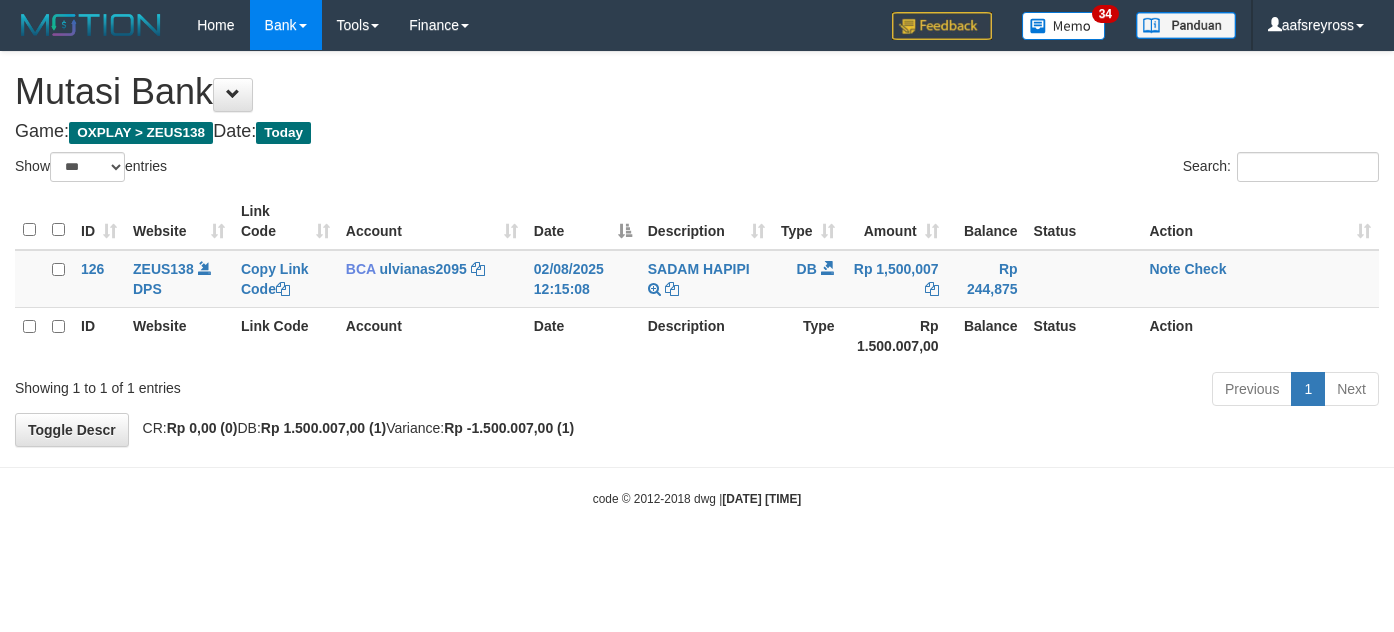 select on "***" 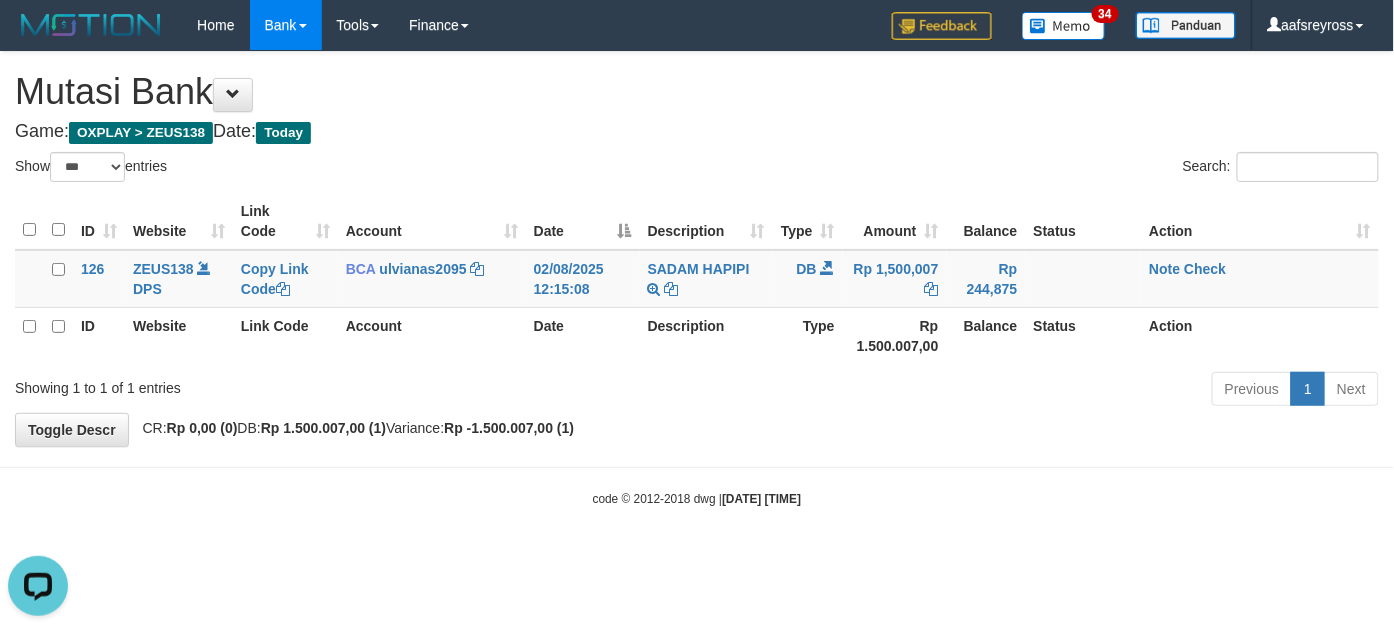 scroll, scrollTop: 0, scrollLeft: 0, axis: both 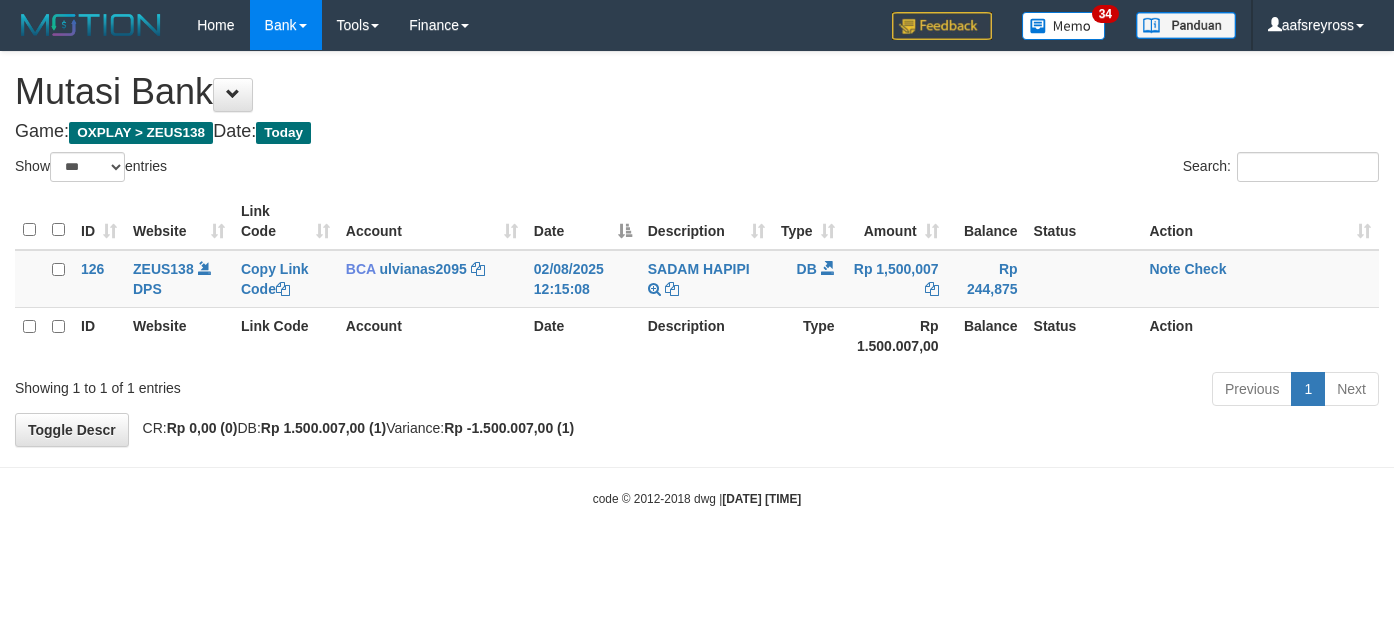 select on "***" 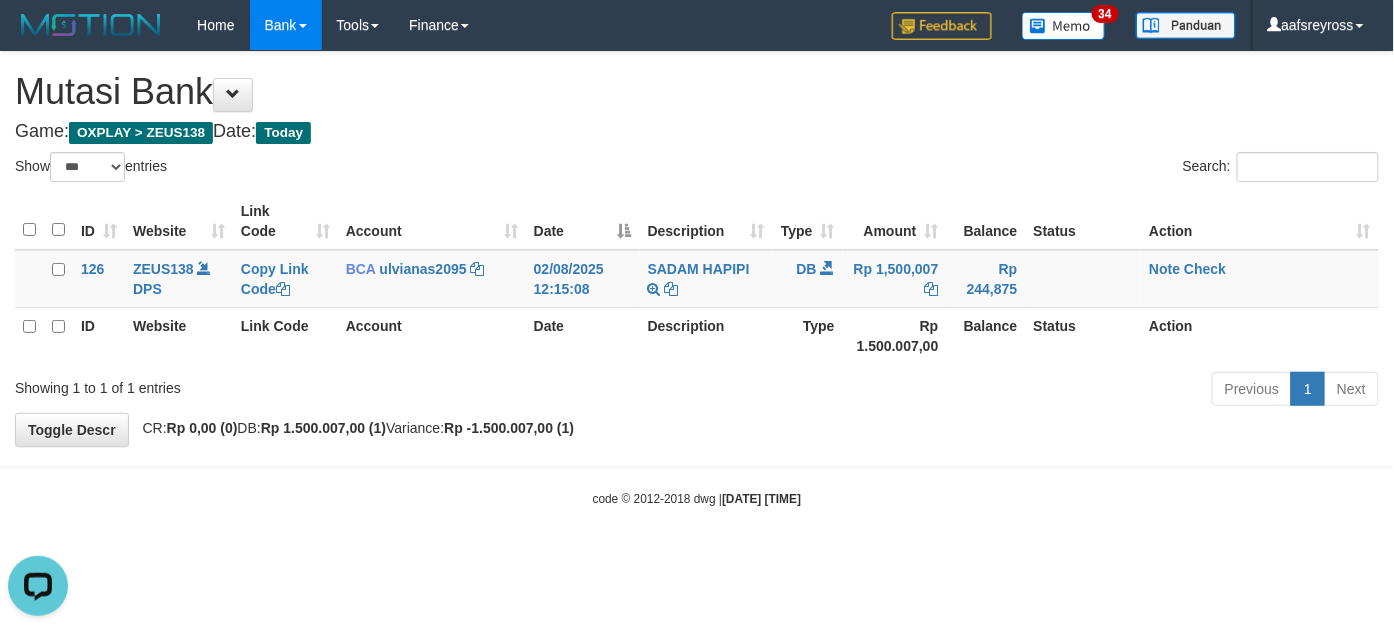 scroll, scrollTop: 0, scrollLeft: 0, axis: both 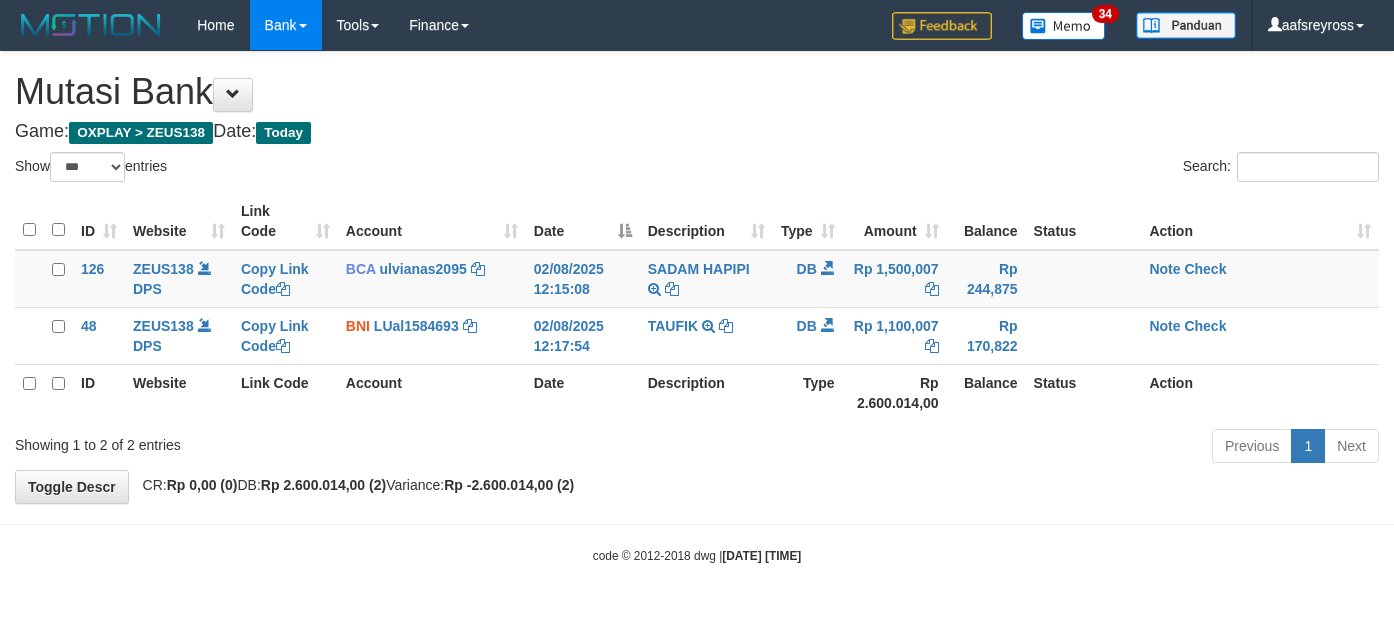 select on "***" 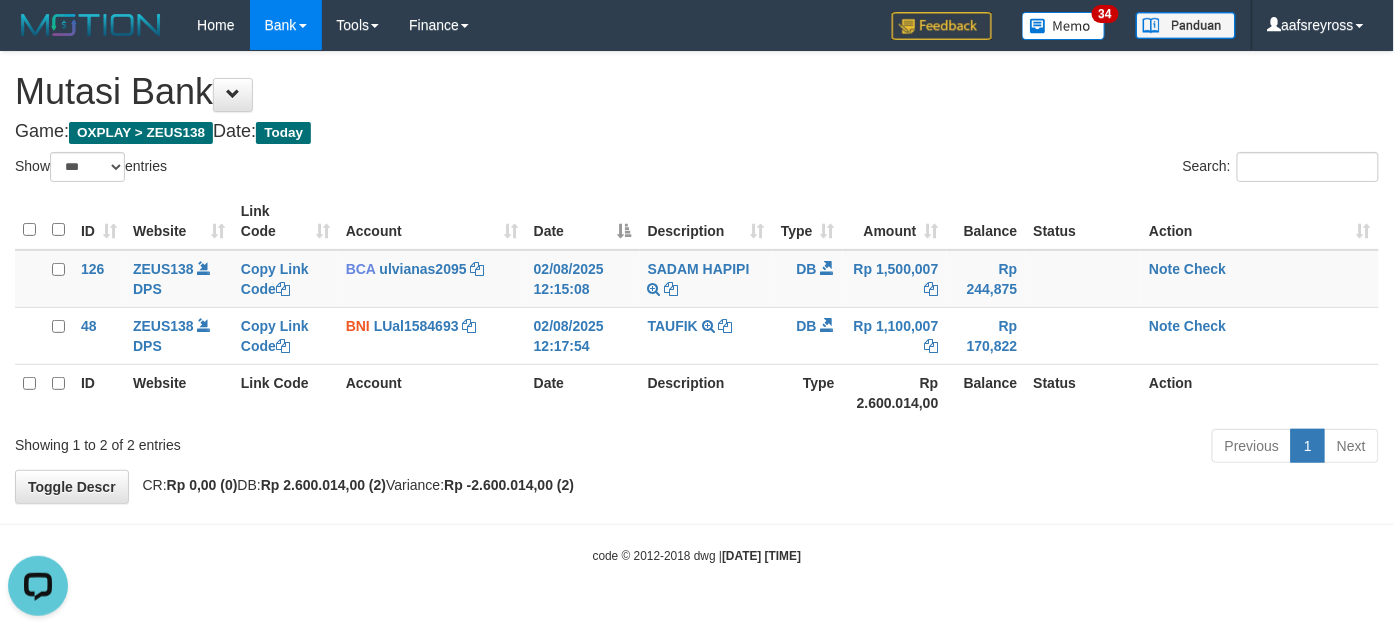 scroll, scrollTop: 0, scrollLeft: 0, axis: both 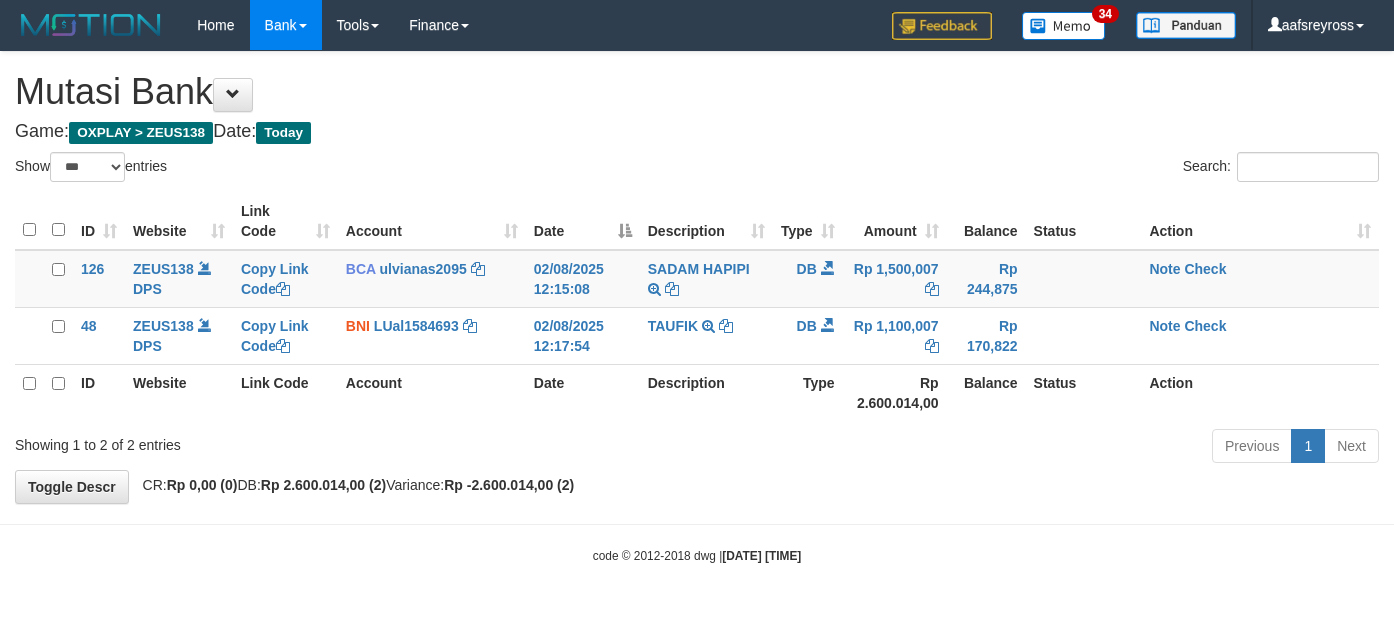 select on "***" 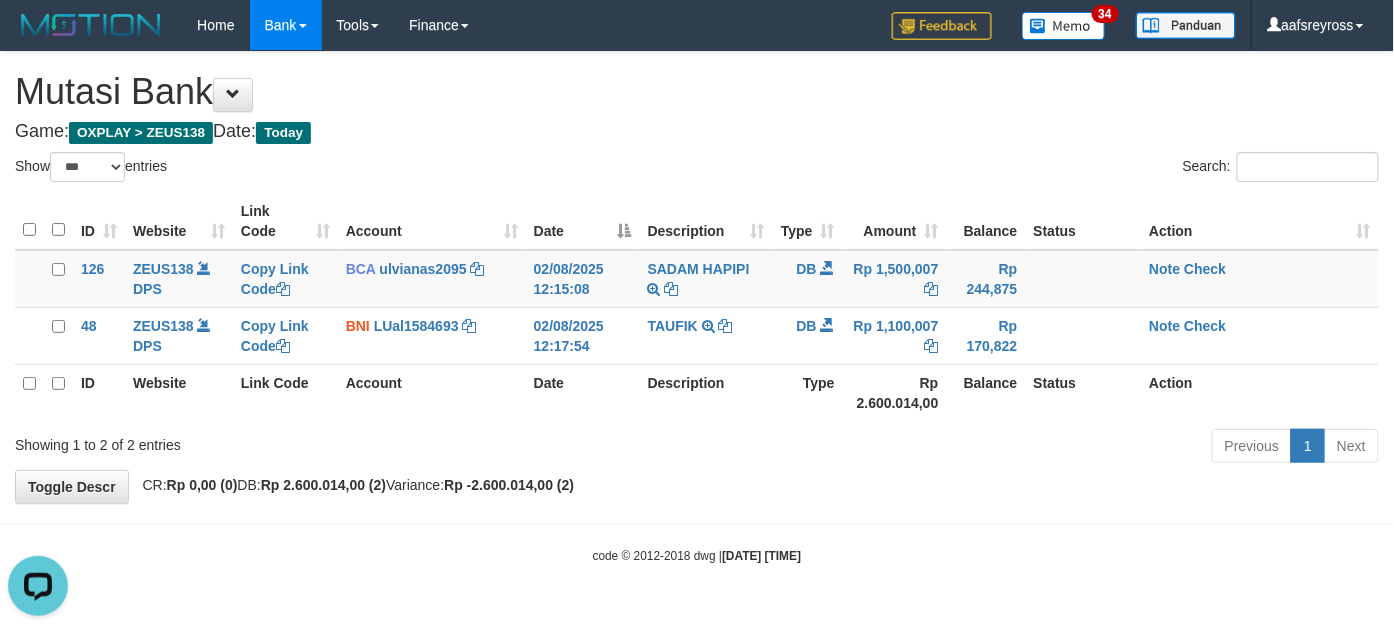 scroll, scrollTop: 0, scrollLeft: 0, axis: both 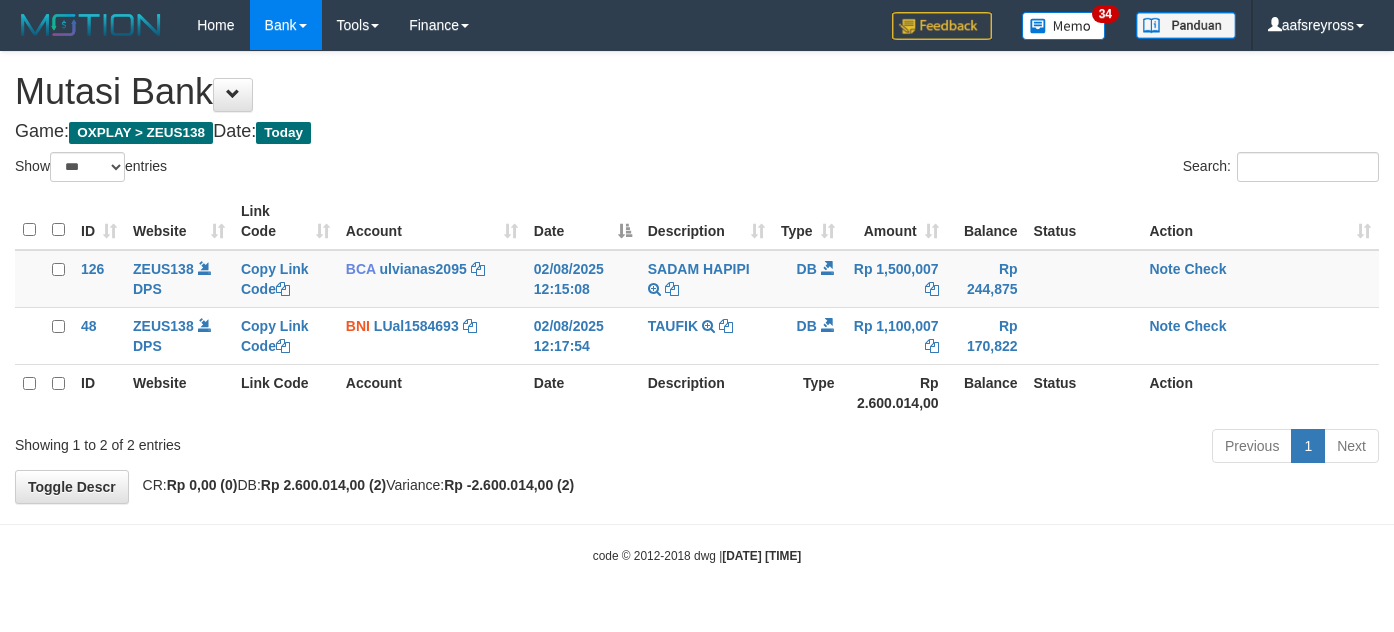 select on "***" 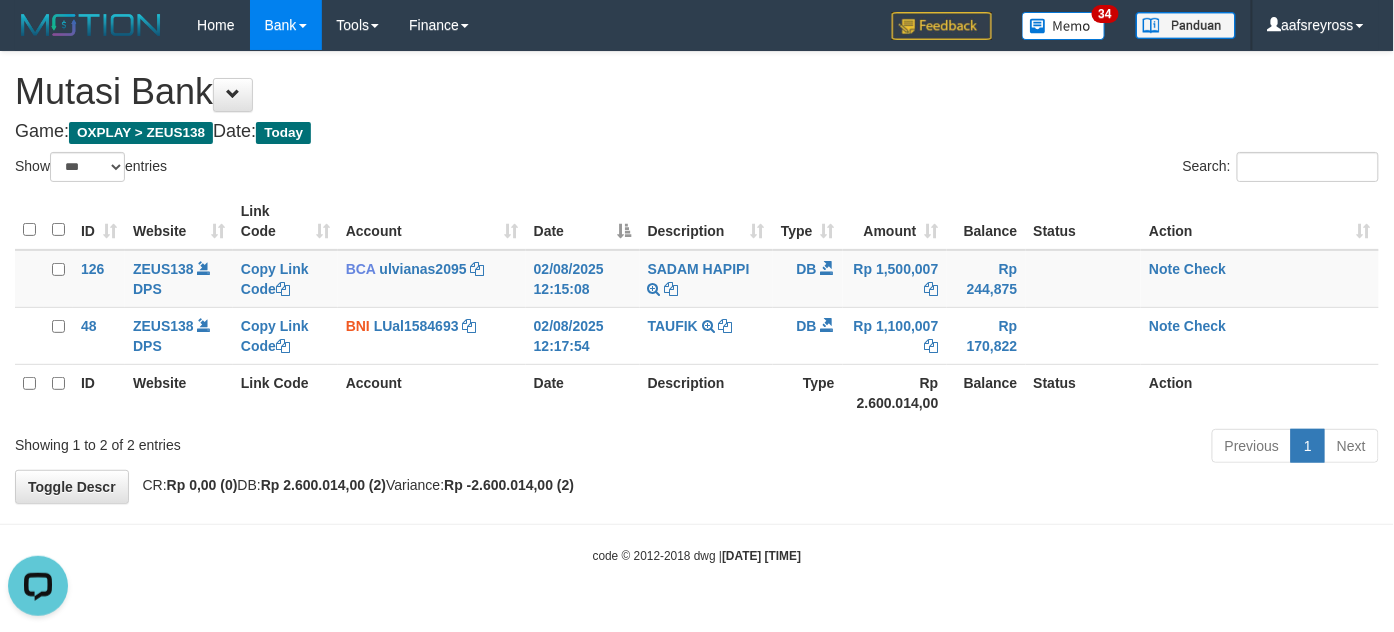 scroll, scrollTop: 0, scrollLeft: 0, axis: both 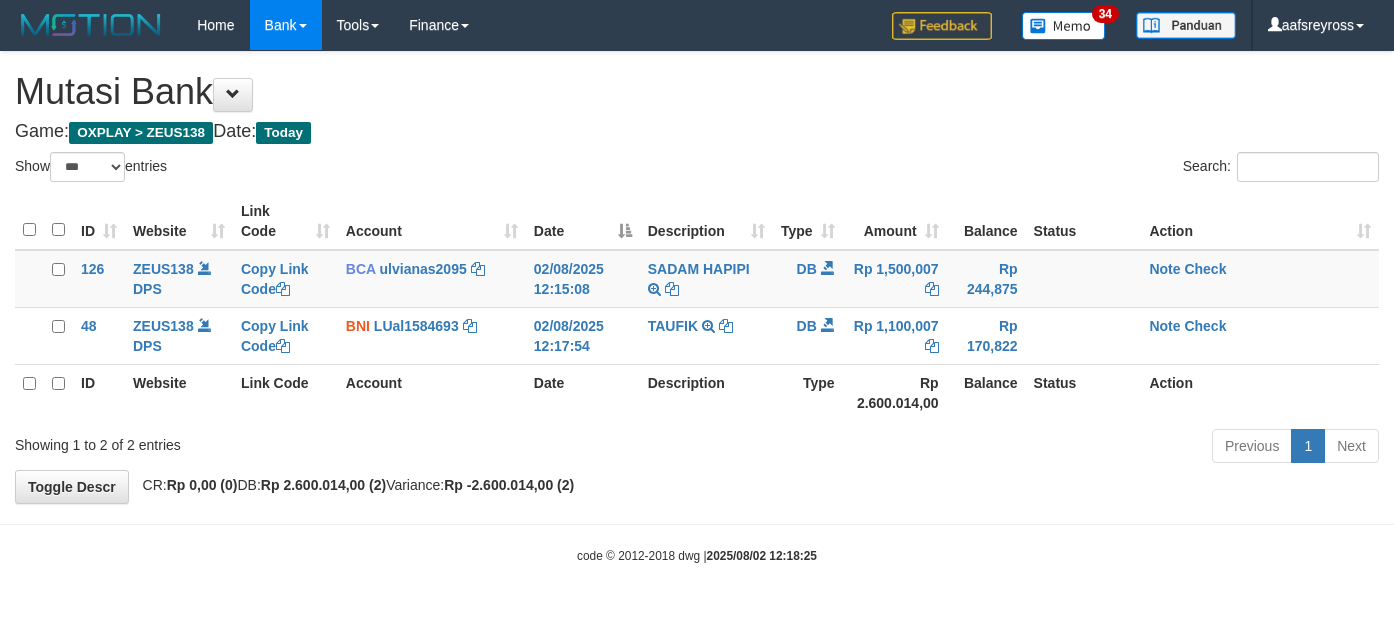 select on "***" 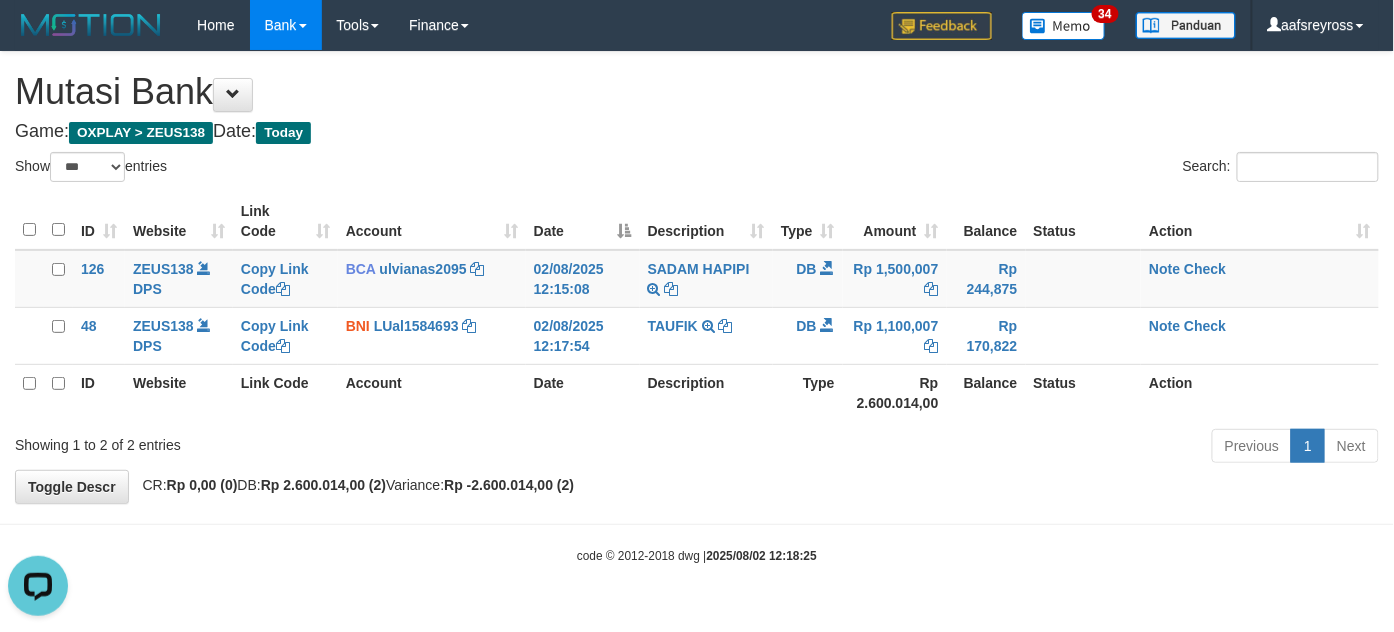 scroll, scrollTop: 0, scrollLeft: 0, axis: both 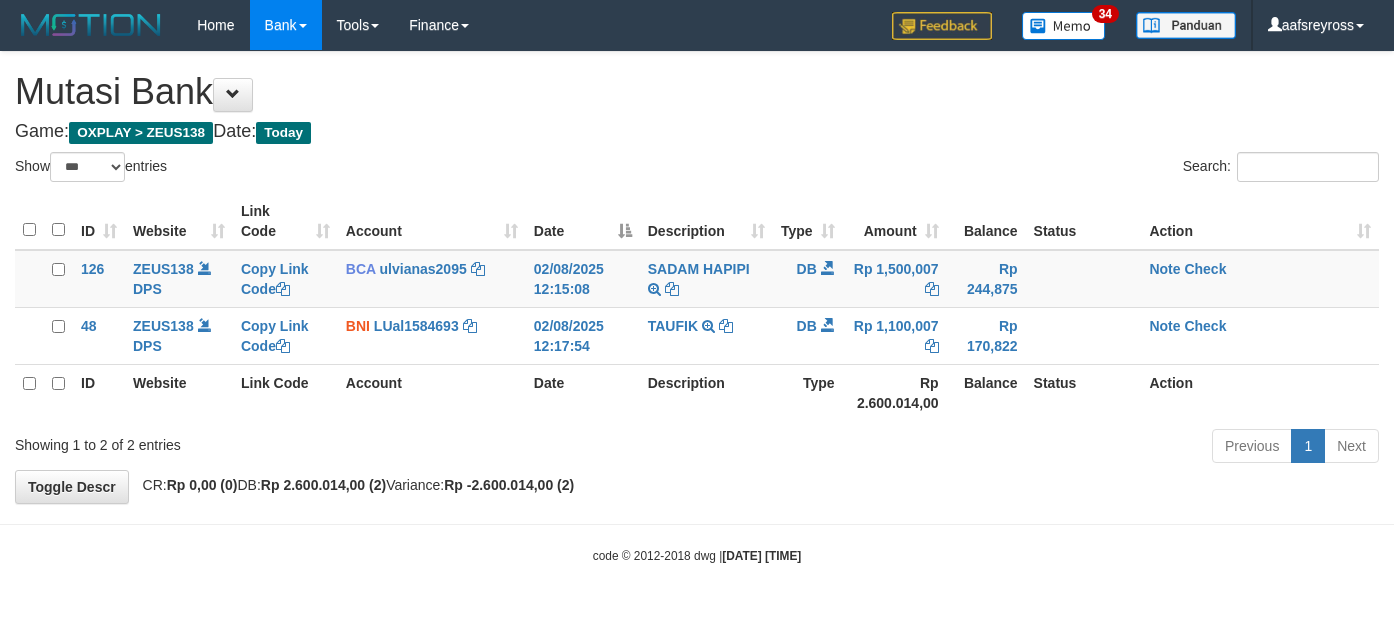 select on "***" 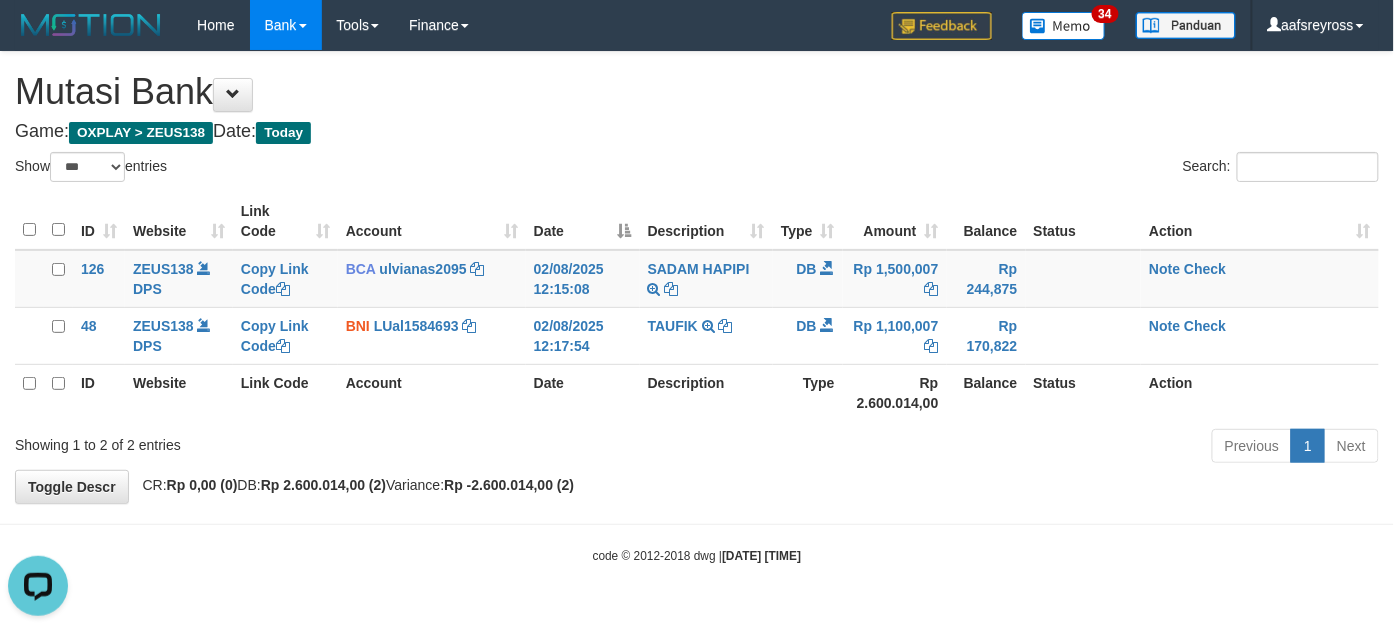 scroll, scrollTop: 0, scrollLeft: 0, axis: both 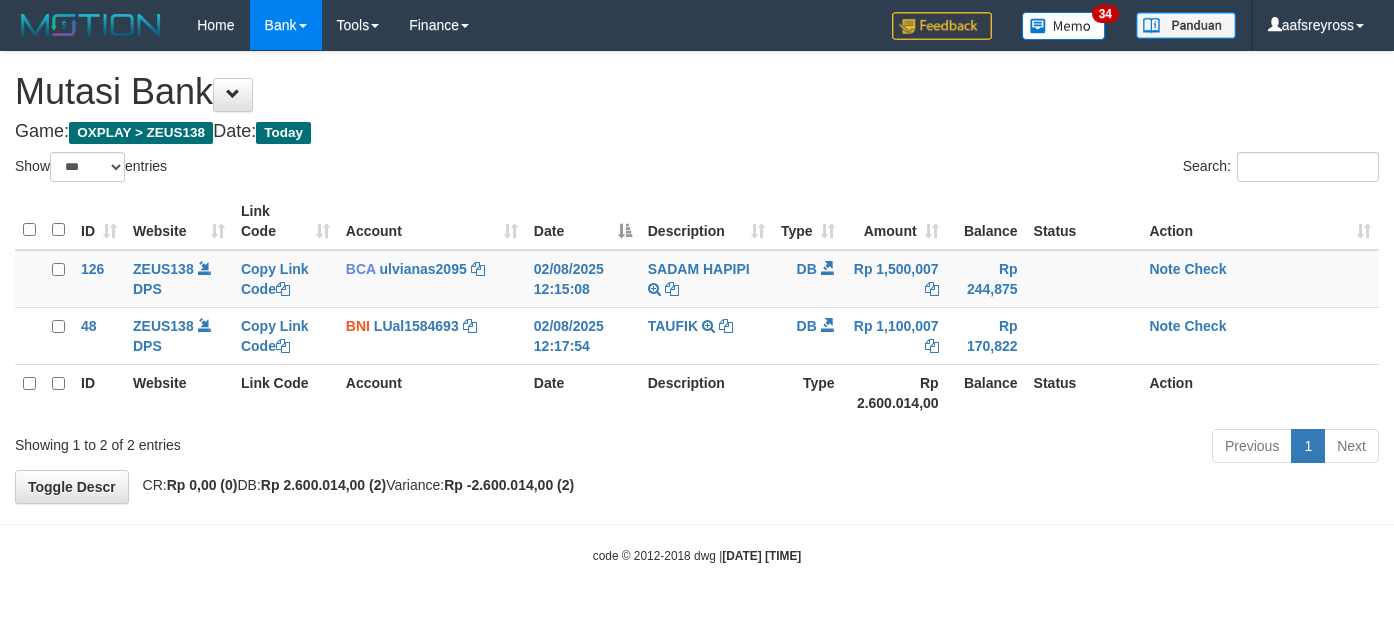 select on "***" 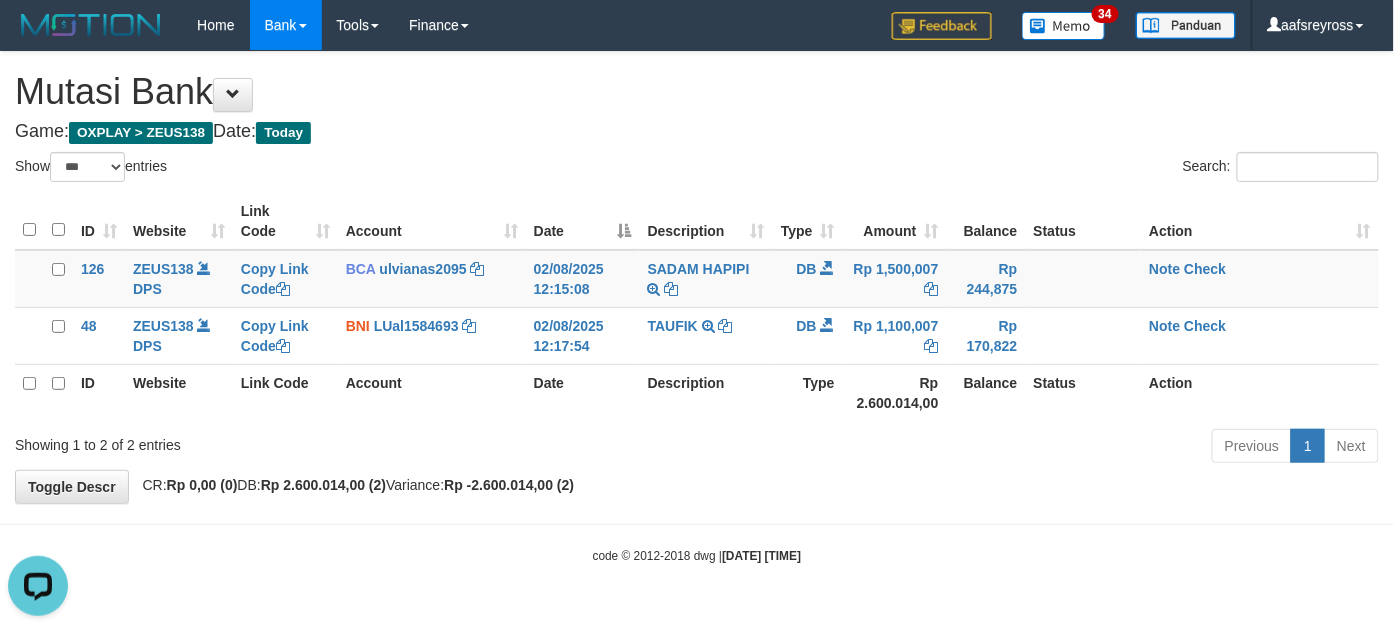 scroll, scrollTop: 0, scrollLeft: 0, axis: both 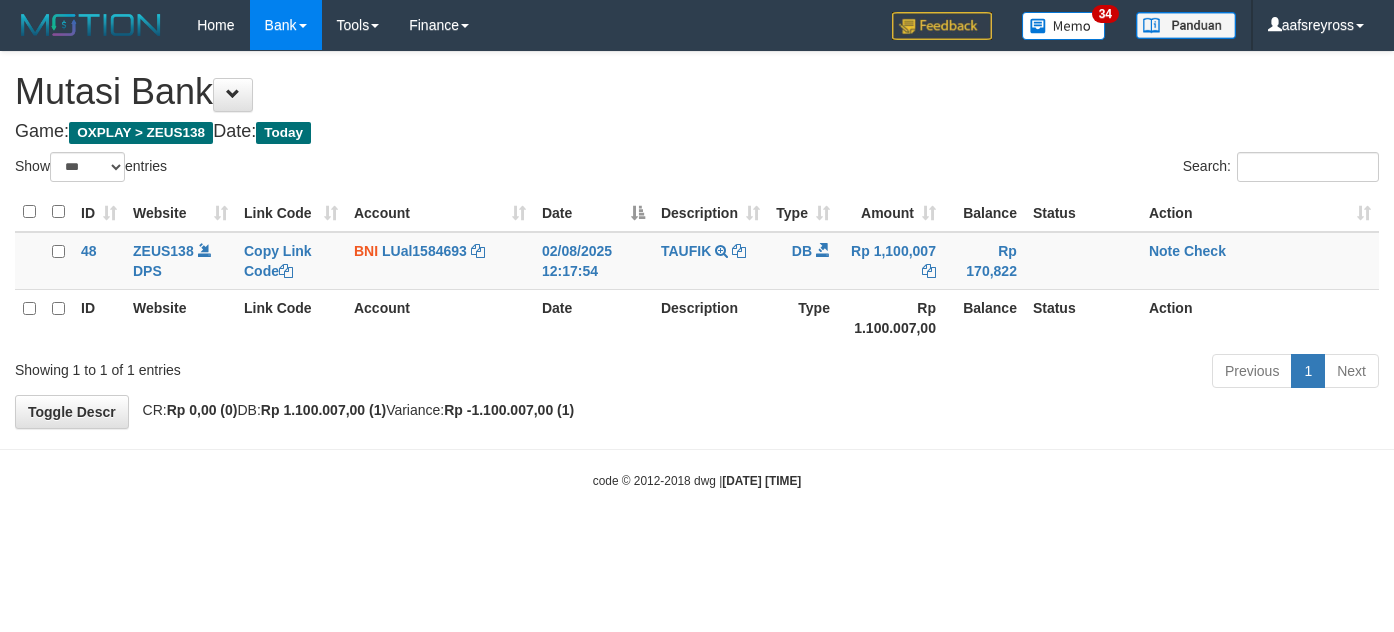 select on "***" 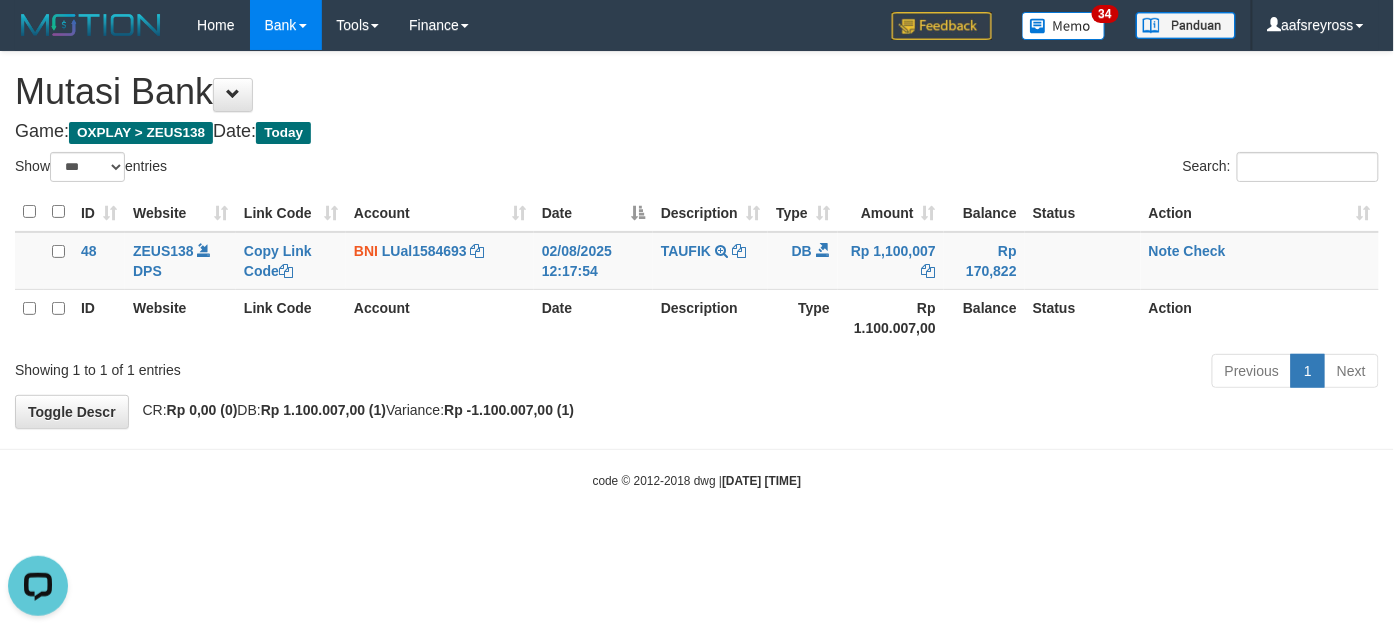 scroll, scrollTop: 0, scrollLeft: 0, axis: both 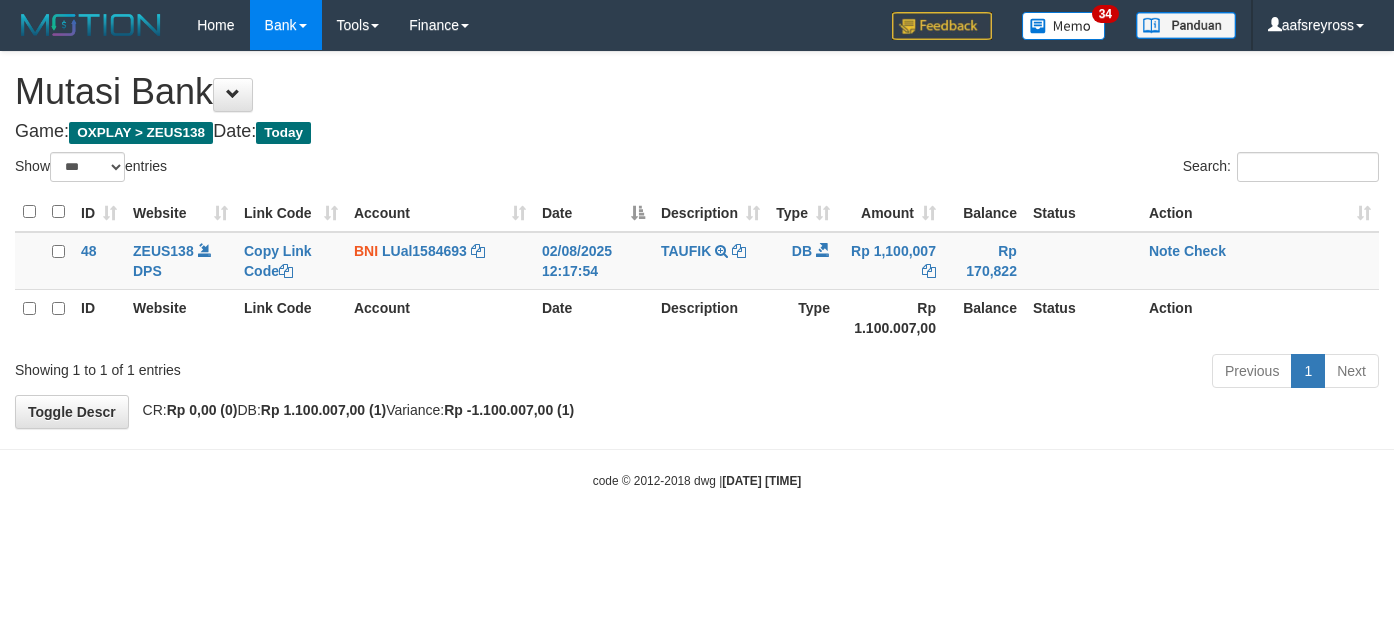 select on "***" 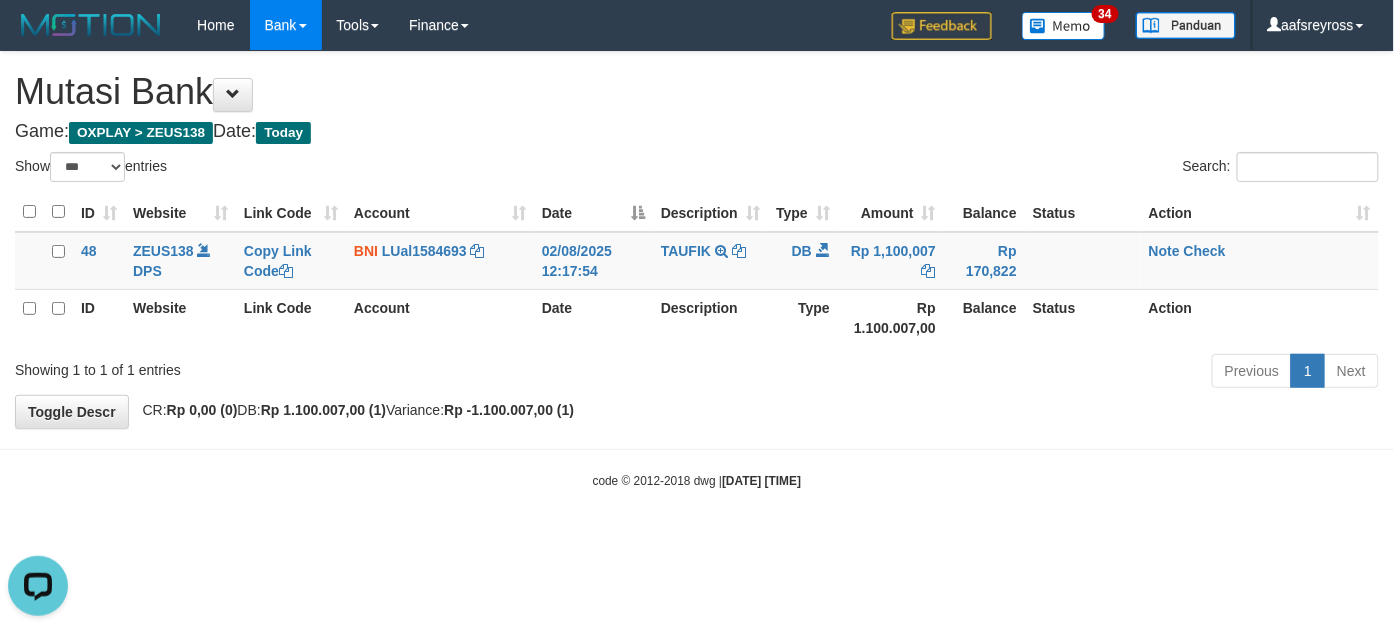 scroll, scrollTop: 0, scrollLeft: 0, axis: both 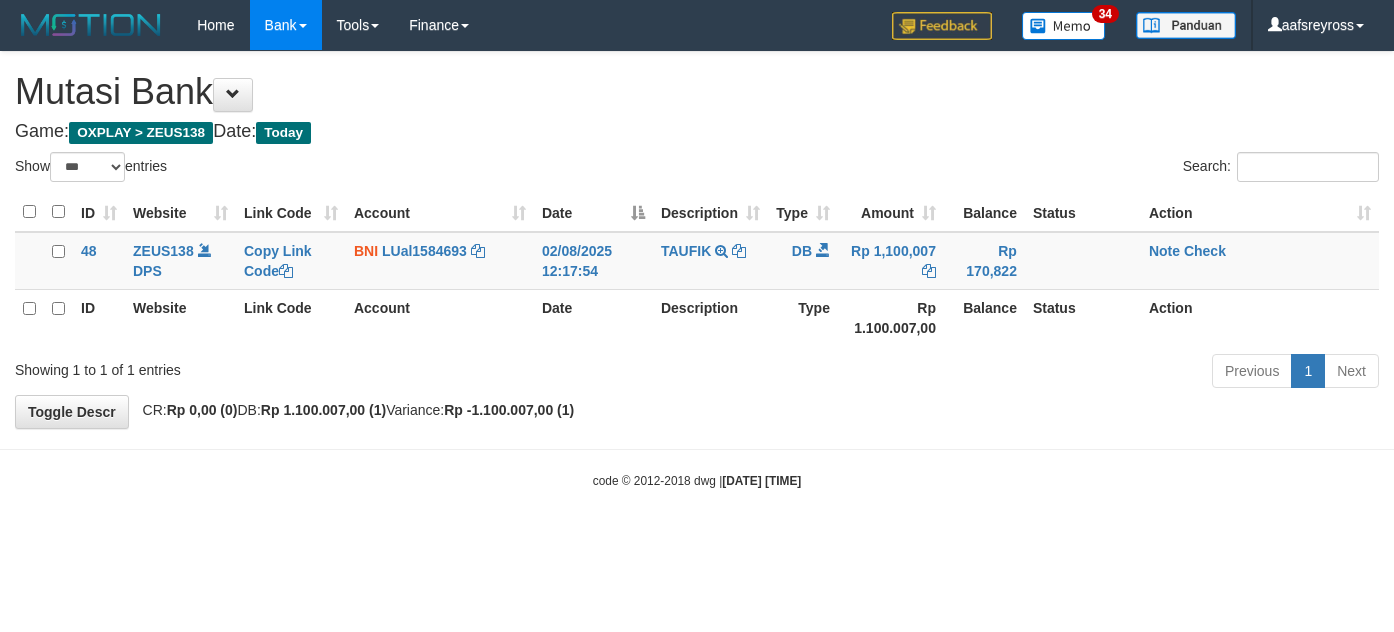 select on "***" 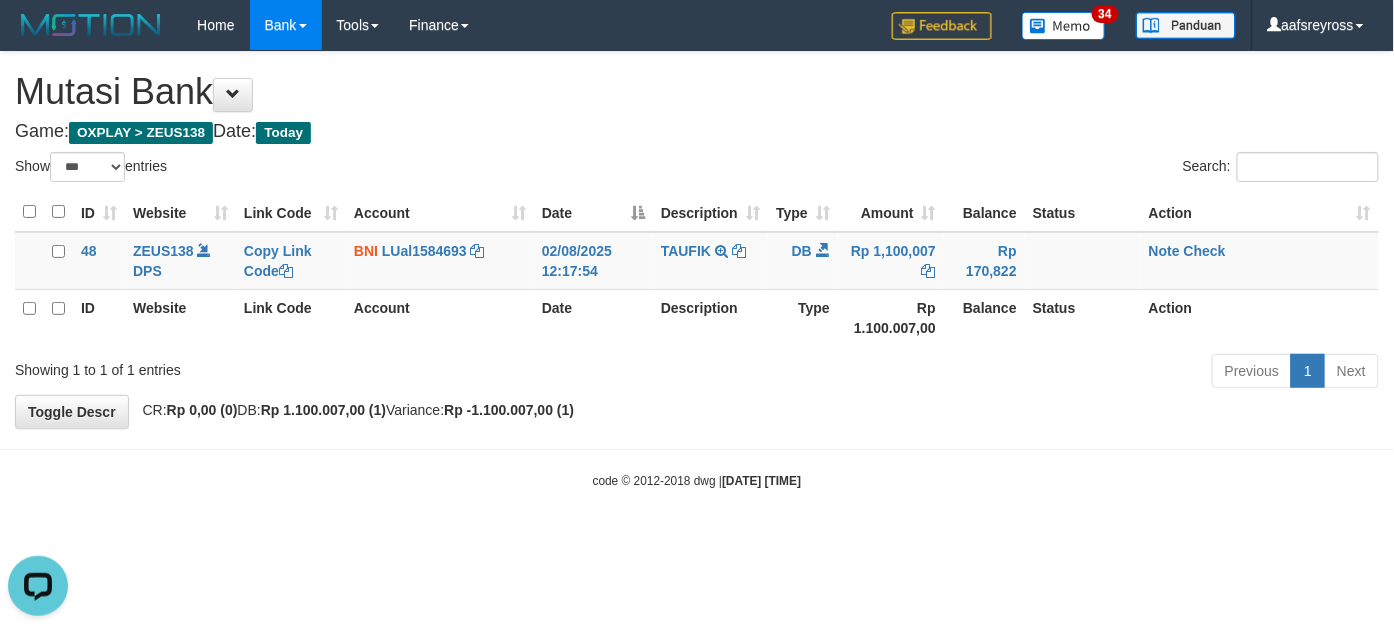 scroll, scrollTop: 0, scrollLeft: 0, axis: both 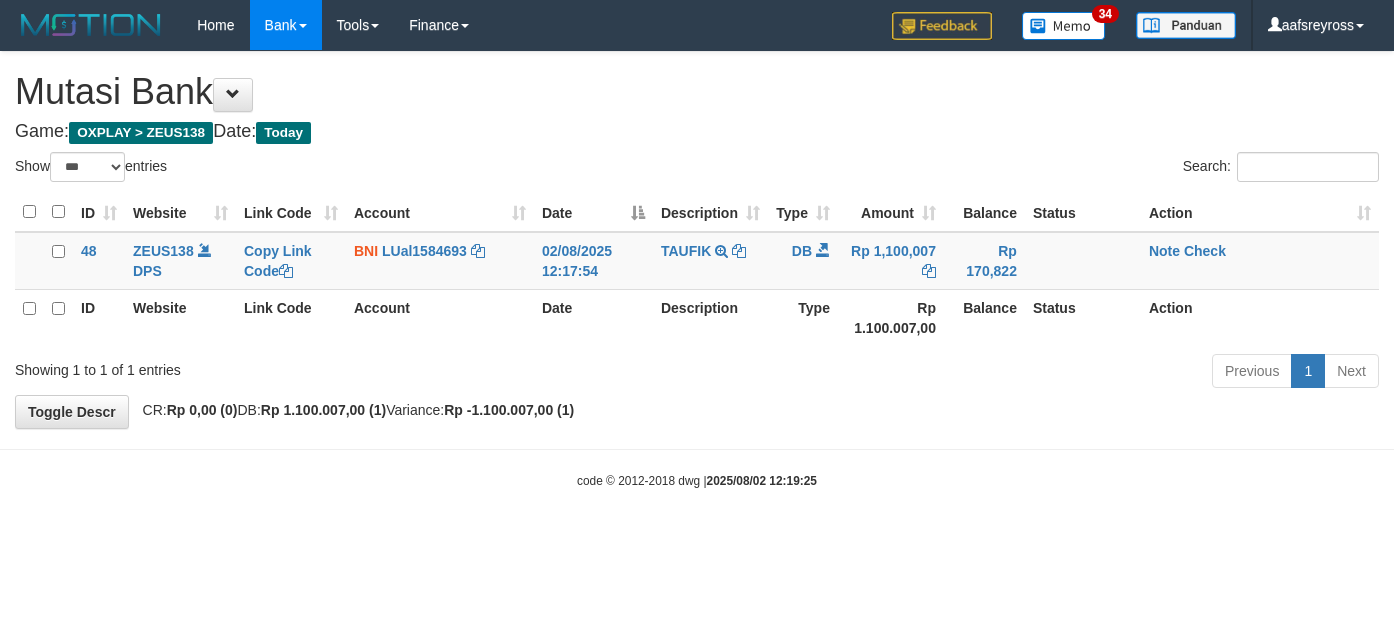 select on "***" 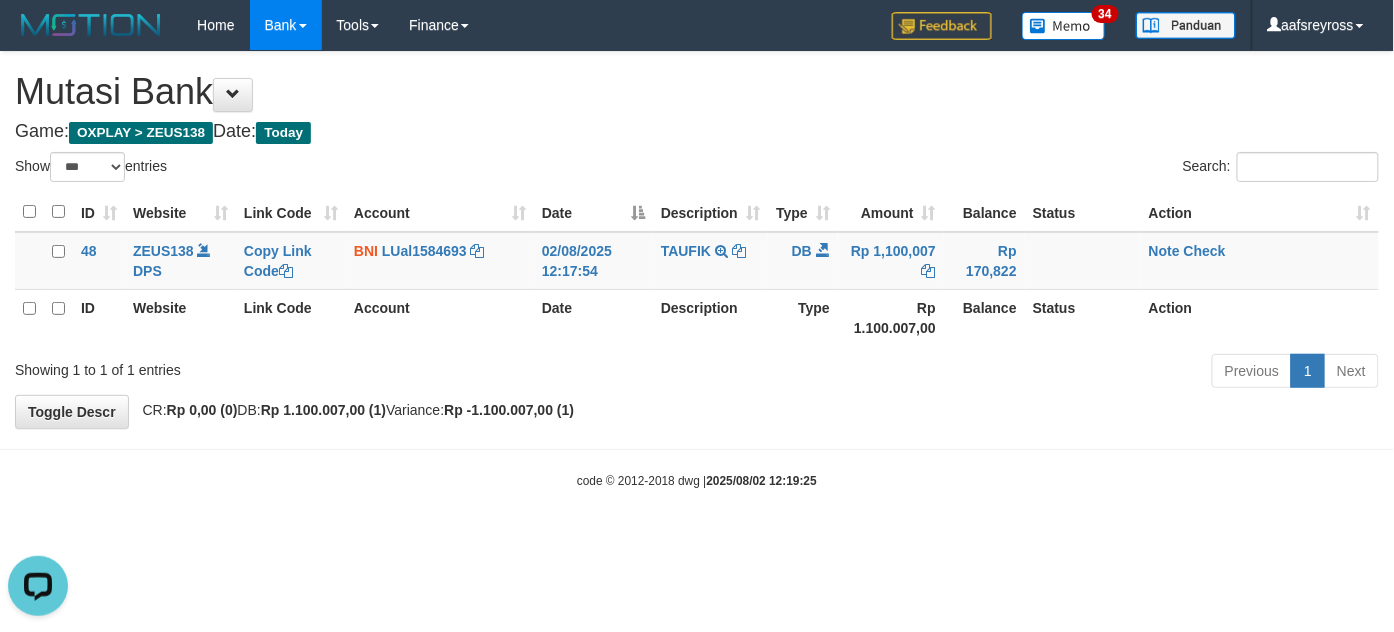 scroll, scrollTop: 0, scrollLeft: 0, axis: both 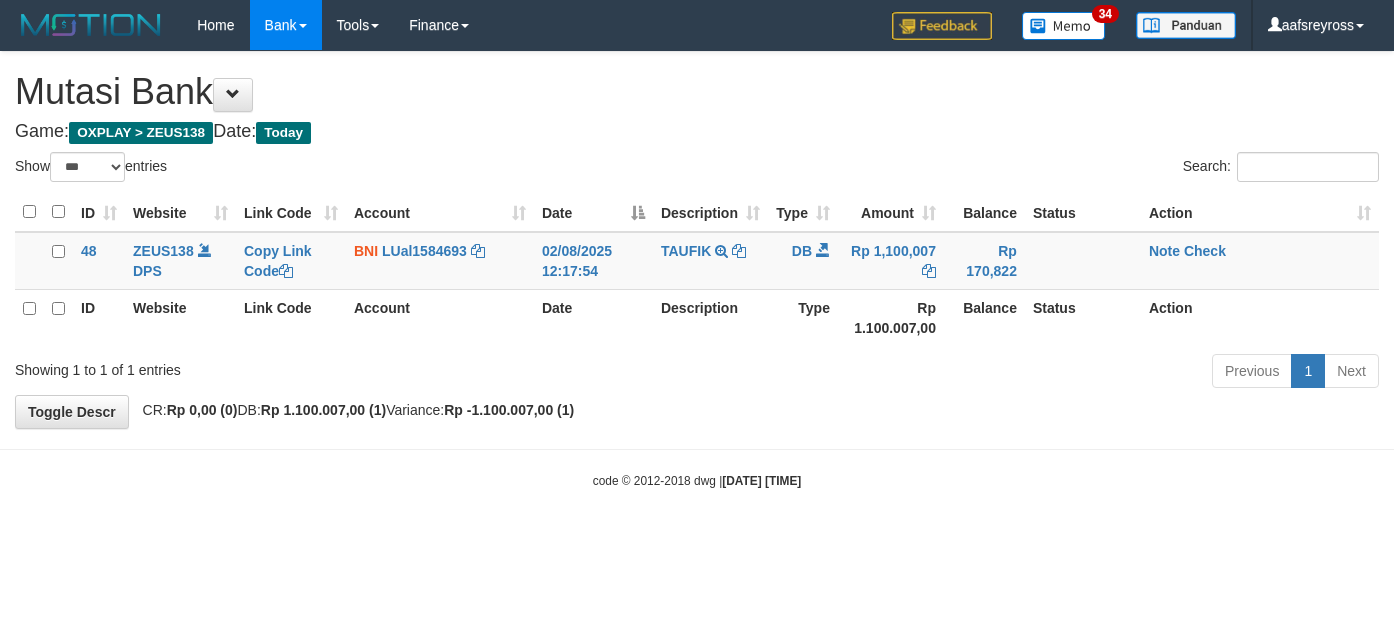 select on "***" 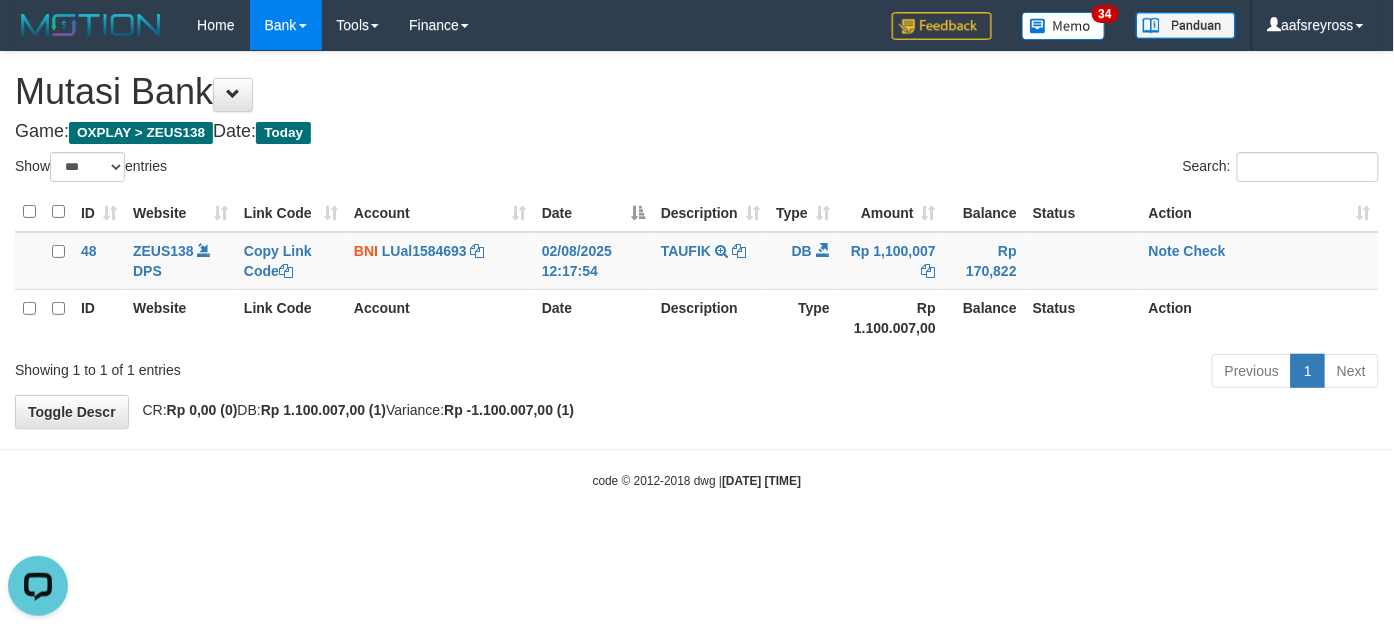 scroll, scrollTop: 0, scrollLeft: 0, axis: both 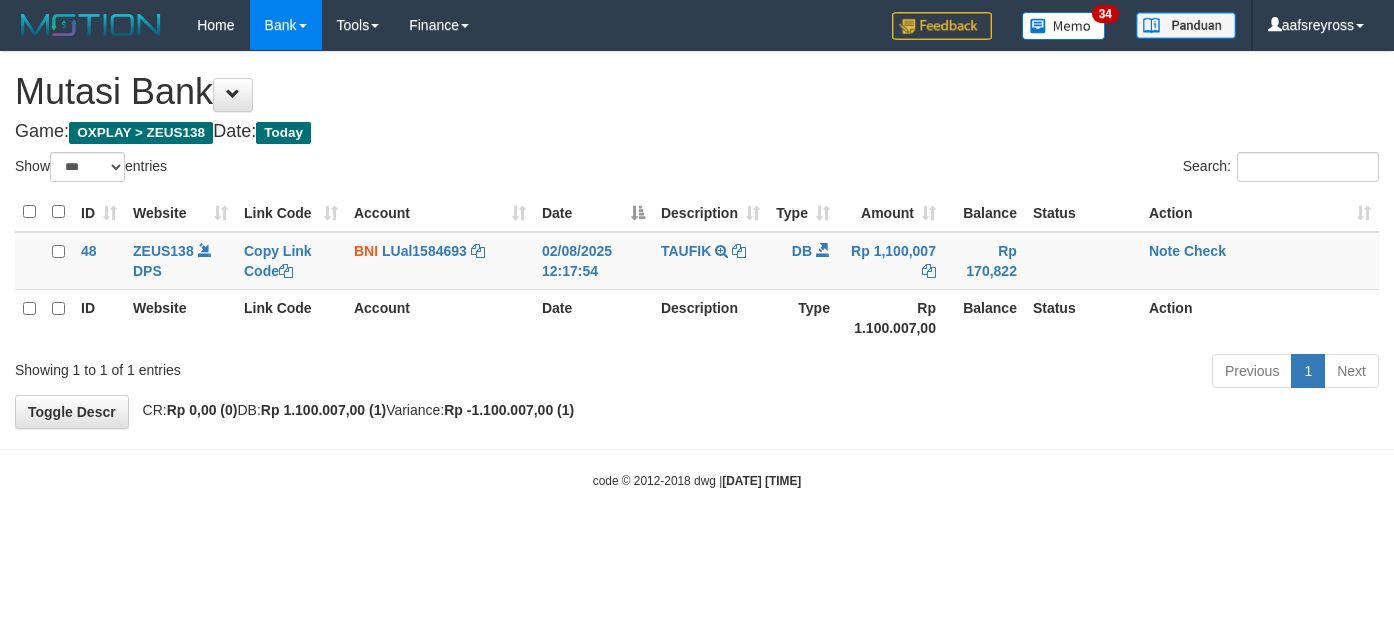 select on "***" 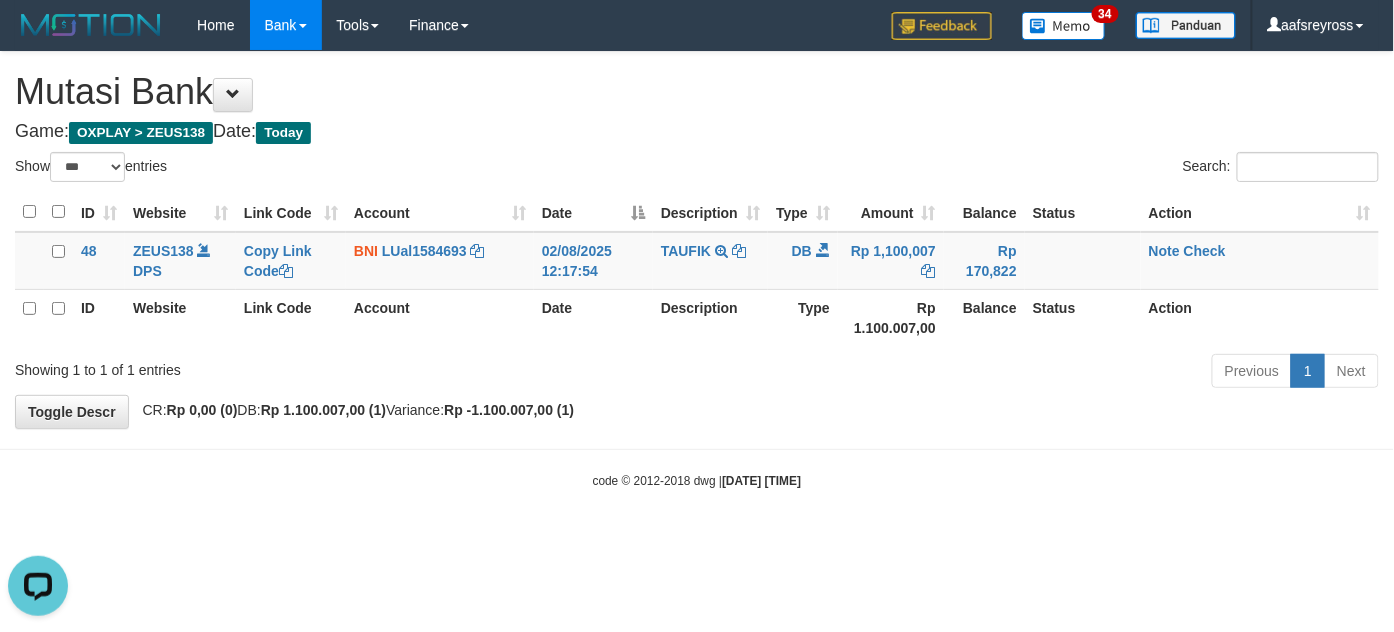 scroll, scrollTop: 0, scrollLeft: 0, axis: both 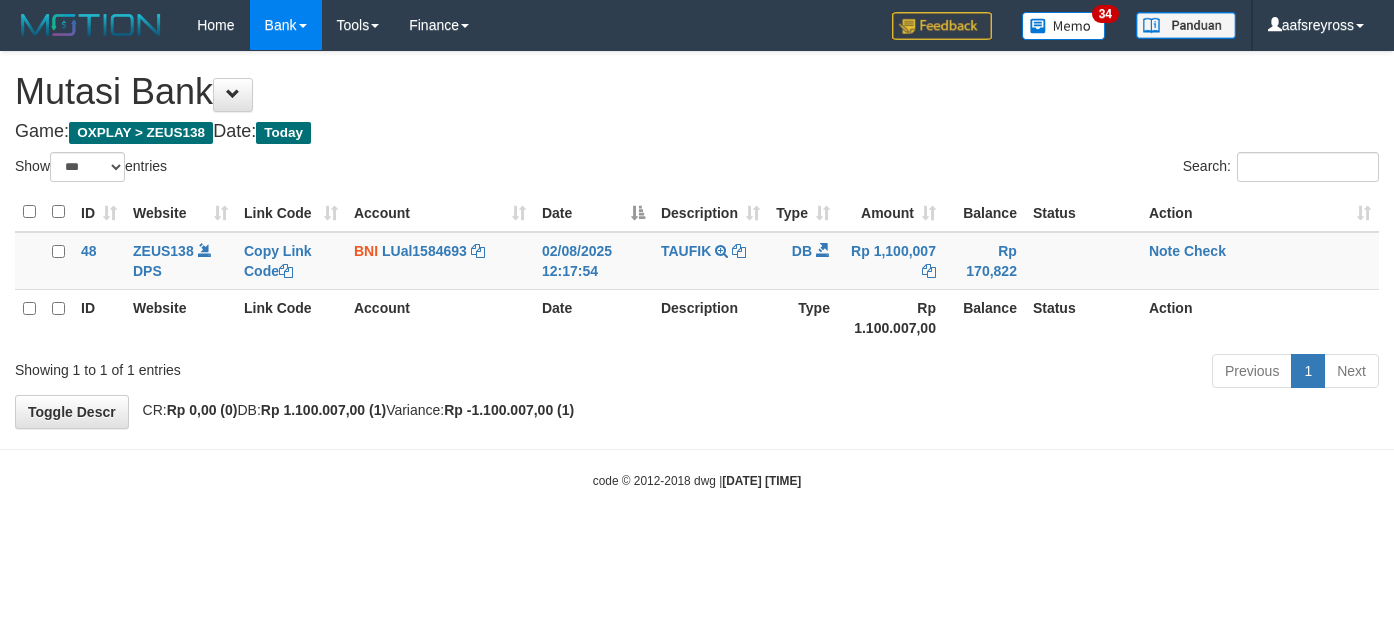 select on "***" 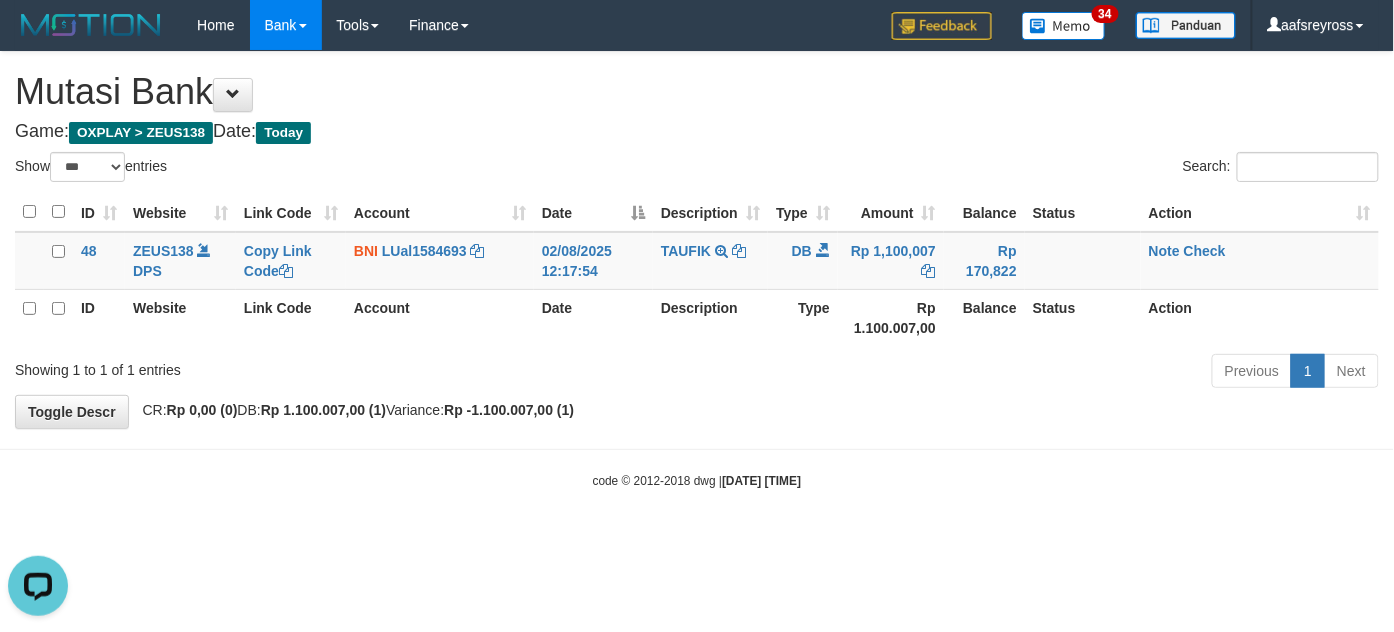 scroll, scrollTop: 0, scrollLeft: 0, axis: both 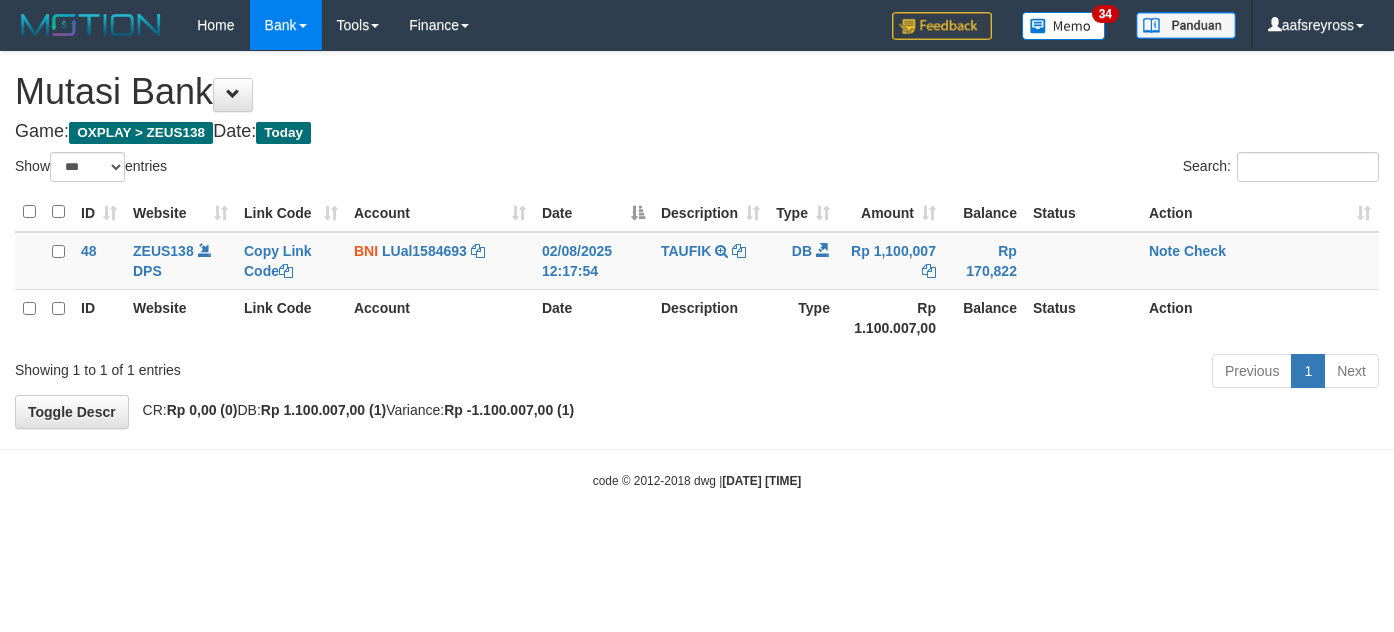 select on "***" 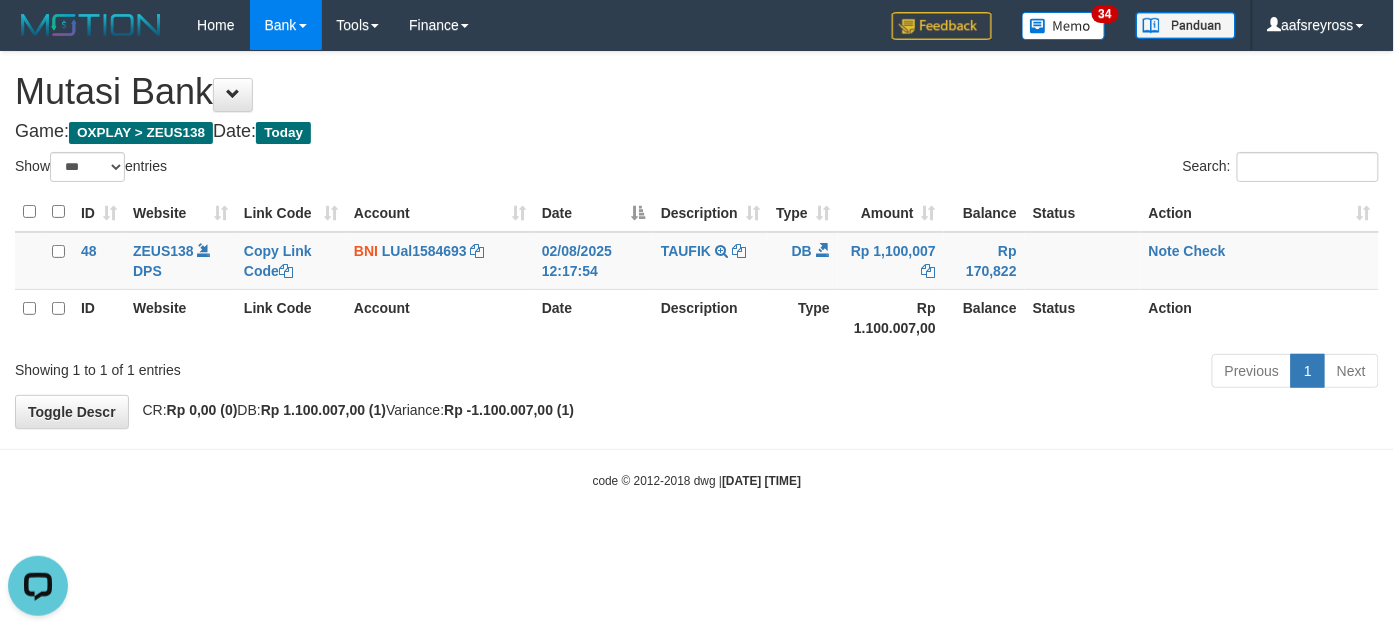 scroll, scrollTop: 0, scrollLeft: 0, axis: both 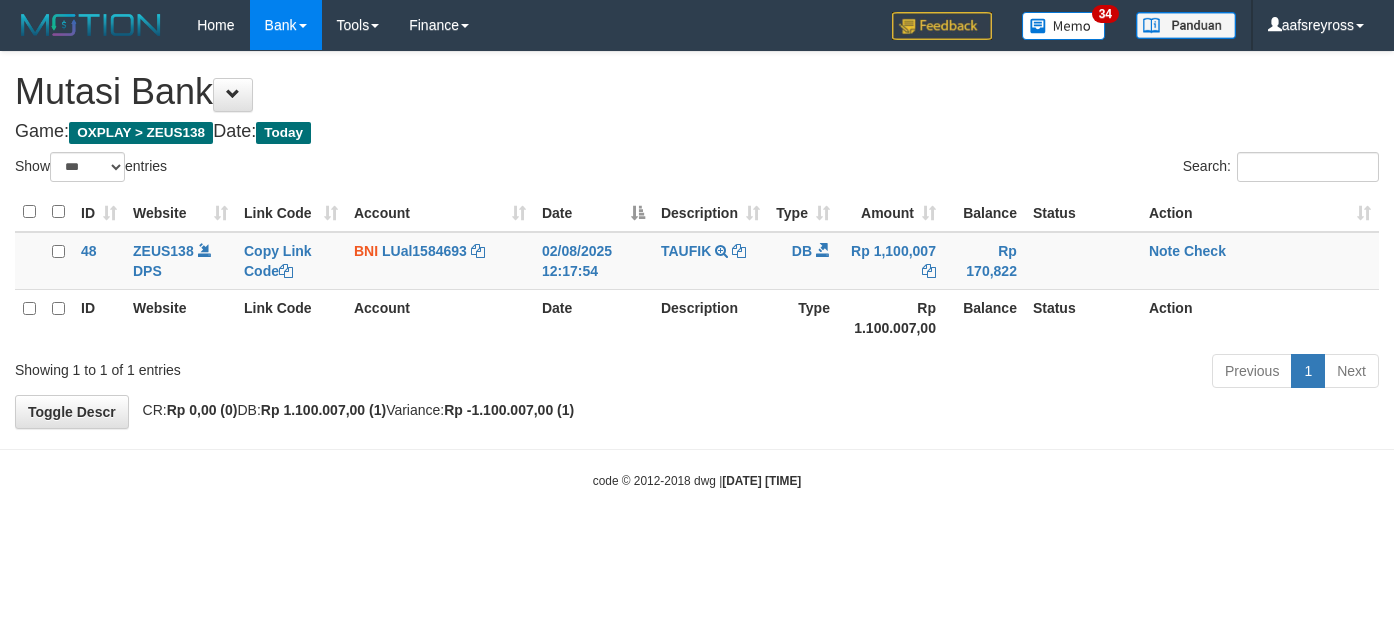 select on "***" 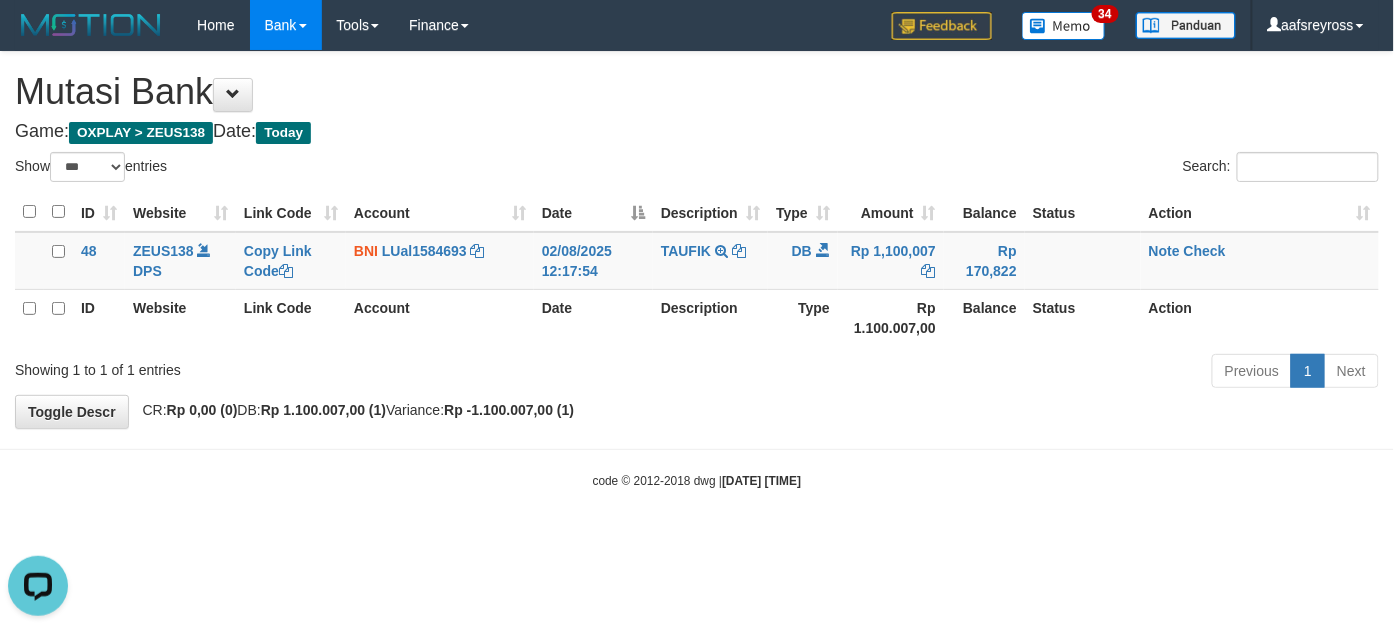 scroll, scrollTop: 0, scrollLeft: 0, axis: both 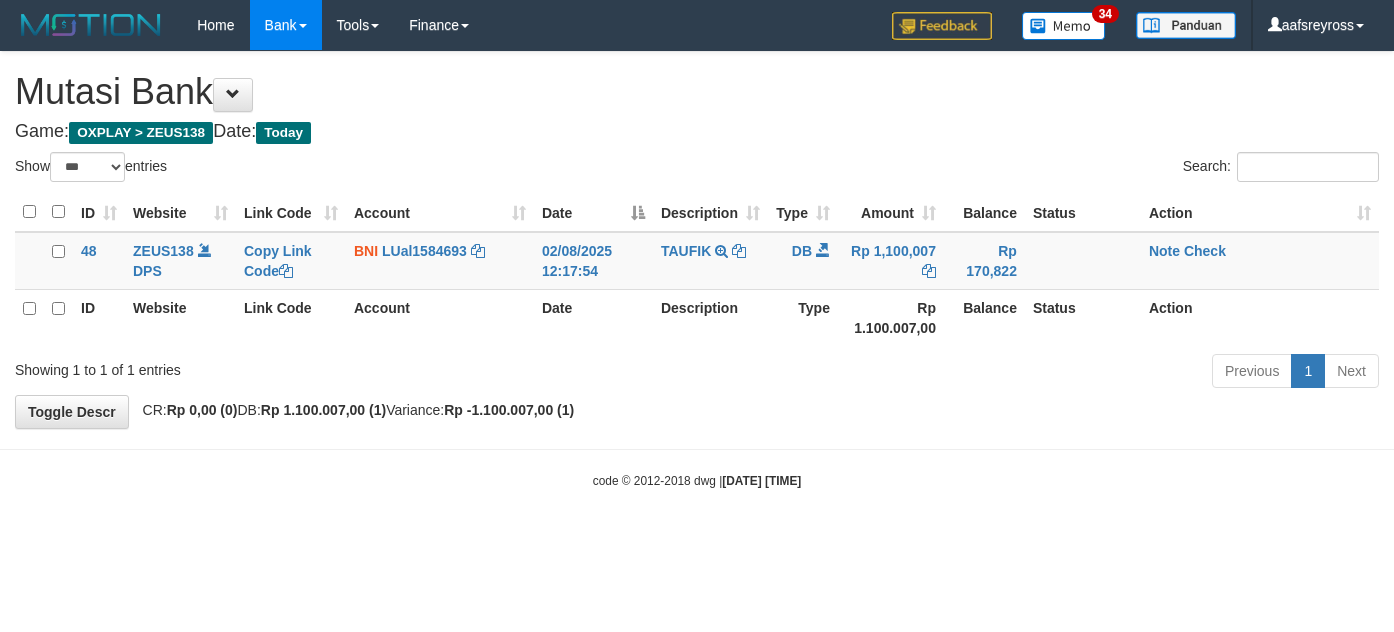 select on "***" 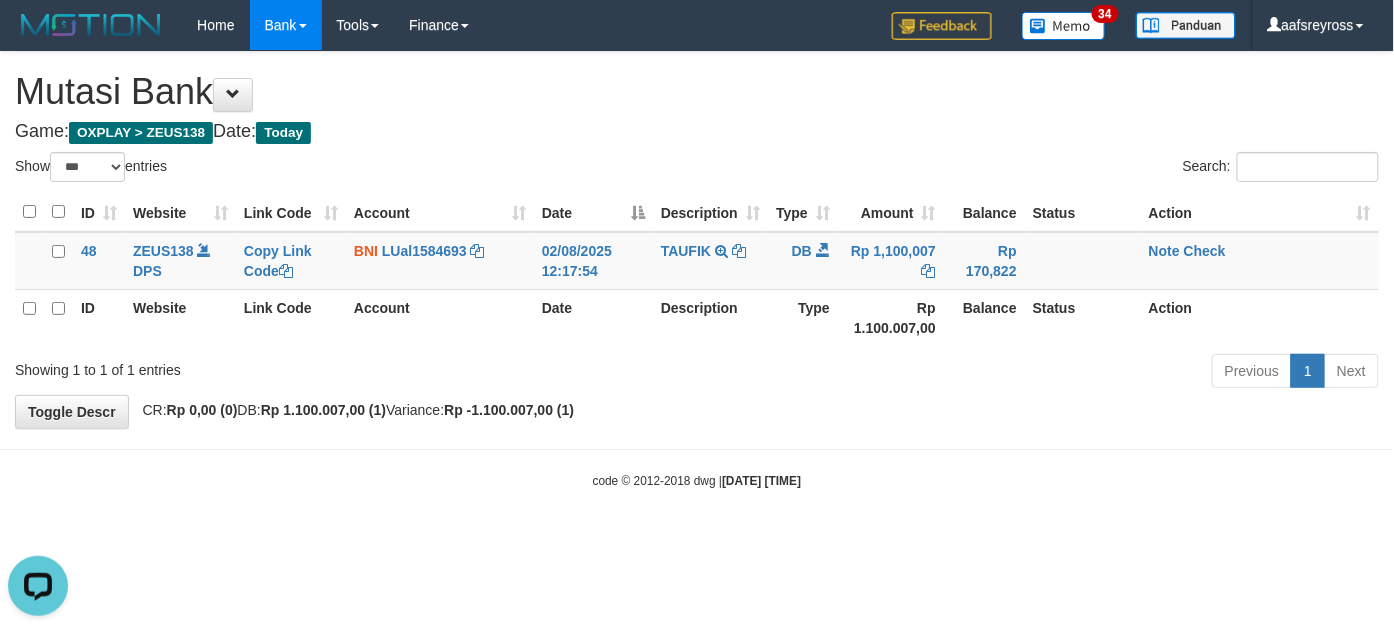scroll, scrollTop: 0, scrollLeft: 0, axis: both 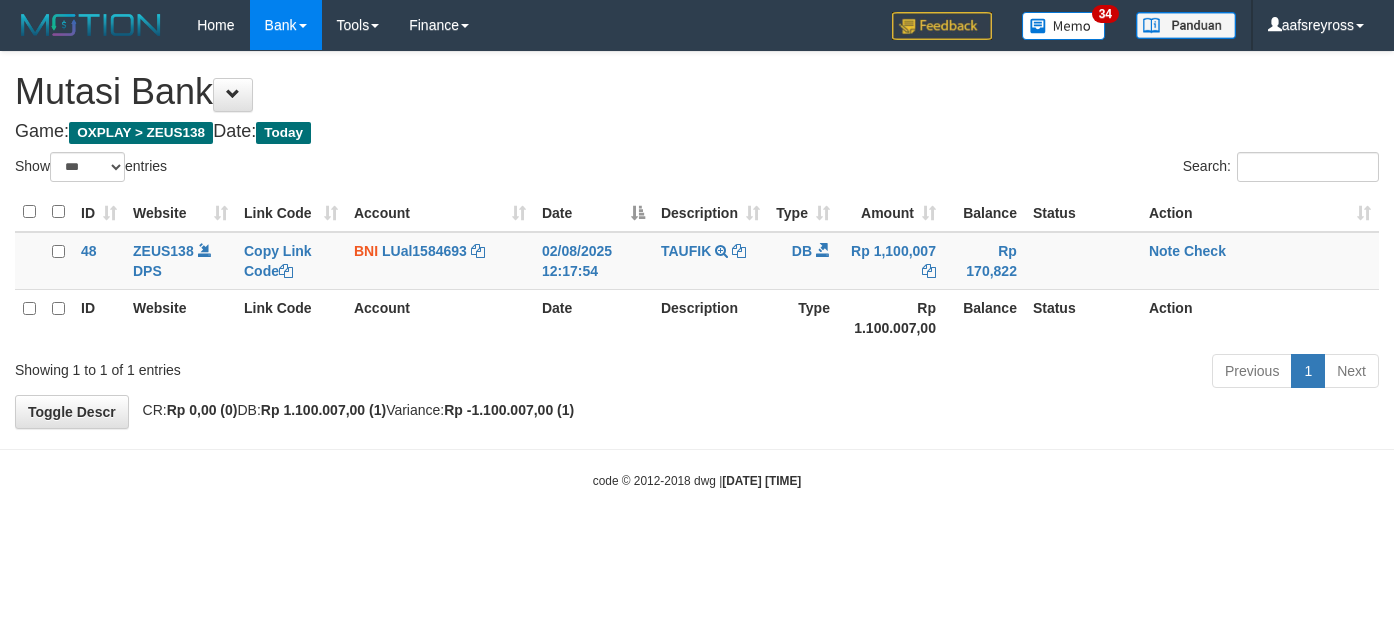 select on "***" 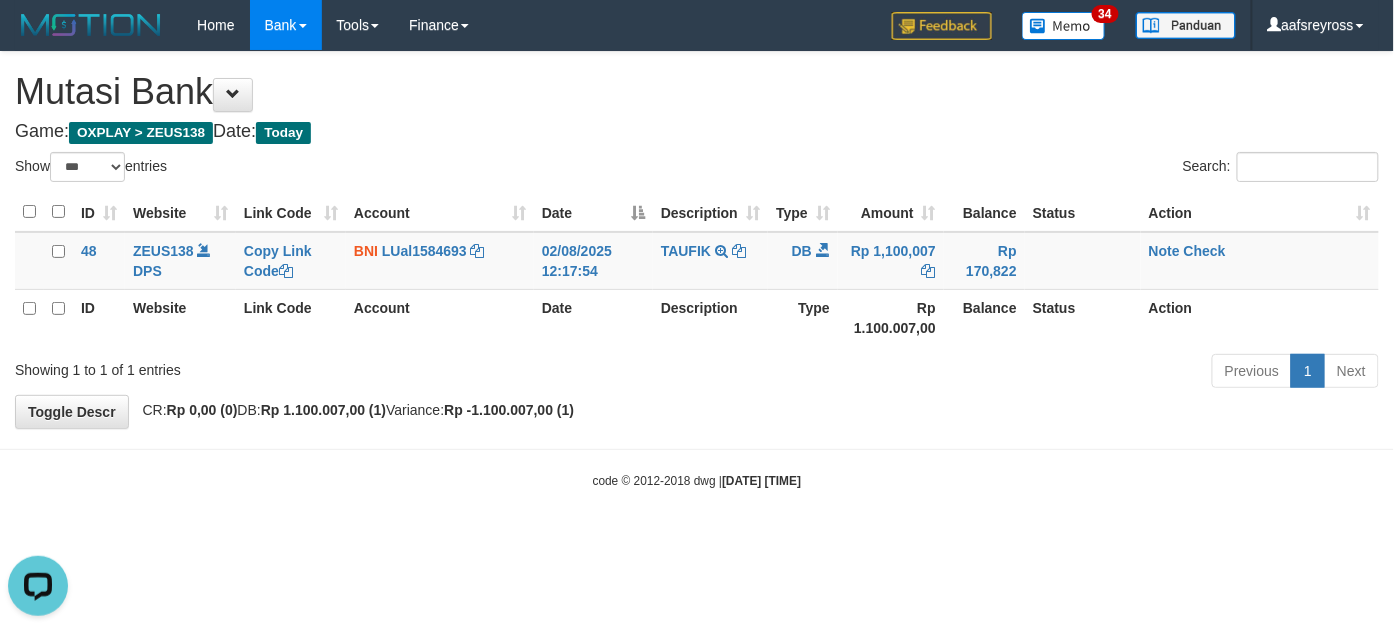 scroll, scrollTop: 0, scrollLeft: 0, axis: both 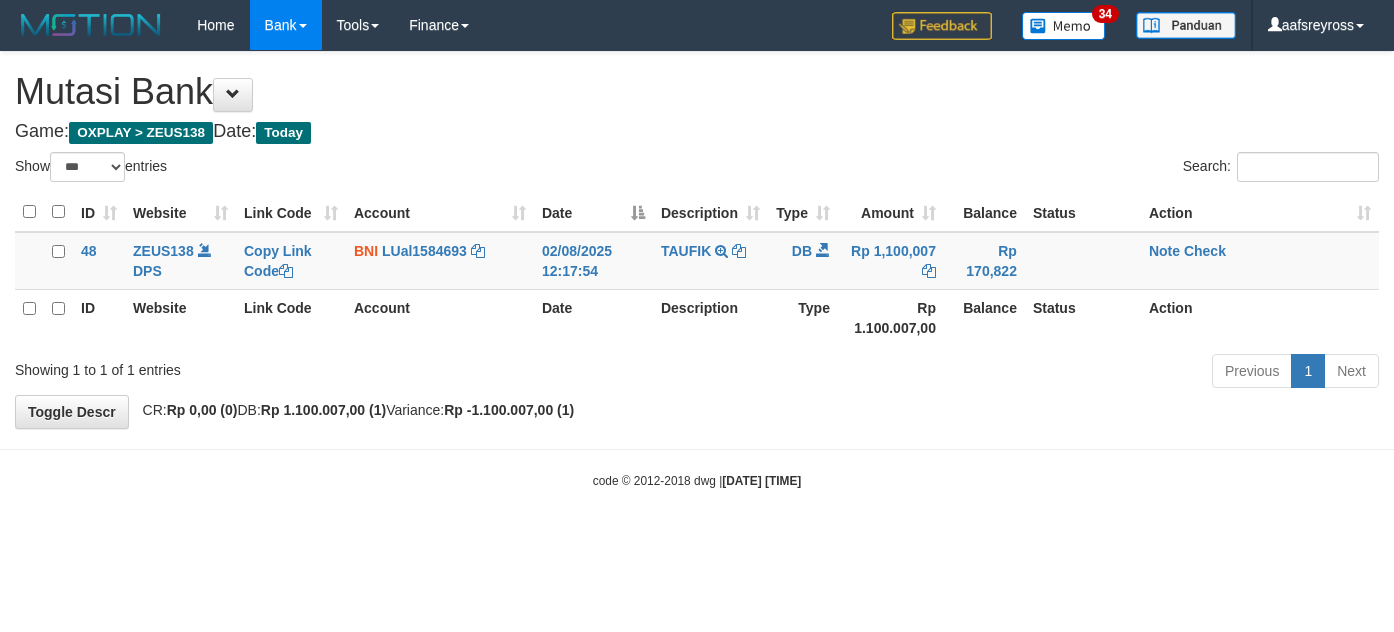 select on "***" 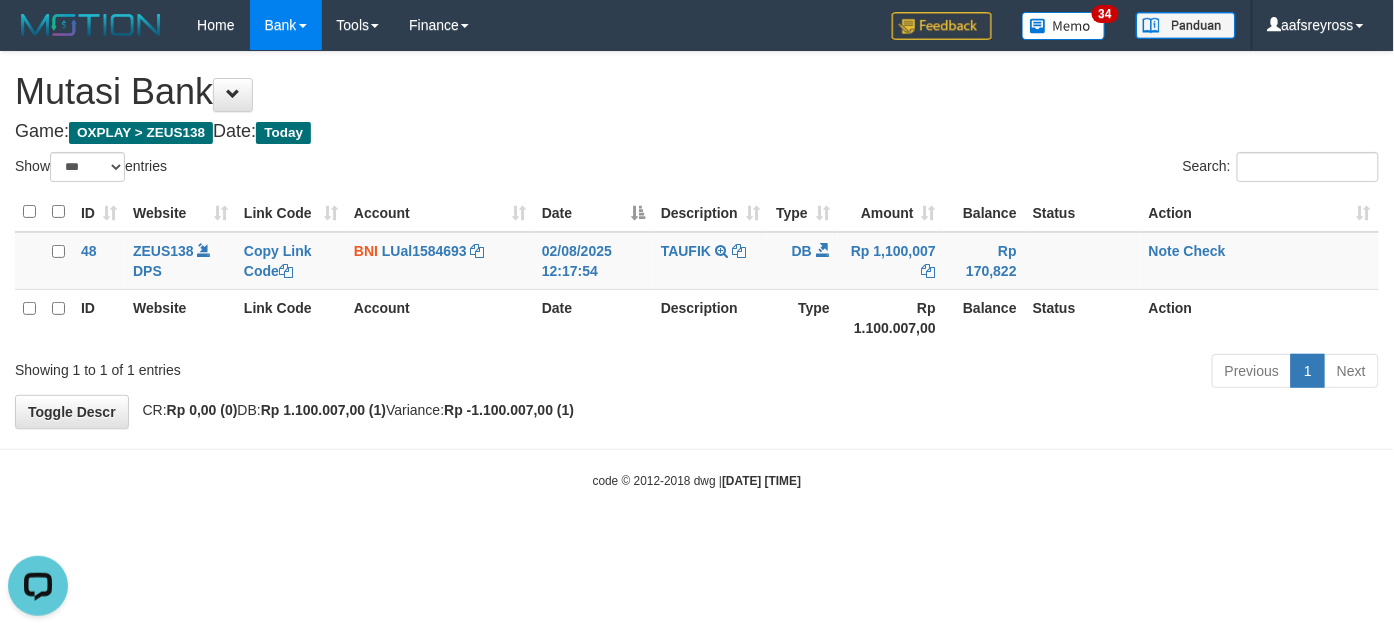 scroll, scrollTop: 0, scrollLeft: 0, axis: both 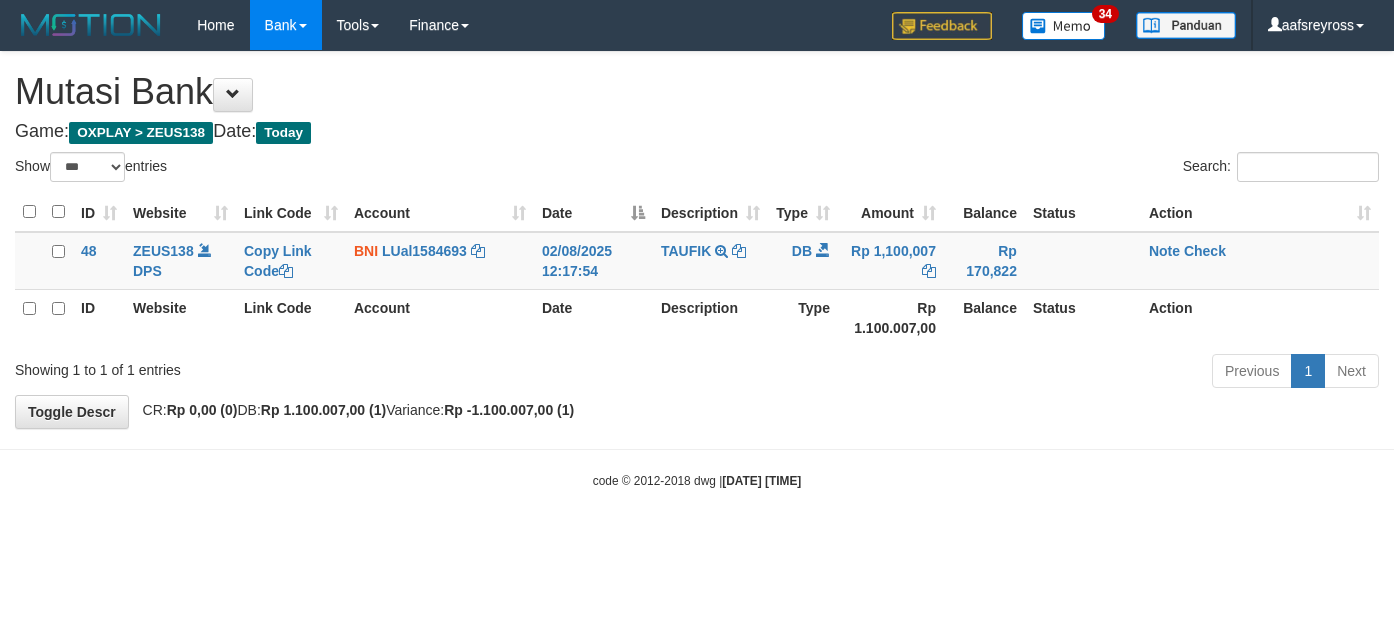 select on "***" 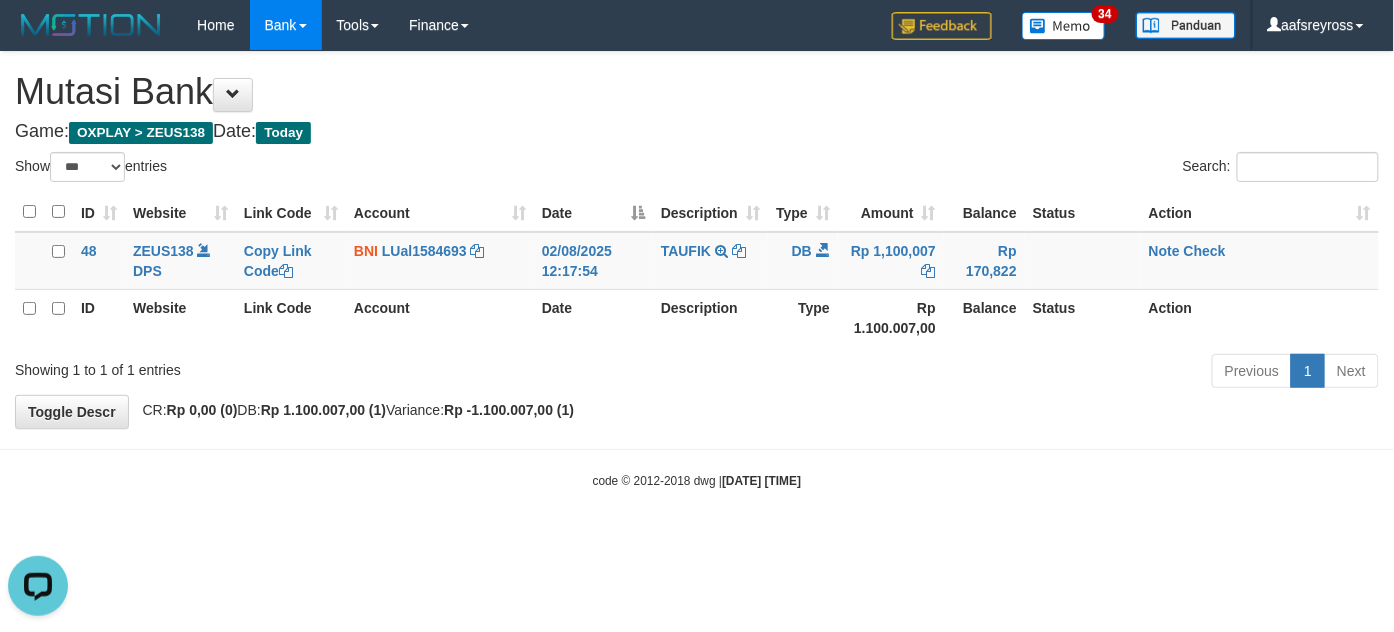 scroll, scrollTop: 0, scrollLeft: 0, axis: both 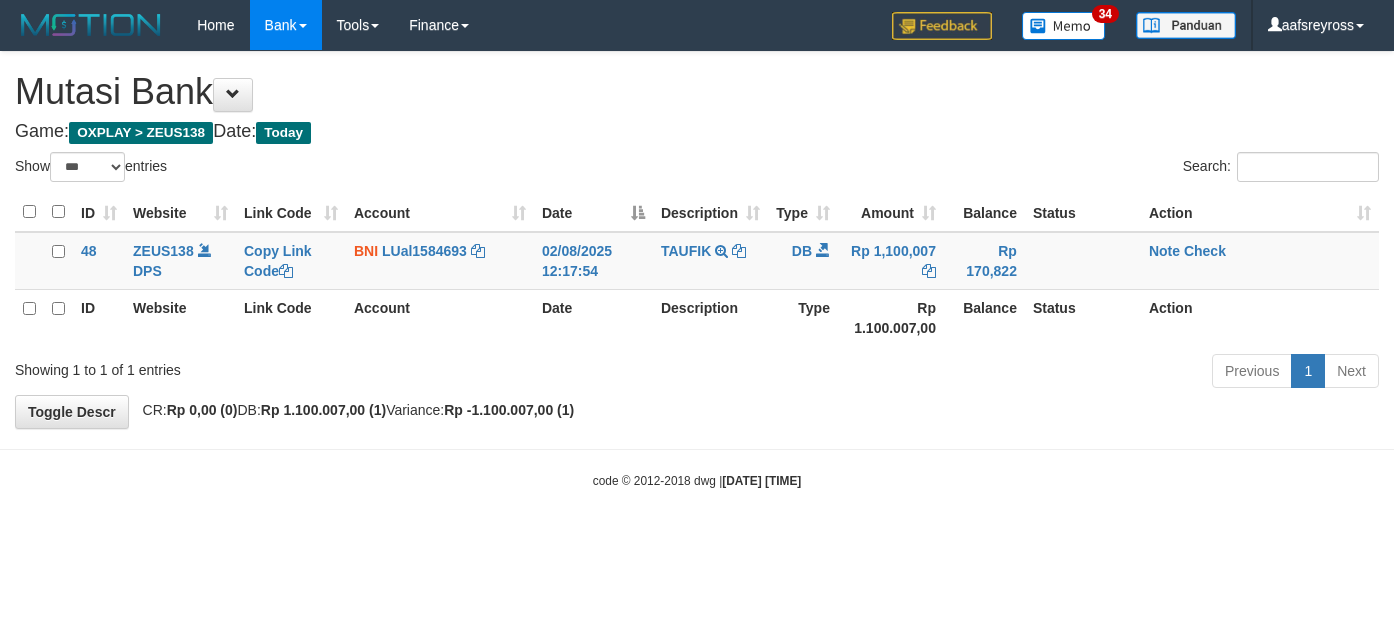 select on "***" 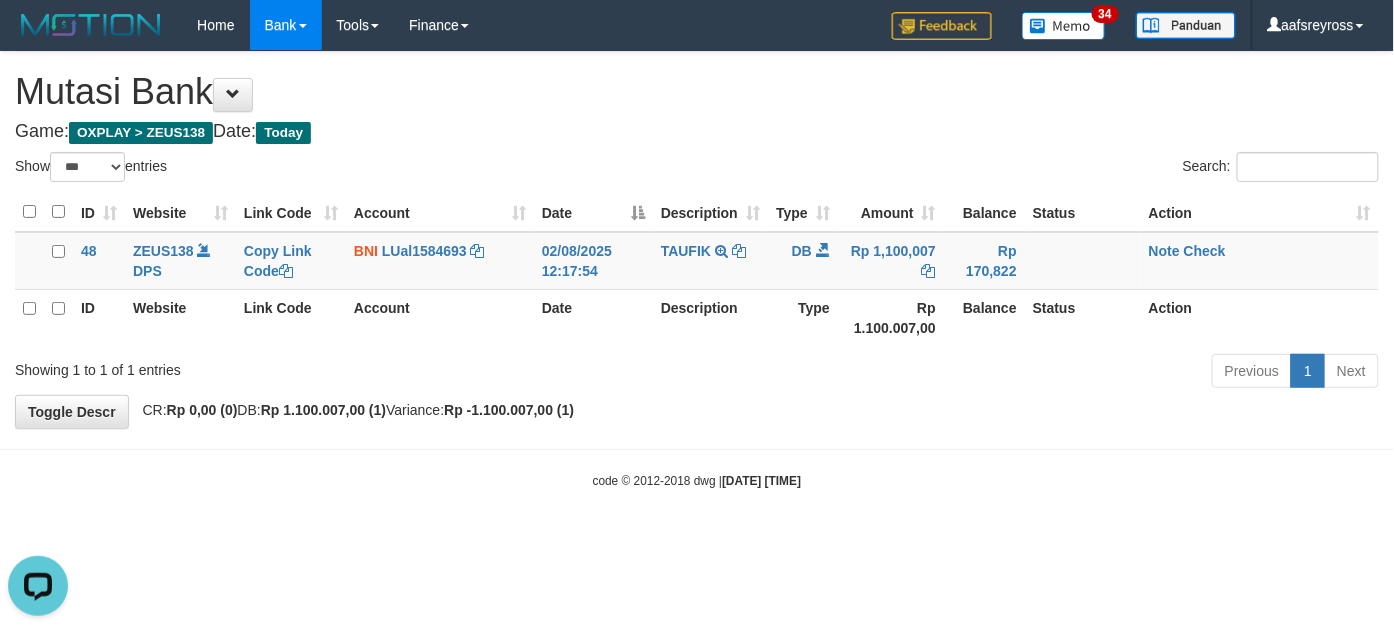 scroll, scrollTop: 0, scrollLeft: 0, axis: both 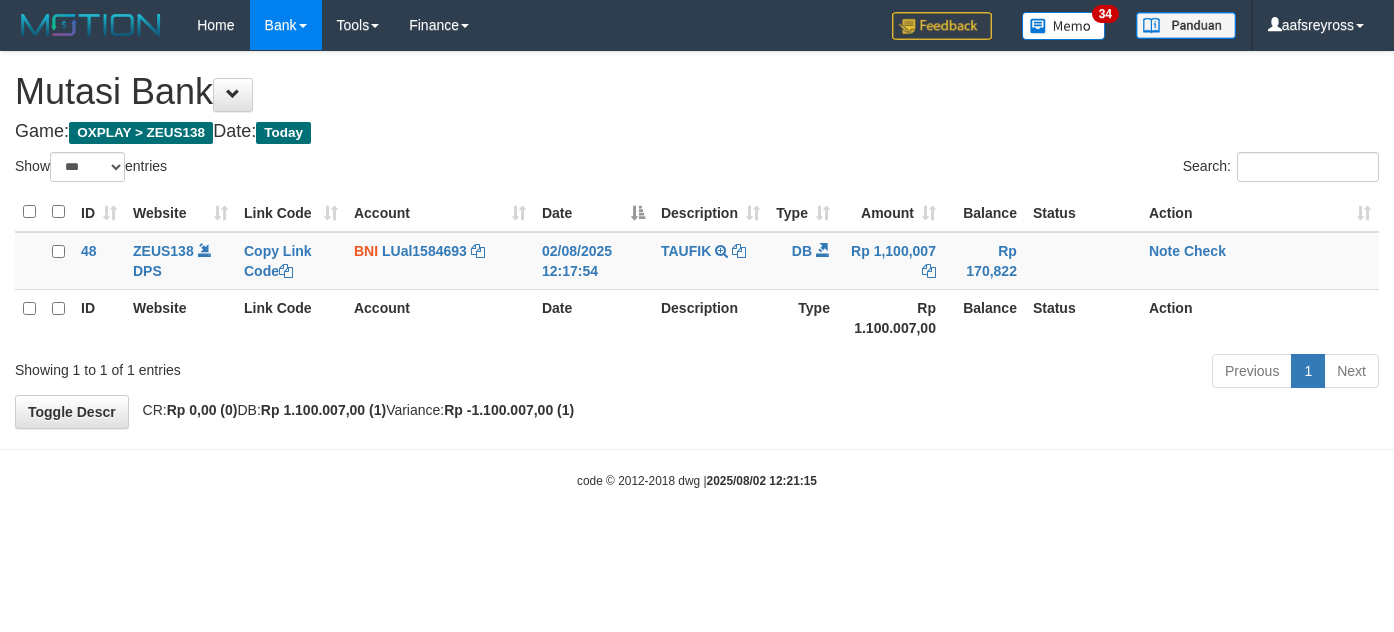 select on "***" 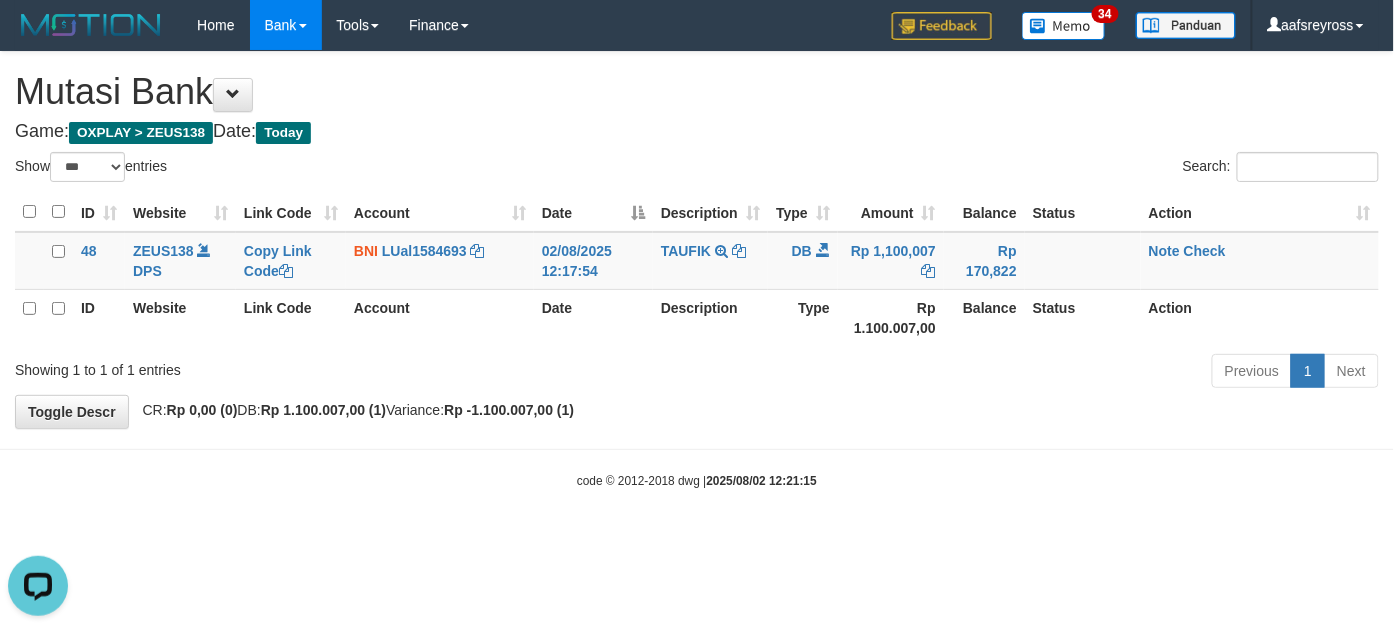scroll, scrollTop: 0, scrollLeft: 0, axis: both 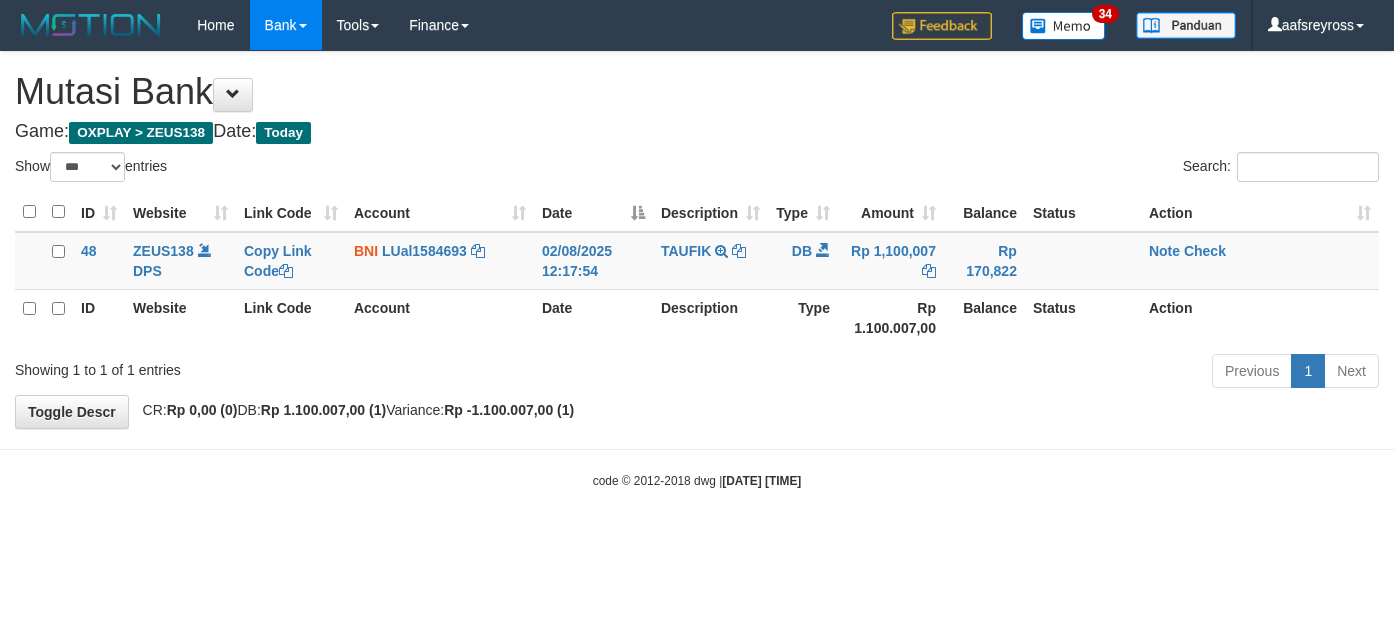select on "***" 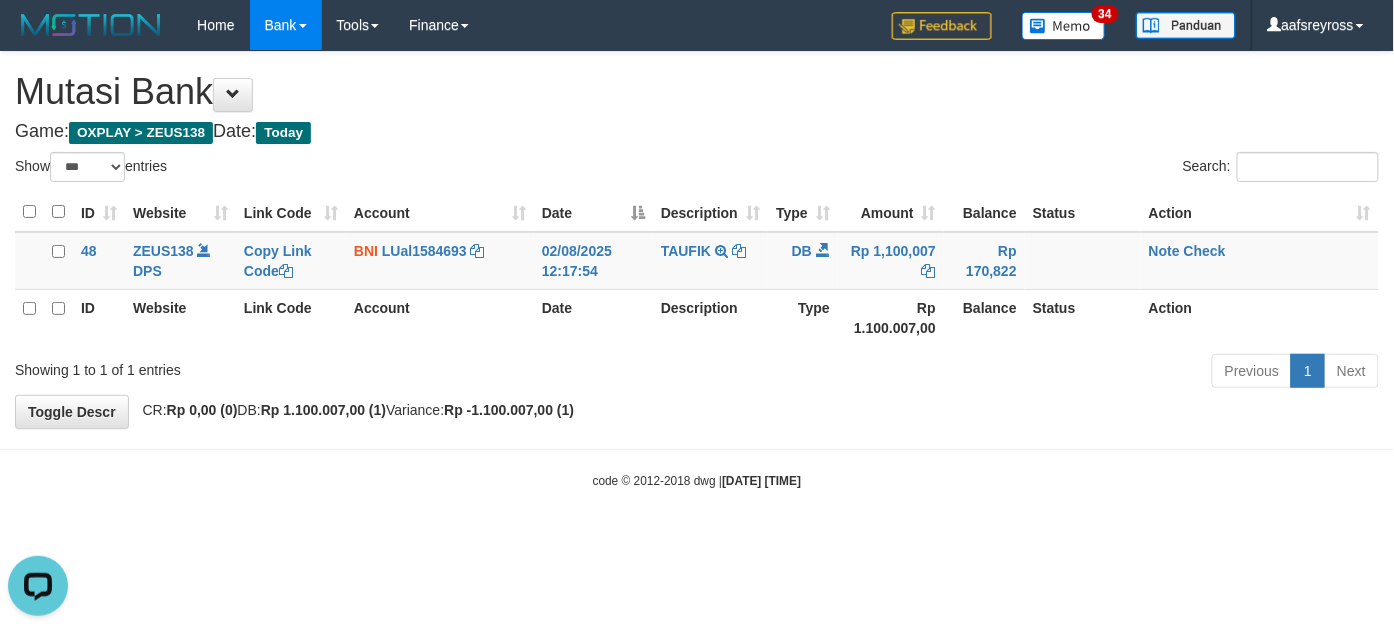 scroll, scrollTop: 0, scrollLeft: 0, axis: both 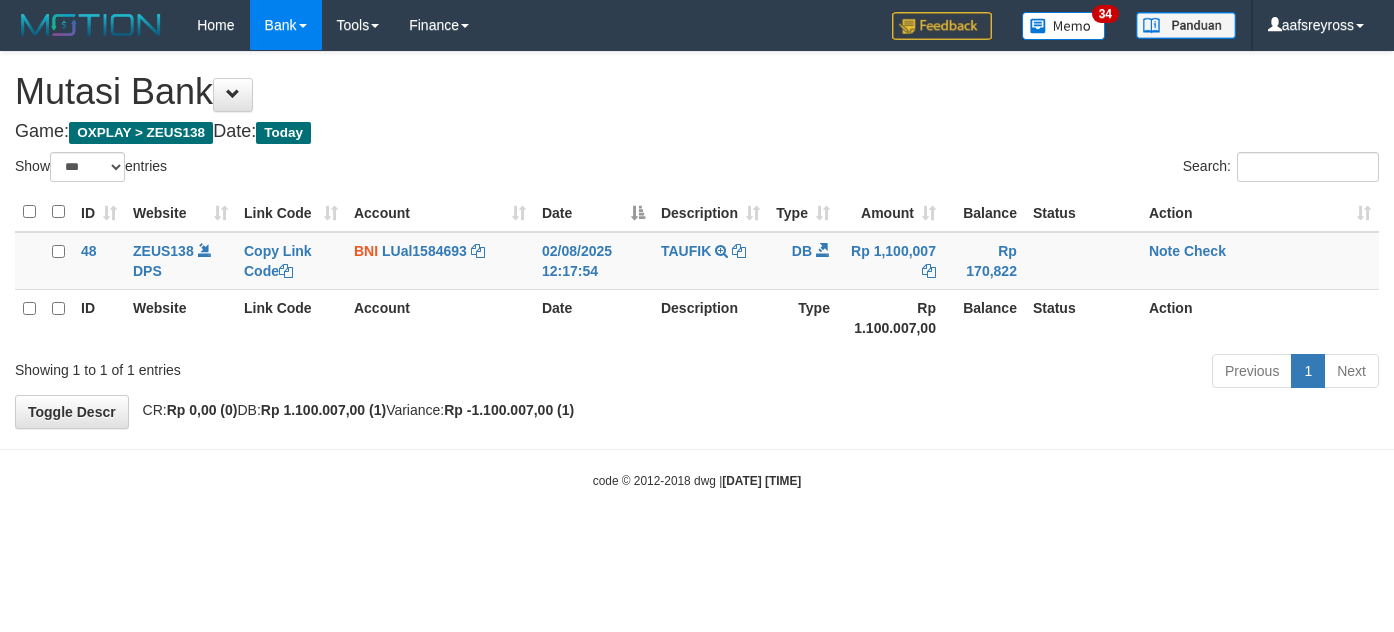select on "***" 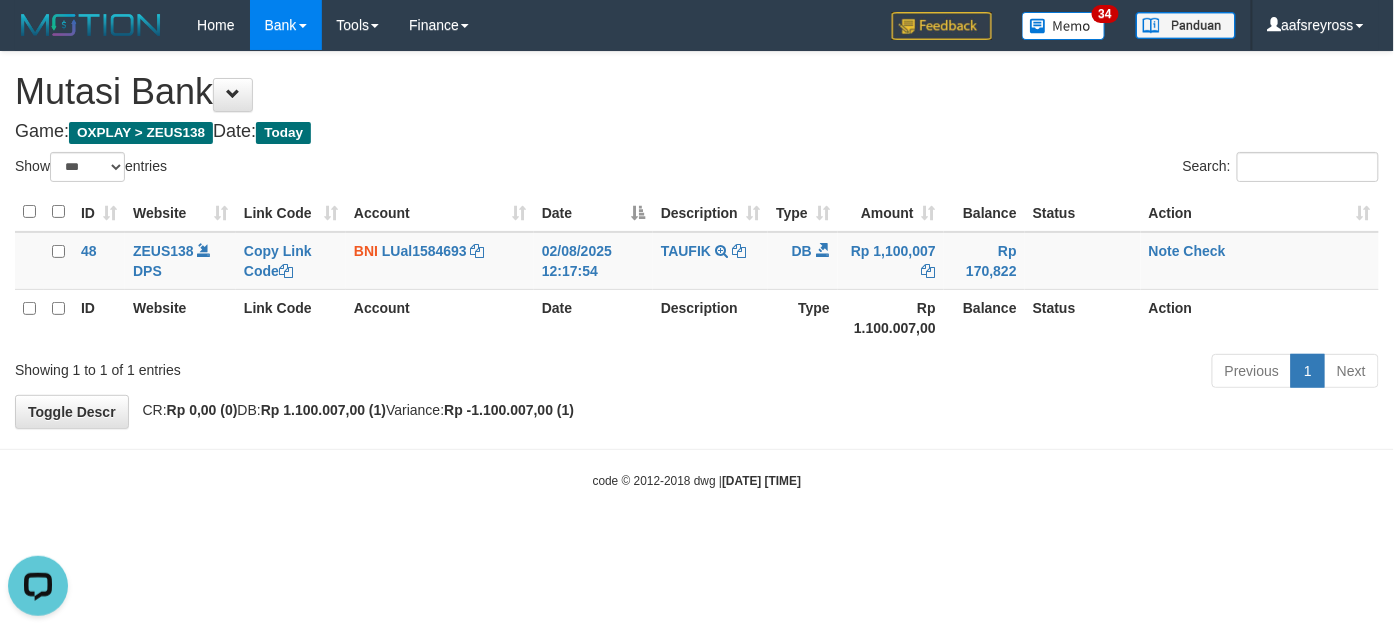 scroll, scrollTop: 0, scrollLeft: 0, axis: both 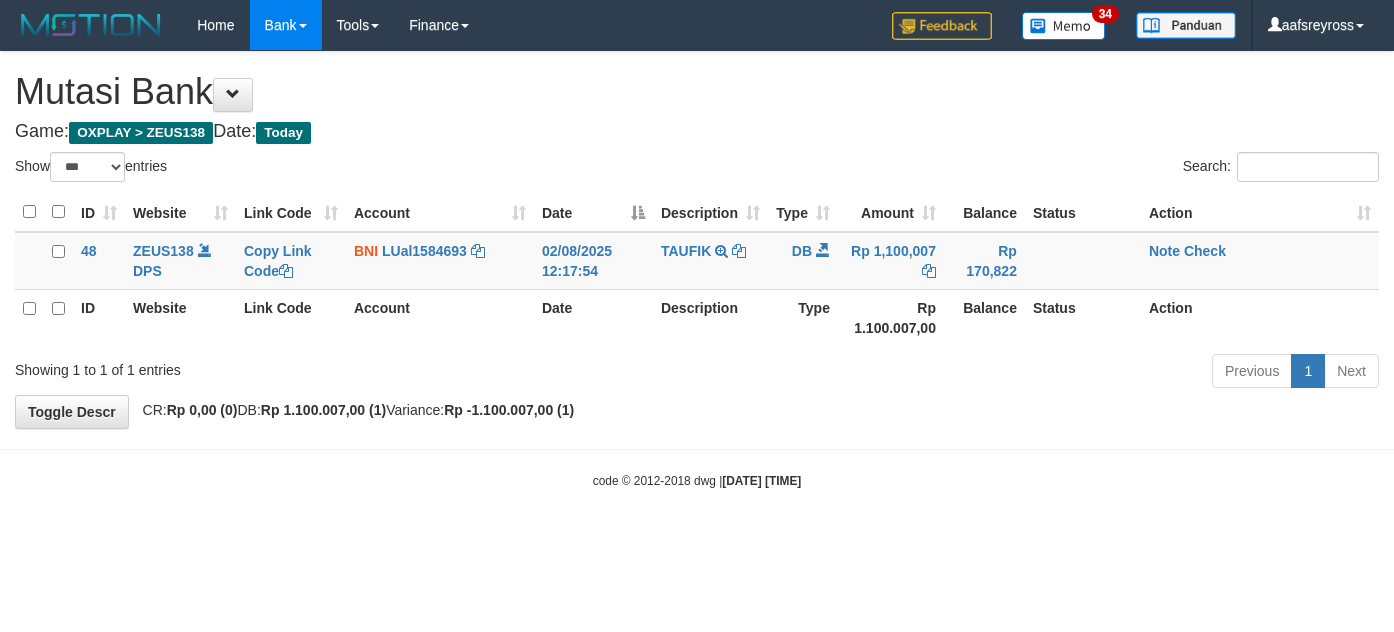 select on "***" 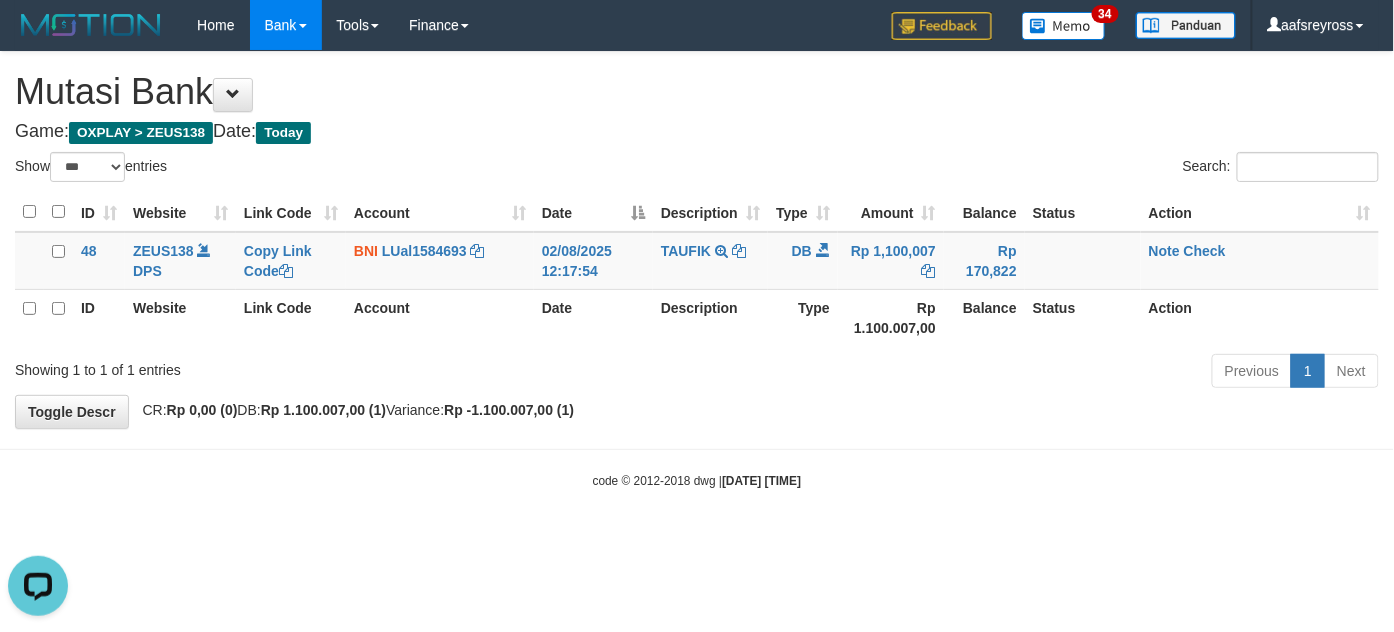 scroll, scrollTop: 0, scrollLeft: 0, axis: both 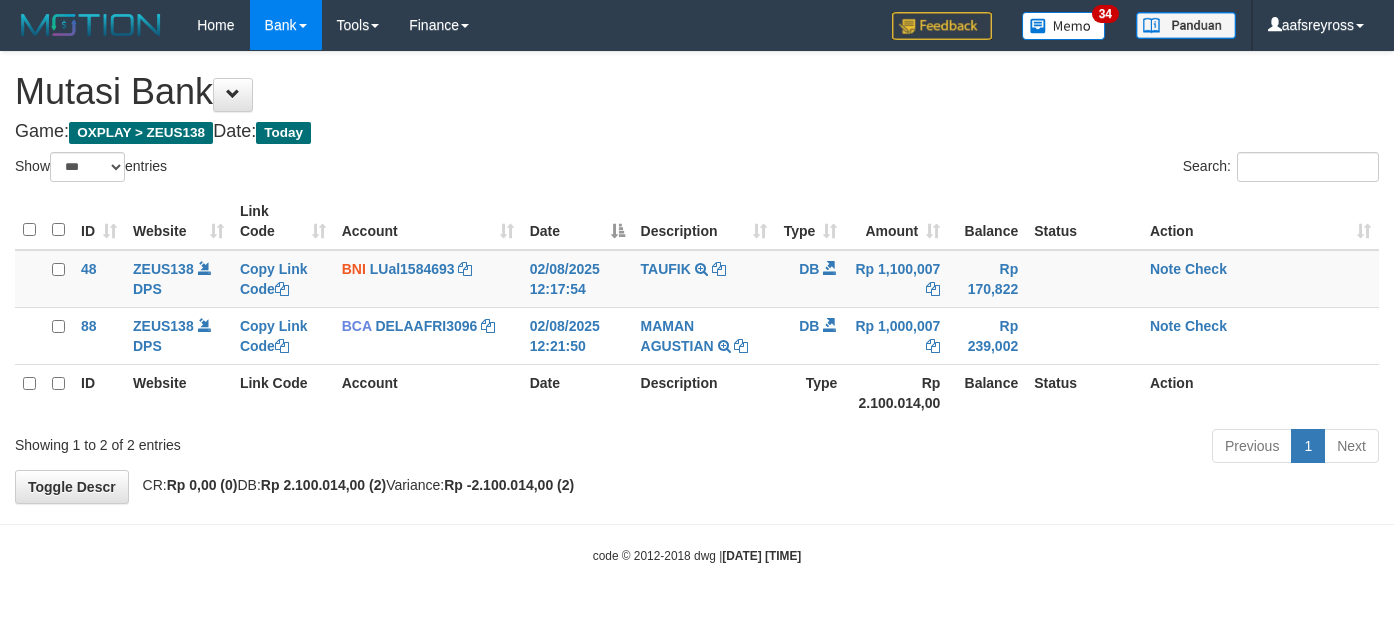 select on "***" 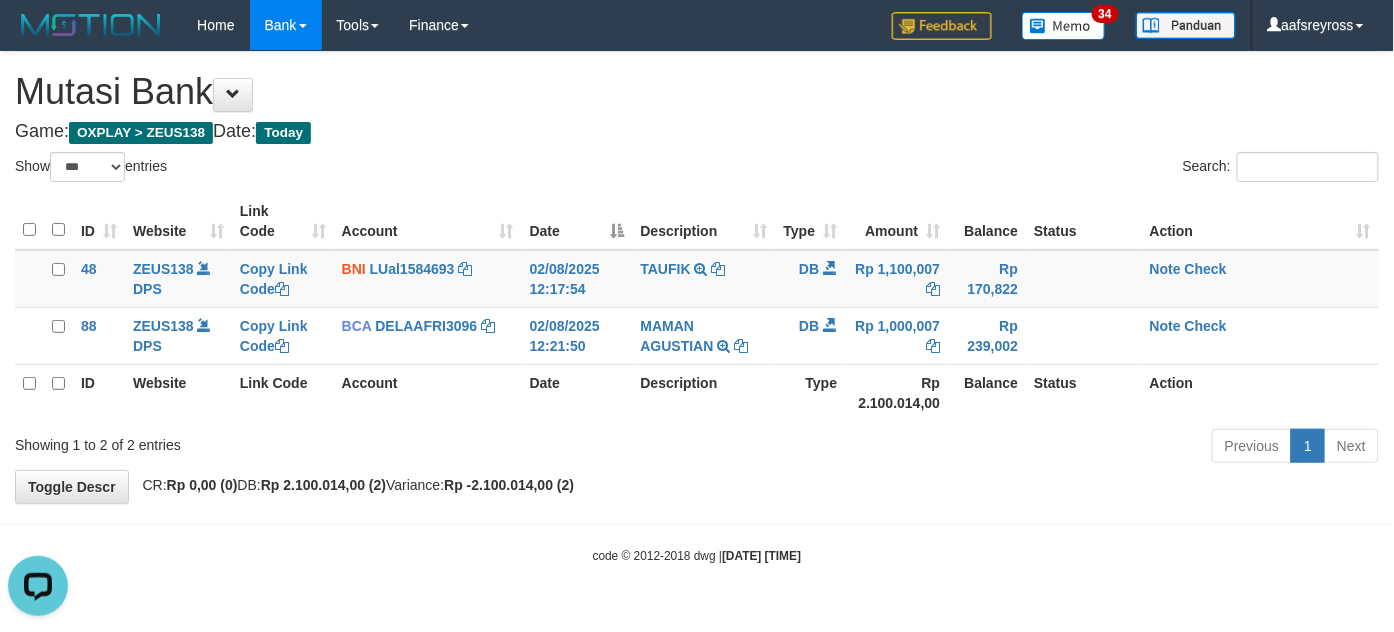 scroll, scrollTop: 0, scrollLeft: 0, axis: both 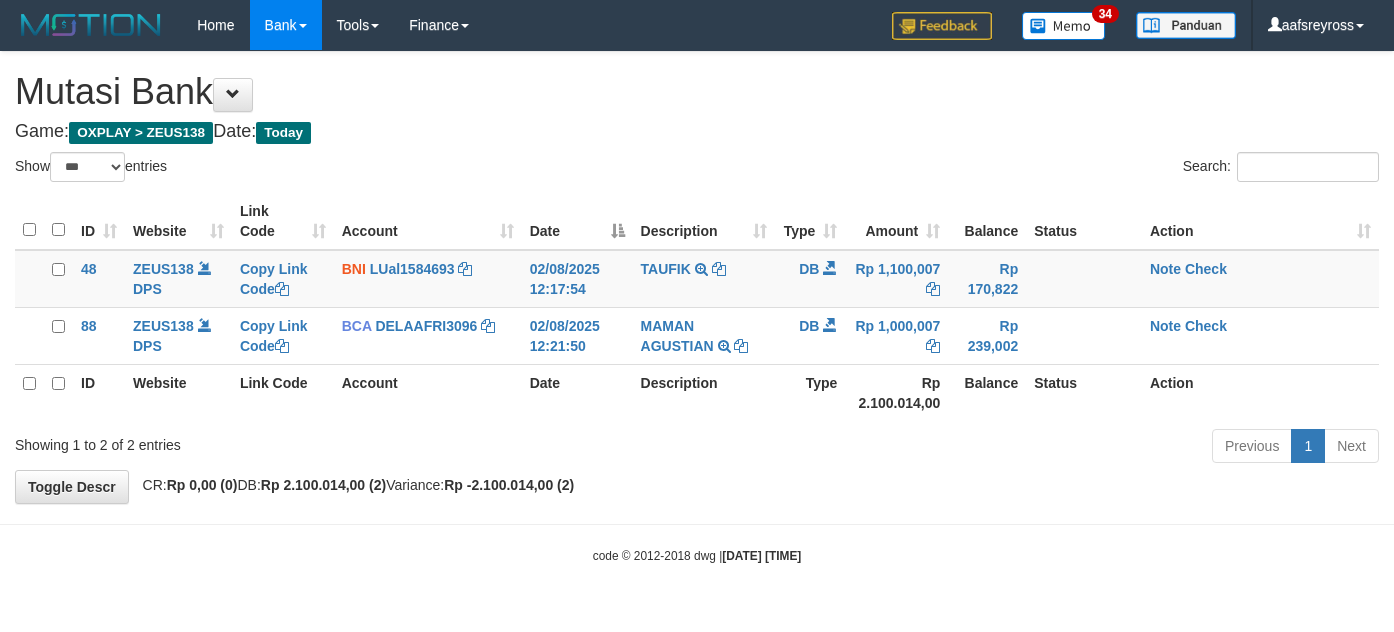 select on "***" 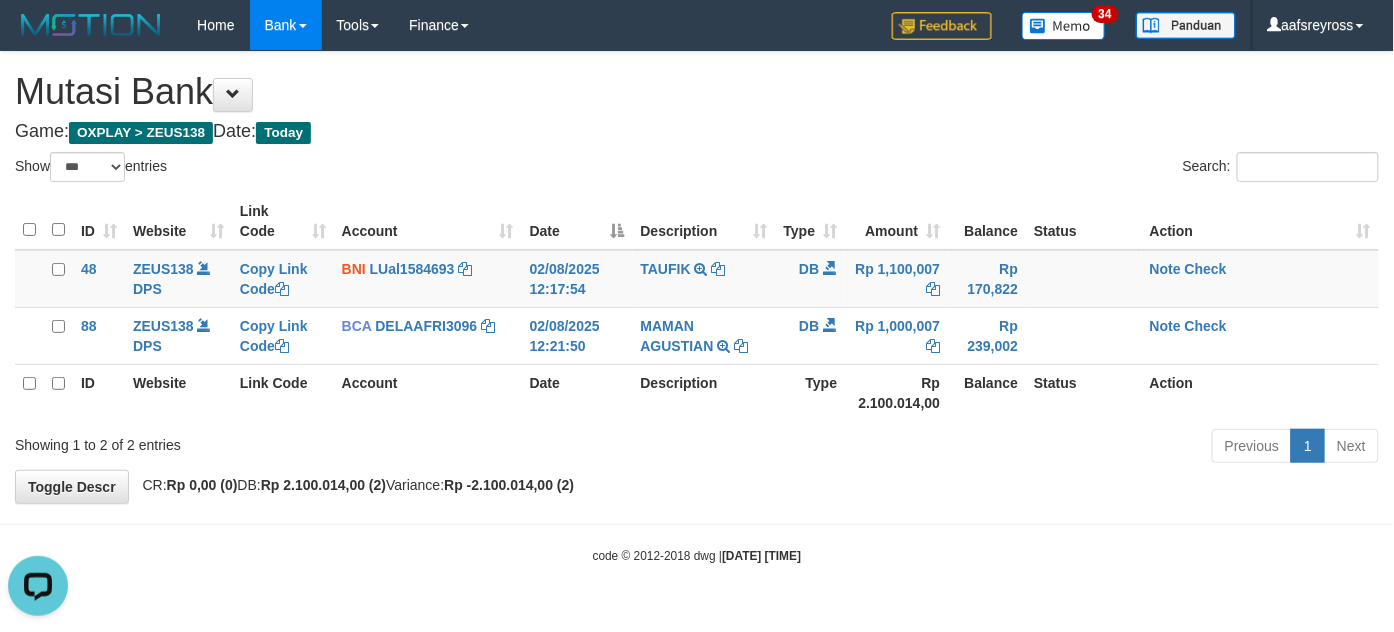 scroll, scrollTop: 0, scrollLeft: 0, axis: both 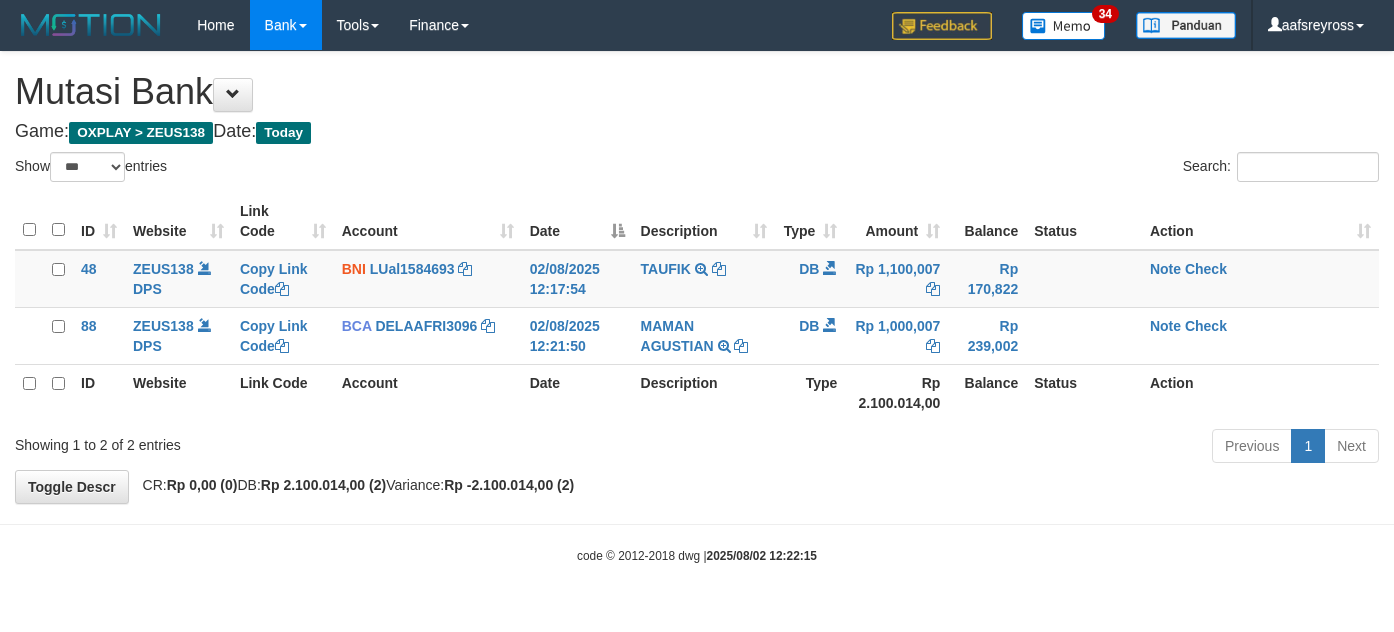 select on "***" 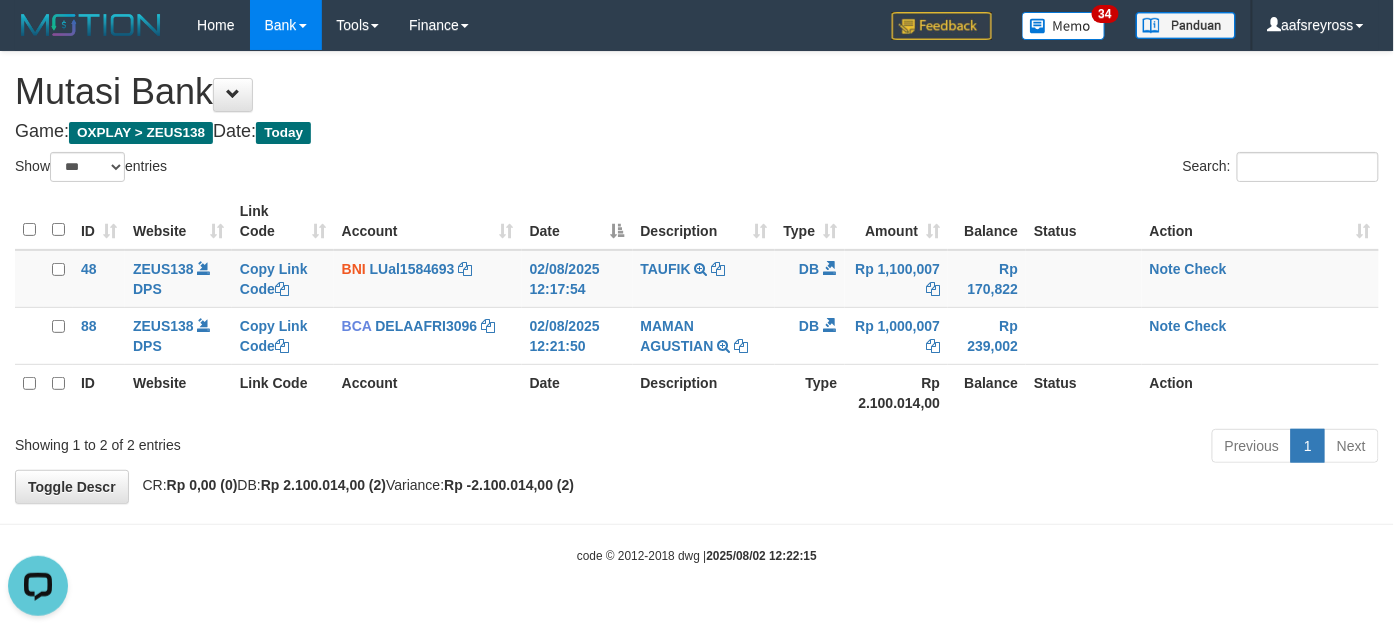 scroll, scrollTop: 0, scrollLeft: 0, axis: both 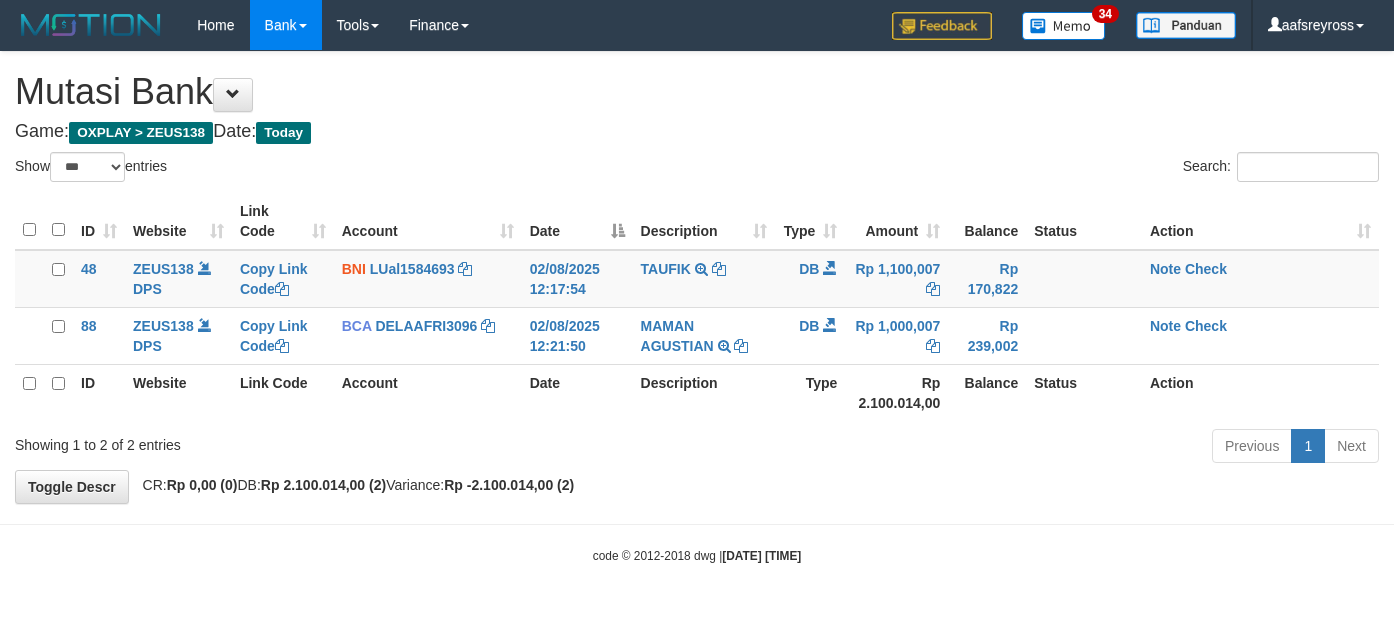 select on "***" 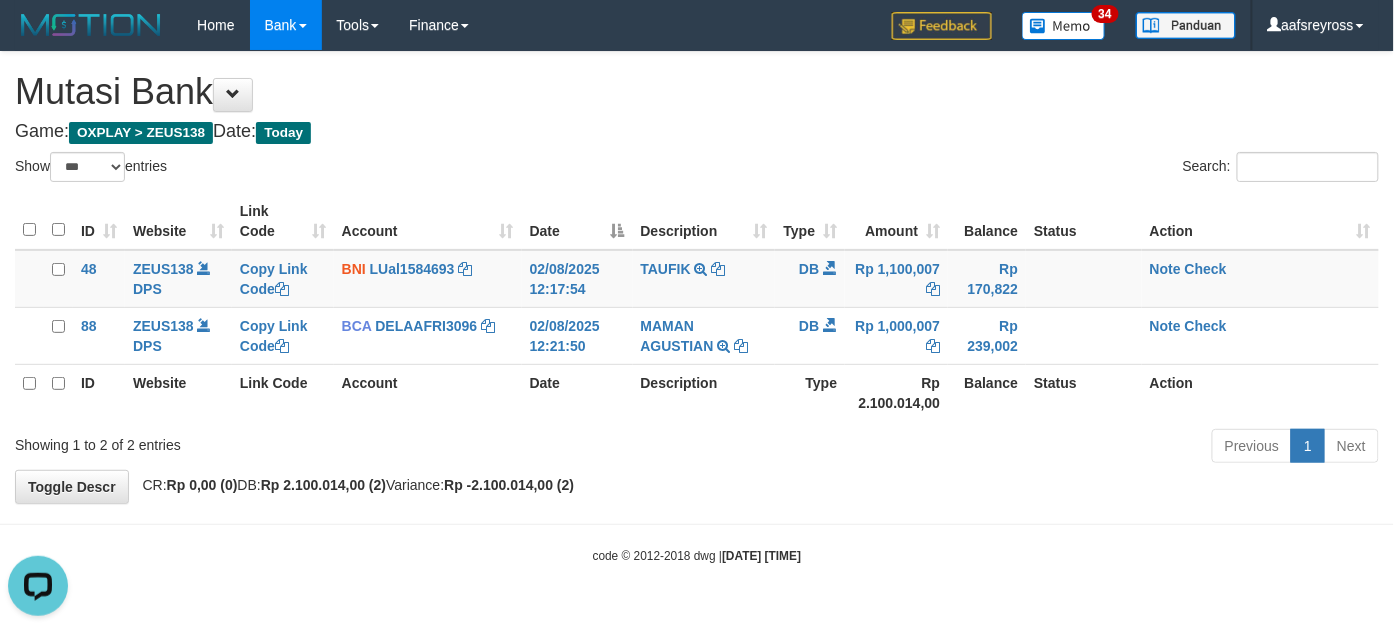 scroll, scrollTop: 0, scrollLeft: 0, axis: both 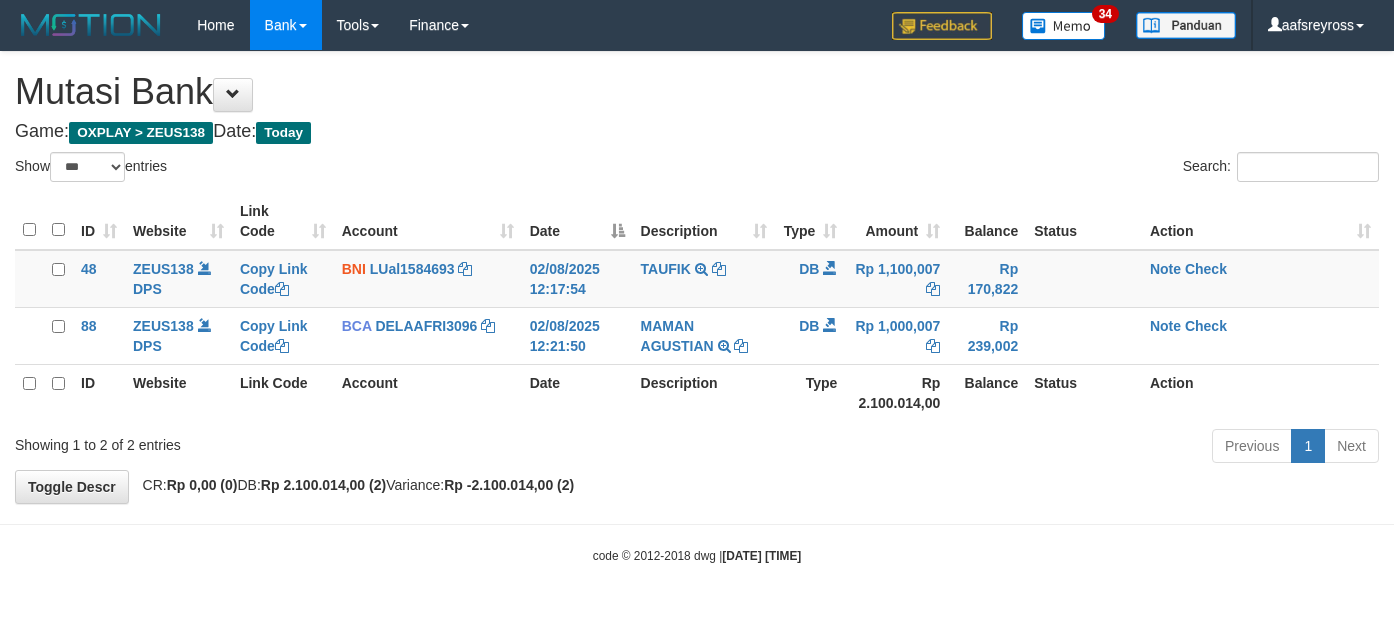 select on "***" 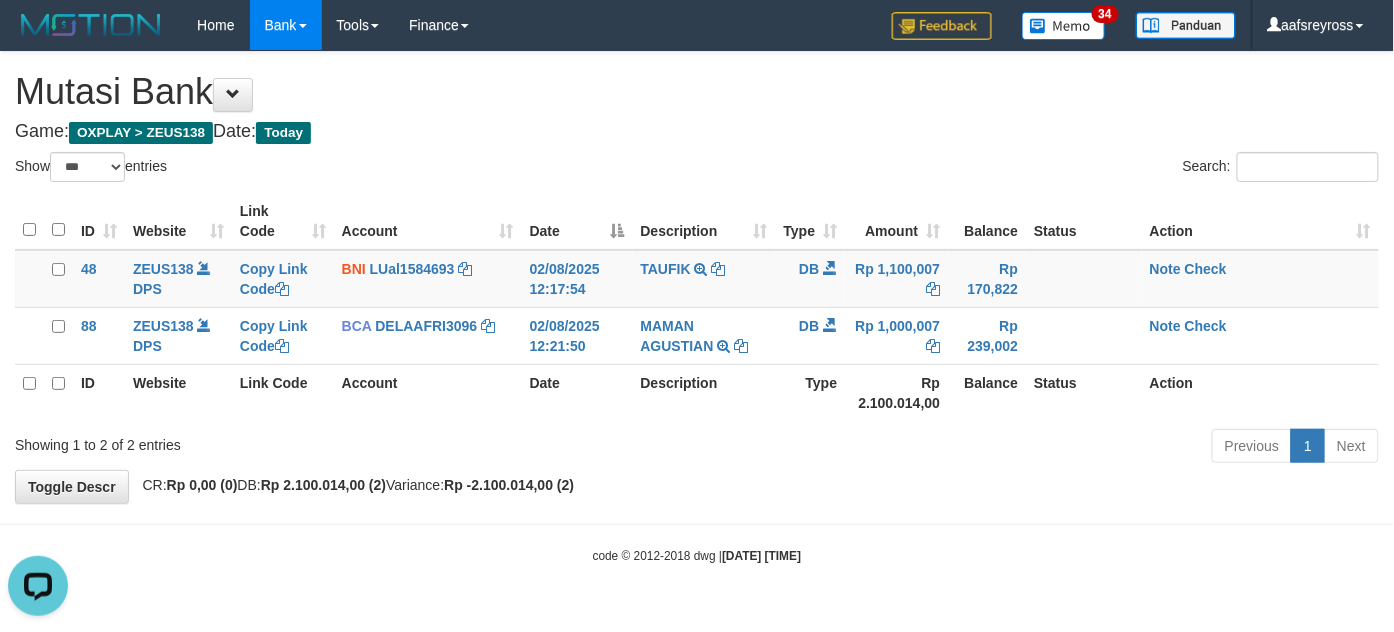 scroll, scrollTop: 0, scrollLeft: 0, axis: both 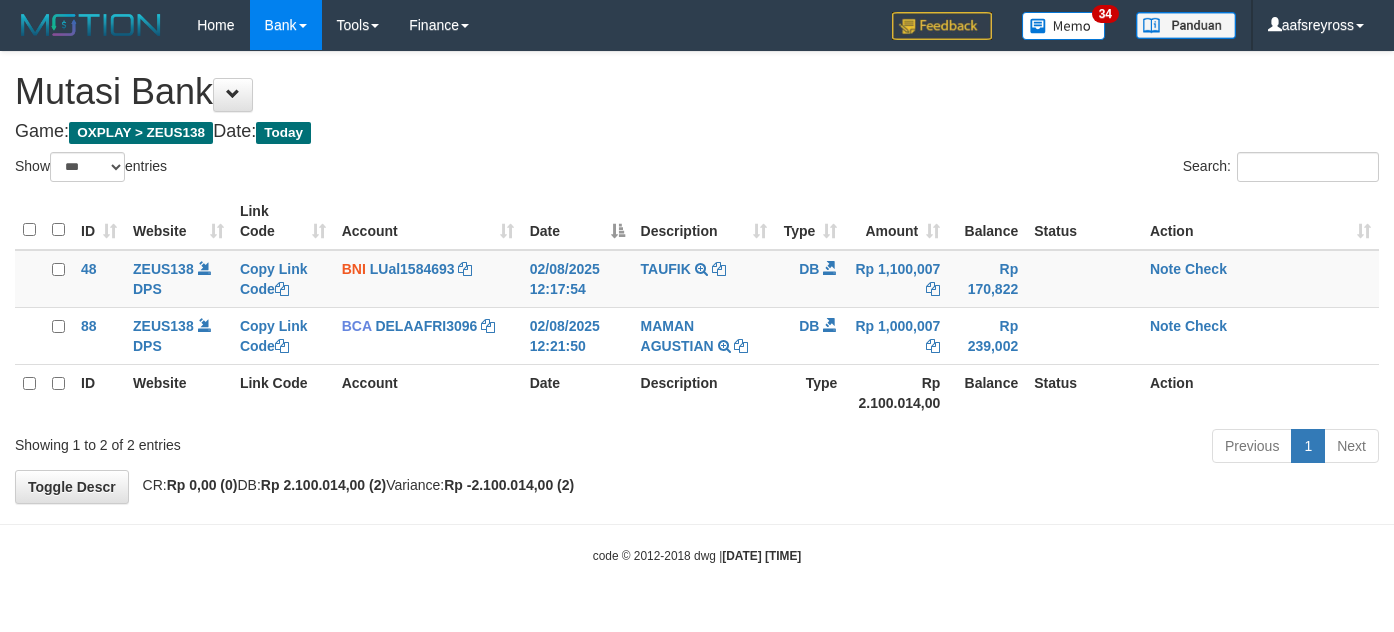 select on "***" 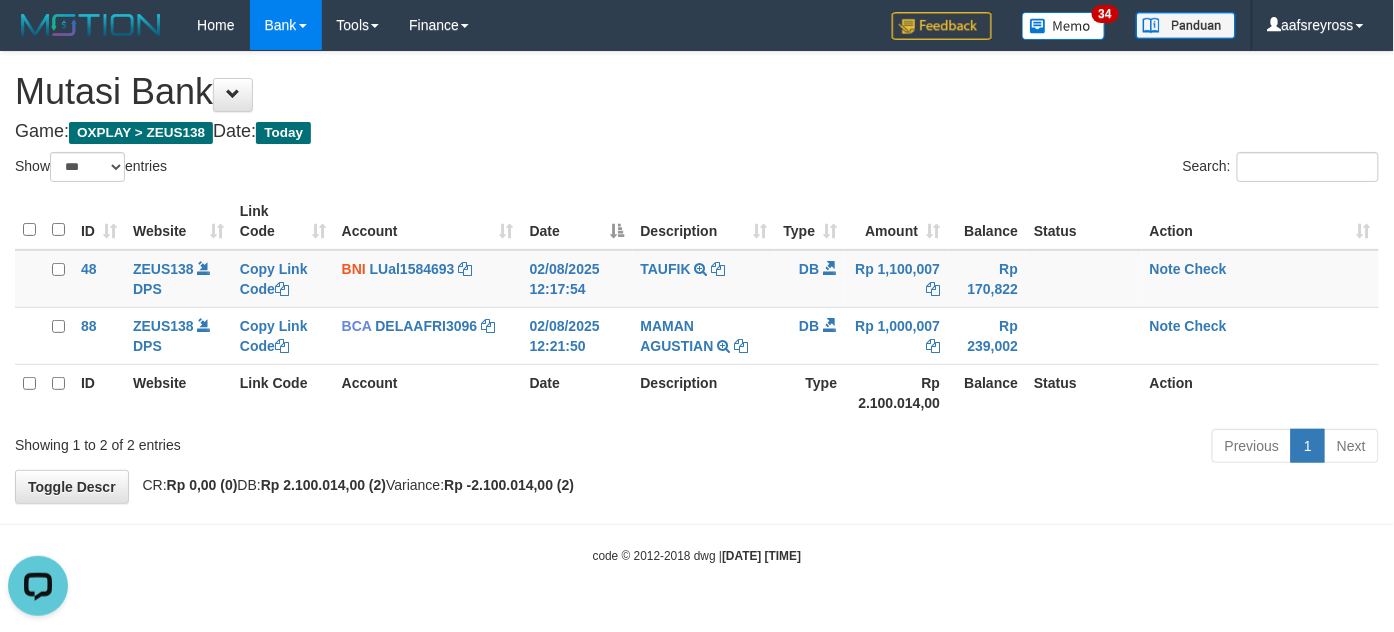 scroll, scrollTop: 0, scrollLeft: 0, axis: both 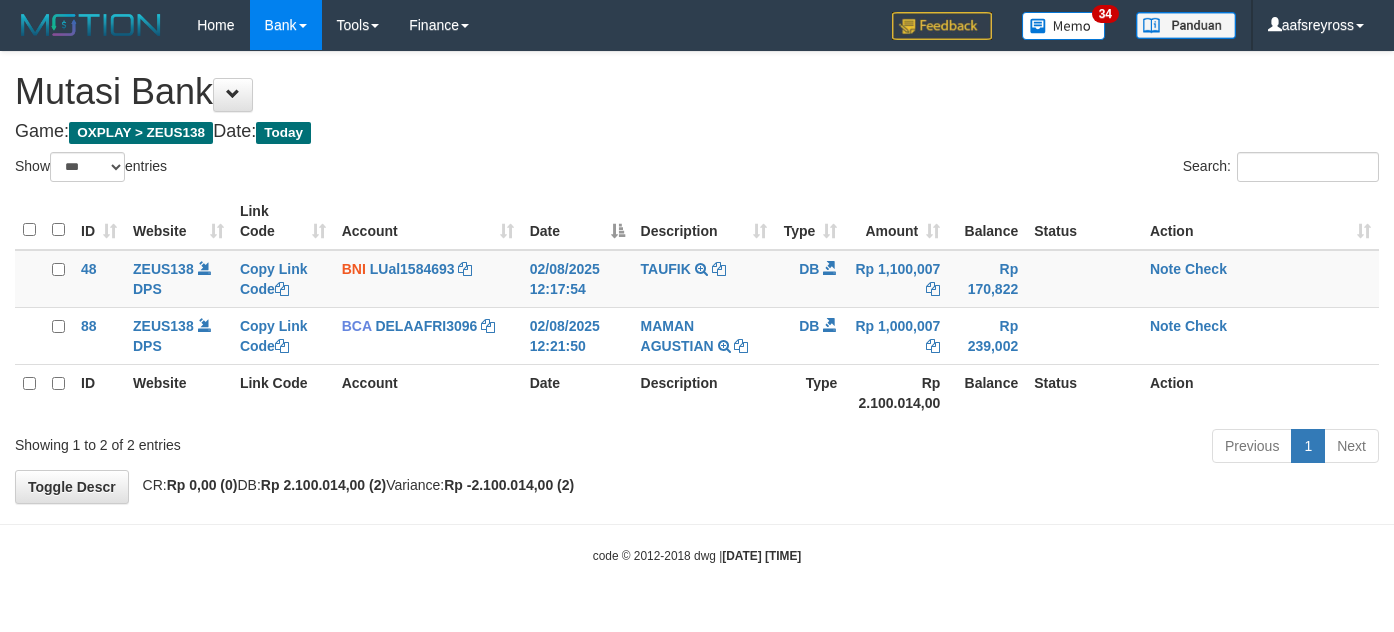 select on "***" 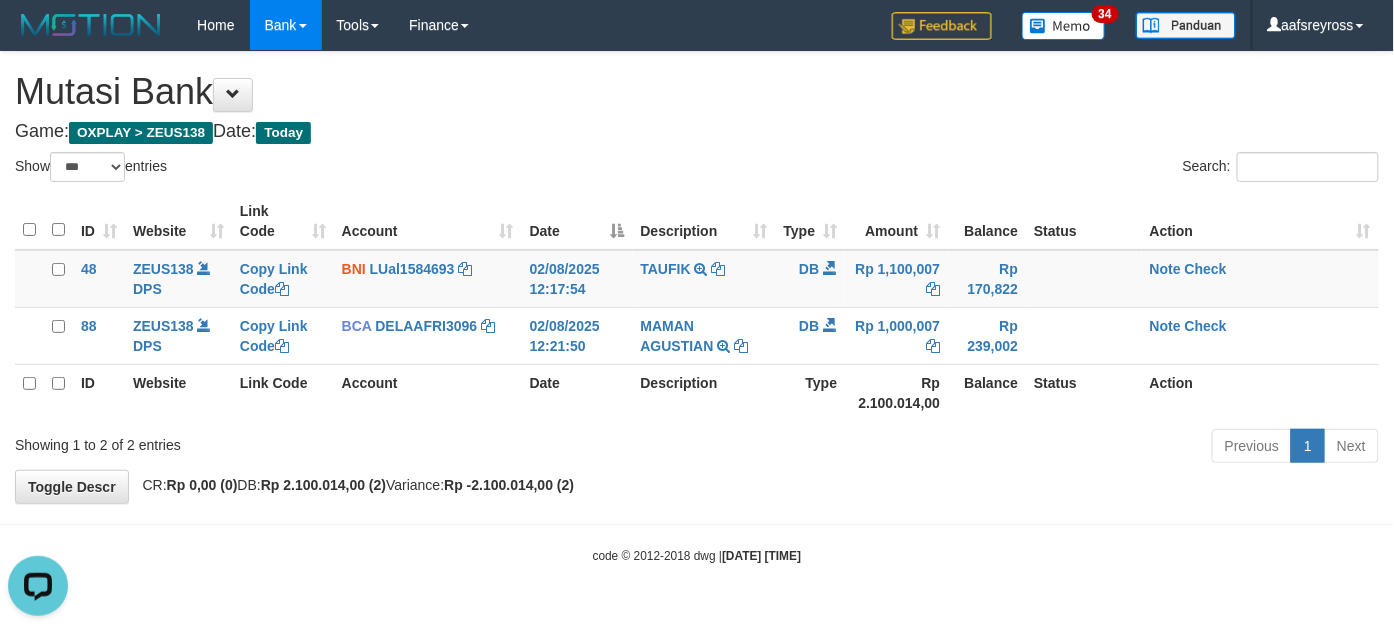 scroll, scrollTop: 0, scrollLeft: 0, axis: both 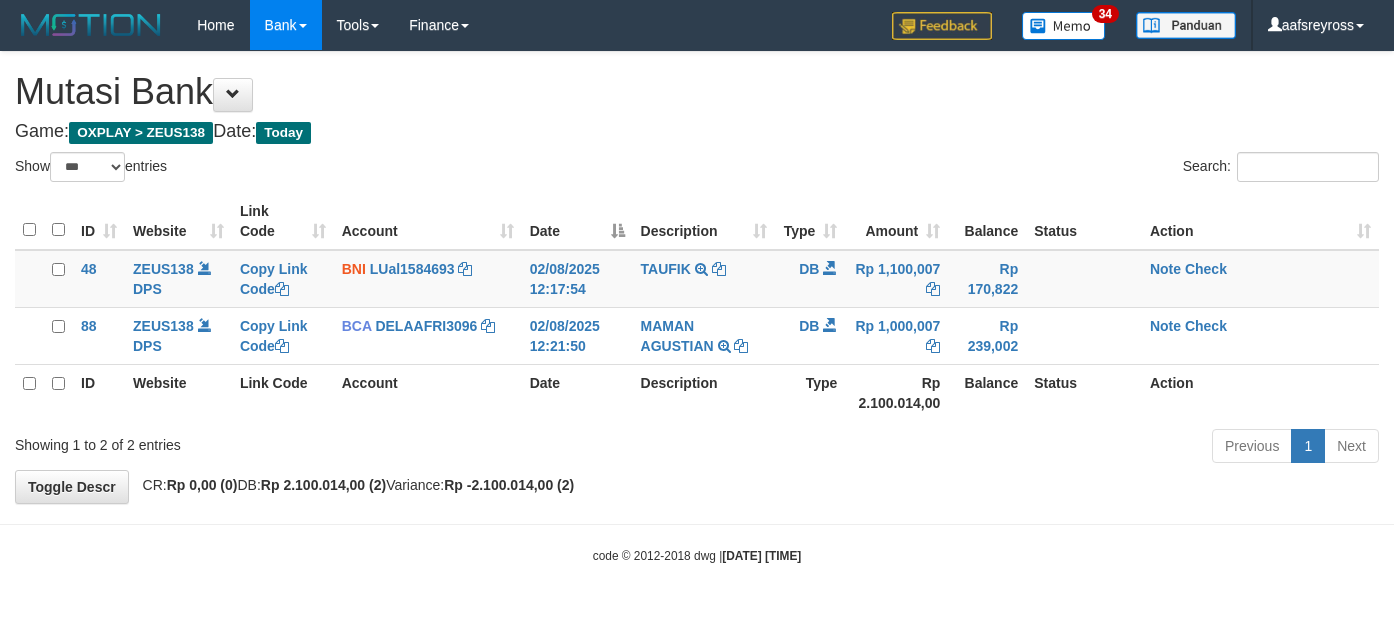 select on "***" 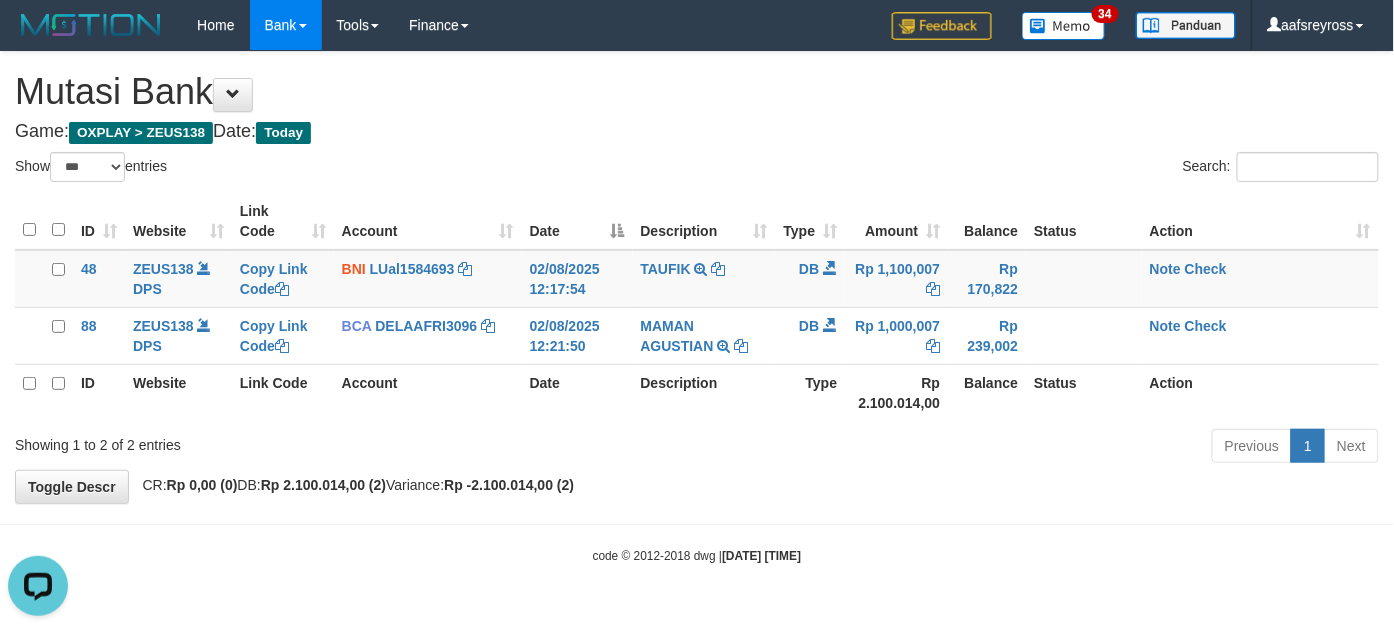 scroll, scrollTop: 0, scrollLeft: 0, axis: both 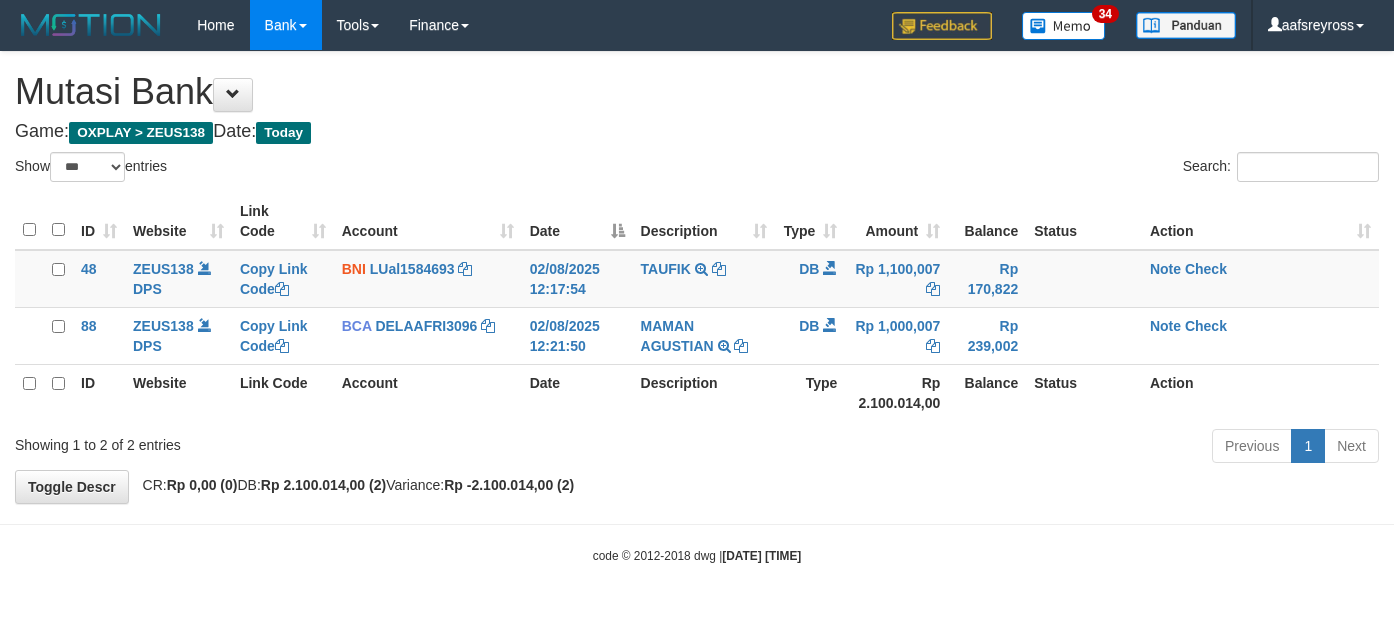 select on "***" 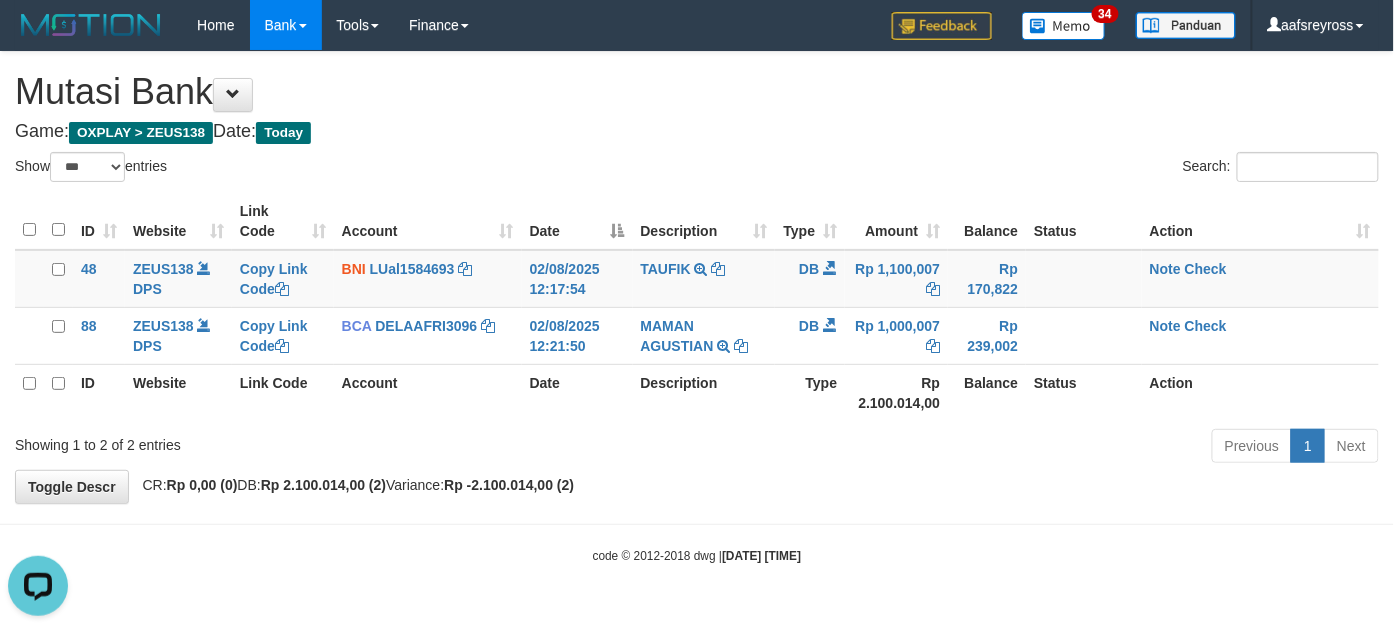 scroll, scrollTop: 0, scrollLeft: 0, axis: both 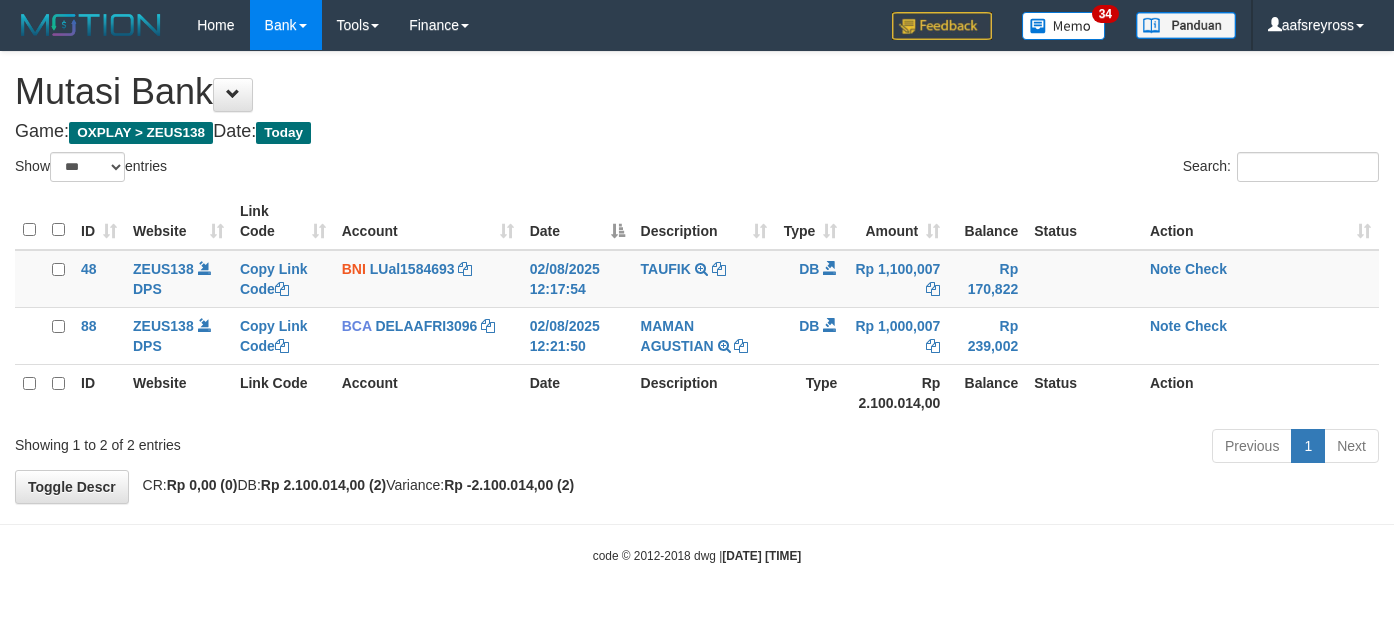 select on "***" 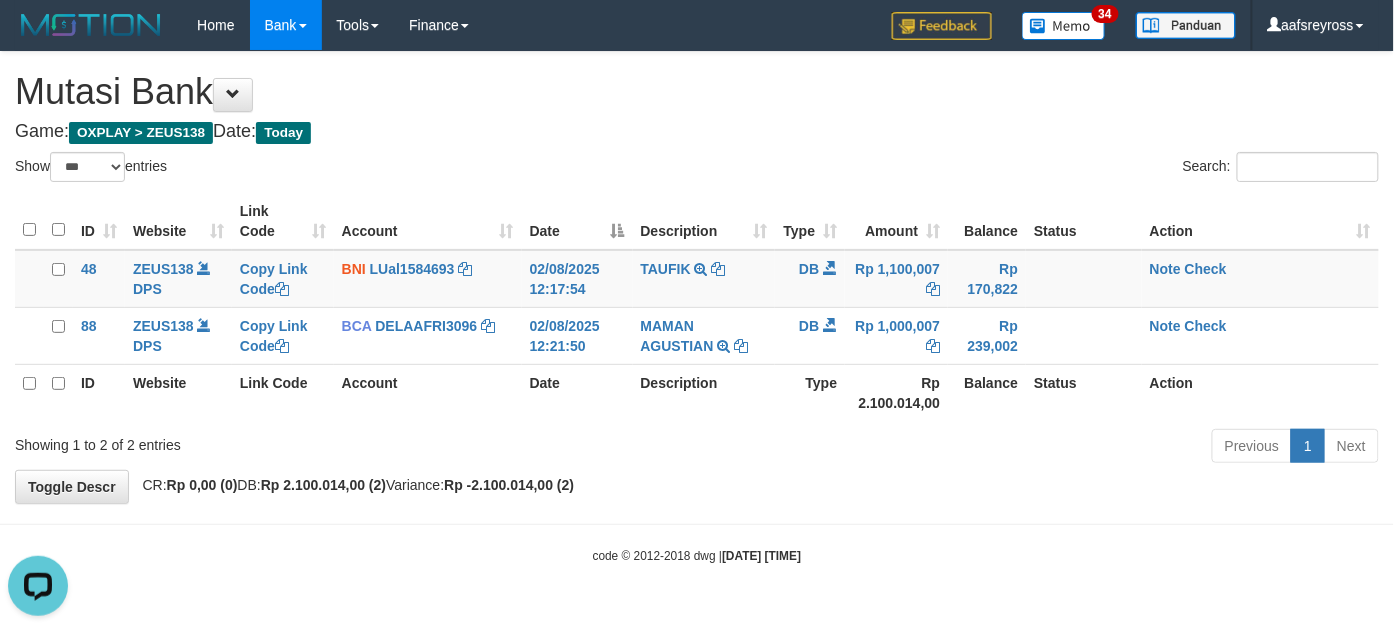 scroll, scrollTop: 0, scrollLeft: 0, axis: both 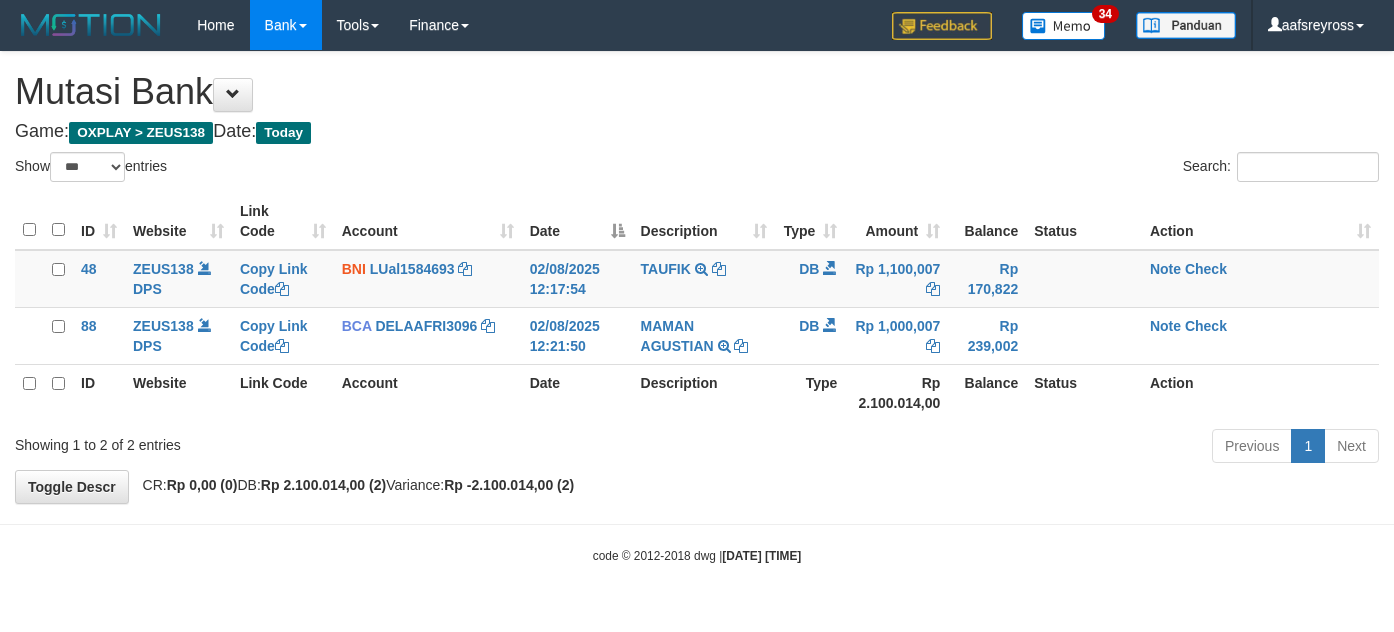 select on "***" 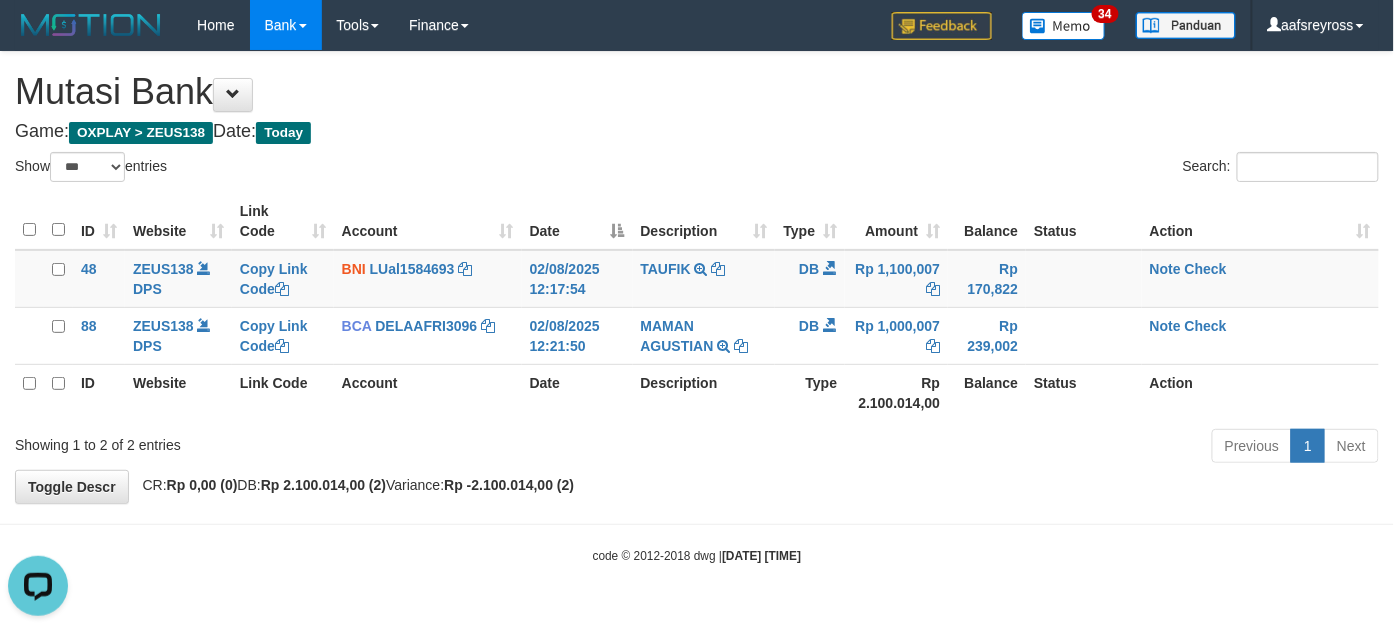 scroll, scrollTop: 0, scrollLeft: 0, axis: both 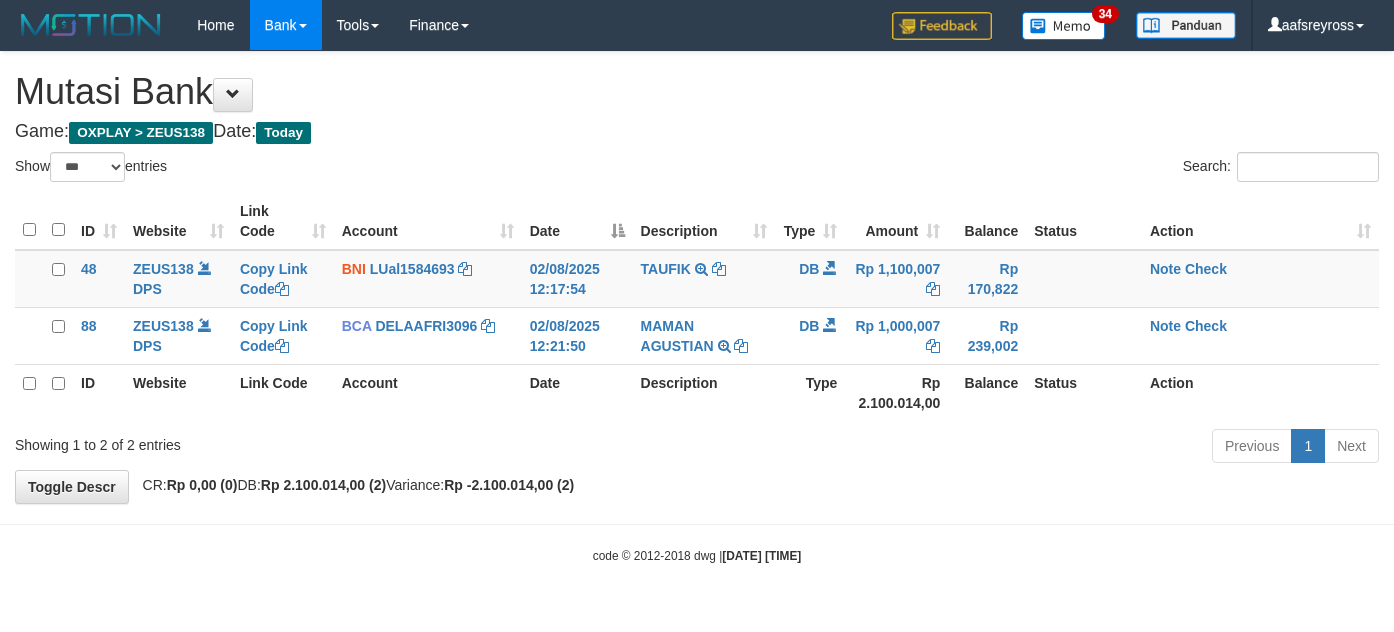 select on "***" 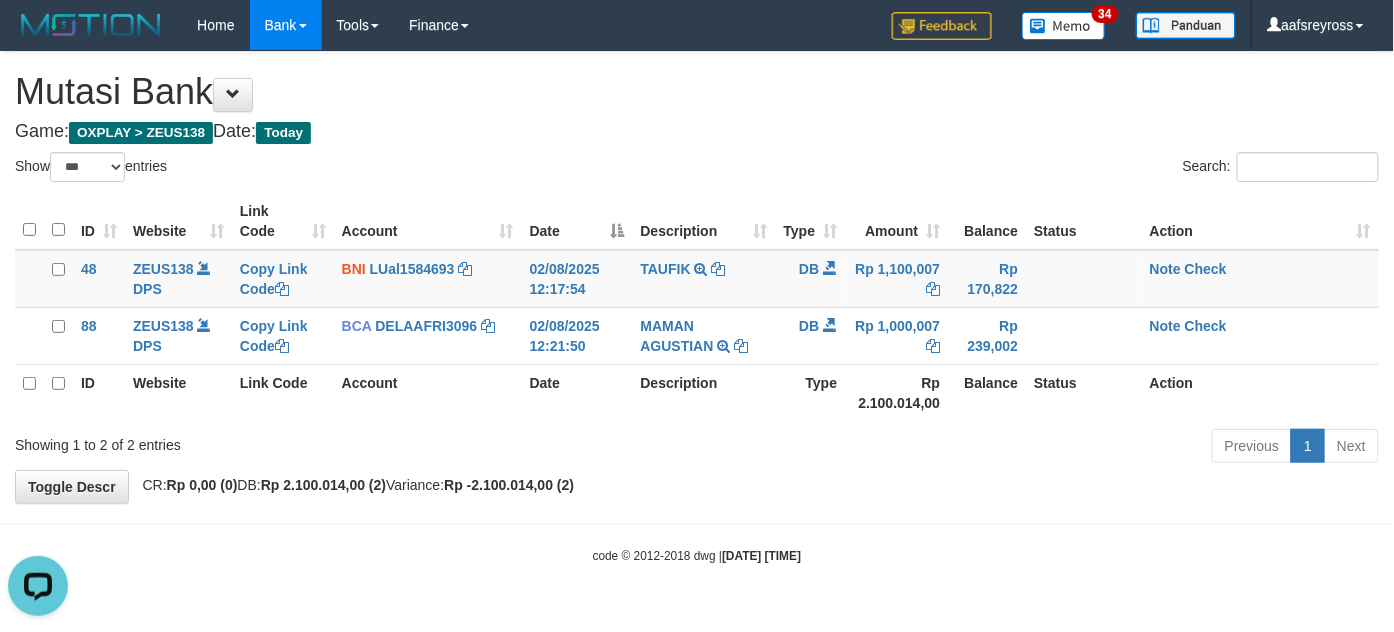 scroll, scrollTop: 0, scrollLeft: 0, axis: both 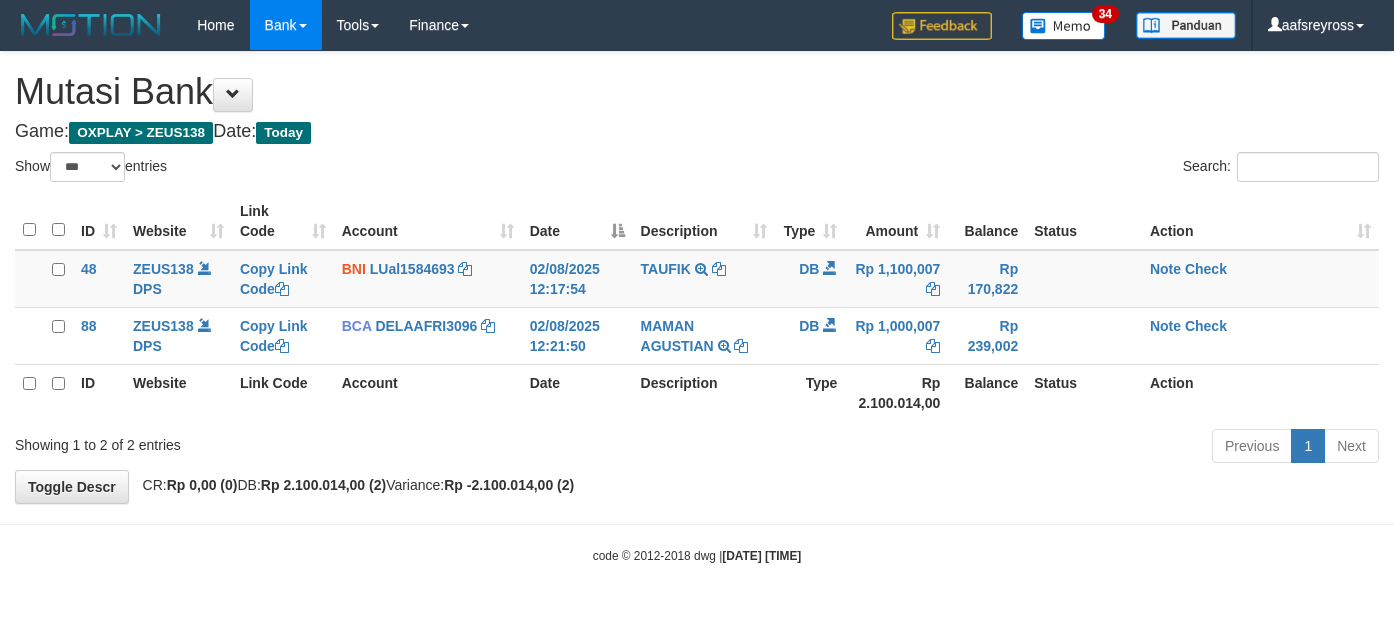select on "***" 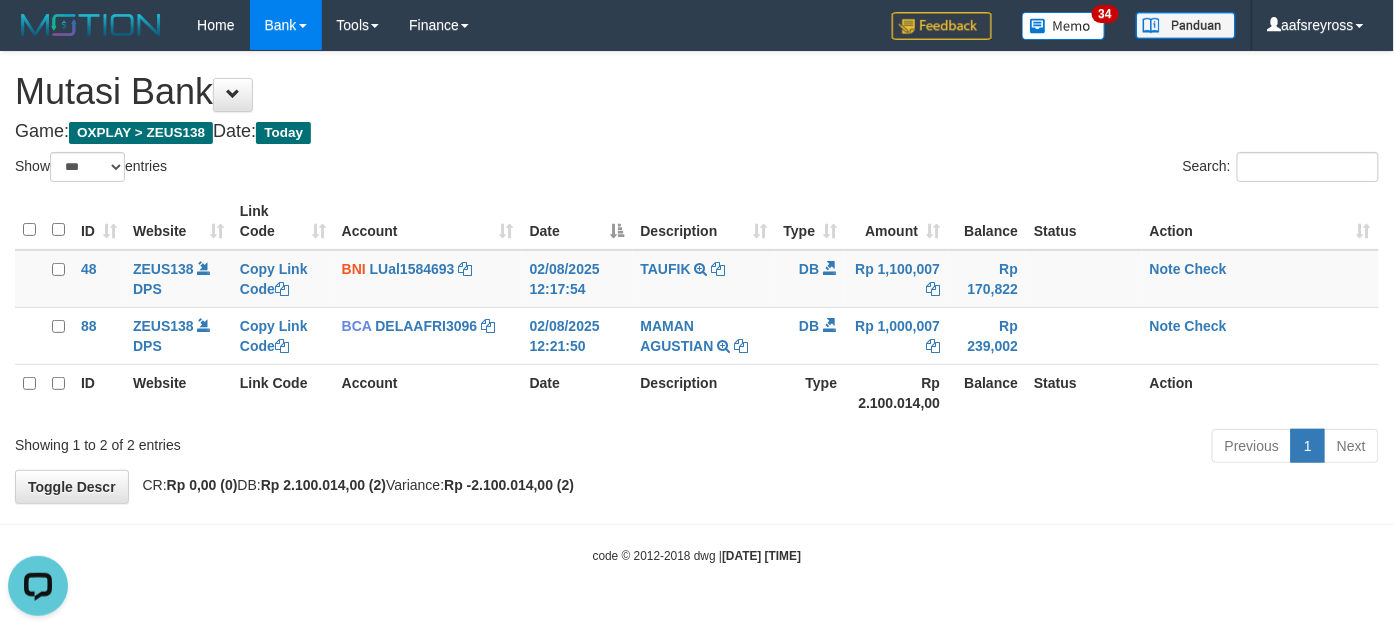 scroll, scrollTop: 0, scrollLeft: 0, axis: both 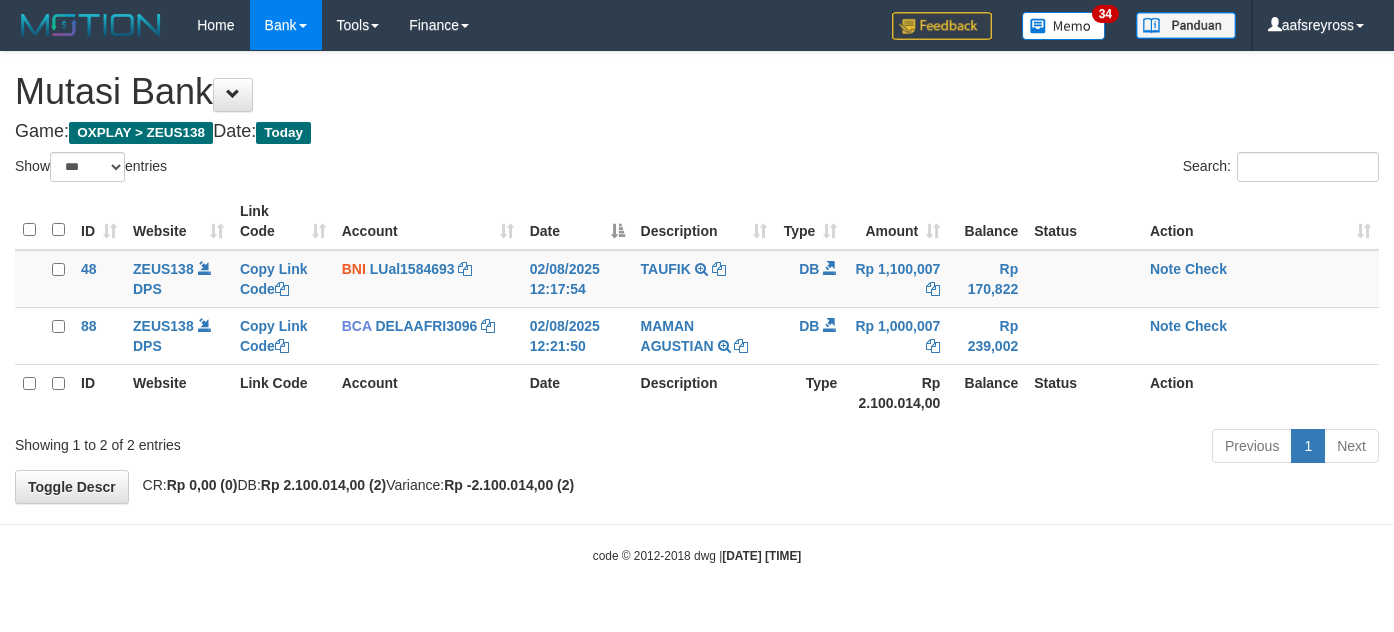 select on "***" 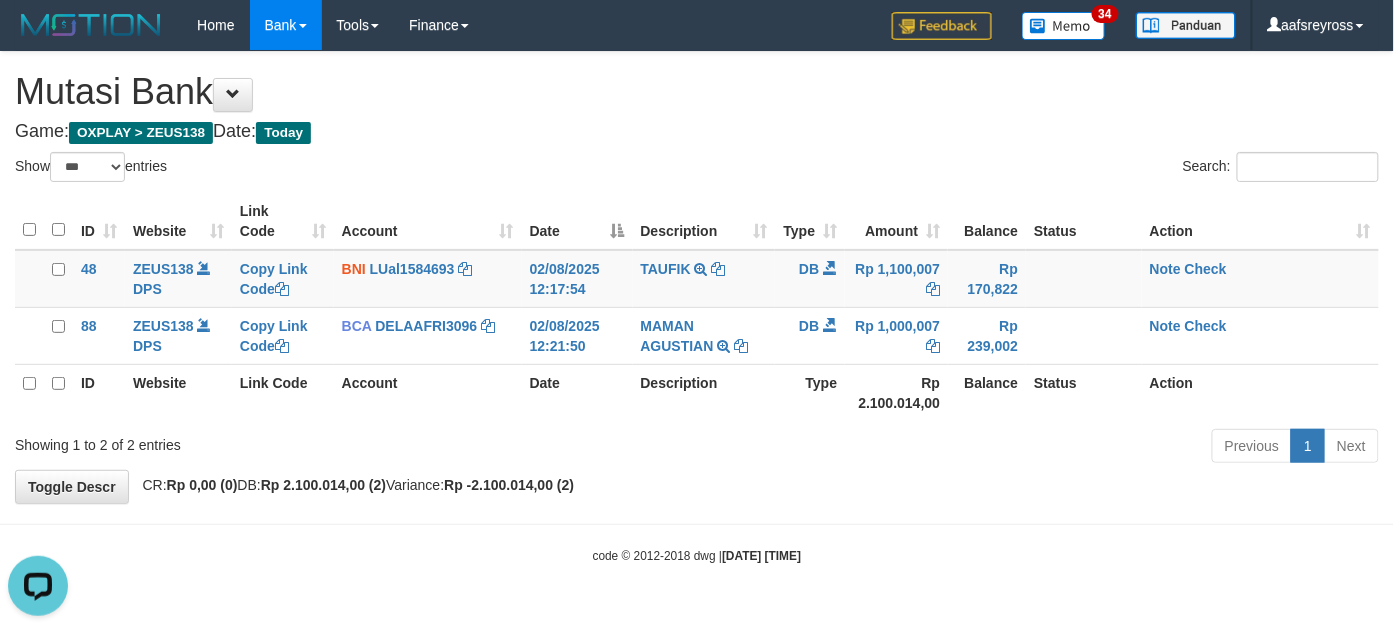 scroll, scrollTop: 0, scrollLeft: 0, axis: both 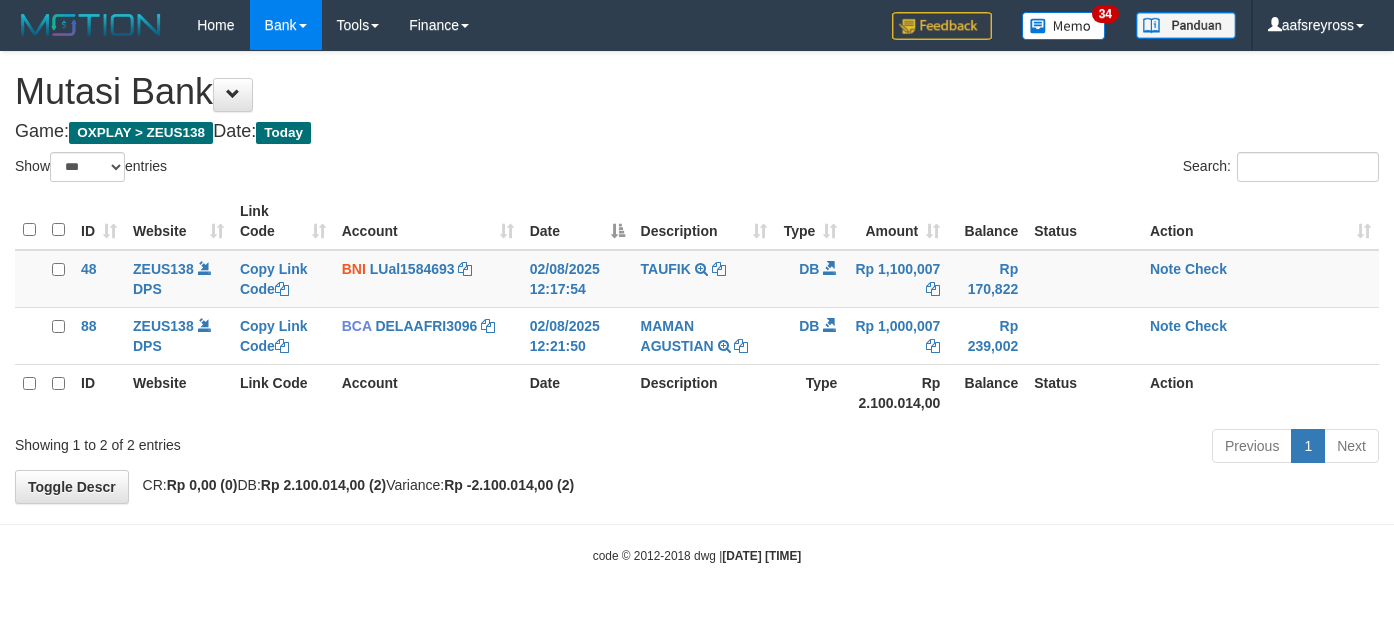 select on "***" 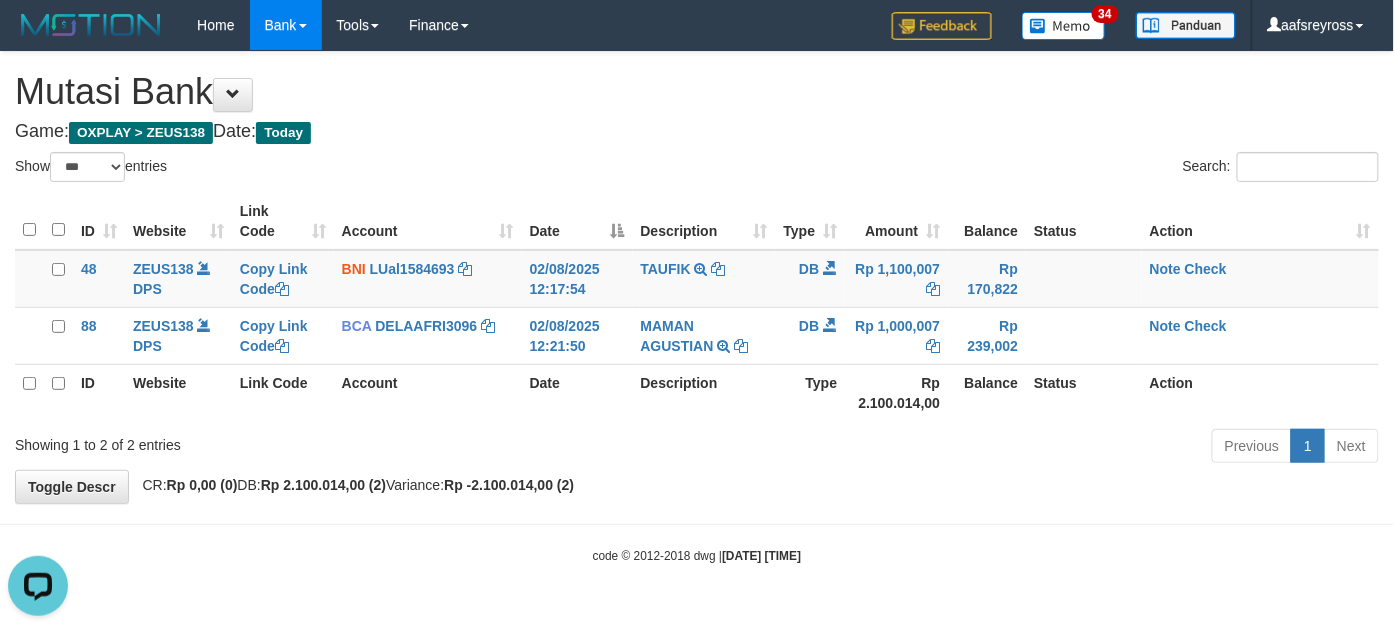 scroll, scrollTop: 0, scrollLeft: 0, axis: both 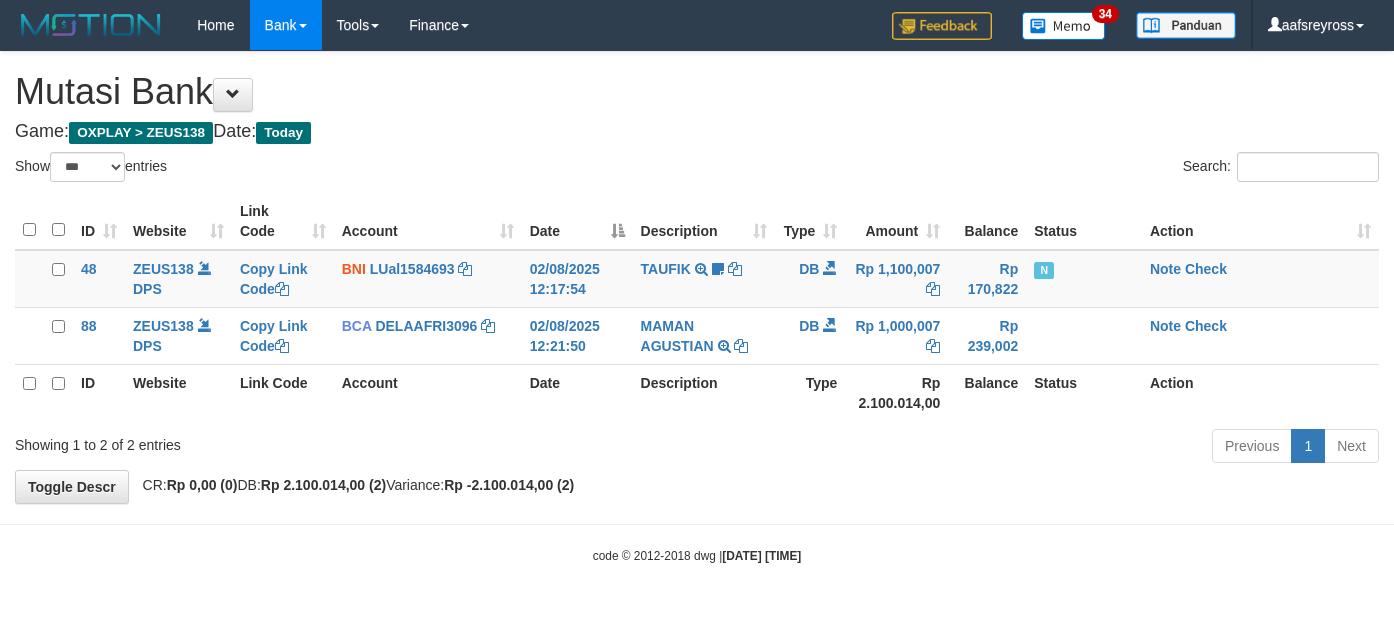 select on "***" 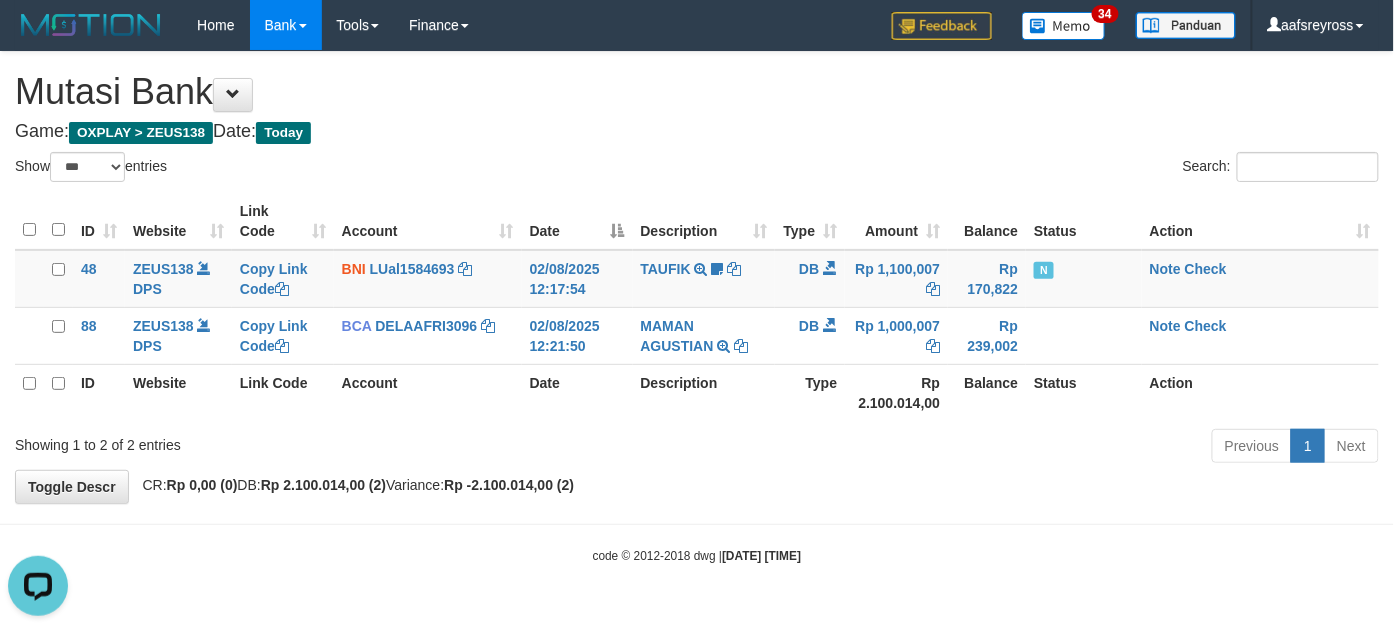 scroll, scrollTop: 0, scrollLeft: 0, axis: both 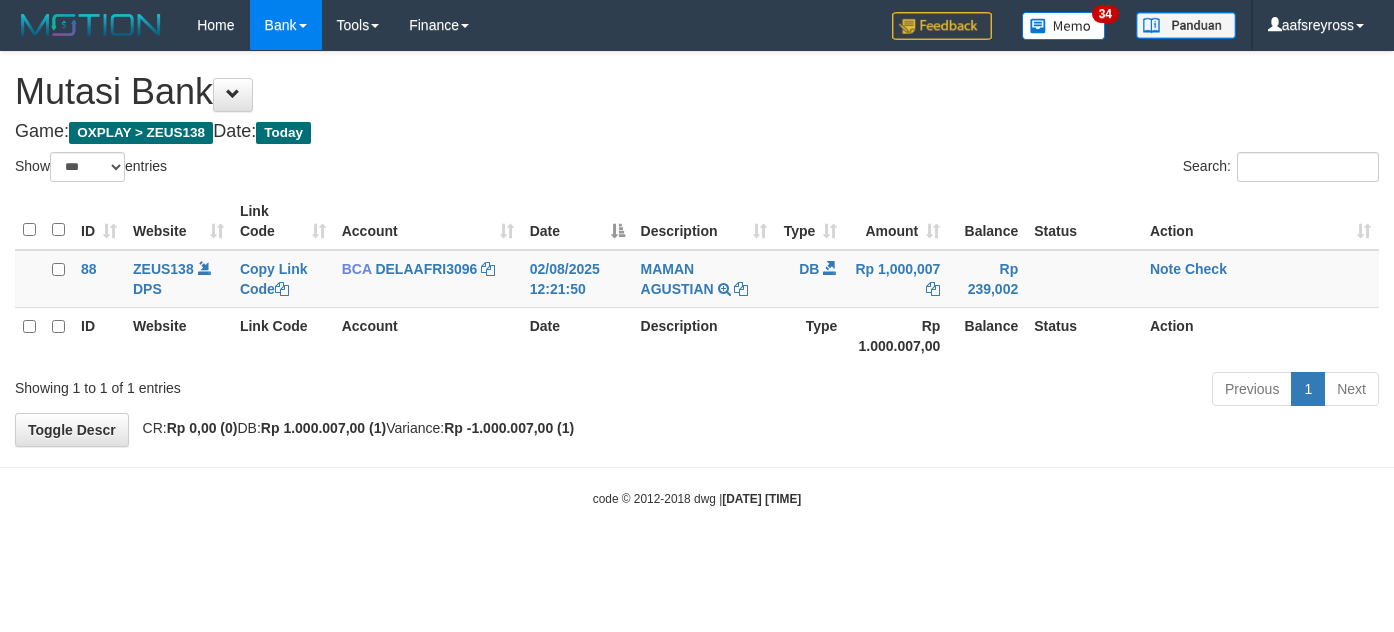 select on "***" 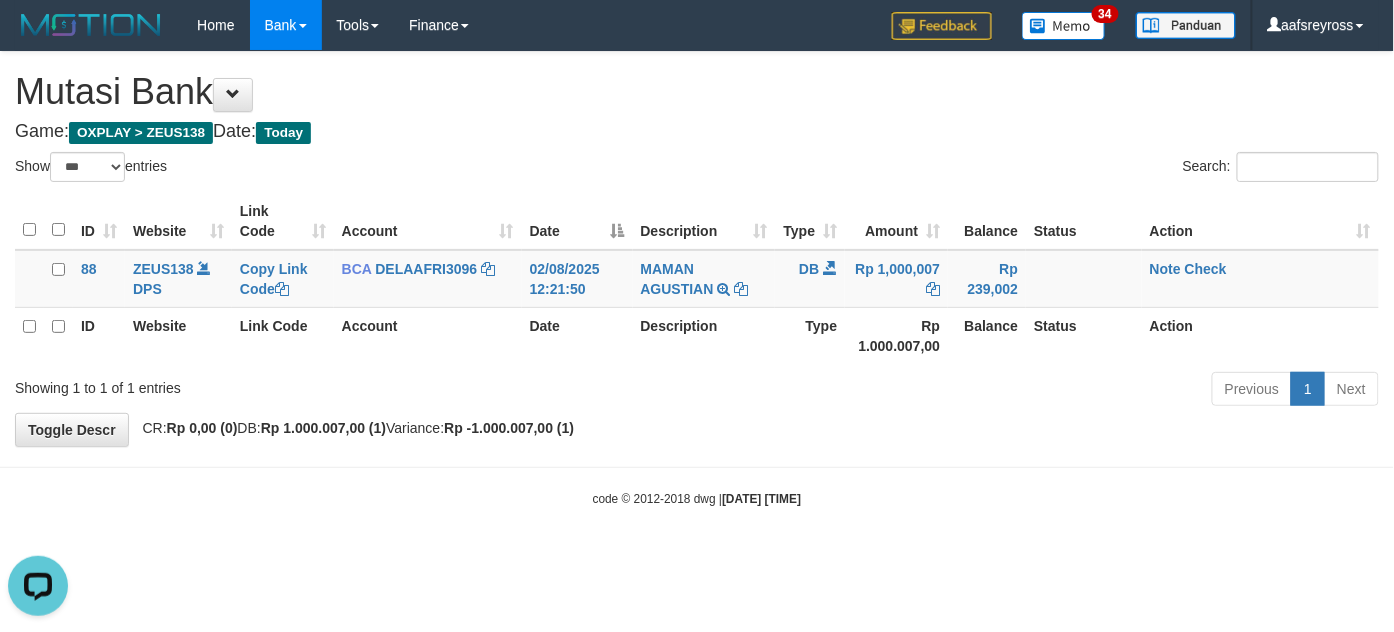 scroll, scrollTop: 0, scrollLeft: 0, axis: both 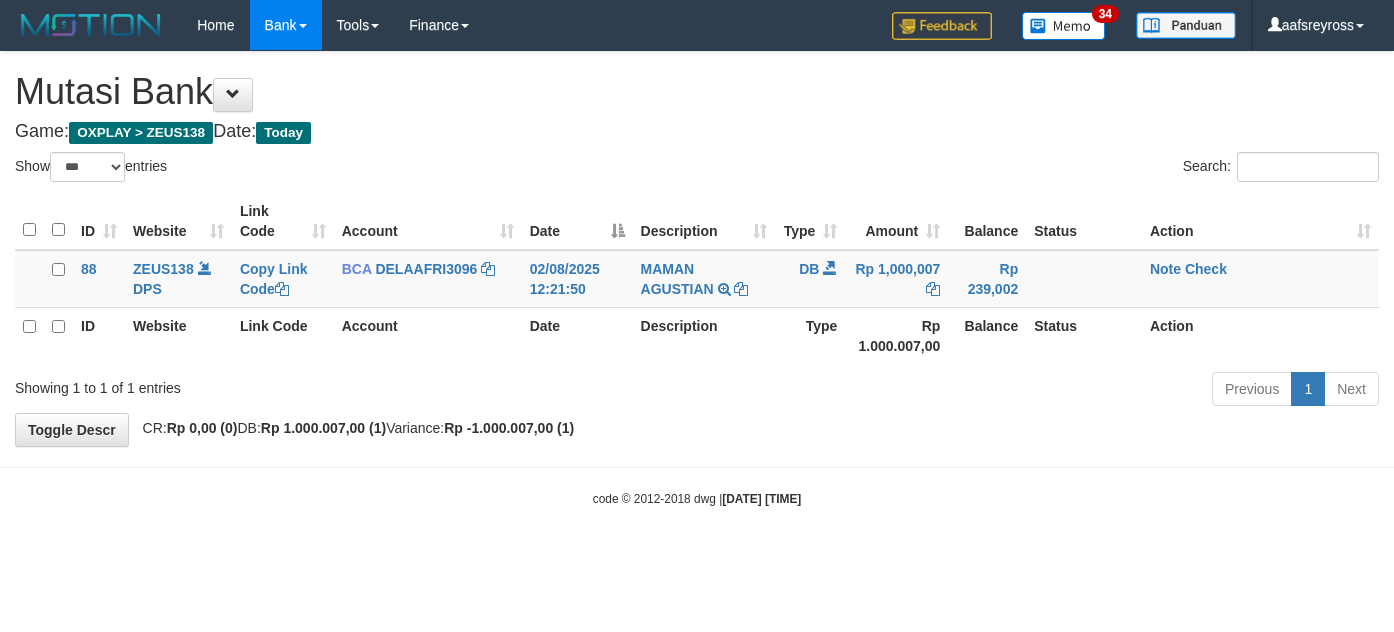 select on "***" 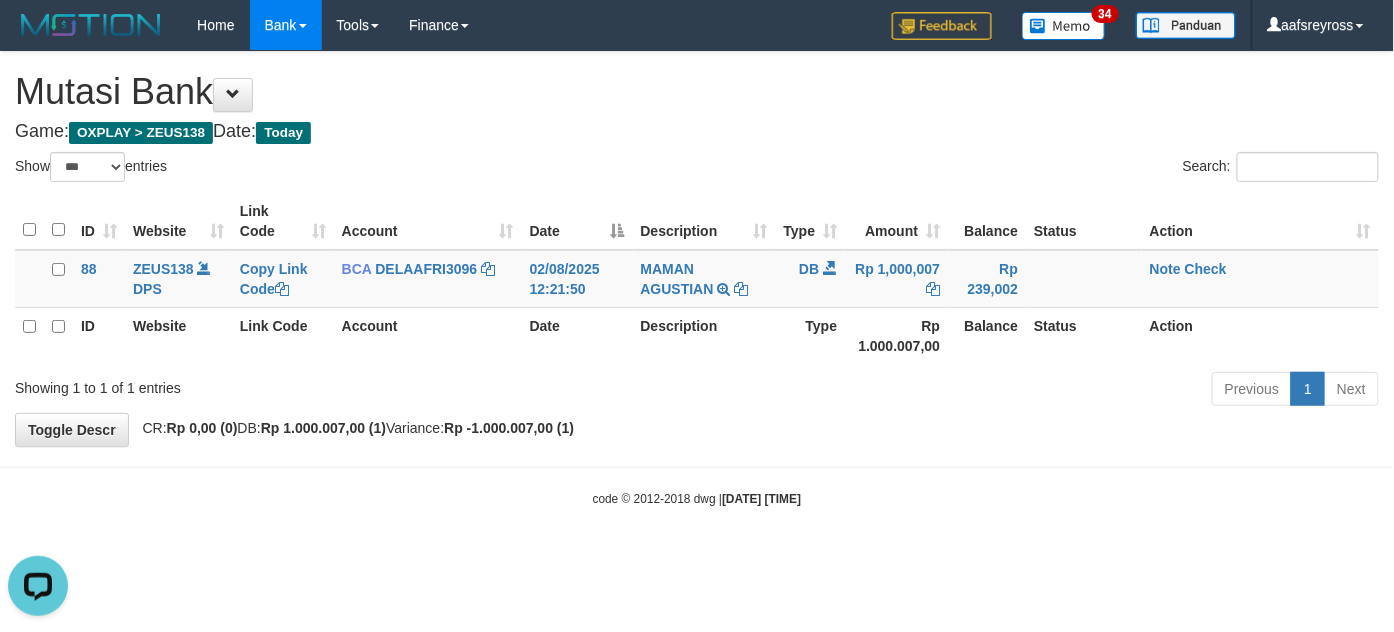 scroll, scrollTop: 0, scrollLeft: 0, axis: both 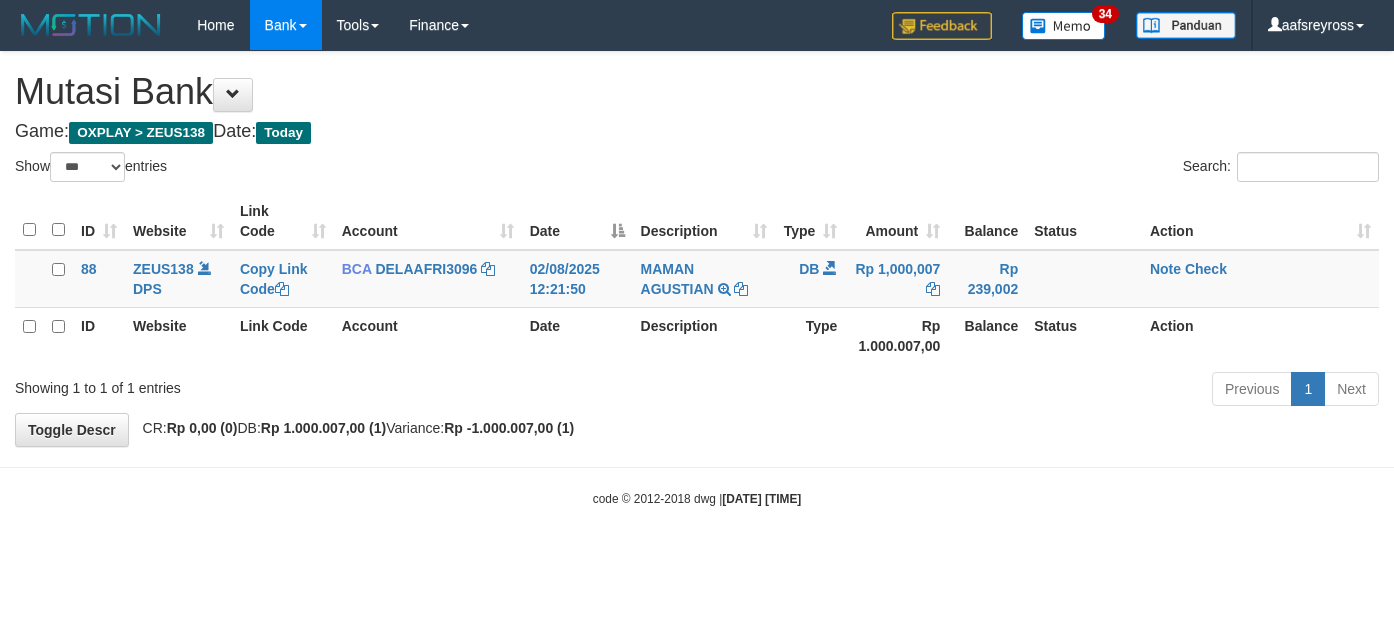 select on "***" 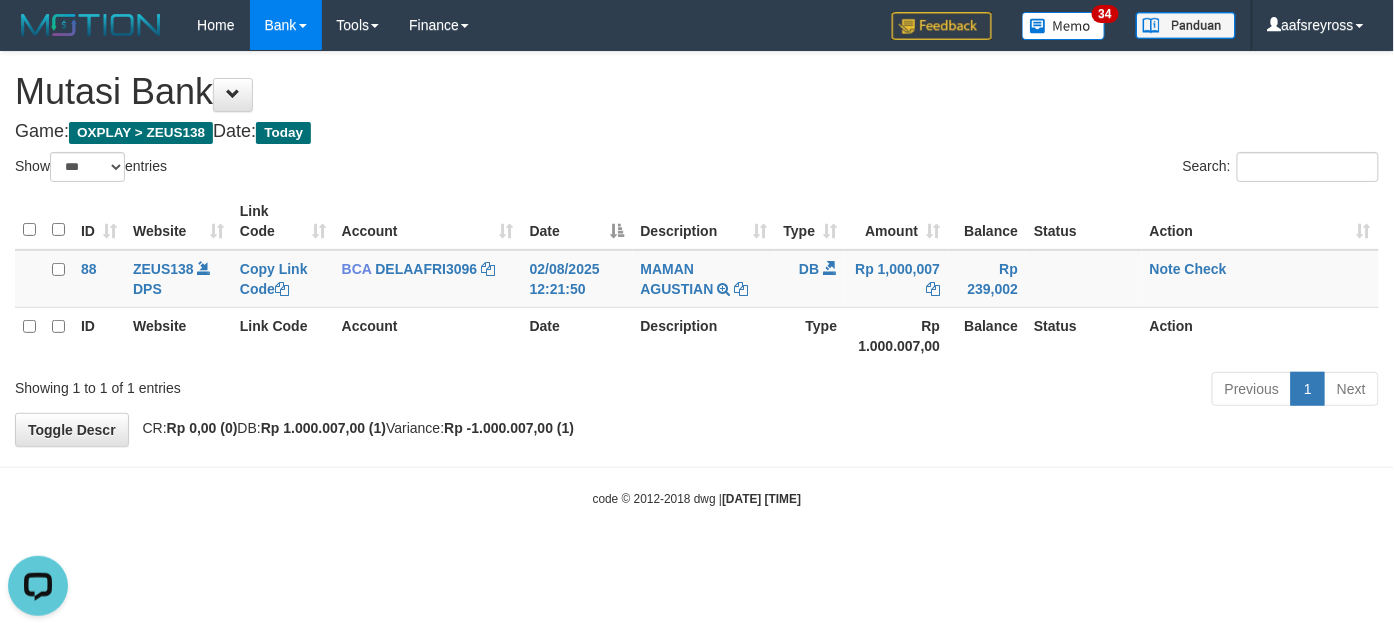 scroll, scrollTop: 0, scrollLeft: 0, axis: both 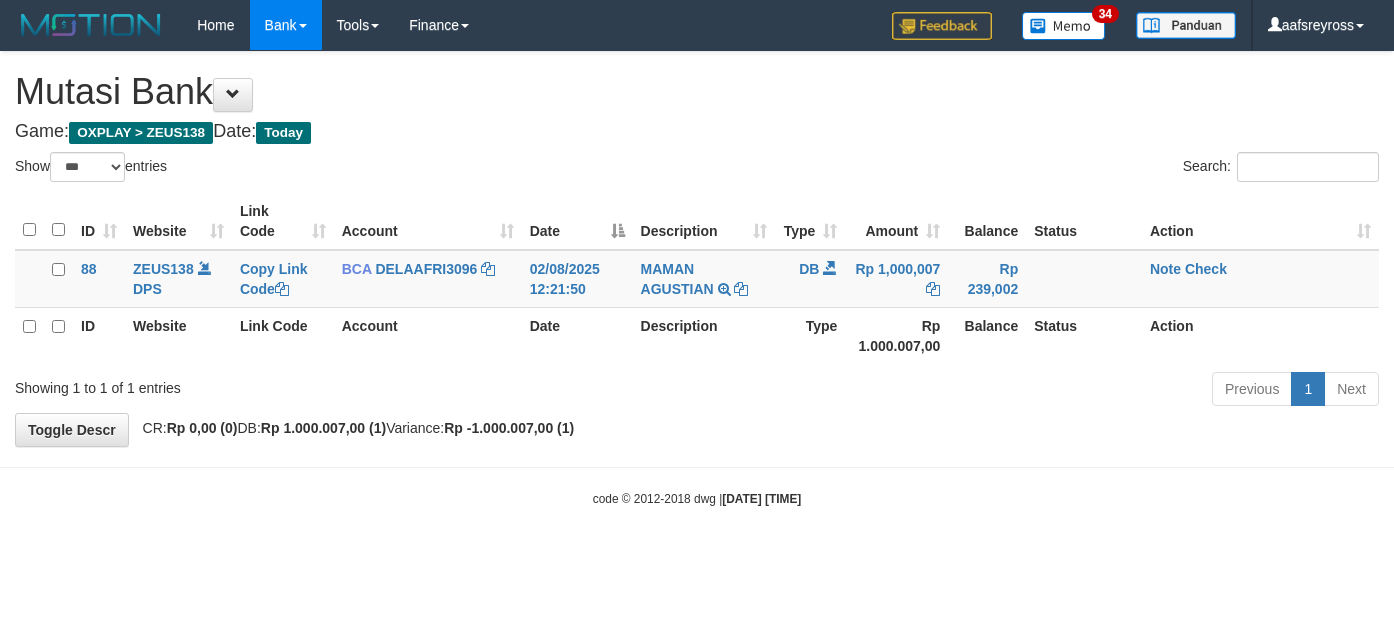 select on "***" 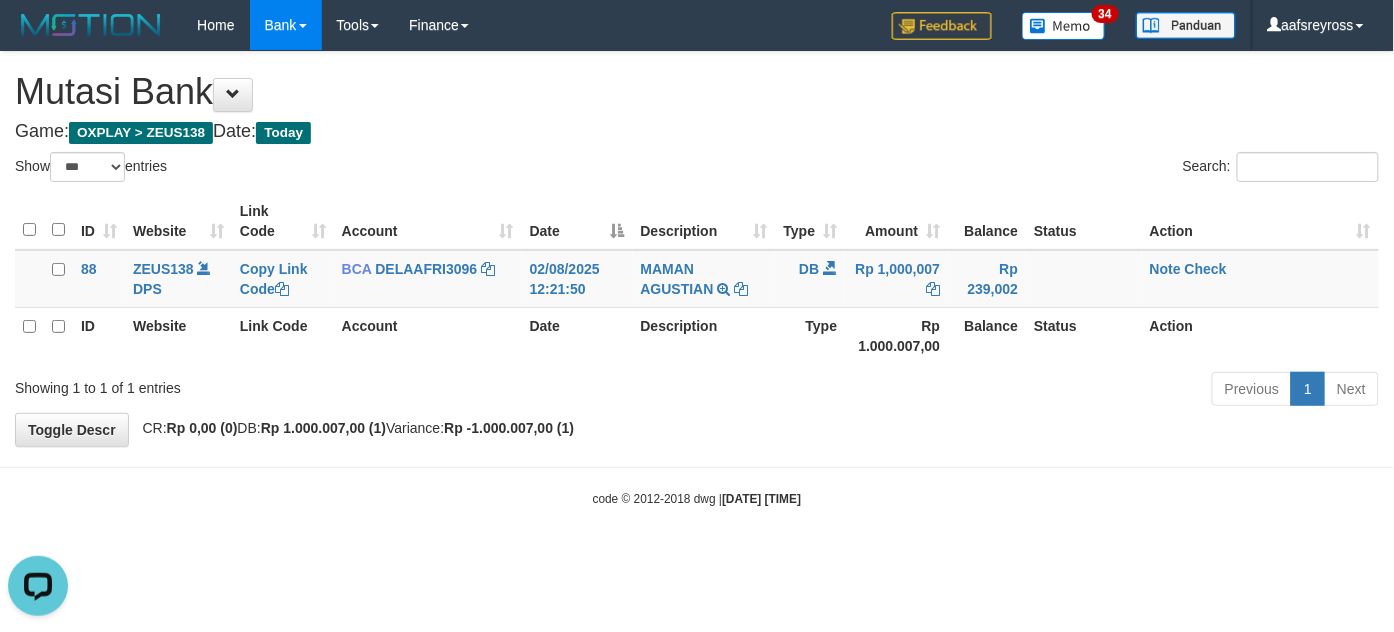 scroll, scrollTop: 0, scrollLeft: 0, axis: both 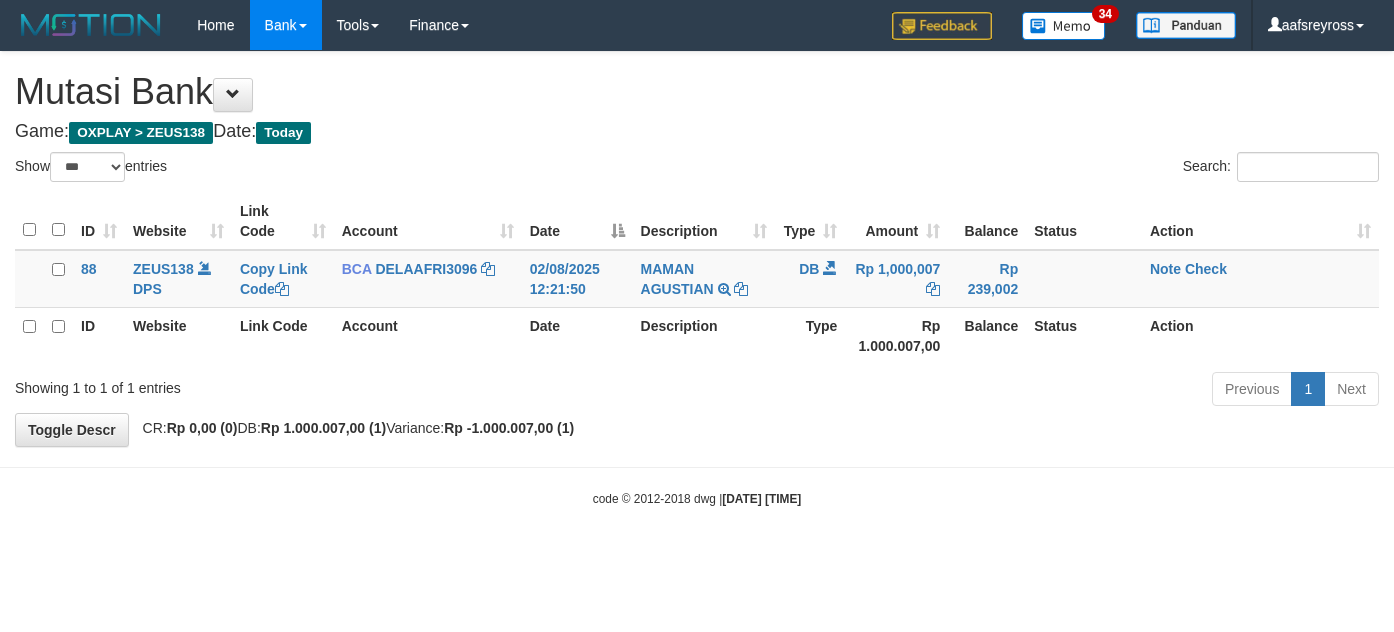 select on "***" 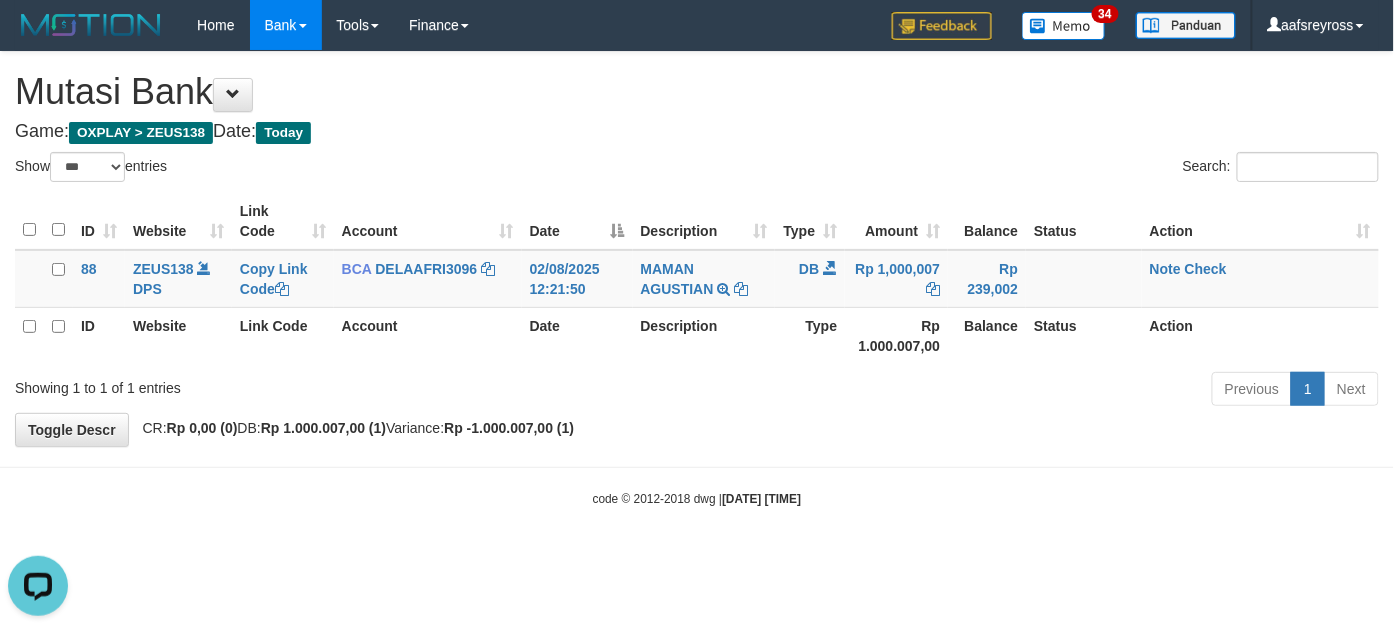 scroll, scrollTop: 0, scrollLeft: 0, axis: both 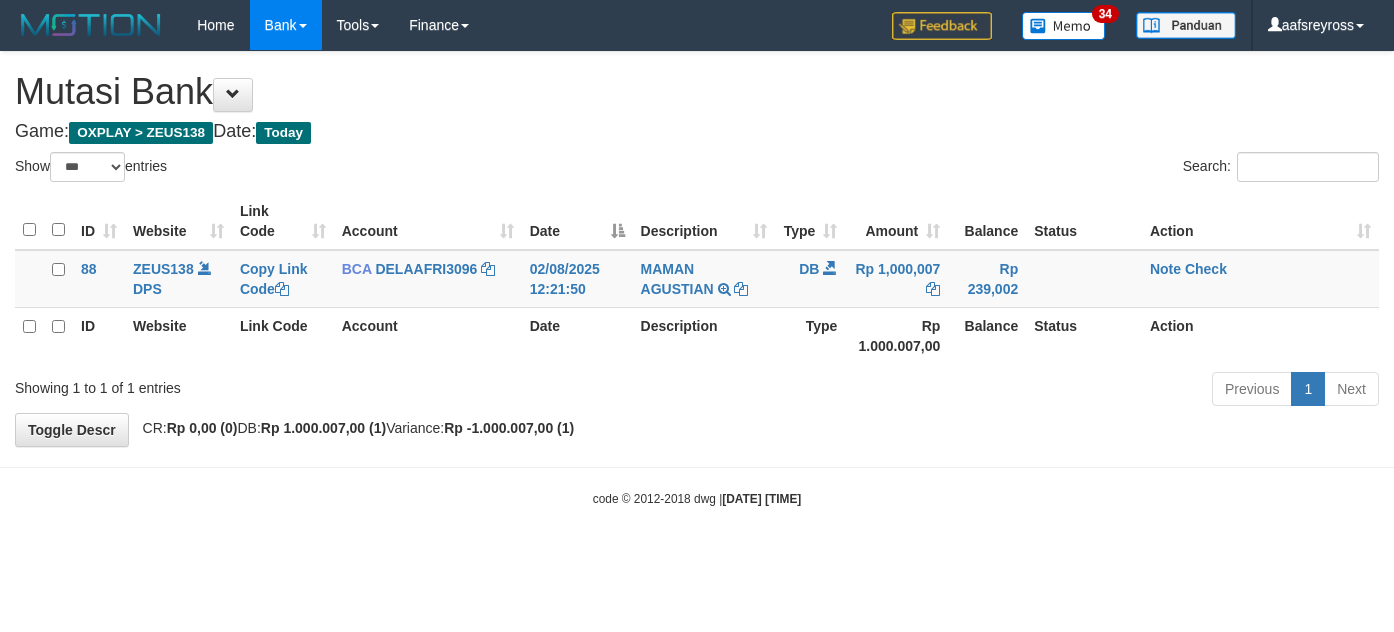 select on "***" 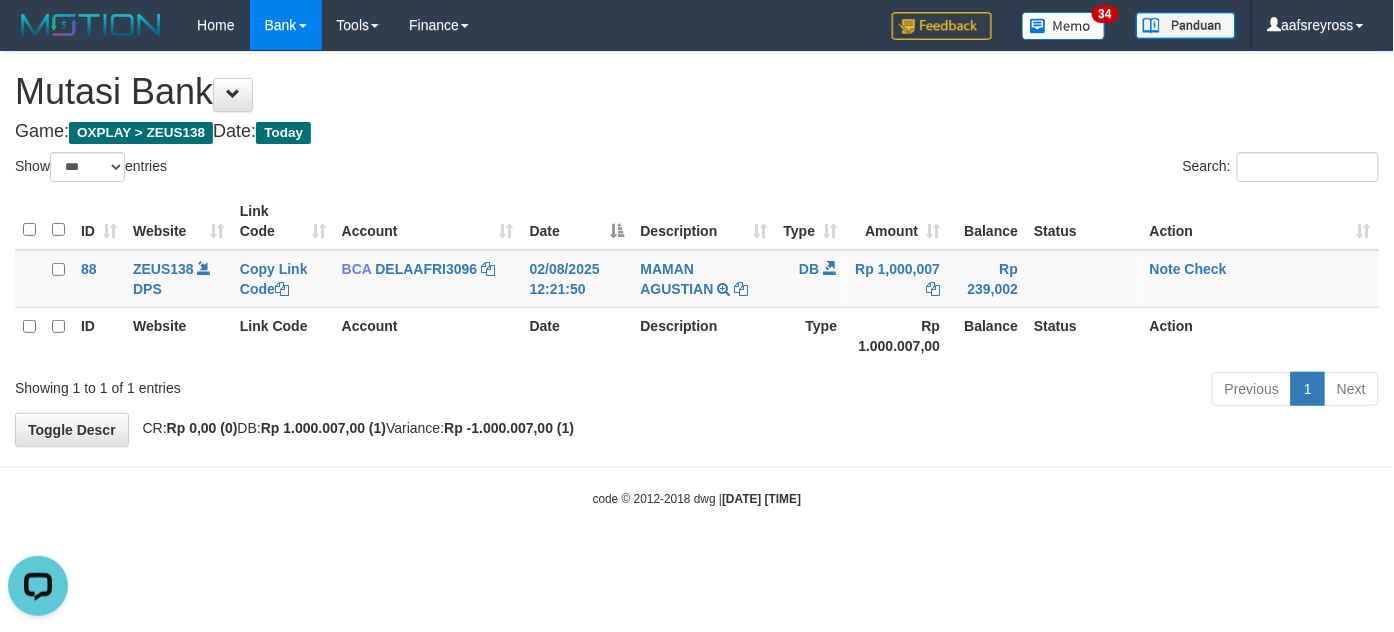 scroll, scrollTop: 0, scrollLeft: 0, axis: both 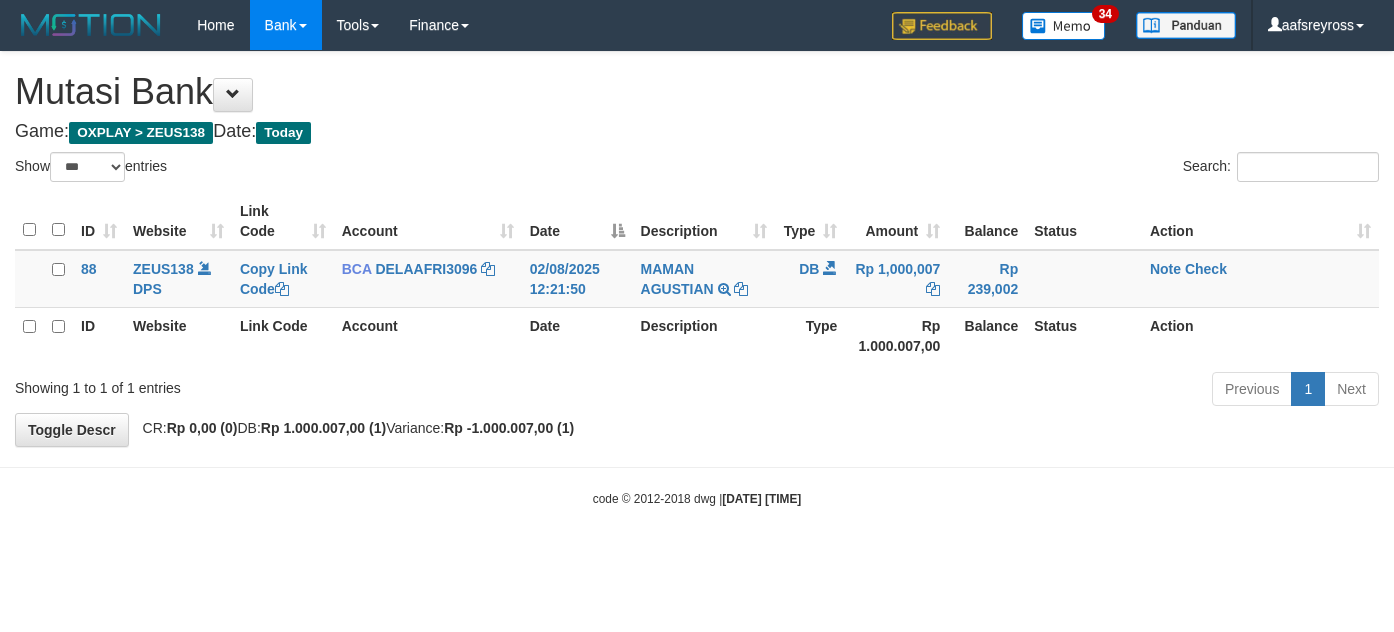 select on "***" 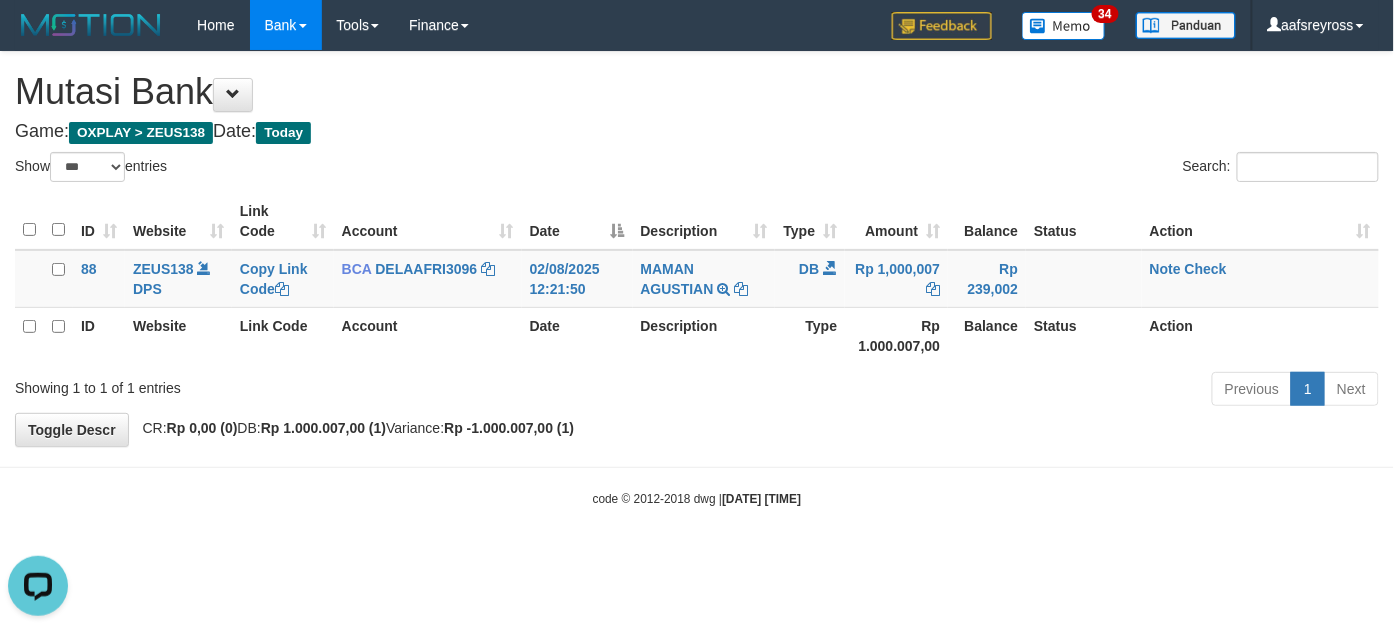 scroll, scrollTop: 0, scrollLeft: 0, axis: both 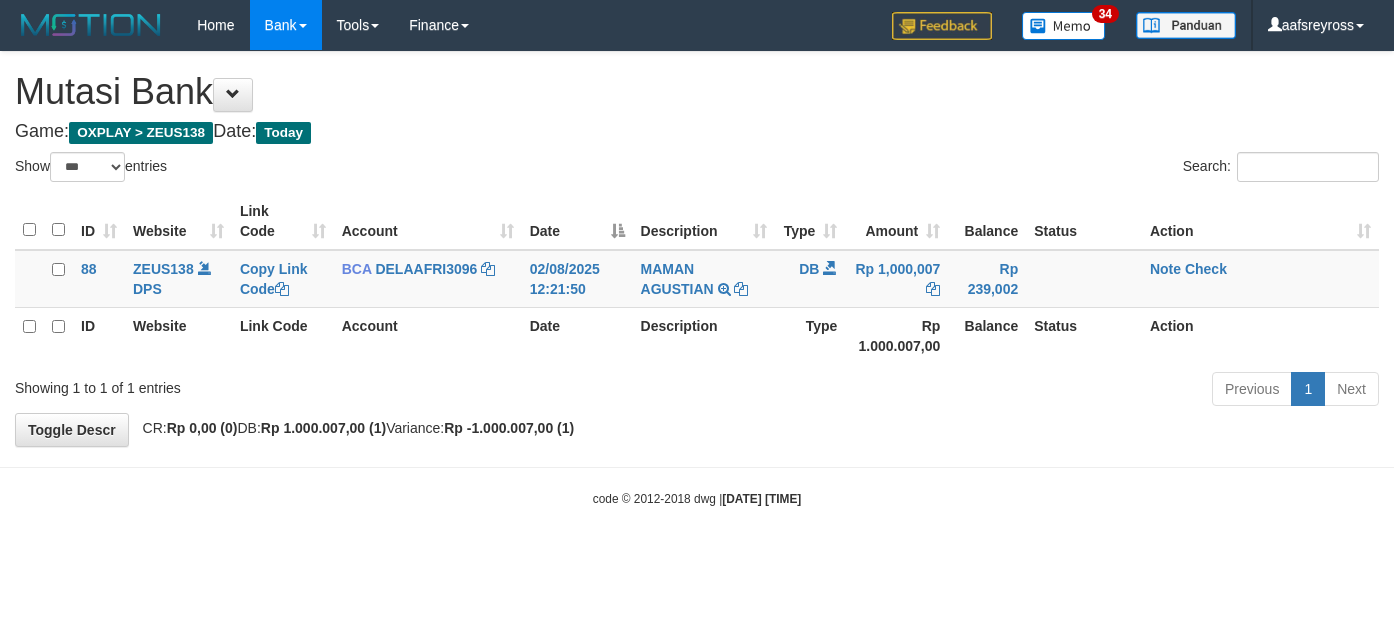 select on "***" 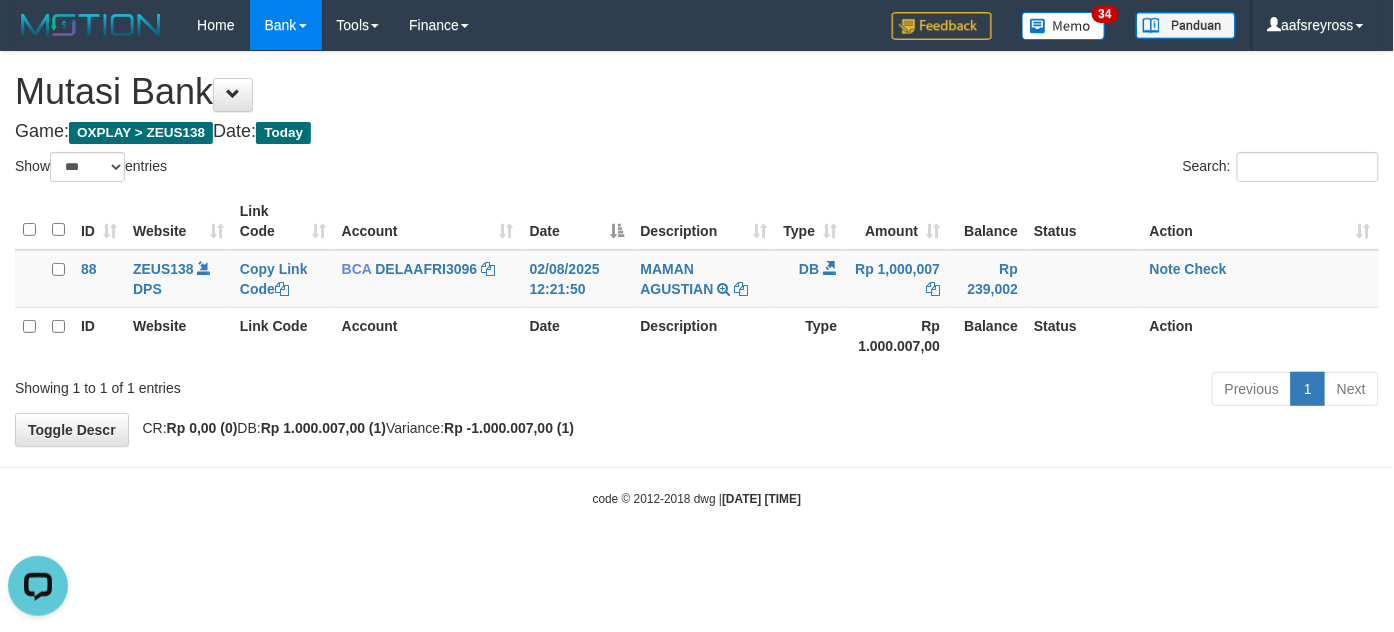 scroll, scrollTop: 0, scrollLeft: 0, axis: both 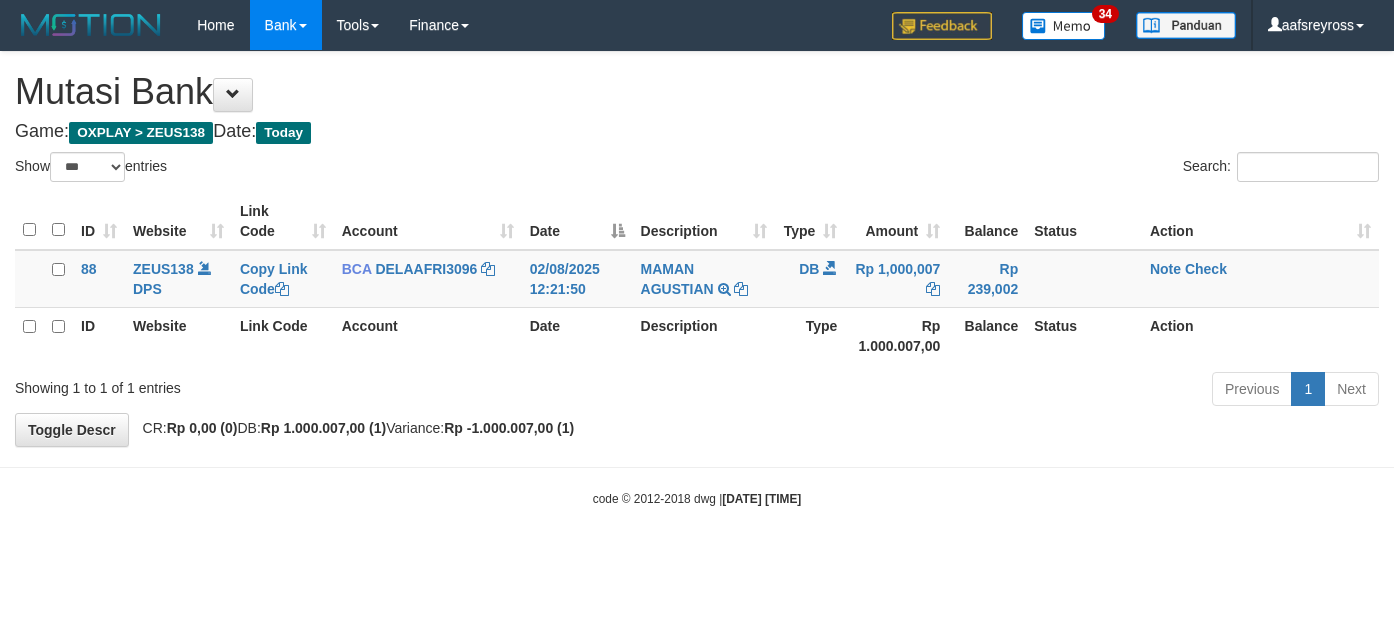 select on "***" 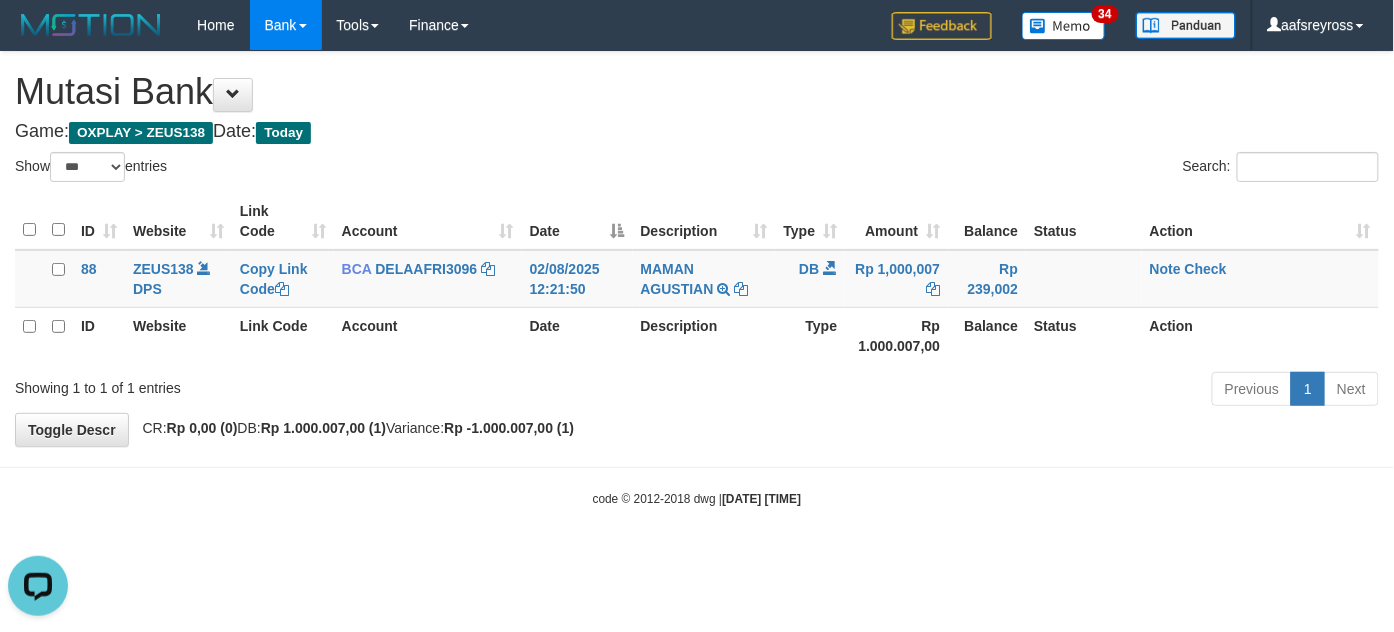 scroll, scrollTop: 0, scrollLeft: 0, axis: both 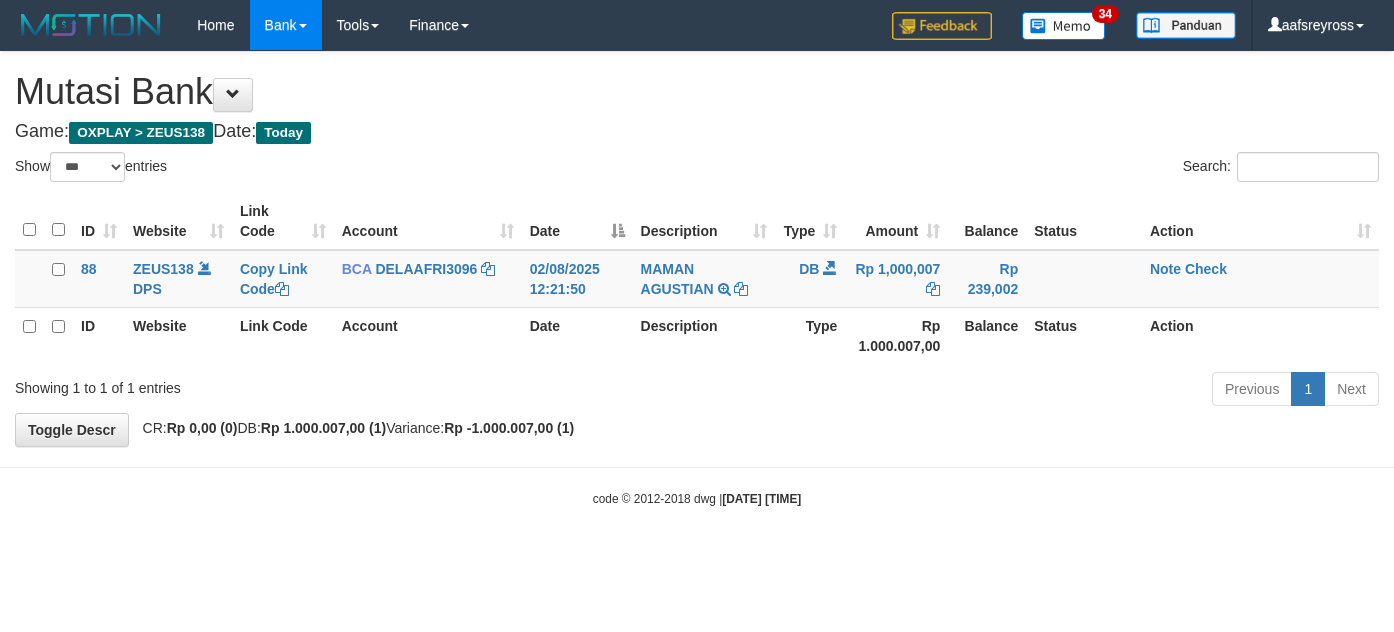 select on "***" 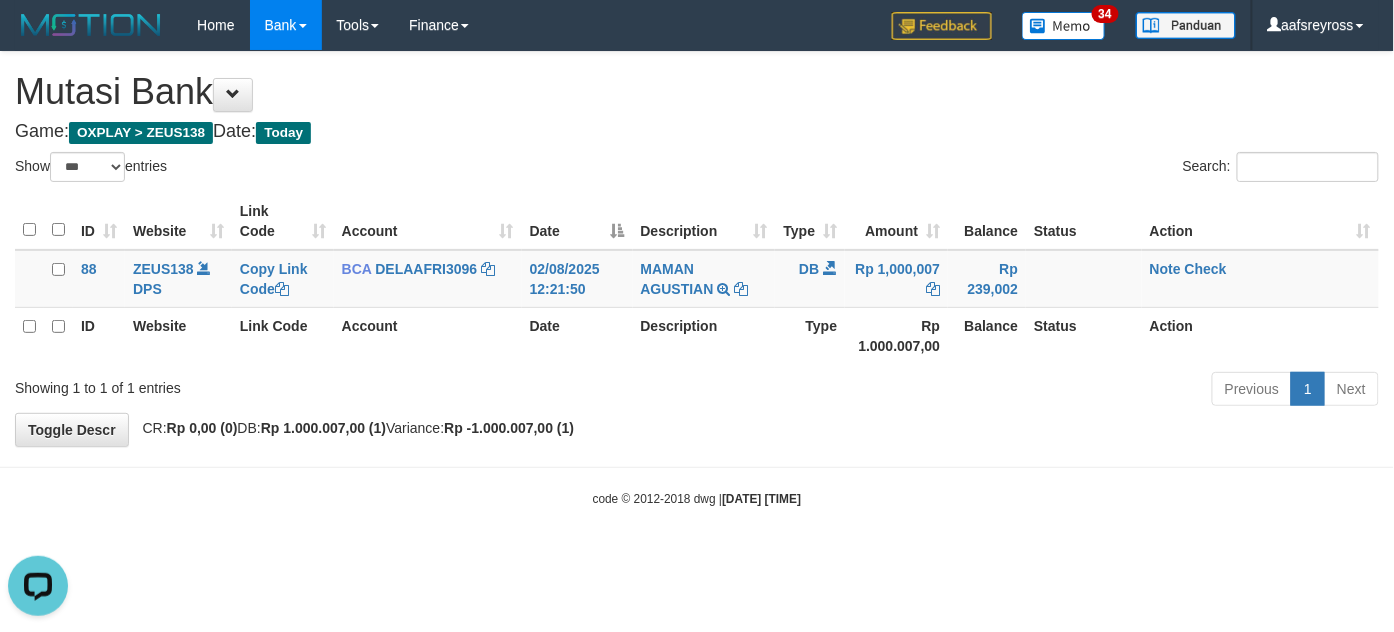 scroll, scrollTop: 0, scrollLeft: 0, axis: both 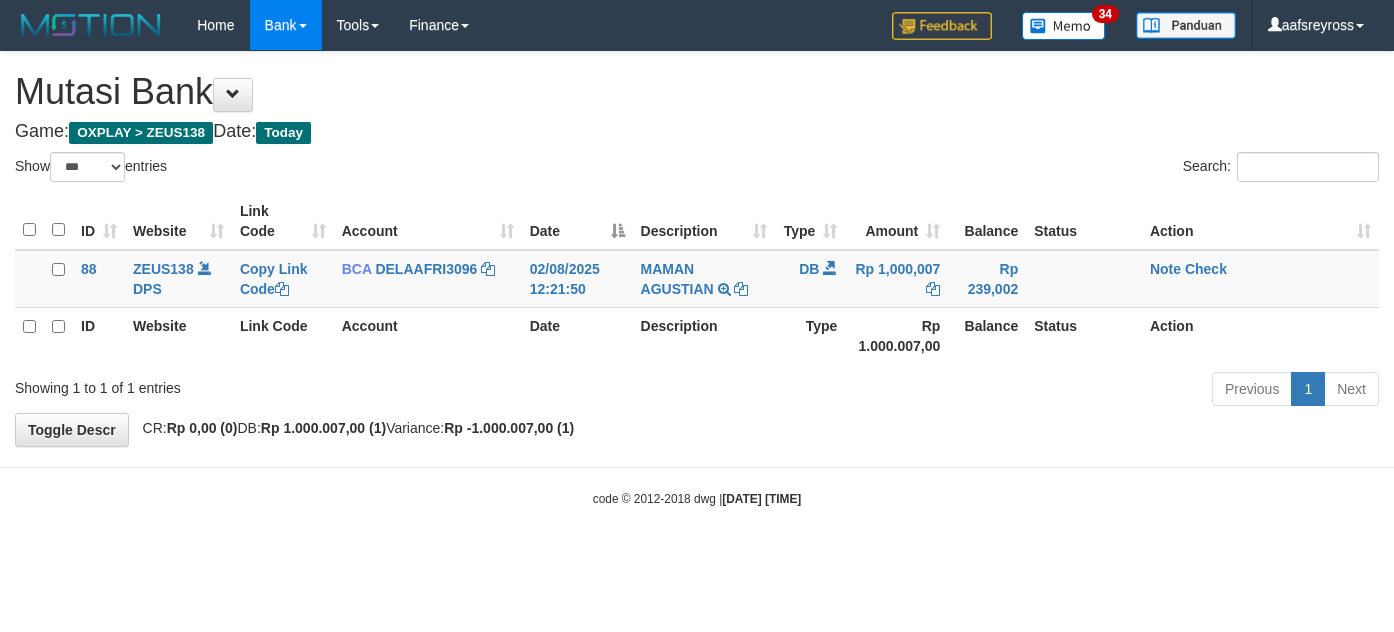 select on "***" 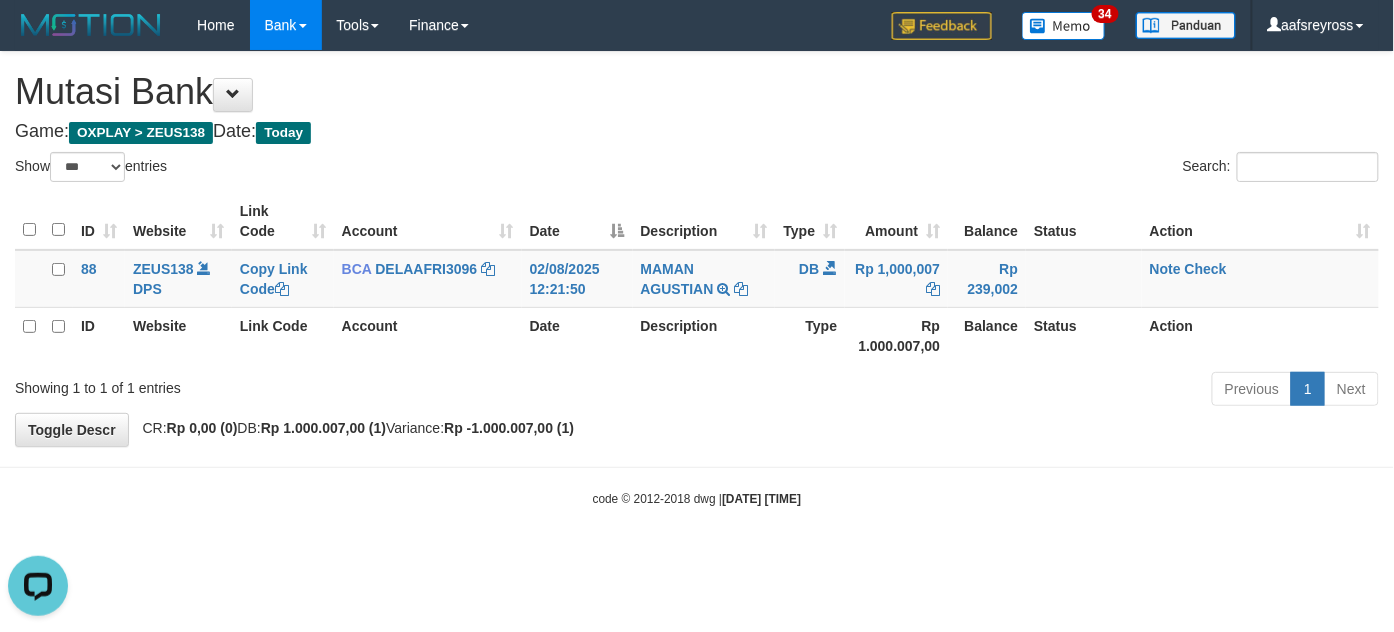 scroll, scrollTop: 0, scrollLeft: 0, axis: both 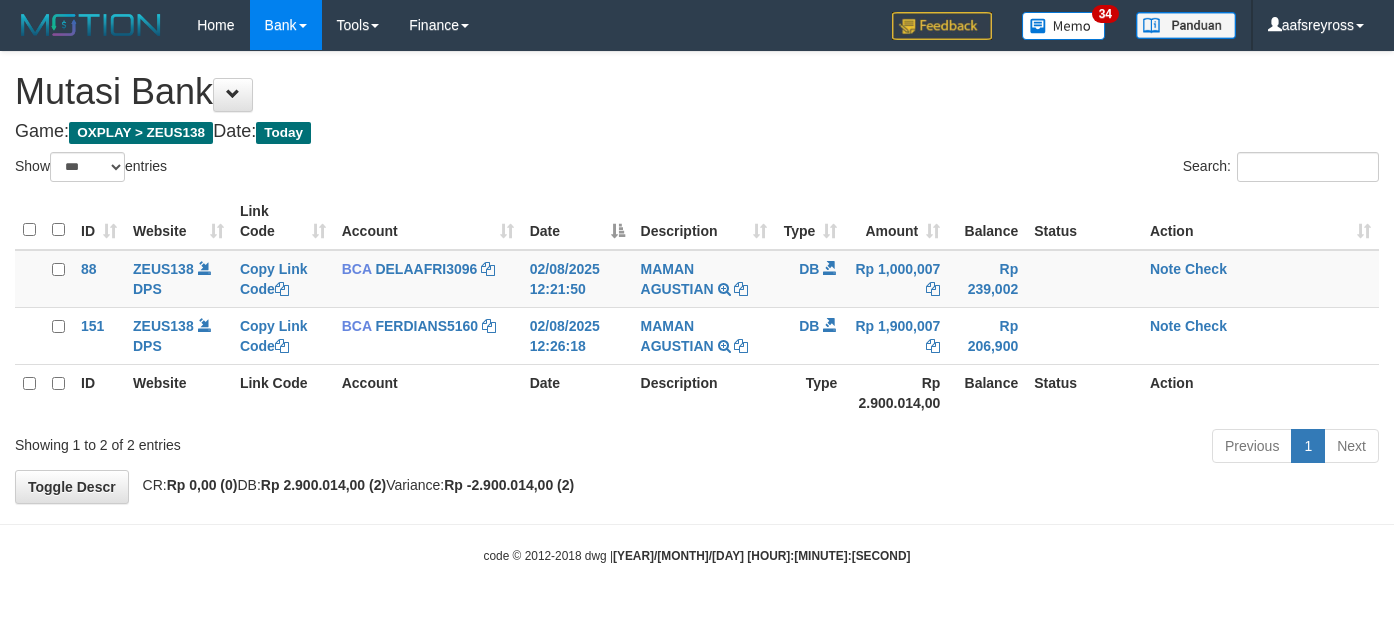 select on "***" 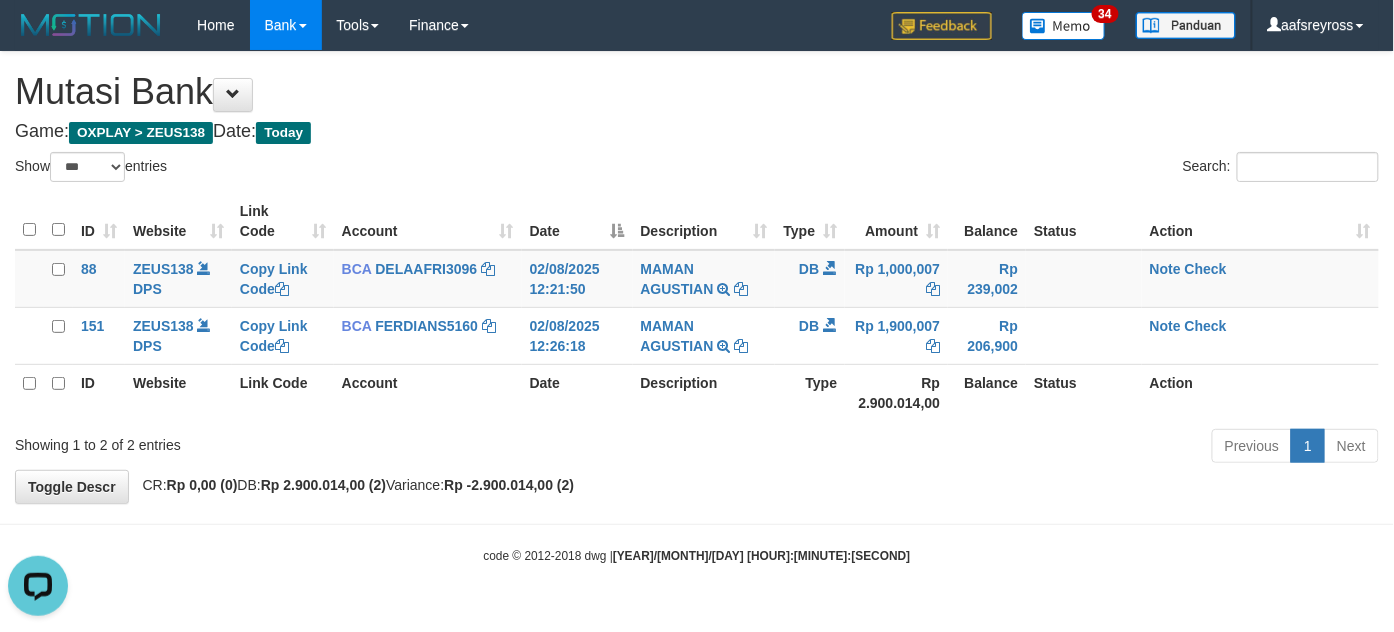scroll, scrollTop: 0, scrollLeft: 0, axis: both 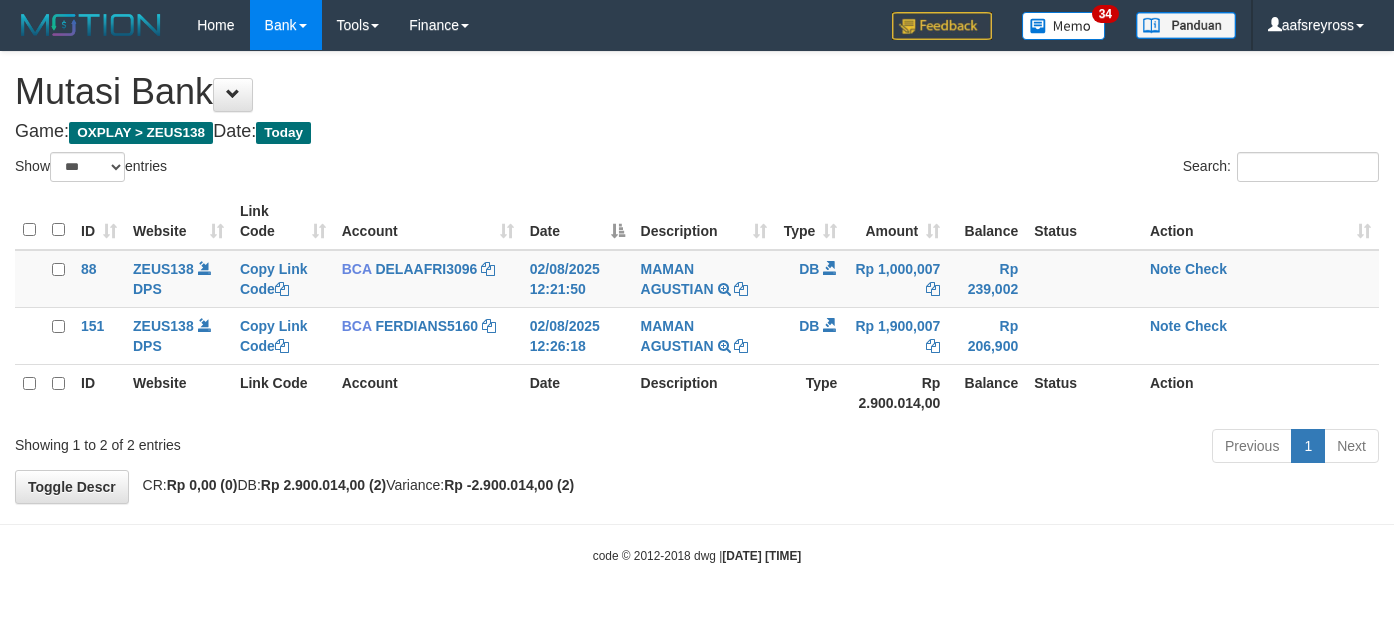 select on "***" 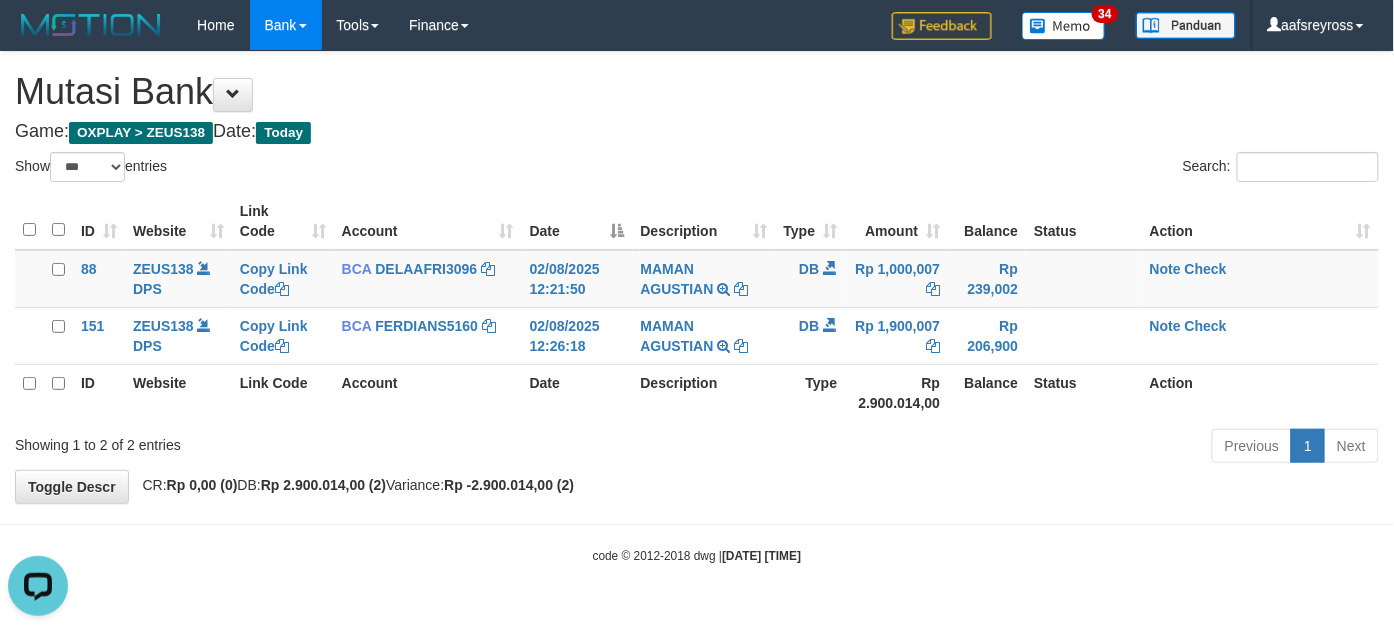 scroll, scrollTop: 0, scrollLeft: 0, axis: both 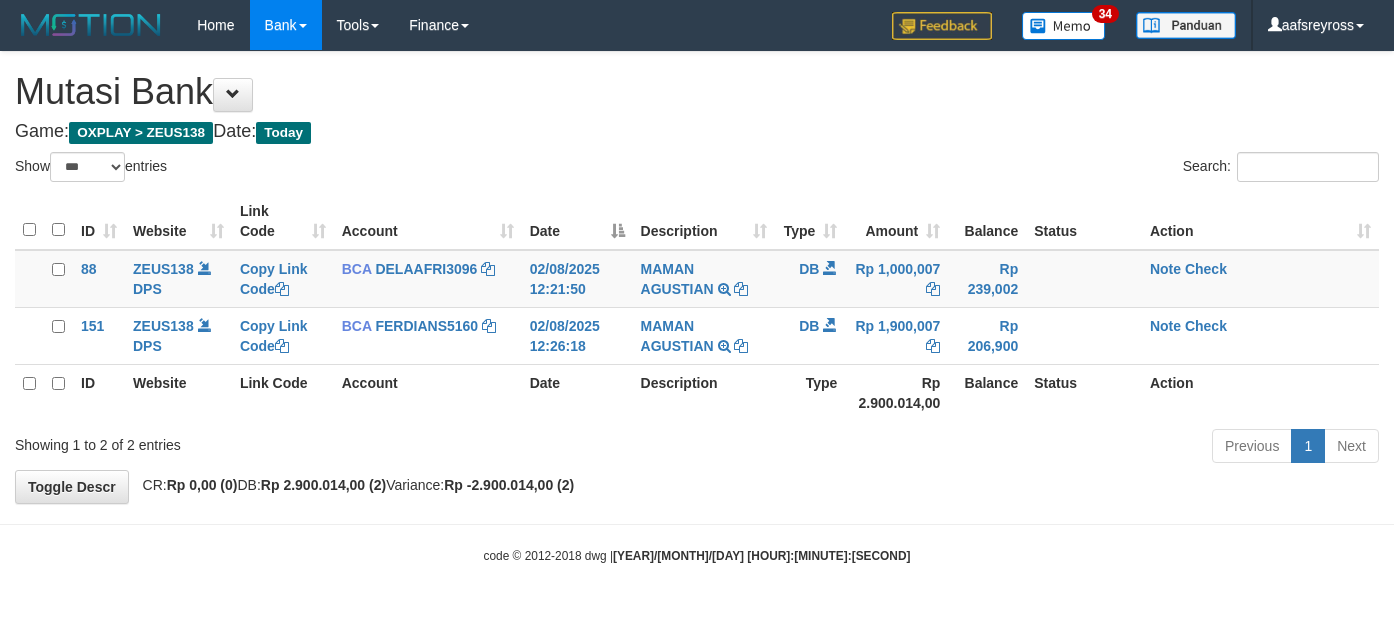 select on "***" 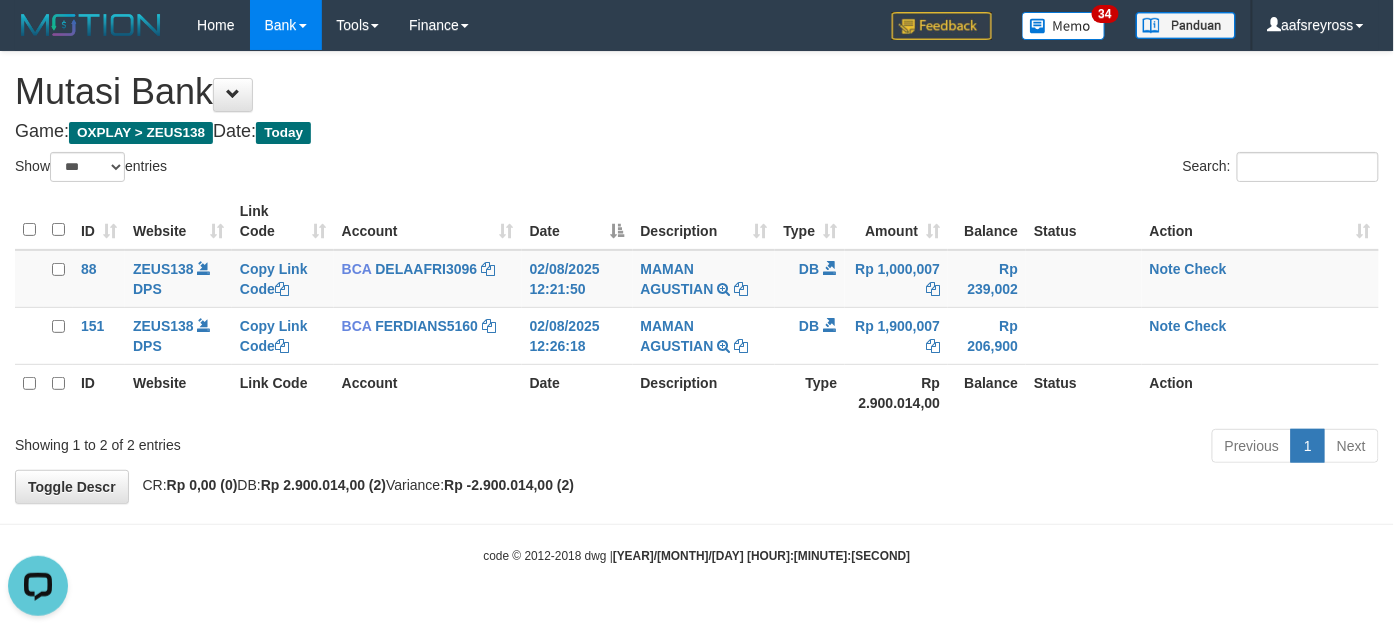 scroll, scrollTop: 0, scrollLeft: 0, axis: both 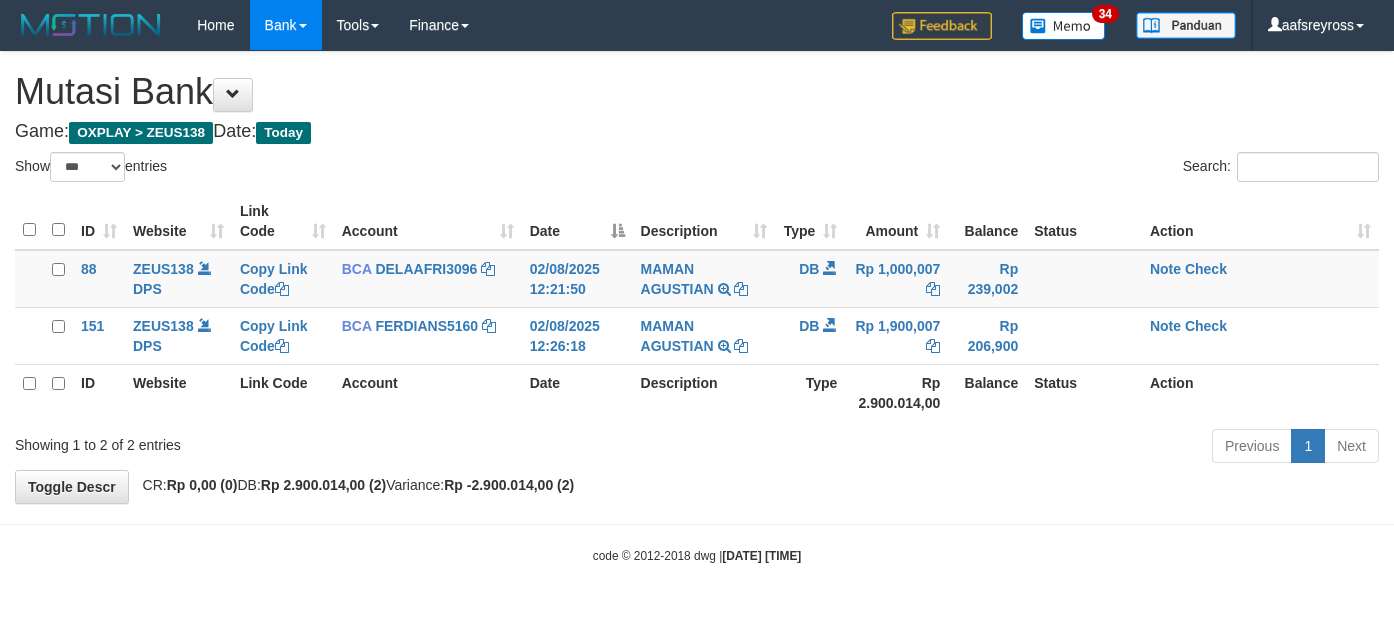 select on "***" 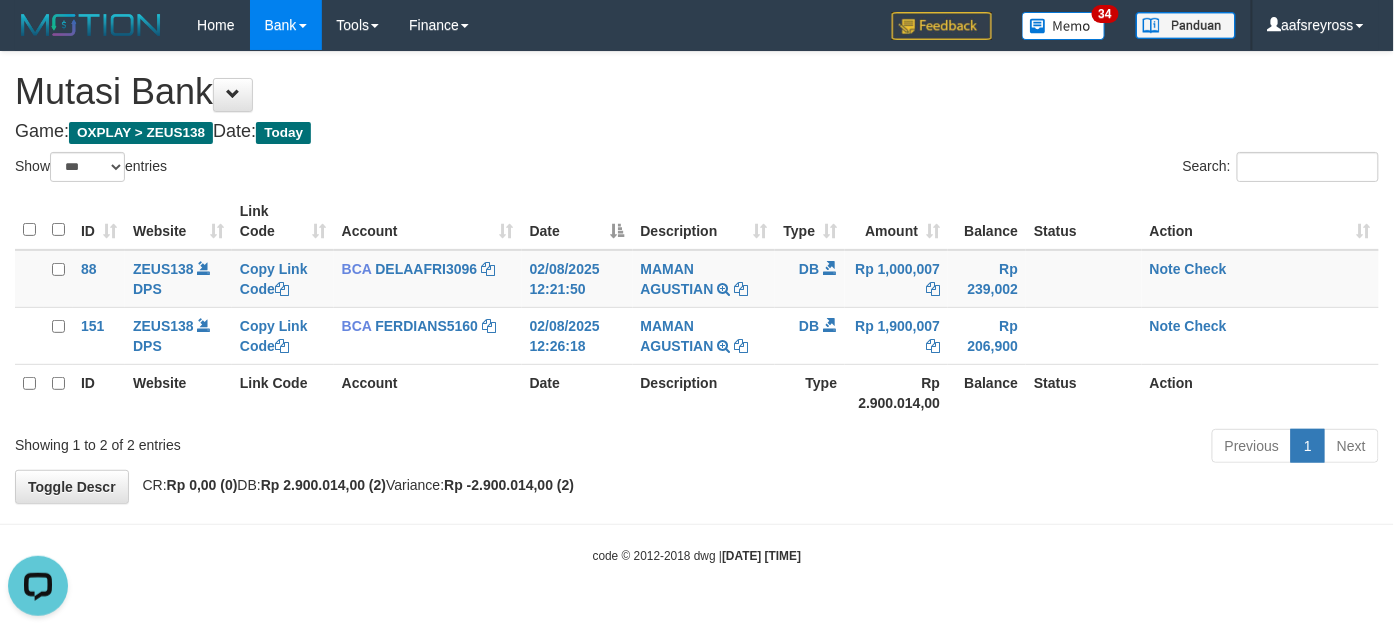 scroll, scrollTop: 0, scrollLeft: 0, axis: both 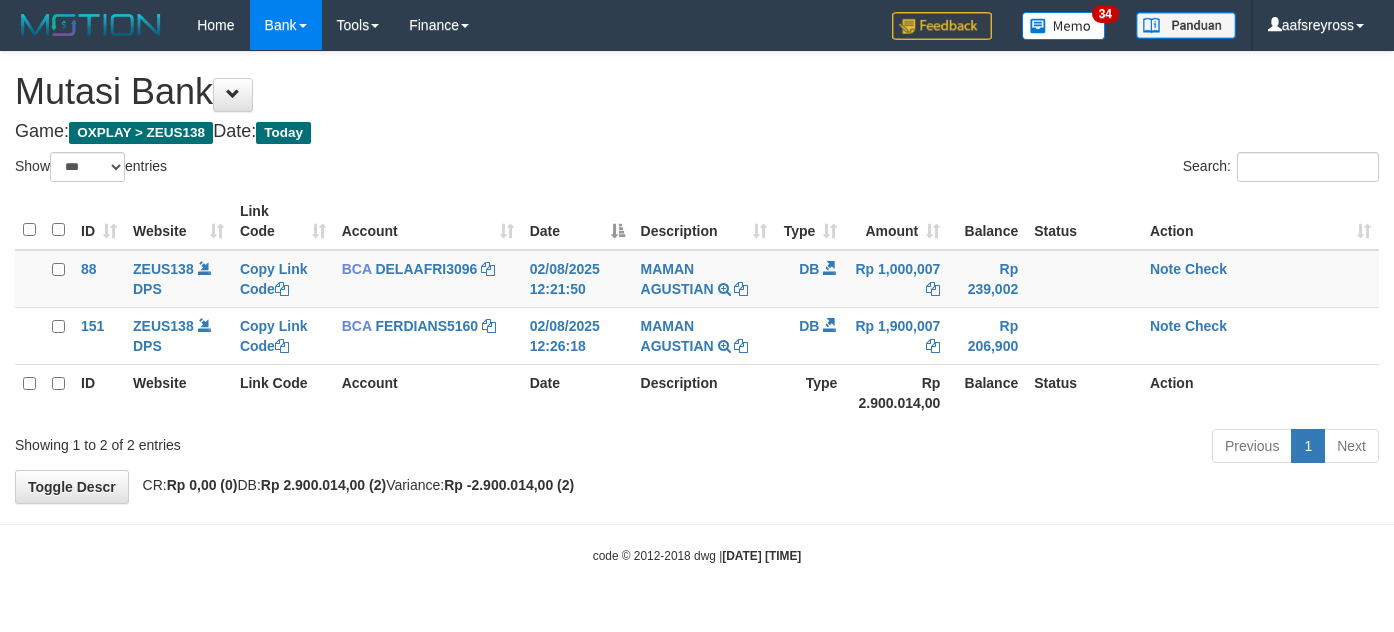 select on "***" 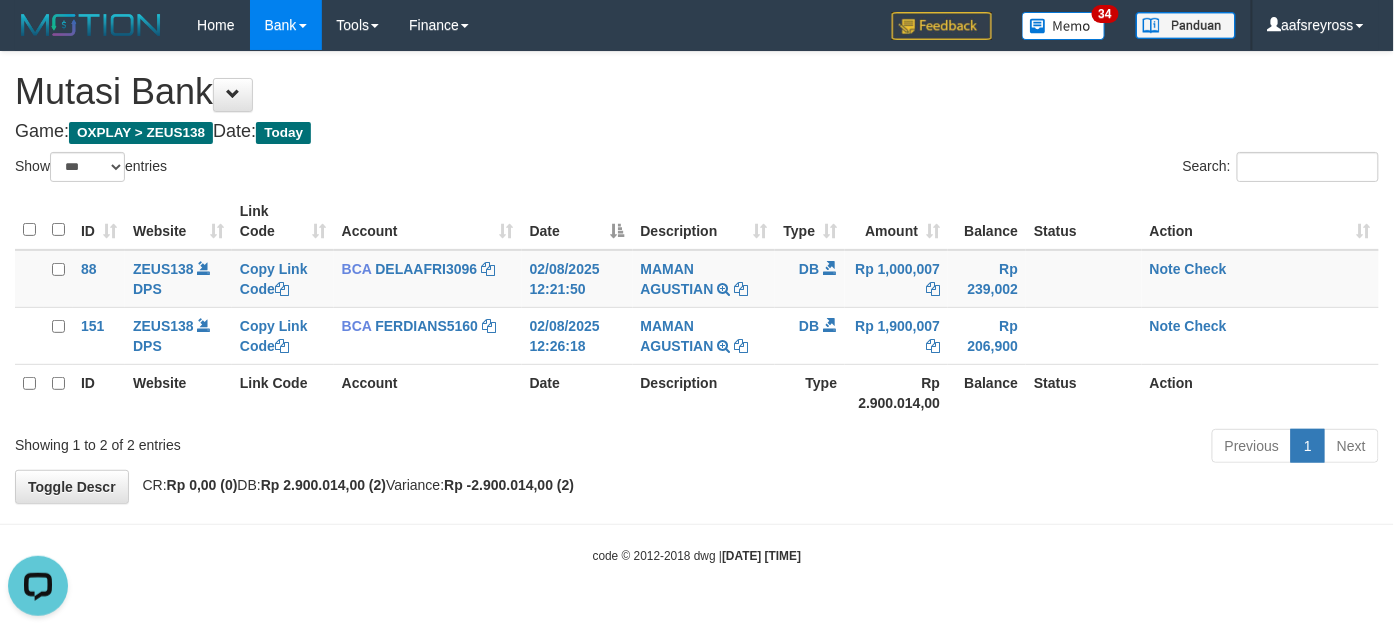 scroll, scrollTop: 0, scrollLeft: 0, axis: both 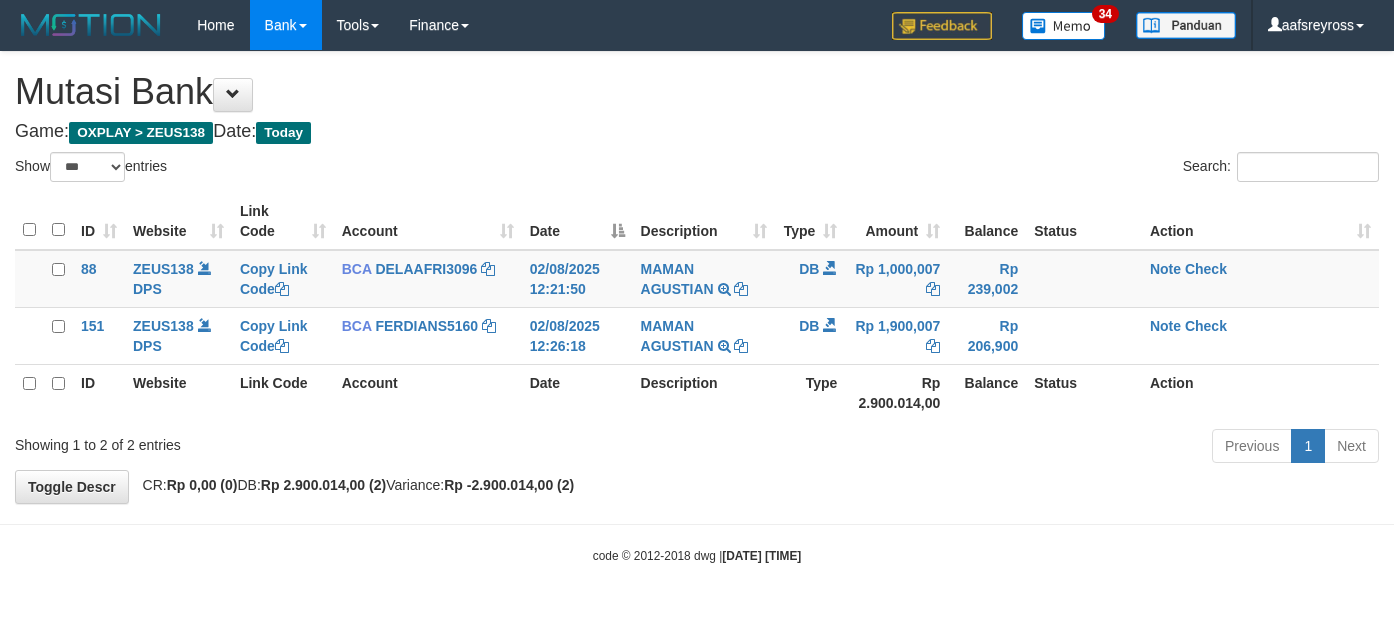 select on "***" 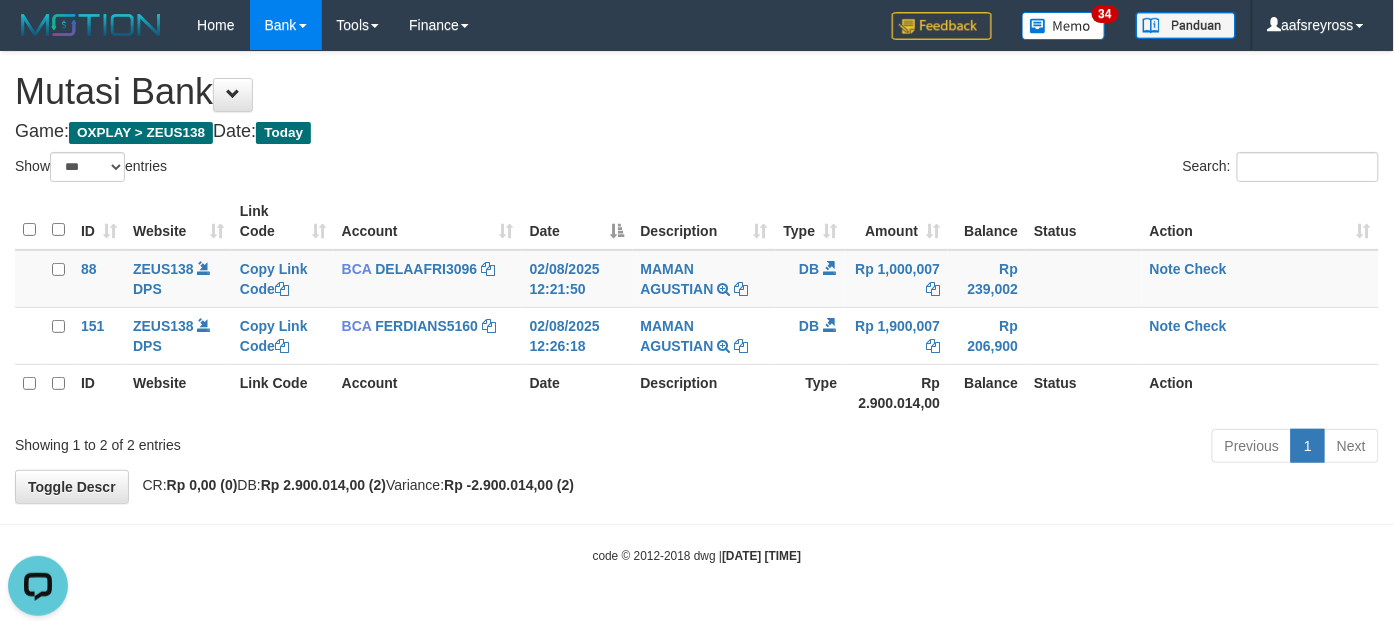 scroll, scrollTop: 0, scrollLeft: 0, axis: both 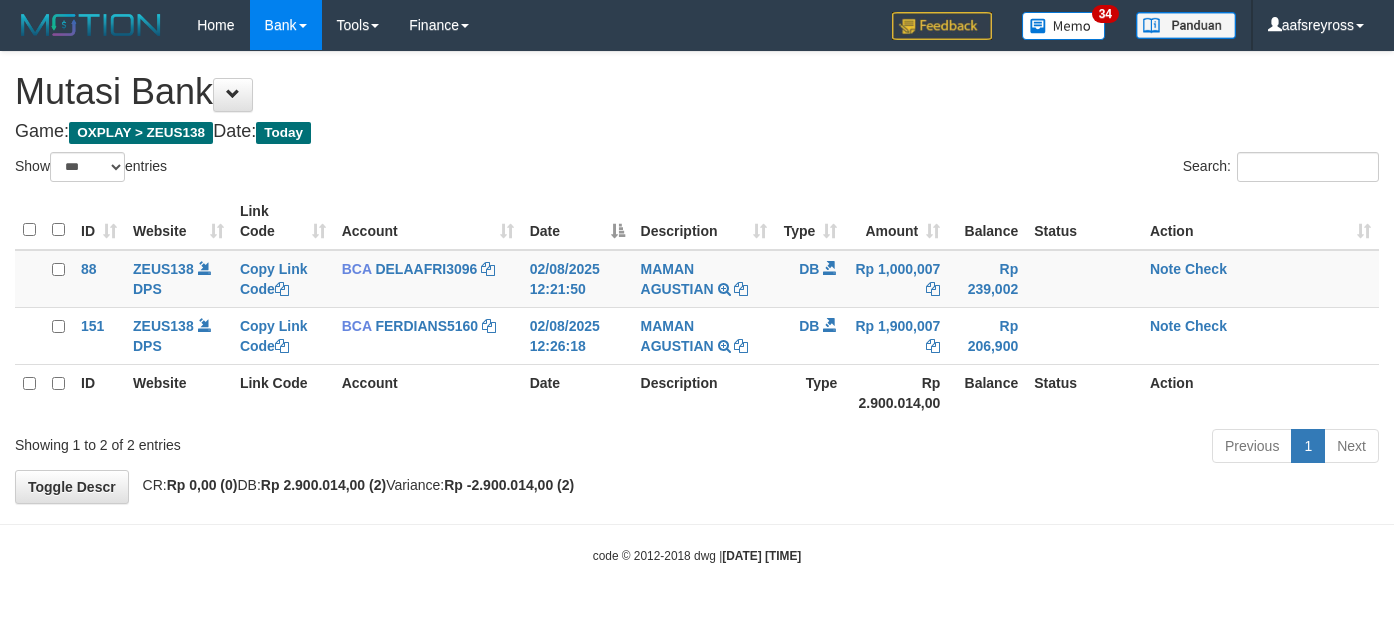 select on "***" 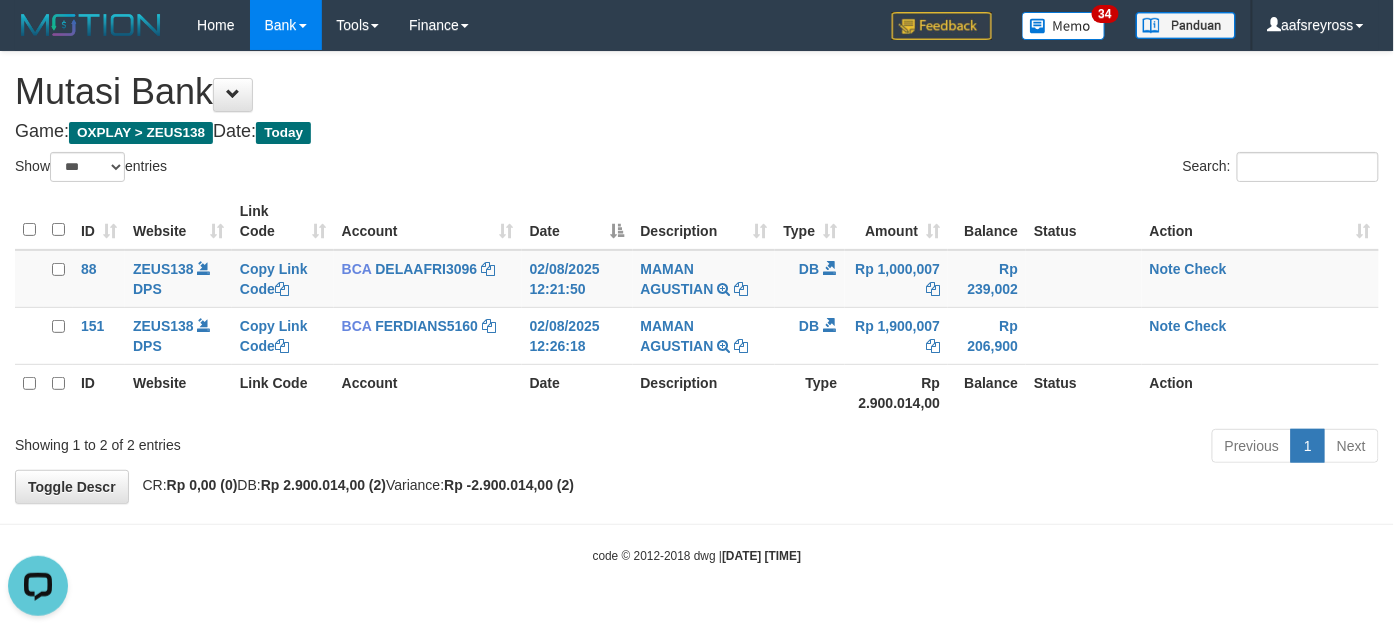 scroll, scrollTop: 0, scrollLeft: 0, axis: both 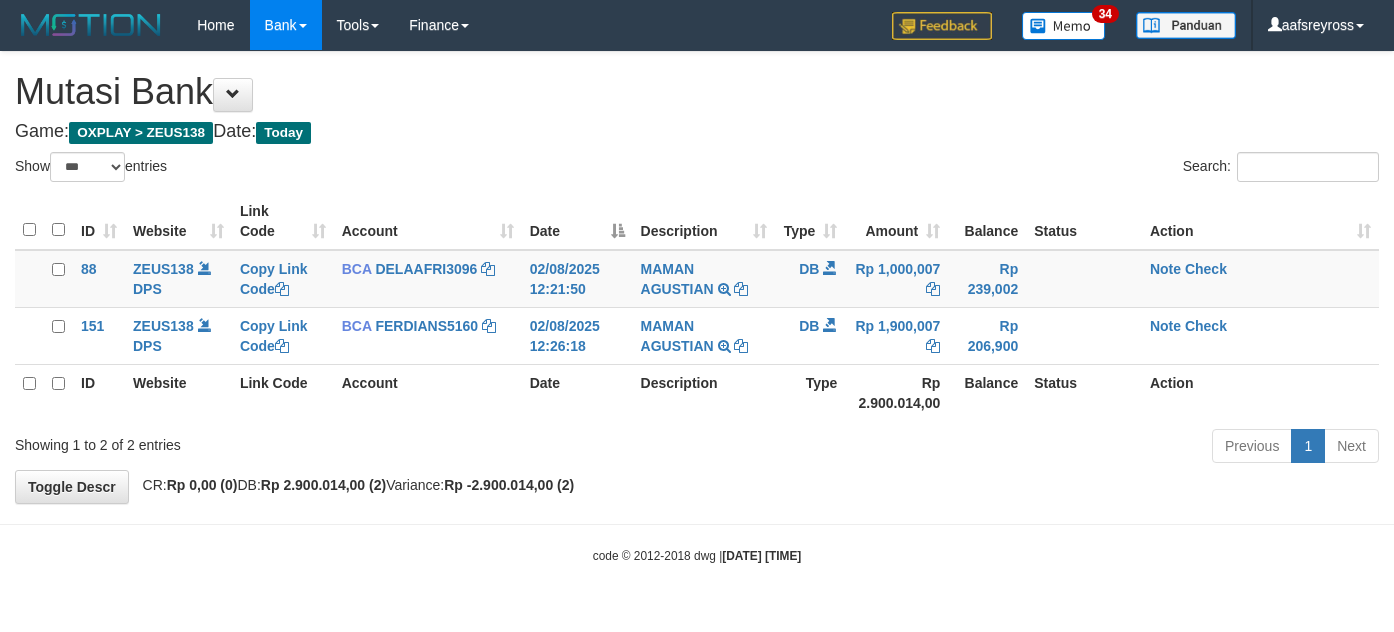 select on "***" 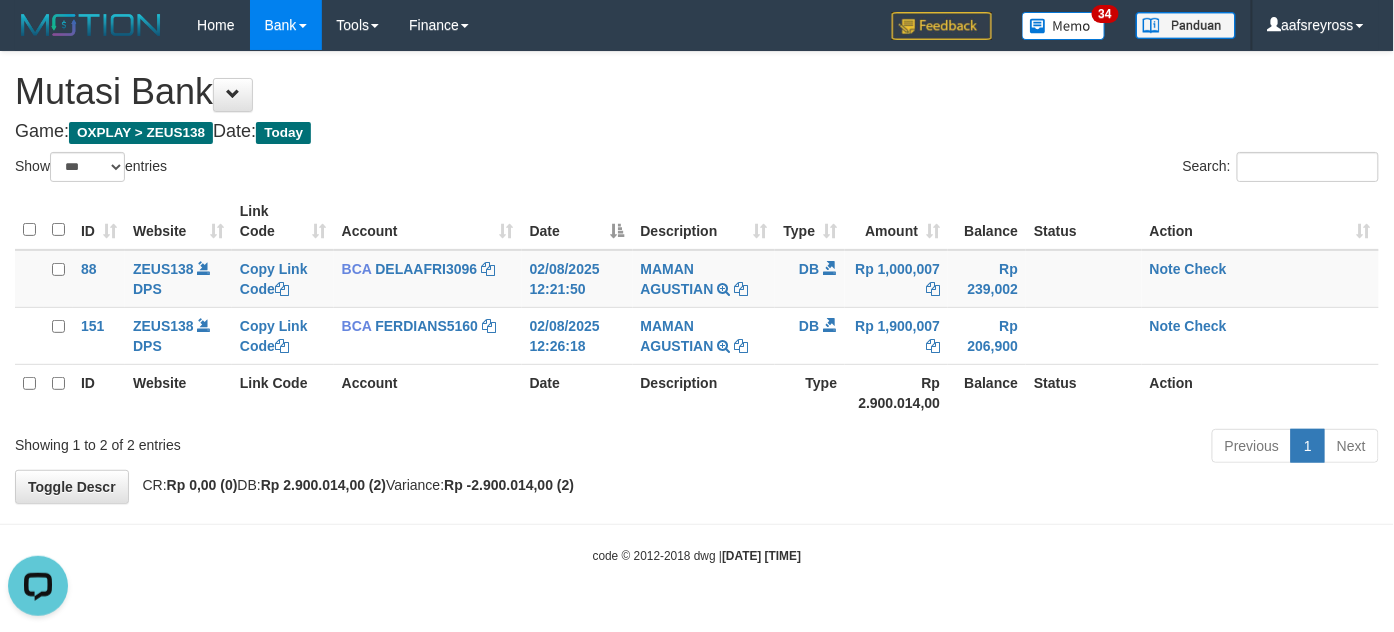 scroll, scrollTop: 0, scrollLeft: 0, axis: both 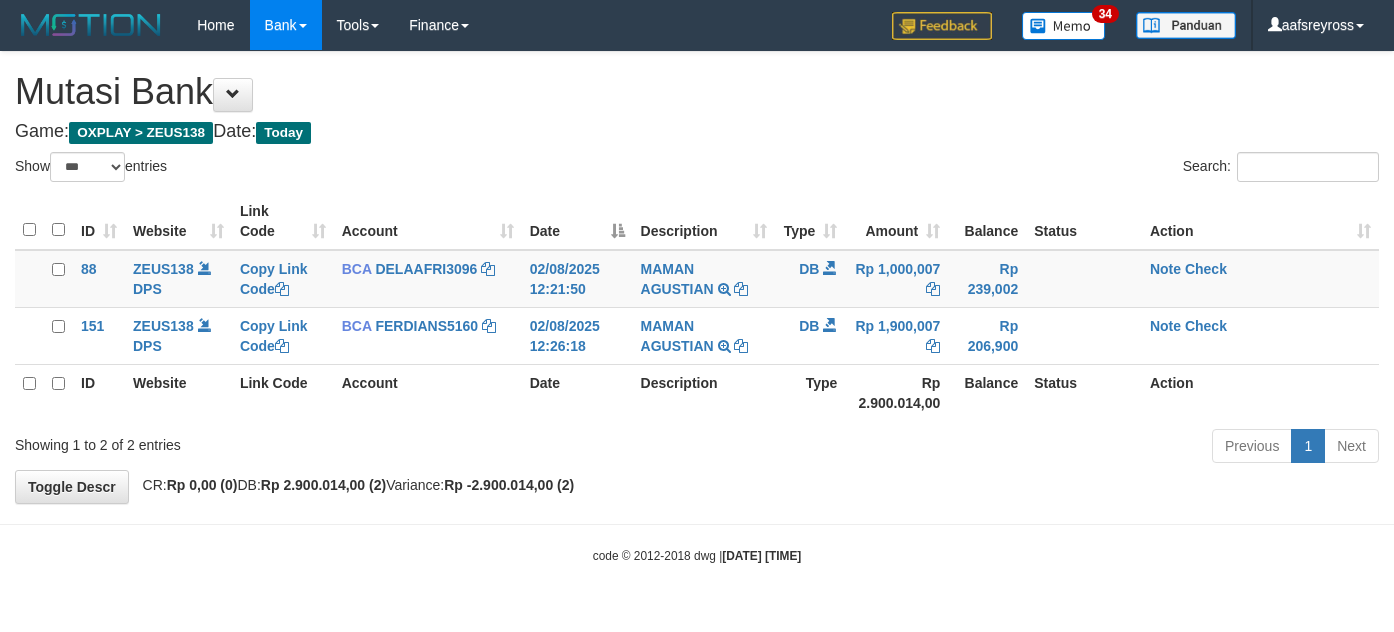 select on "***" 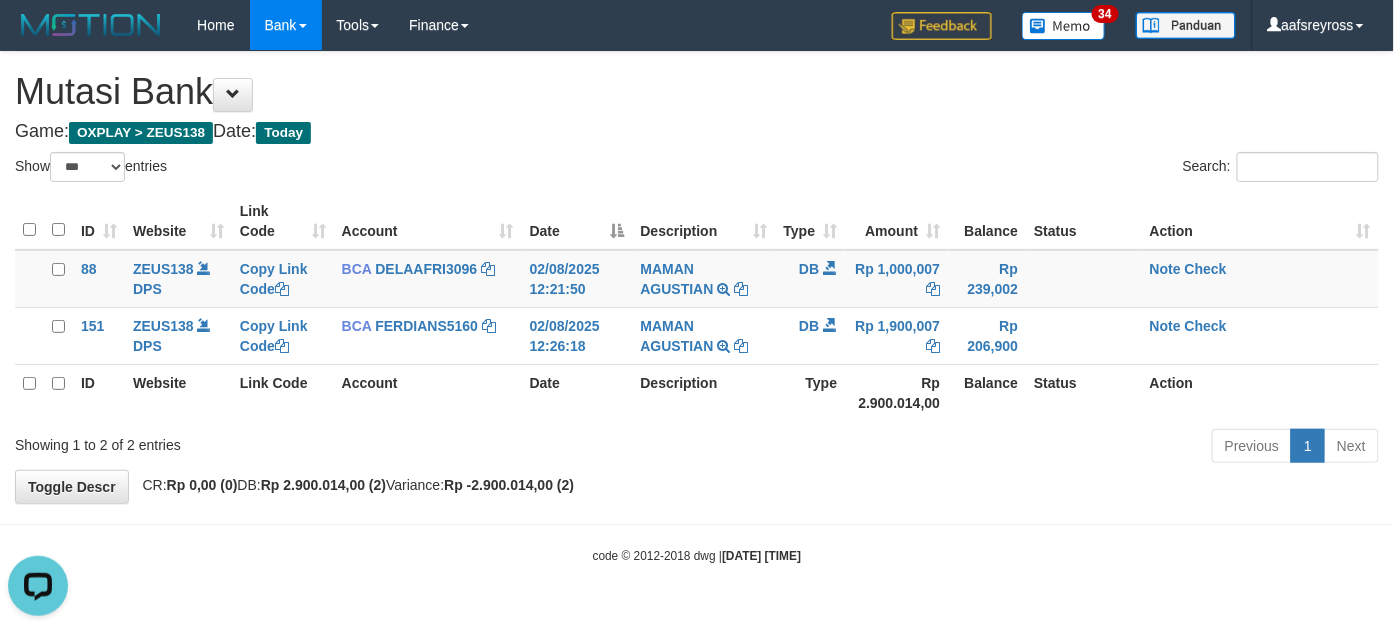 scroll, scrollTop: 0, scrollLeft: 0, axis: both 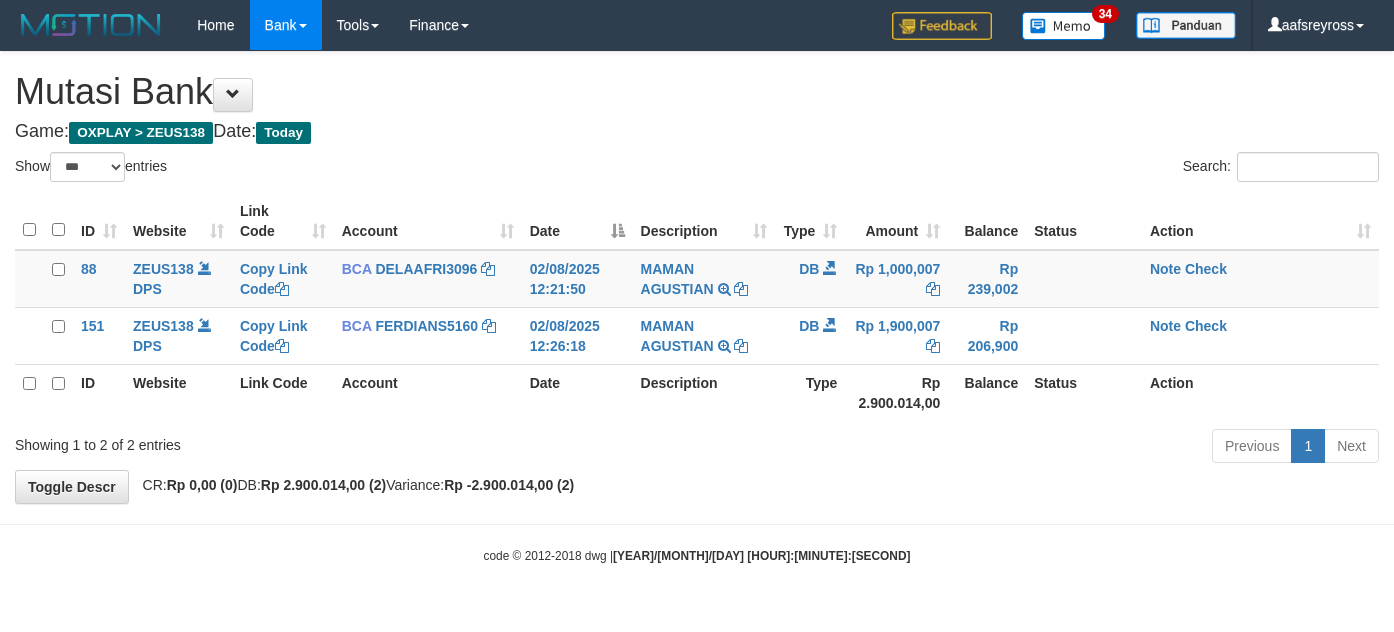 select on "***" 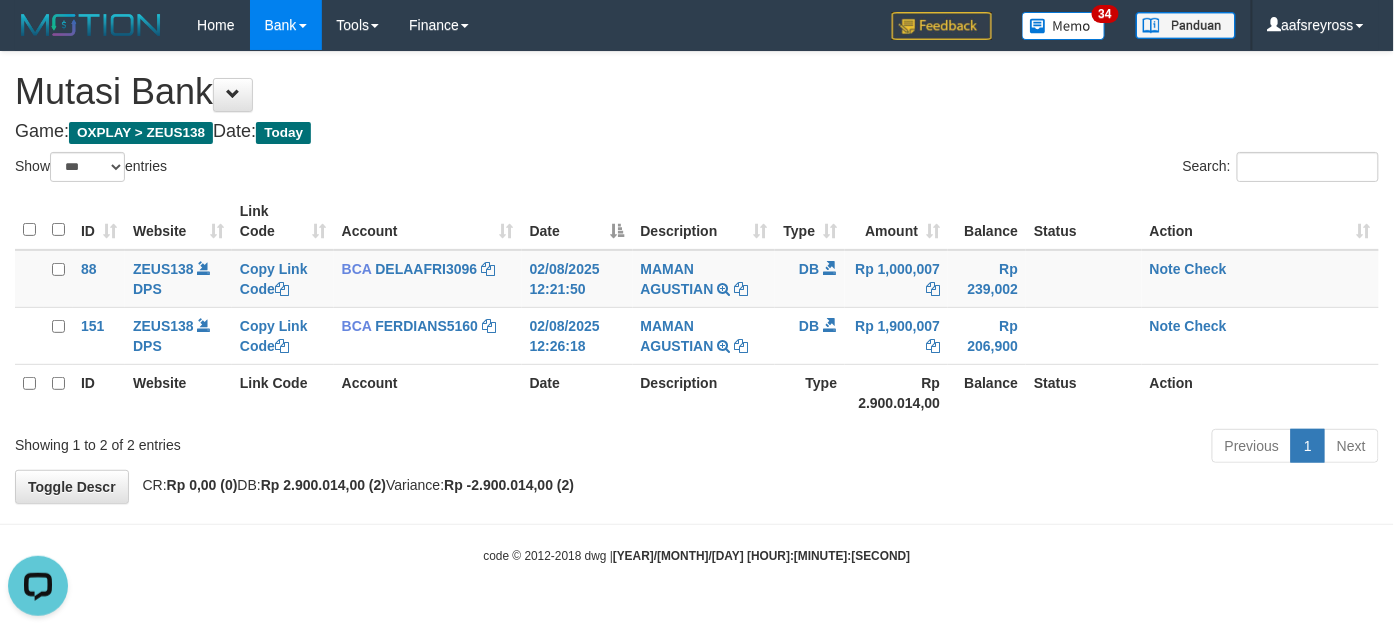 scroll, scrollTop: 0, scrollLeft: 0, axis: both 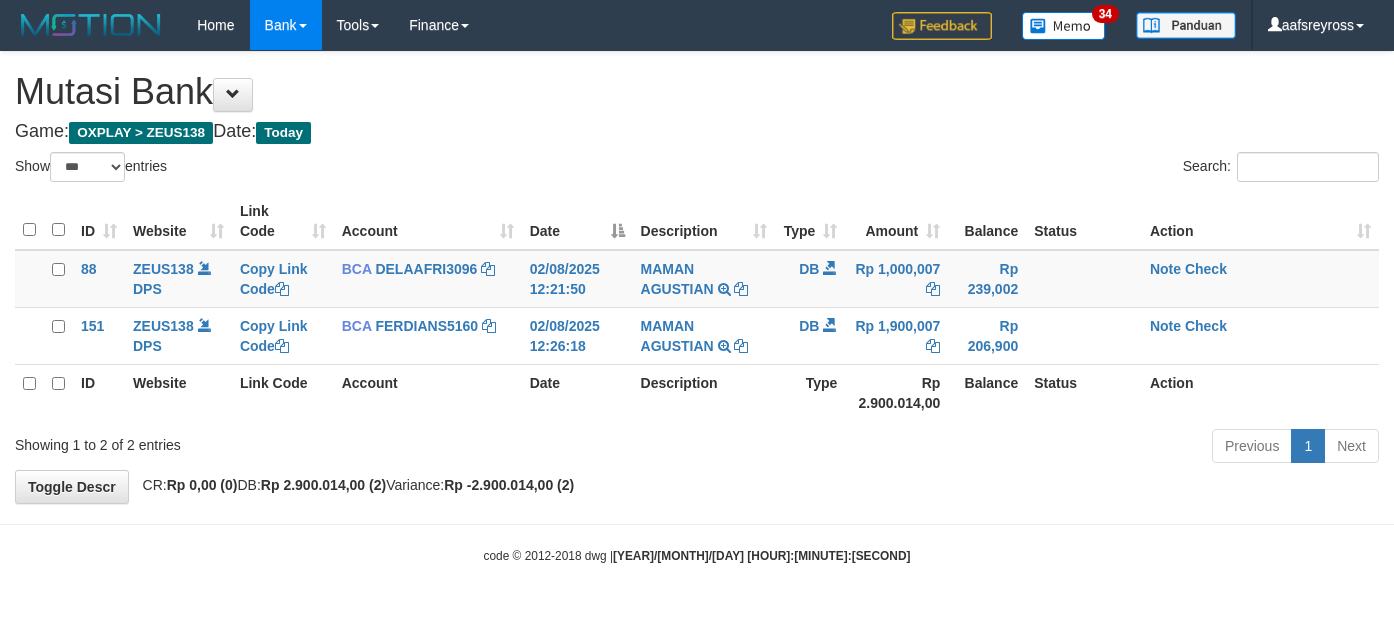 select on "***" 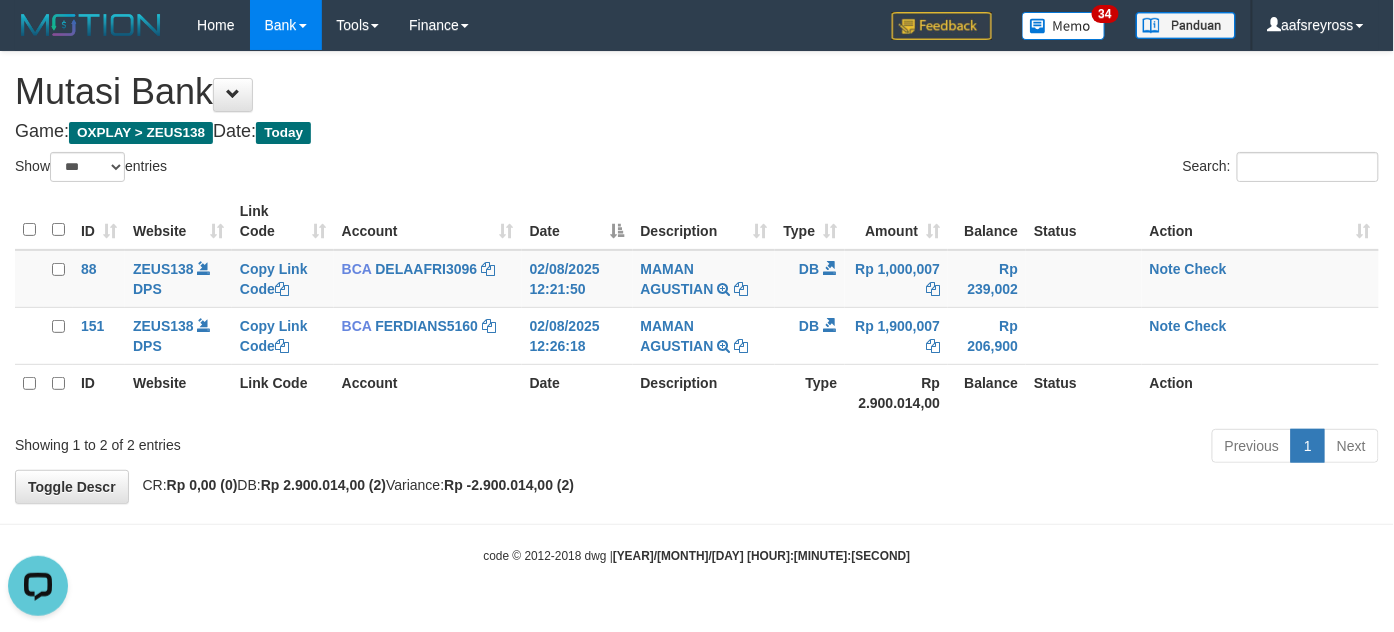 scroll, scrollTop: 0, scrollLeft: 0, axis: both 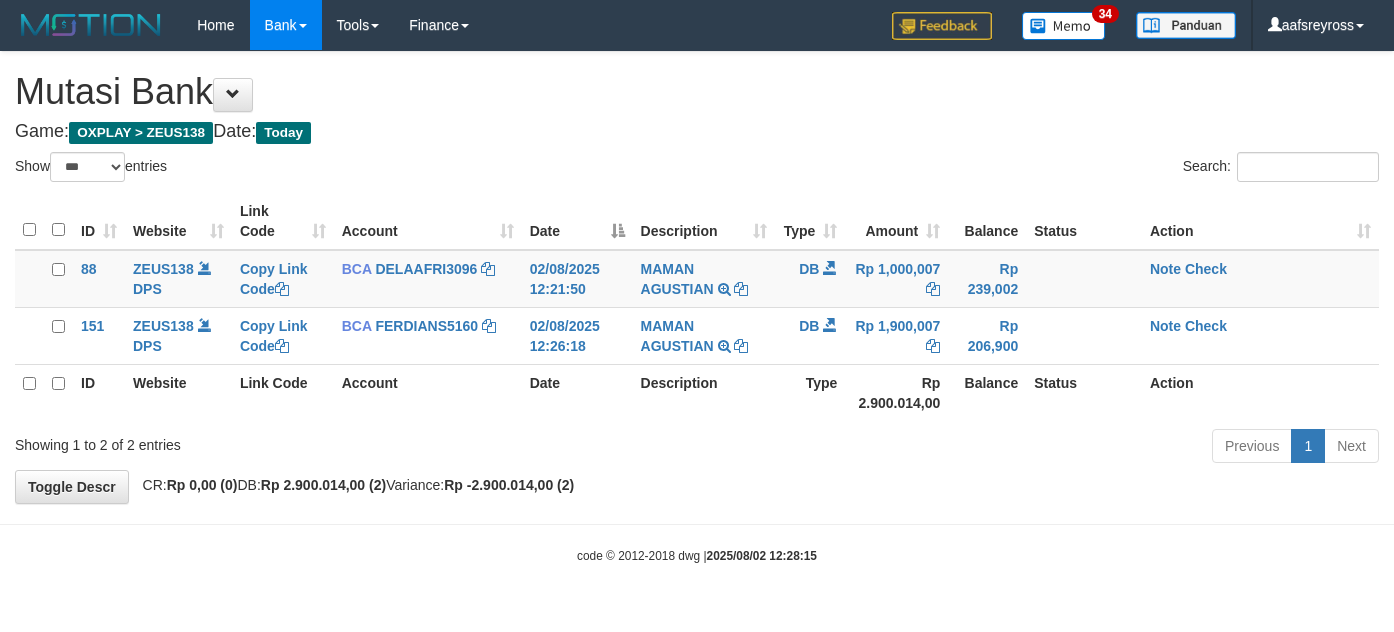 select on "***" 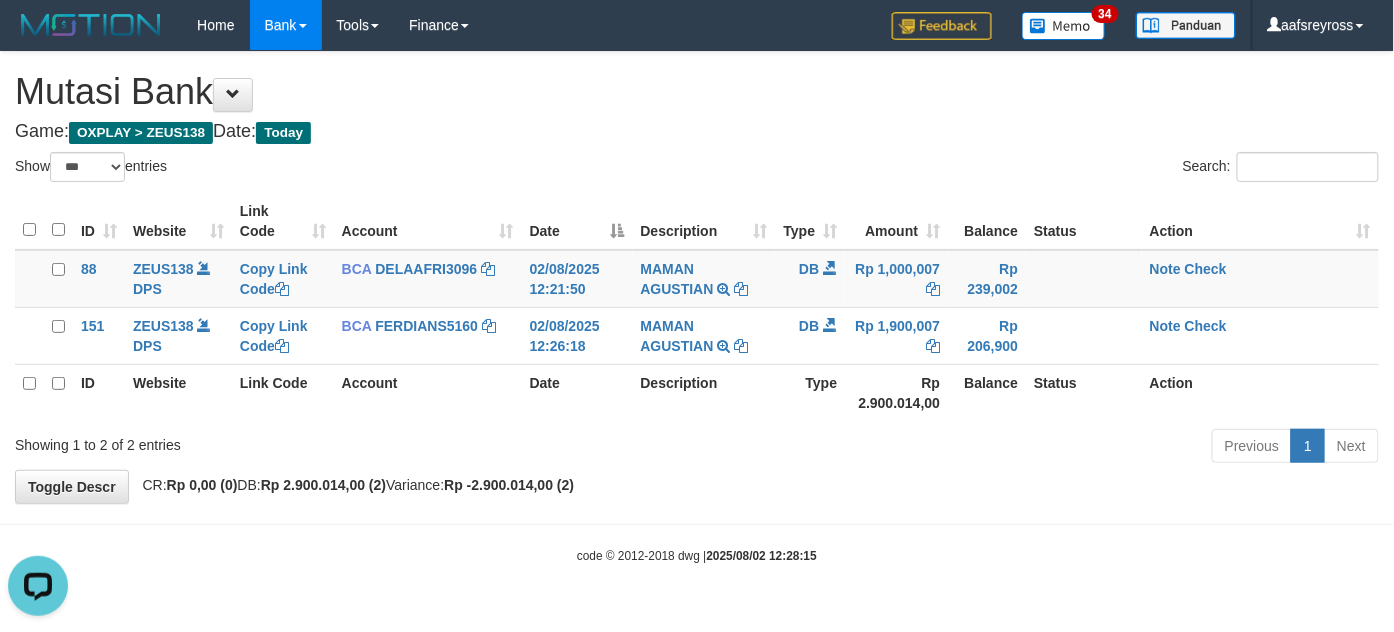 scroll, scrollTop: 0, scrollLeft: 0, axis: both 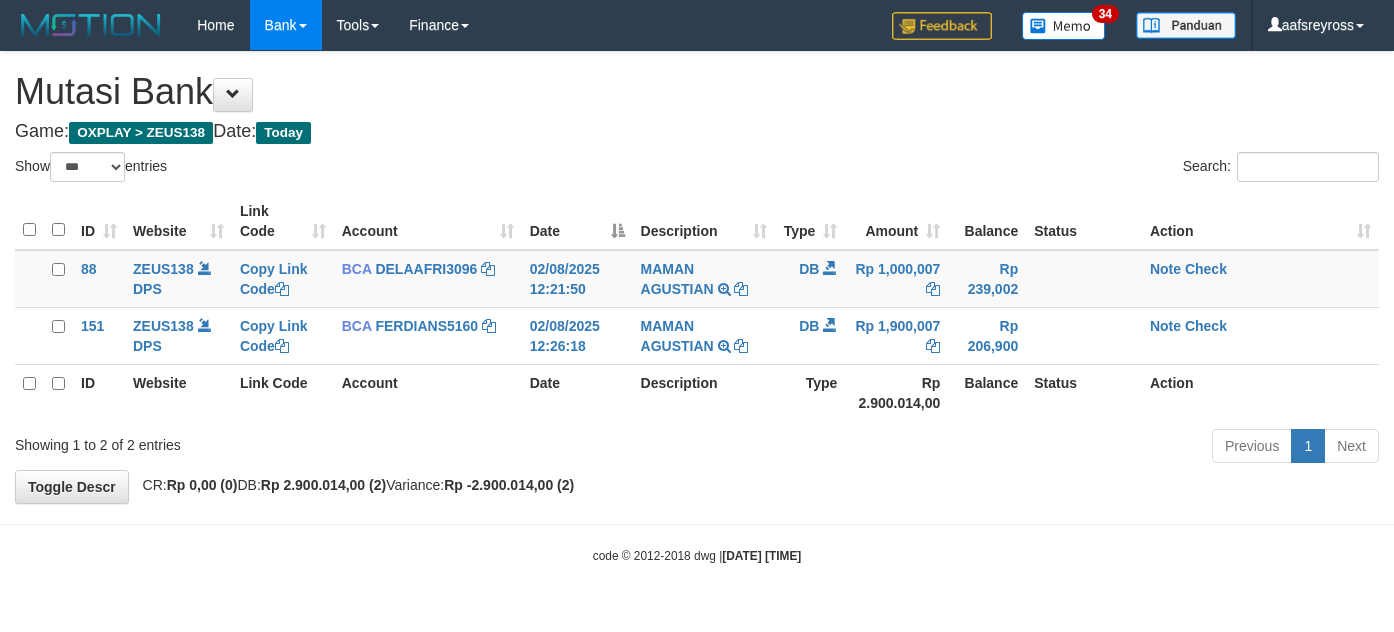 select on "***" 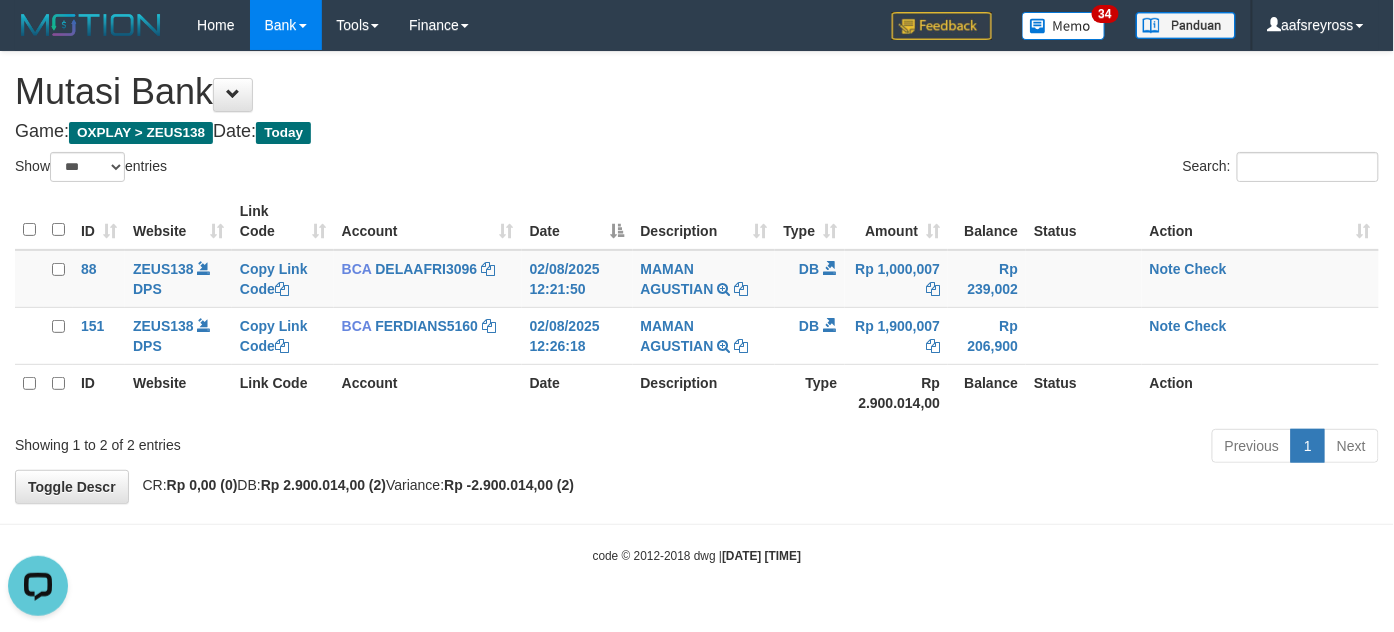 scroll, scrollTop: 0, scrollLeft: 0, axis: both 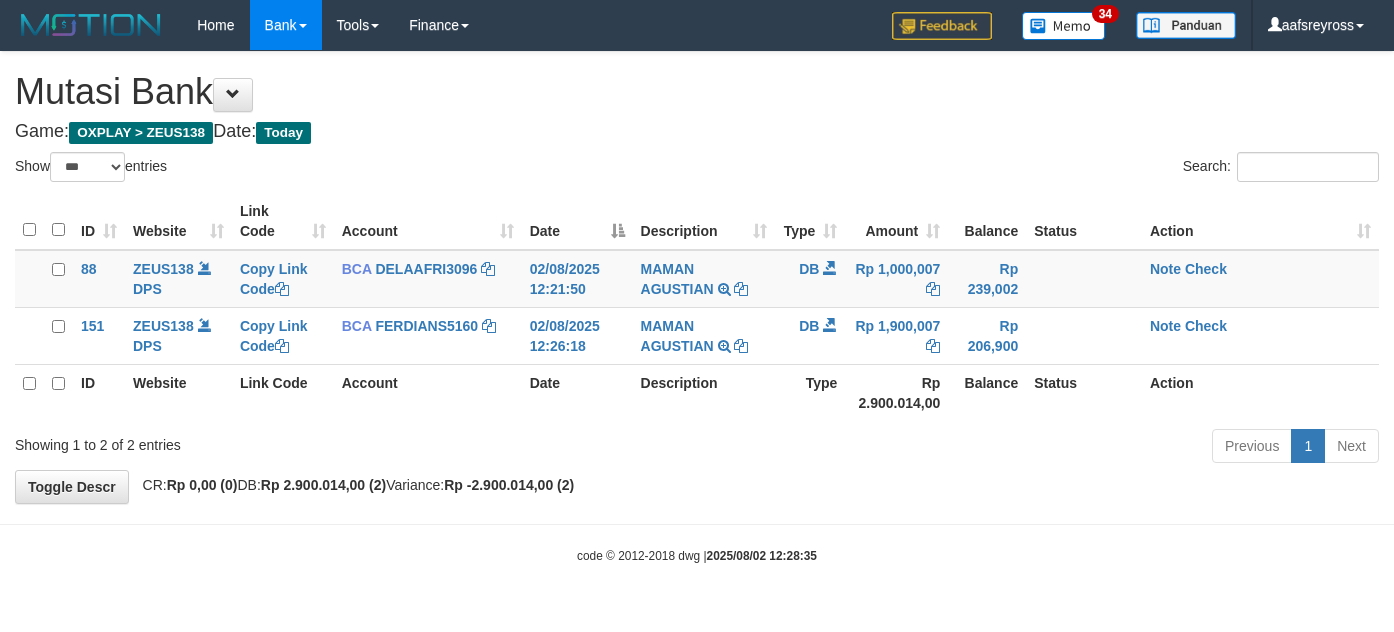 select on "***" 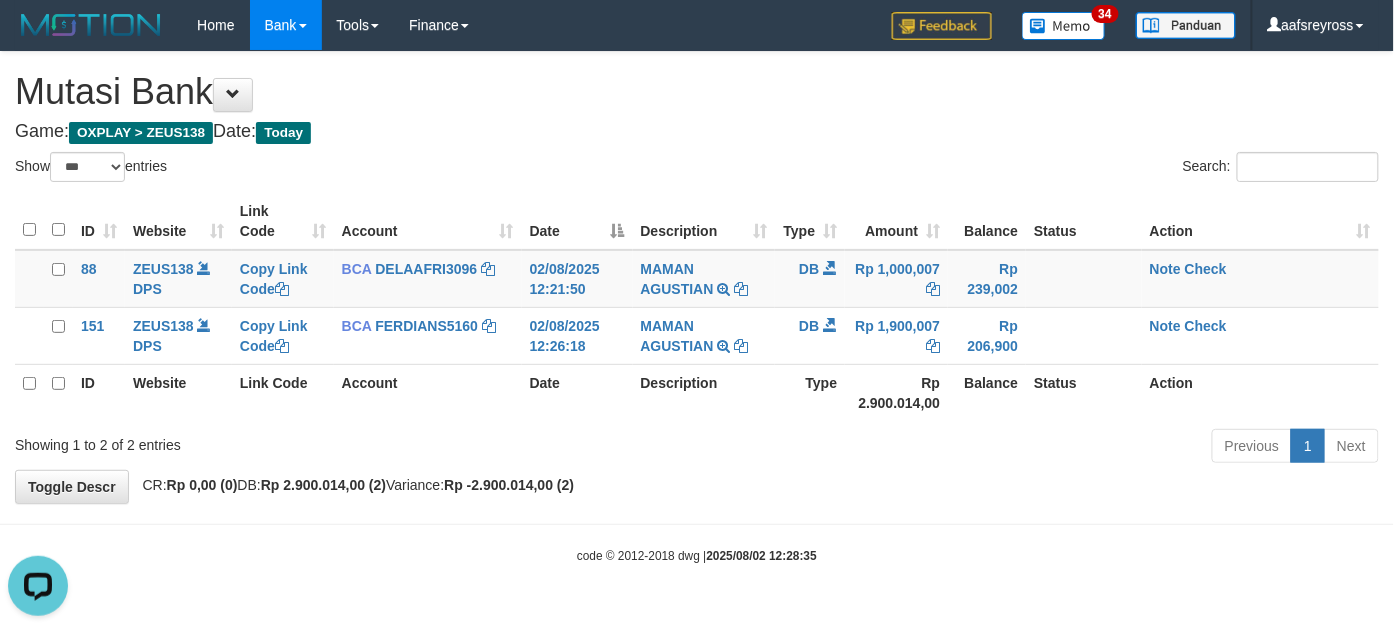 scroll, scrollTop: 0, scrollLeft: 0, axis: both 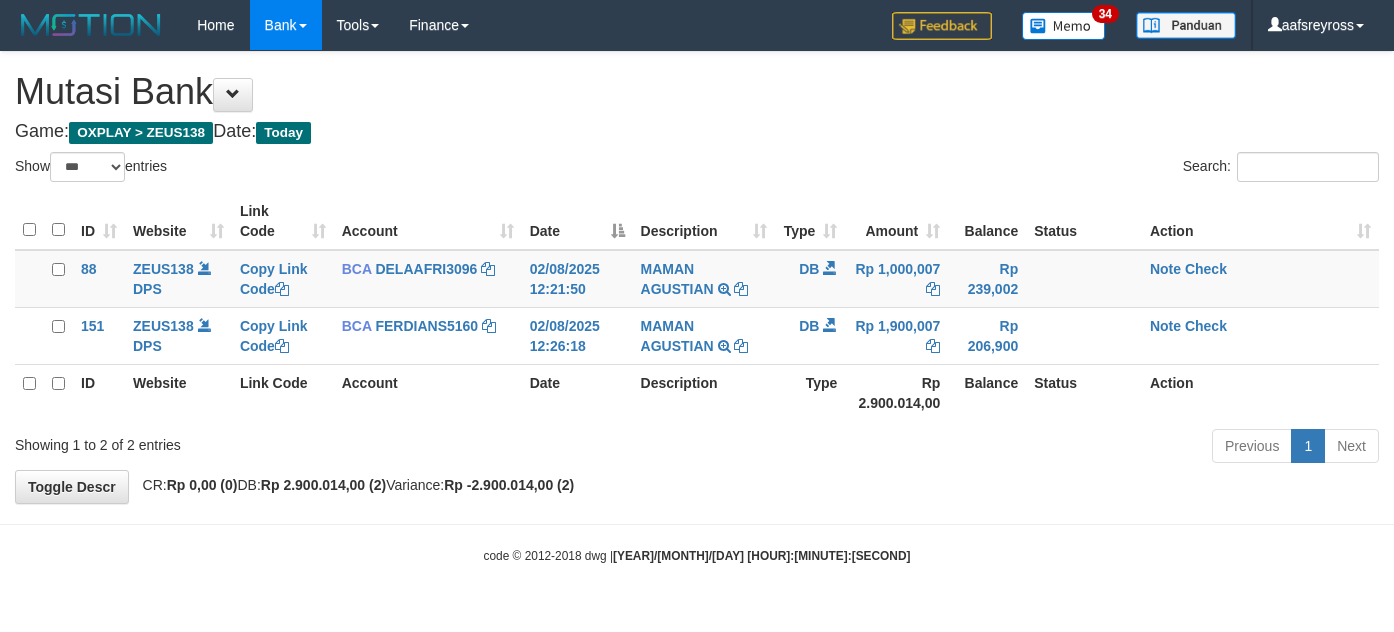 select on "***" 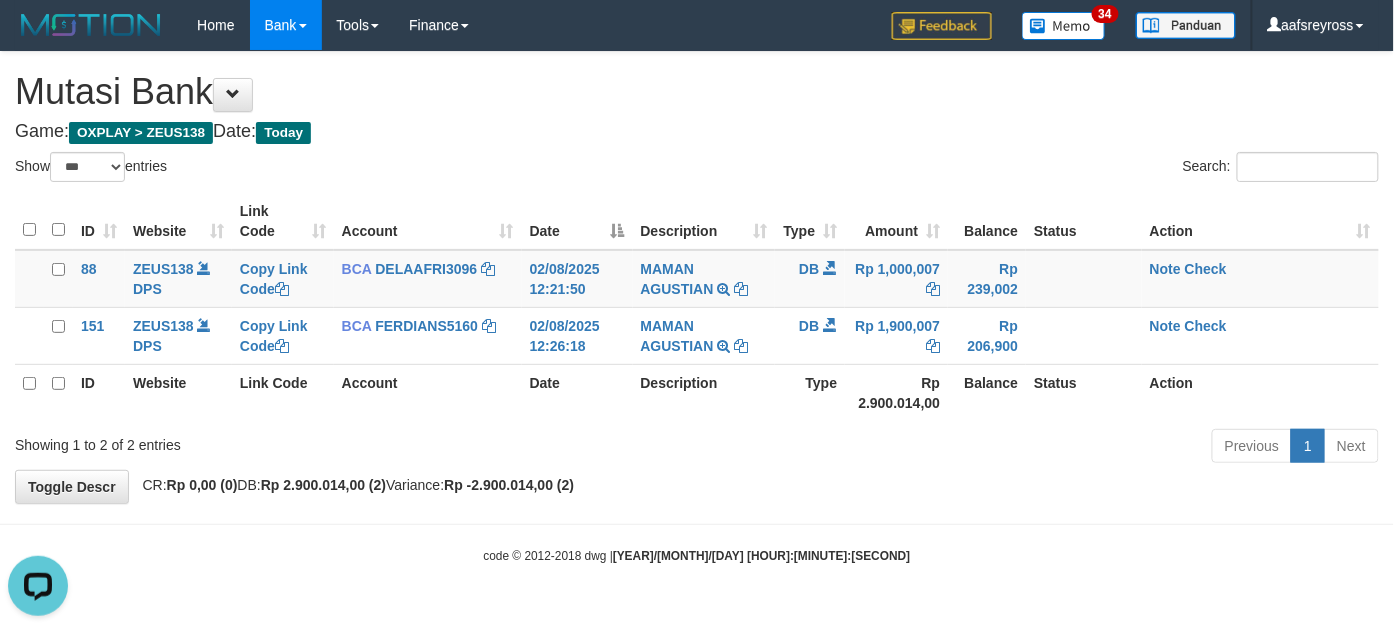 scroll, scrollTop: 0, scrollLeft: 0, axis: both 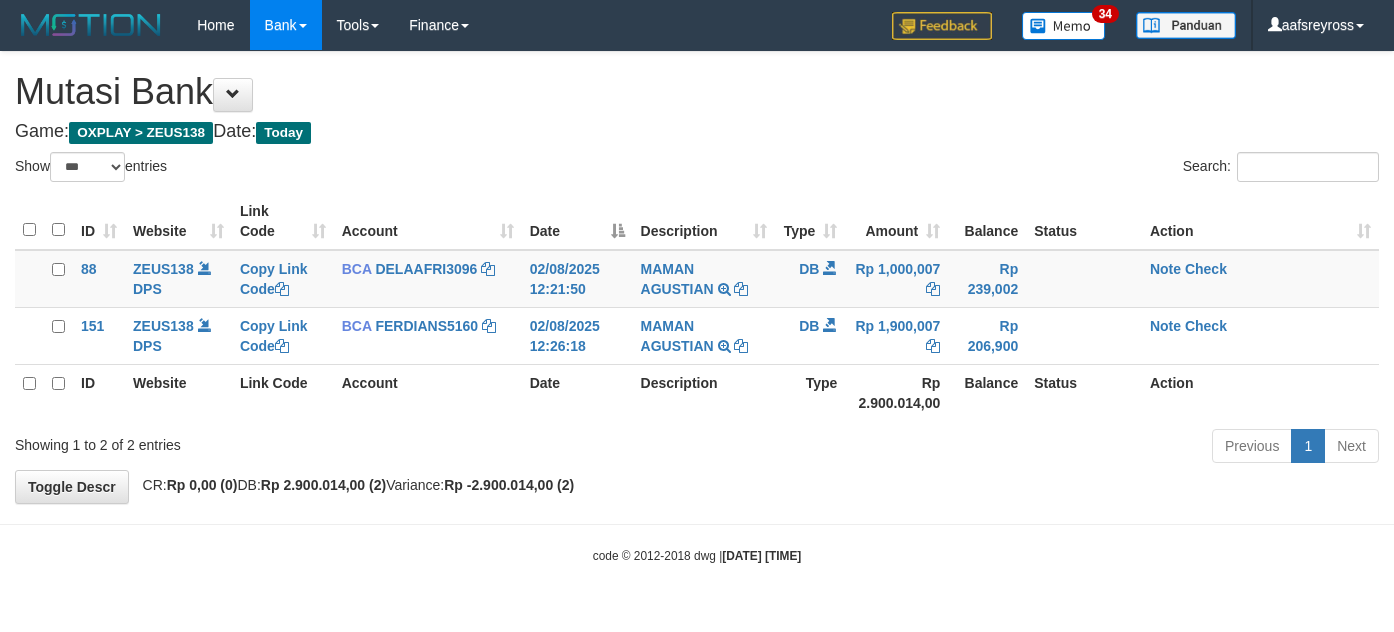 select on "***" 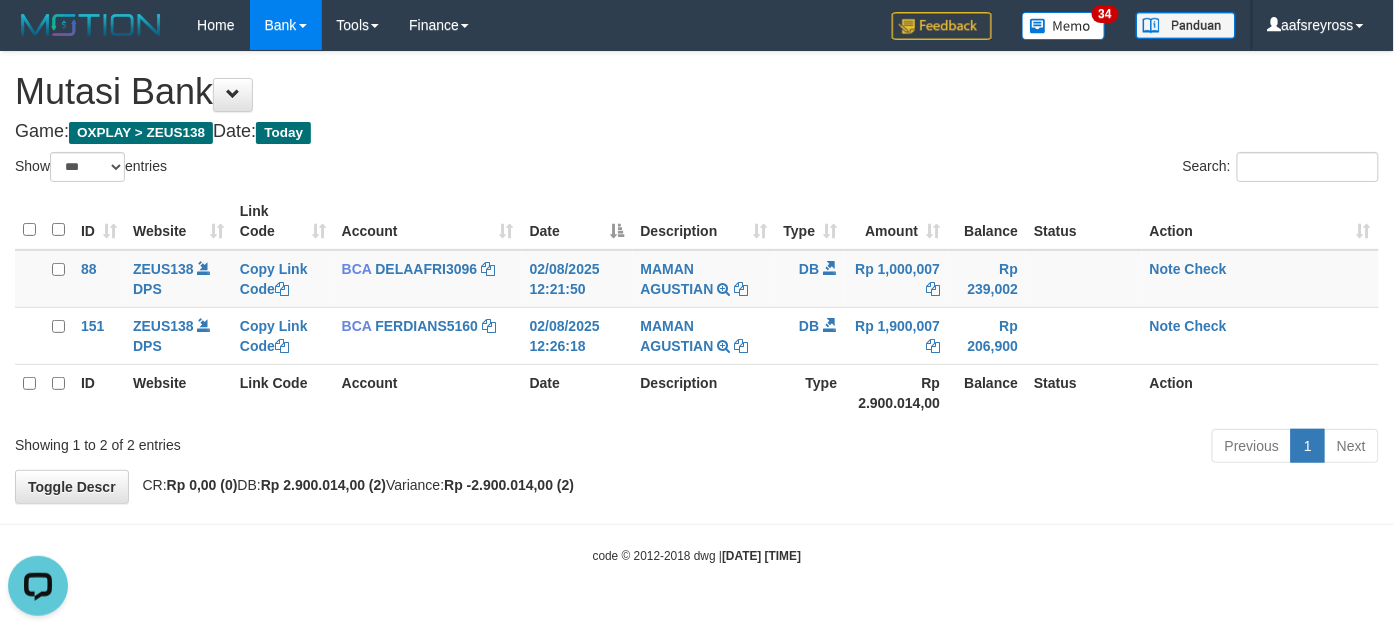 scroll, scrollTop: 0, scrollLeft: 0, axis: both 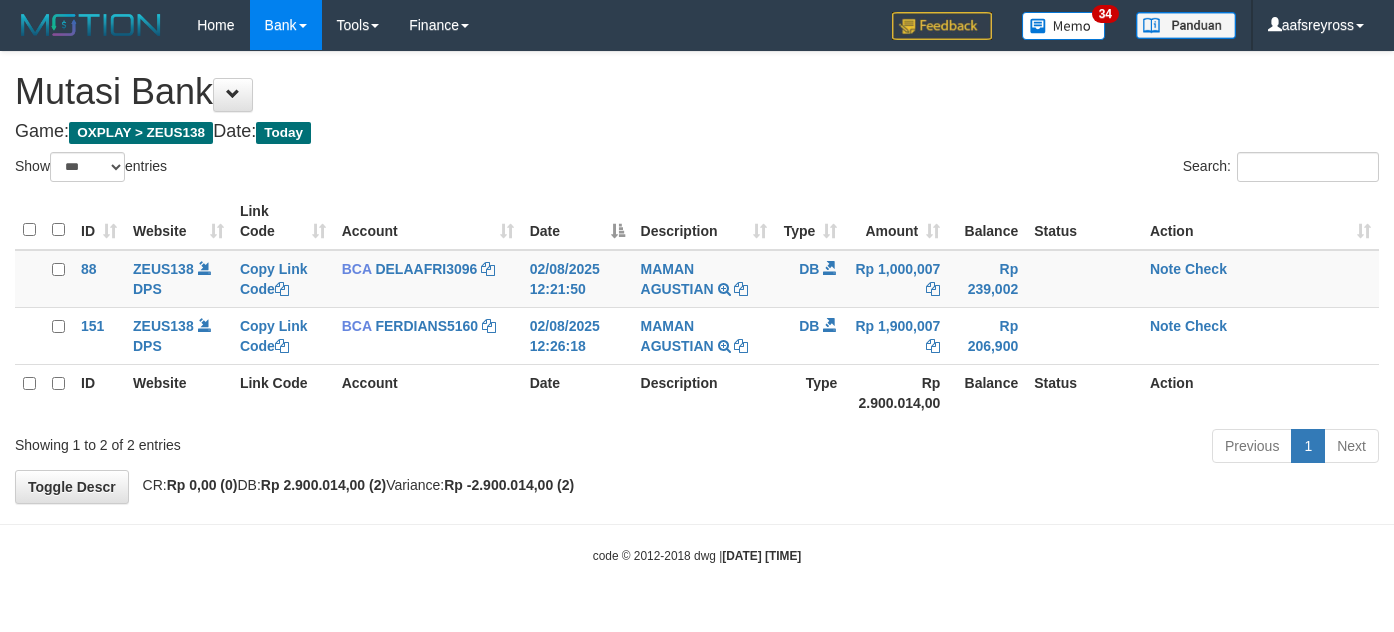 select on "***" 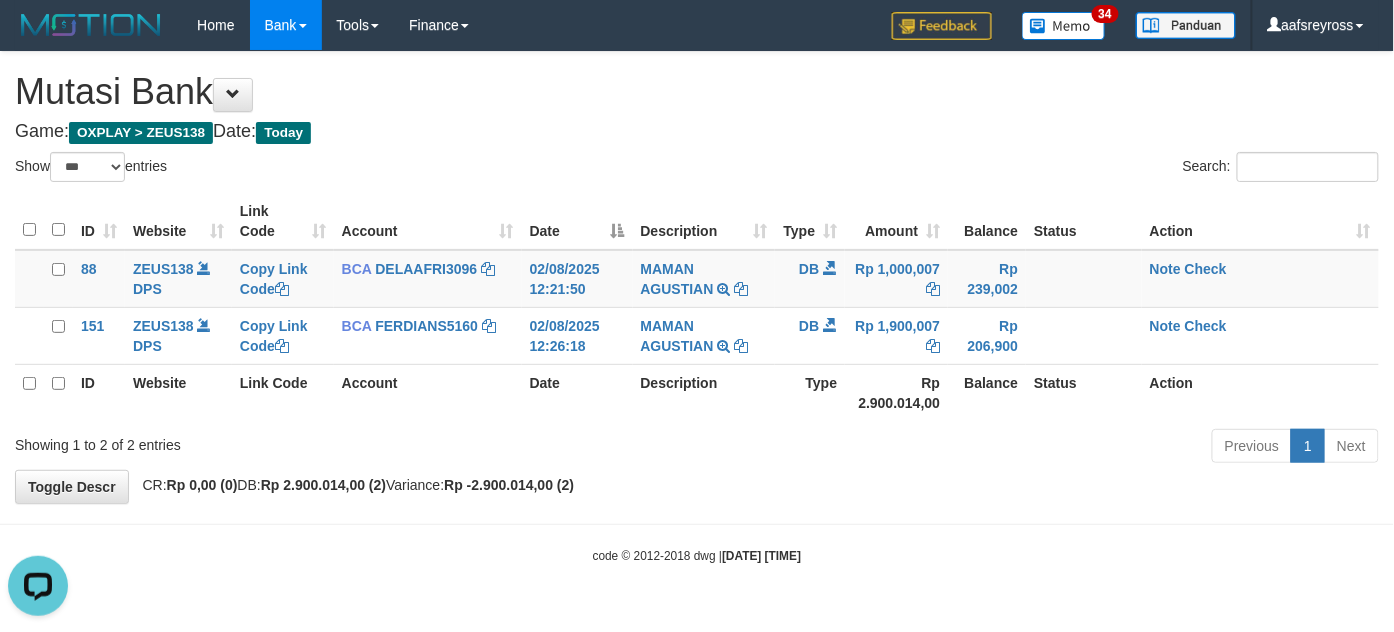 scroll, scrollTop: 0, scrollLeft: 0, axis: both 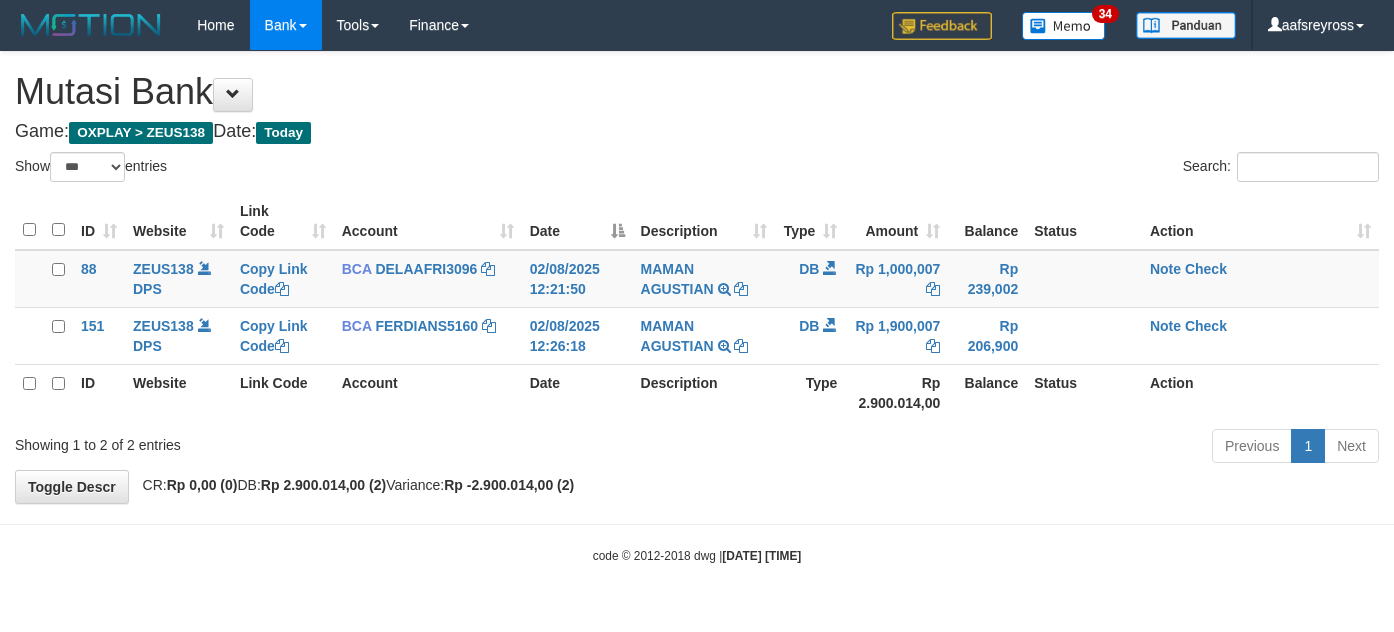 select on "***" 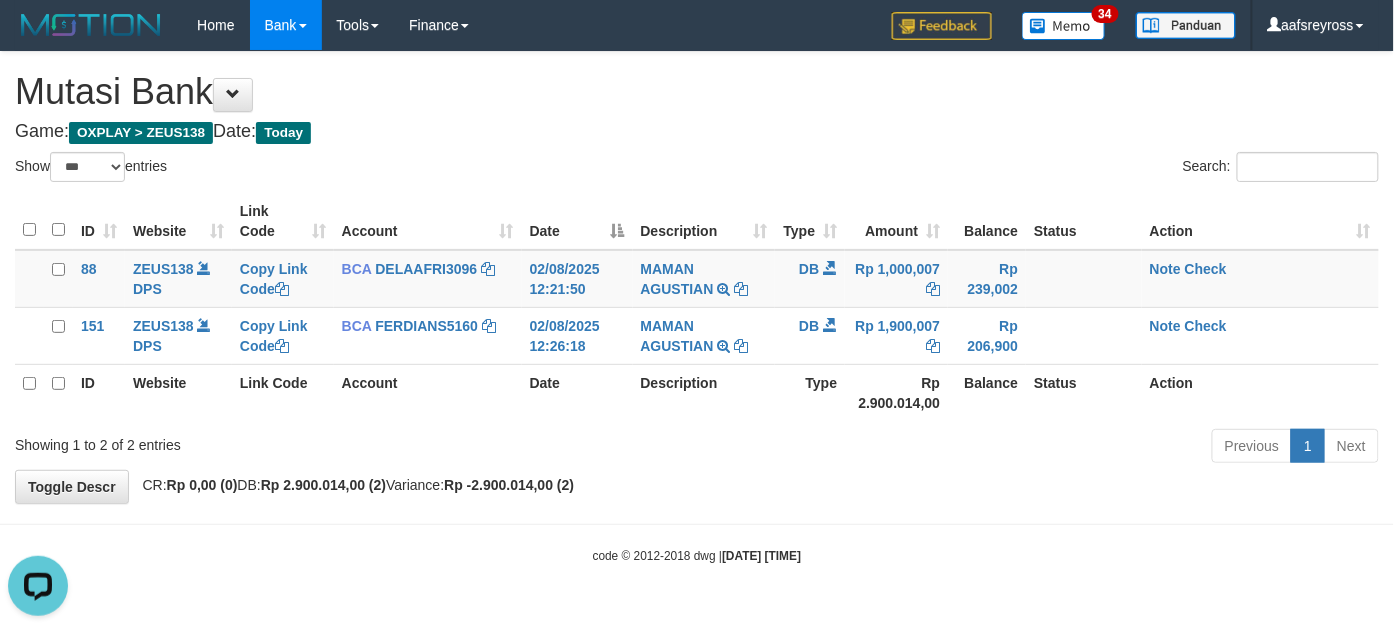 scroll, scrollTop: 0, scrollLeft: 0, axis: both 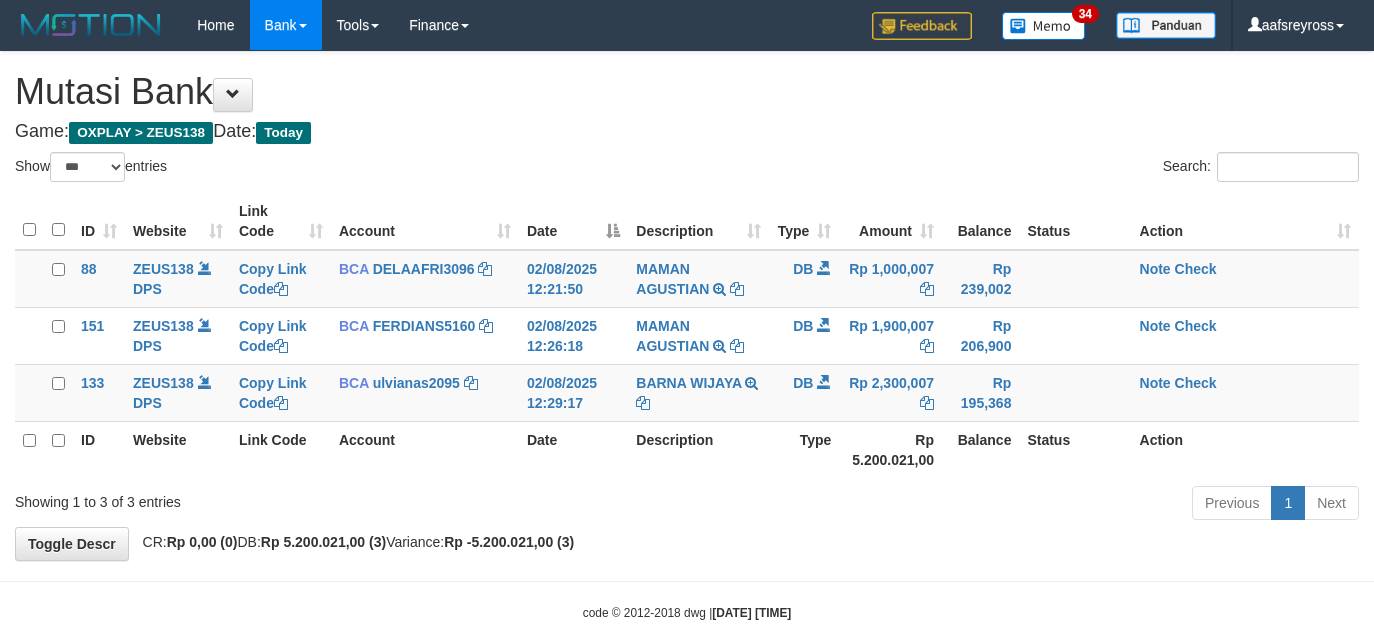 select on "***" 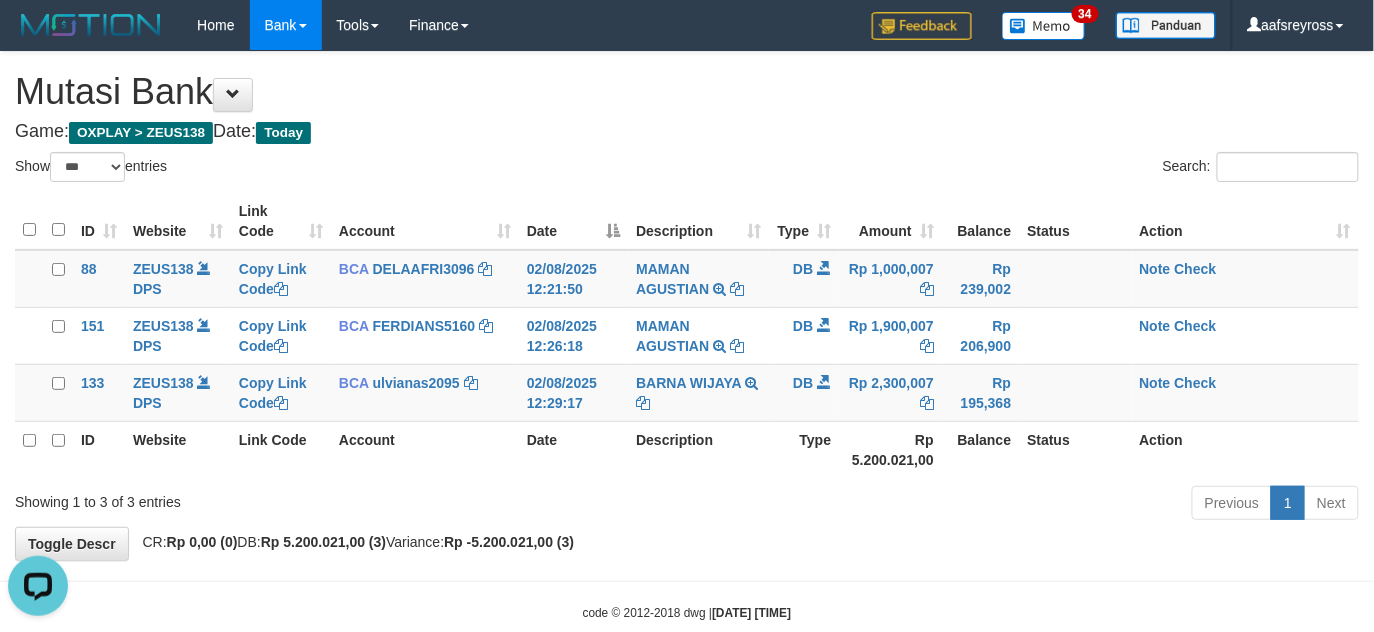 scroll, scrollTop: 0, scrollLeft: 0, axis: both 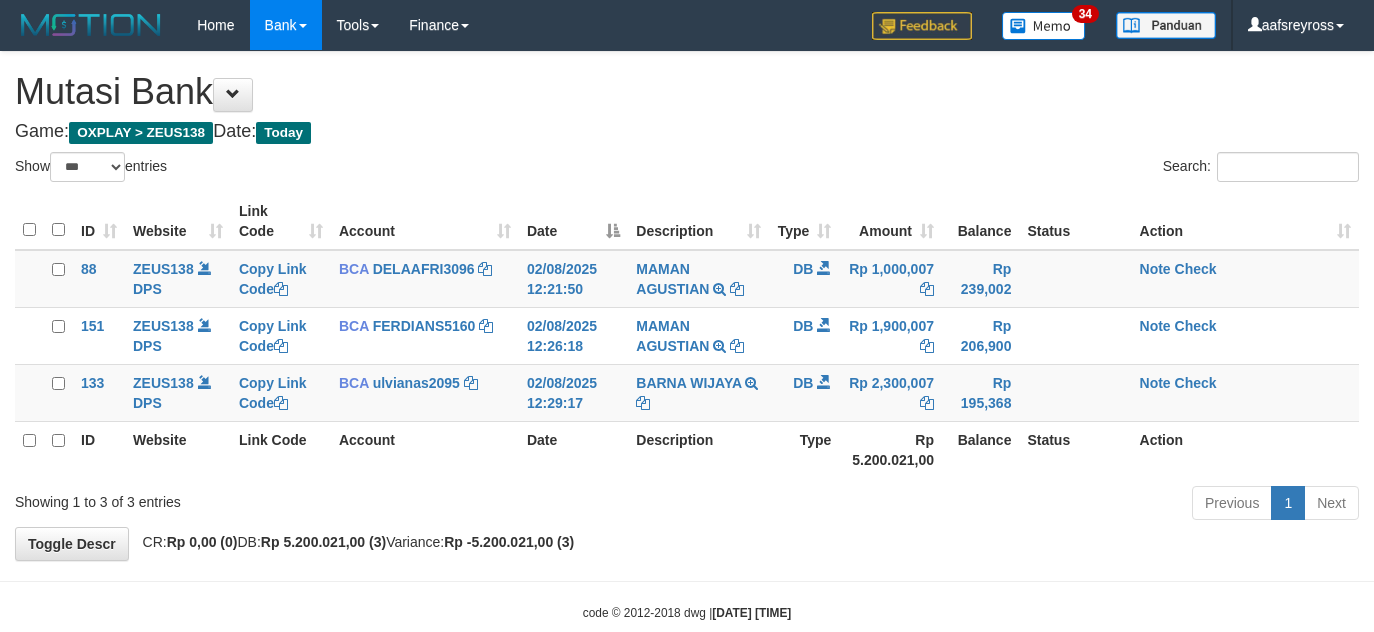 select on "***" 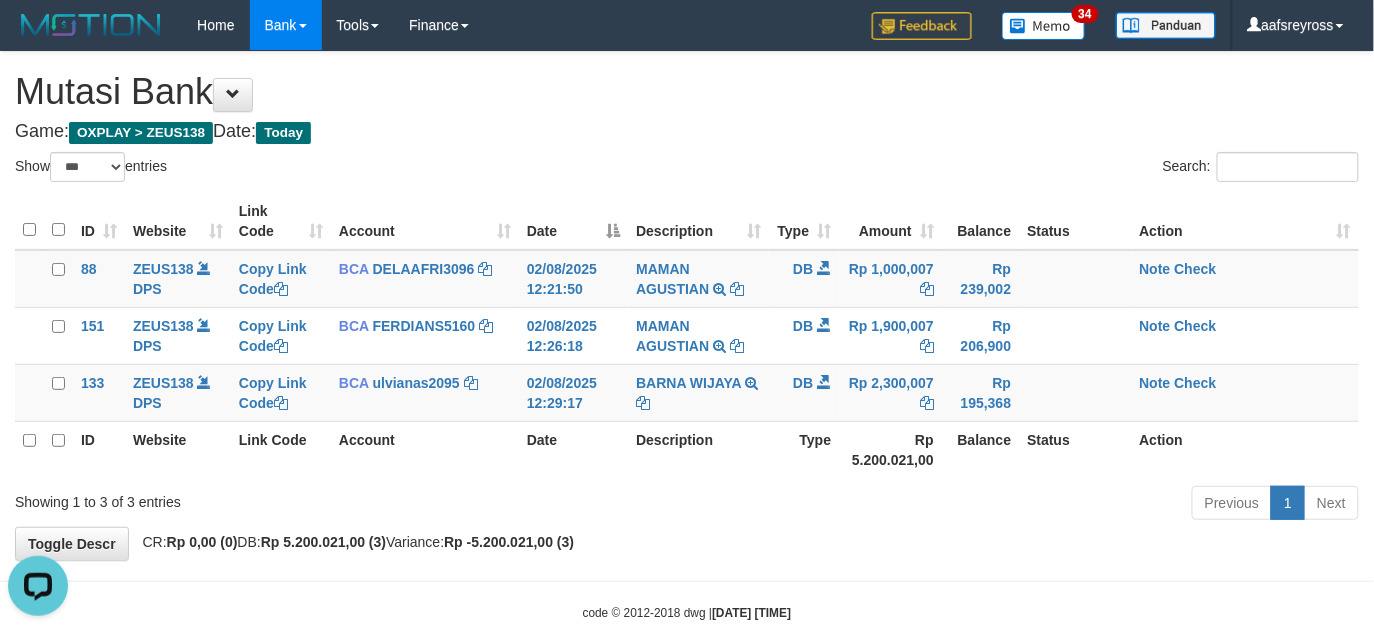 scroll, scrollTop: 0, scrollLeft: 0, axis: both 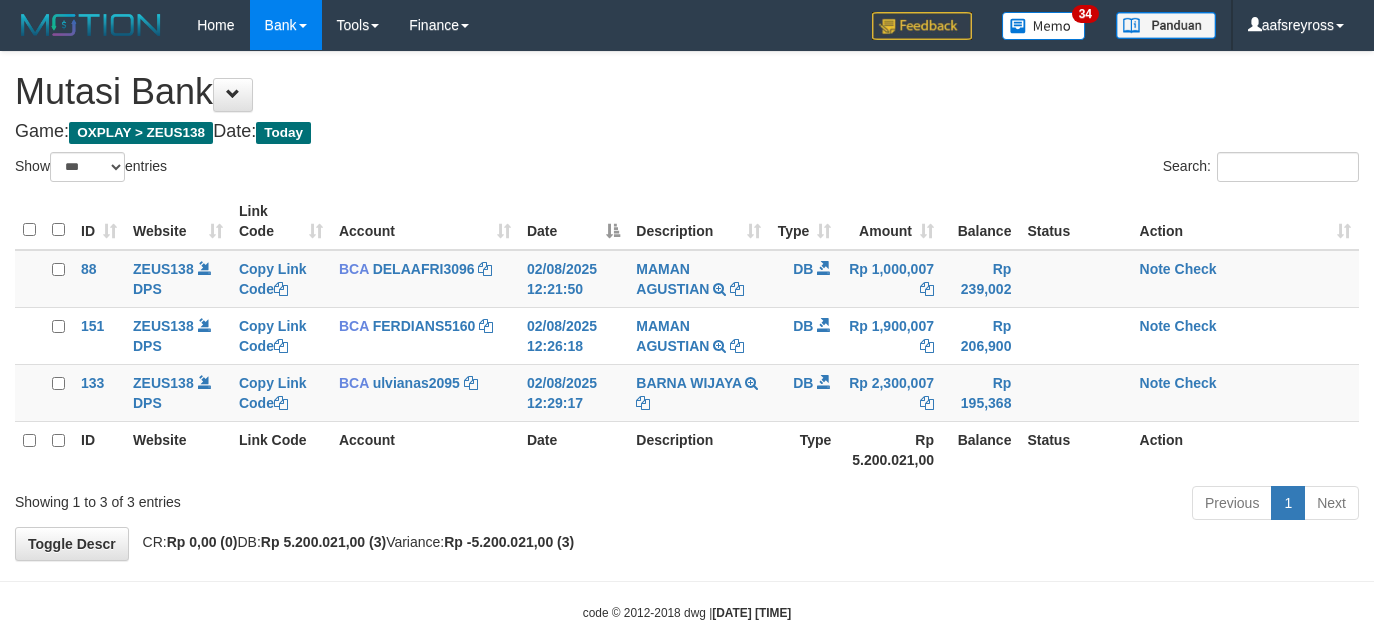 select on "***" 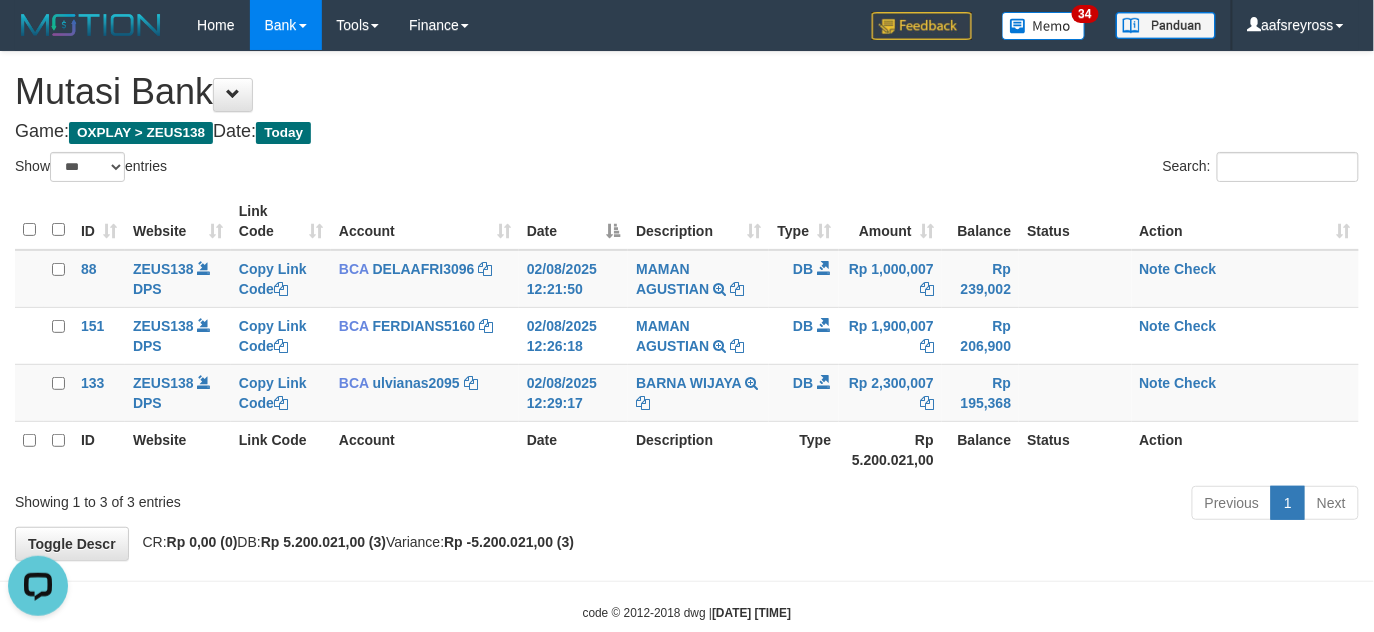 scroll, scrollTop: 0, scrollLeft: 0, axis: both 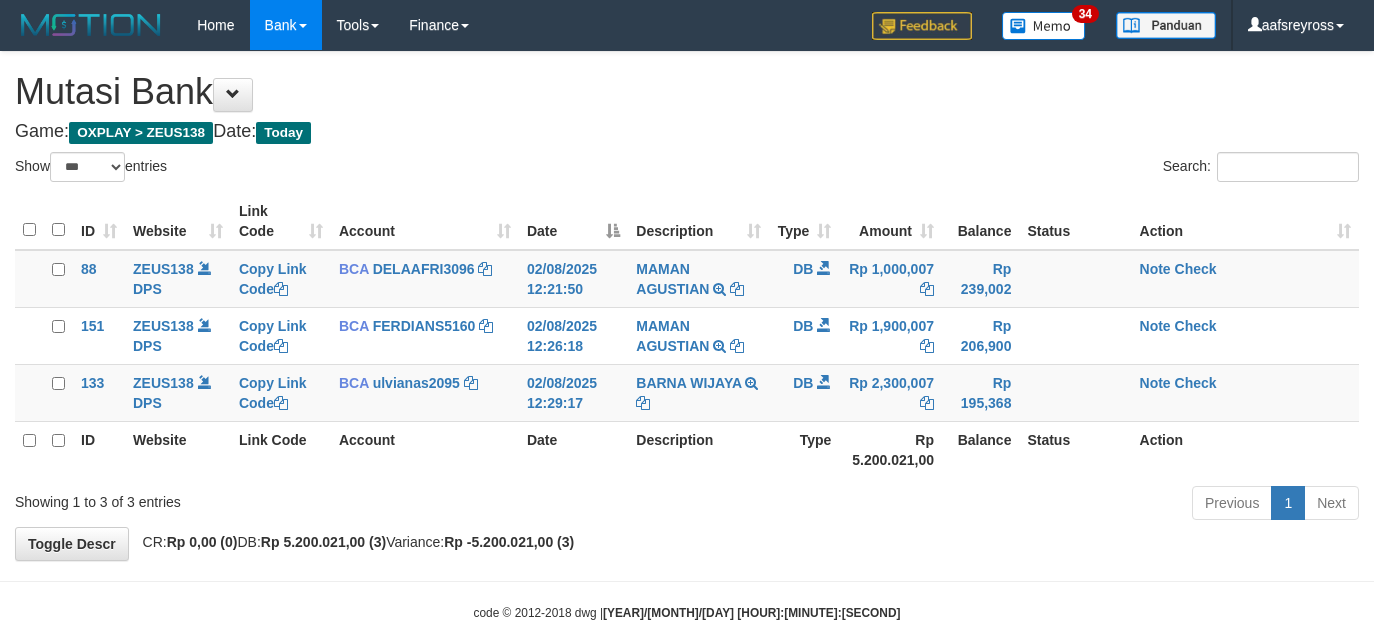select on "***" 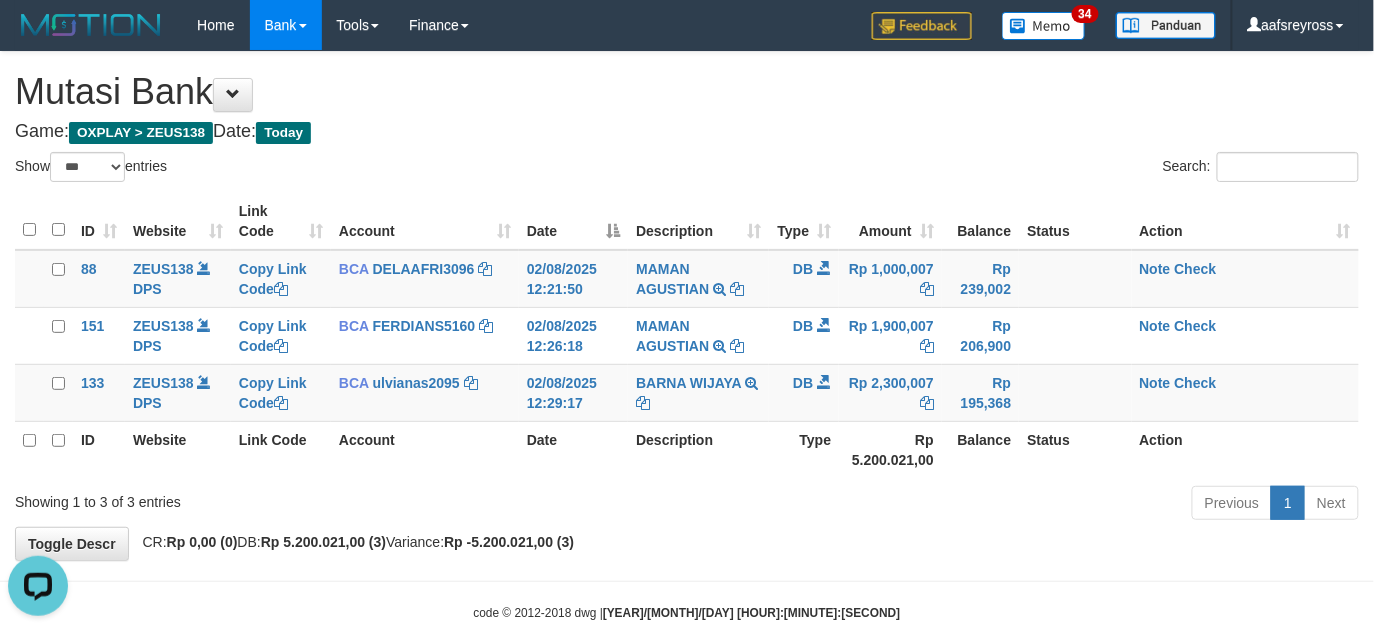 scroll, scrollTop: 0, scrollLeft: 0, axis: both 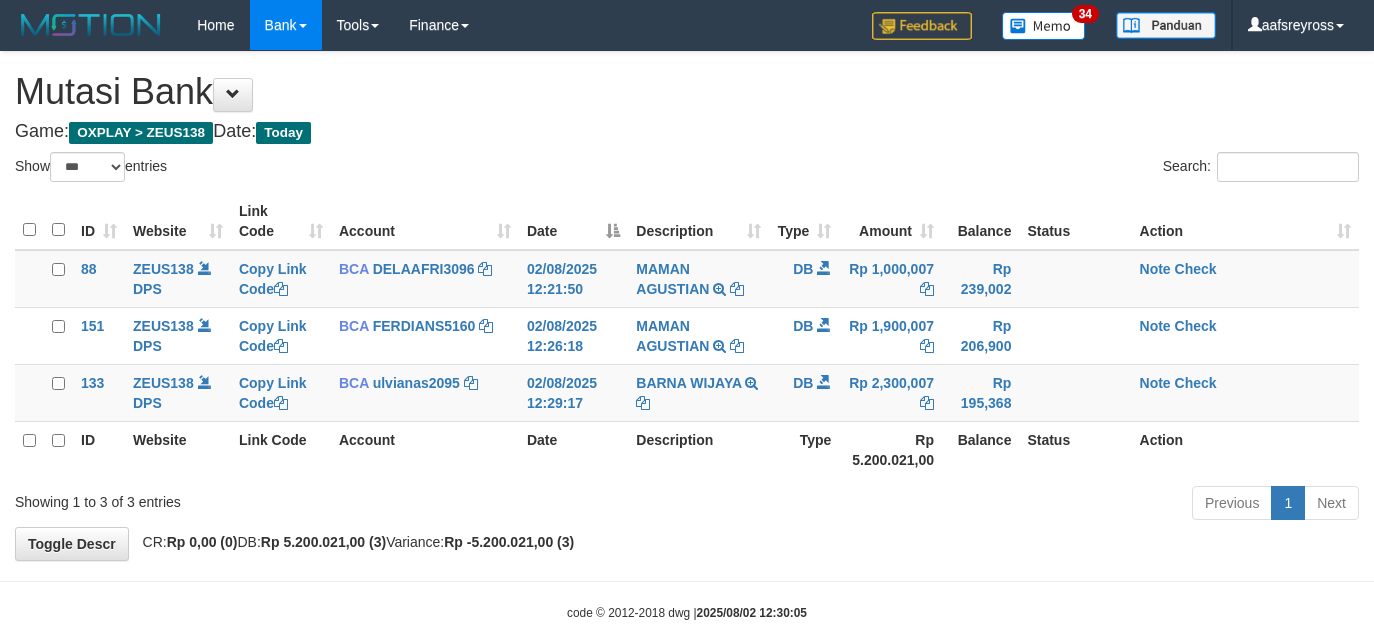 select on "***" 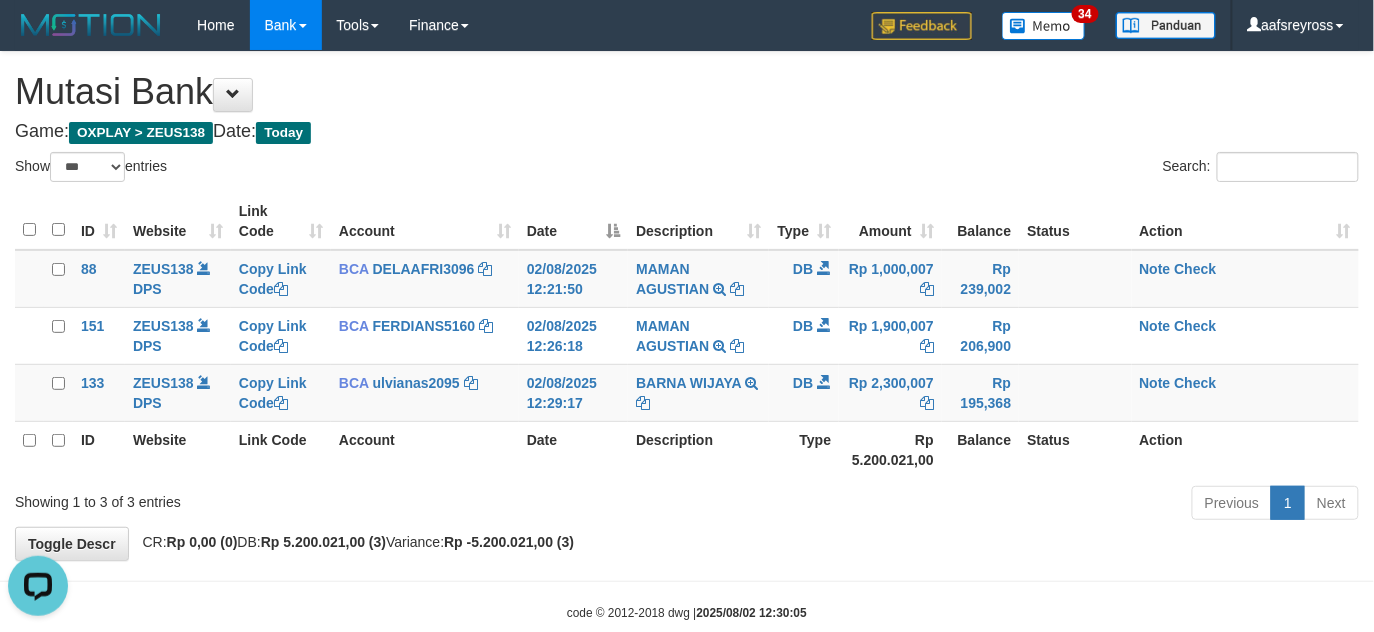 scroll, scrollTop: 0, scrollLeft: 0, axis: both 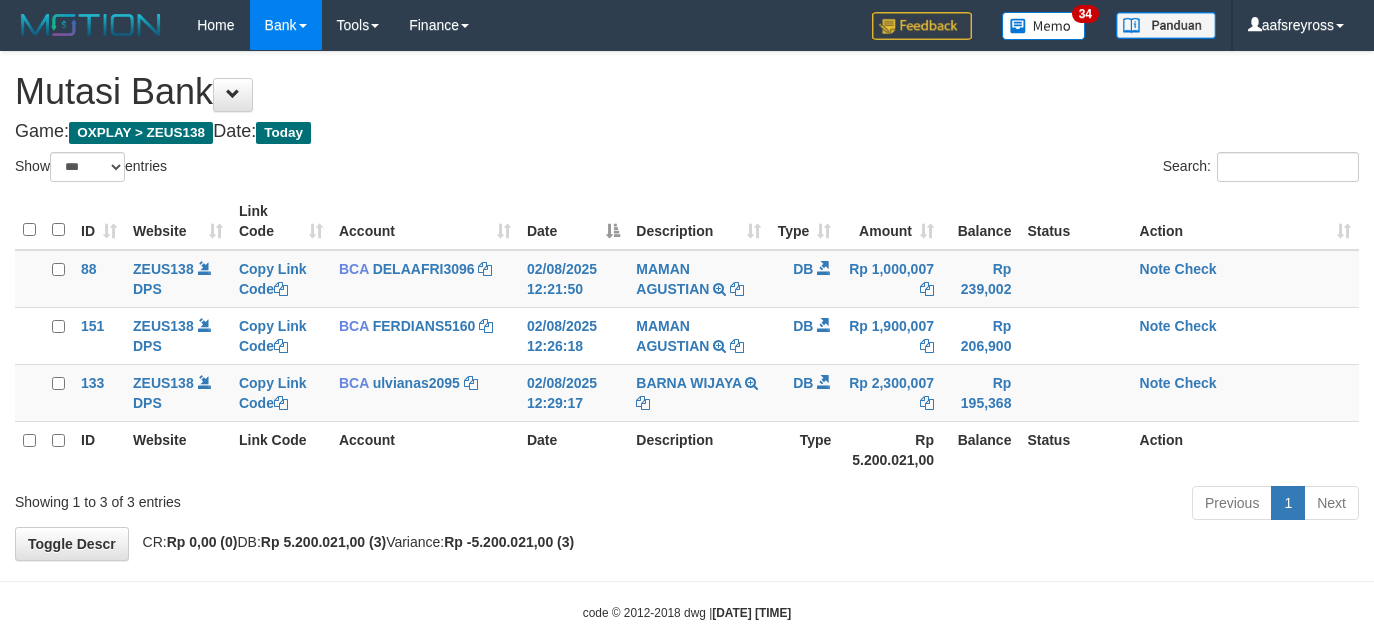 select on "***" 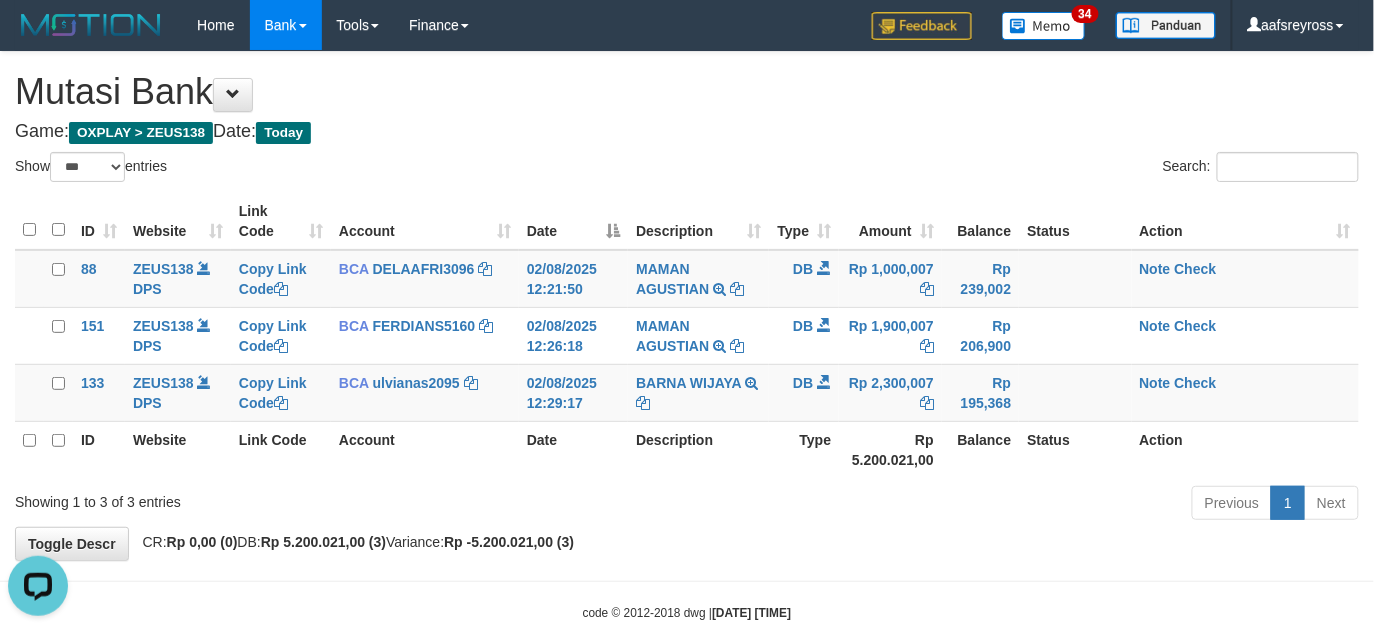 scroll, scrollTop: 0, scrollLeft: 0, axis: both 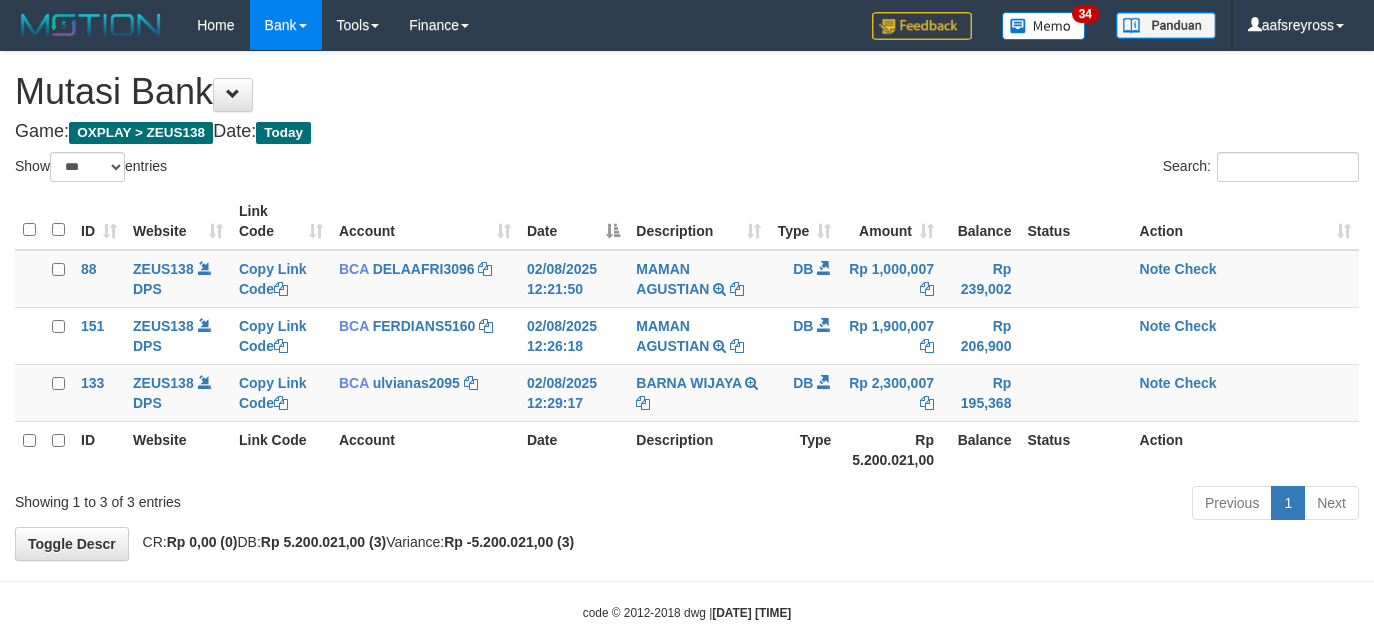 select on "***" 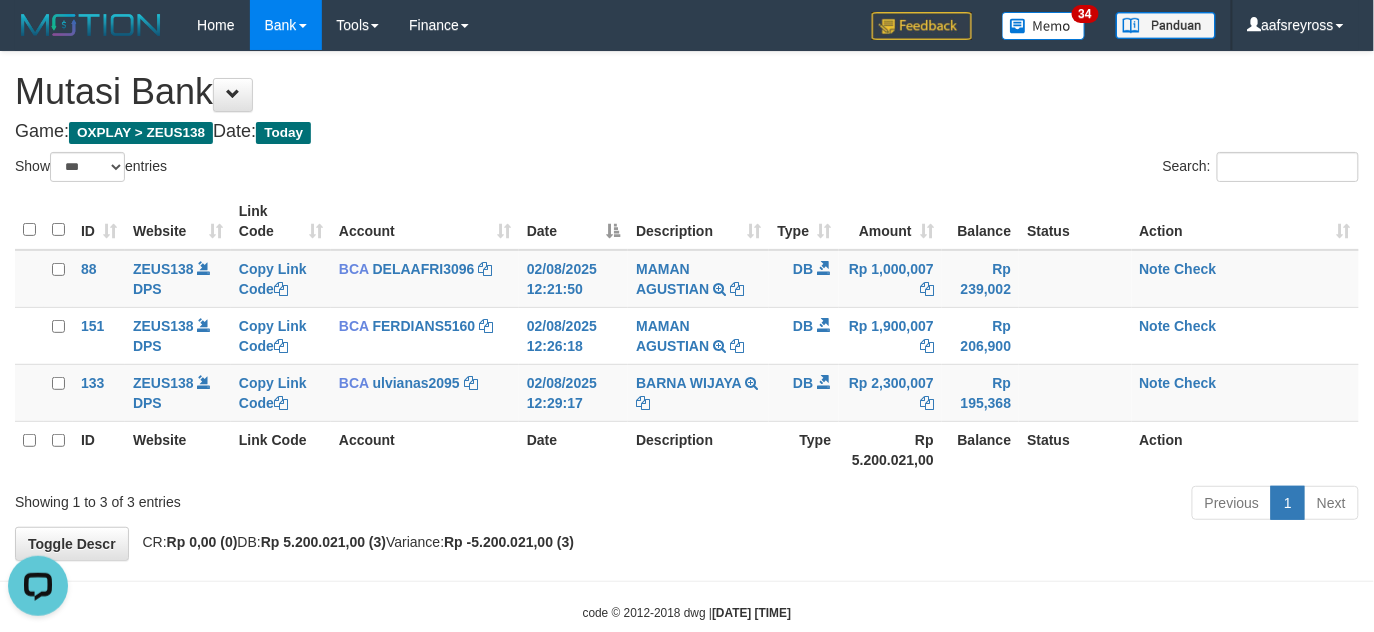 scroll, scrollTop: 0, scrollLeft: 0, axis: both 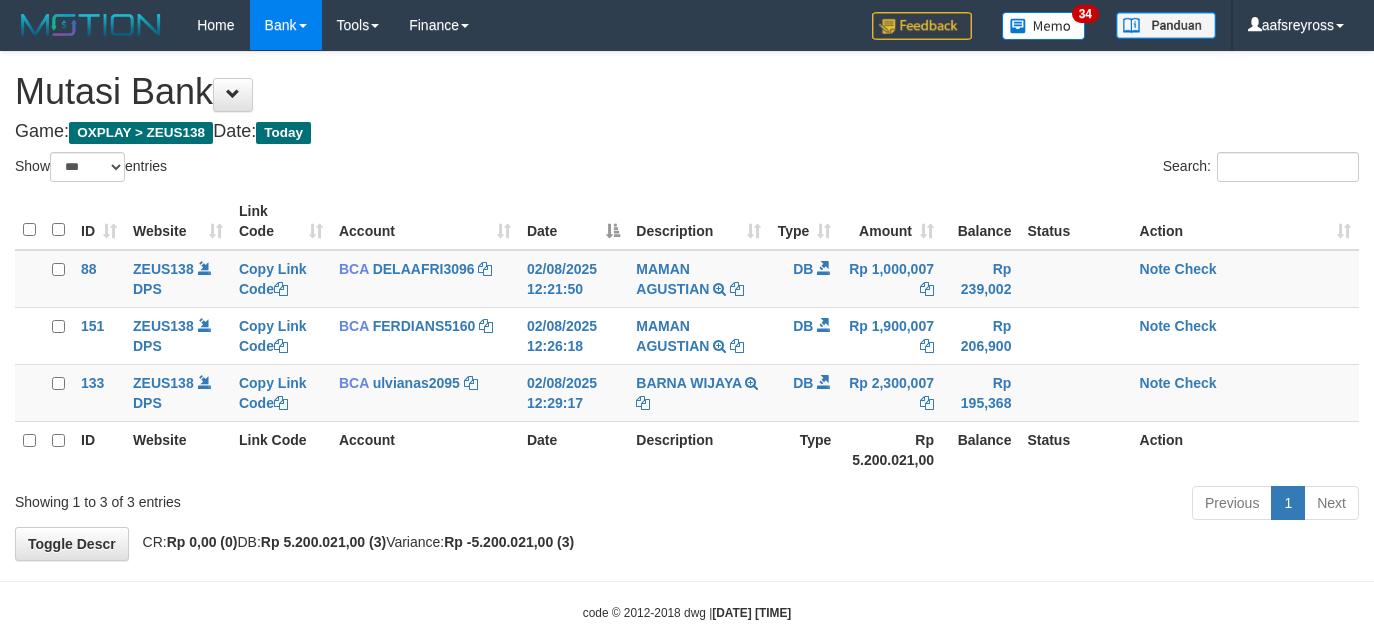 select on "***" 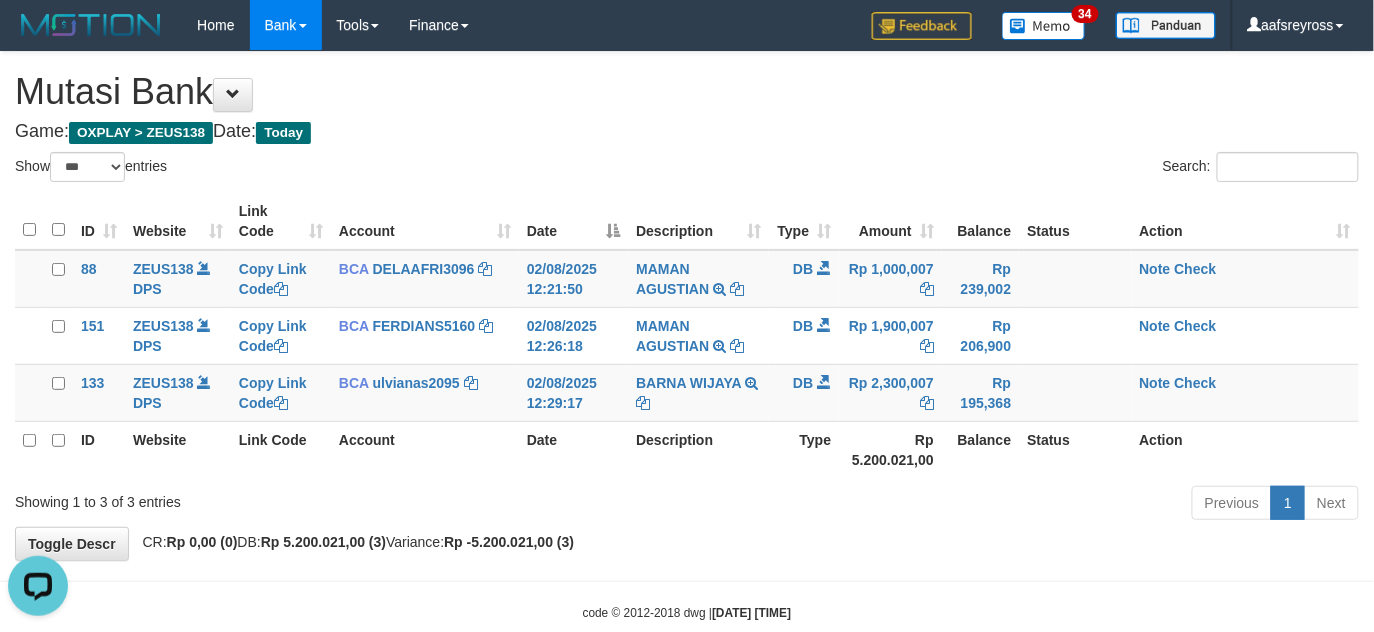 scroll, scrollTop: 0, scrollLeft: 0, axis: both 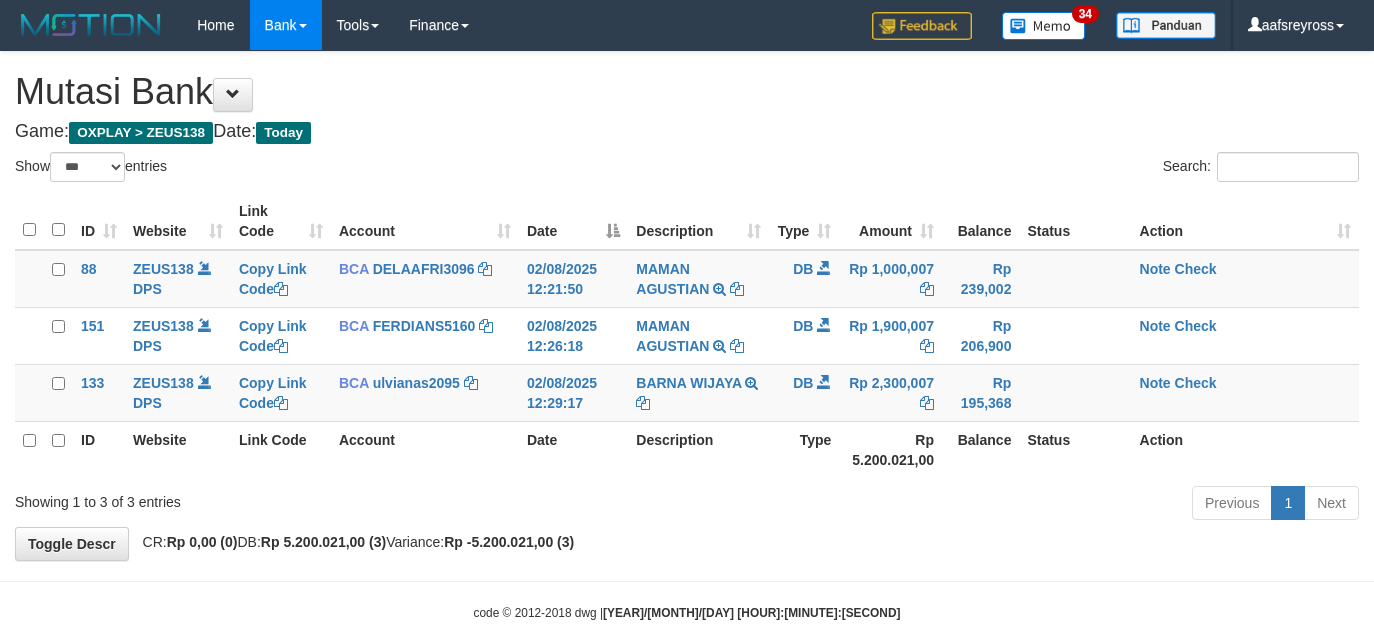 select on "***" 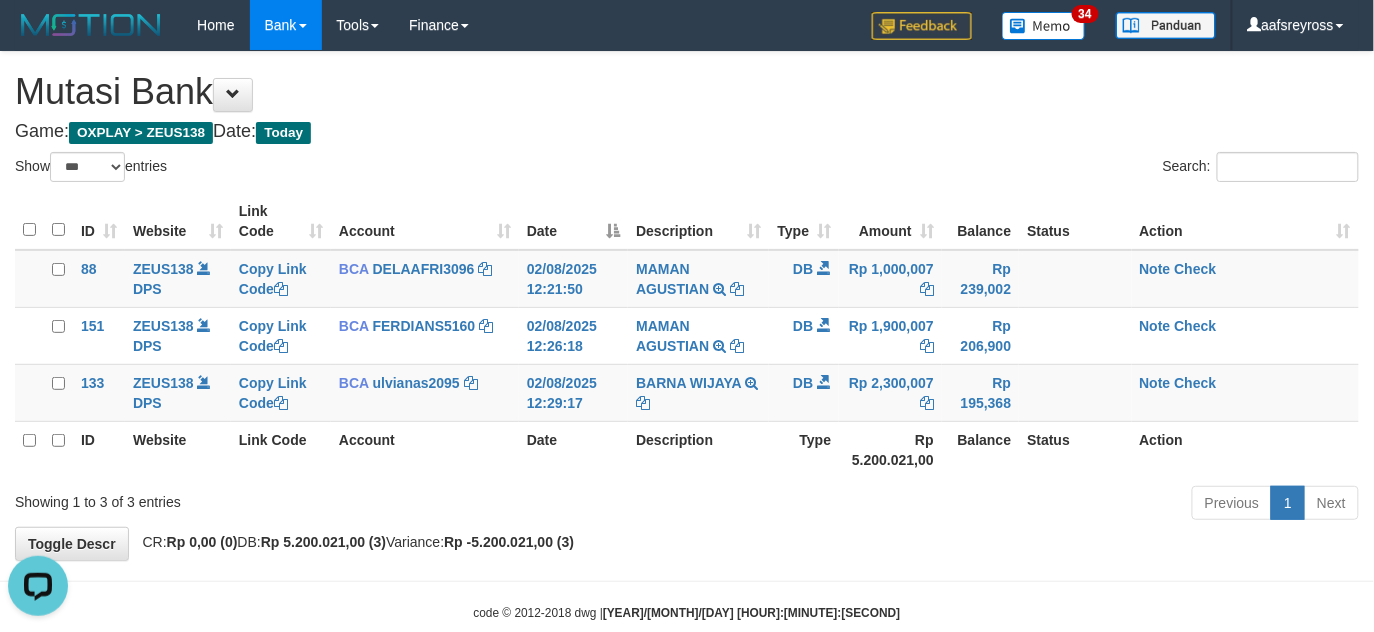 scroll, scrollTop: 0, scrollLeft: 0, axis: both 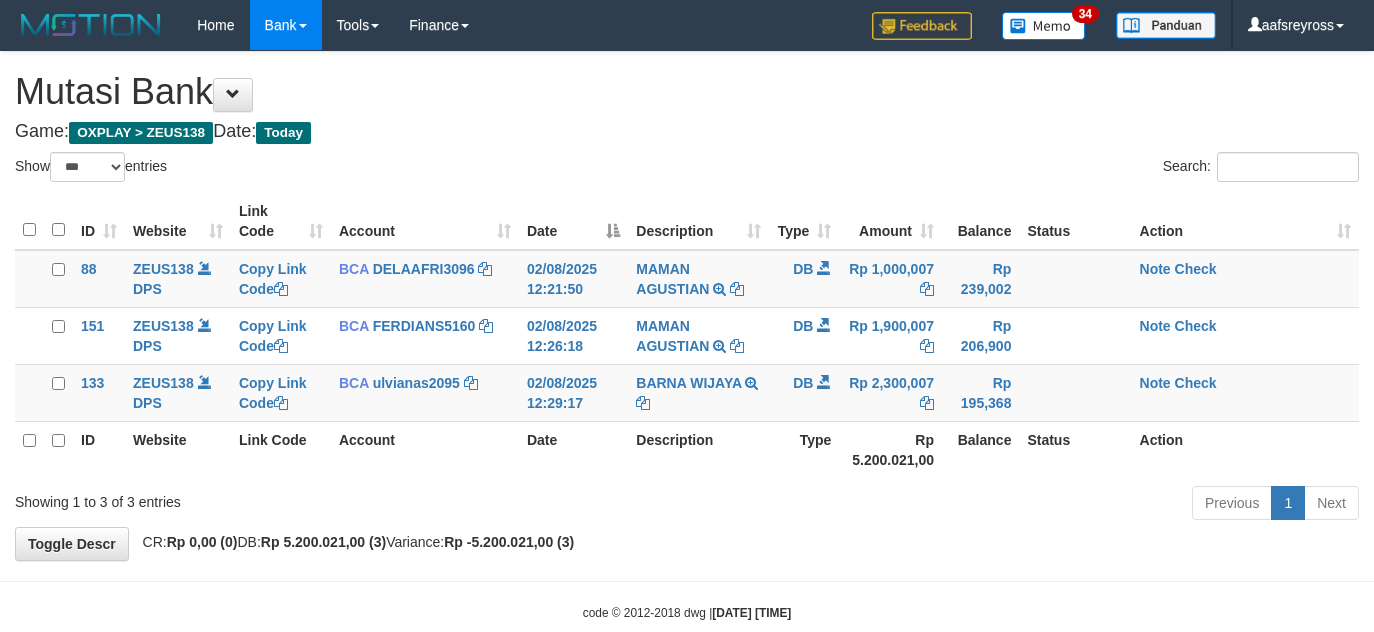 select on "***" 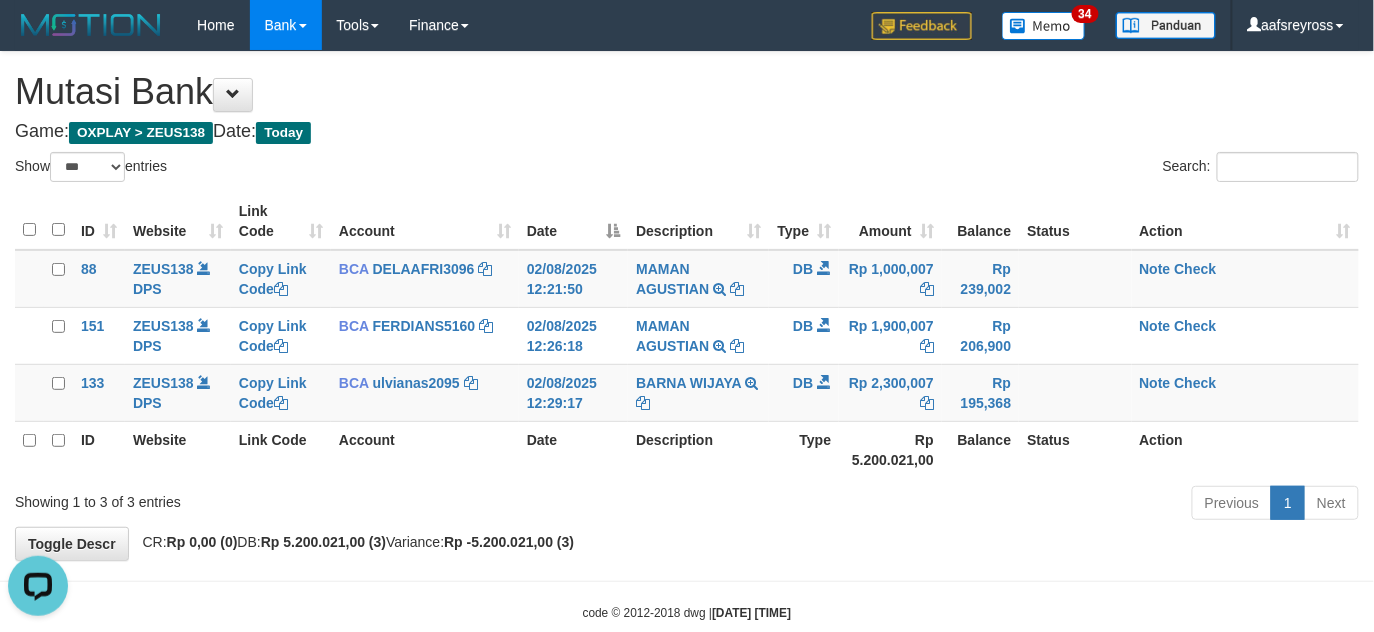 scroll, scrollTop: 0, scrollLeft: 0, axis: both 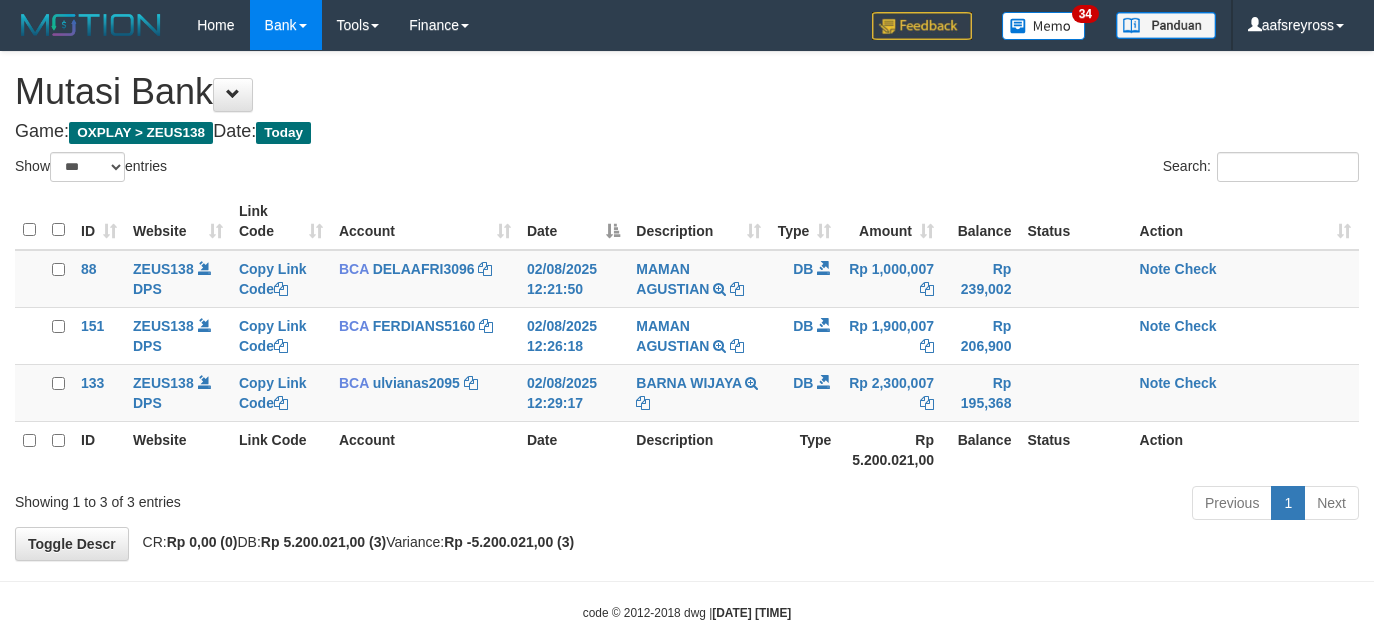 select on "***" 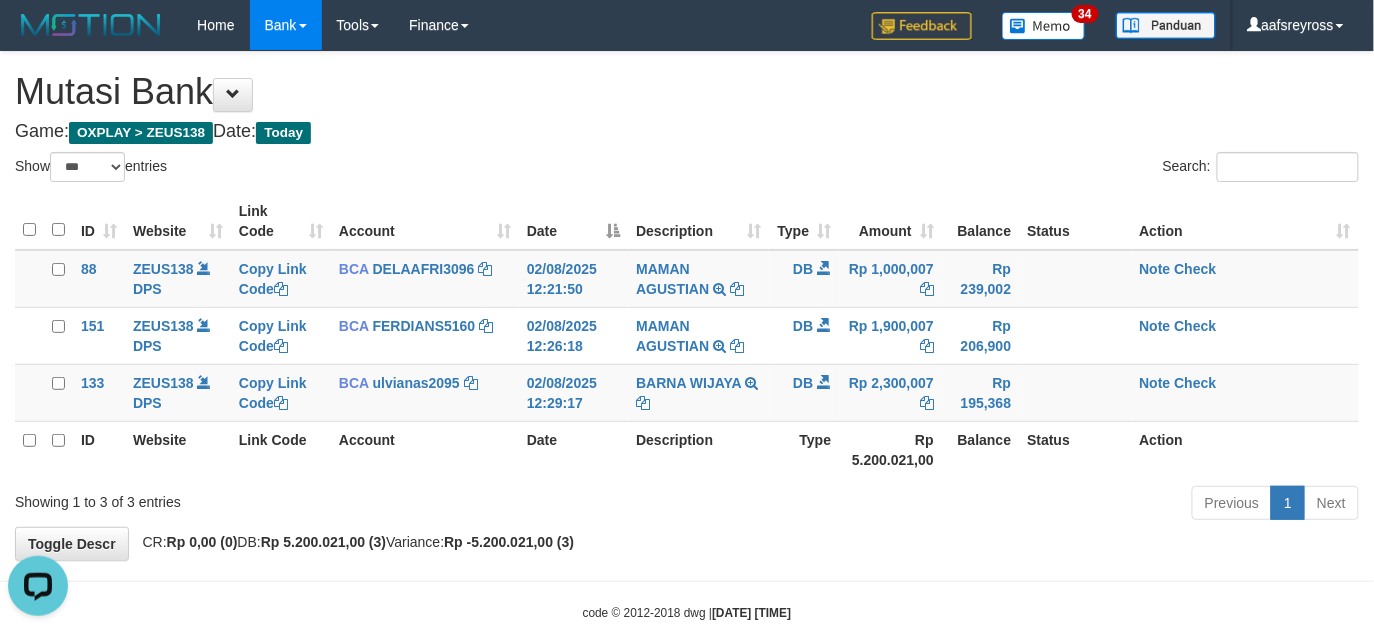 scroll, scrollTop: 0, scrollLeft: 0, axis: both 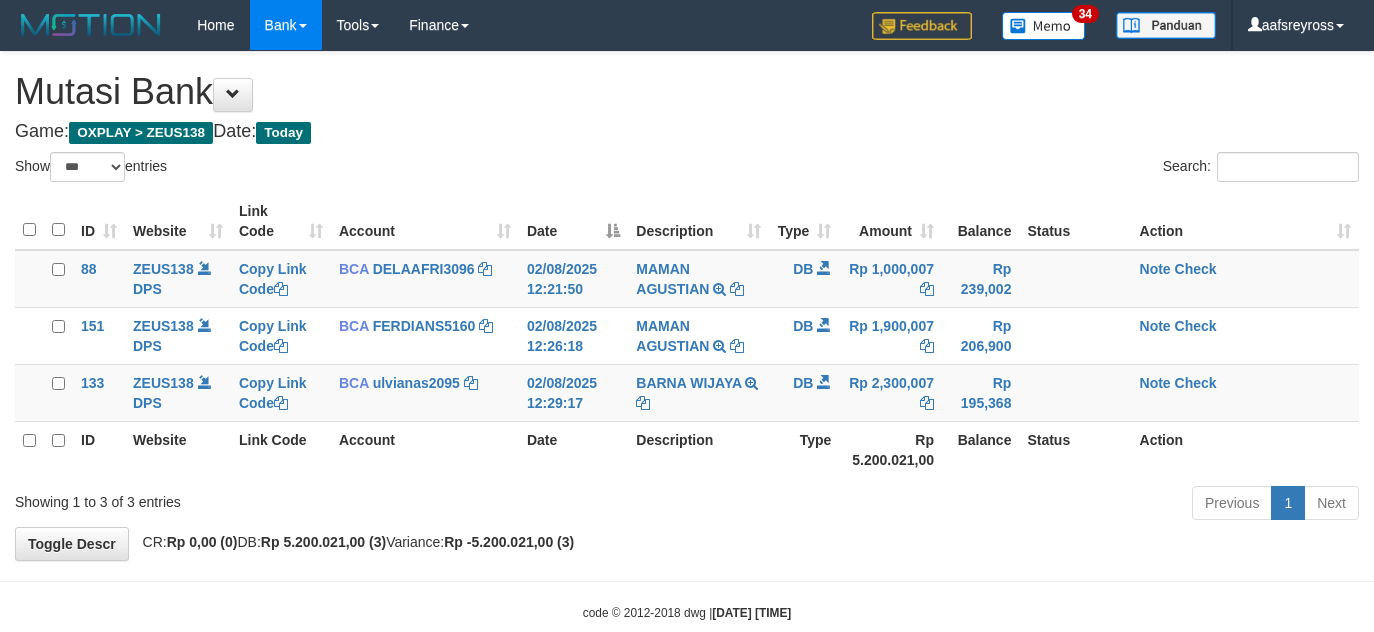 select on "***" 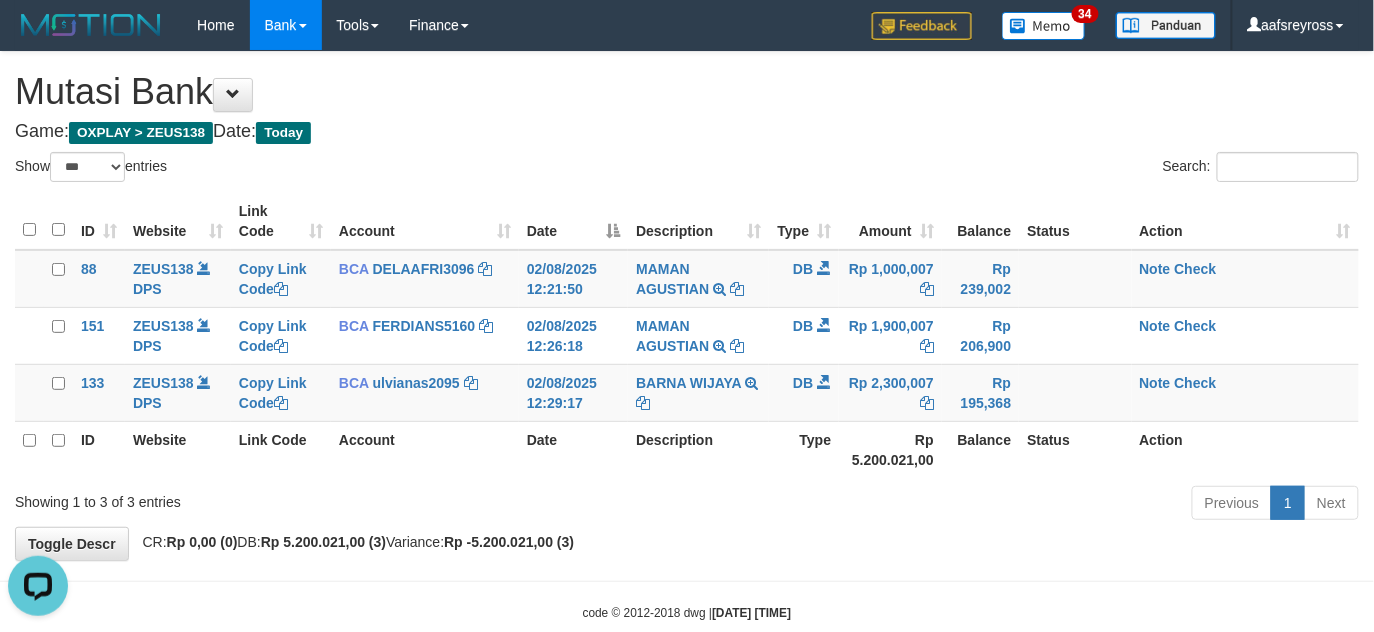 scroll, scrollTop: 0, scrollLeft: 0, axis: both 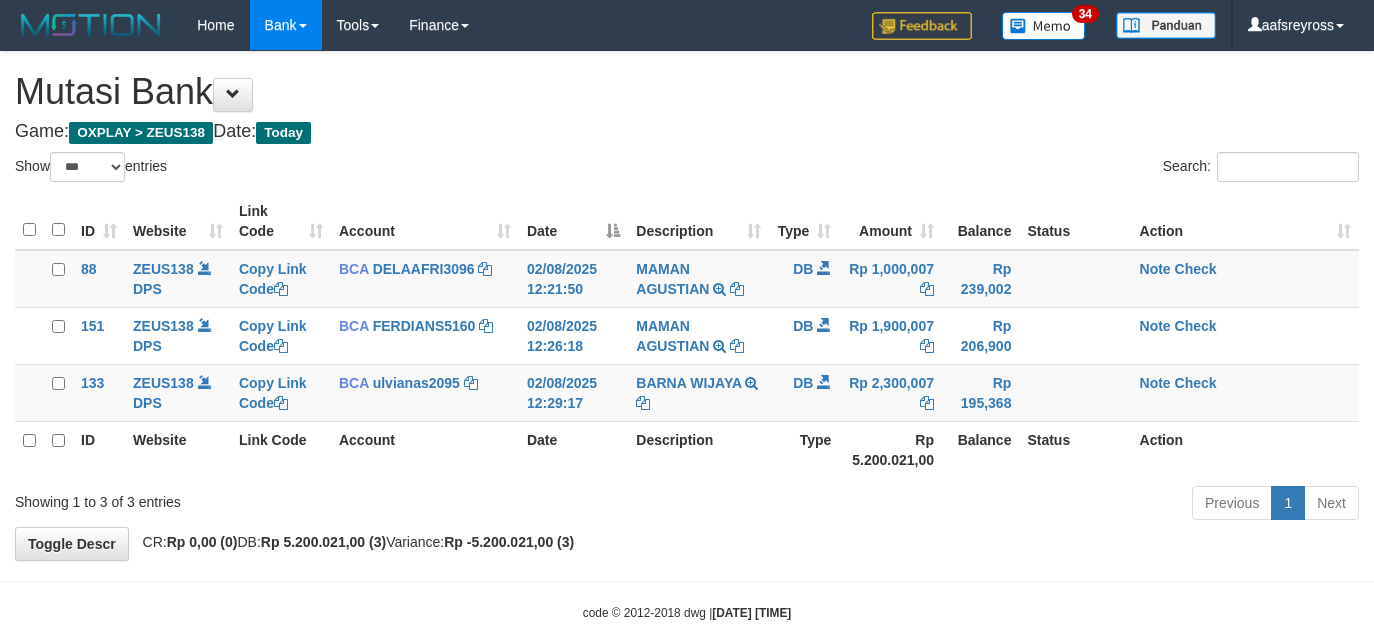 select on "***" 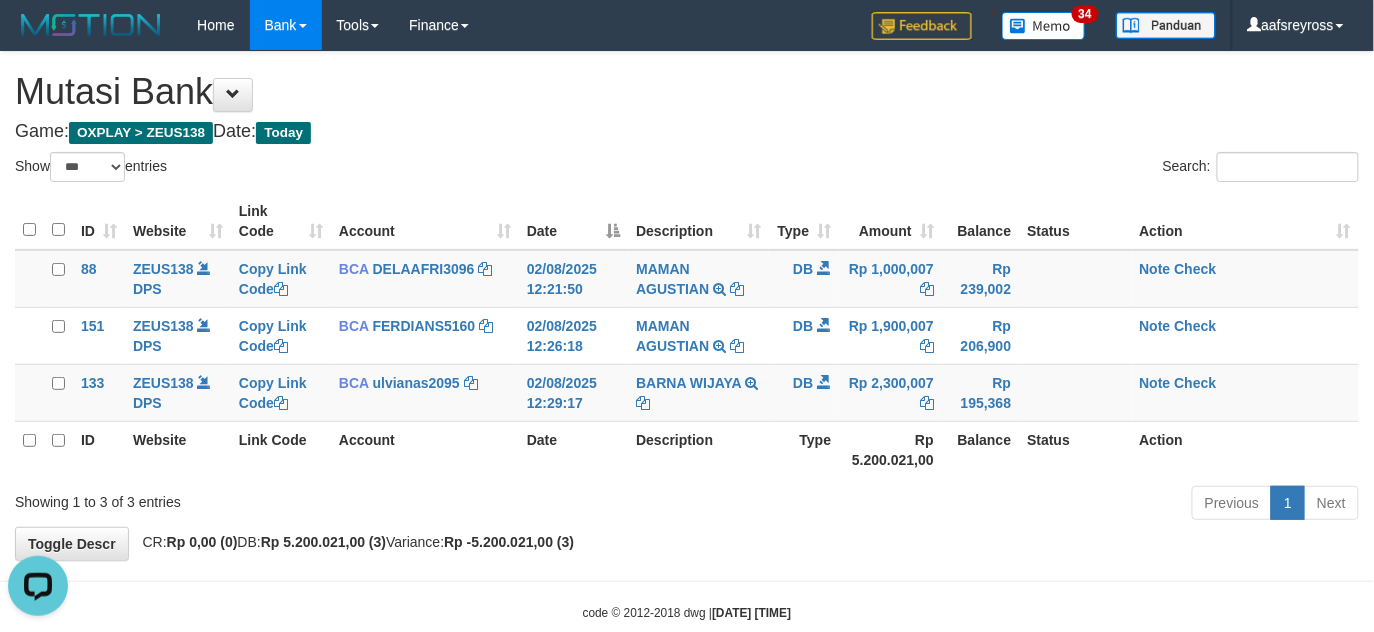 scroll, scrollTop: 0, scrollLeft: 0, axis: both 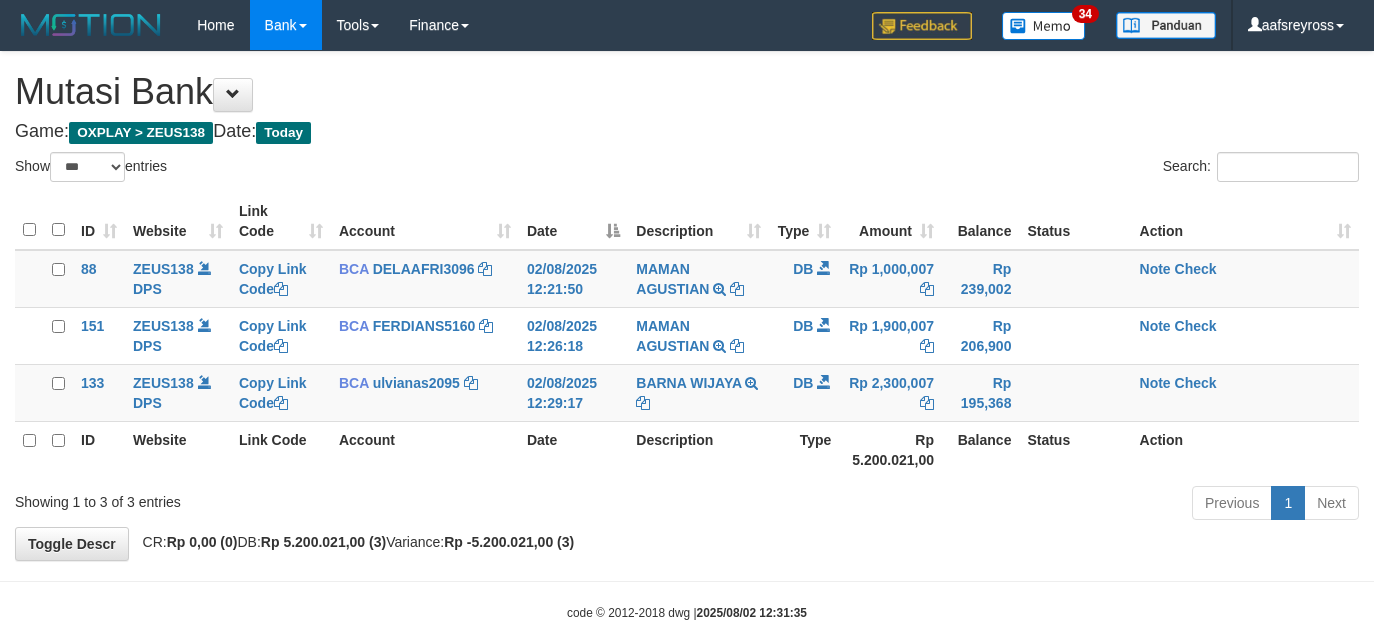 select on "***" 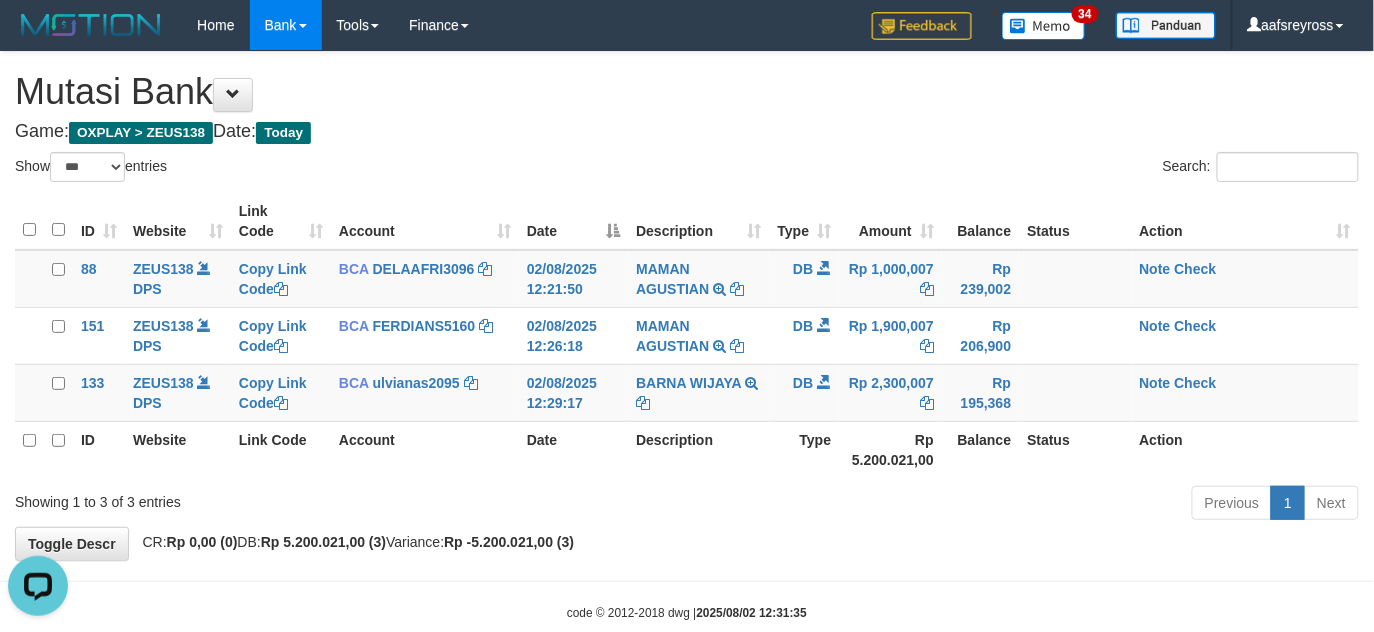 scroll, scrollTop: 0, scrollLeft: 0, axis: both 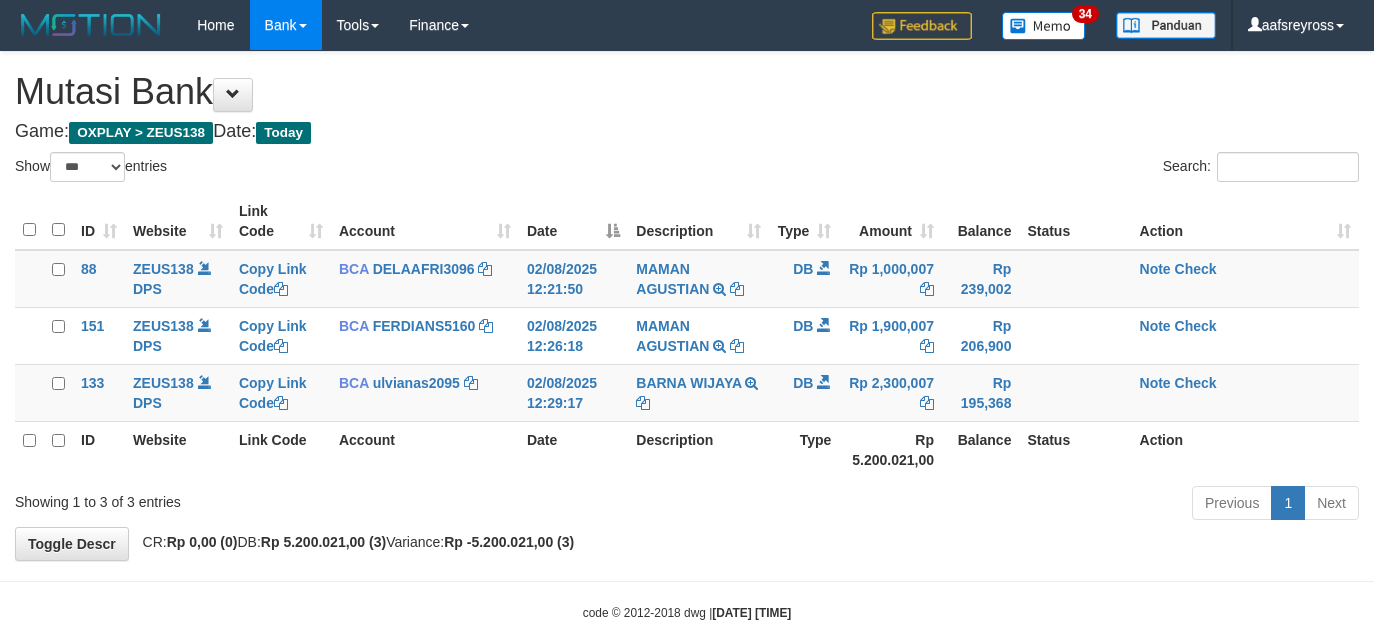 select on "***" 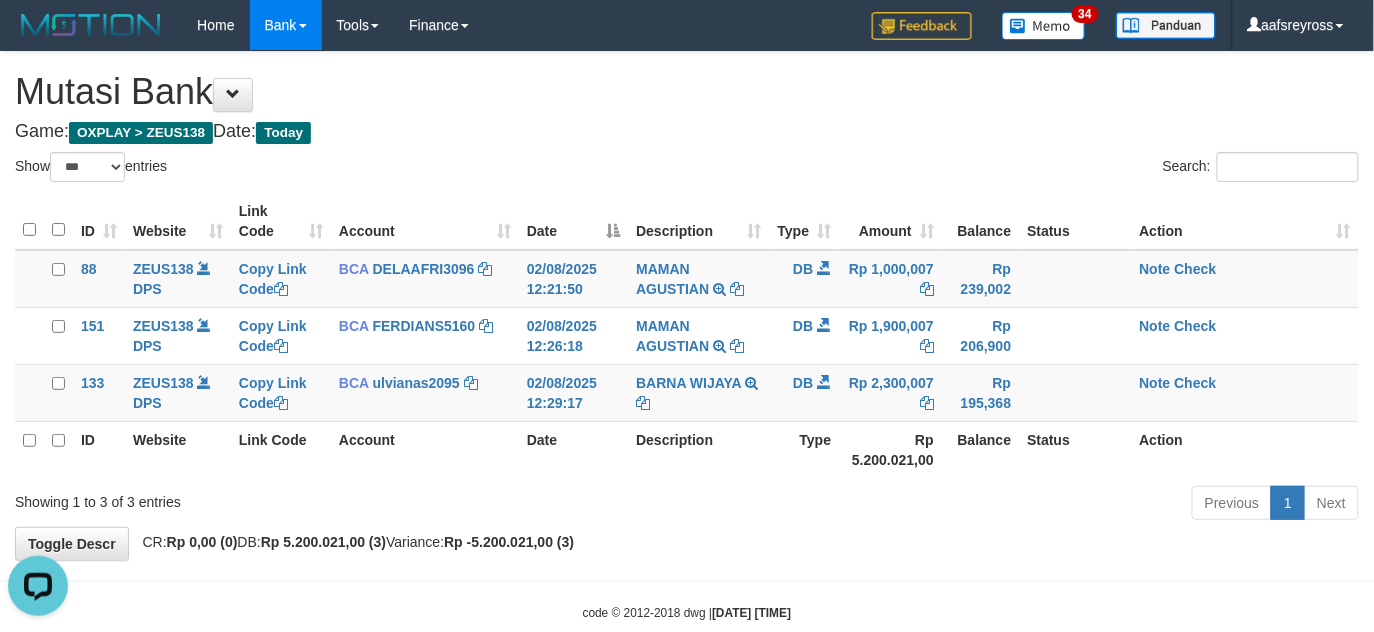 scroll, scrollTop: 0, scrollLeft: 0, axis: both 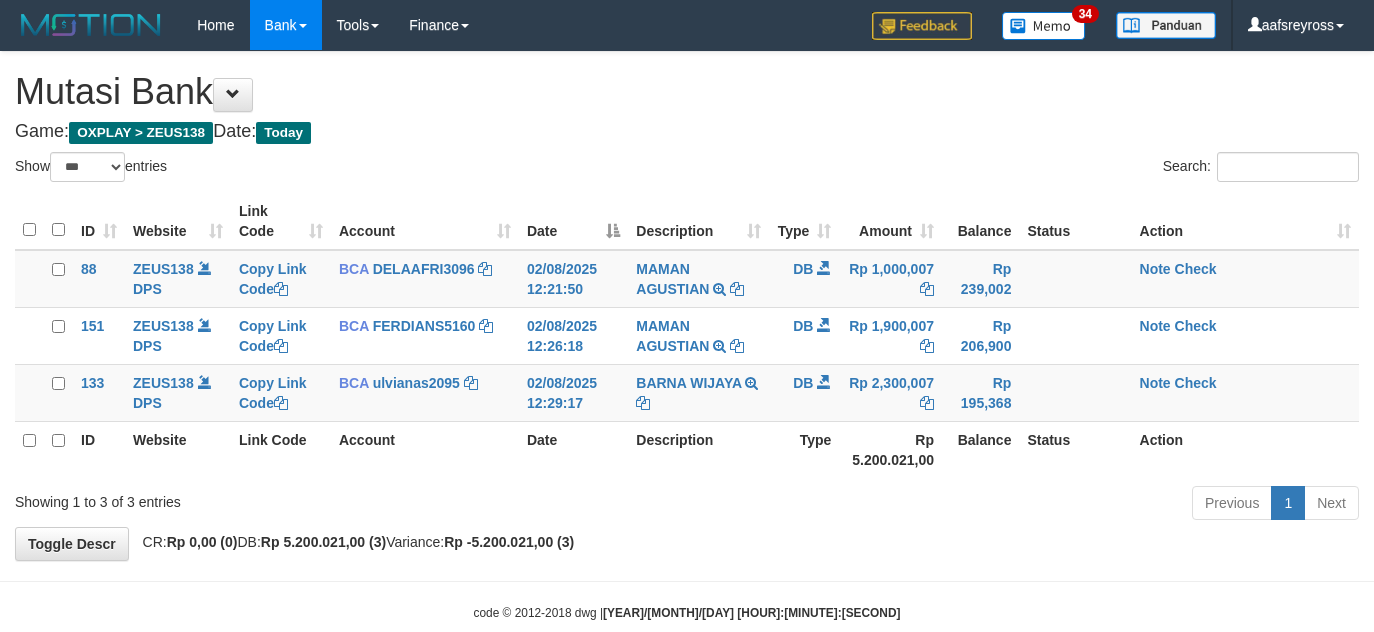 select on "***" 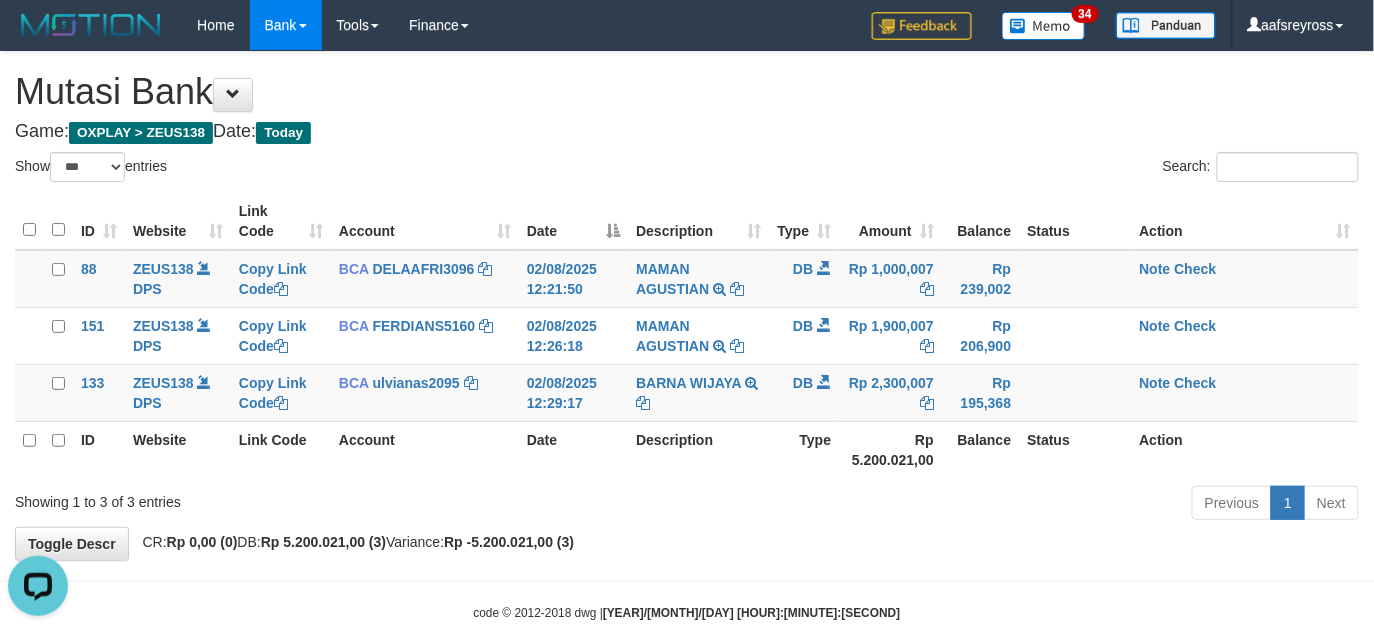 scroll, scrollTop: 0, scrollLeft: 0, axis: both 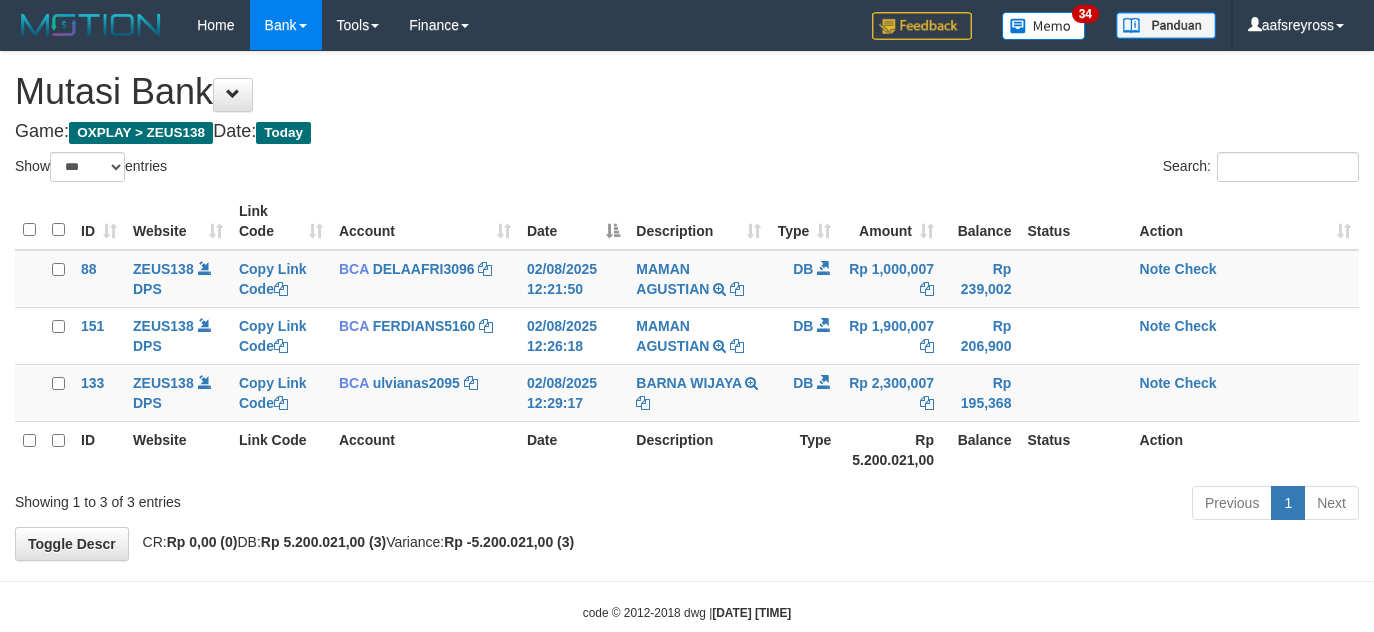 select on "***" 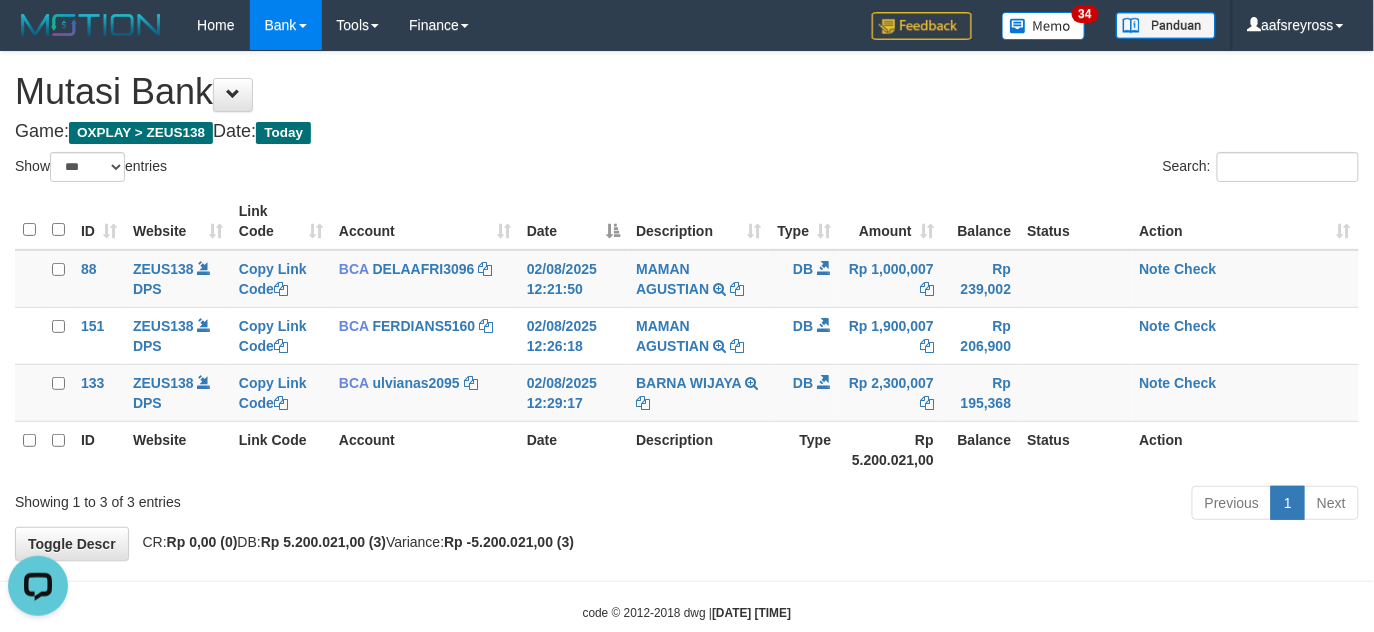 scroll, scrollTop: 0, scrollLeft: 0, axis: both 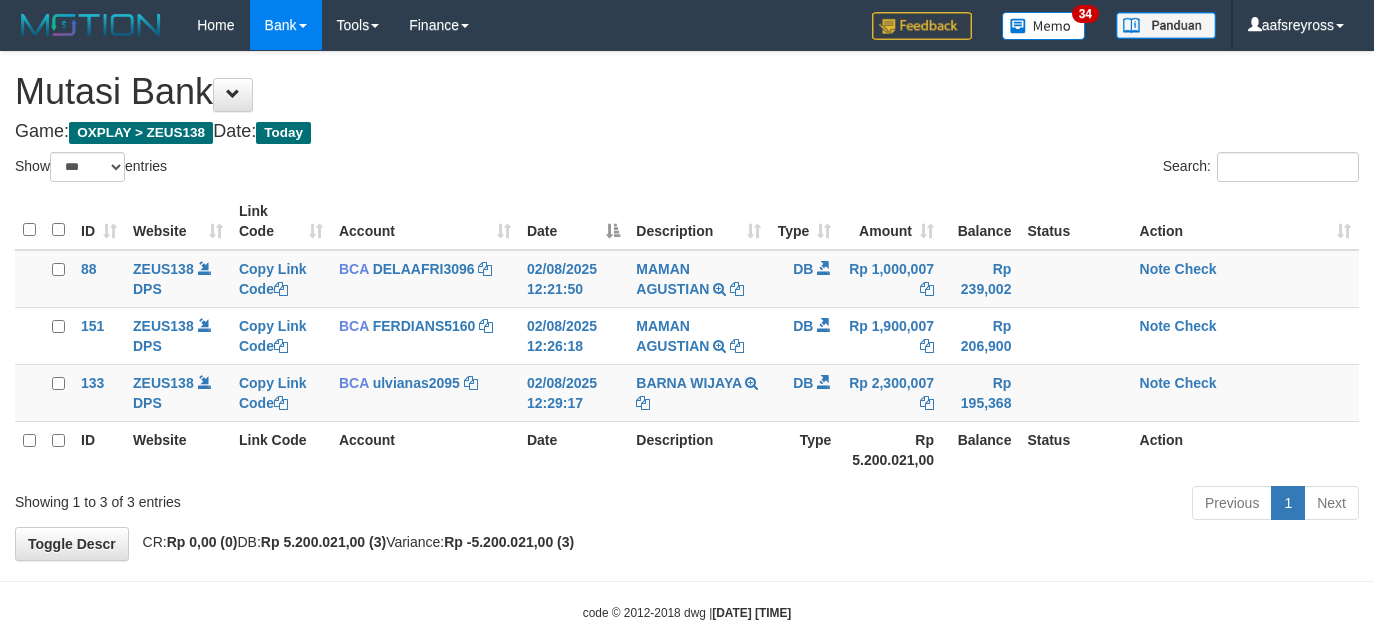 select on "***" 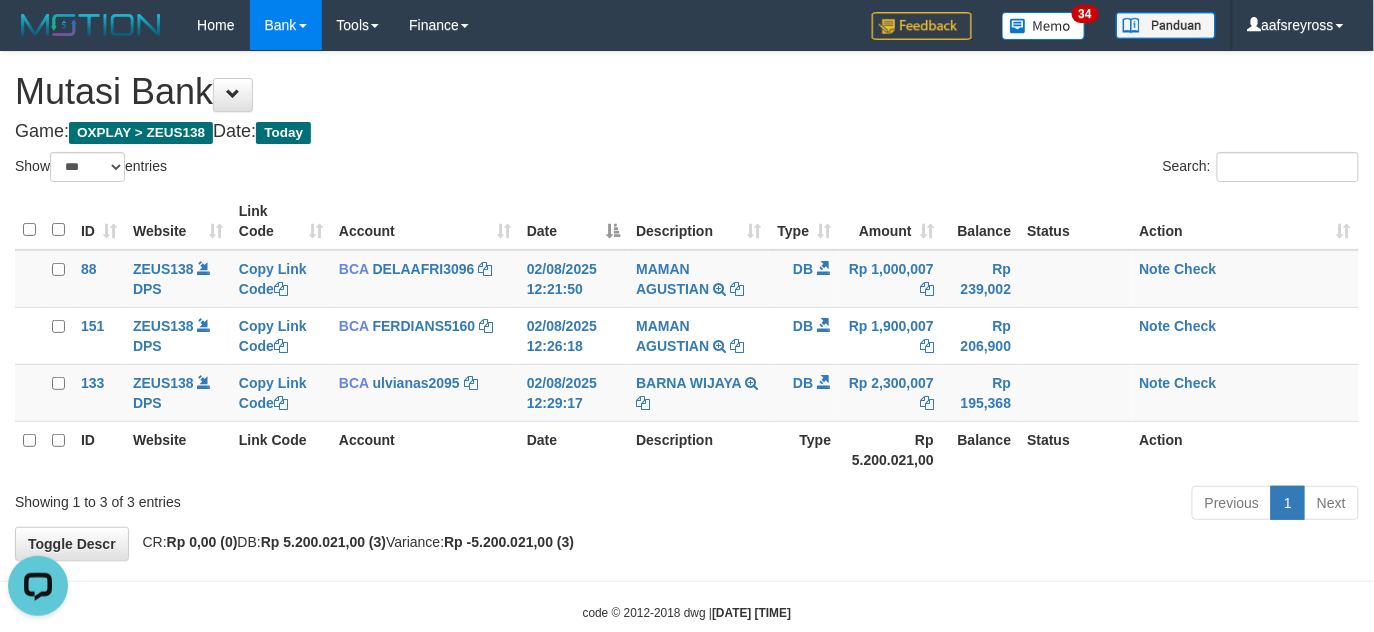 scroll, scrollTop: 0, scrollLeft: 0, axis: both 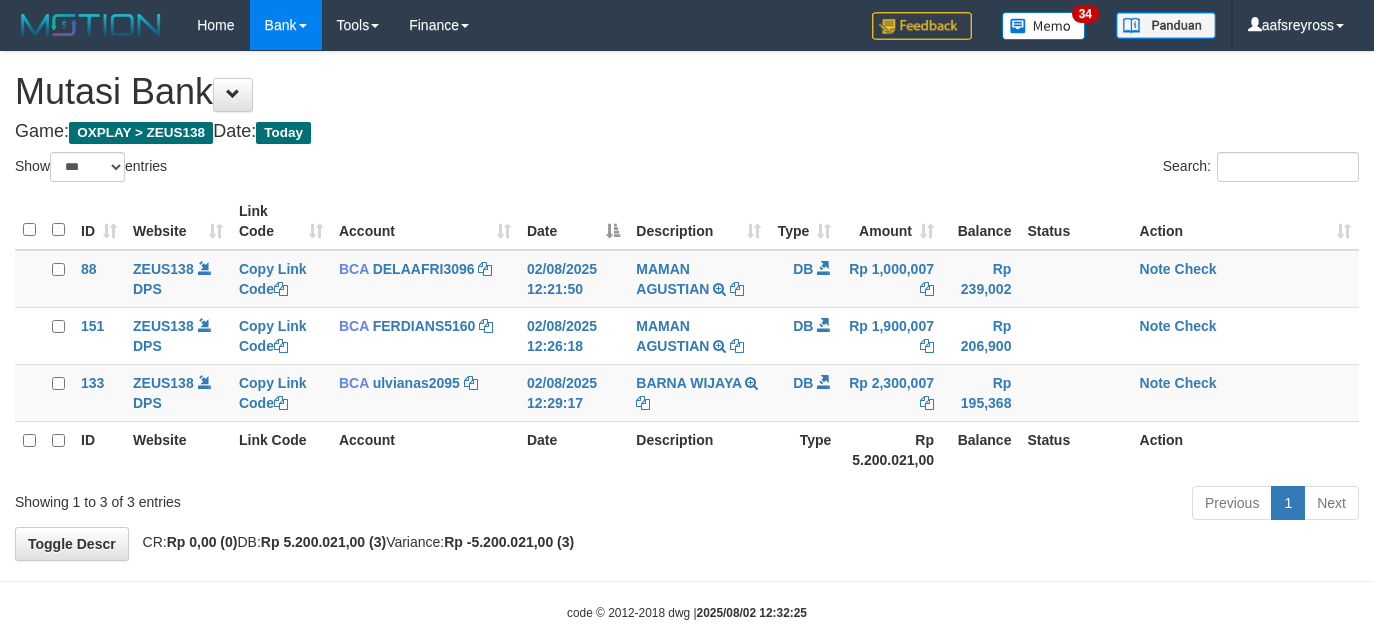 select on "***" 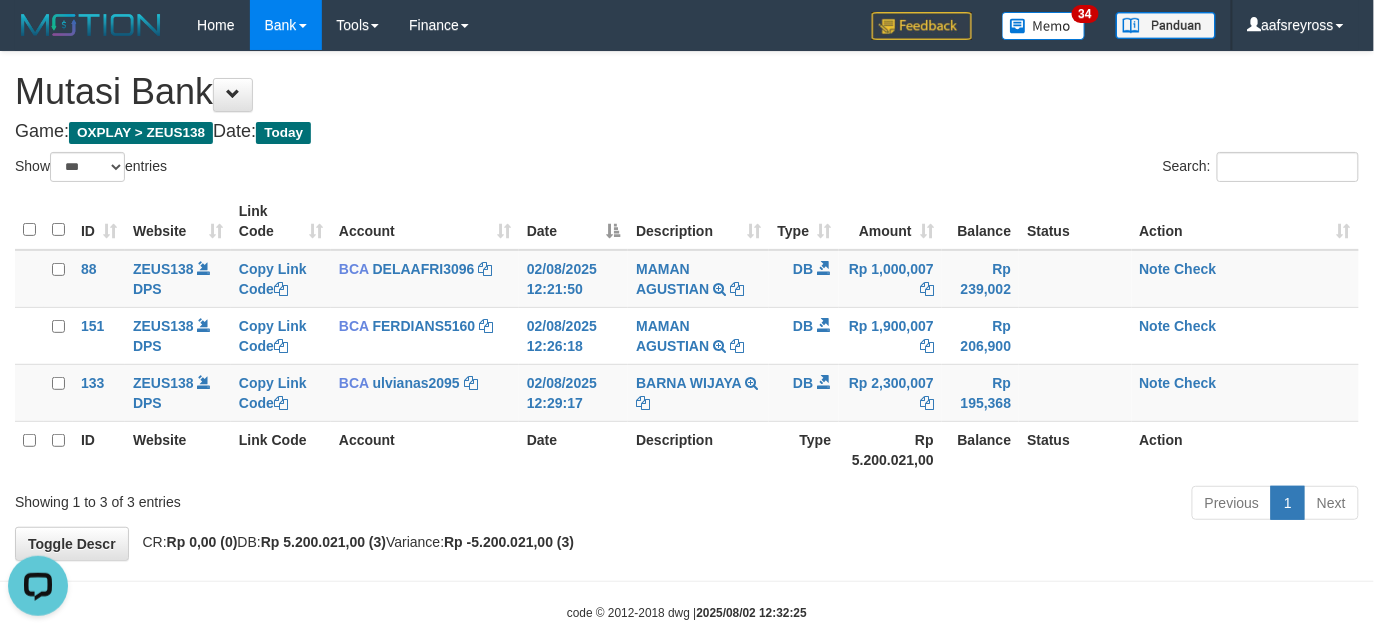 scroll, scrollTop: 0, scrollLeft: 0, axis: both 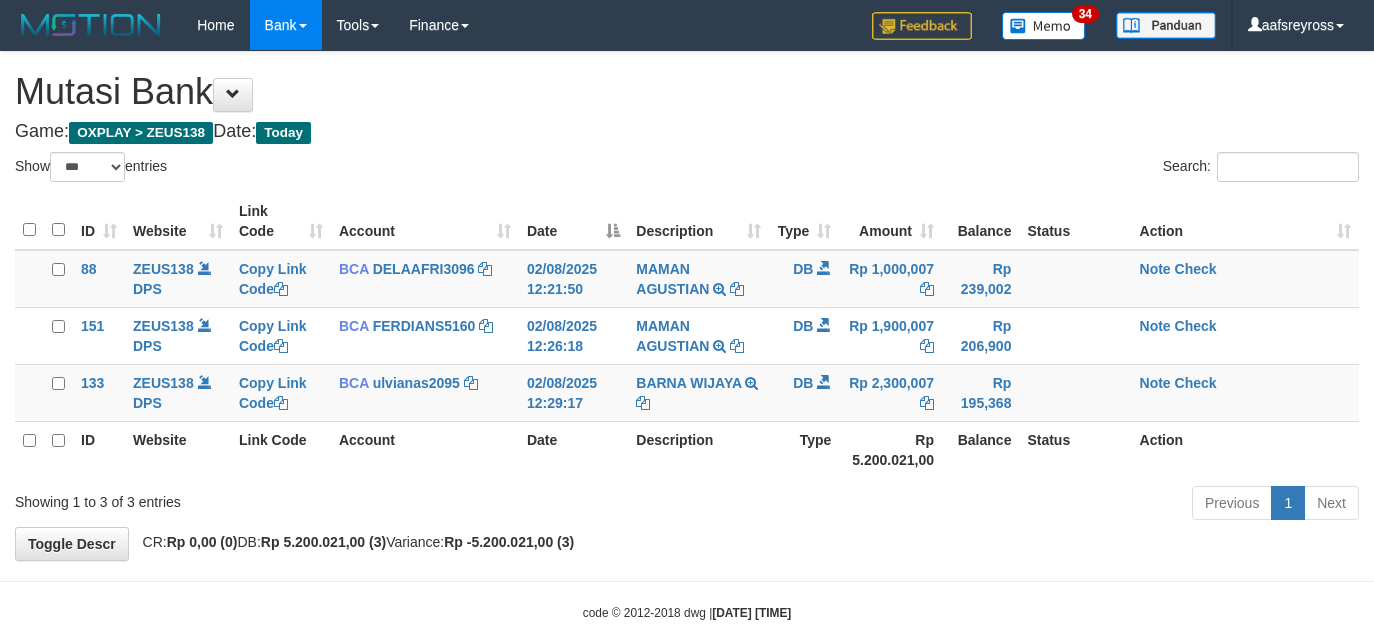 select on "***" 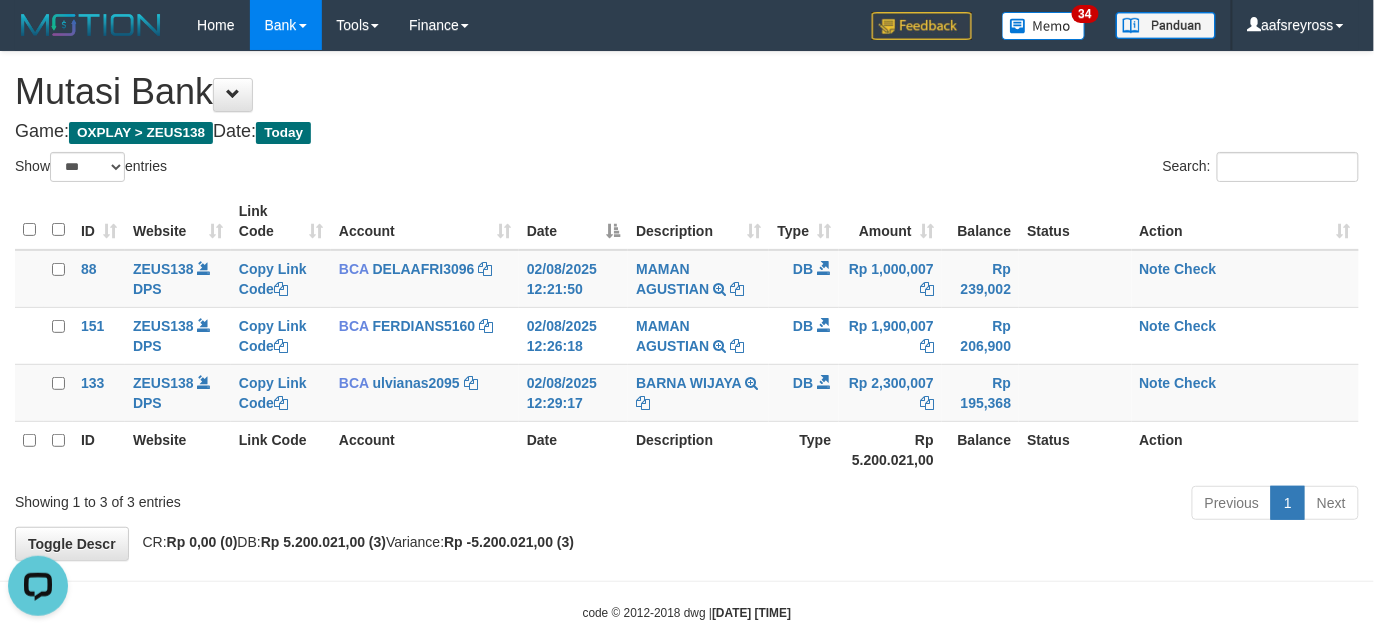 scroll, scrollTop: 0, scrollLeft: 0, axis: both 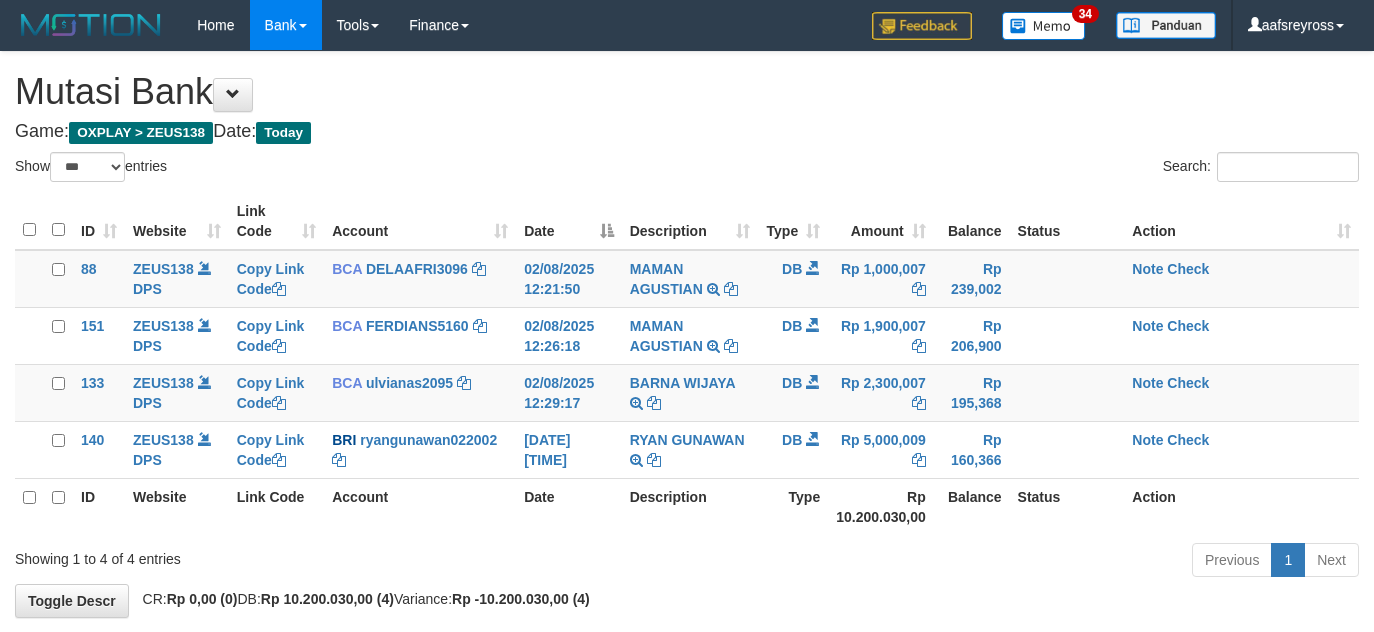 select on "***" 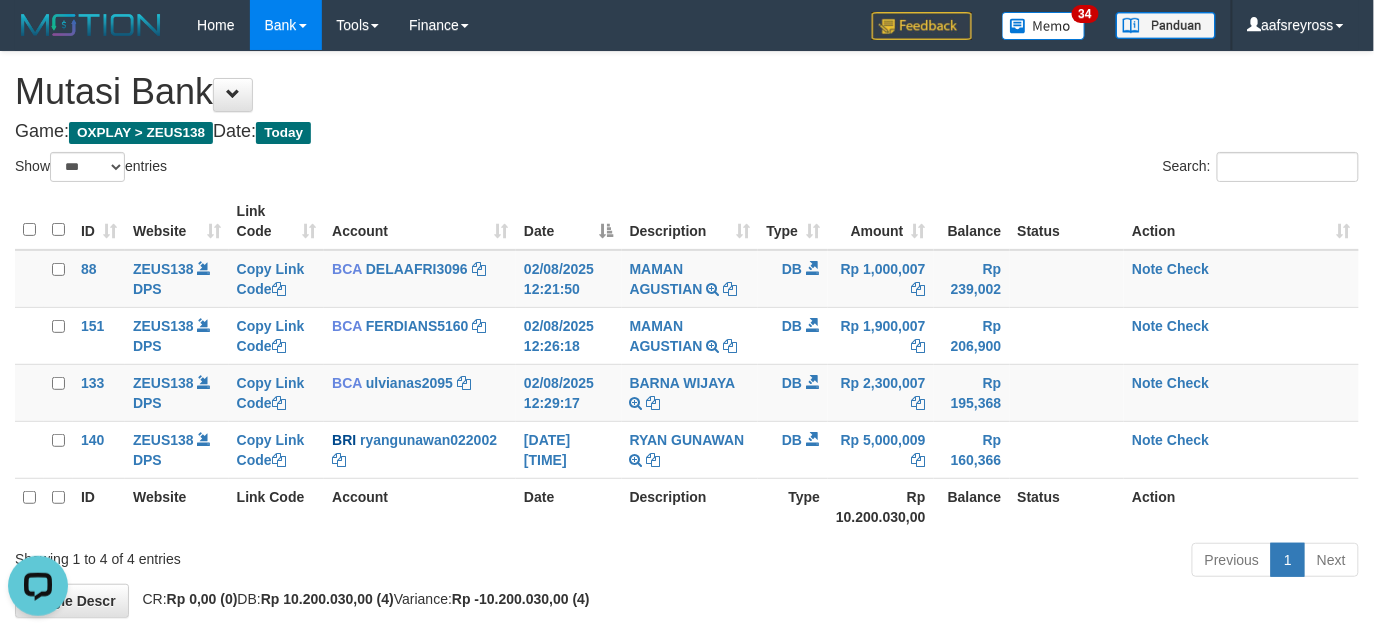 scroll, scrollTop: 0, scrollLeft: 0, axis: both 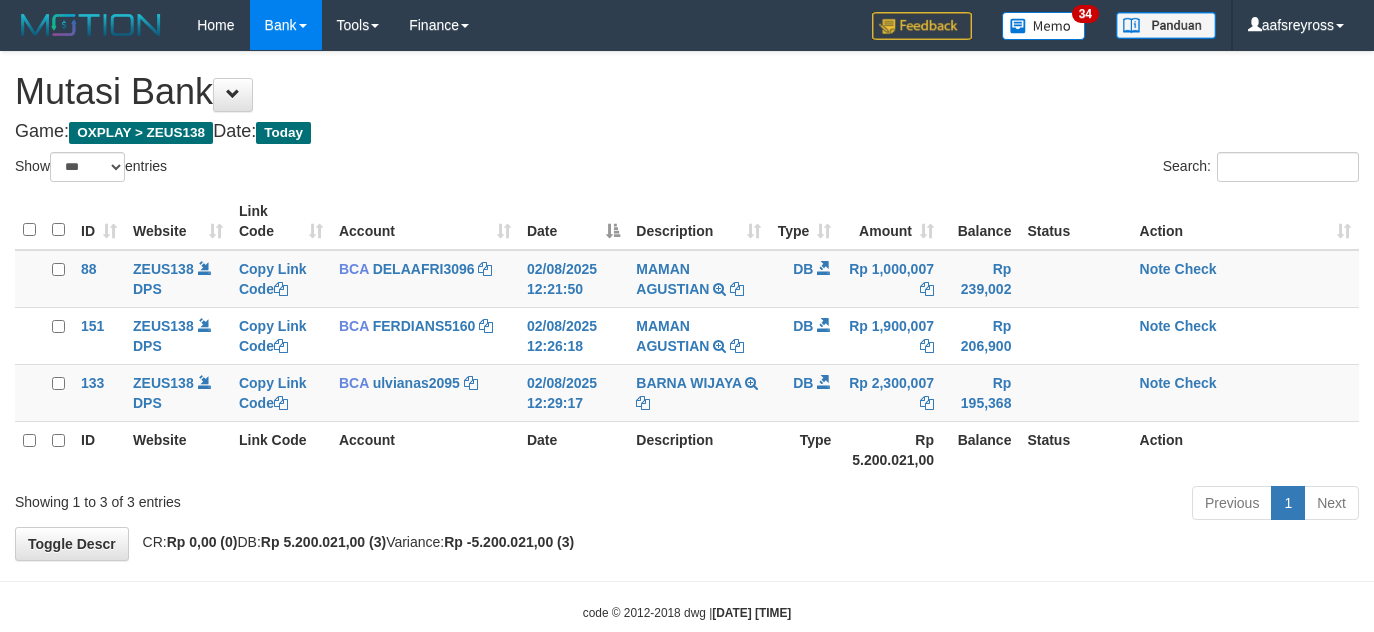 select on "***" 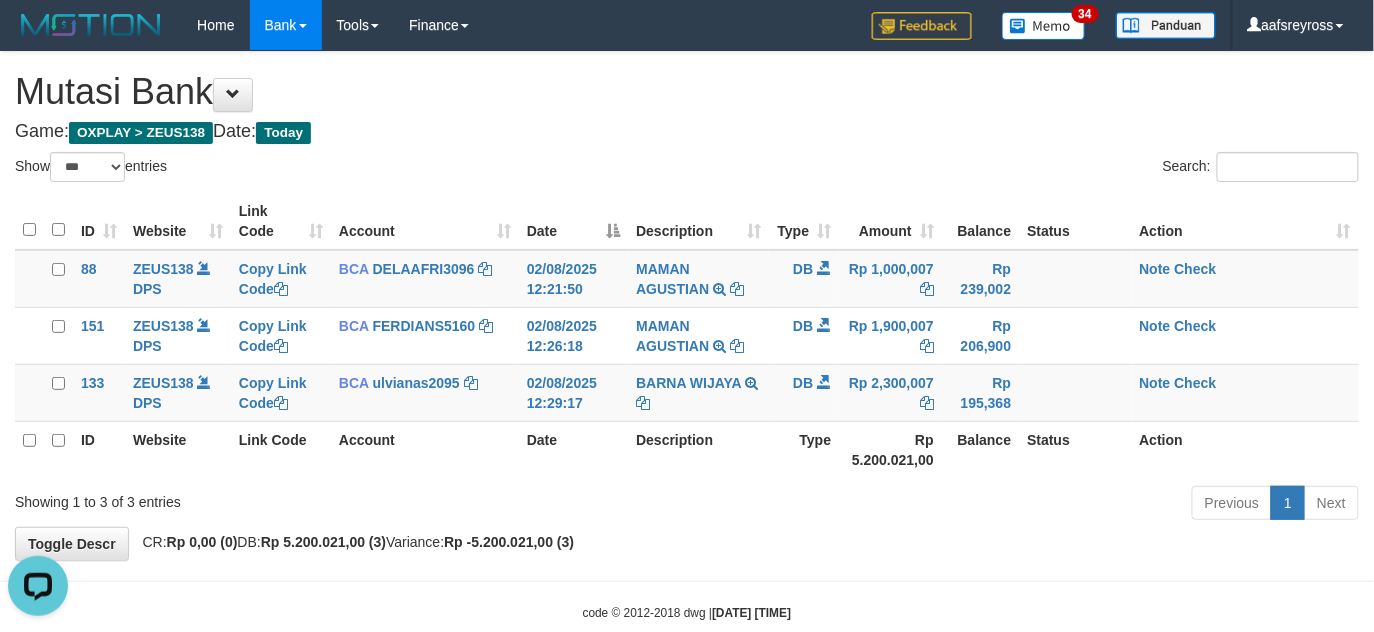 scroll, scrollTop: 0, scrollLeft: 0, axis: both 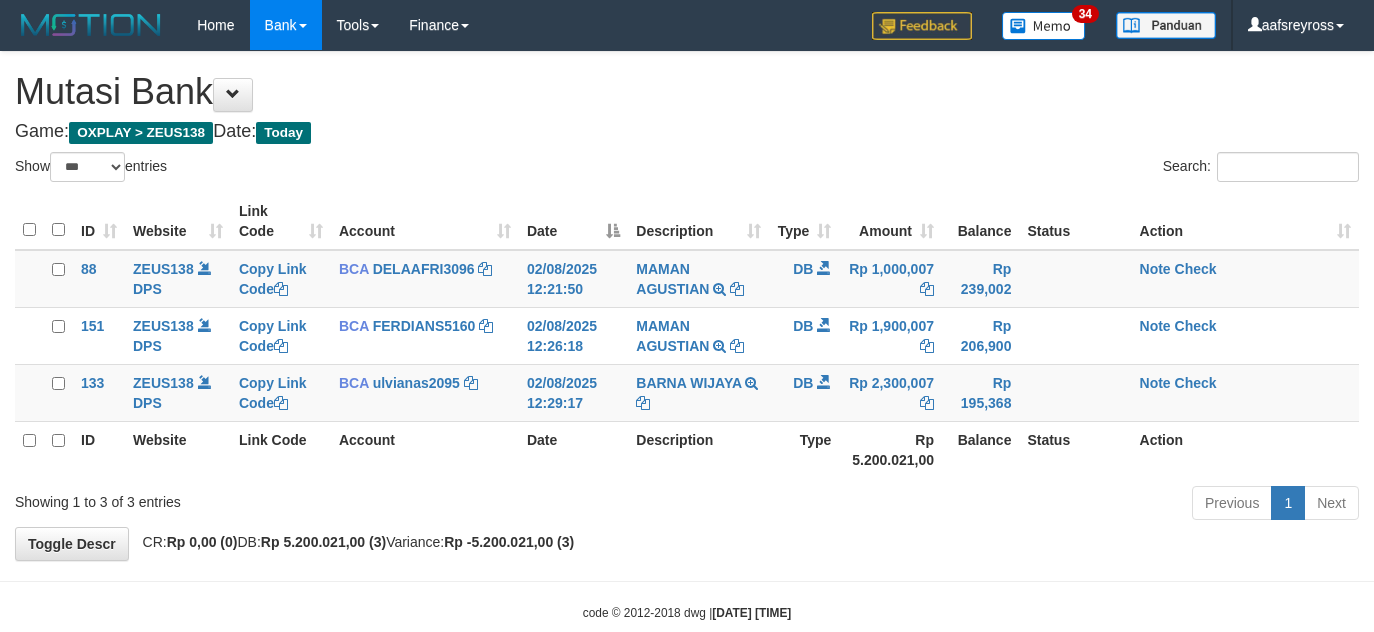 select on "***" 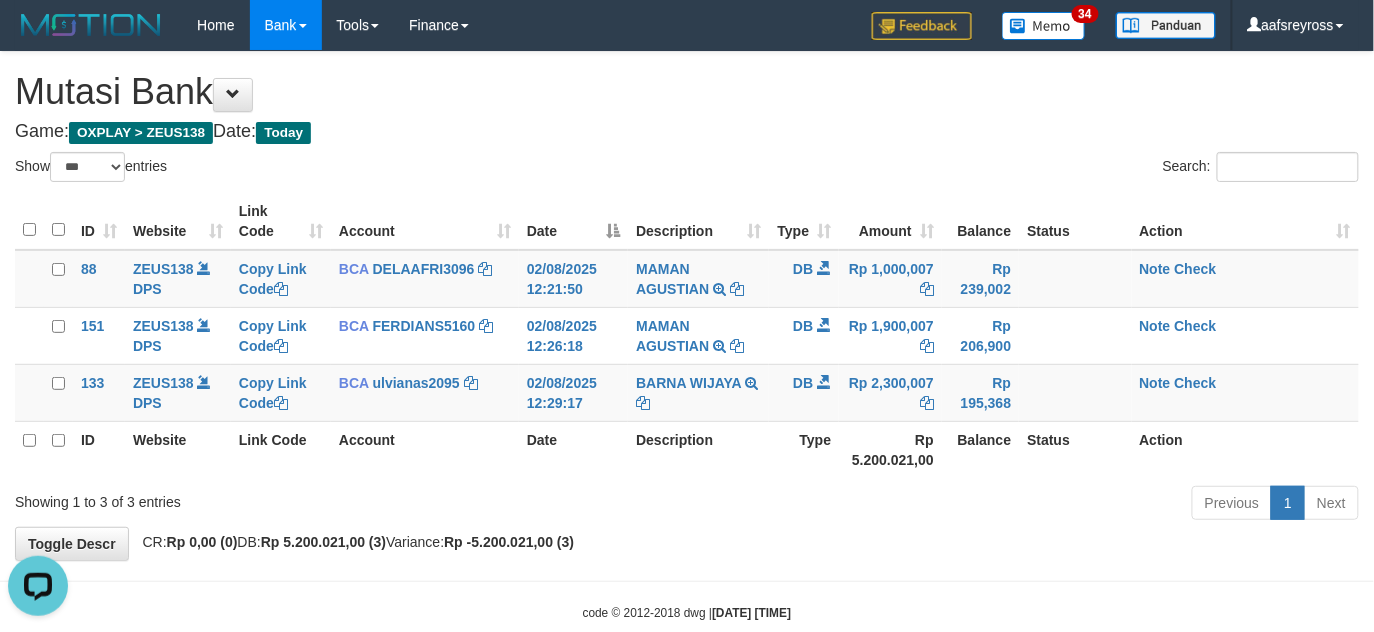 scroll, scrollTop: 0, scrollLeft: 0, axis: both 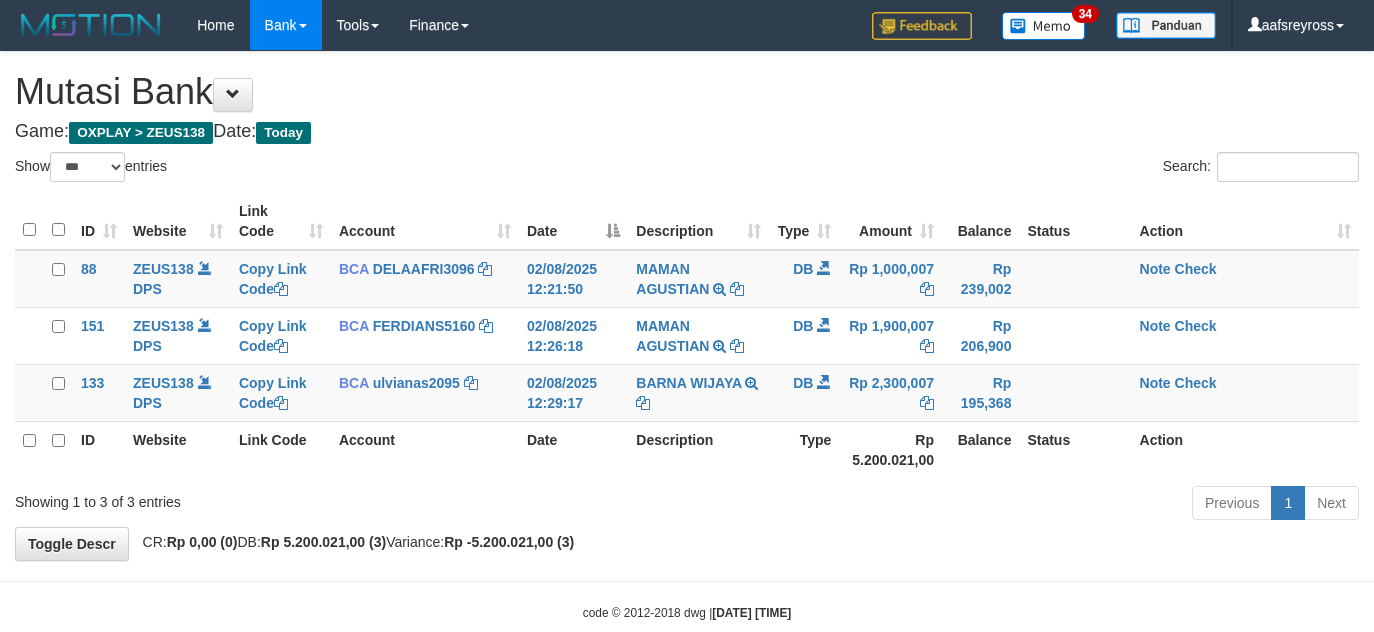 select on "***" 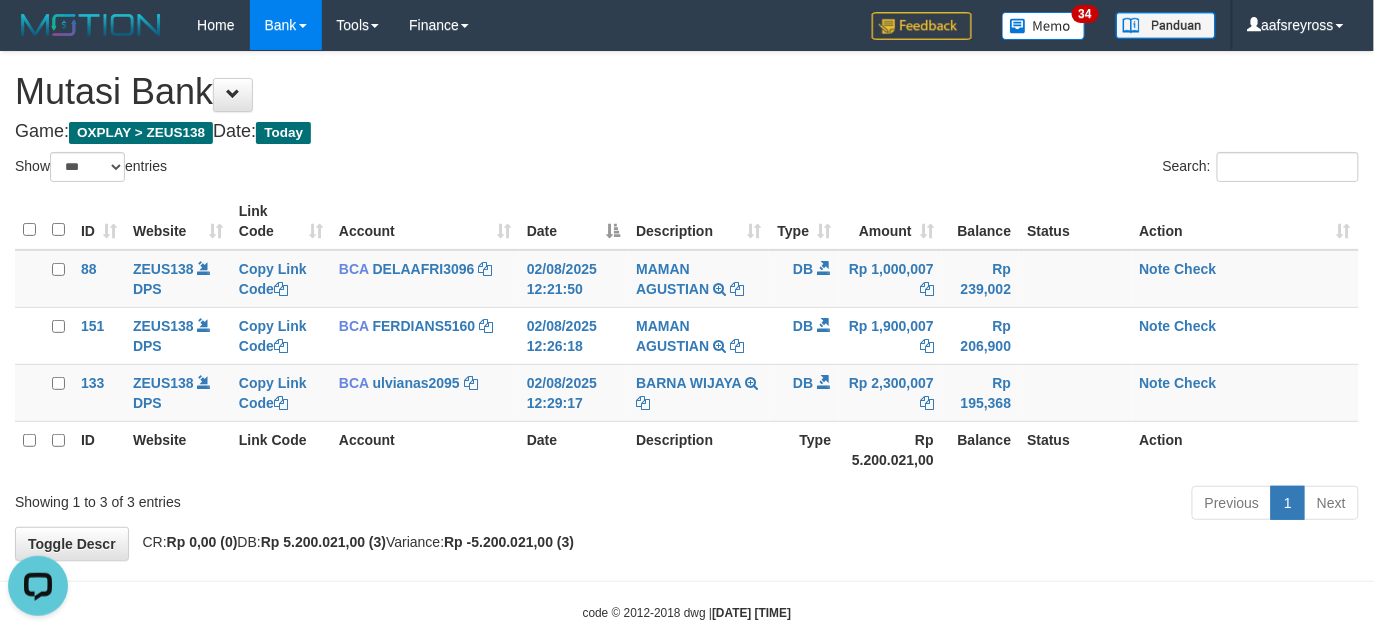 scroll, scrollTop: 0, scrollLeft: 0, axis: both 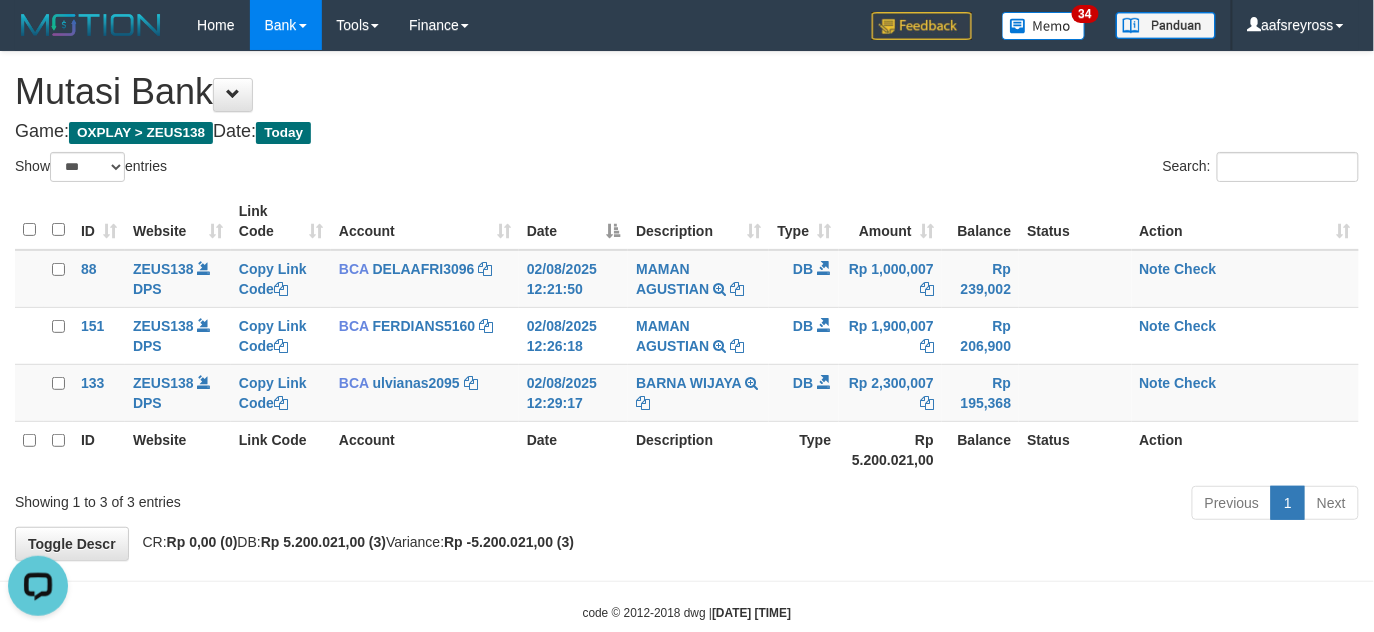 click on "CR:  Rp 0,00 (0)      DB:  Rp 5.200.021,00 (3)      Variance:  Rp -5.200.021,00 (3)" at bounding box center [354, 542] 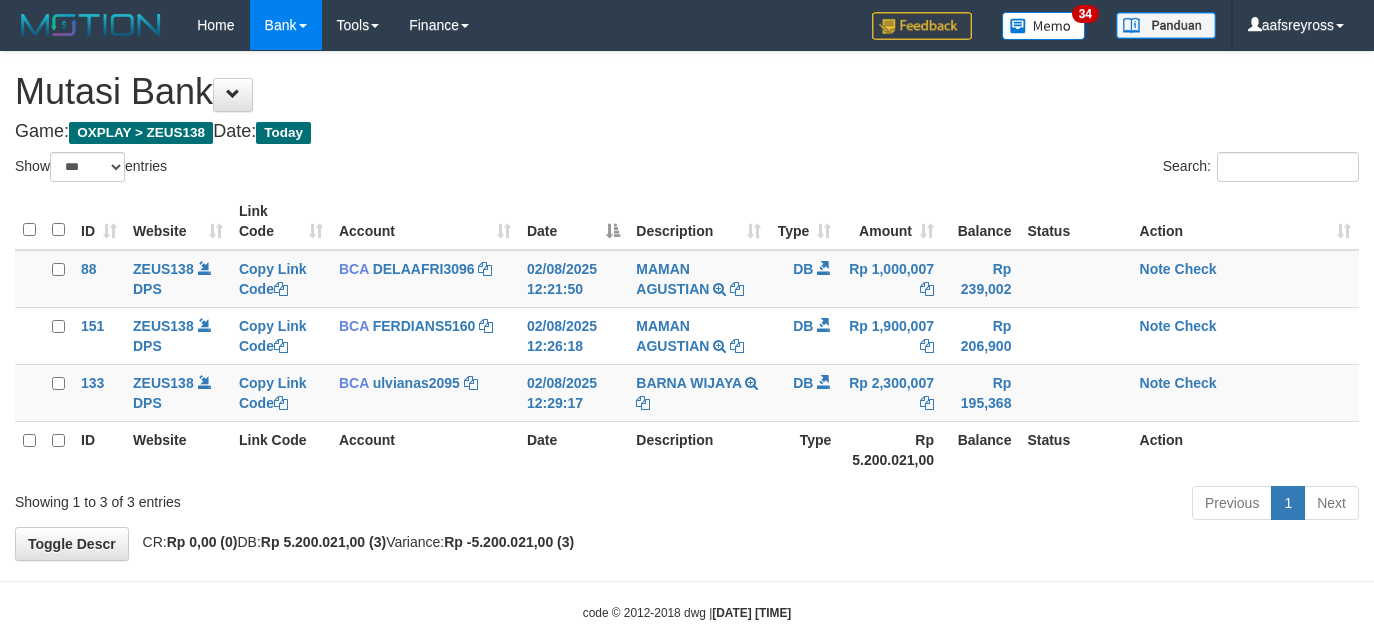 select on "***" 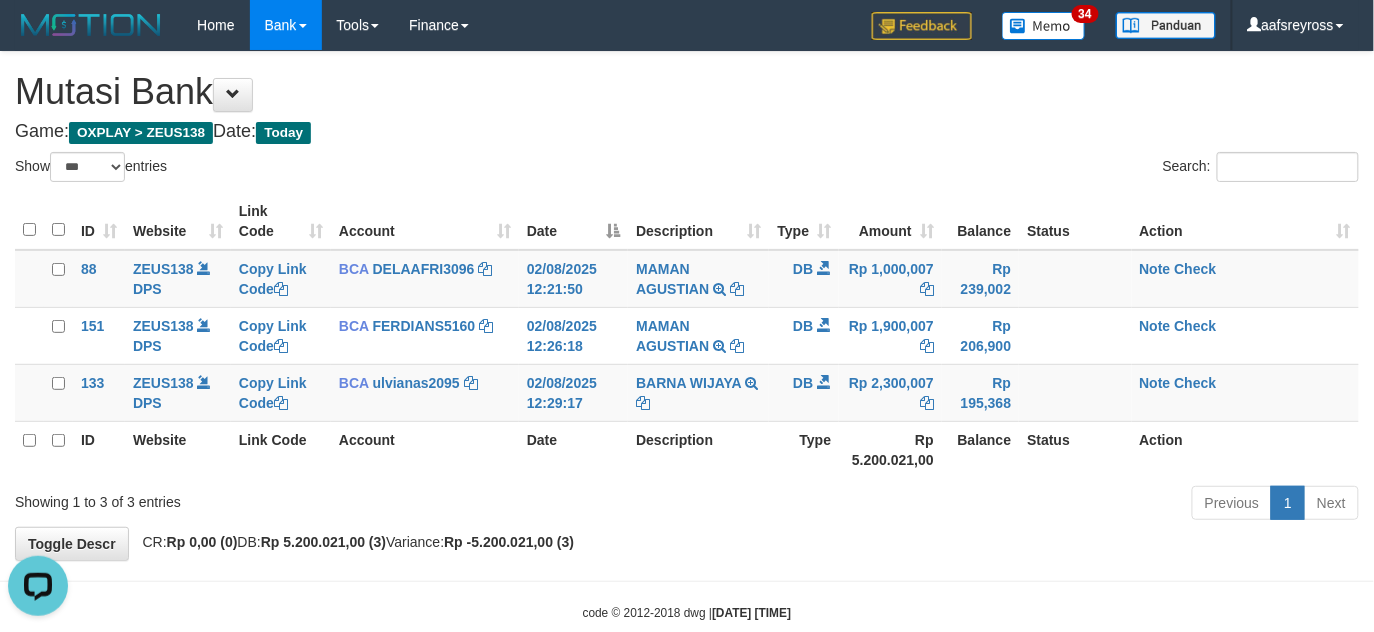 scroll, scrollTop: 0, scrollLeft: 0, axis: both 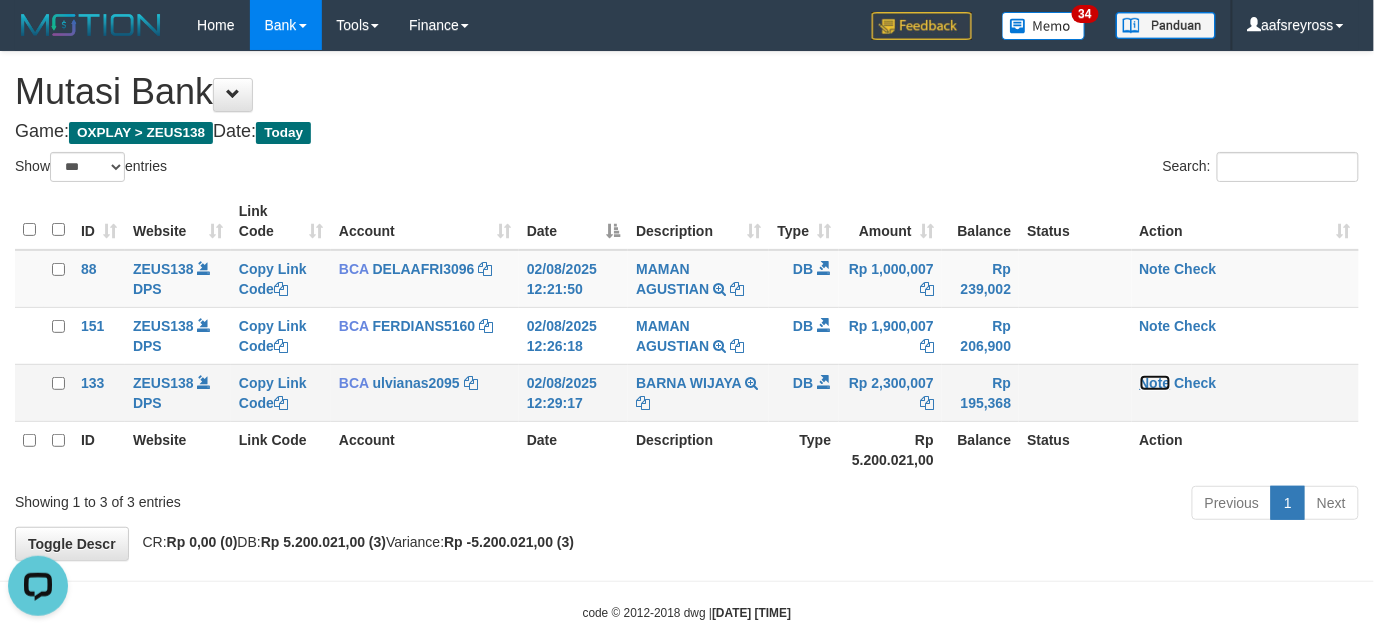 click on "Note" at bounding box center [1155, 383] 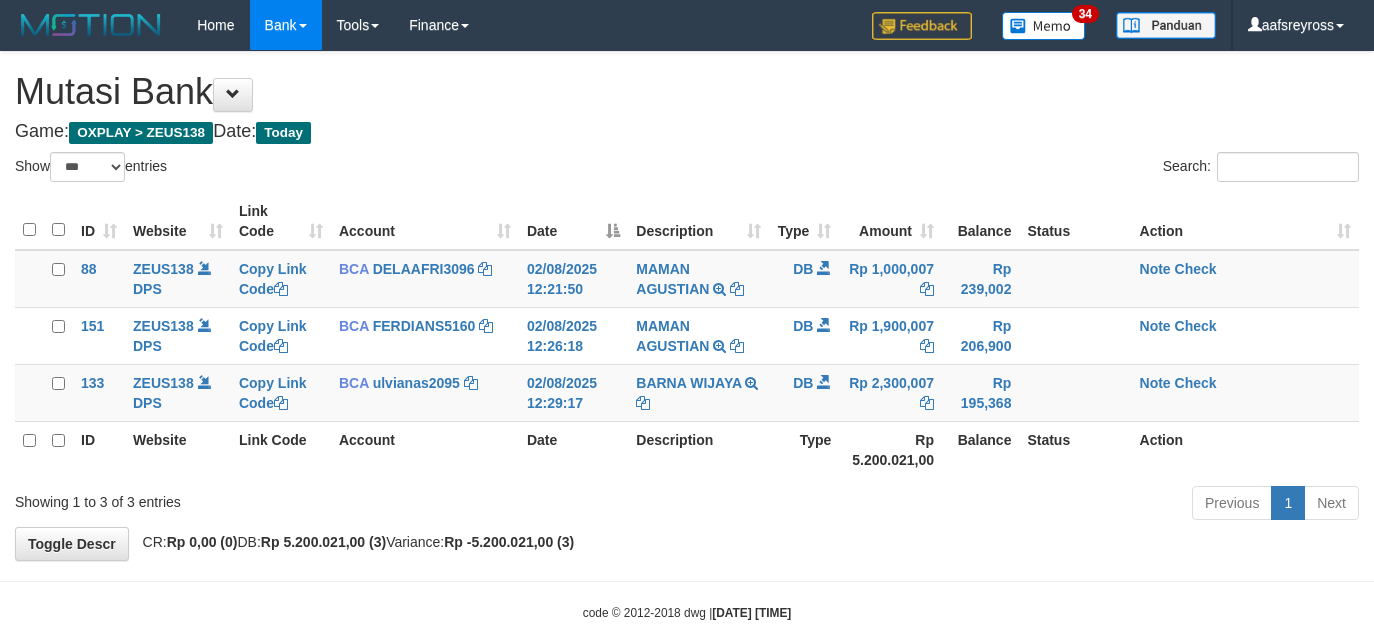 select on "***" 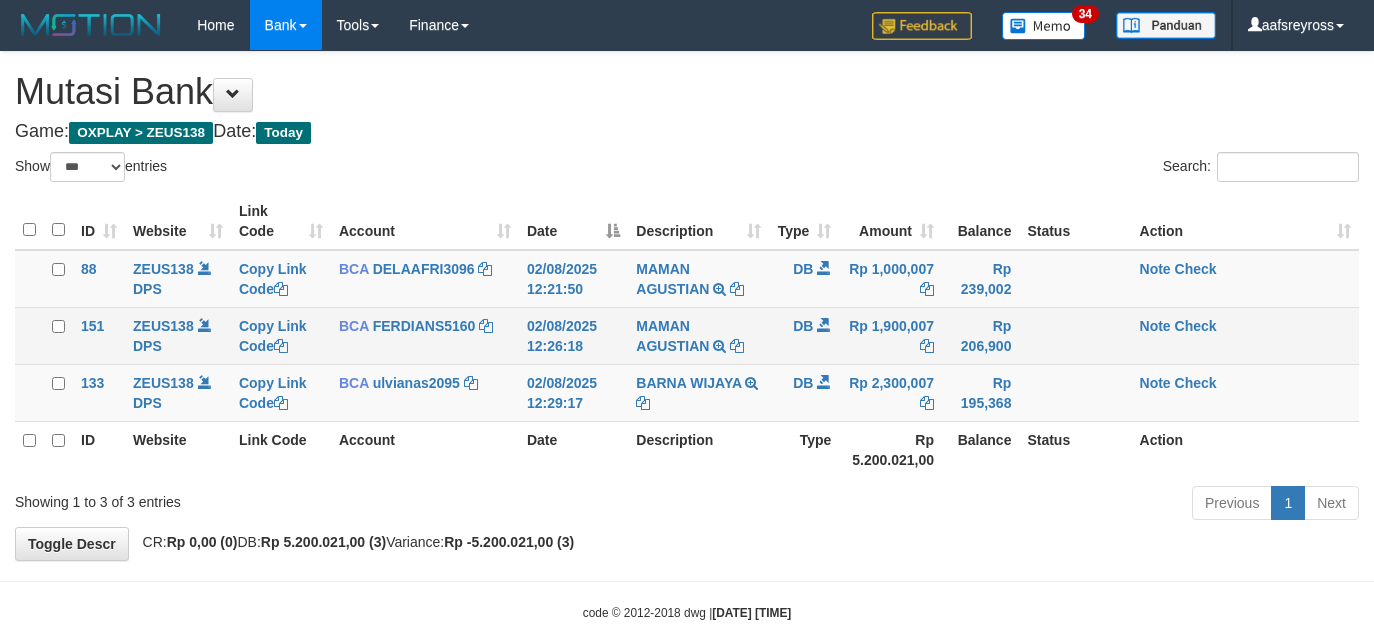 scroll, scrollTop: 0, scrollLeft: 0, axis: both 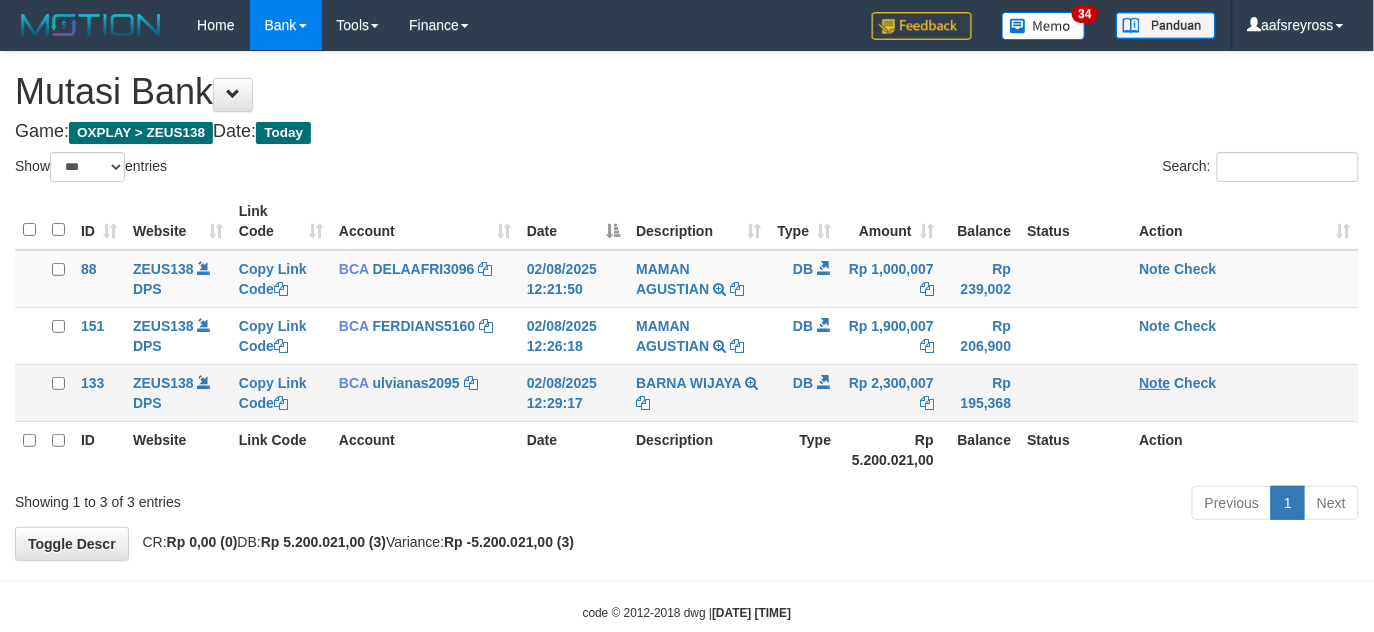 click on "Note
Check" at bounding box center (1245, 392) 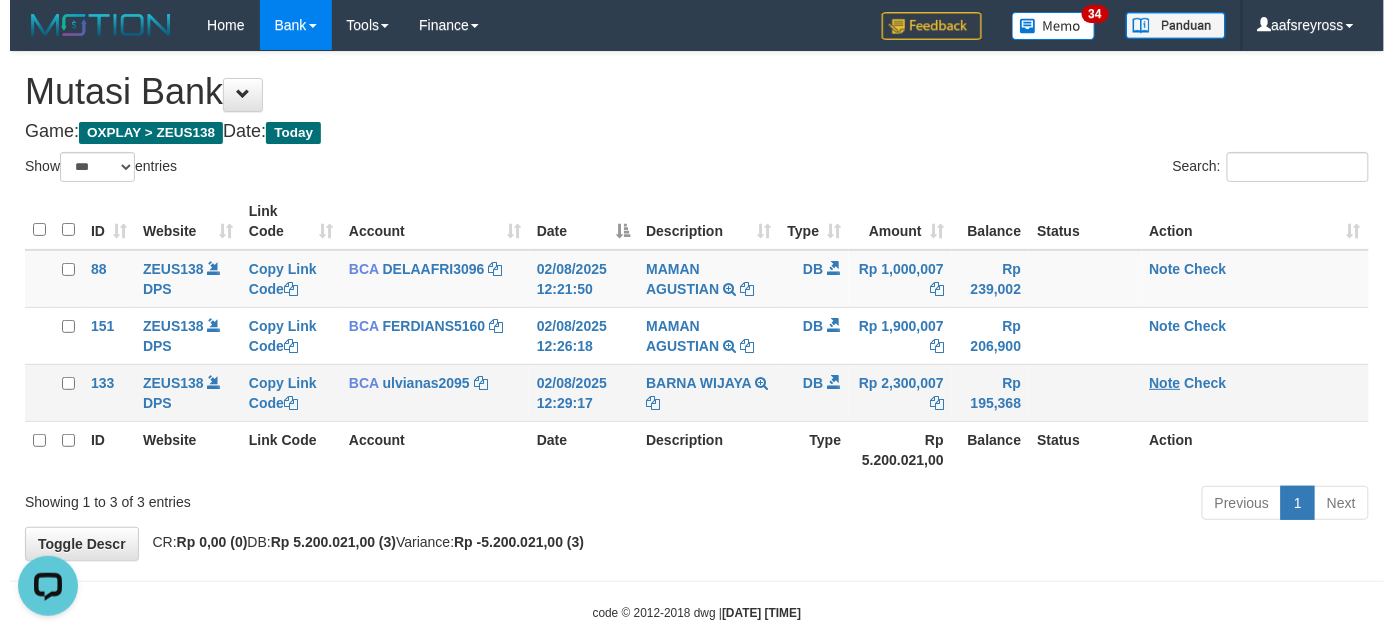 scroll, scrollTop: 0, scrollLeft: 0, axis: both 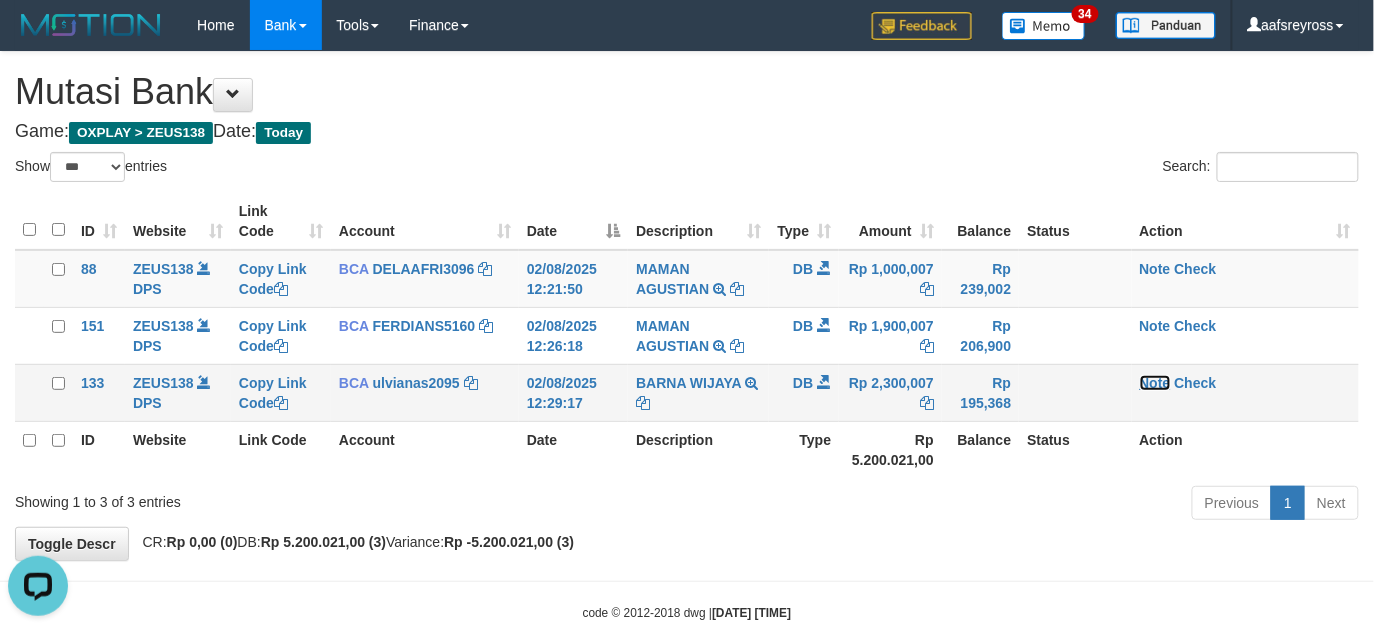 click on "Note" at bounding box center [1155, 383] 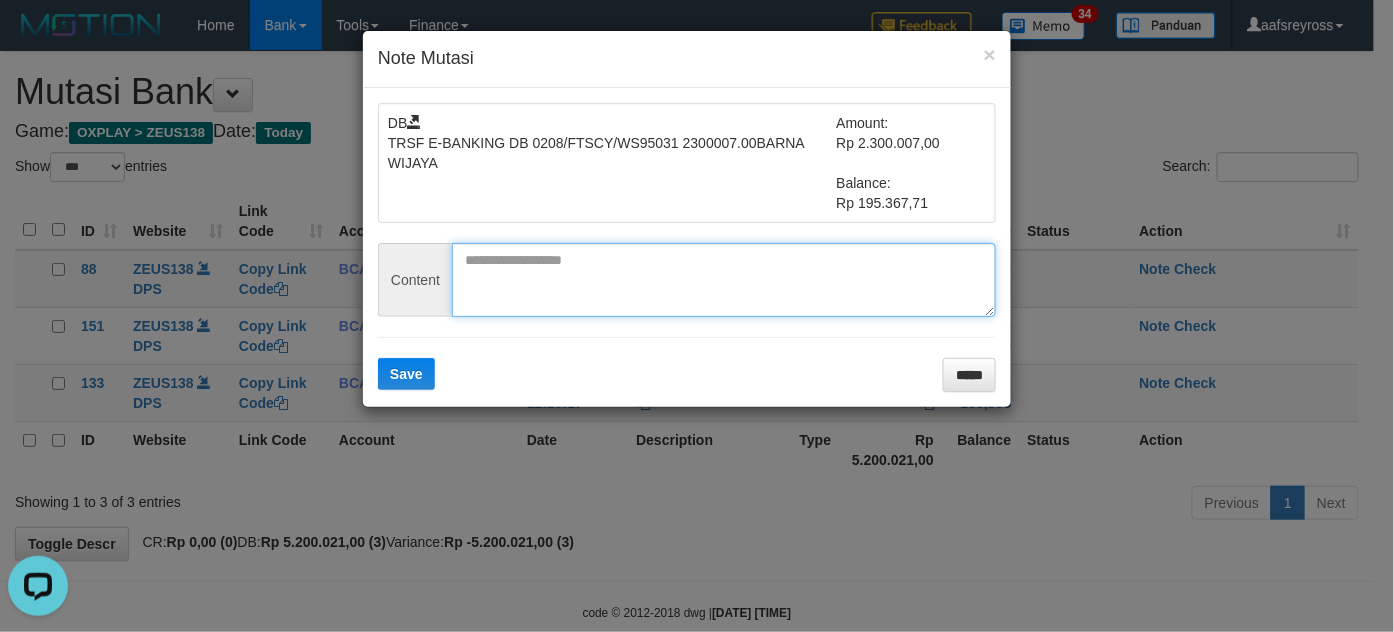 click at bounding box center (724, 280) 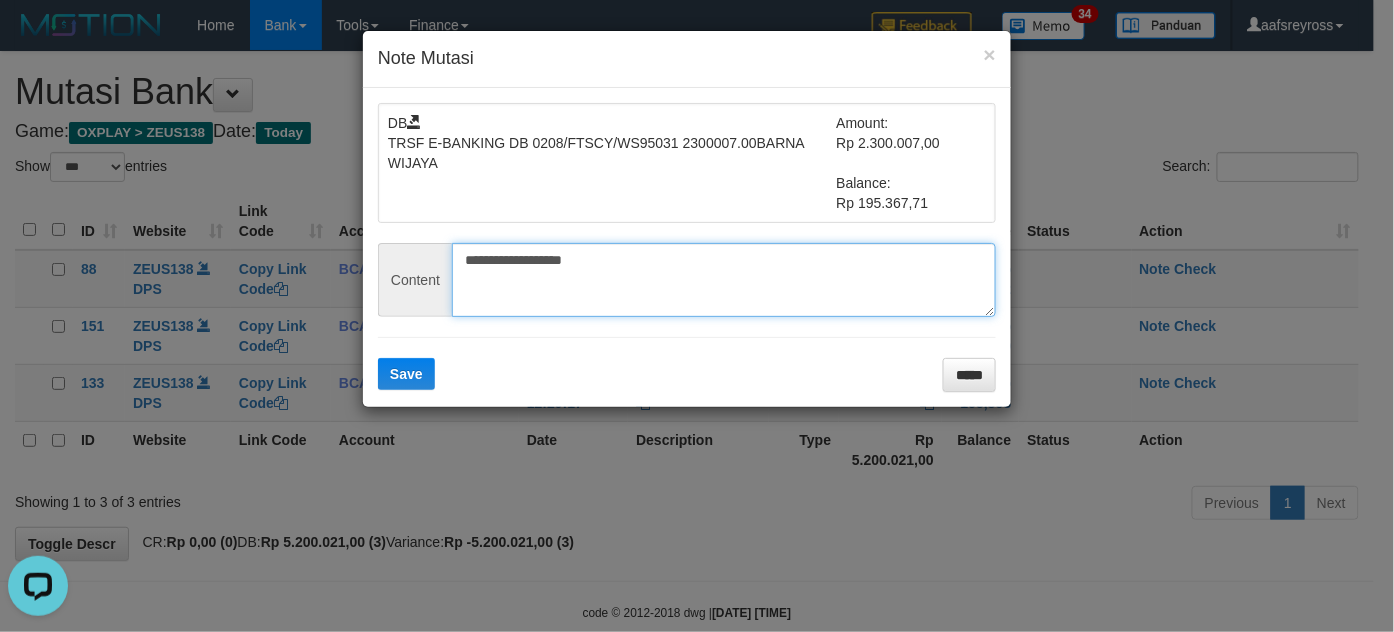 type on "**********" 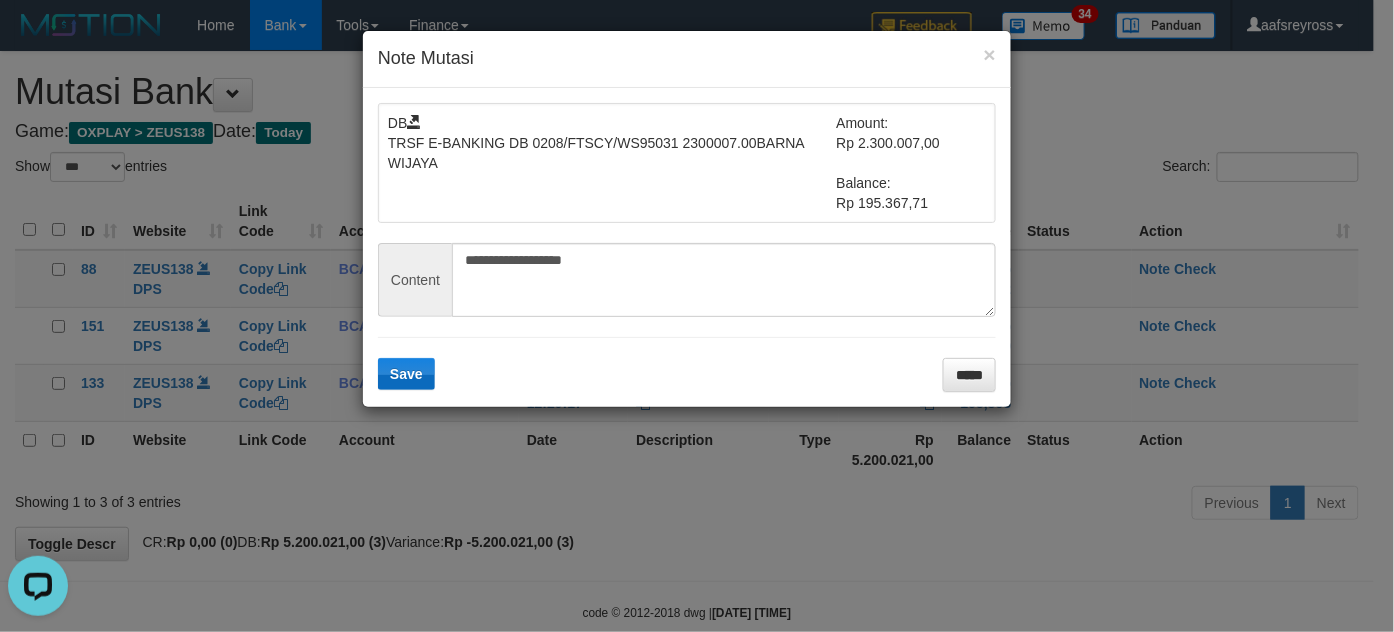 click on "**********" at bounding box center (687, 247) 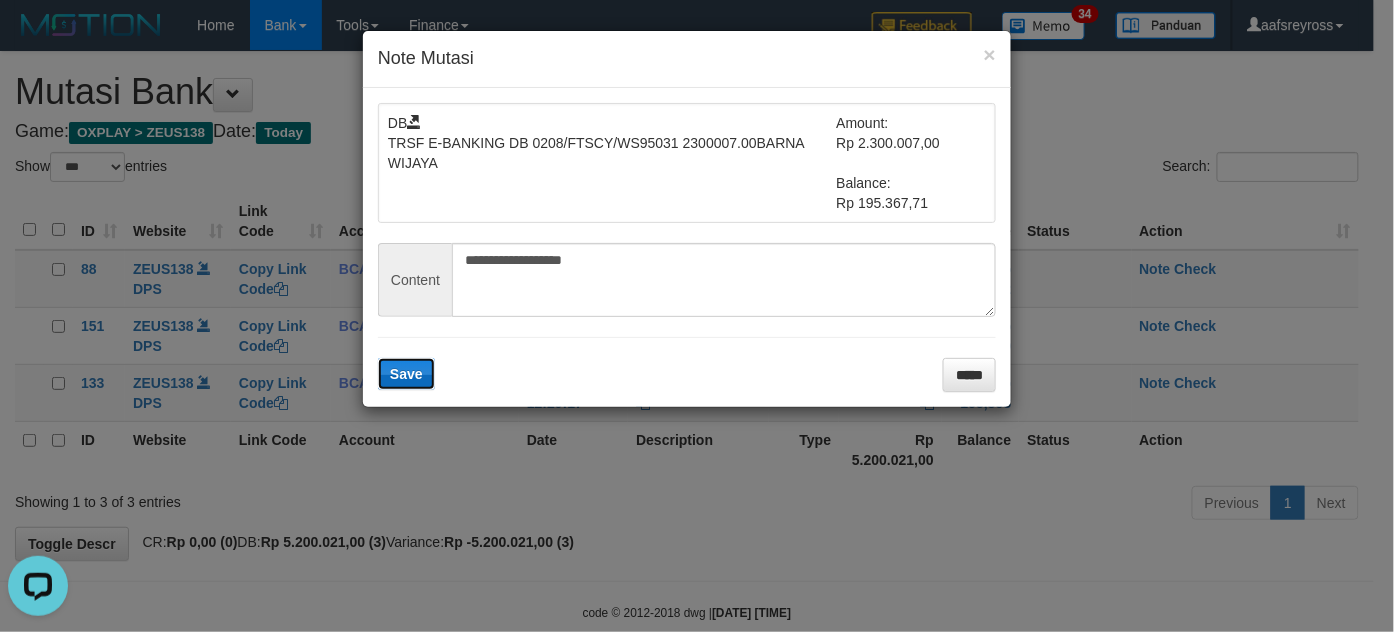 click on "Save" at bounding box center (406, 374) 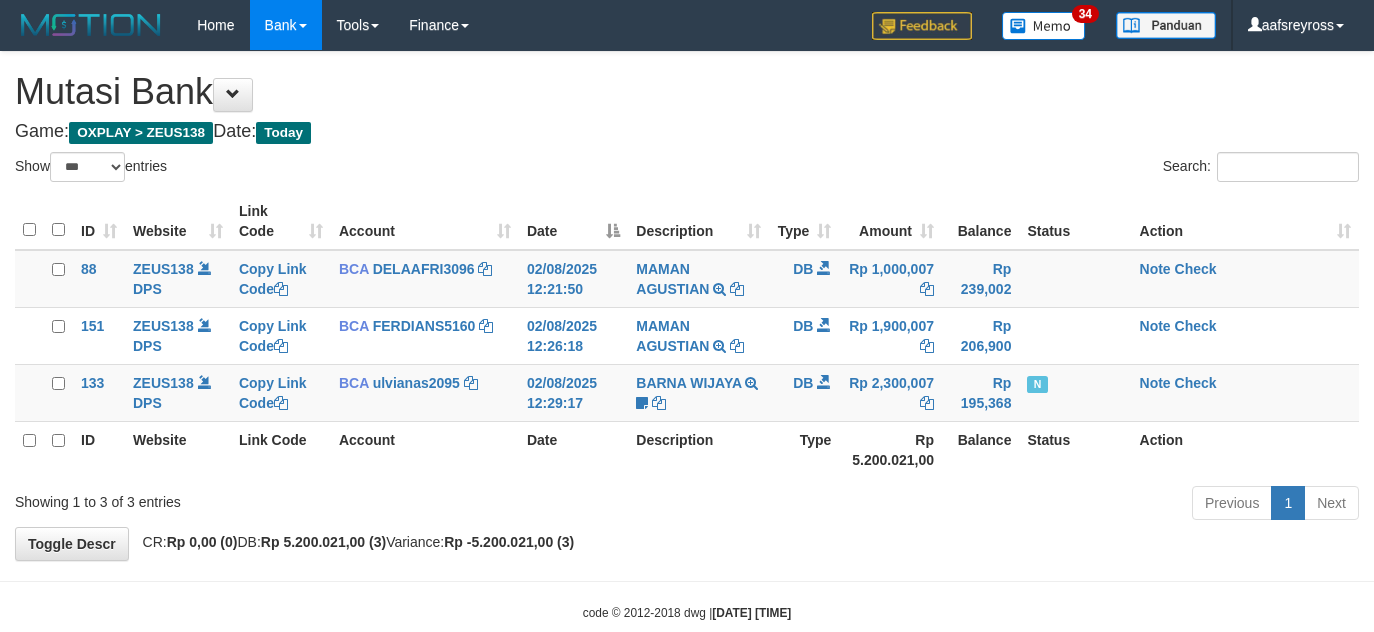 select on "***" 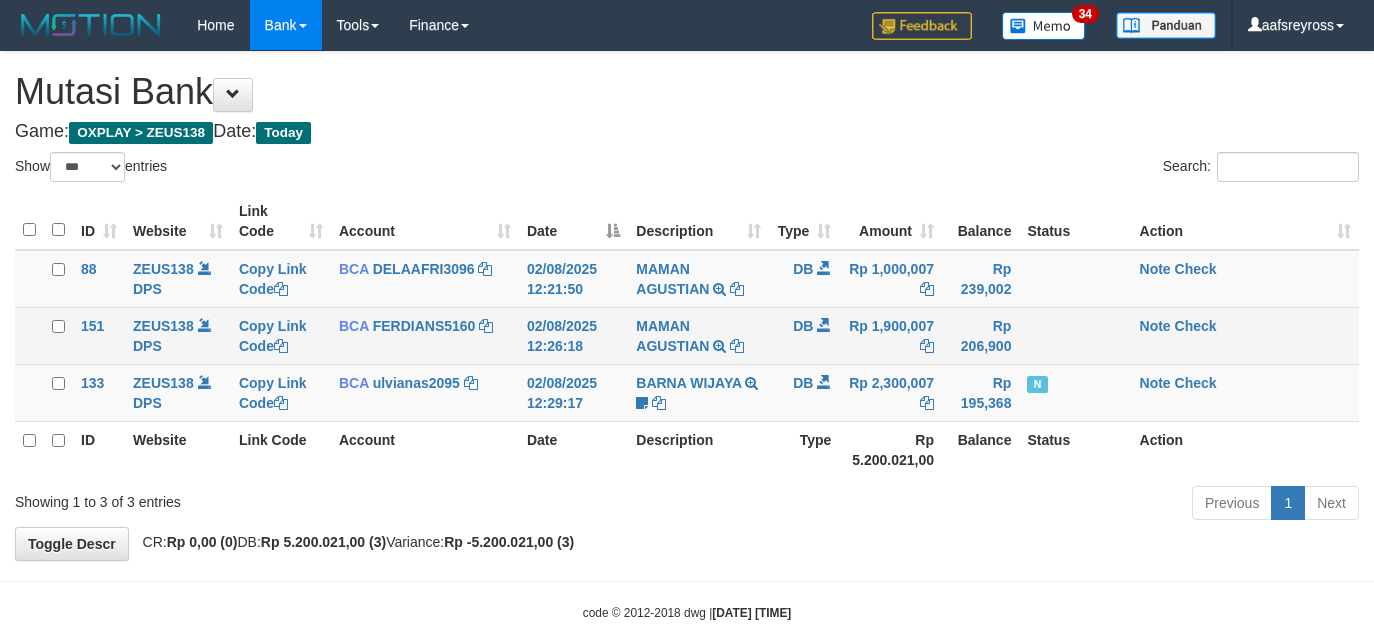 scroll, scrollTop: 0, scrollLeft: 0, axis: both 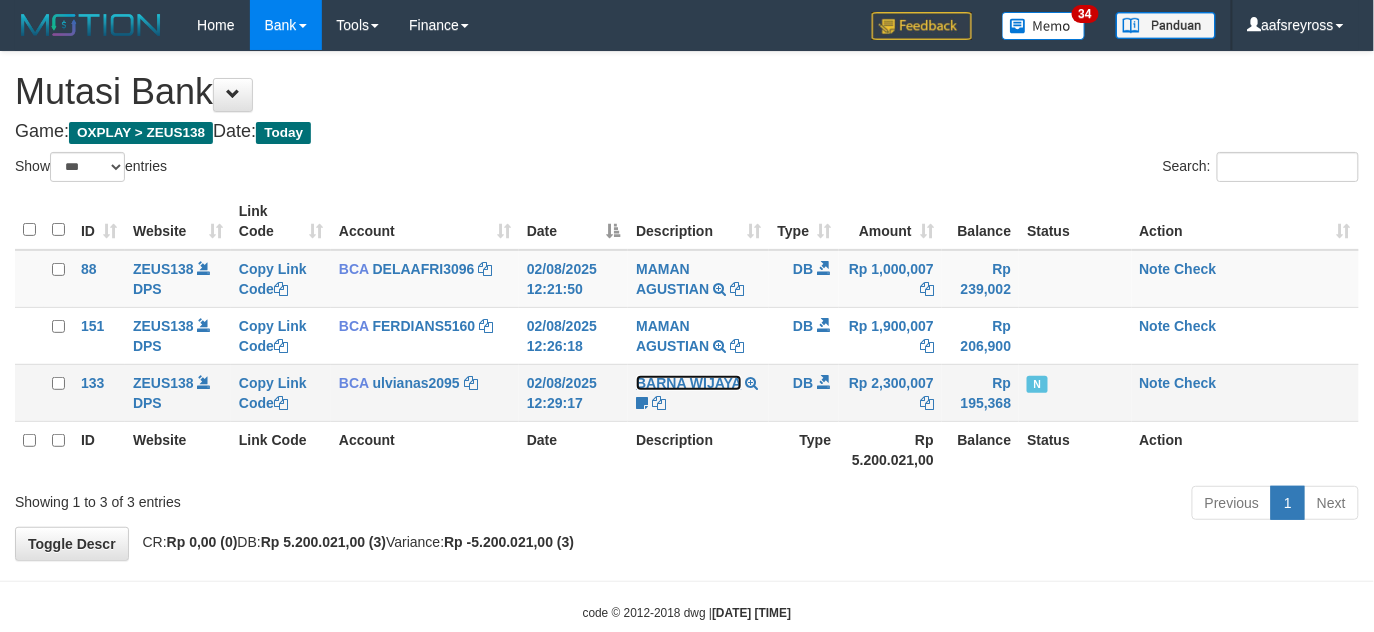 click on "BARNA WIJAYA" at bounding box center [688, 383] 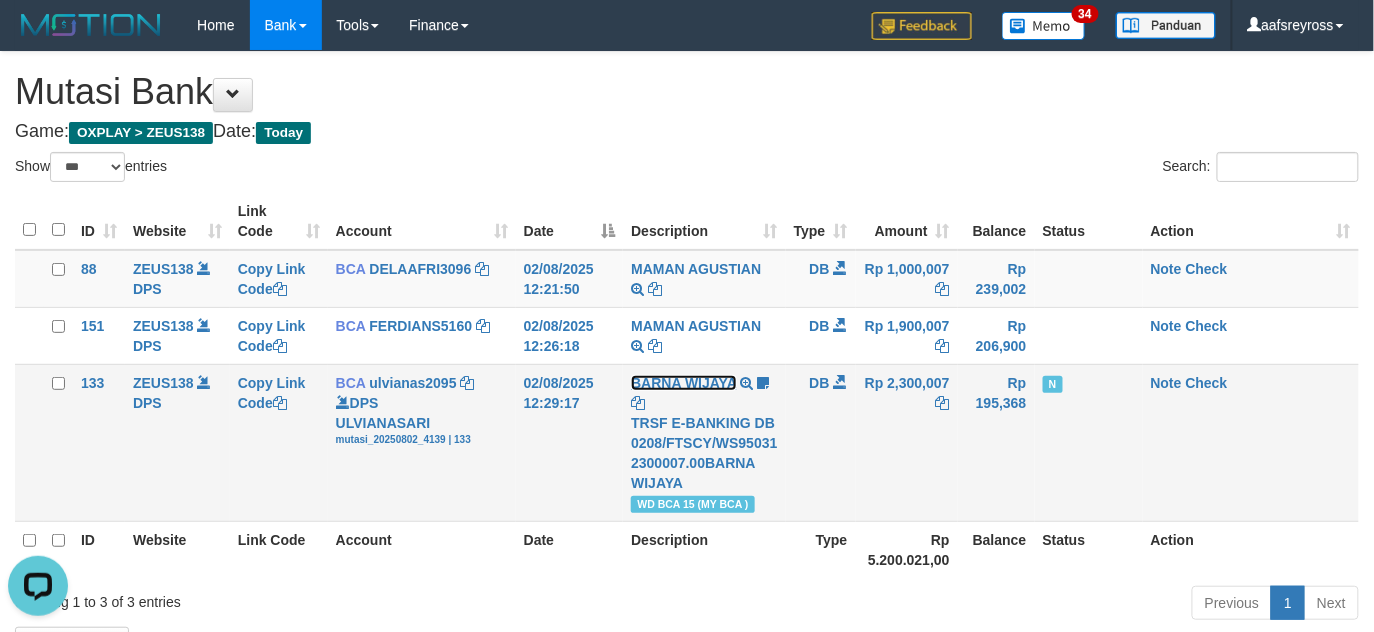 scroll, scrollTop: 0, scrollLeft: 0, axis: both 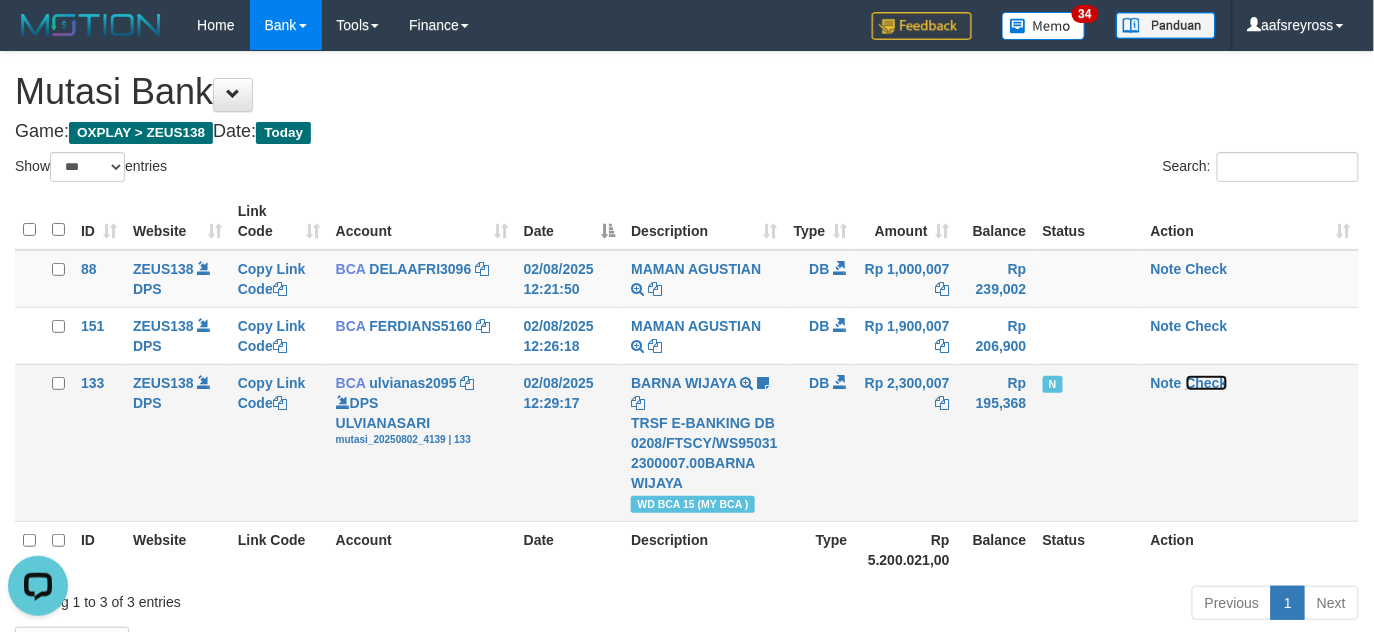 click on "Check" at bounding box center (1207, 383) 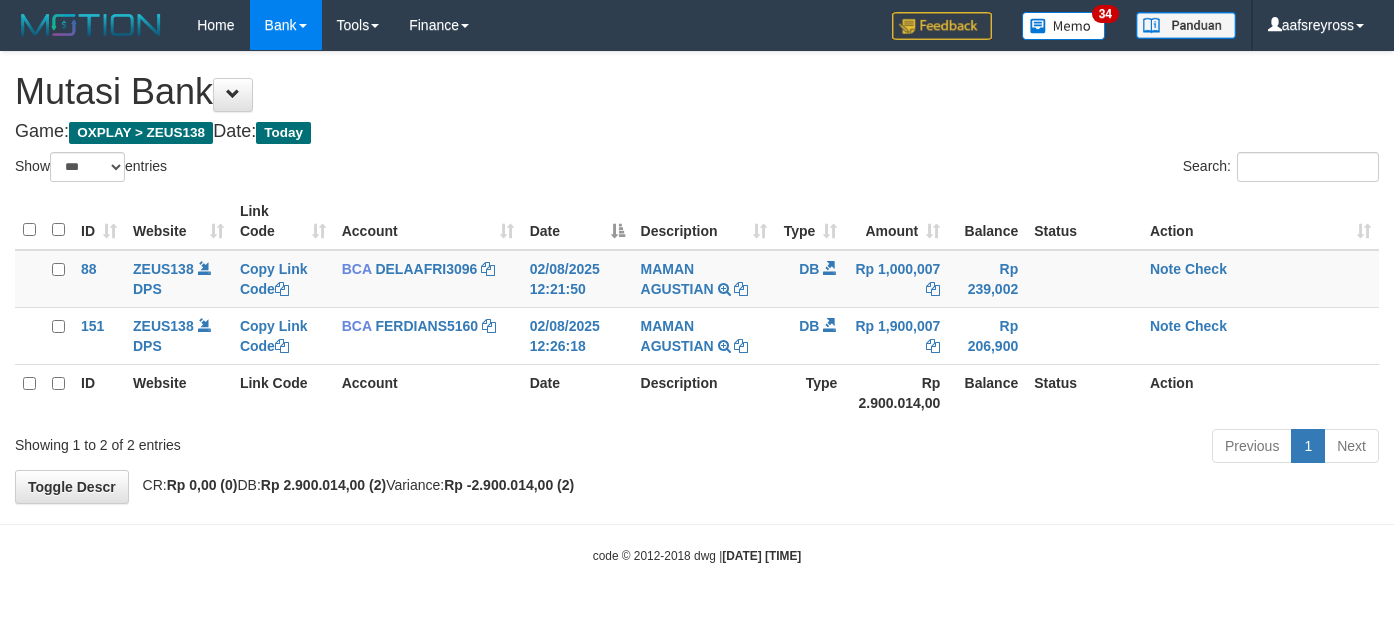 select on "***" 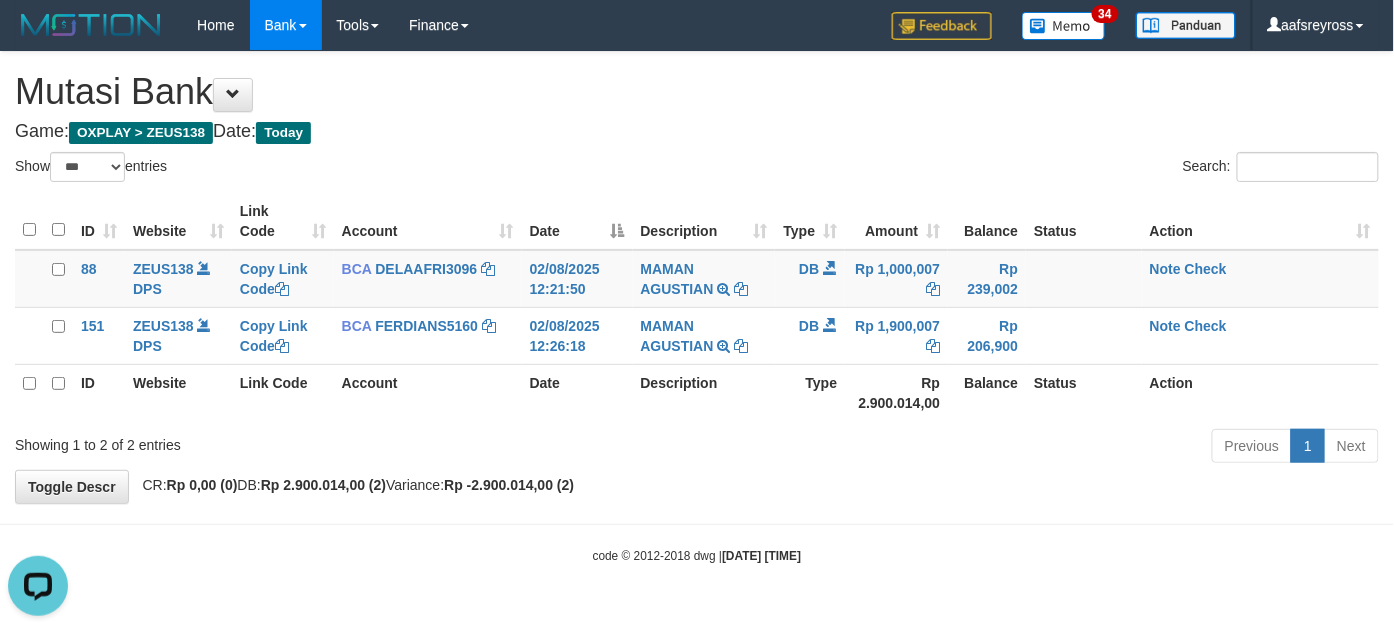 scroll, scrollTop: 0, scrollLeft: 0, axis: both 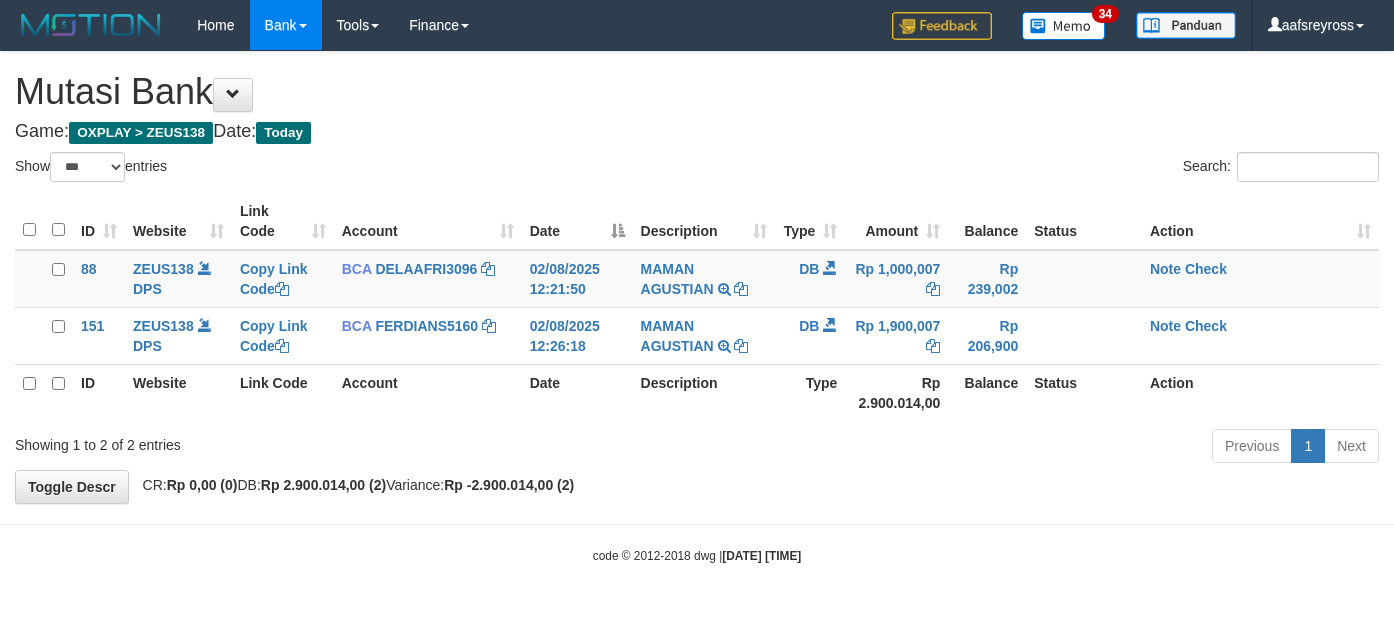 select on "***" 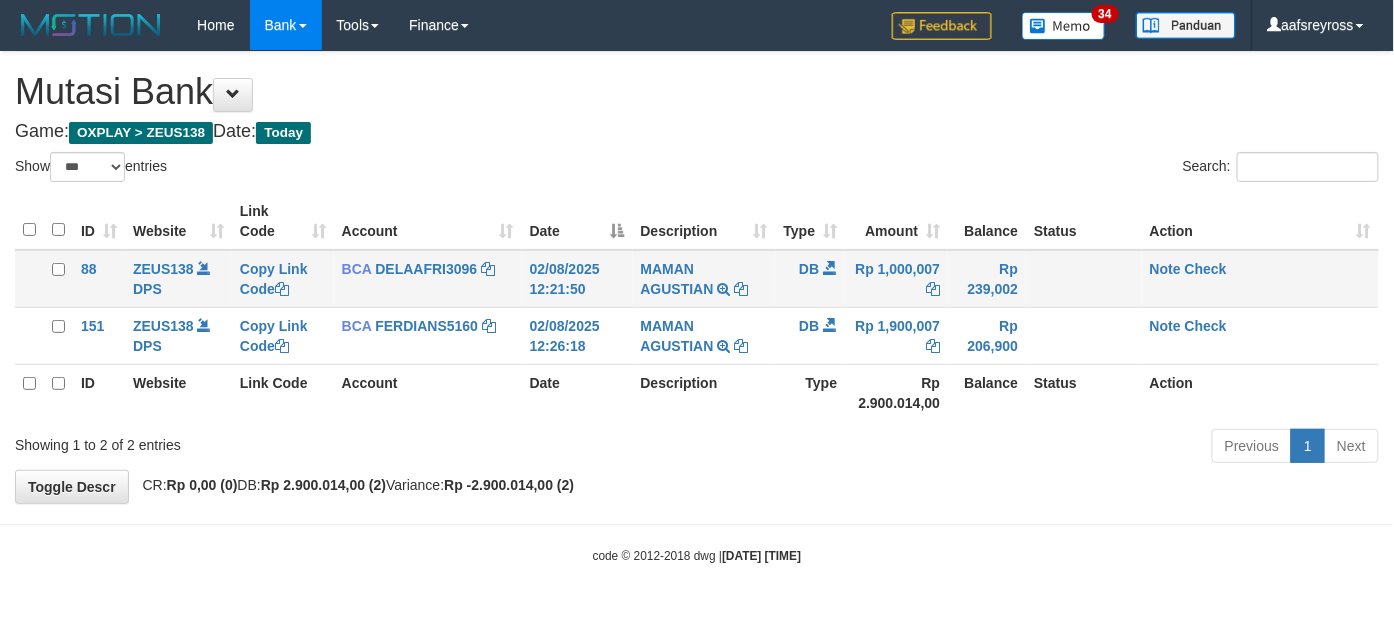 click on "Note
Check" at bounding box center (1260, 279) 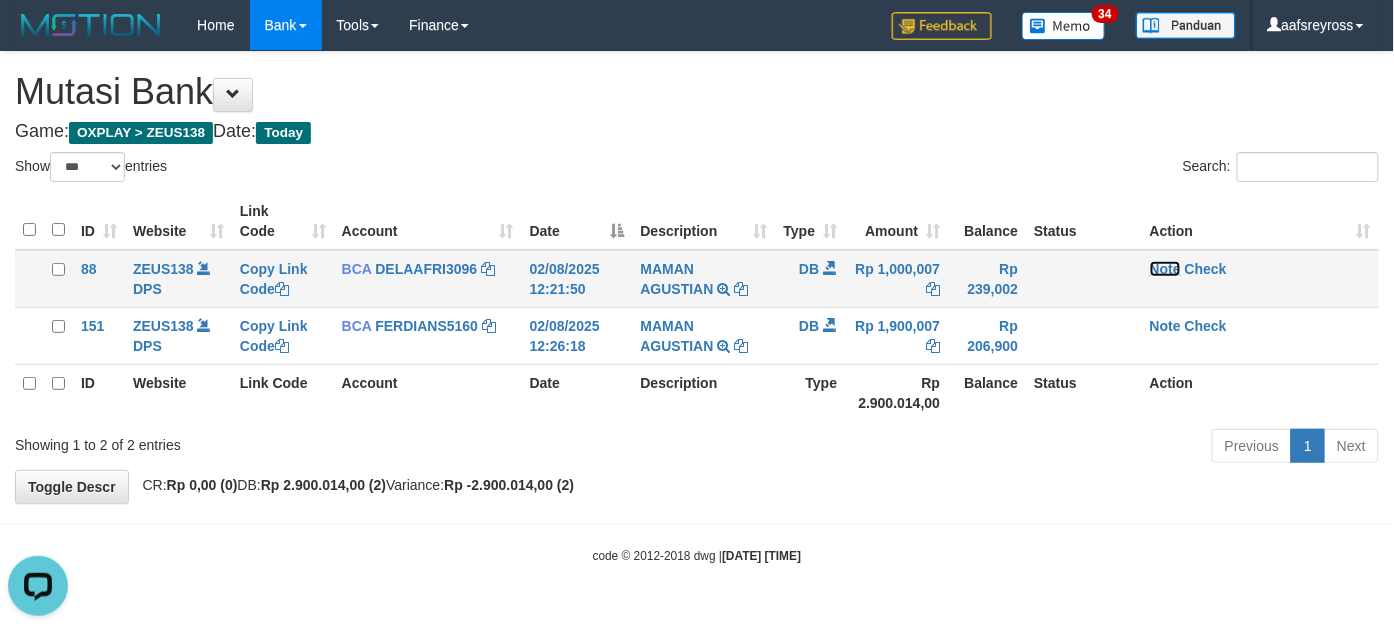 click on "Note" at bounding box center (1165, 269) 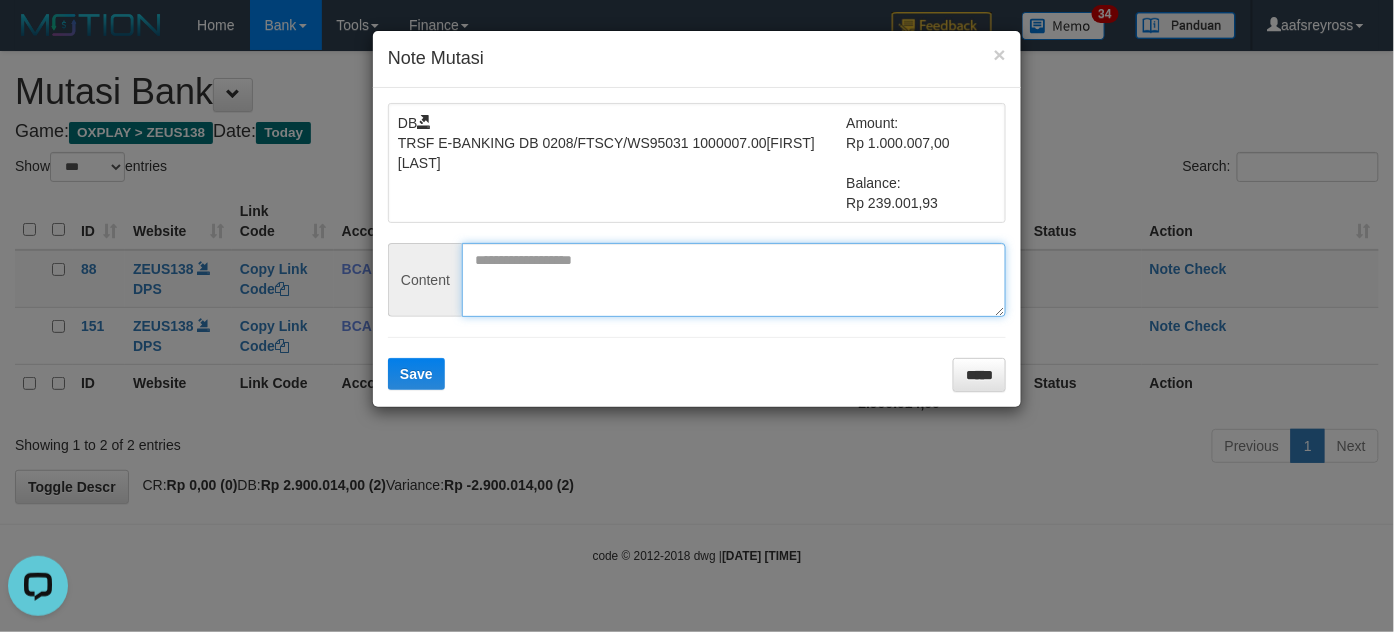 click at bounding box center (734, 280) 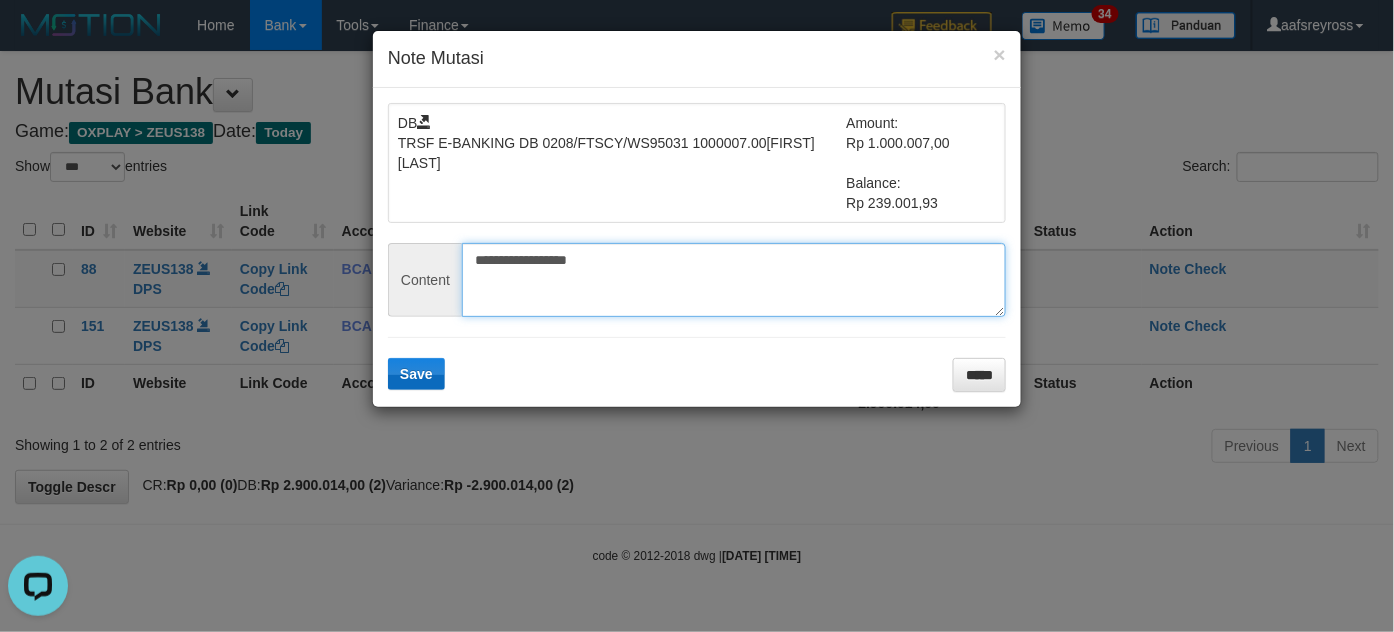 type on "**********" 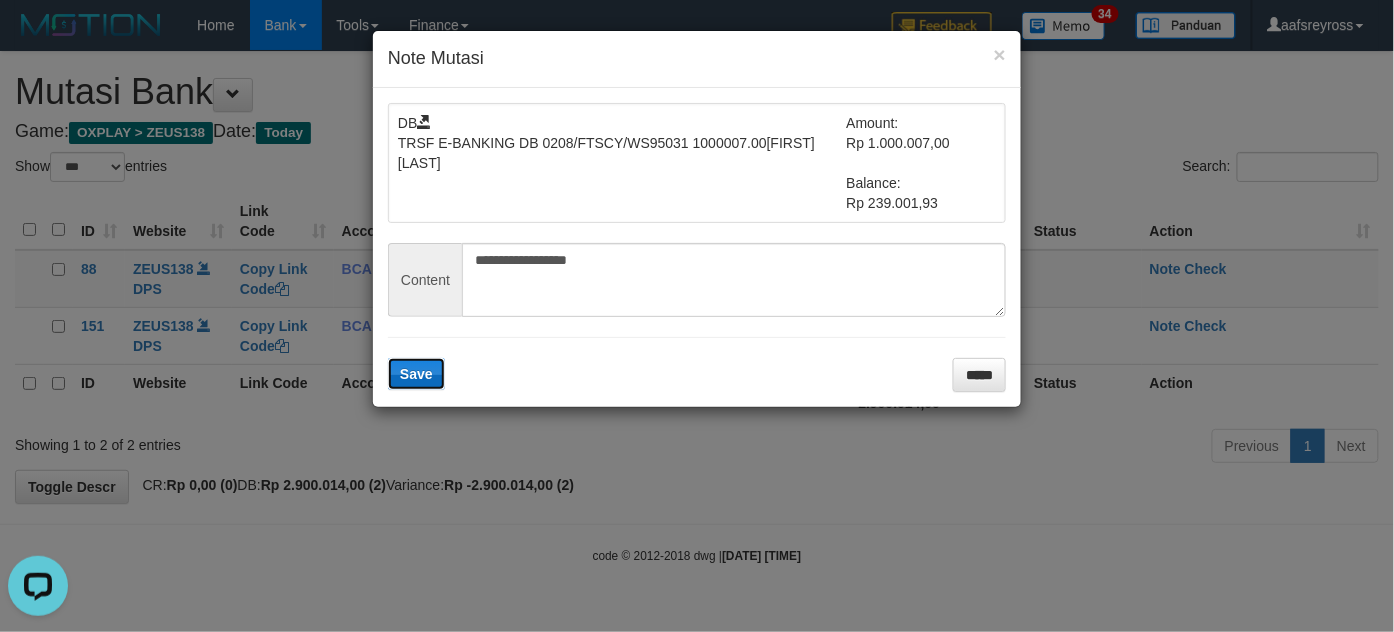 click on "Save" at bounding box center [416, 374] 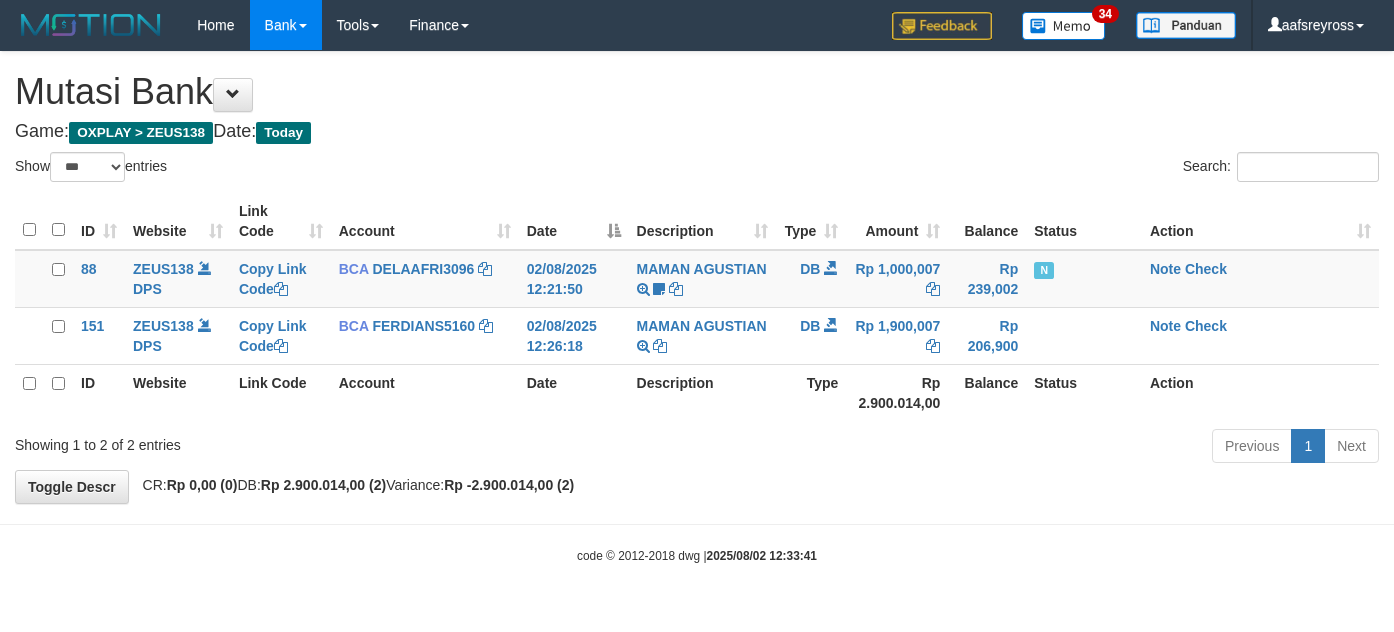select on "***" 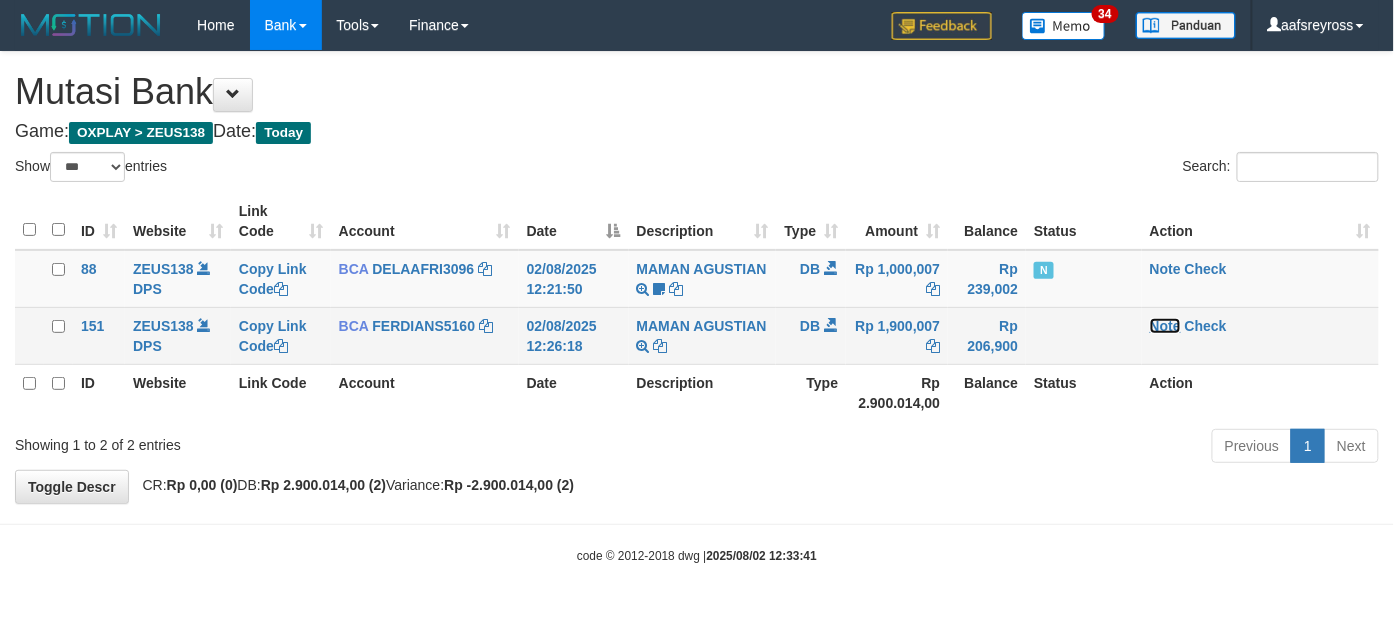 drag, startPoint x: 1170, startPoint y: 325, endPoint x: 1114, endPoint y: 325, distance: 56 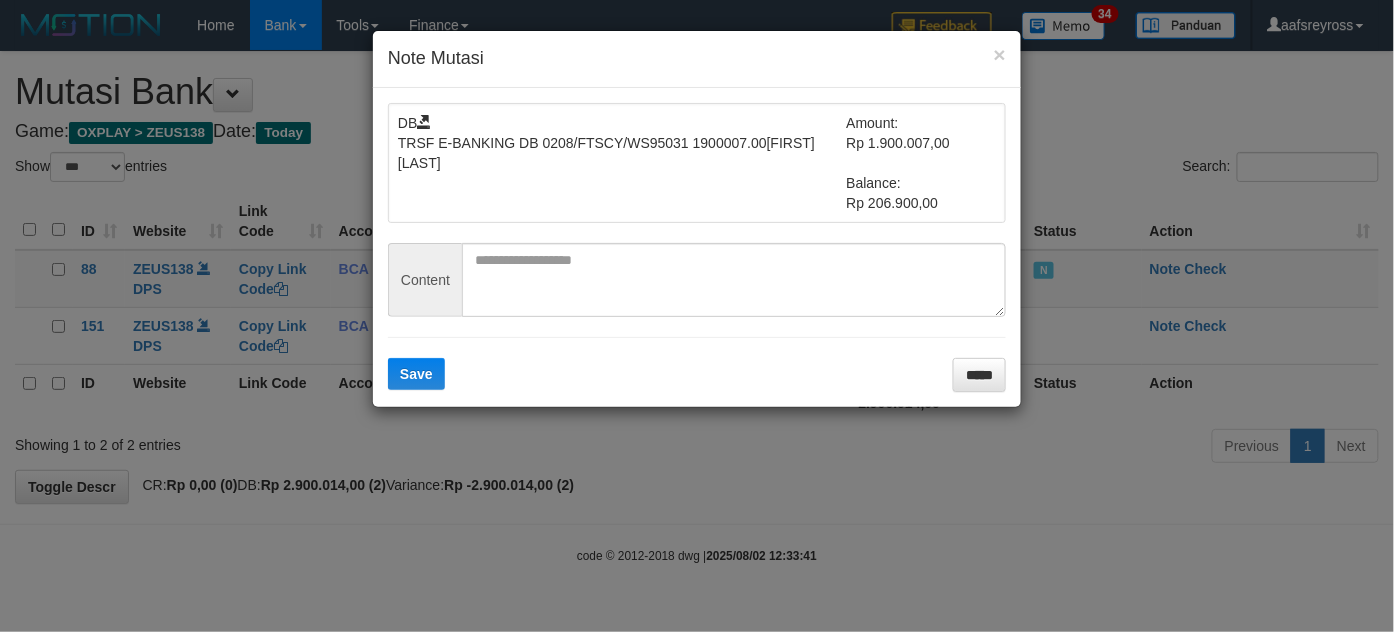 drag, startPoint x: 522, startPoint y: 237, endPoint x: 510, endPoint y: 280, distance: 44.64303 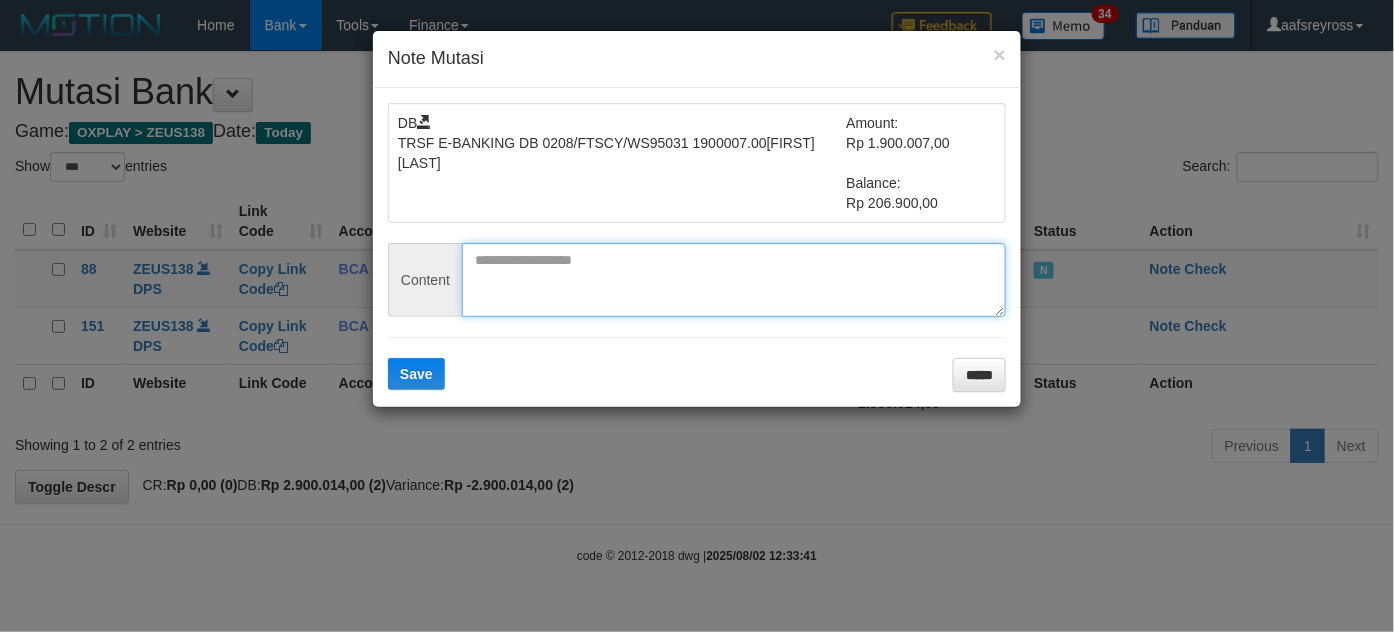click at bounding box center (734, 280) 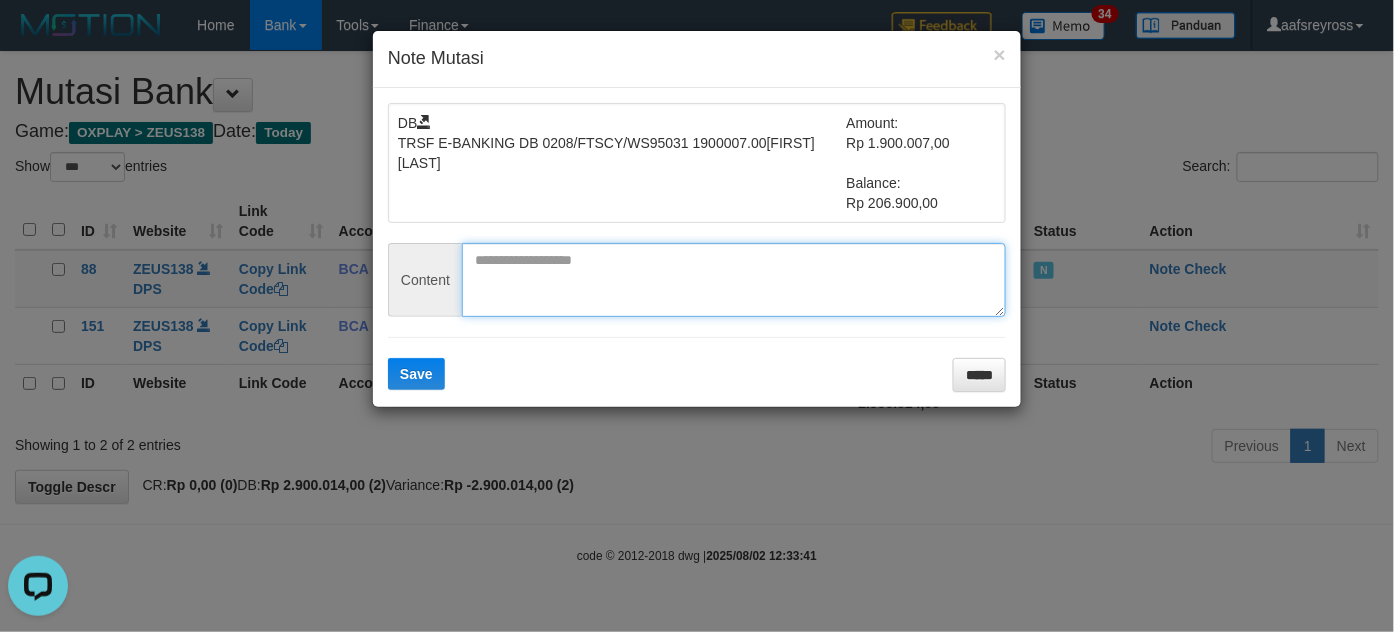 scroll, scrollTop: 0, scrollLeft: 0, axis: both 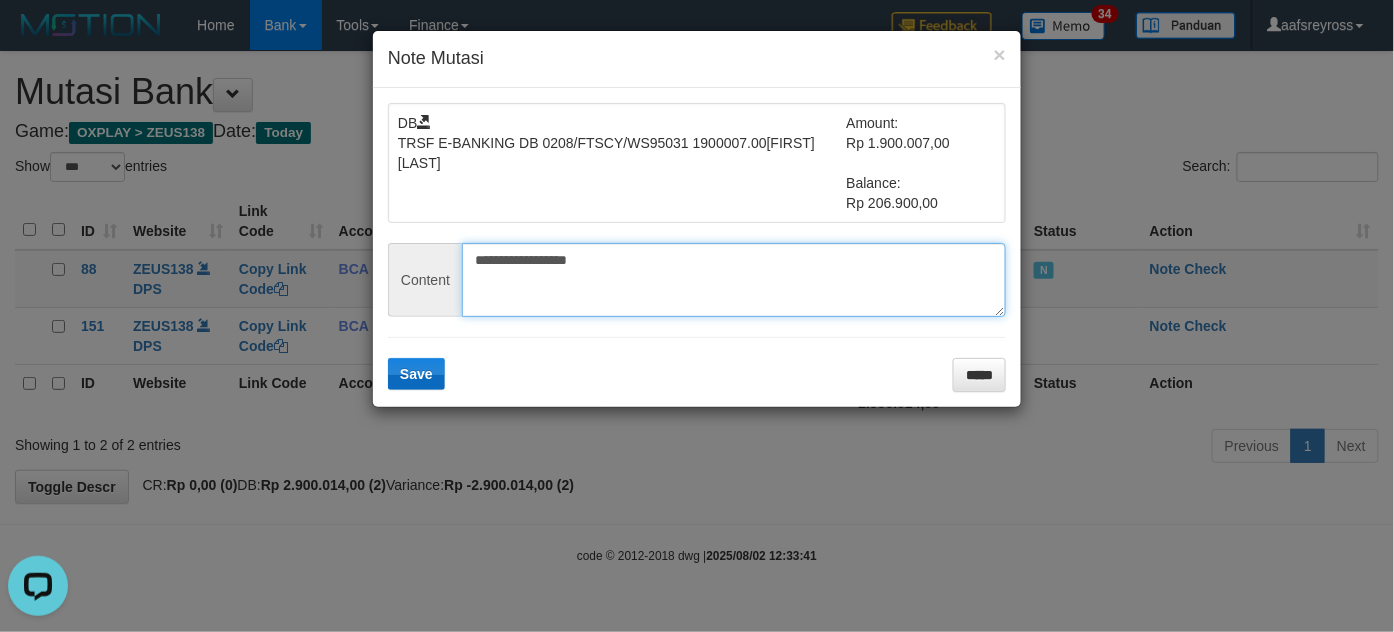 type on "**********" 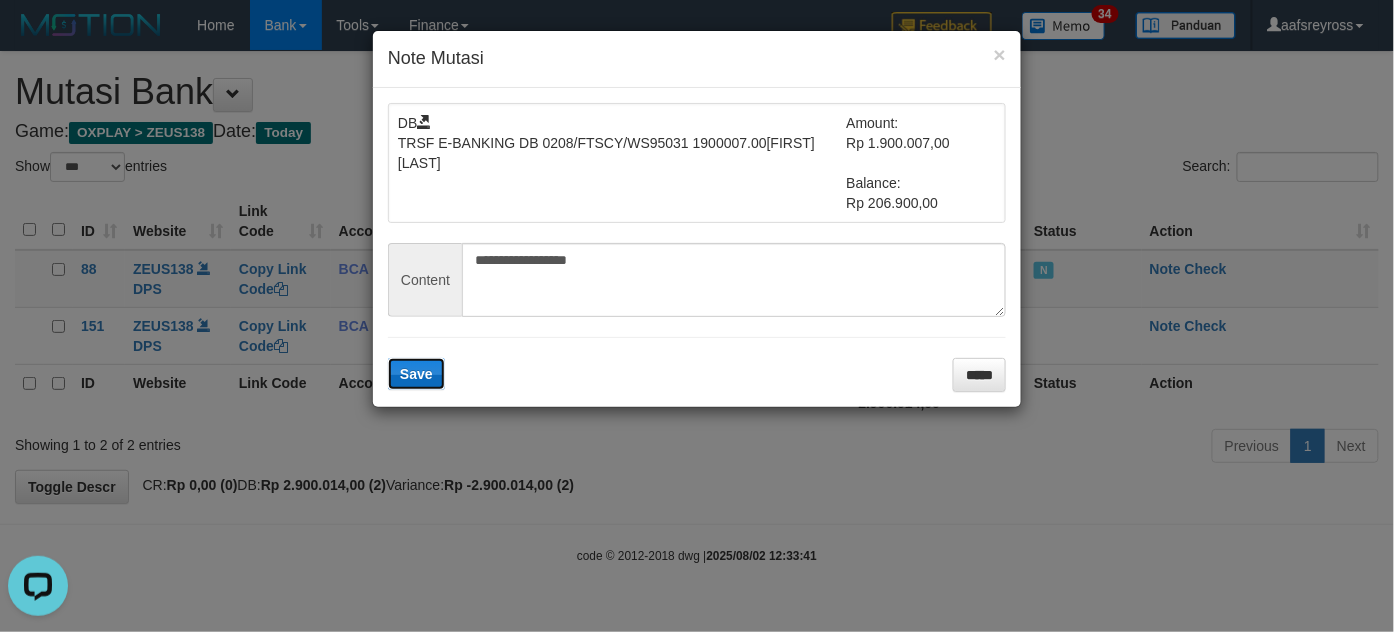 click on "Save" at bounding box center [416, 374] 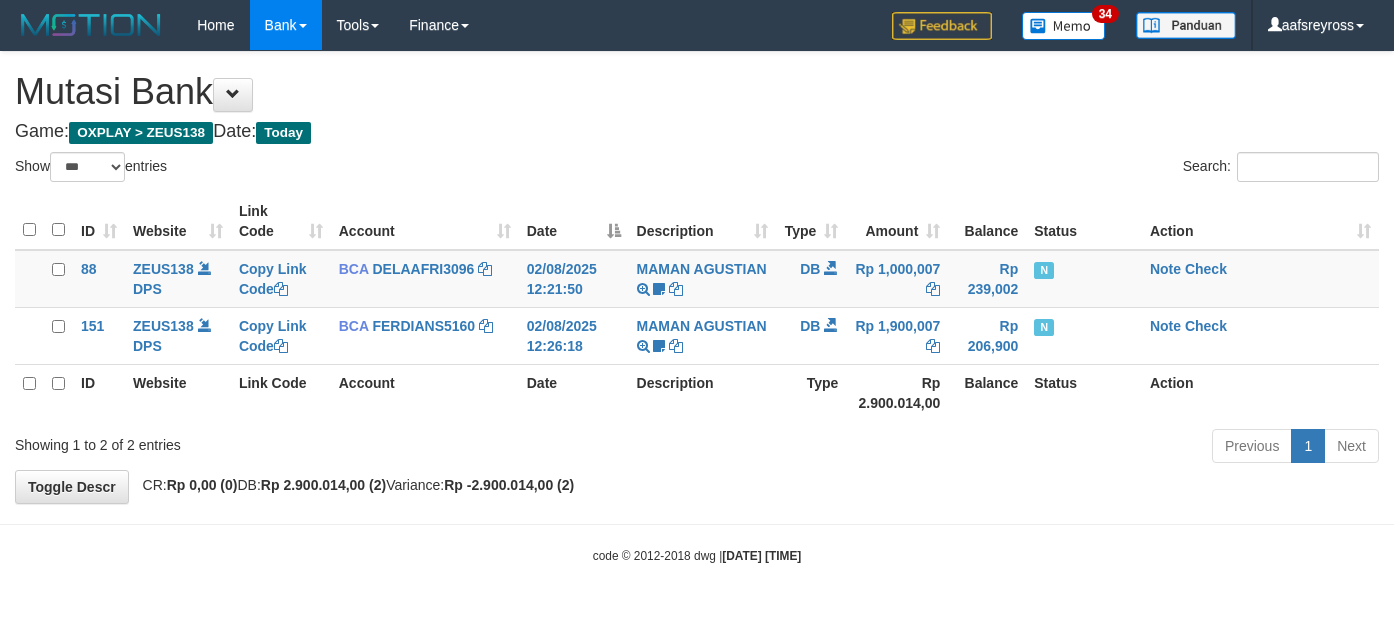 select on "***" 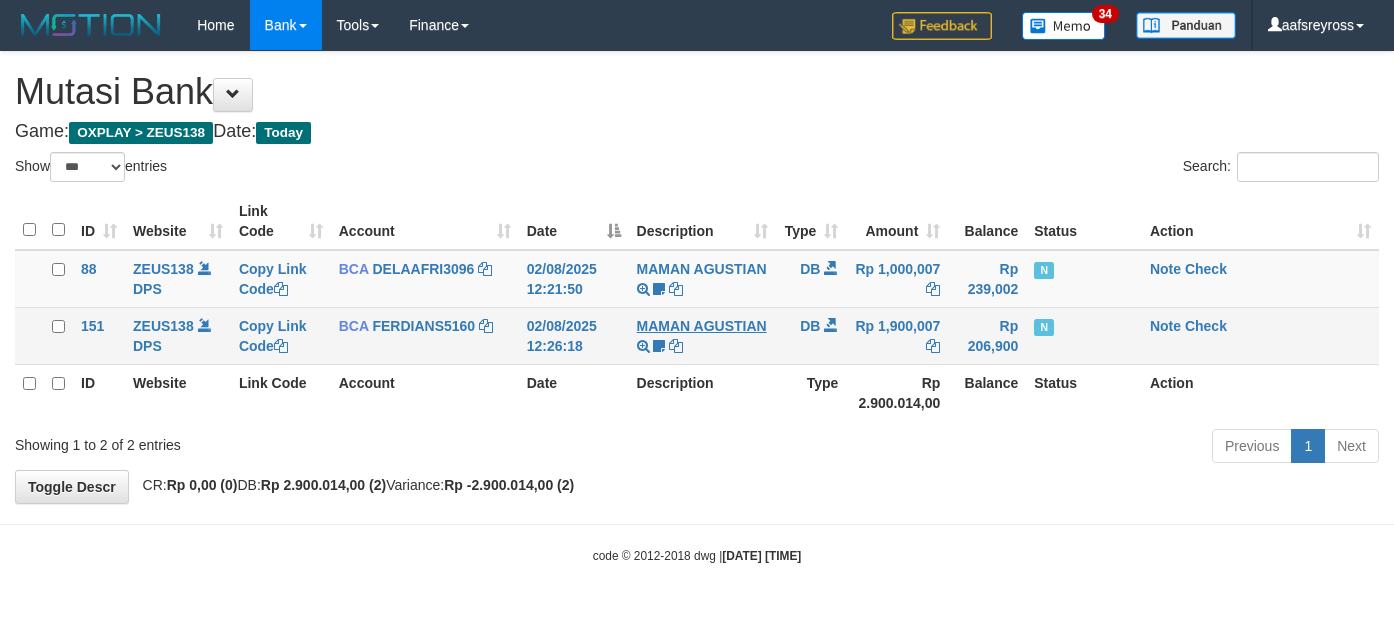 scroll, scrollTop: 0, scrollLeft: 0, axis: both 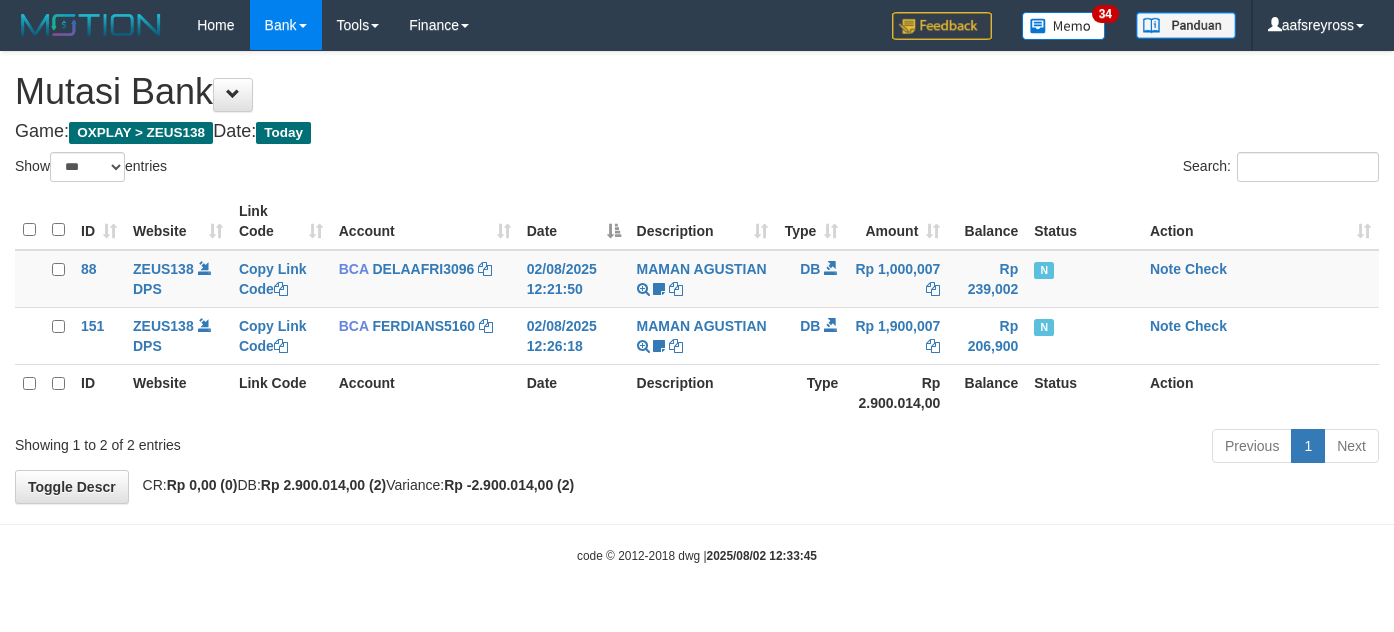 select on "***" 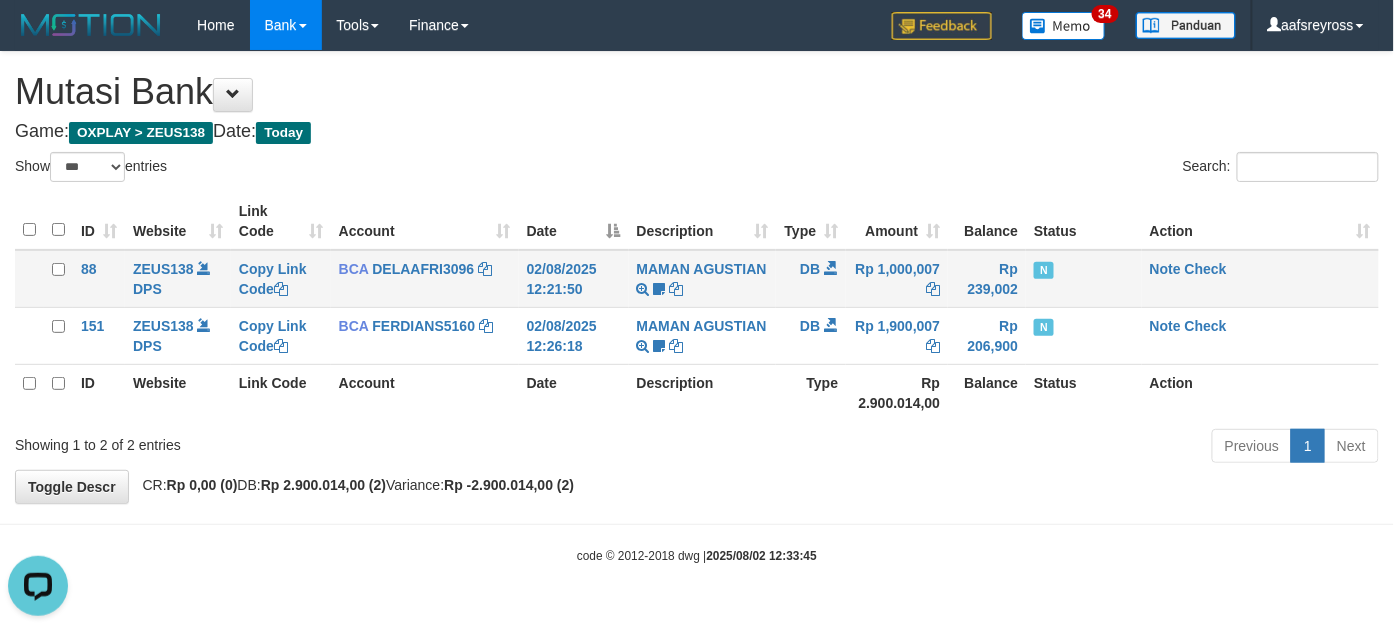 scroll, scrollTop: 0, scrollLeft: 0, axis: both 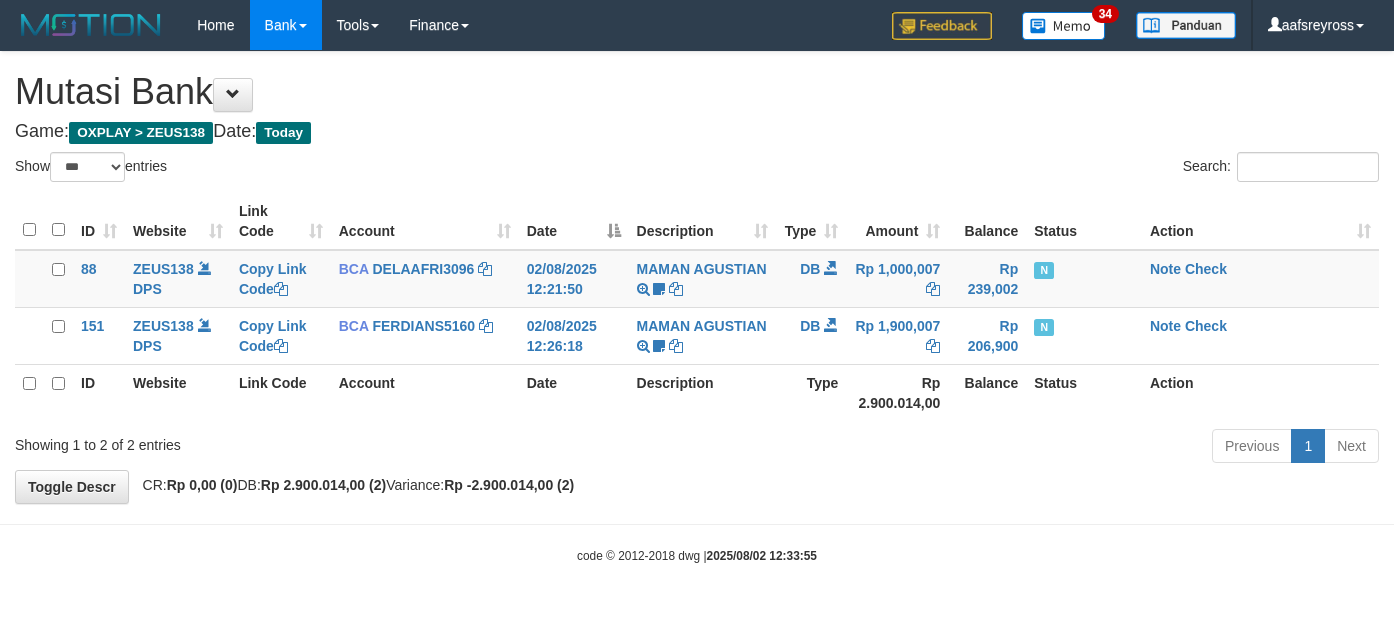 select on "***" 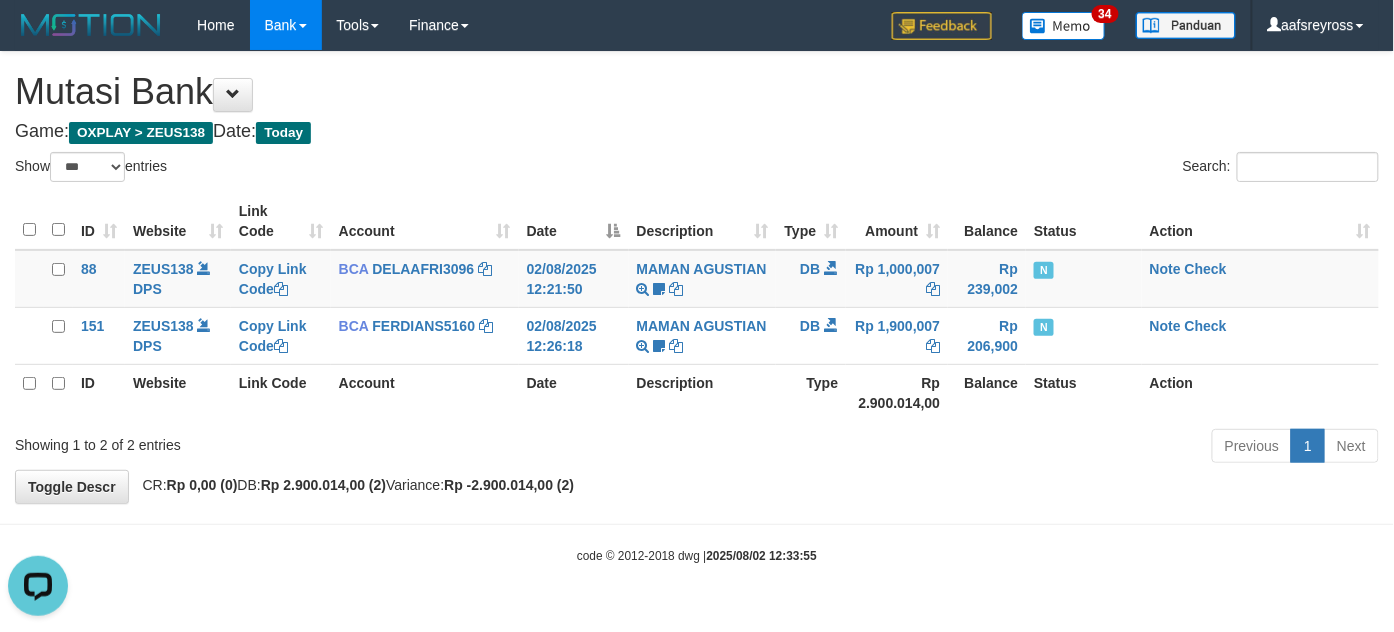 scroll, scrollTop: 0, scrollLeft: 0, axis: both 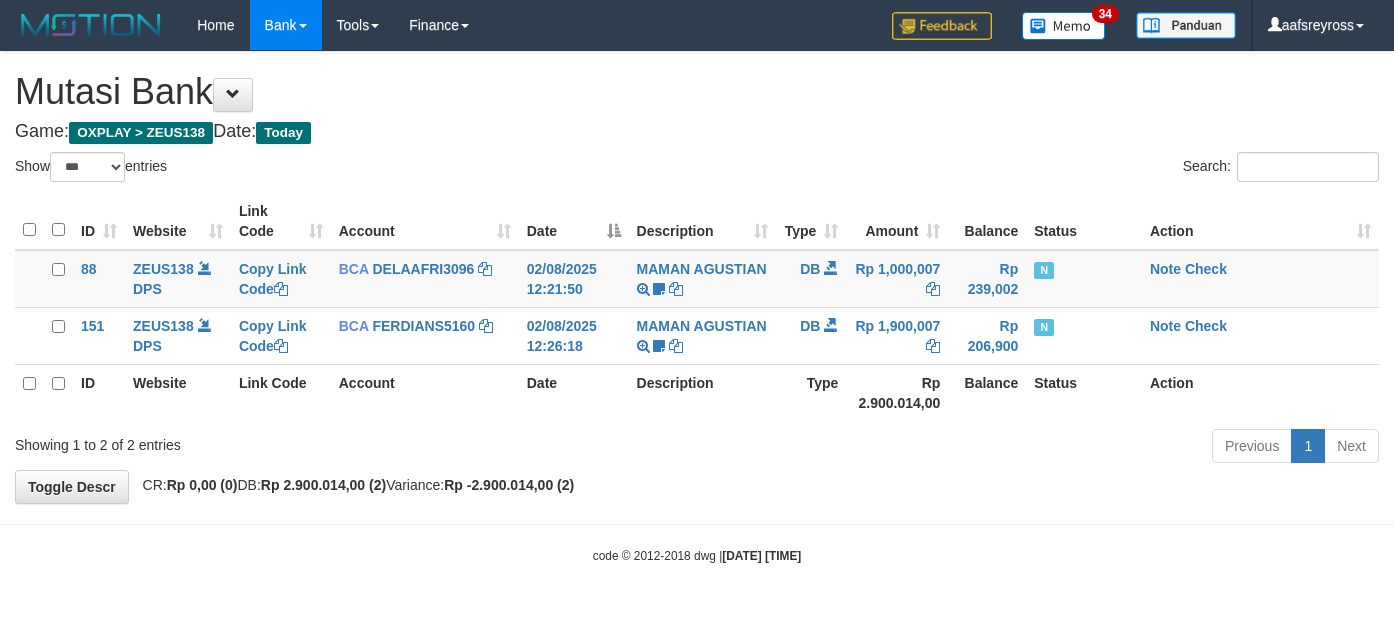 select on "***" 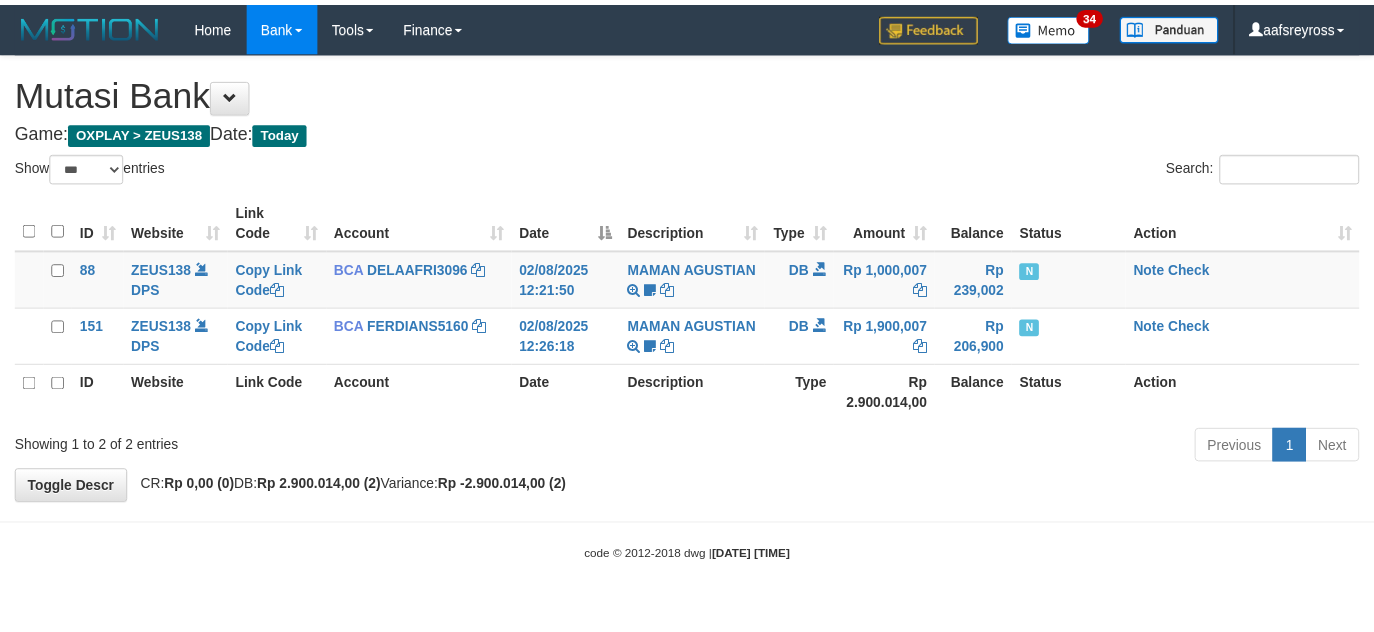 scroll, scrollTop: 0, scrollLeft: 0, axis: both 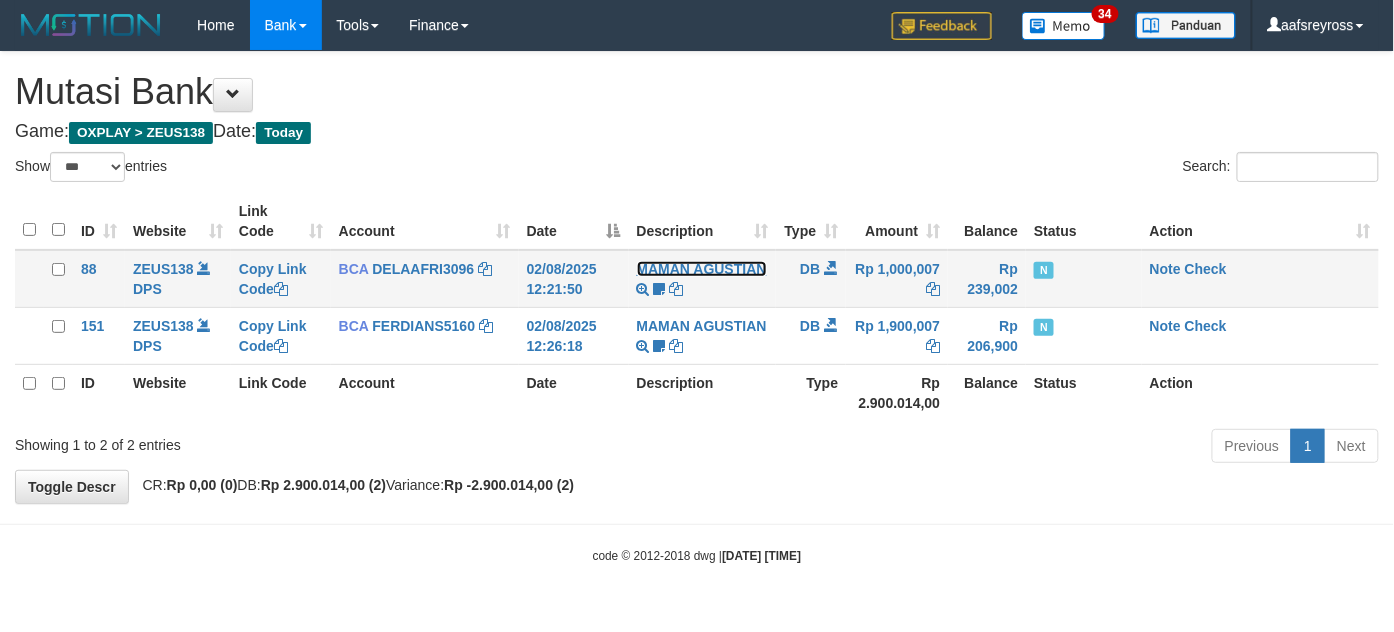 click on "MAMAN AGUSTIAN" at bounding box center (702, 269) 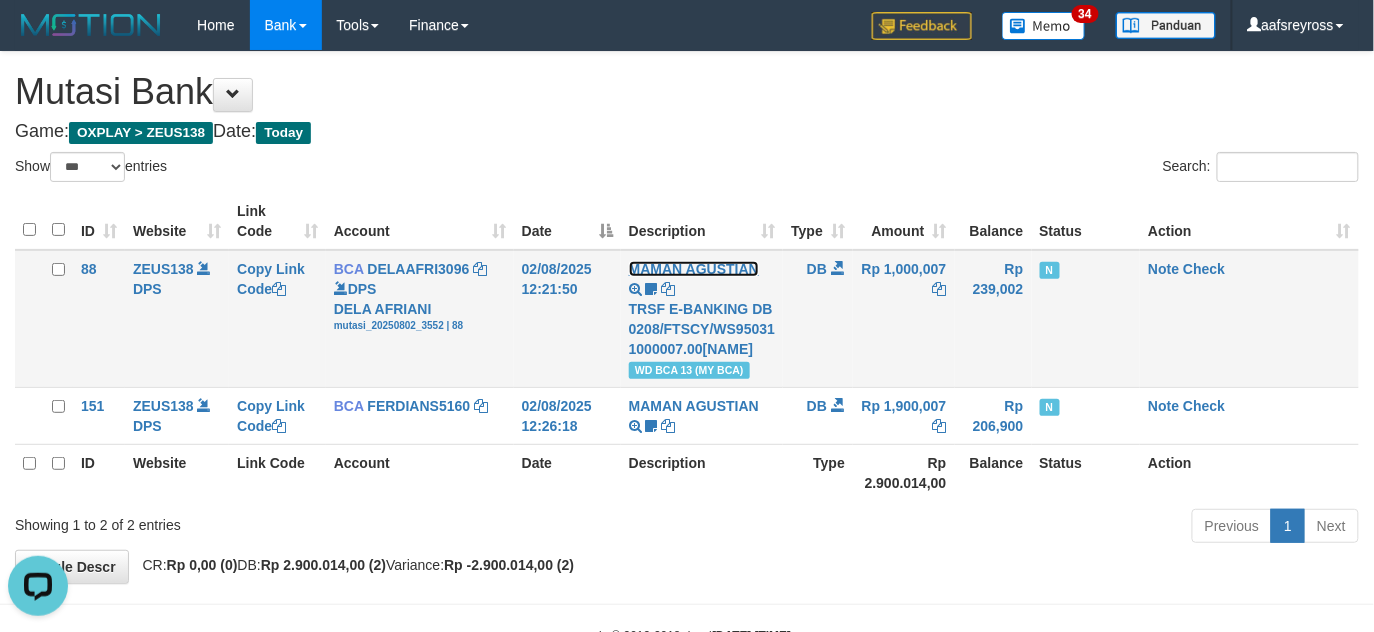 scroll, scrollTop: 0, scrollLeft: 0, axis: both 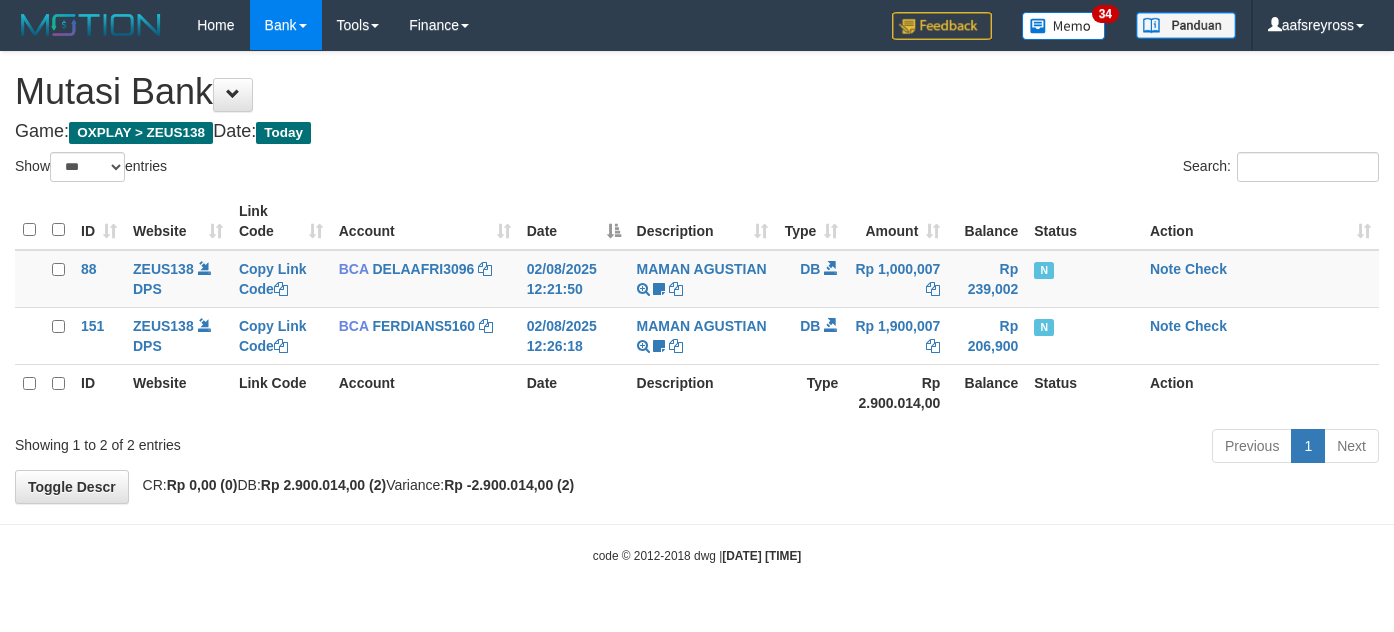 select on "***" 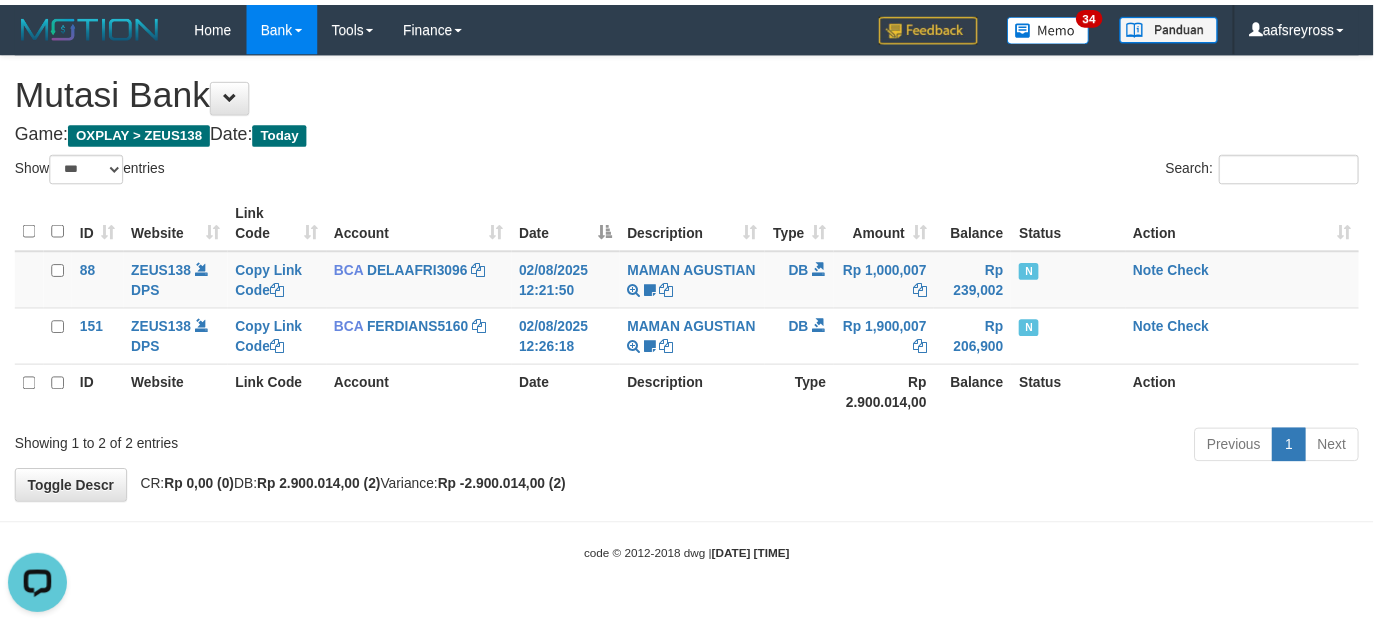 scroll, scrollTop: 0, scrollLeft: 0, axis: both 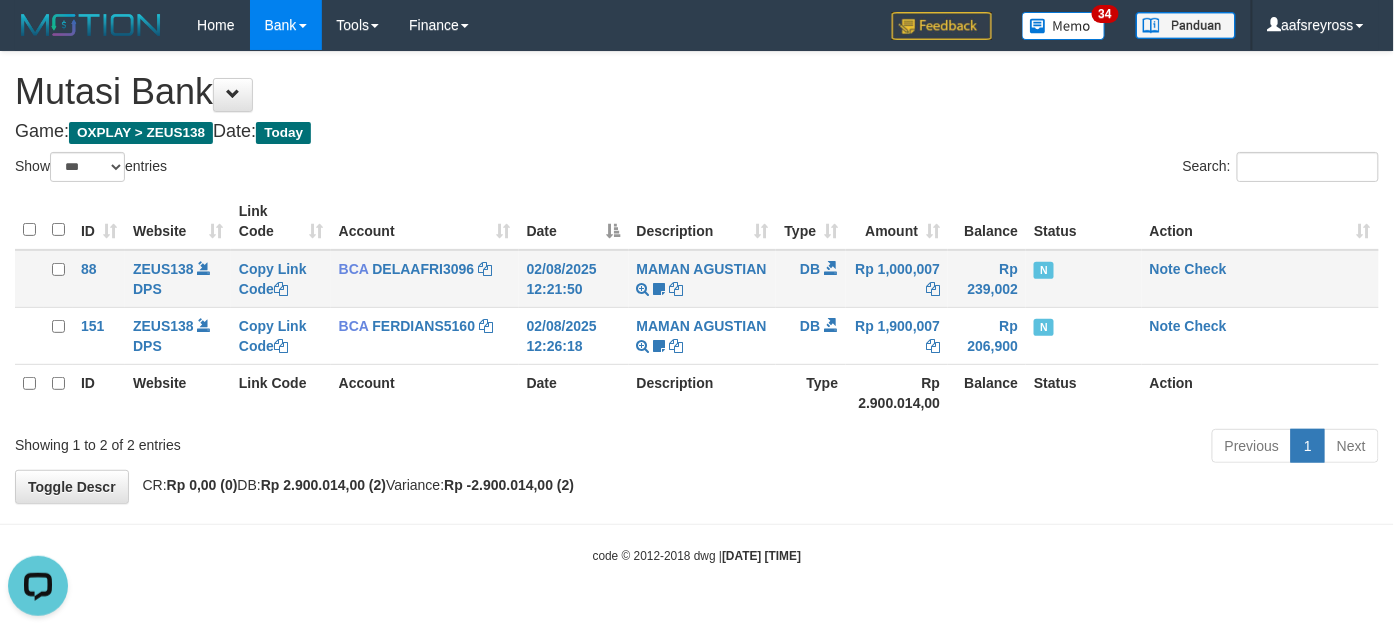 click on "MAMAN AGUSTIAN            TRSF E-BANKING DB 0208/FTSCY/WS95031
1000007.00MAMAN AGUSTIAN    WD BCA 13 (MY BCA)" at bounding box center [703, 279] 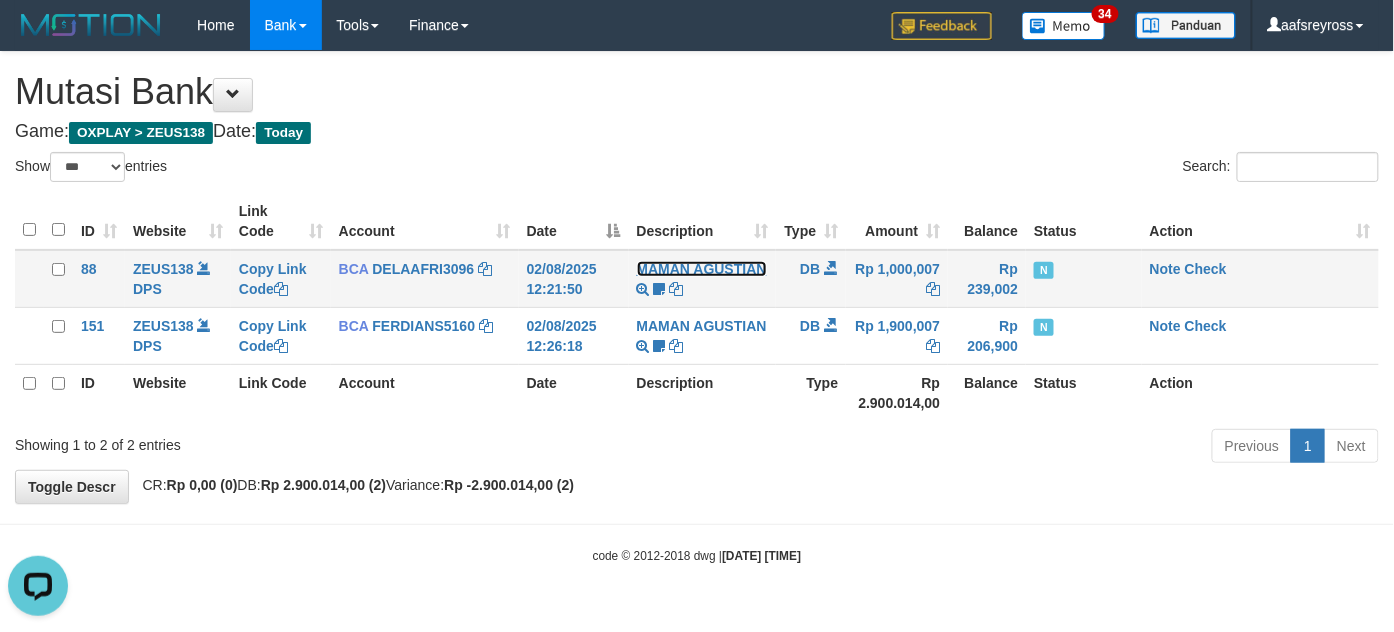 click on "MAMAN AGUSTIAN" at bounding box center (702, 269) 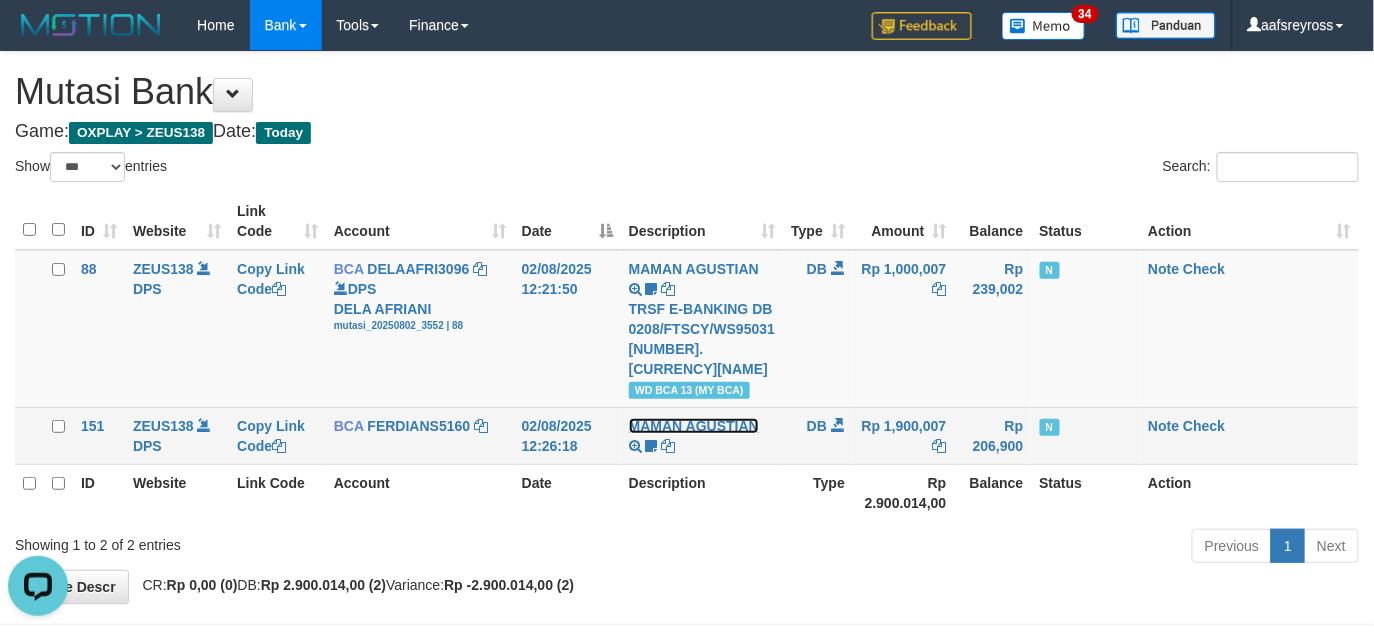 click on "MAMAN AGUSTIAN" at bounding box center (694, 426) 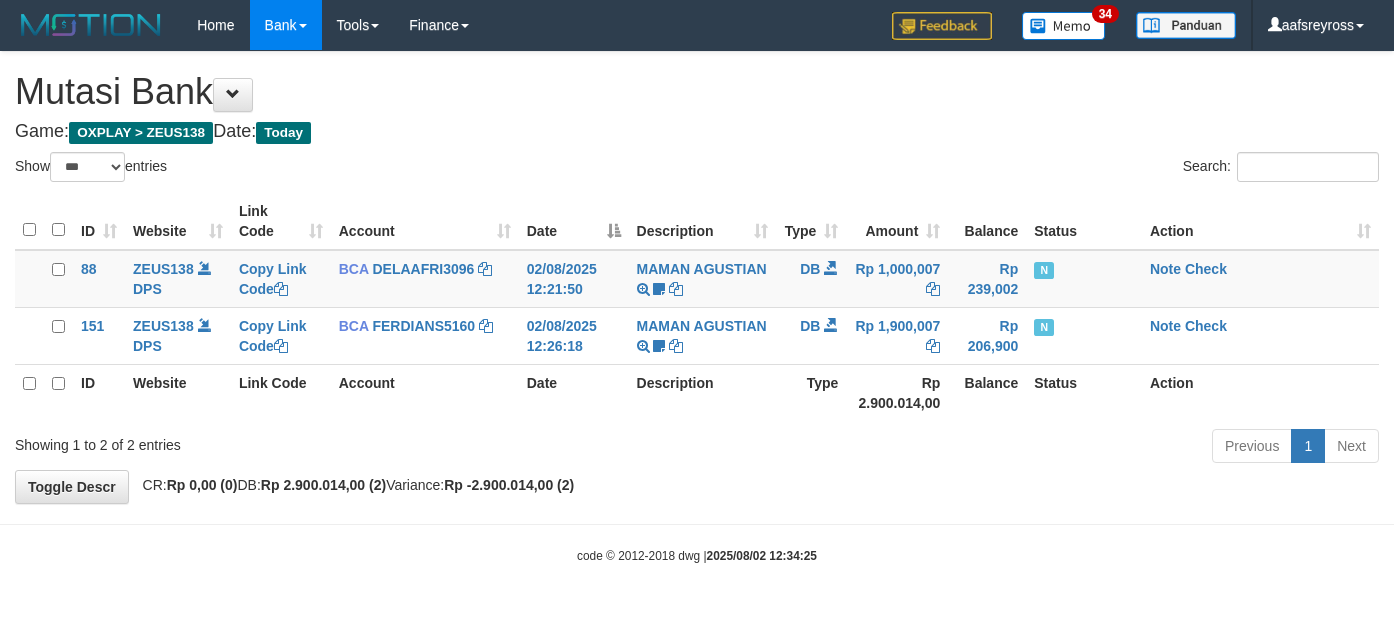 select on "***" 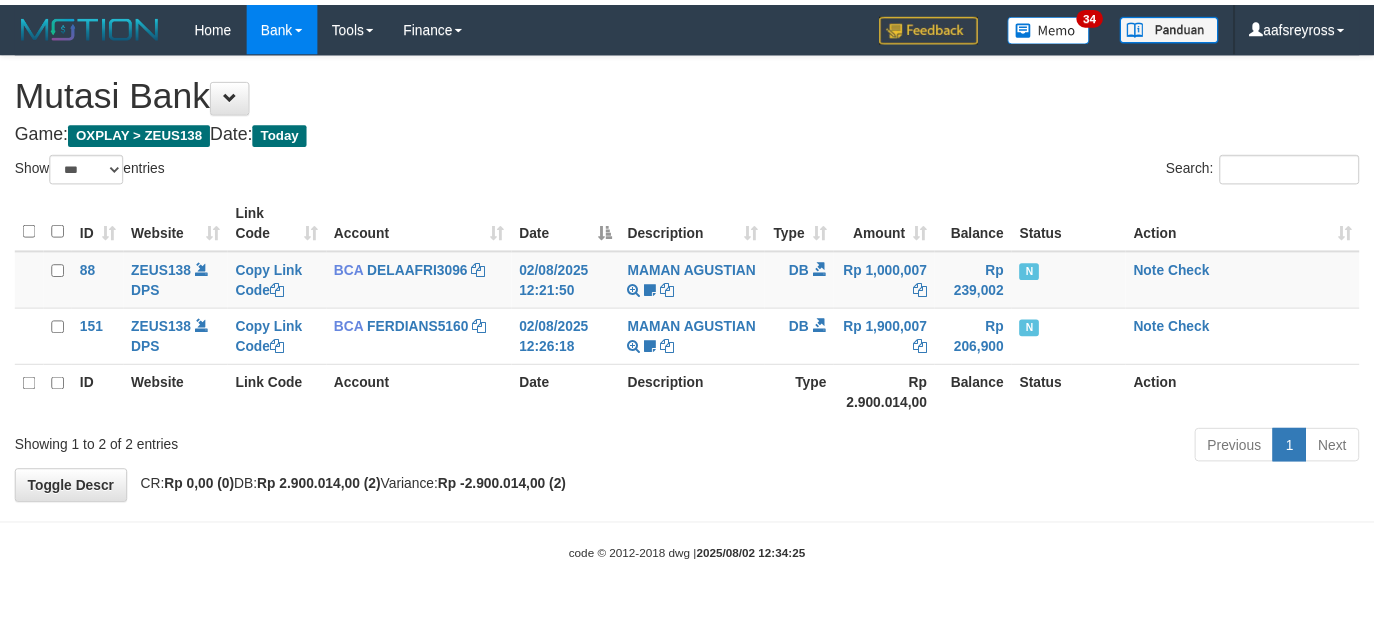 scroll, scrollTop: 0, scrollLeft: 0, axis: both 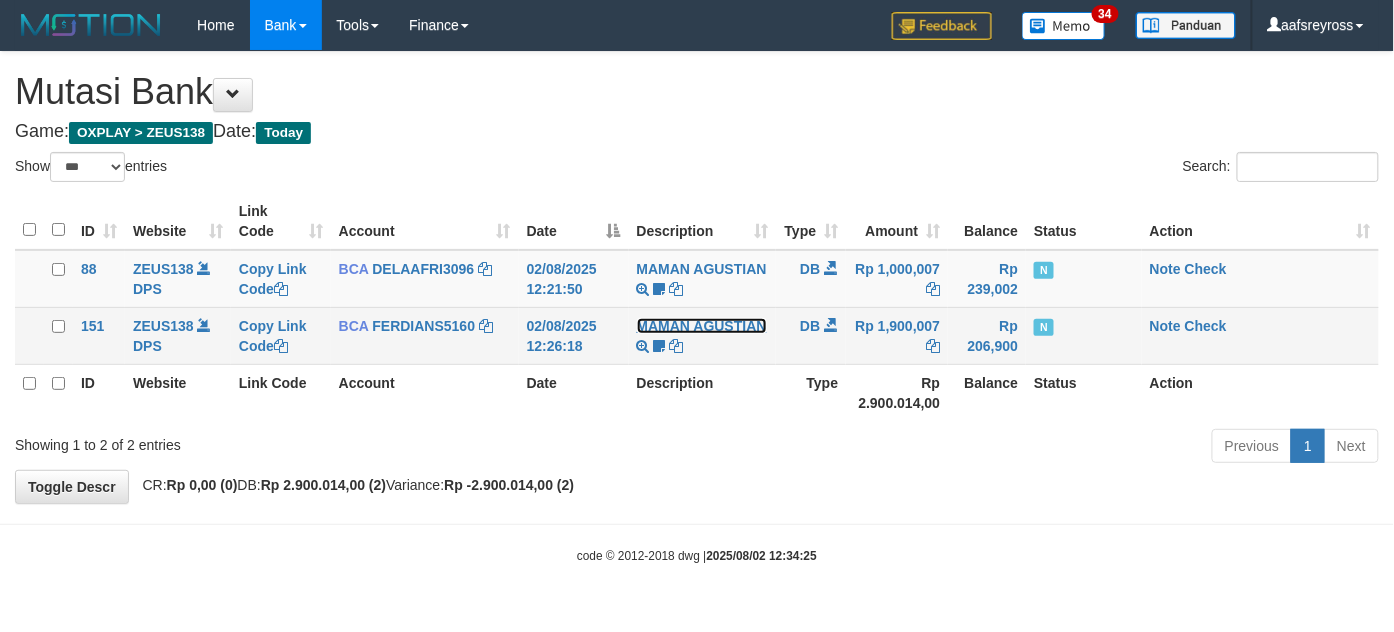 click on "MAMAN AGUSTIAN" at bounding box center (702, 326) 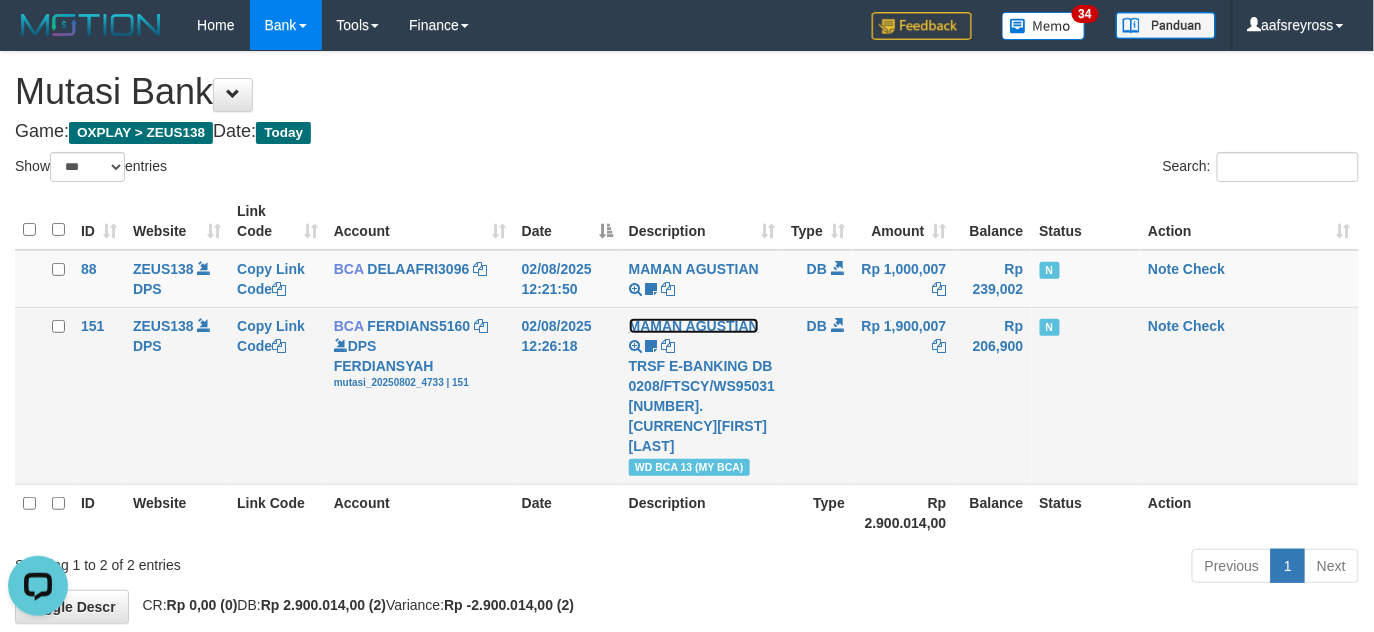 scroll, scrollTop: 0, scrollLeft: 0, axis: both 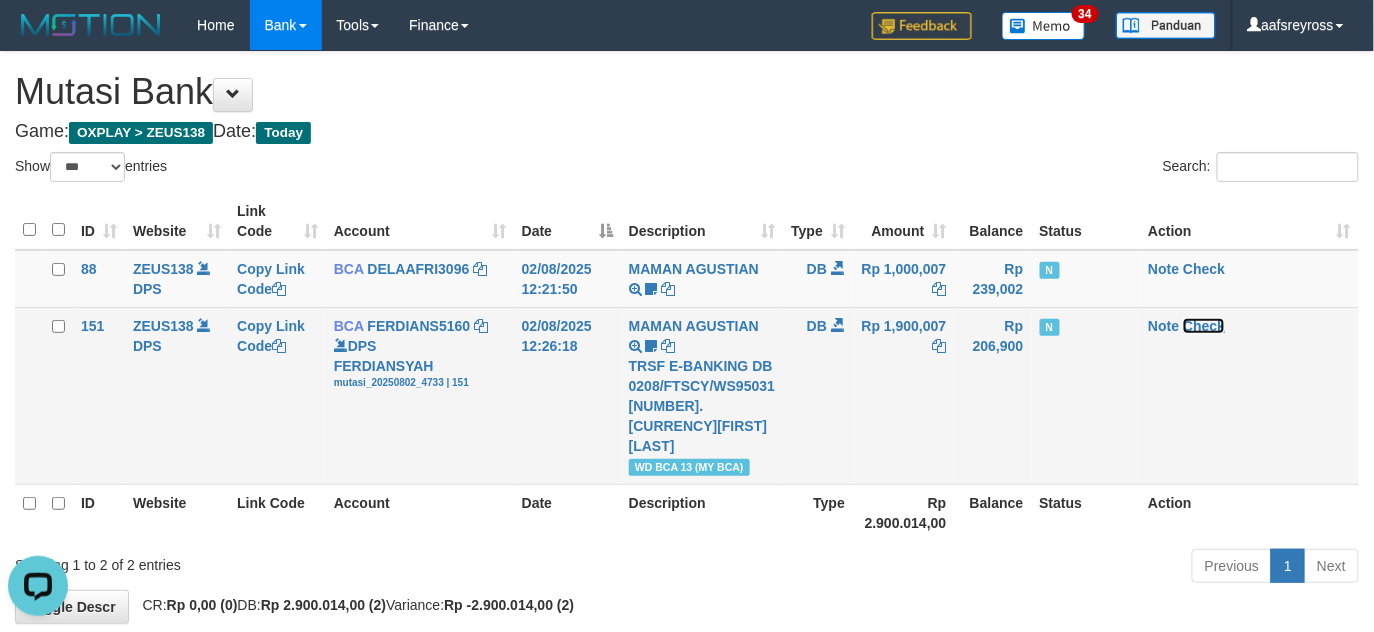 click on "Check" at bounding box center (1204, 326) 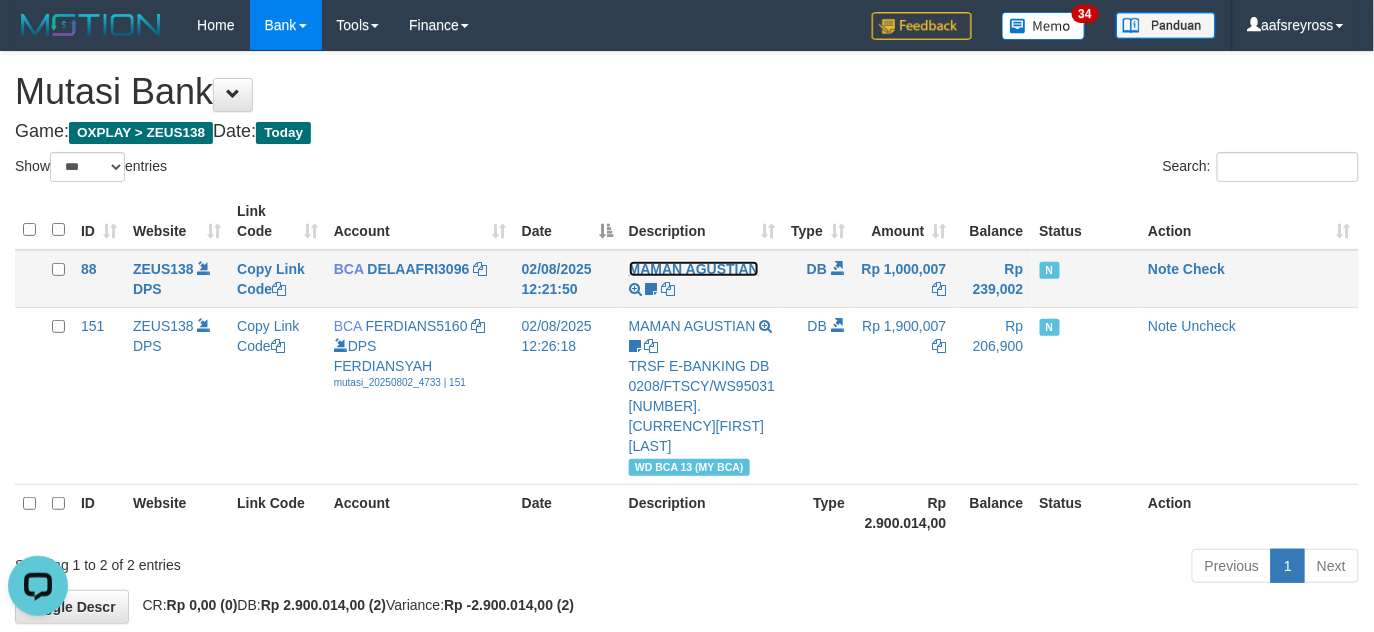 click on "MAMAN AGUSTIAN" at bounding box center [694, 269] 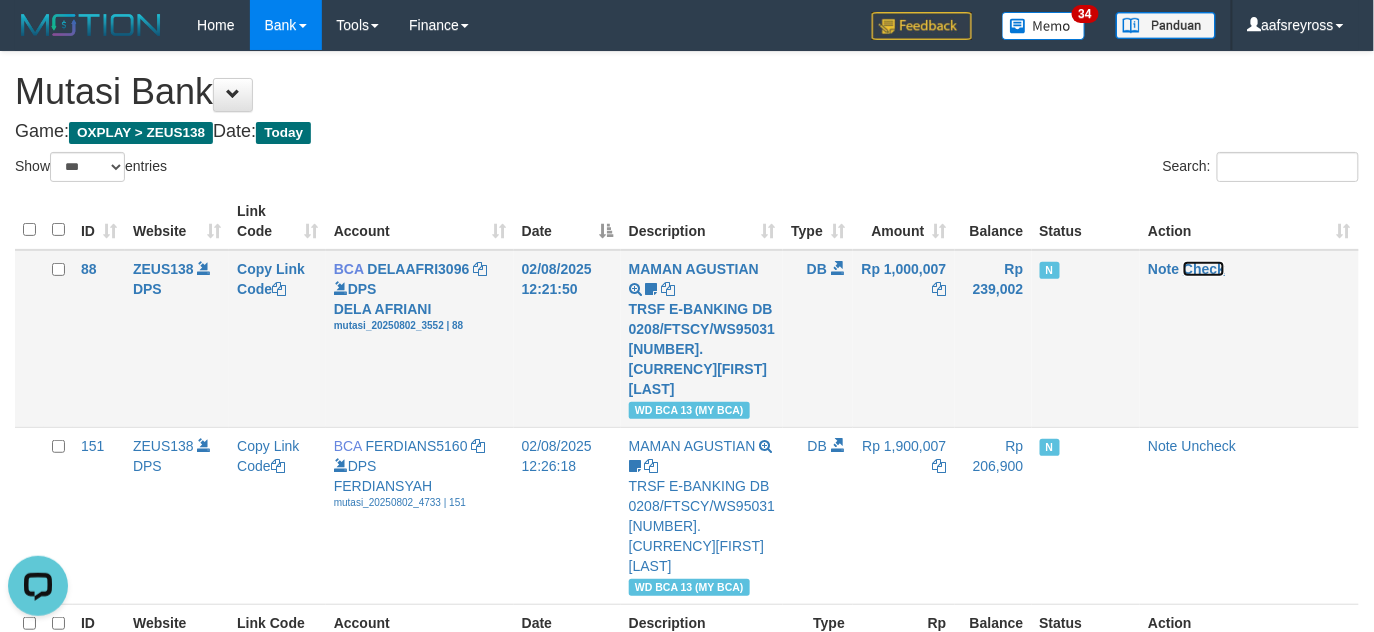 click on "Check" at bounding box center (1204, 269) 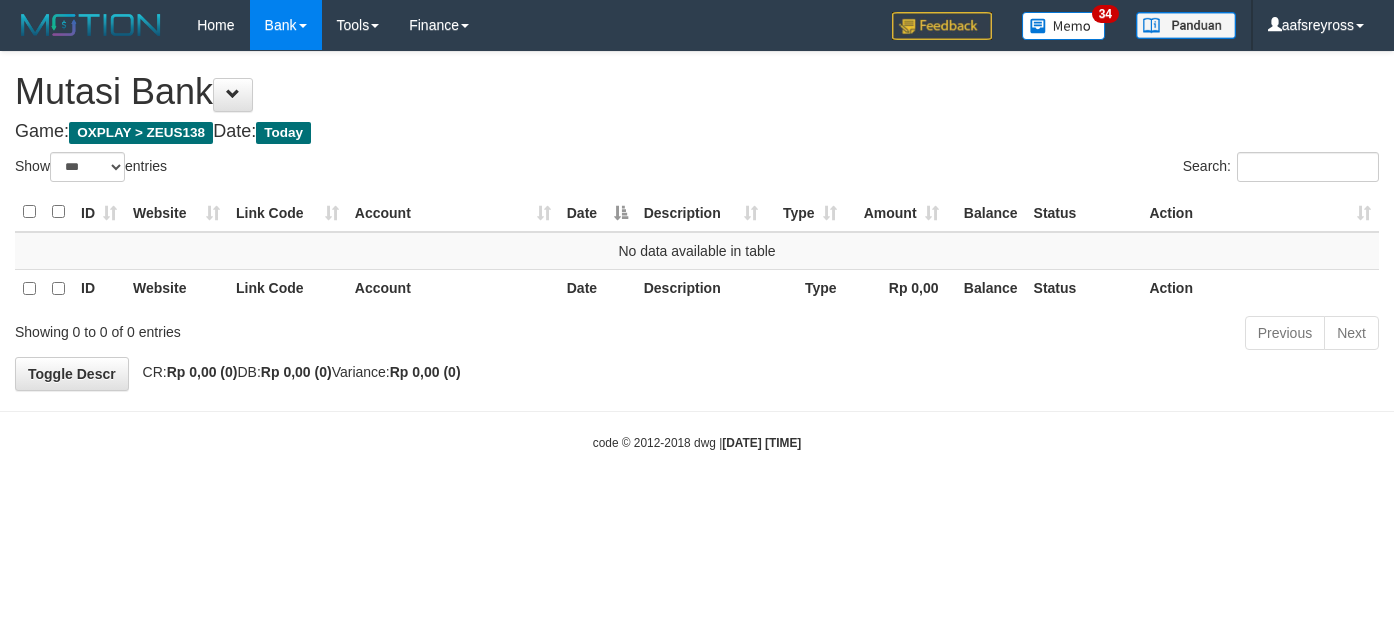 select on "***" 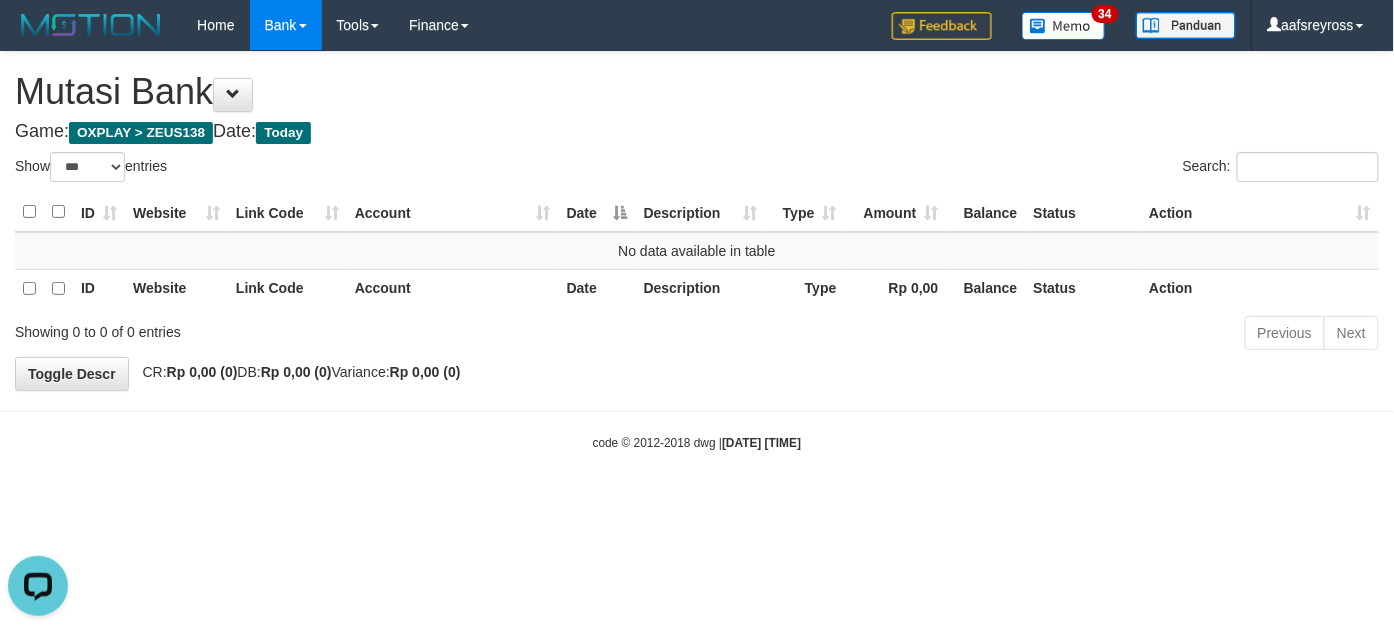 scroll, scrollTop: 0, scrollLeft: 0, axis: both 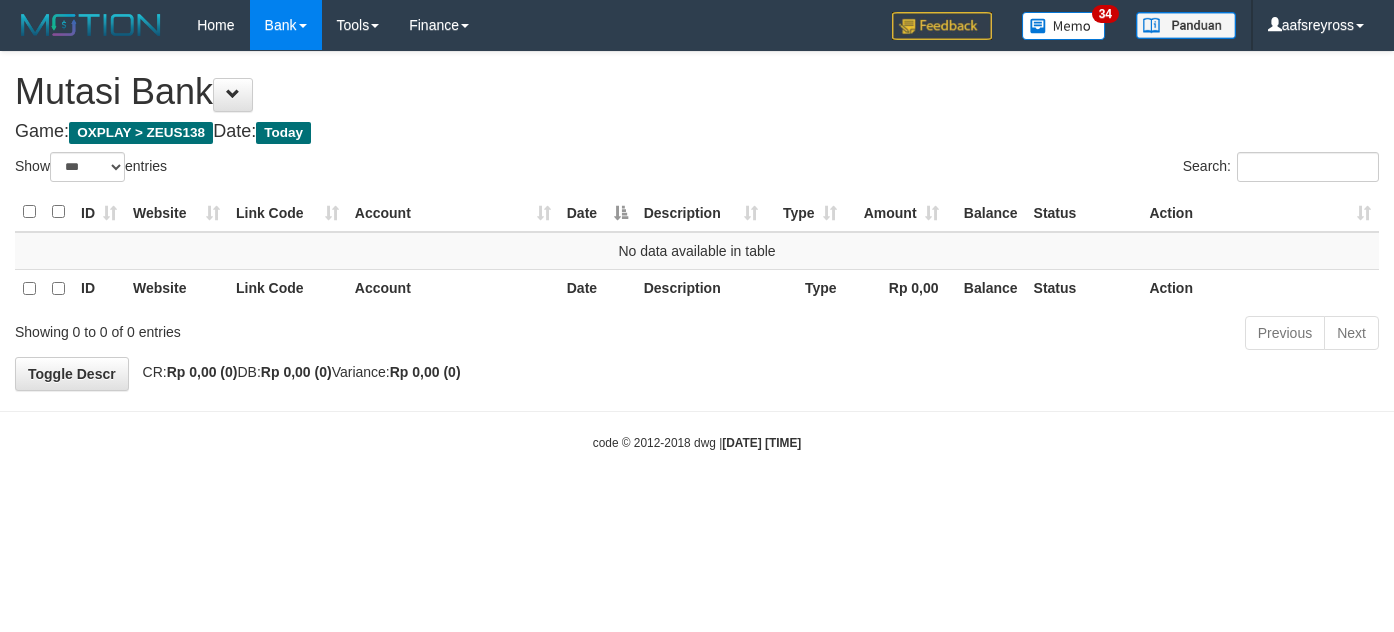 select on "***" 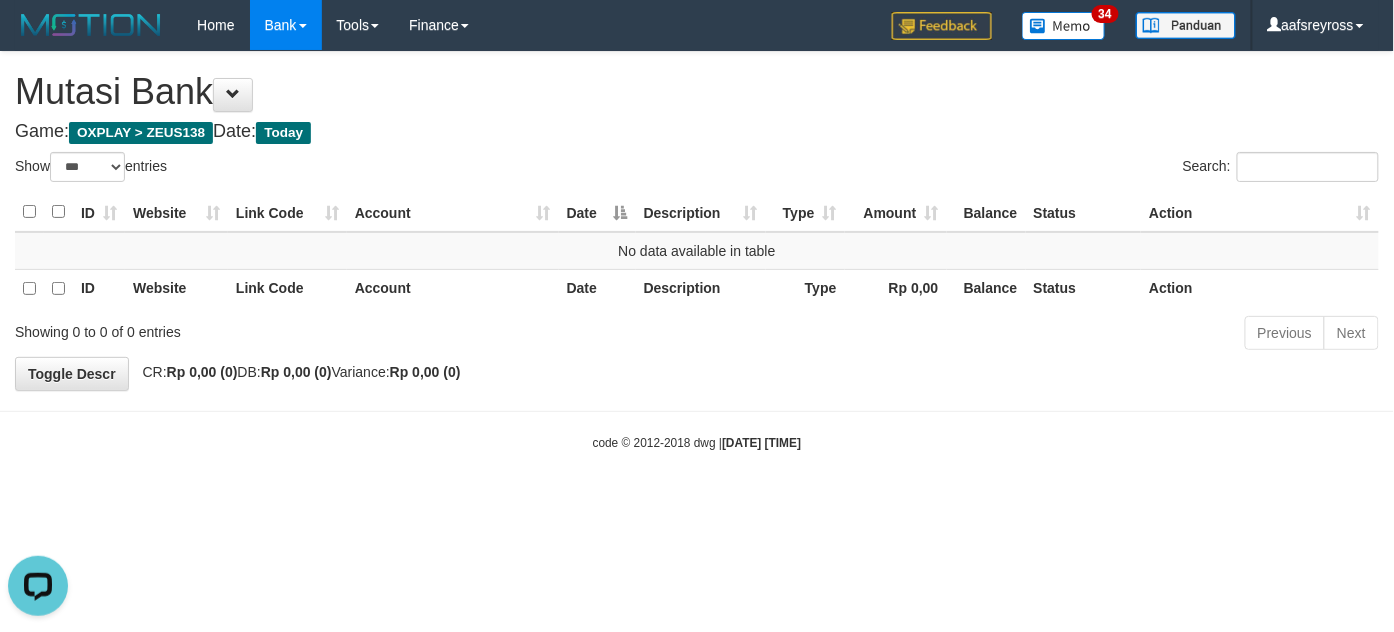 scroll, scrollTop: 0, scrollLeft: 0, axis: both 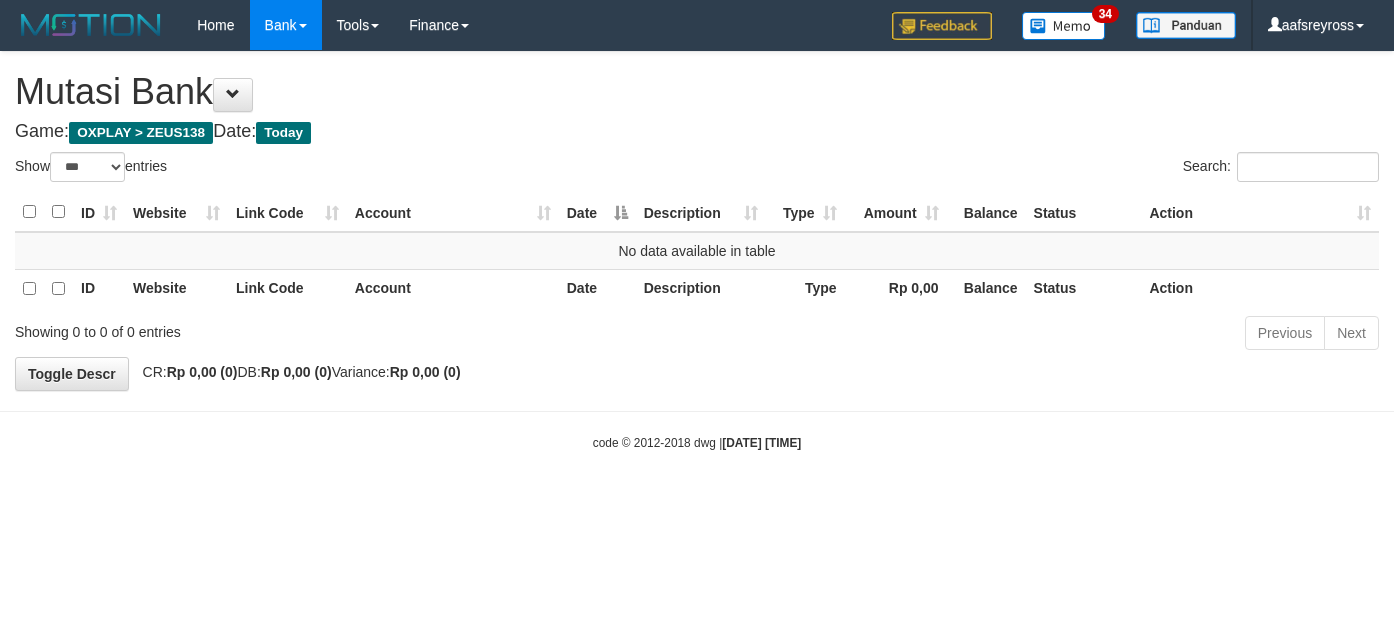 select on "***" 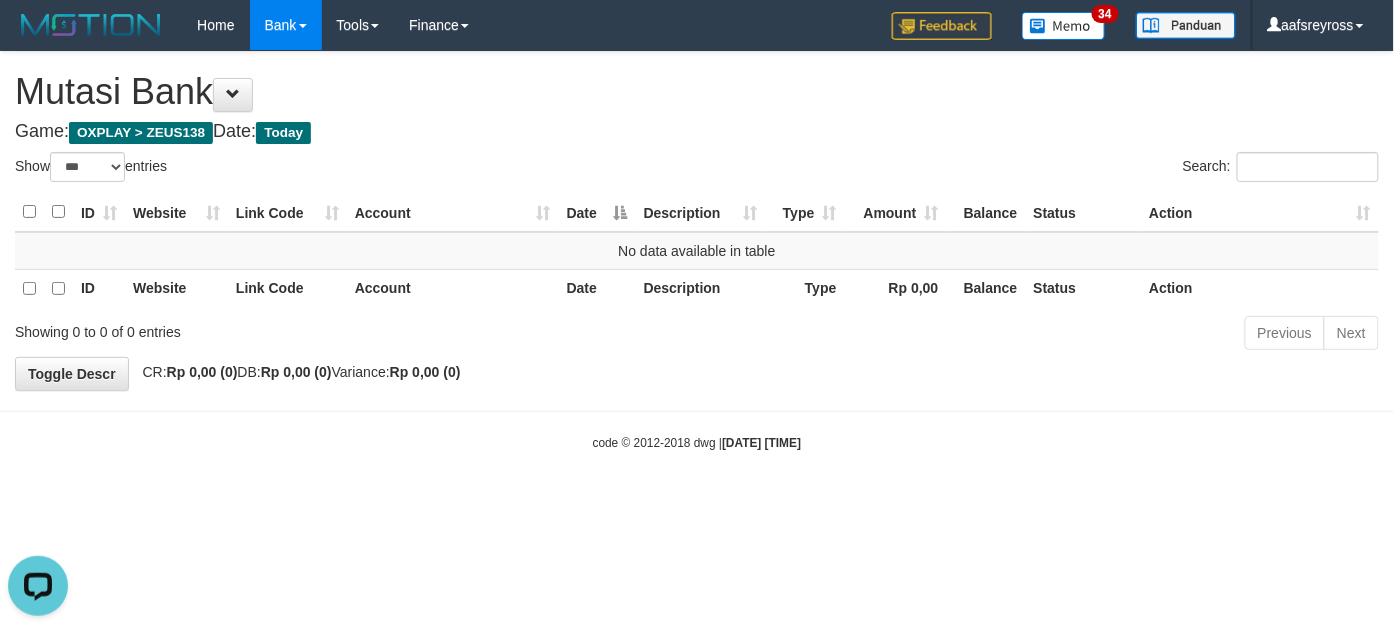 scroll, scrollTop: 0, scrollLeft: 0, axis: both 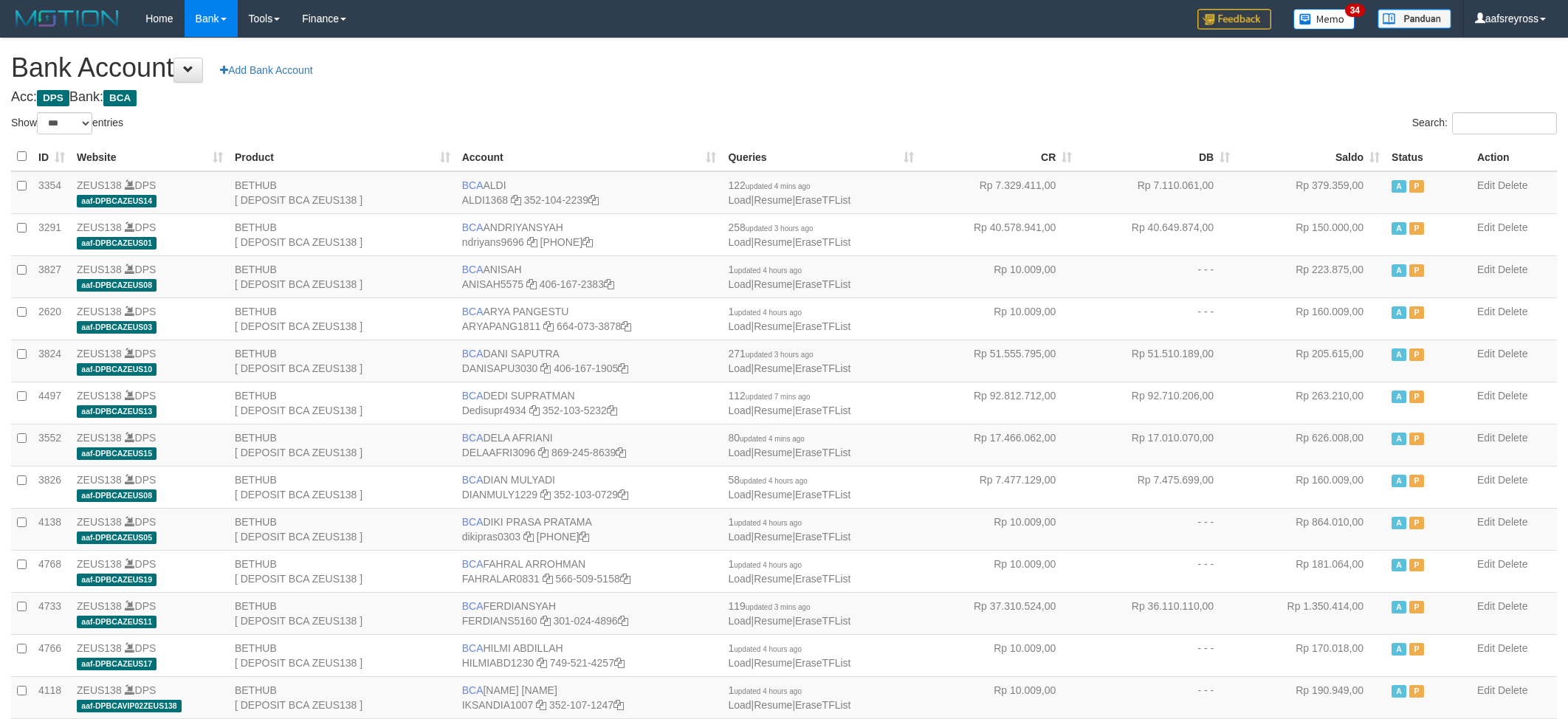 select on "***" 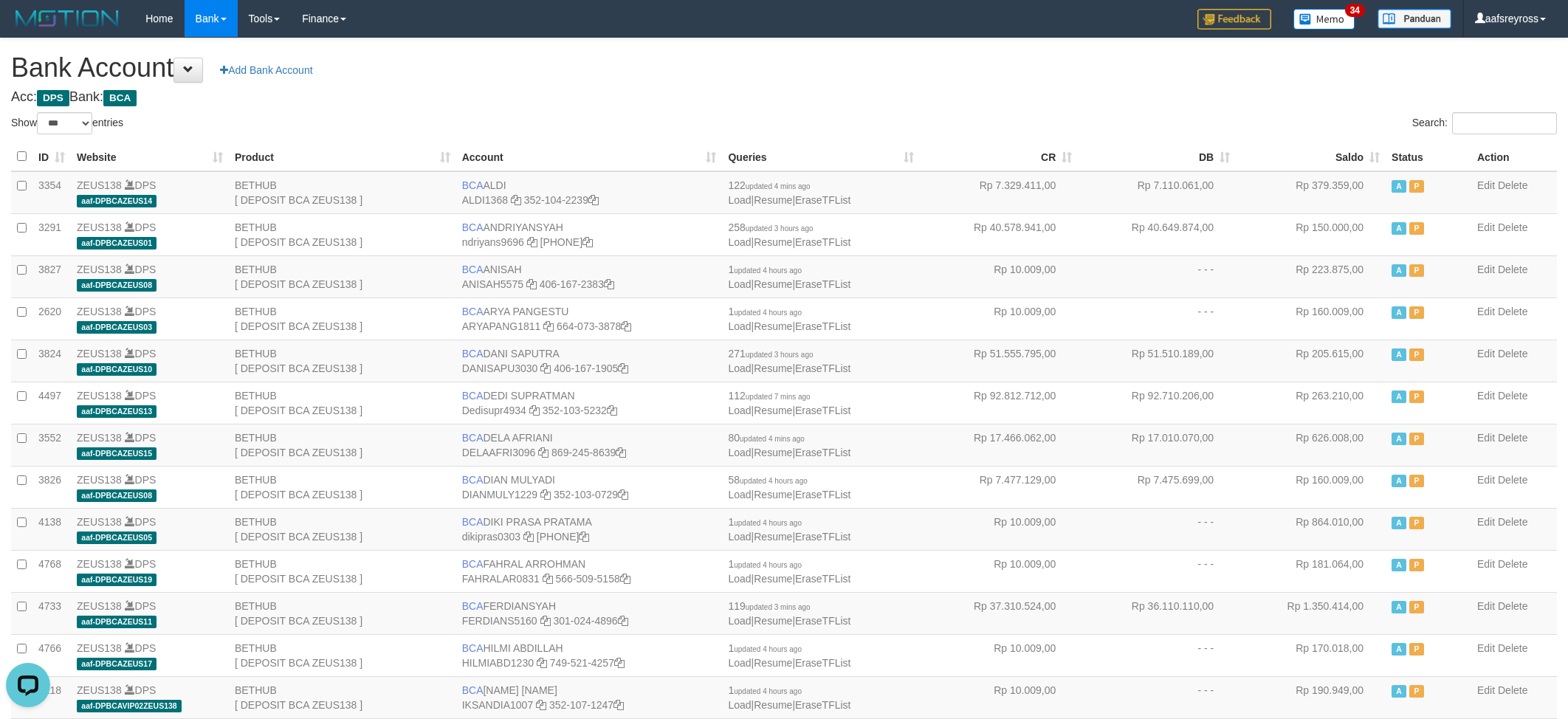 scroll, scrollTop: 0, scrollLeft: 0, axis: both 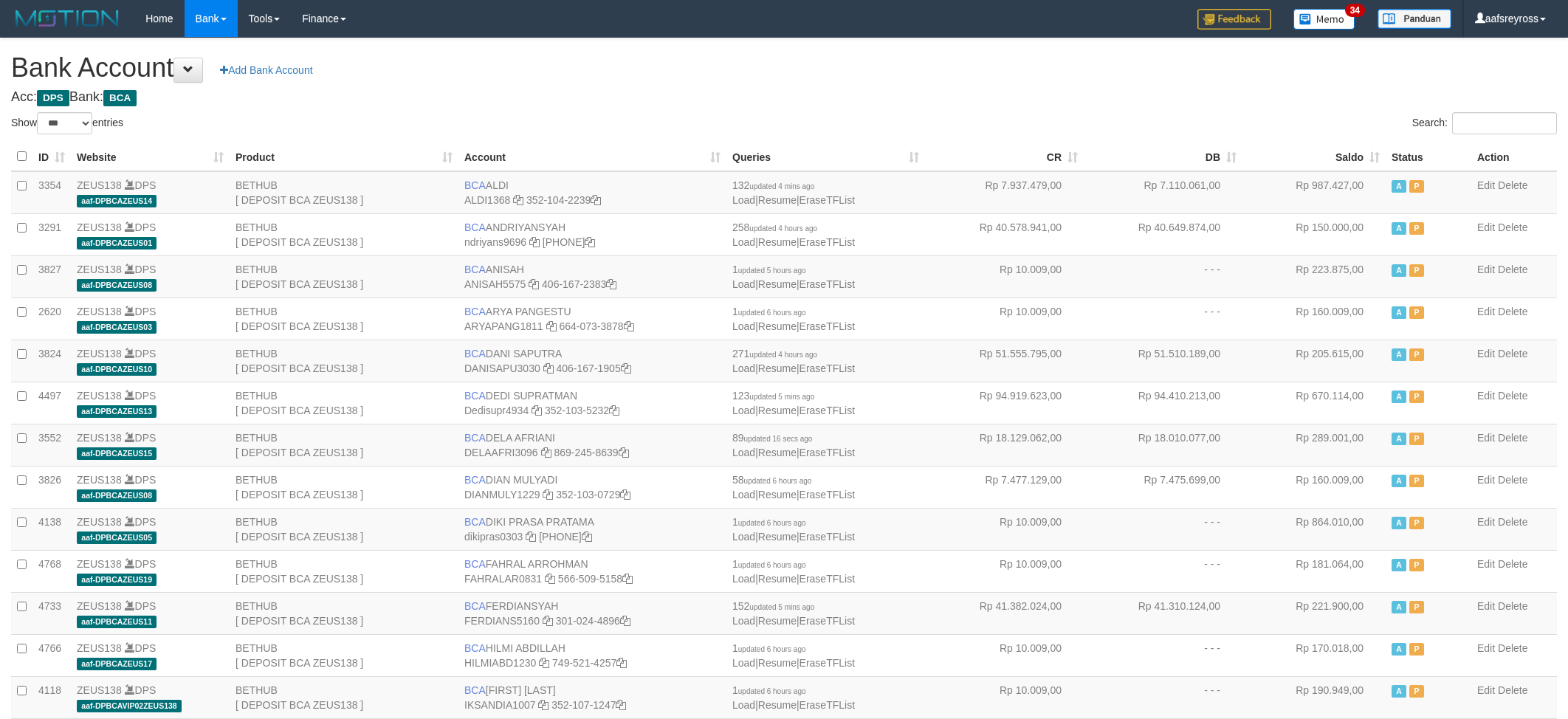 select on "***" 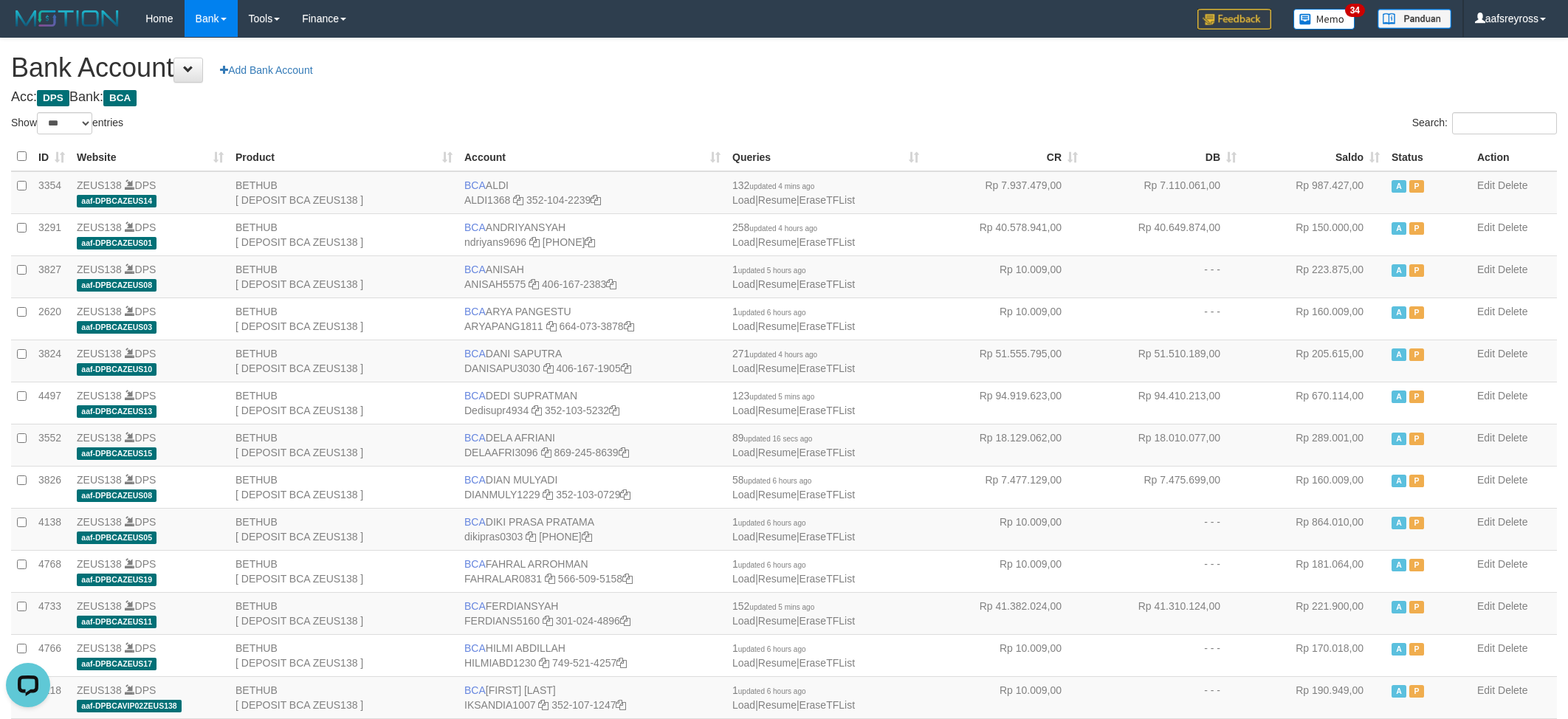 scroll, scrollTop: 0, scrollLeft: 0, axis: both 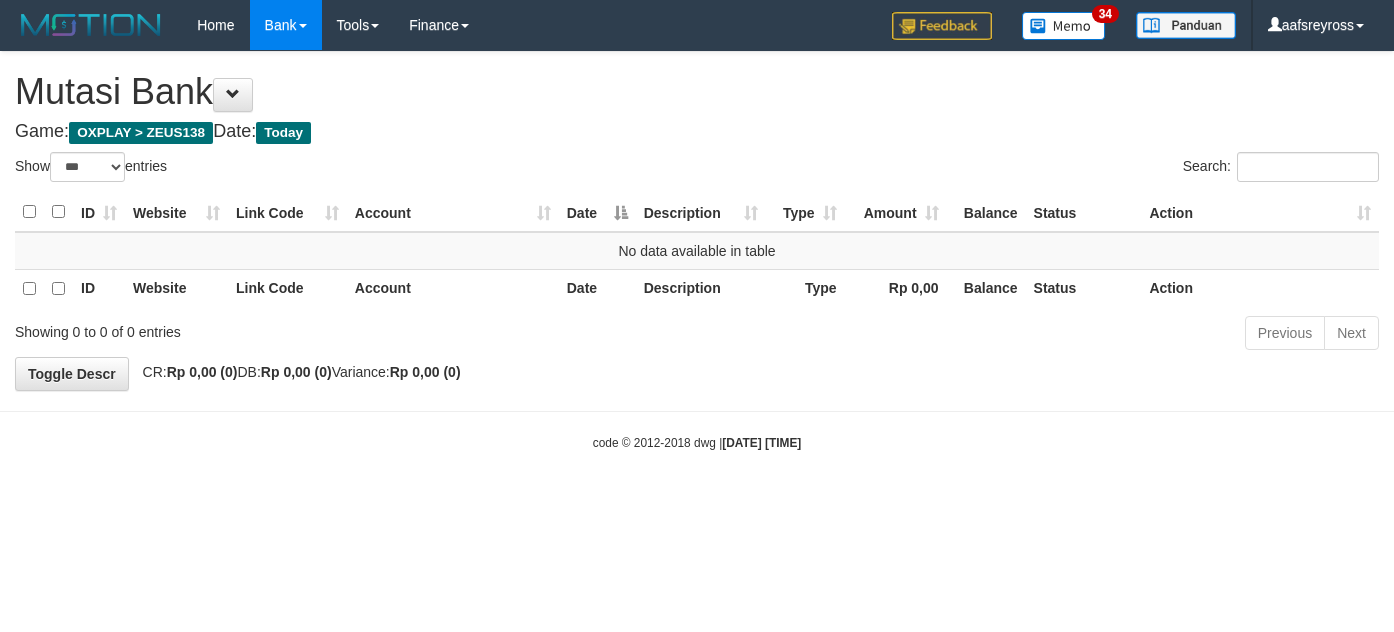 select on "***" 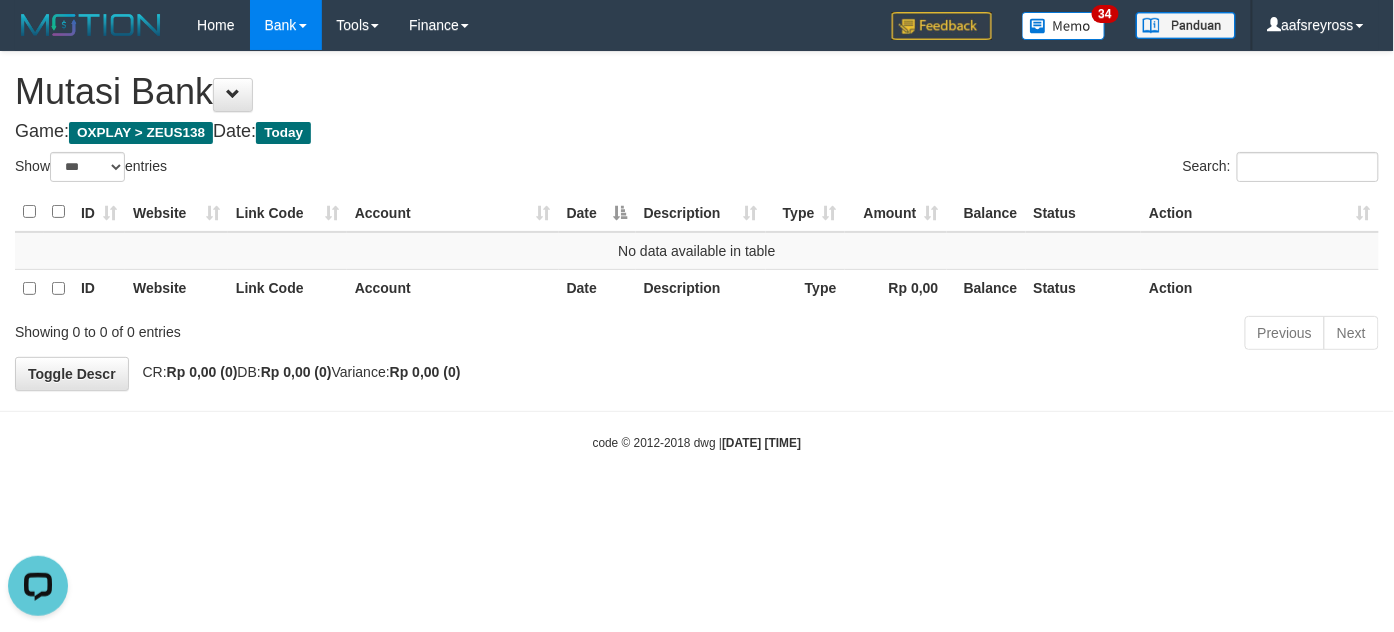scroll, scrollTop: 0, scrollLeft: 0, axis: both 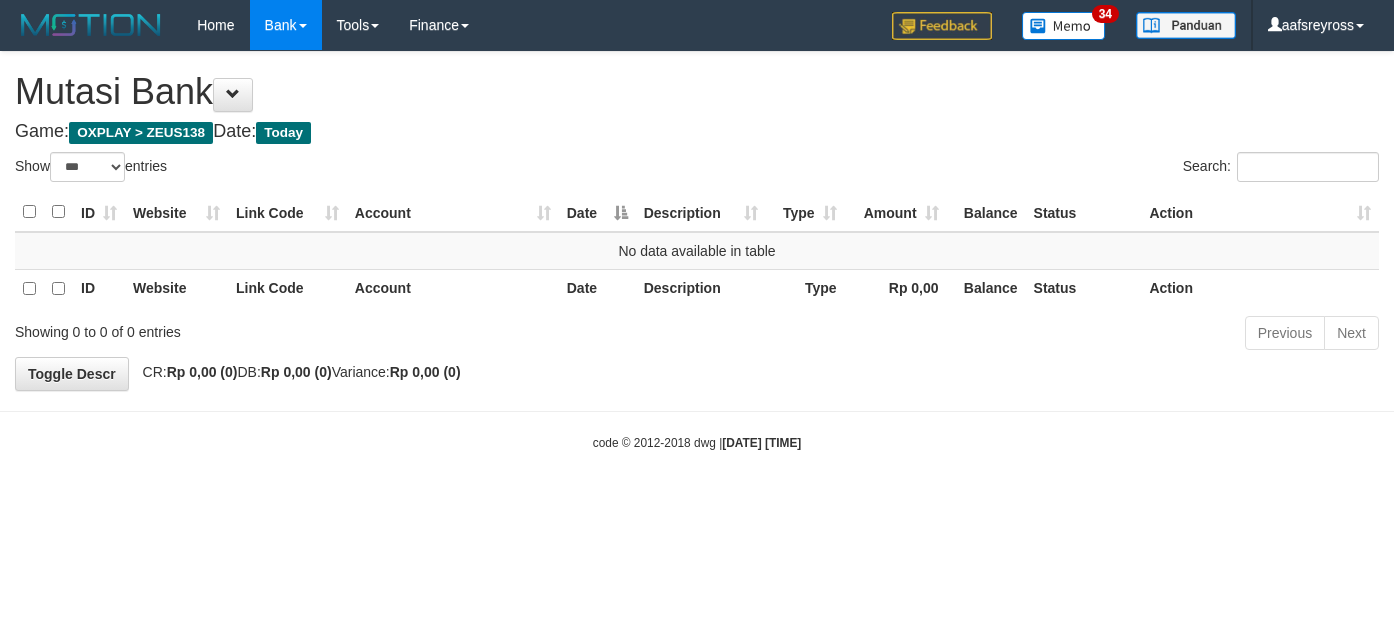 select on "***" 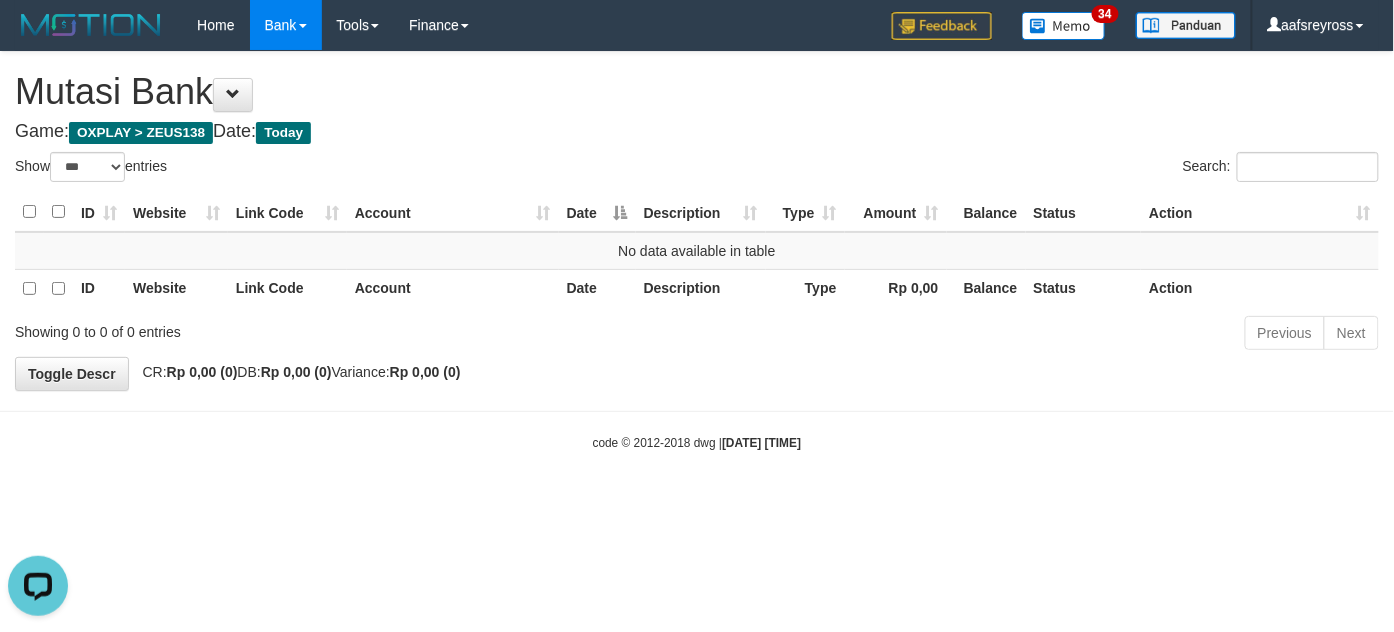 scroll, scrollTop: 0, scrollLeft: 0, axis: both 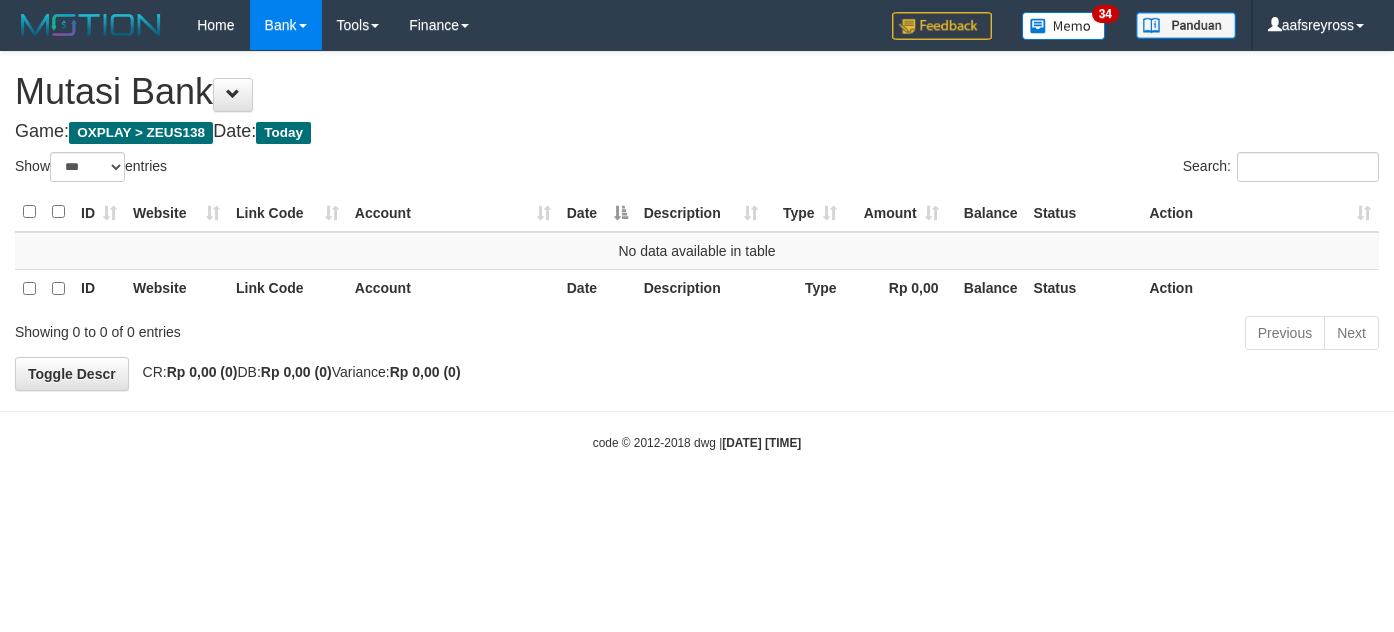 select on "***" 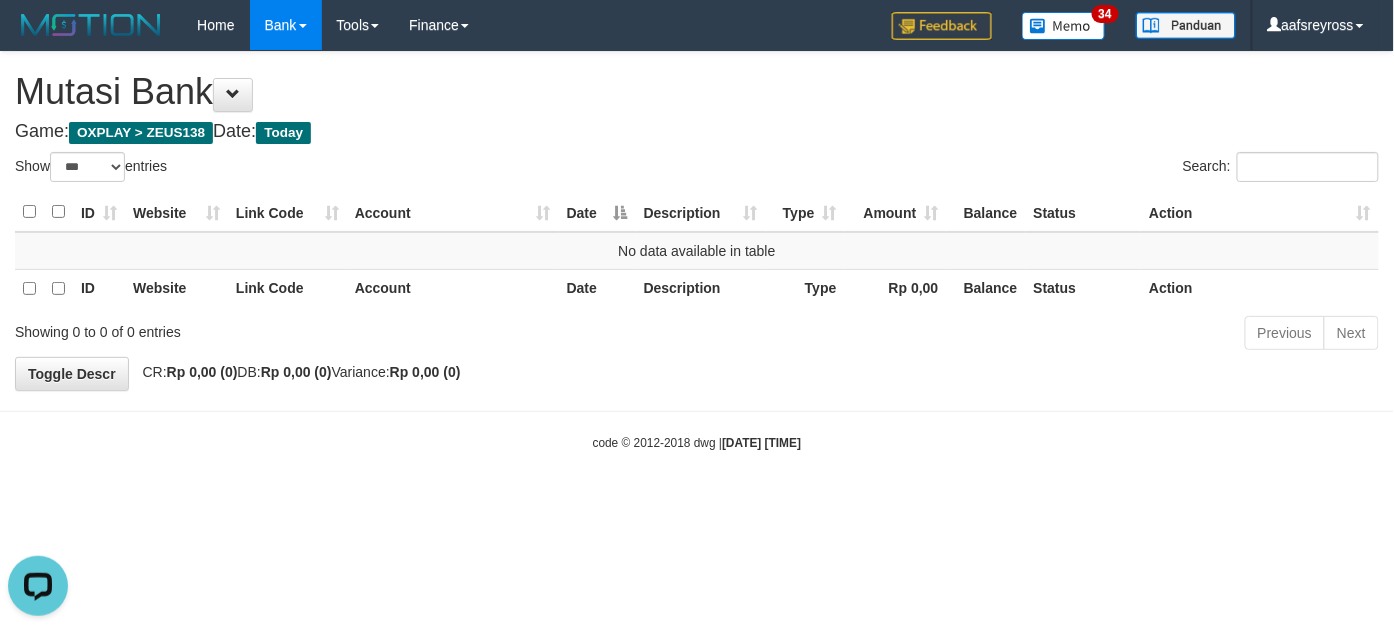 scroll, scrollTop: 0, scrollLeft: 0, axis: both 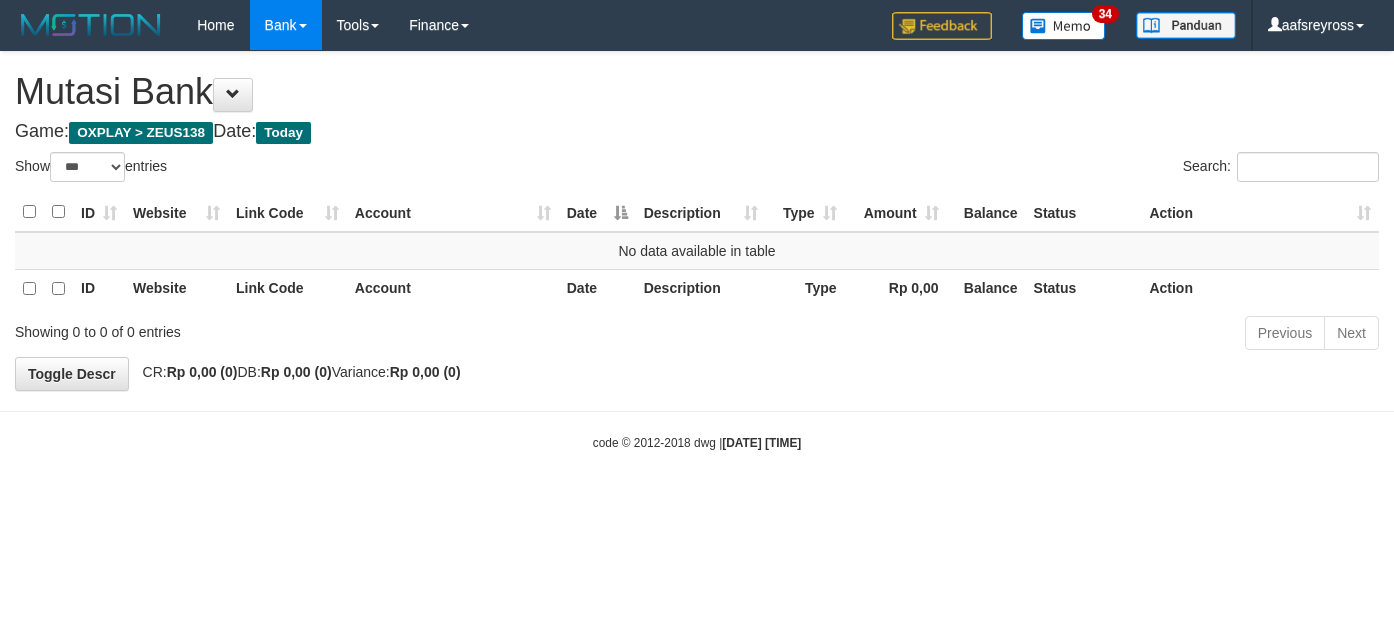select on "***" 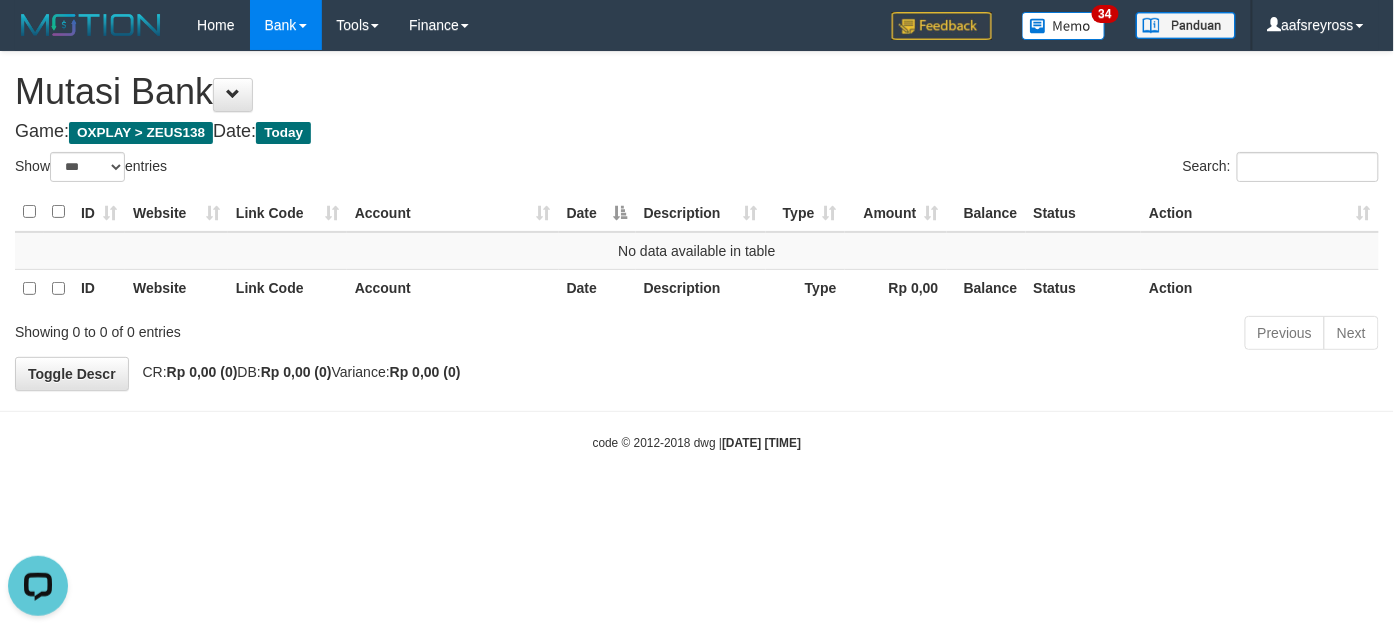 scroll, scrollTop: 0, scrollLeft: 0, axis: both 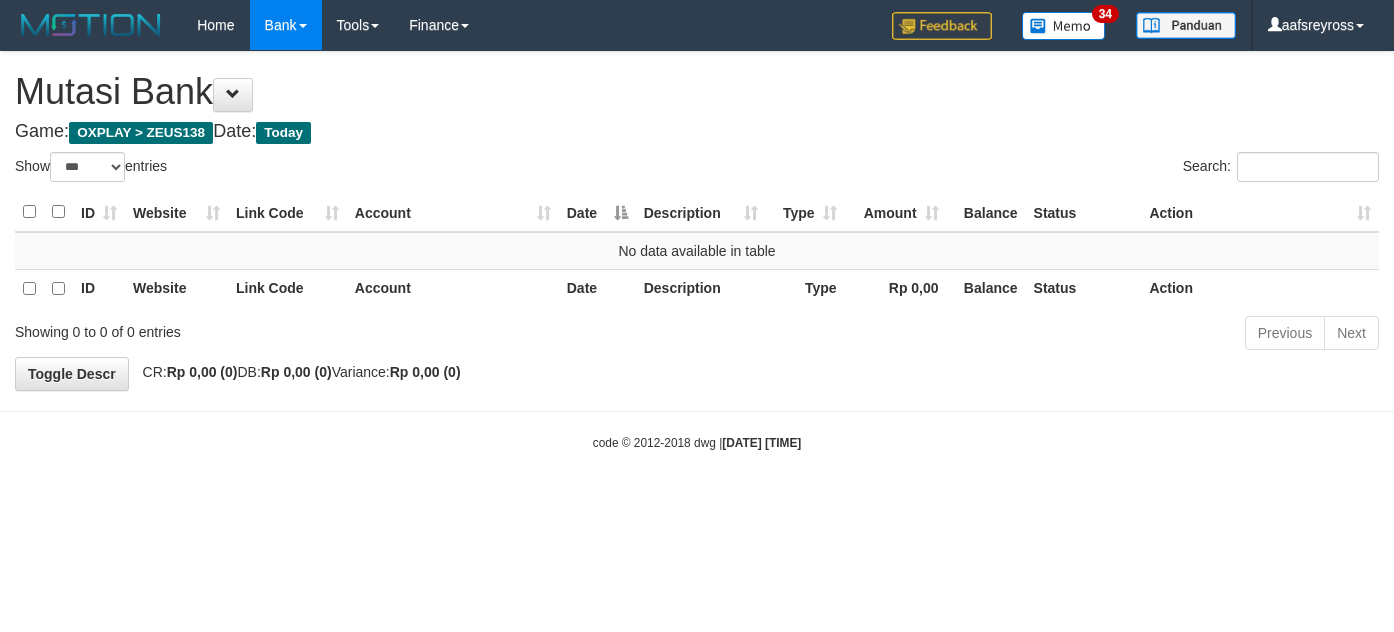 select on "***" 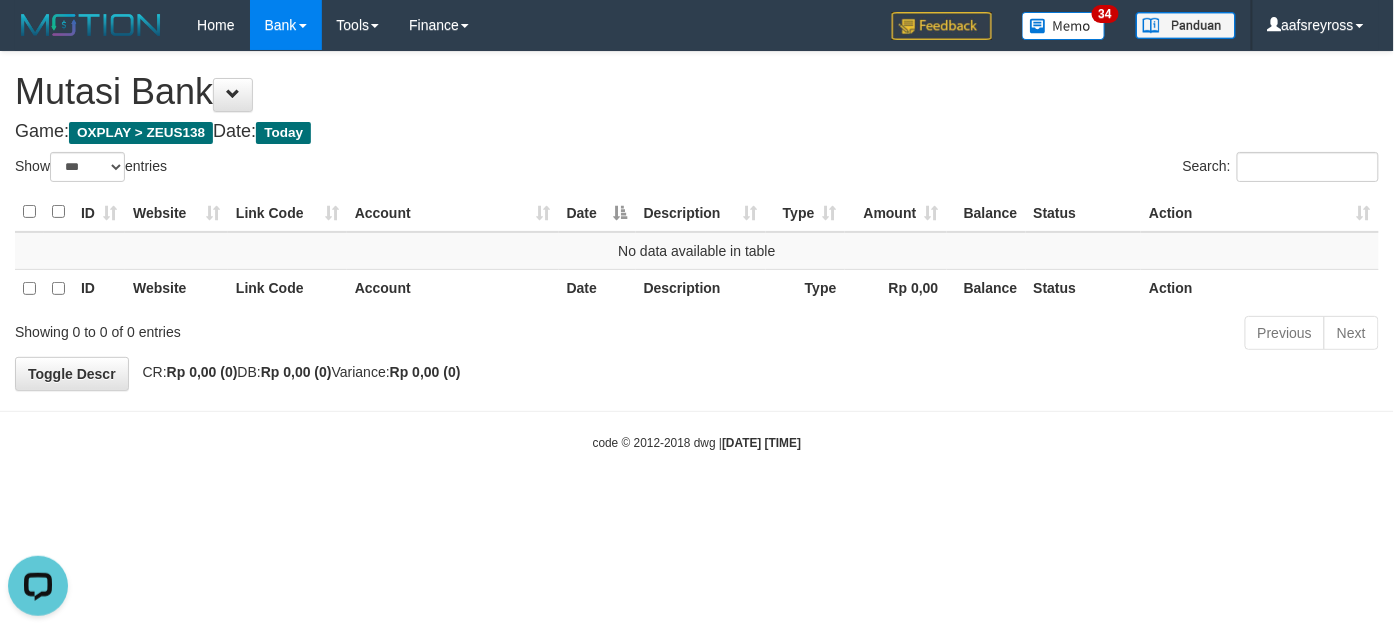 scroll, scrollTop: 0, scrollLeft: 0, axis: both 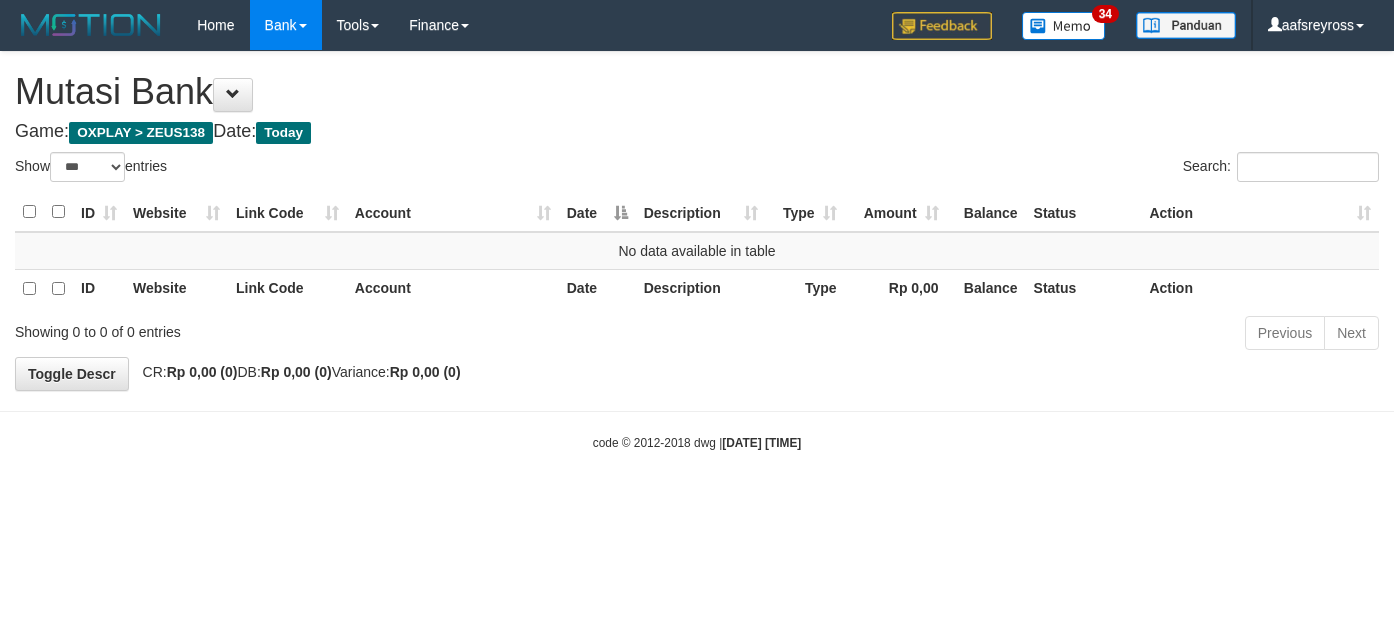 select on "***" 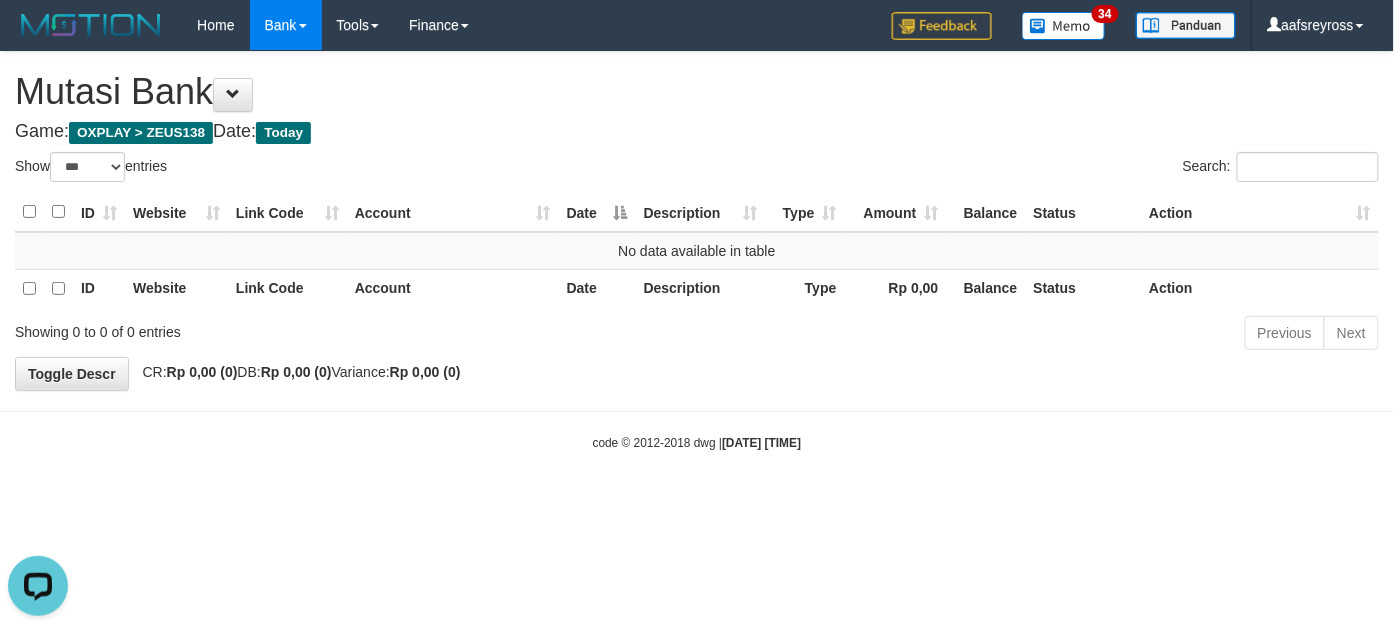 scroll, scrollTop: 0, scrollLeft: 0, axis: both 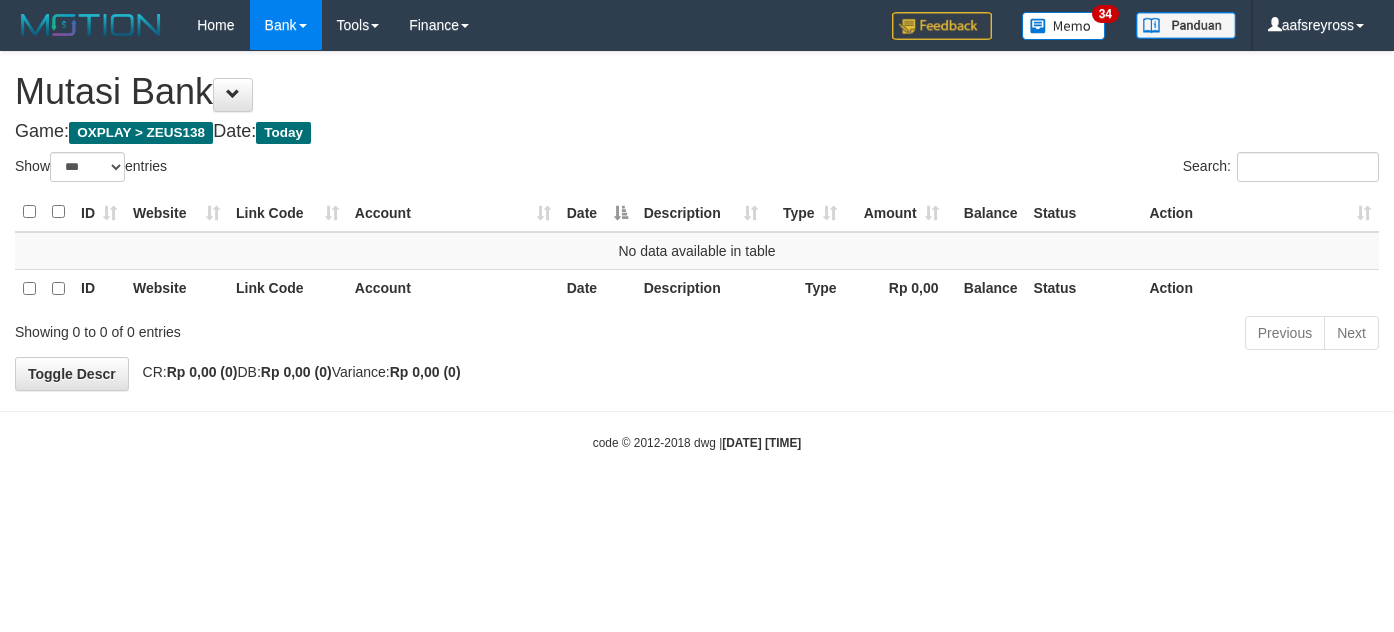 select on "***" 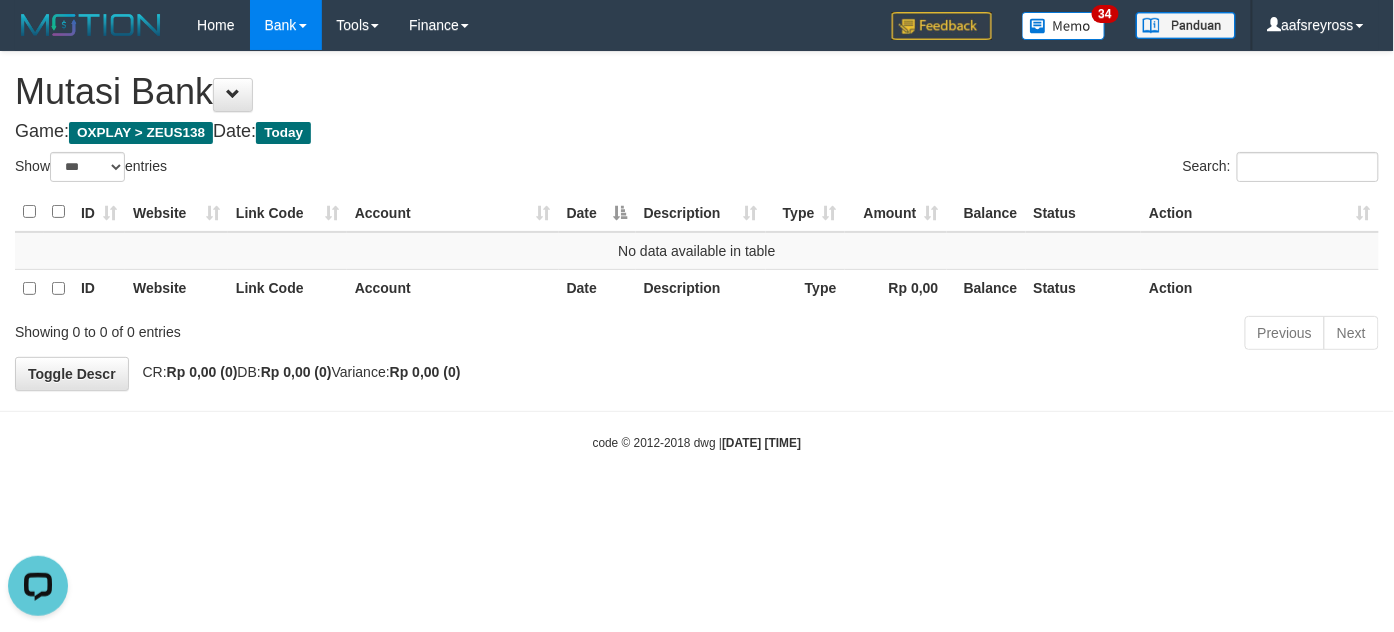scroll, scrollTop: 0, scrollLeft: 0, axis: both 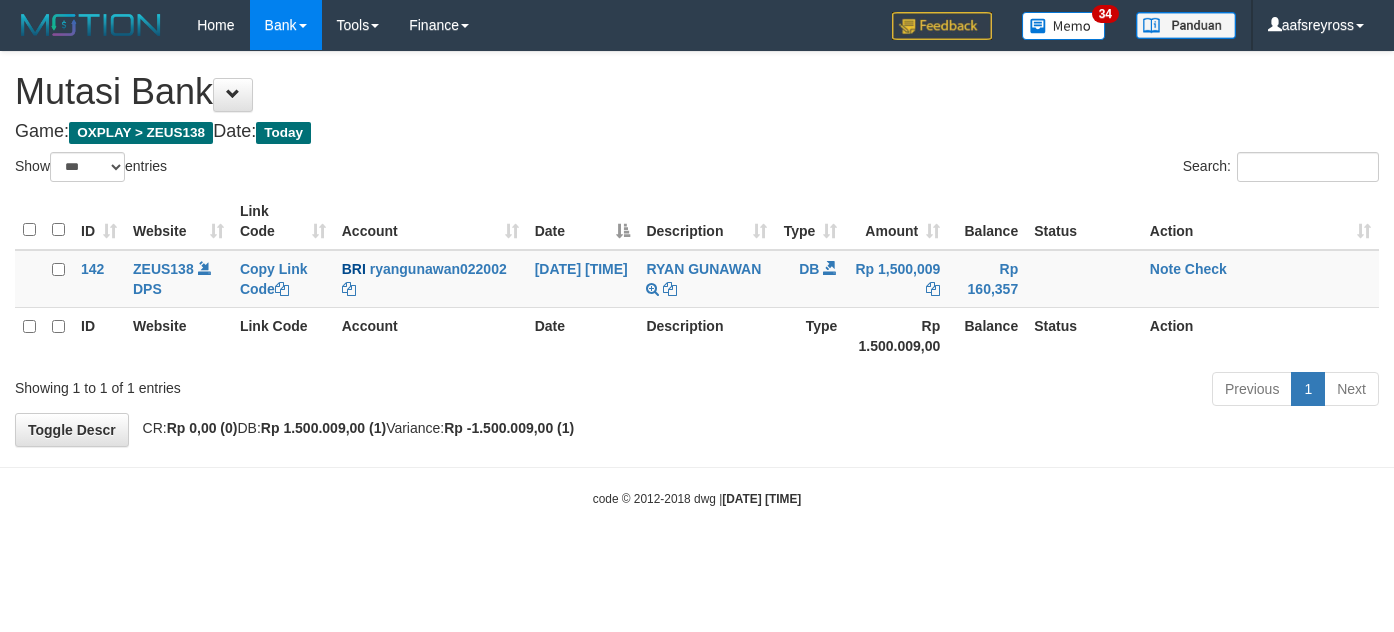 select on "***" 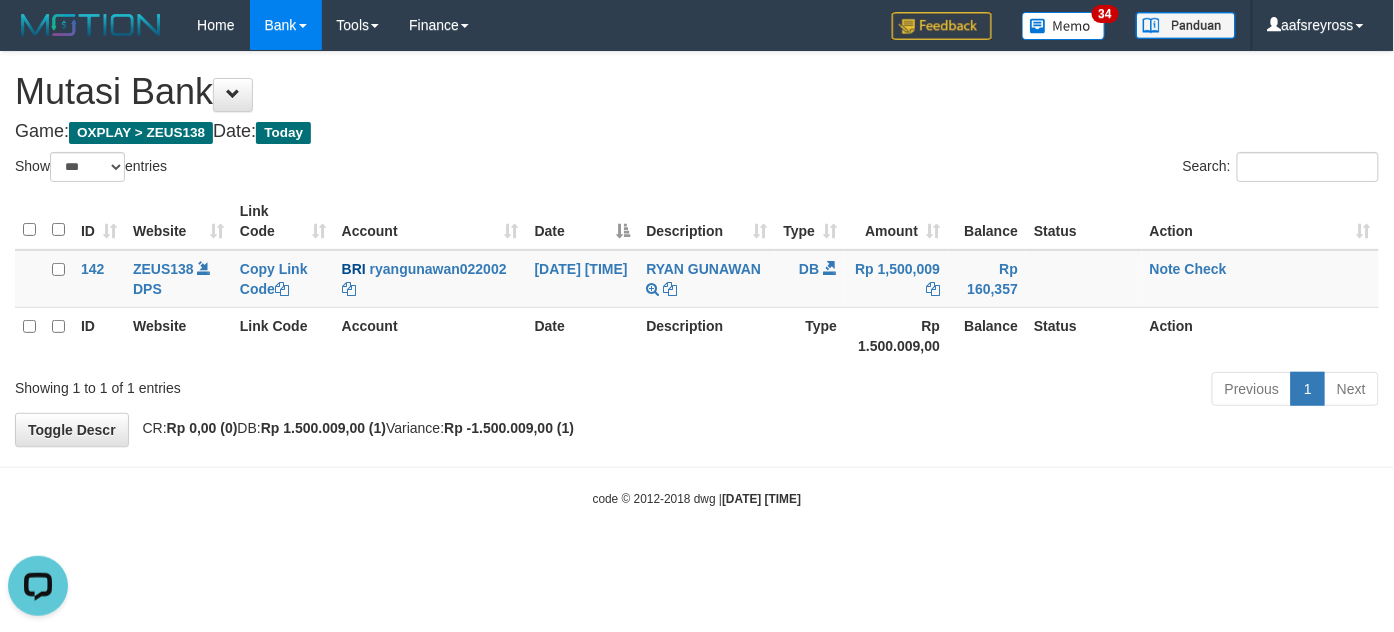 scroll, scrollTop: 0, scrollLeft: 0, axis: both 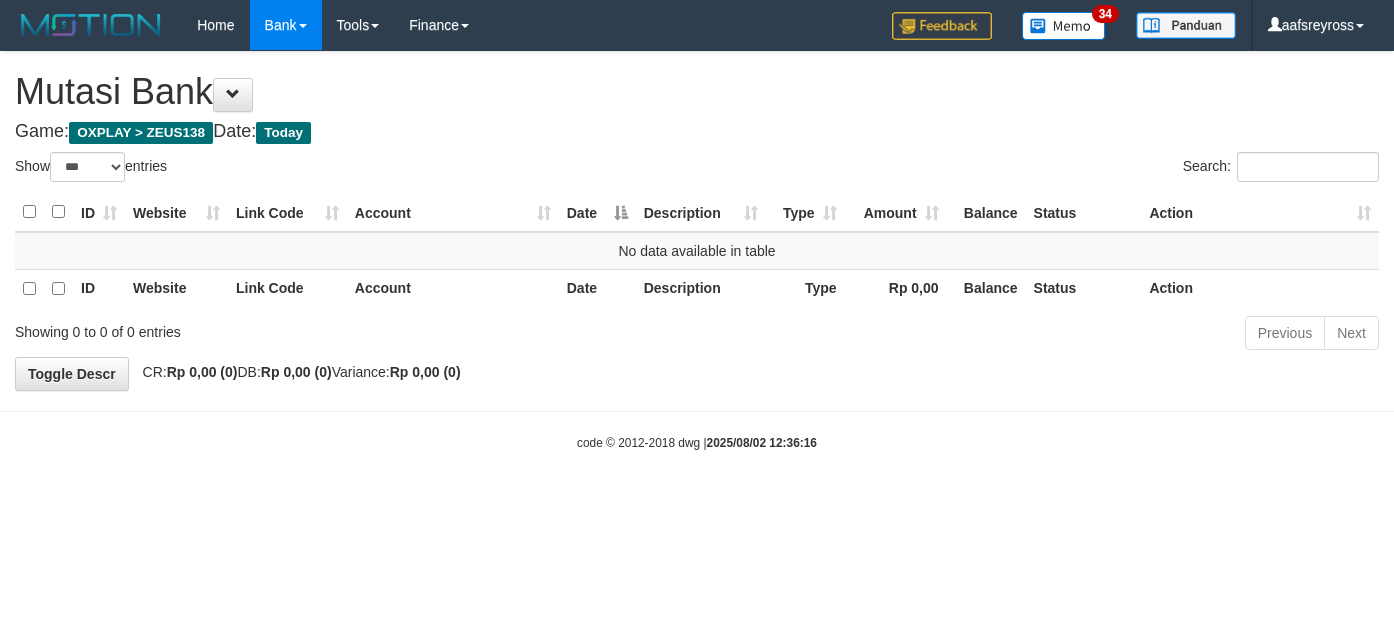 select on "***" 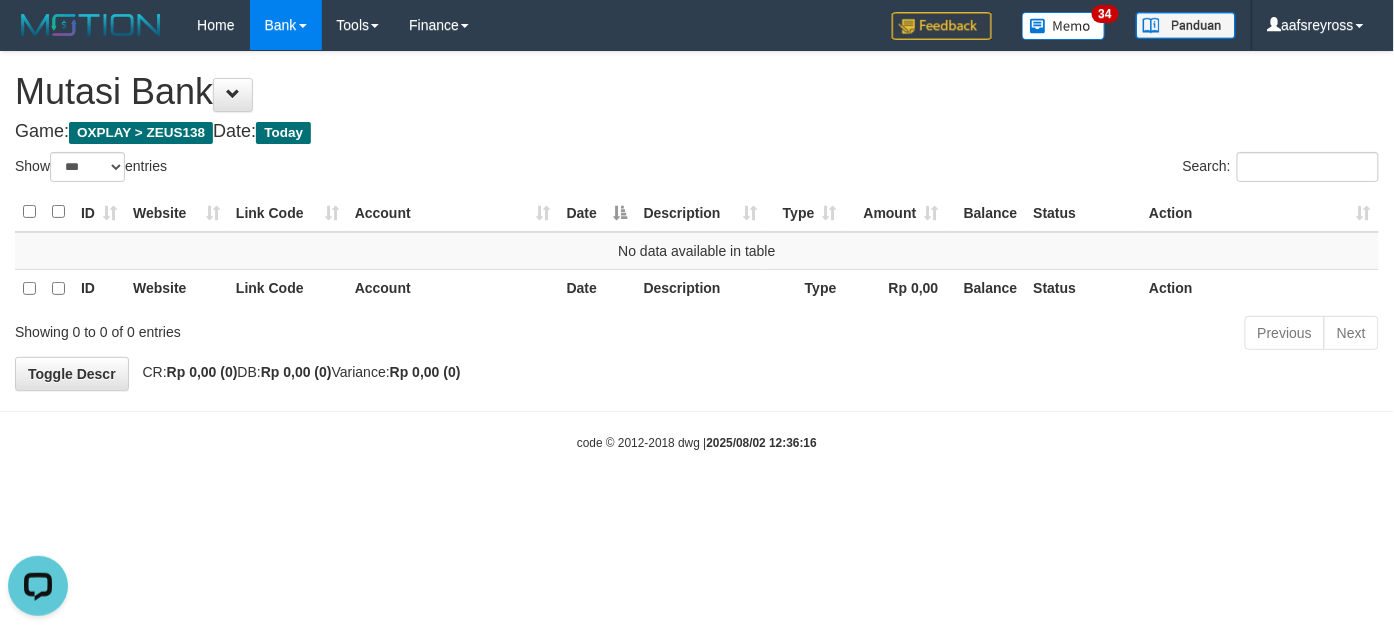 scroll, scrollTop: 0, scrollLeft: 0, axis: both 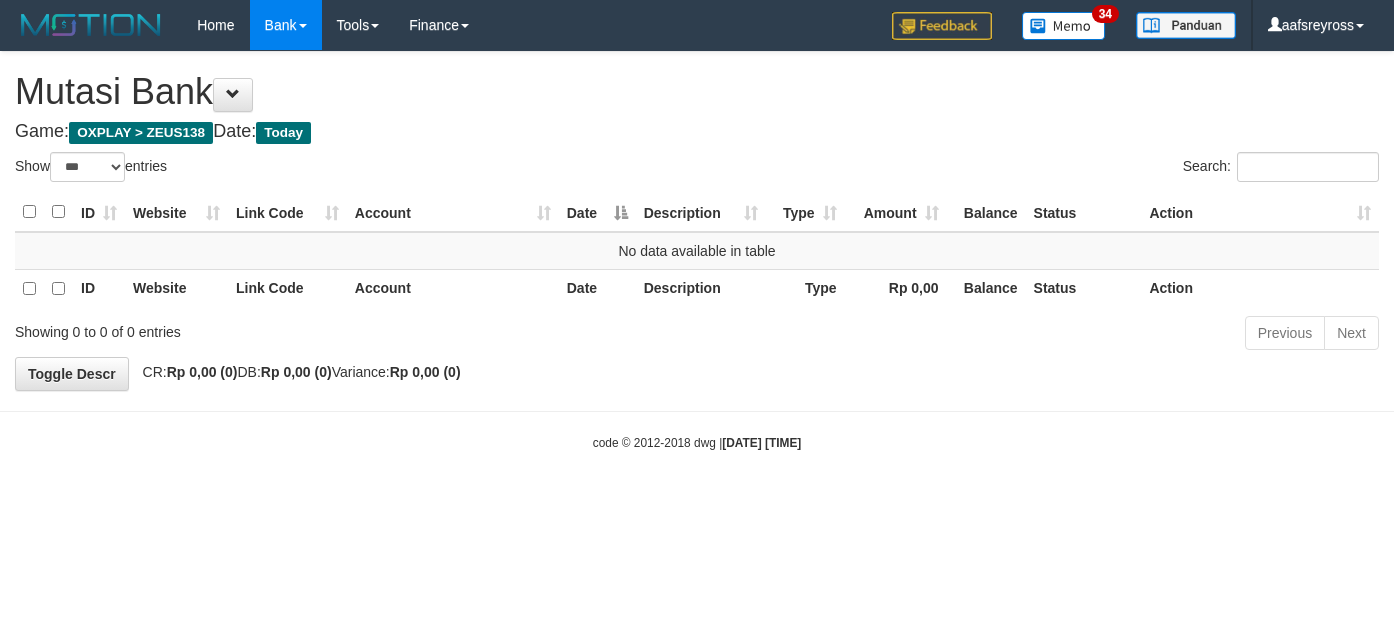 select on "***" 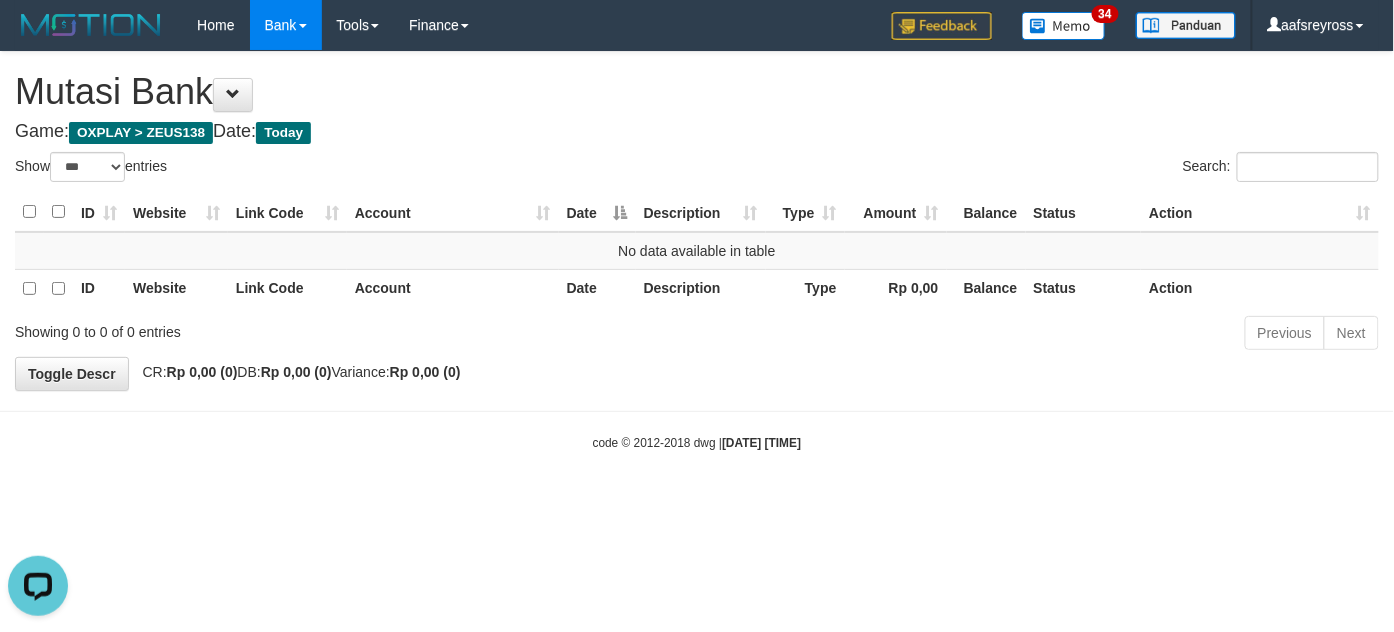 scroll, scrollTop: 0, scrollLeft: 0, axis: both 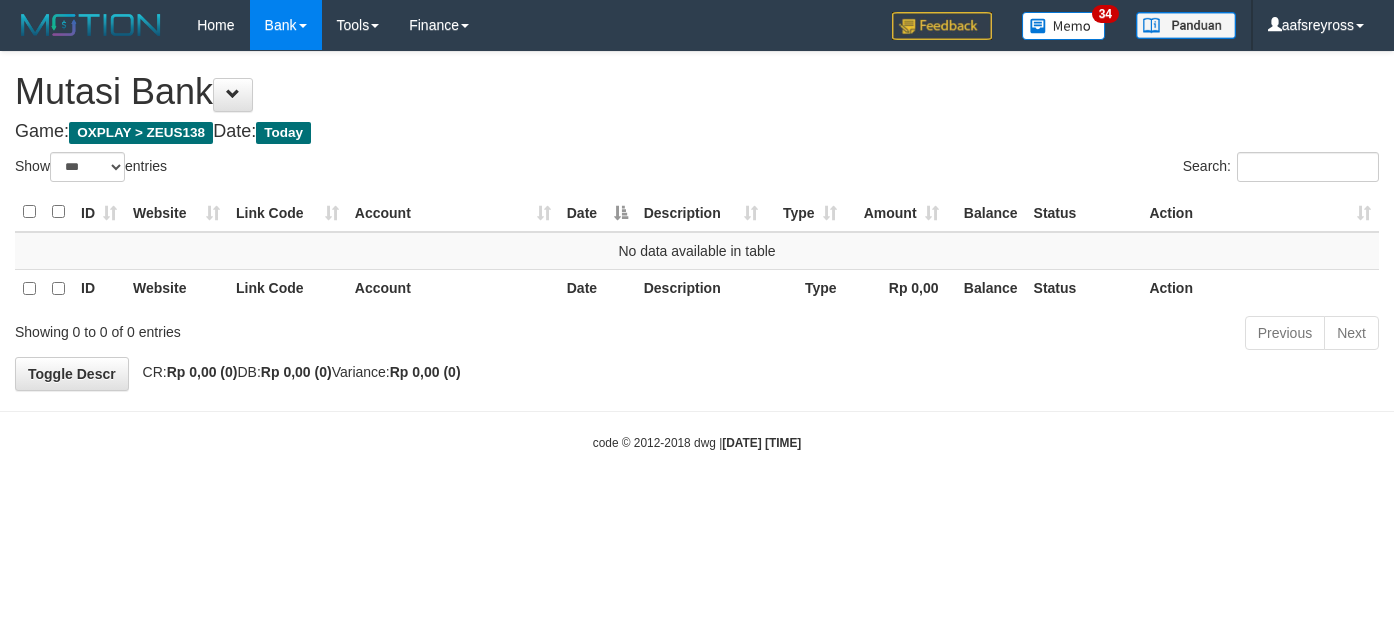 select on "***" 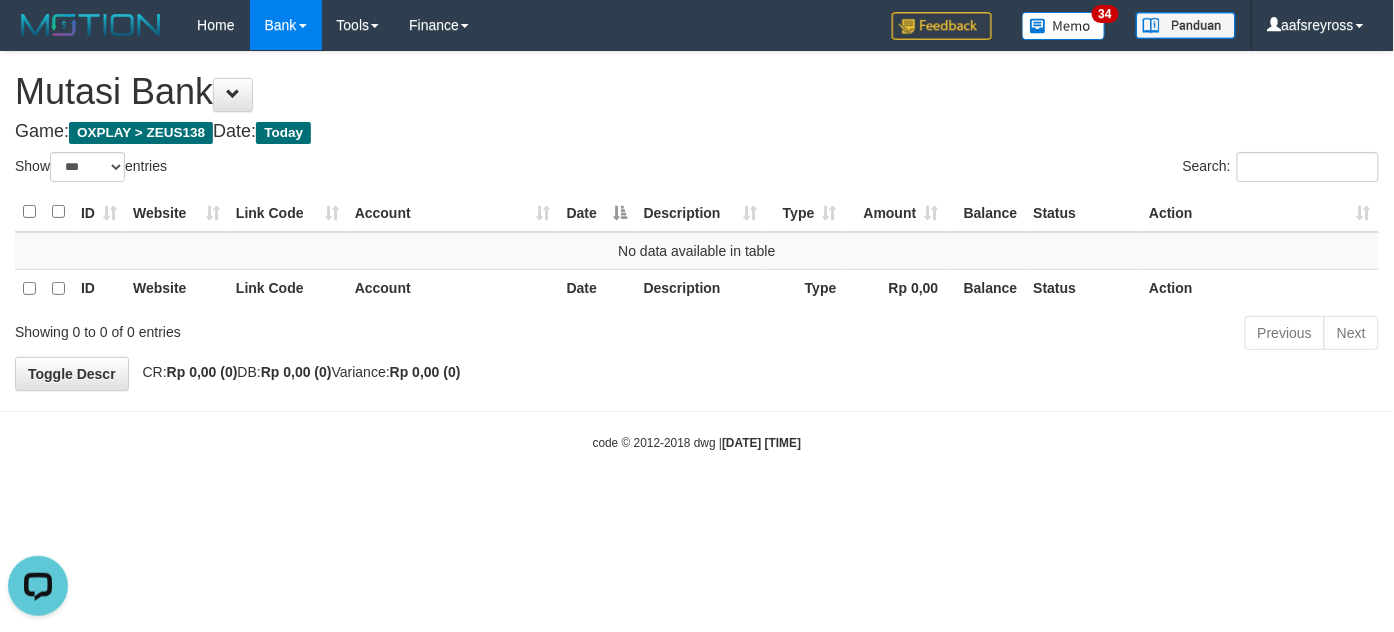 scroll, scrollTop: 0, scrollLeft: 0, axis: both 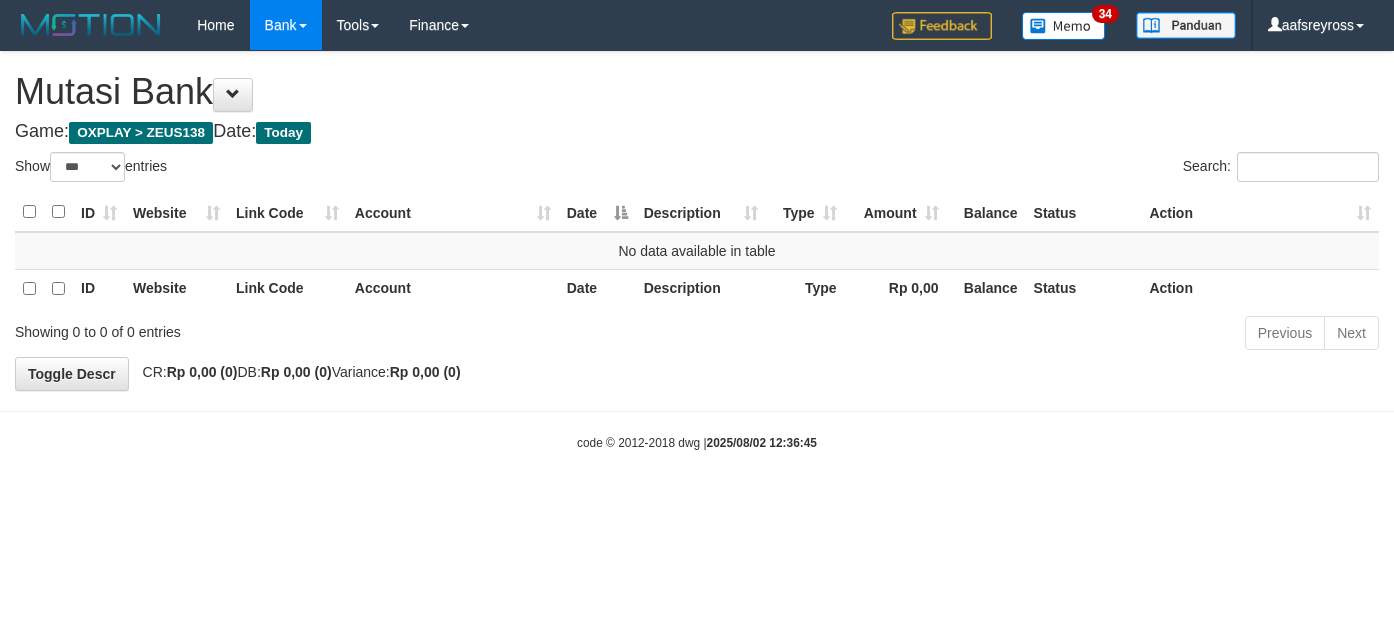 select on "***" 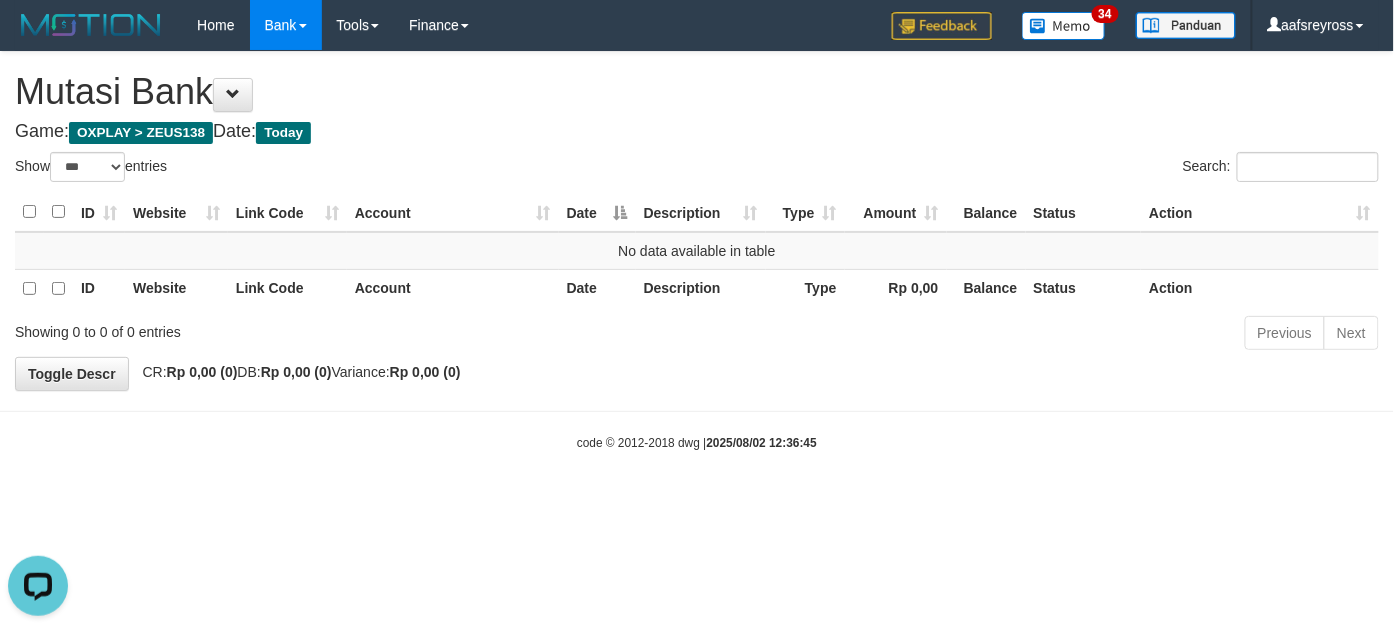 scroll, scrollTop: 0, scrollLeft: 0, axis: both 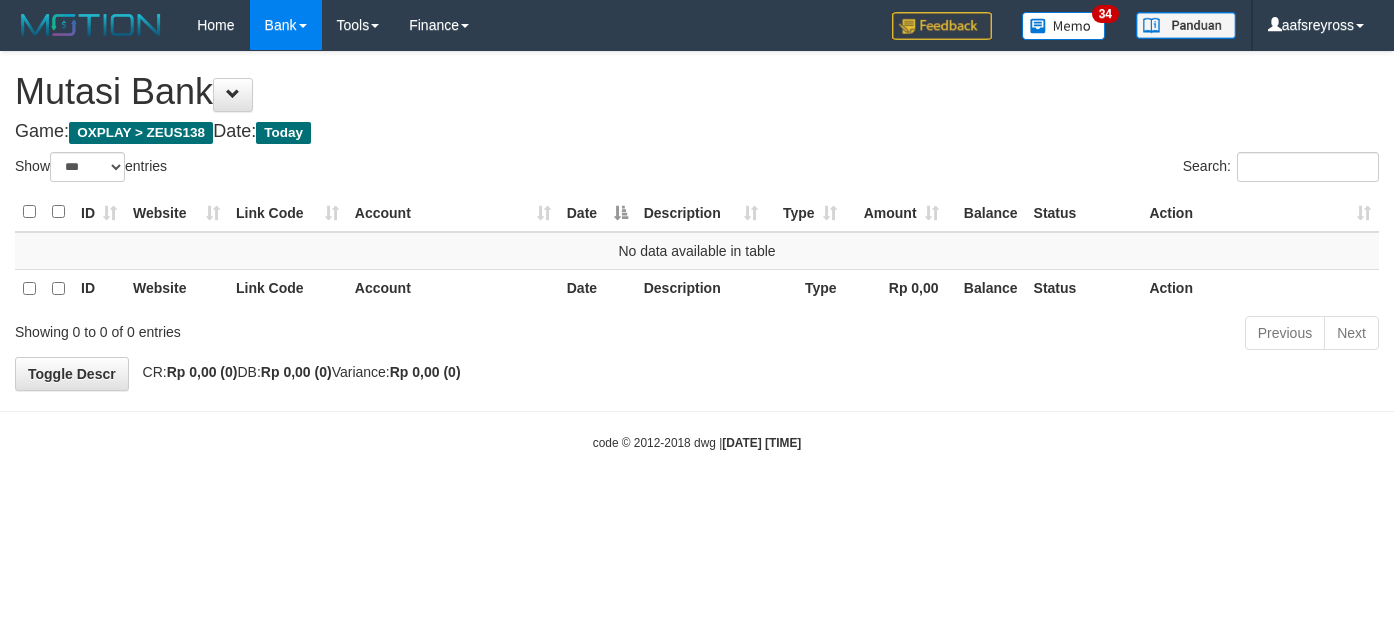 select on "***" 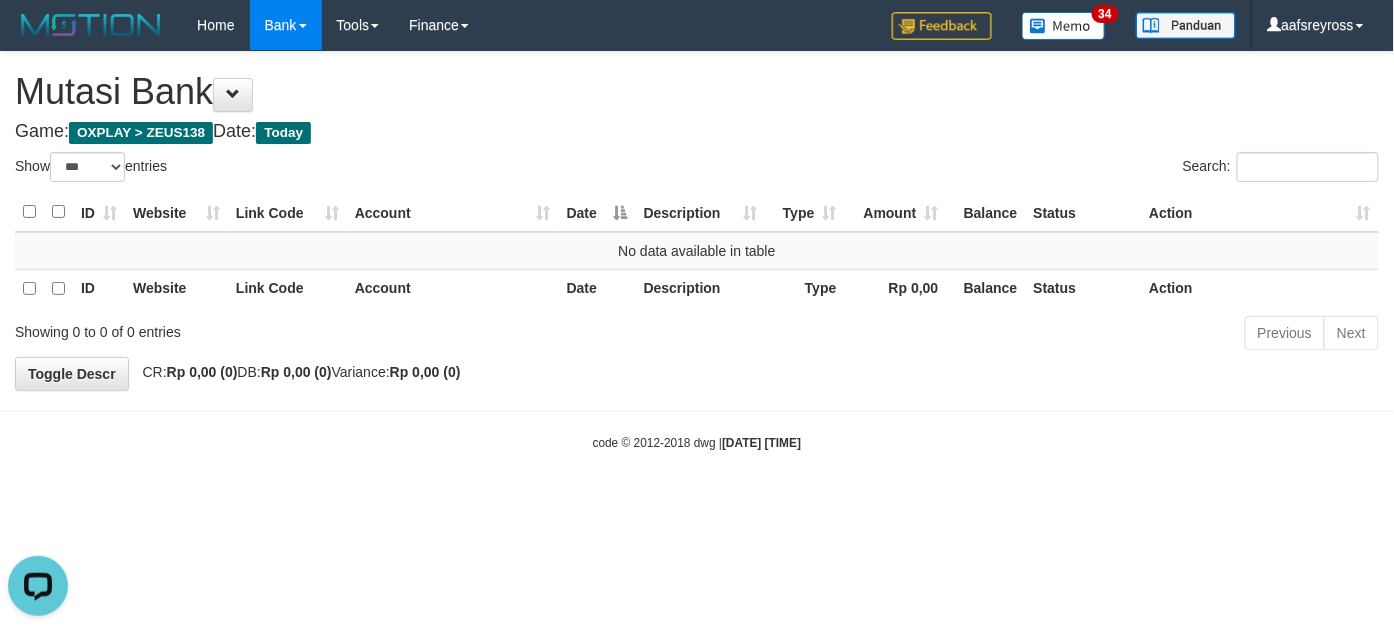 scroll, scrollTop: 0, scrollLeft: 0, axis: both 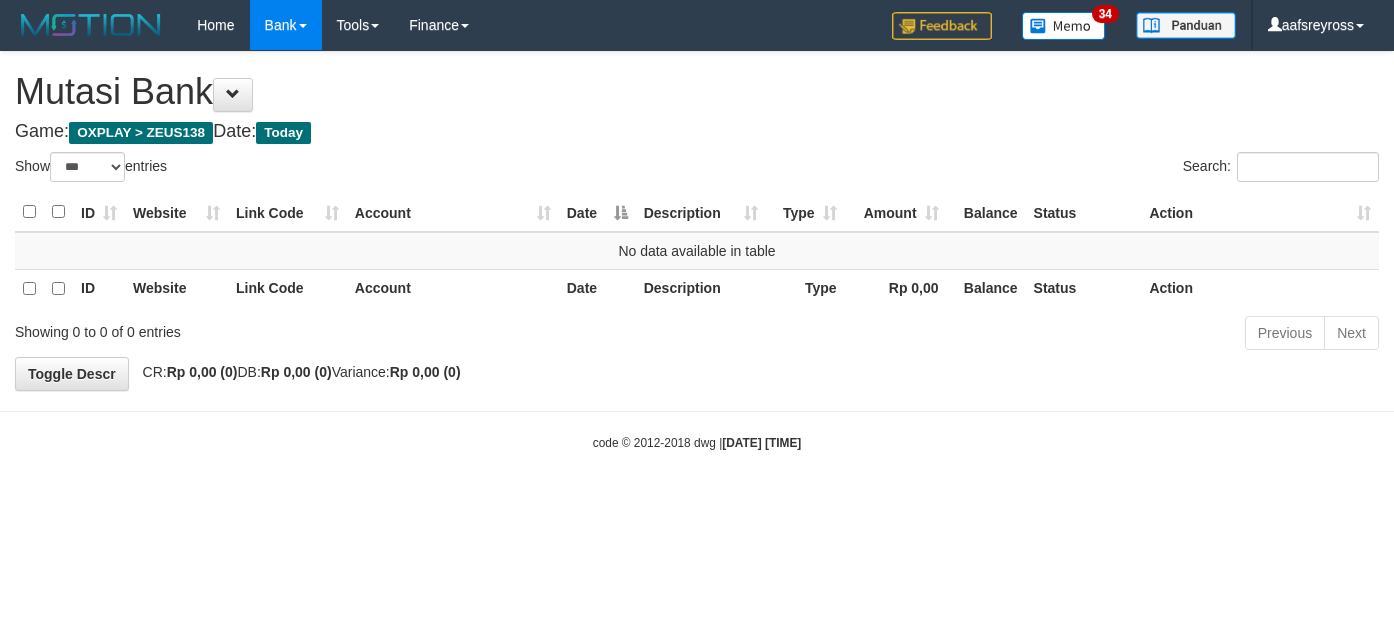 select on "***" 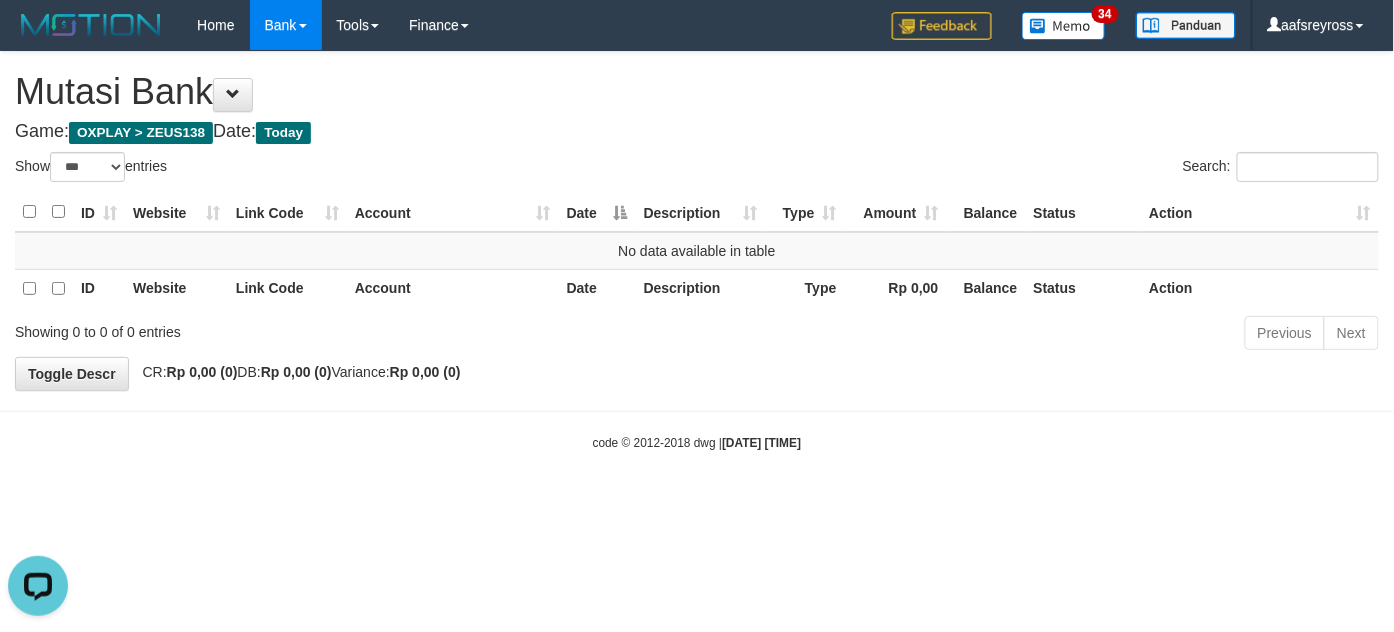 scroll, scrollTop: 0, scrollLeft: 0, axis: both 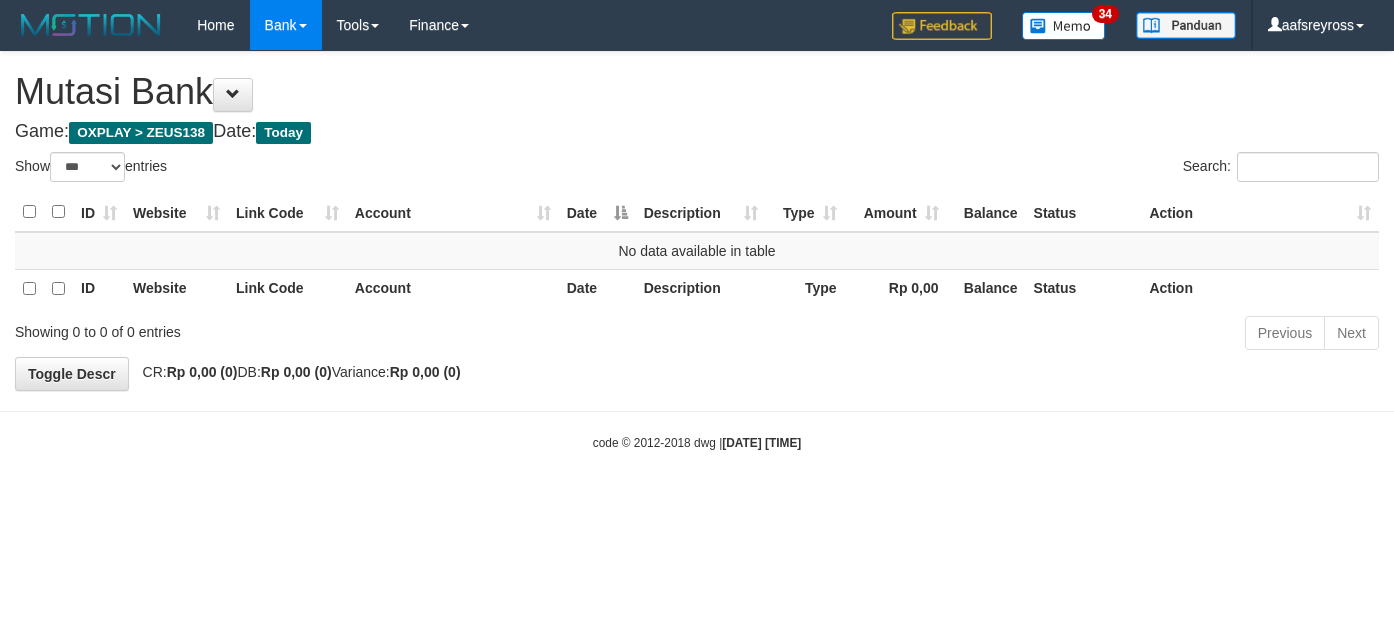 select on "***" 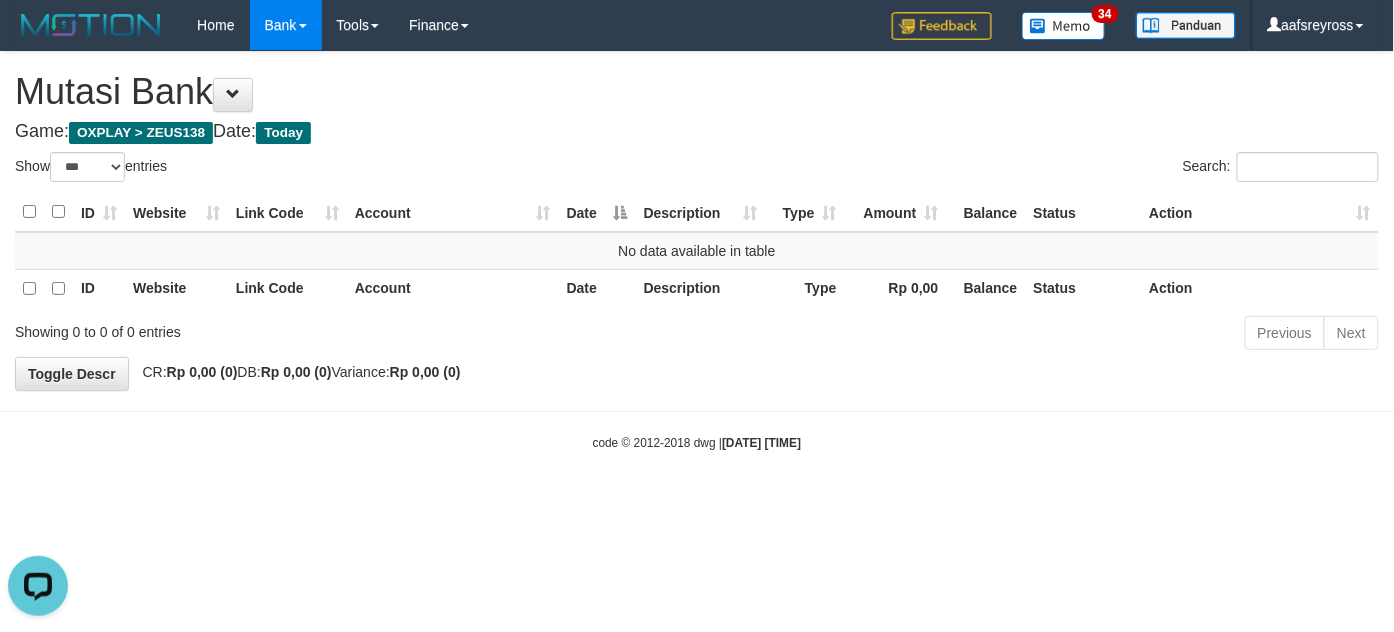 scroll, scrollTop: 0, scrollLeft: 0, axis: both 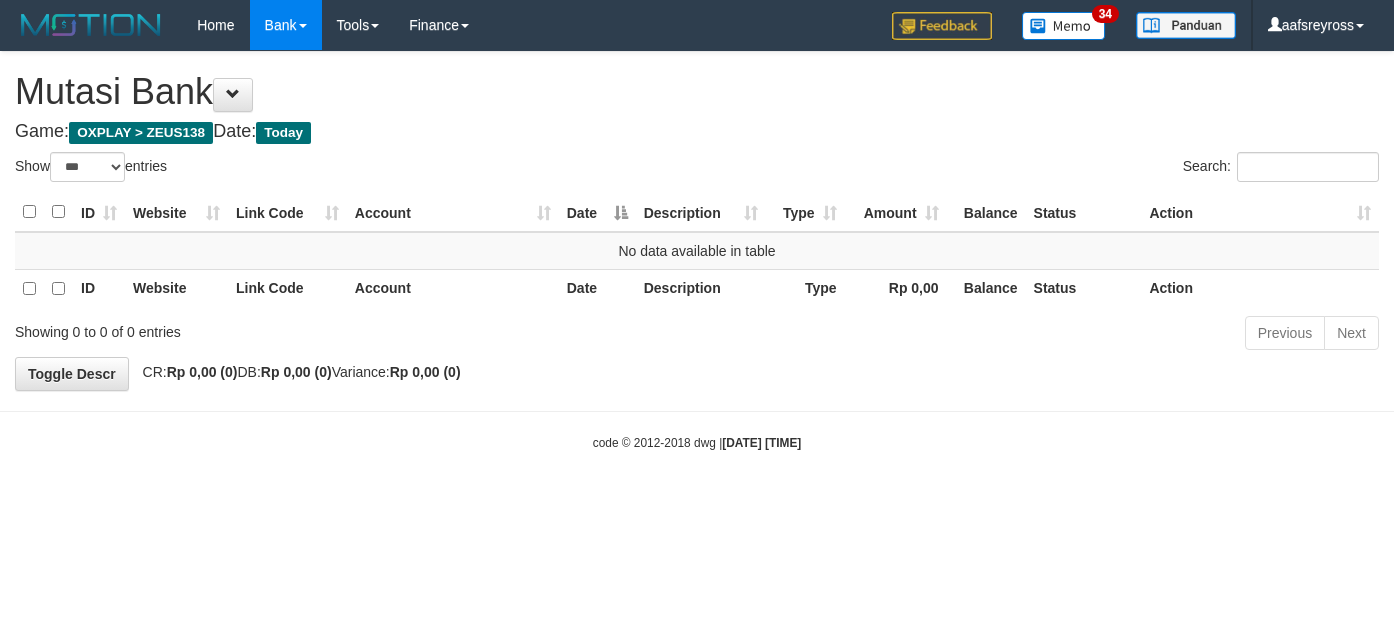 select on "***" 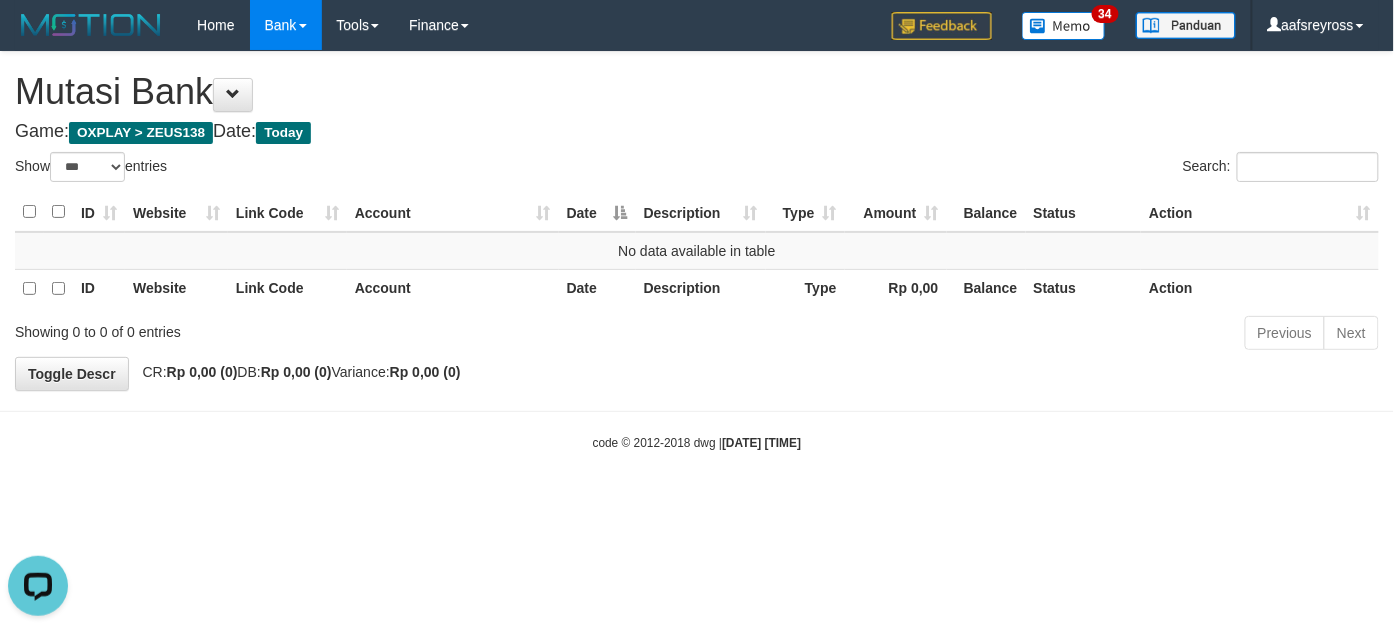 scroll, scrollTop: 0, scrollLeft: 0, axis: both 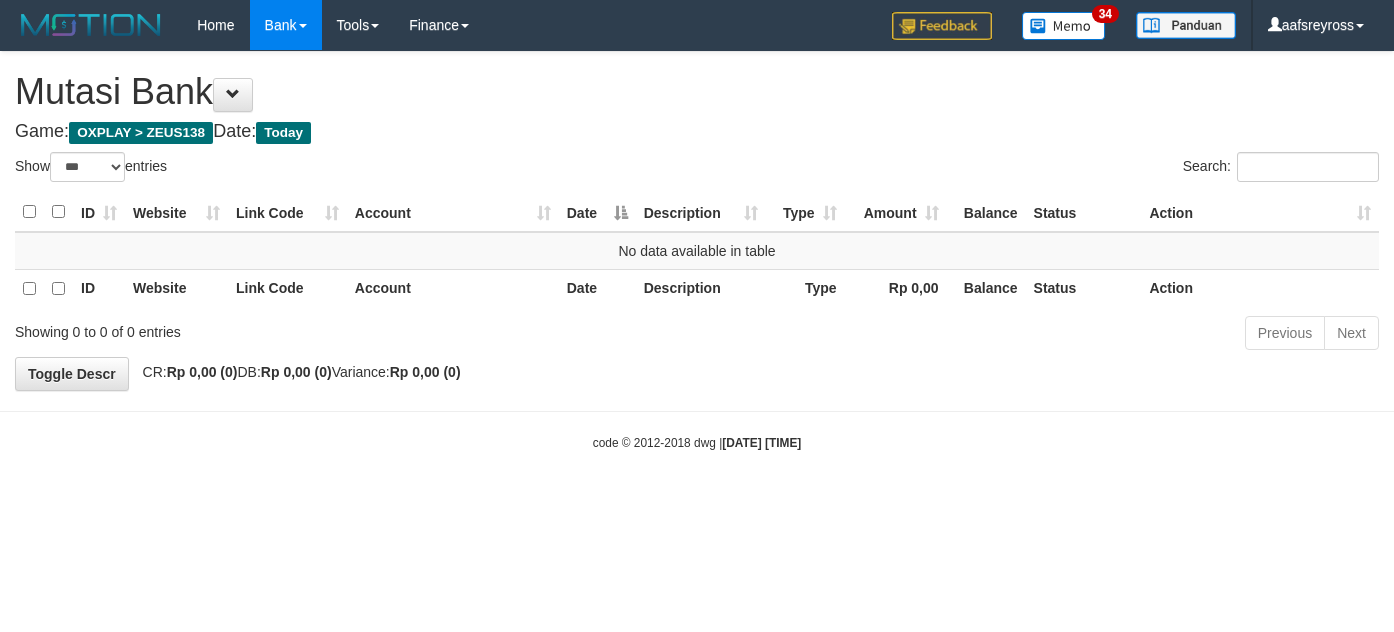 select on "***" 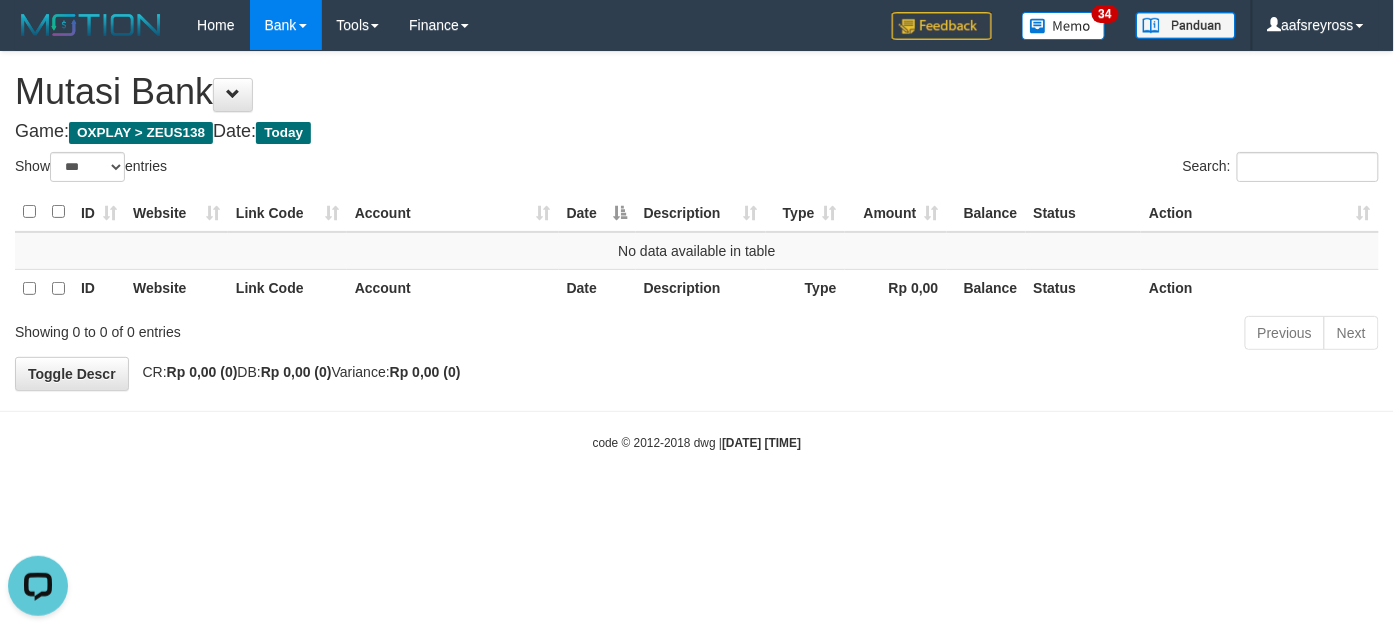 scroll, scrollTop: 0, scrollLeft: 0, axis: both 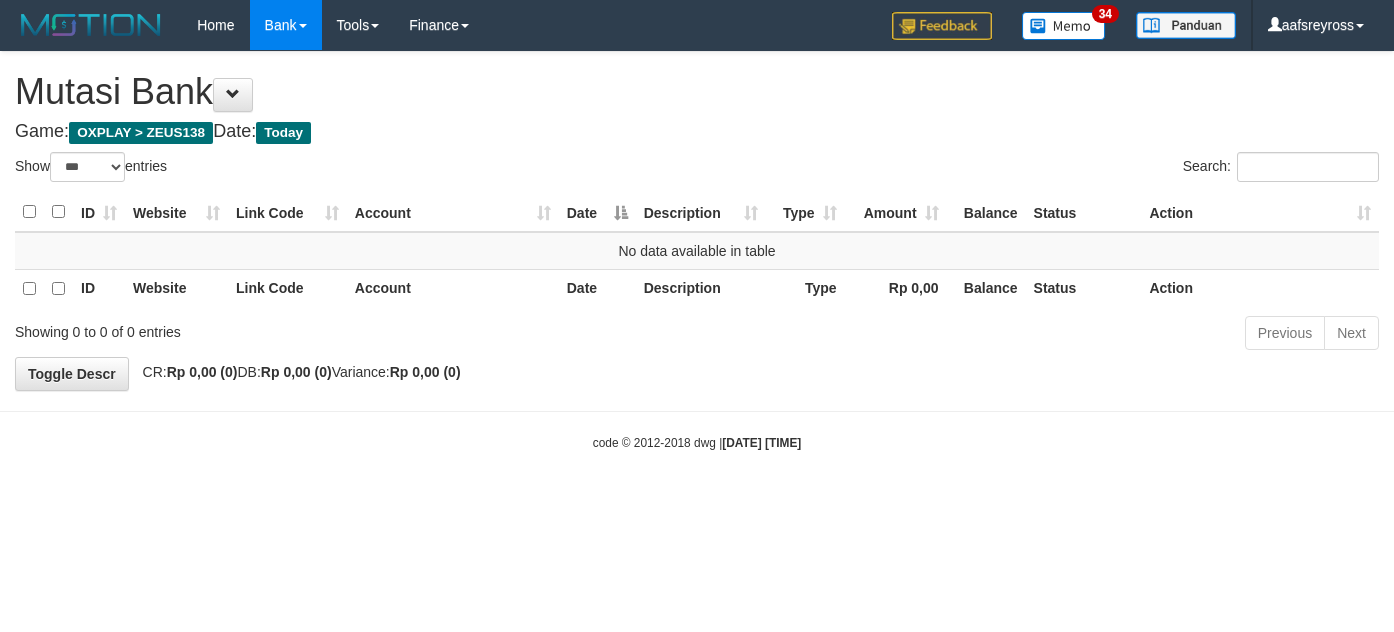 select on "***" 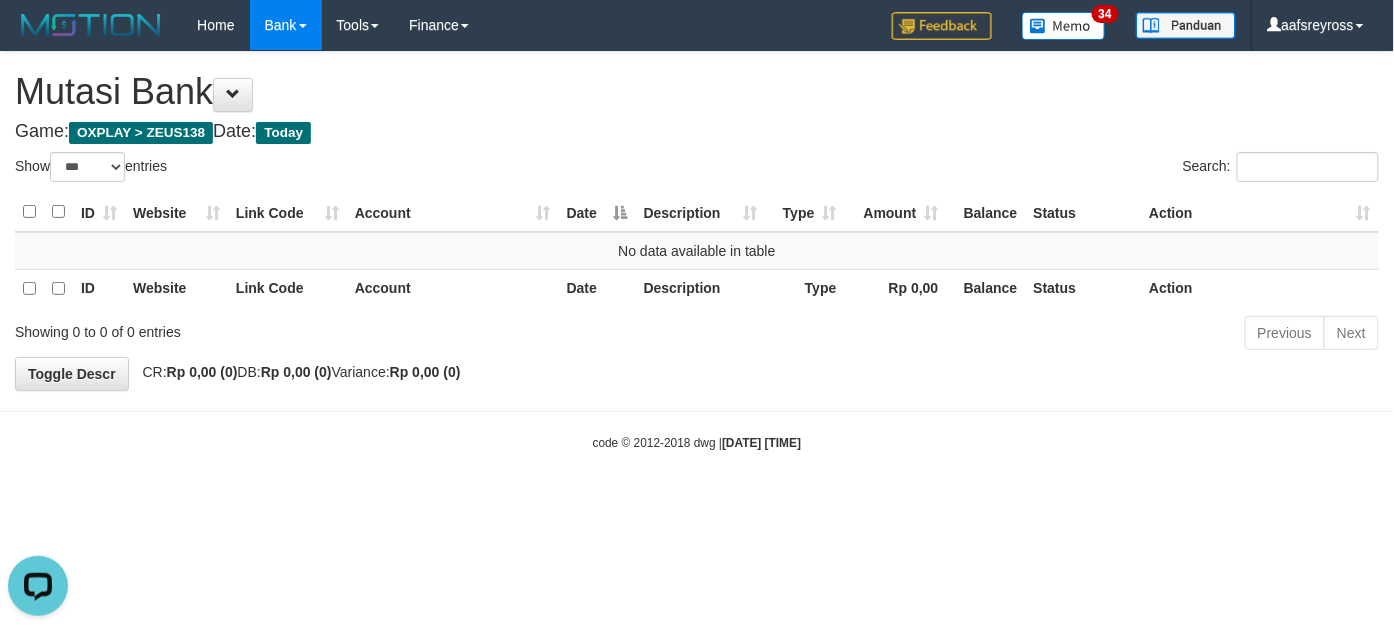 scroll, scrollTop: 0, scrollLeft: 0, axis: both 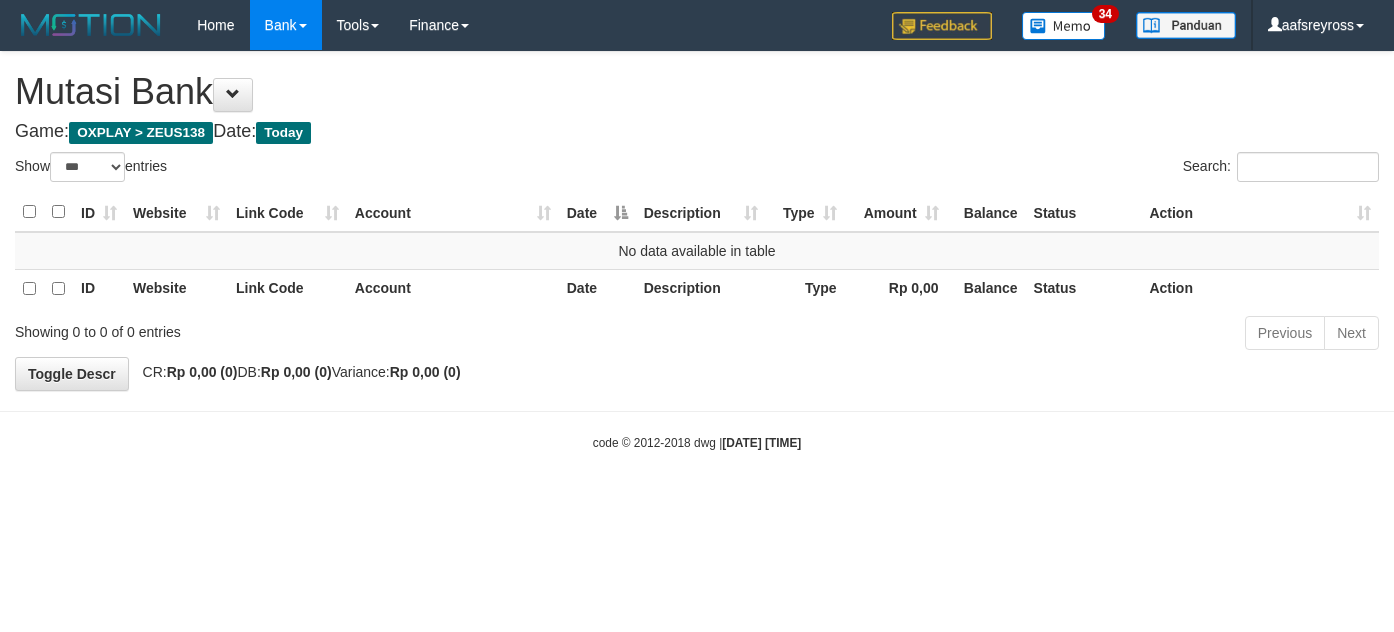 select on "***" 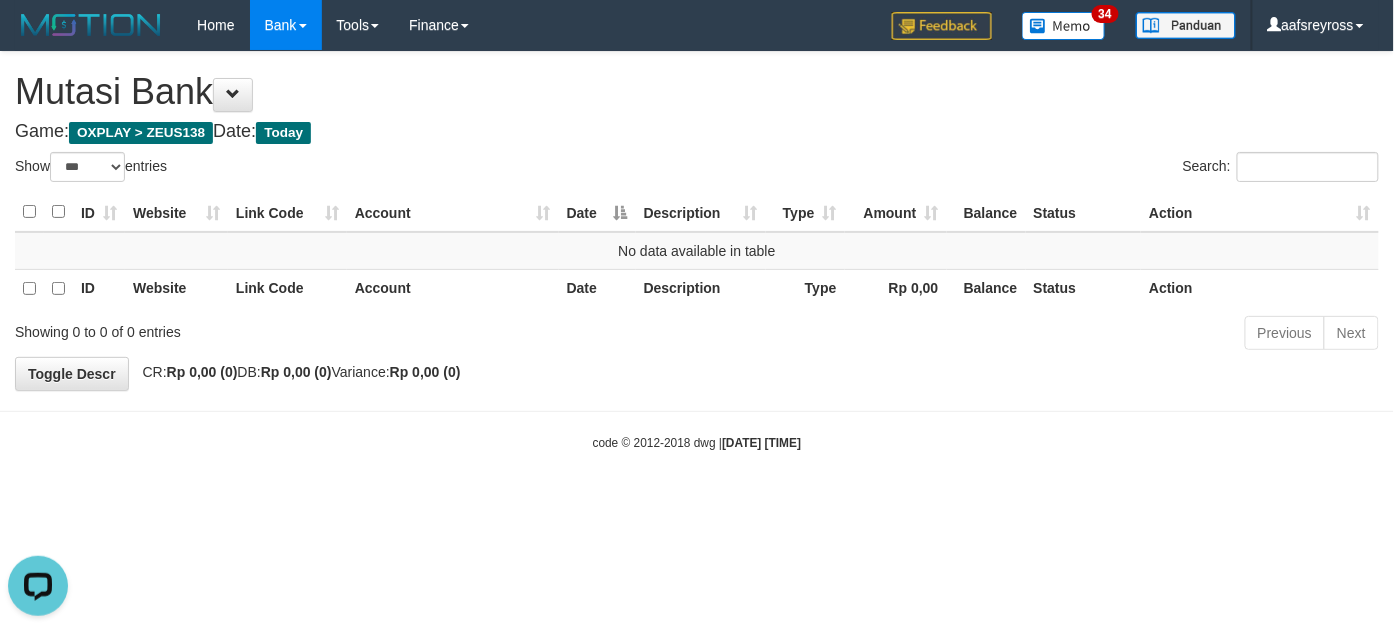 scroll, scrollTop: 0, scrollLeft: 0, axis: both 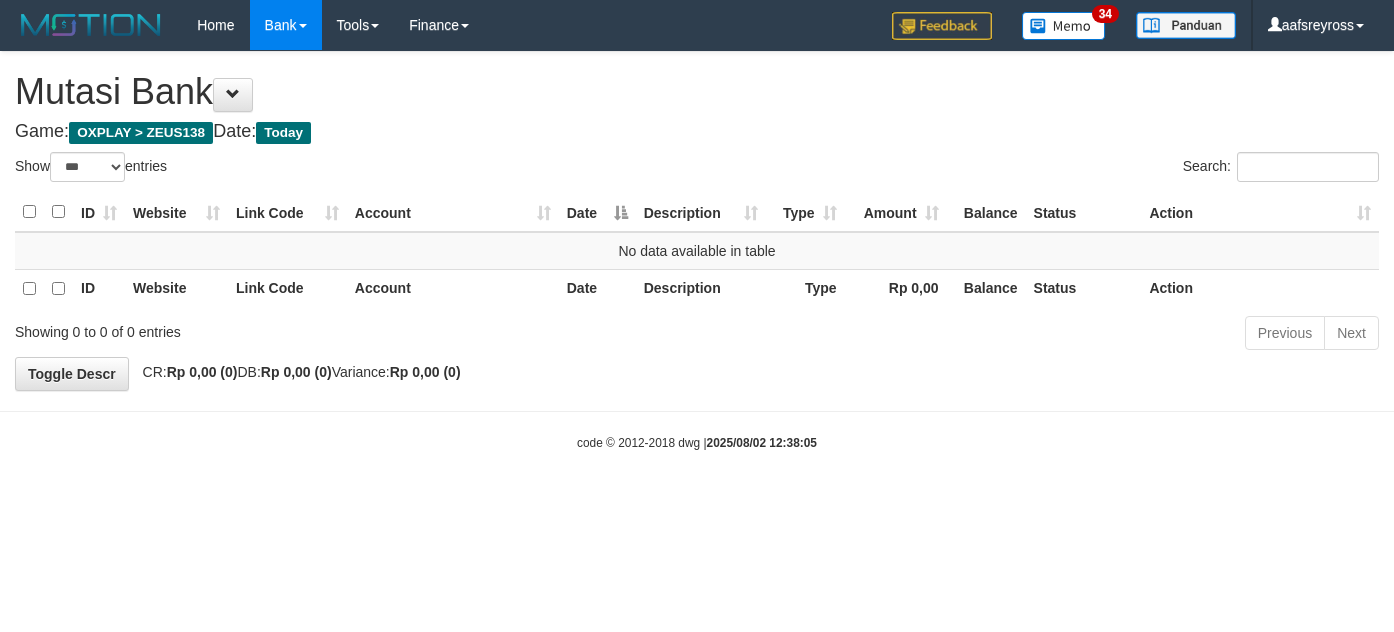 select on "***" 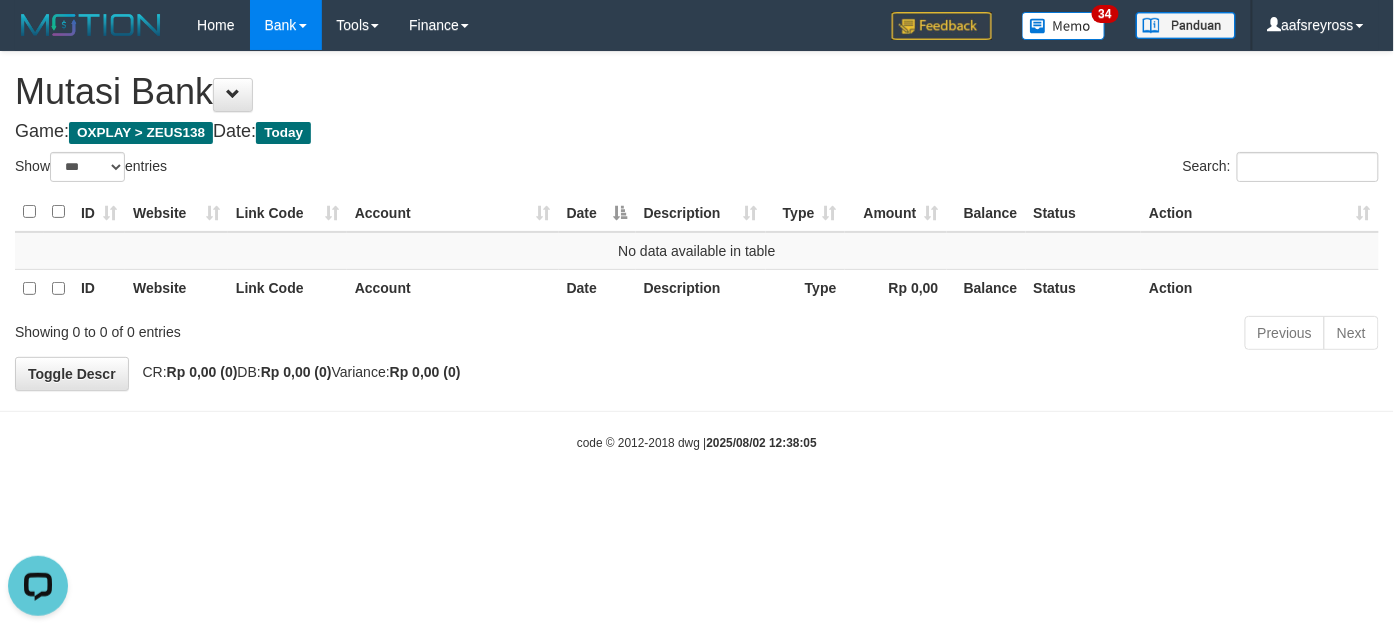 scroll, scrollTop: 0, scrollLeft: 0, axis: both 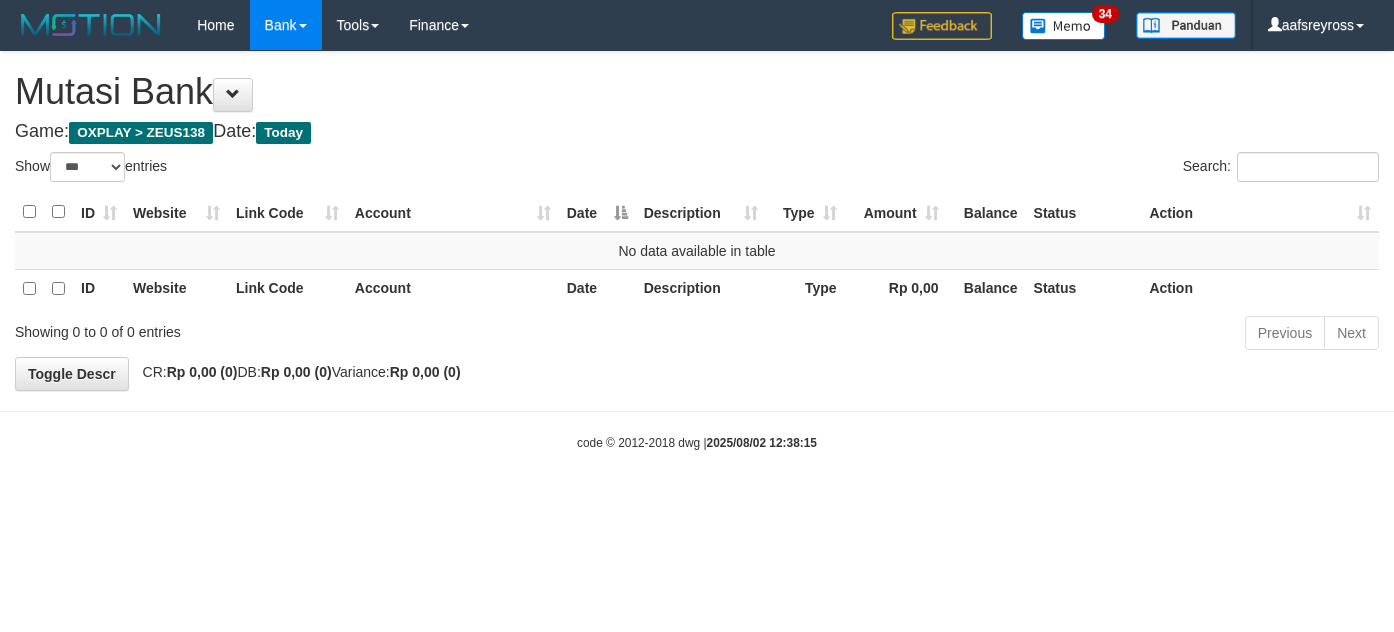 select on "***" 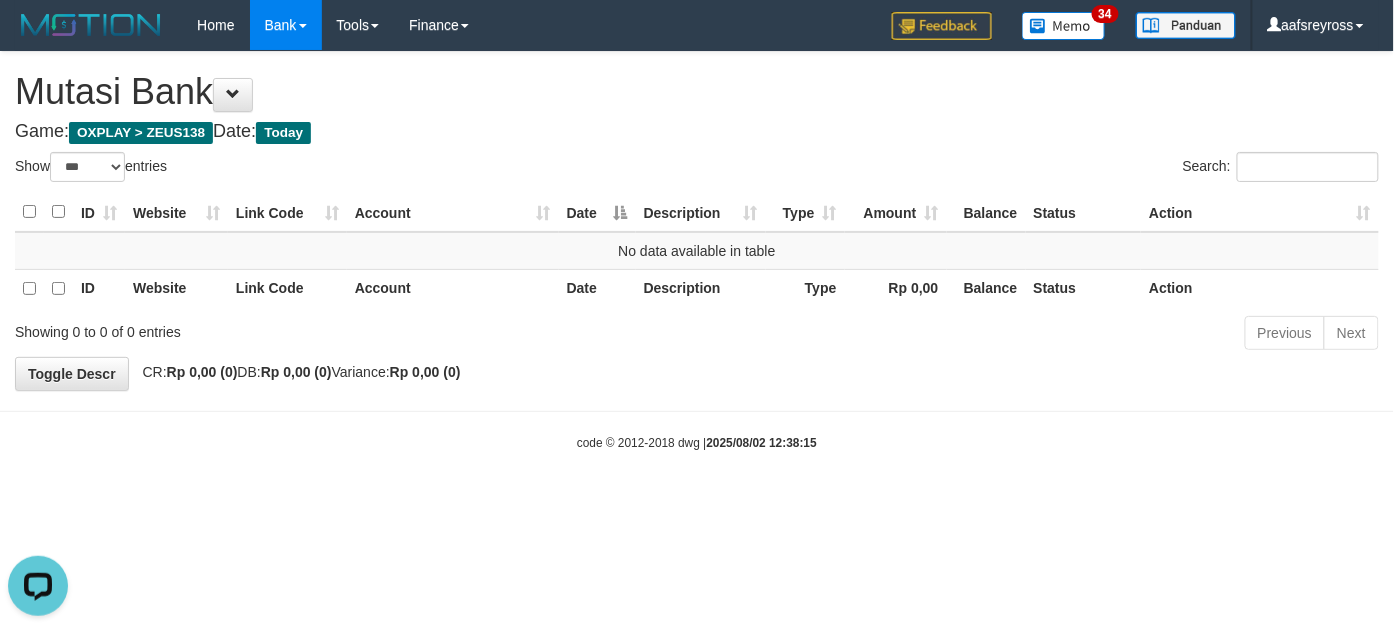 scroll, scrollTop: 0, scrollLeft: 0, axis: both 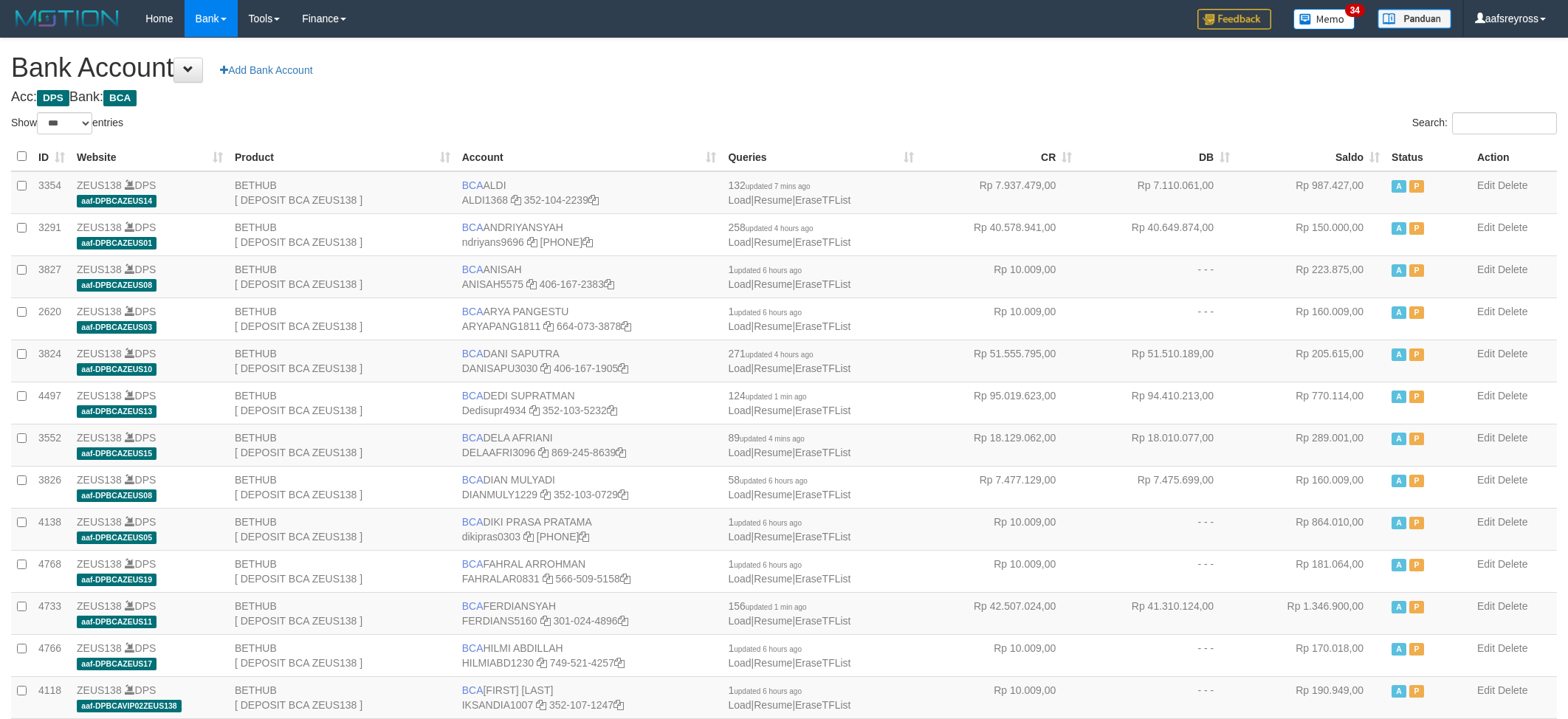 select on "***" 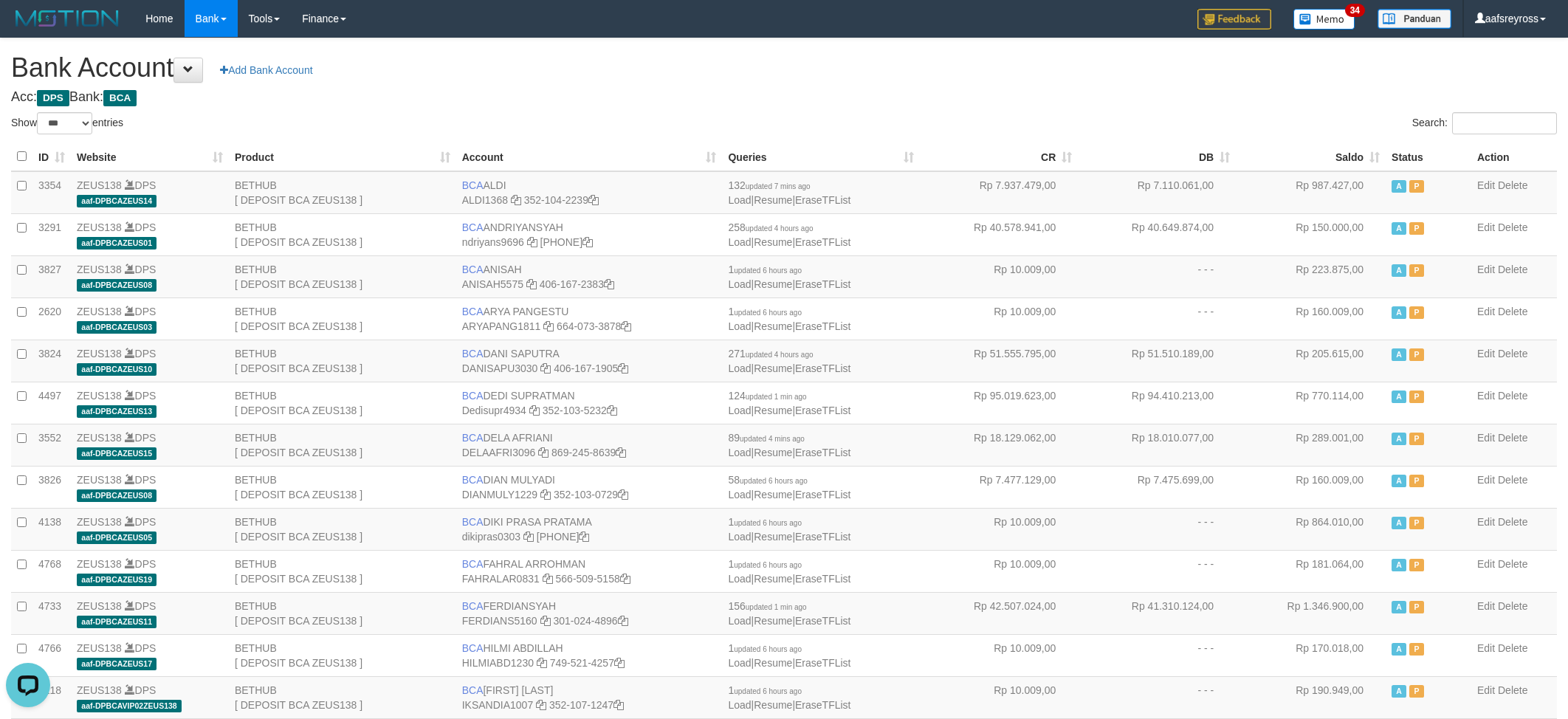 scroll, scrollTop: 0, scrollLeft: 0, axis: both 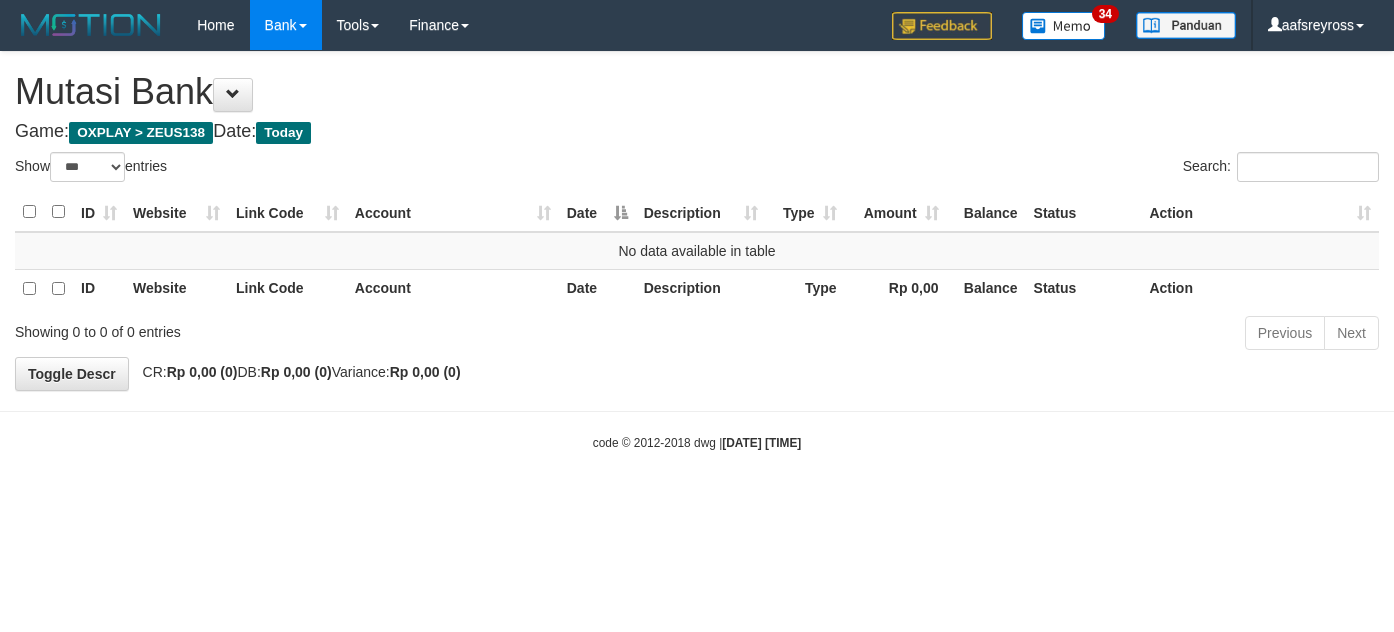 select on "***" 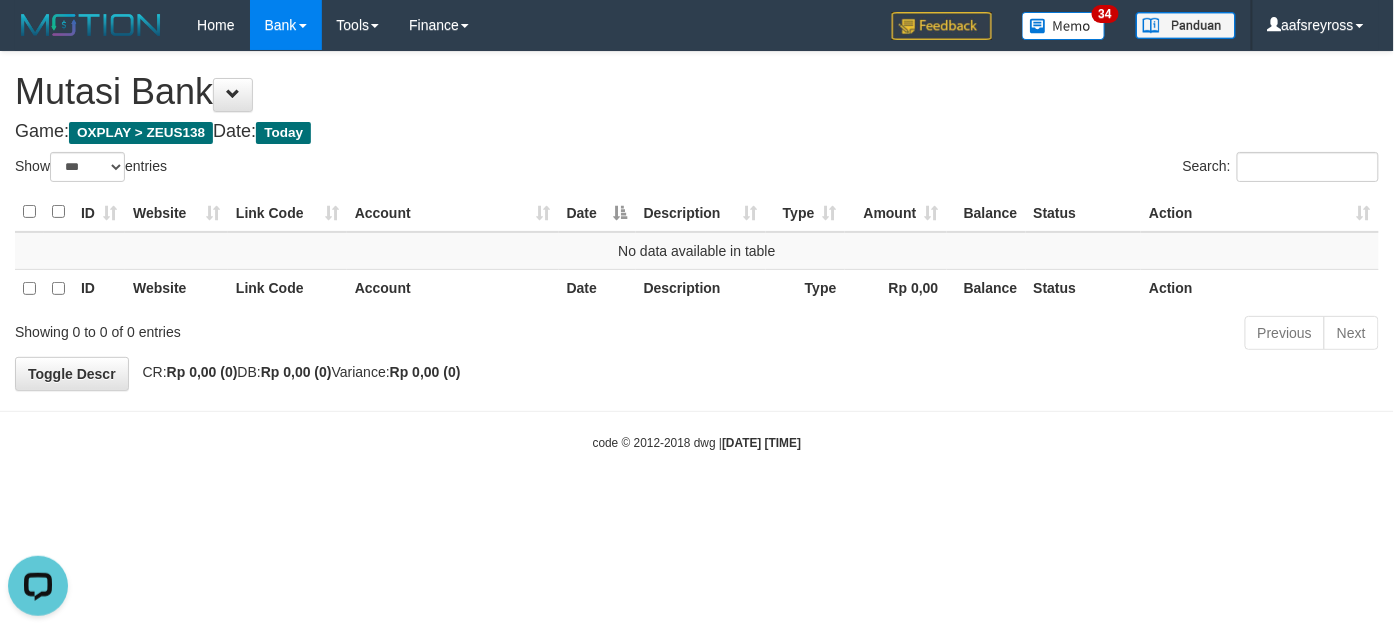 scroll, scrollTop: 0, scrollLeft: 0, axis: both 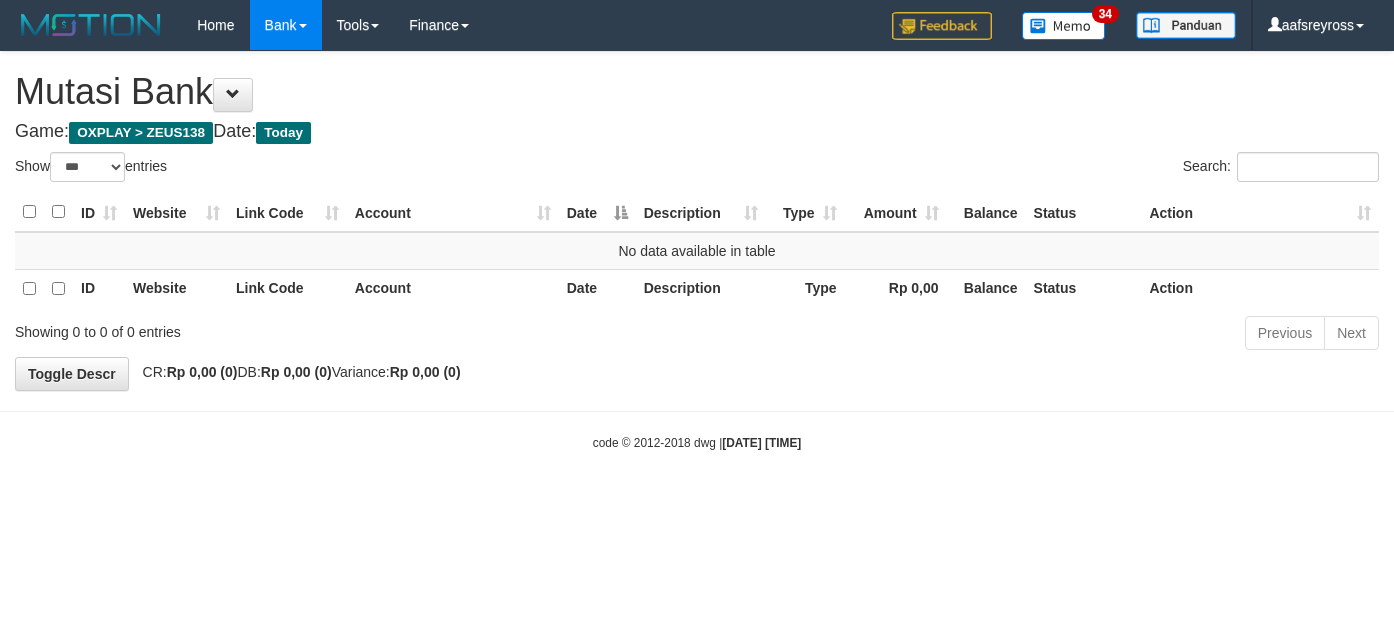 select on "***" 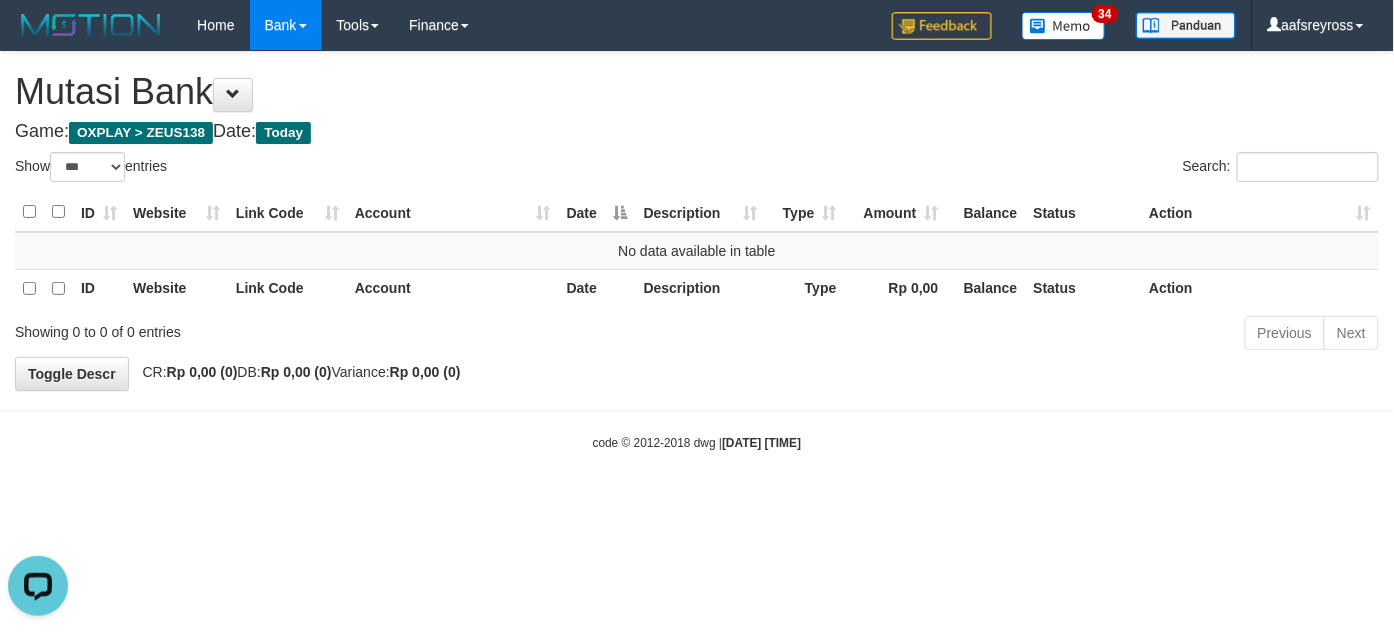 scroll, scrollTop: 0, scrollLeft: 0, axis: both 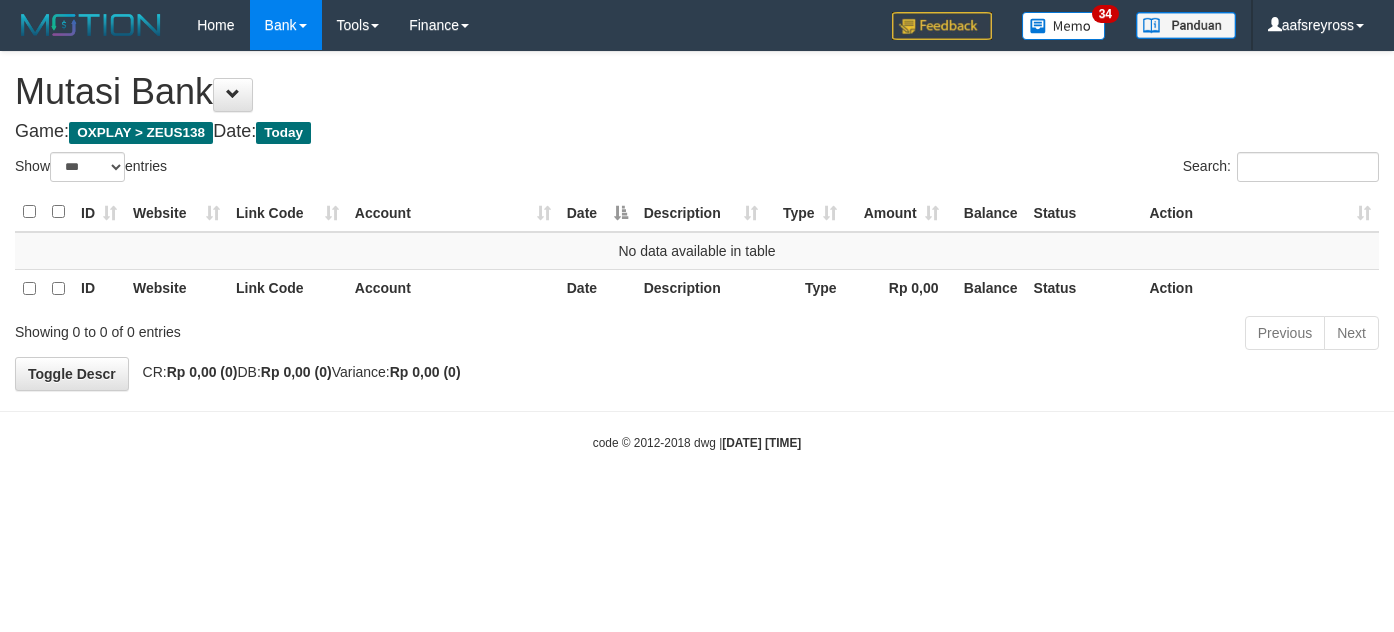 select on "***" 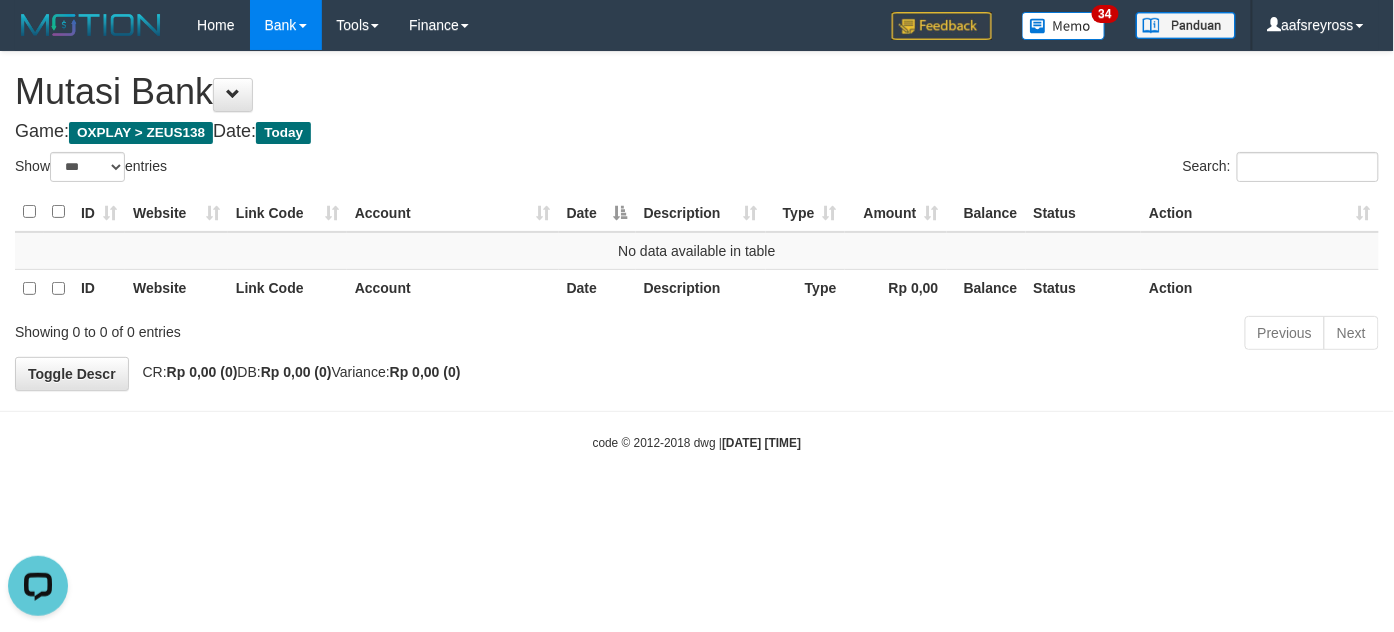 scroll, scrollTop: 0, scrollLeft: 0, axis: both 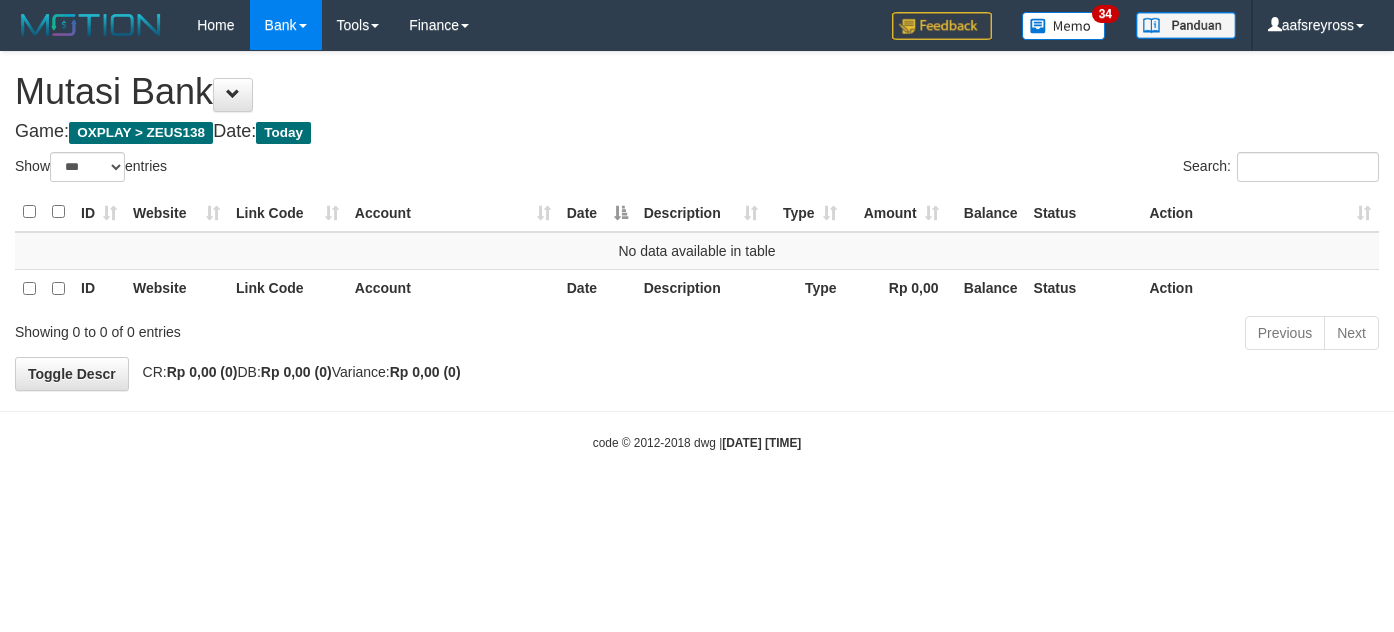 select on "***" 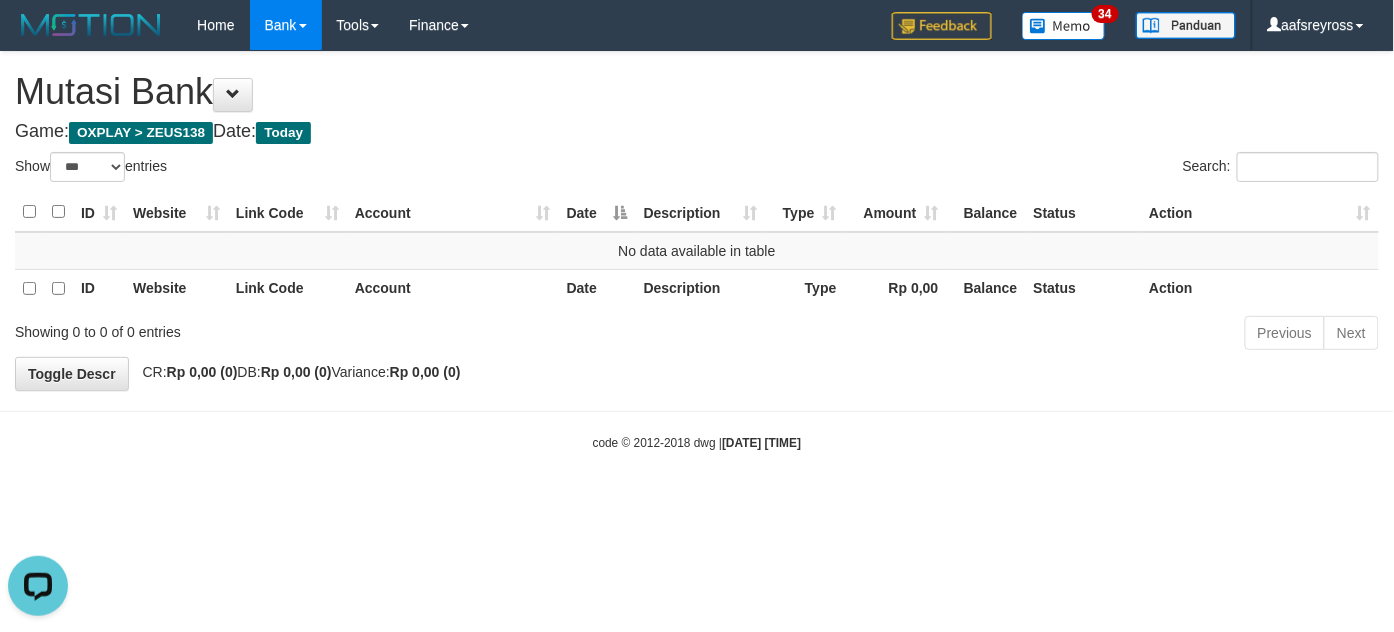 scroll, scrollTop: 0, scrollLeft: 0, axis: both 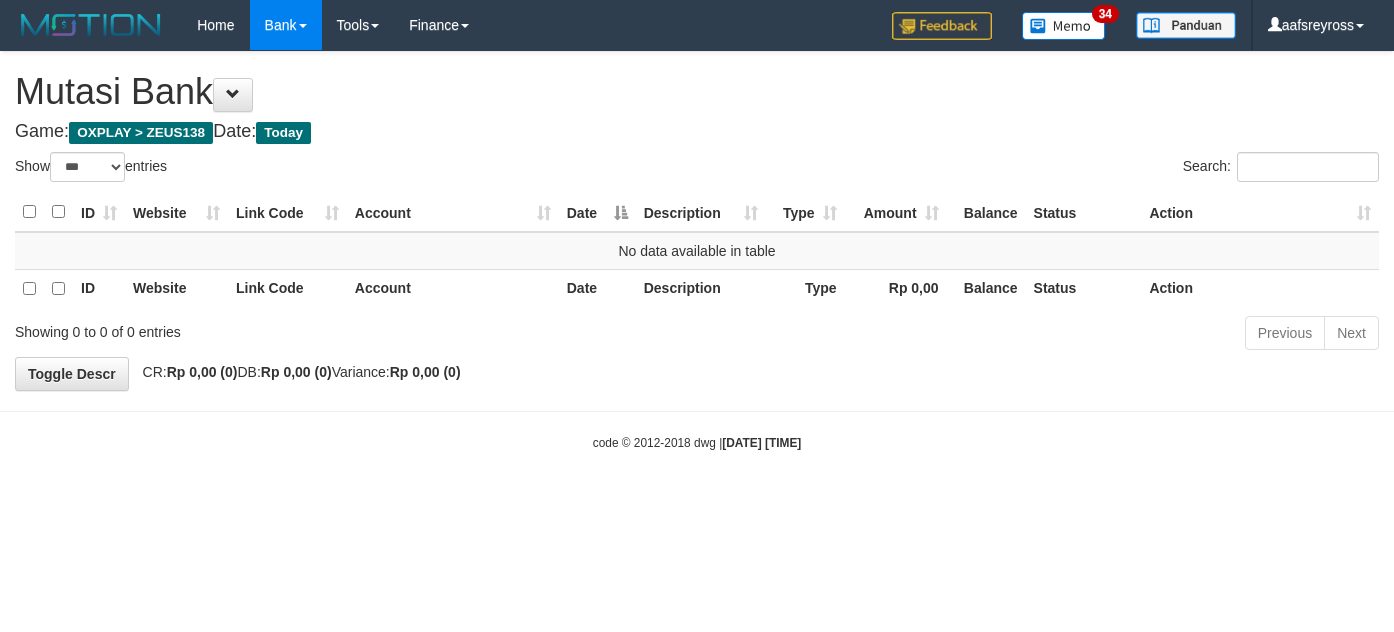 select on "***" 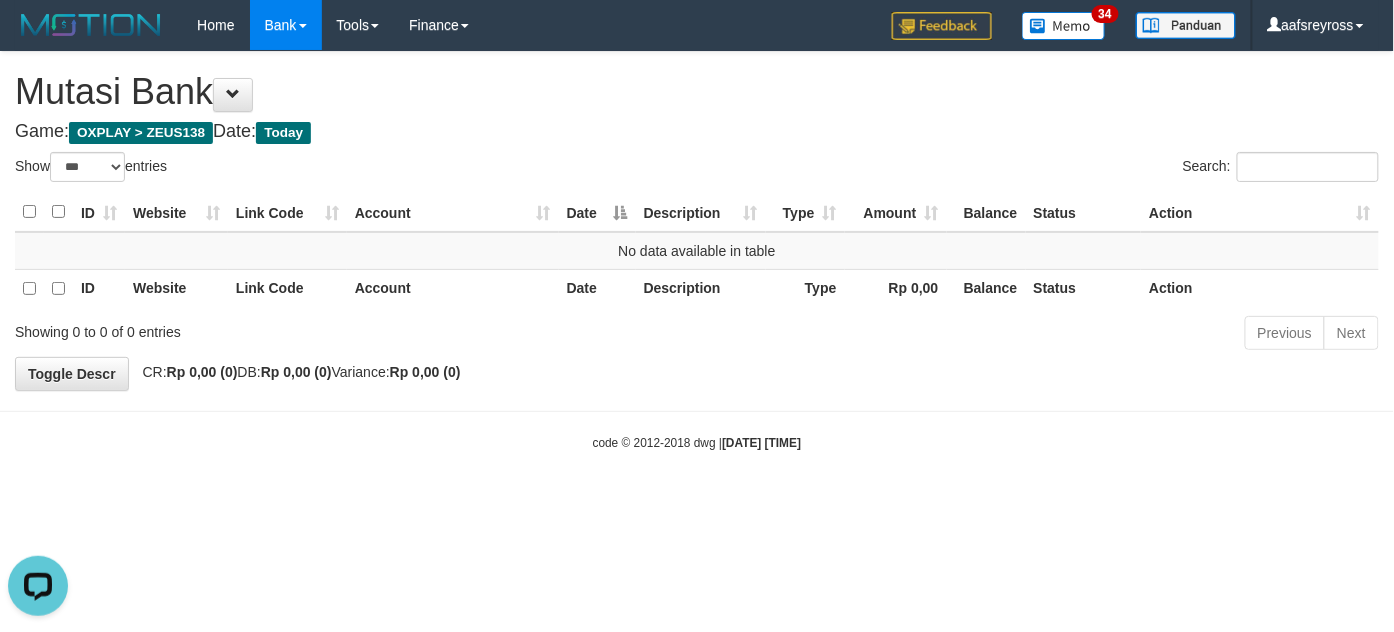 scroll, scrollTop: 0, scrollLeft: 0, axis: both 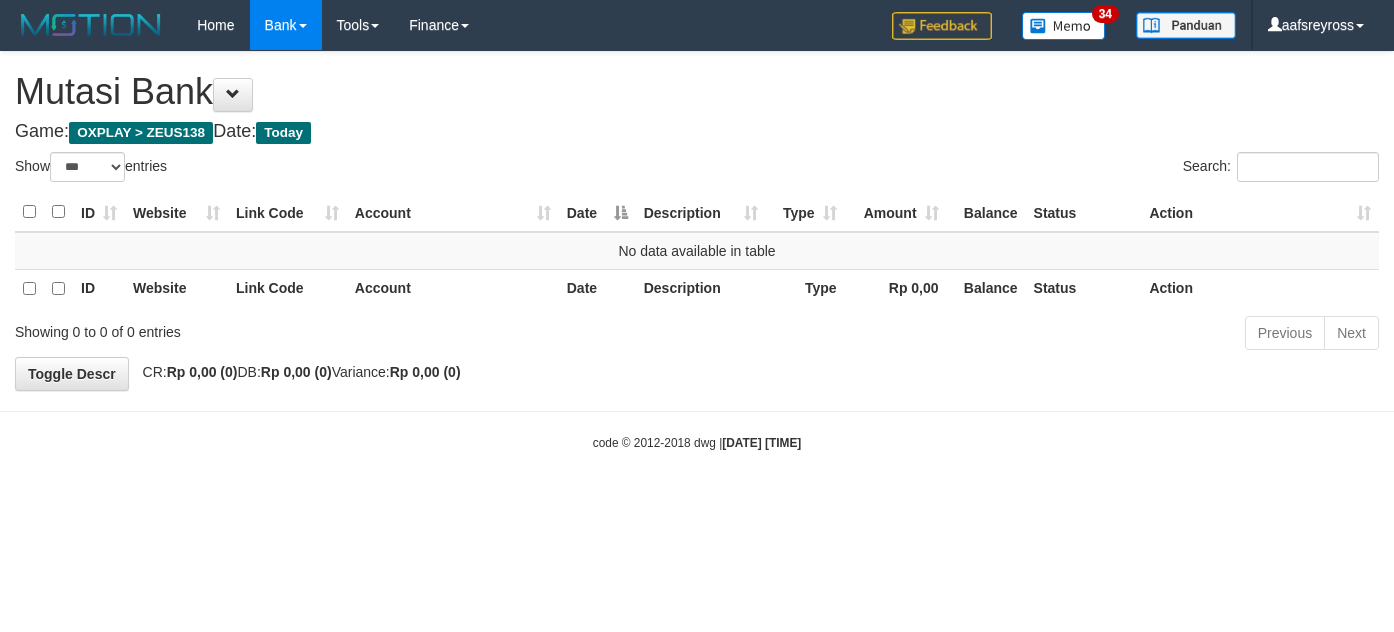 select on "***" 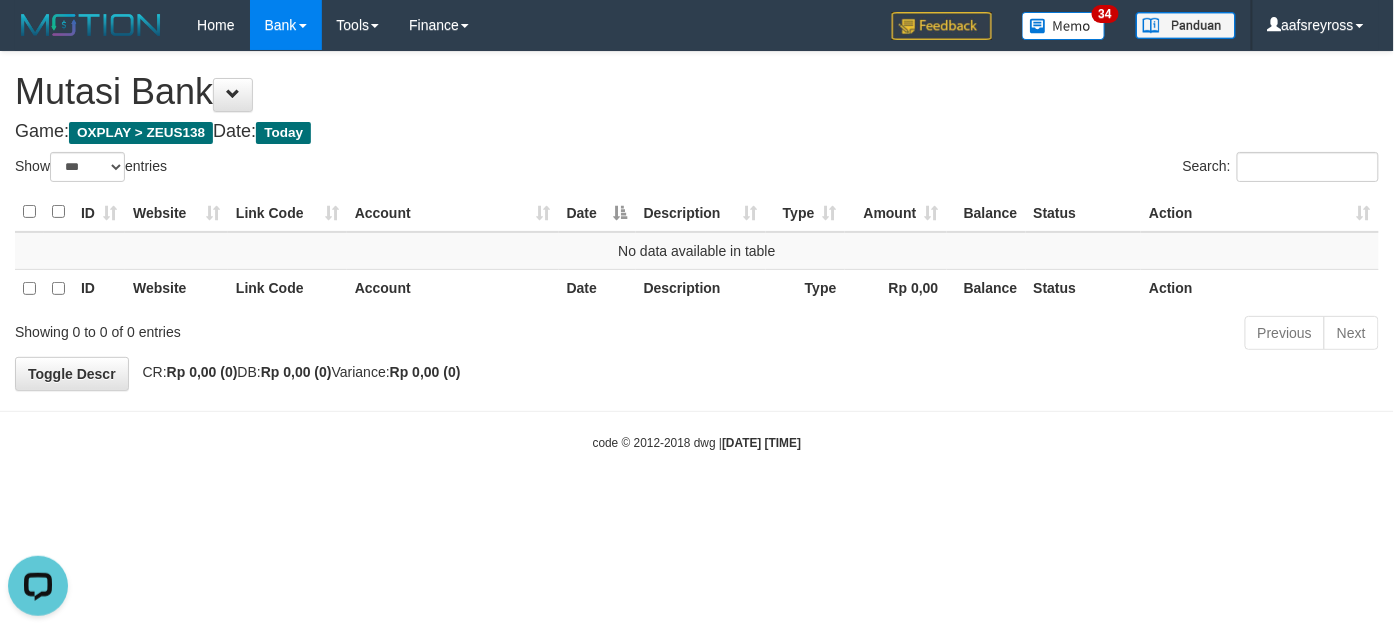scroll, scrollTop: 0, scrollLeft: 0, axis: both 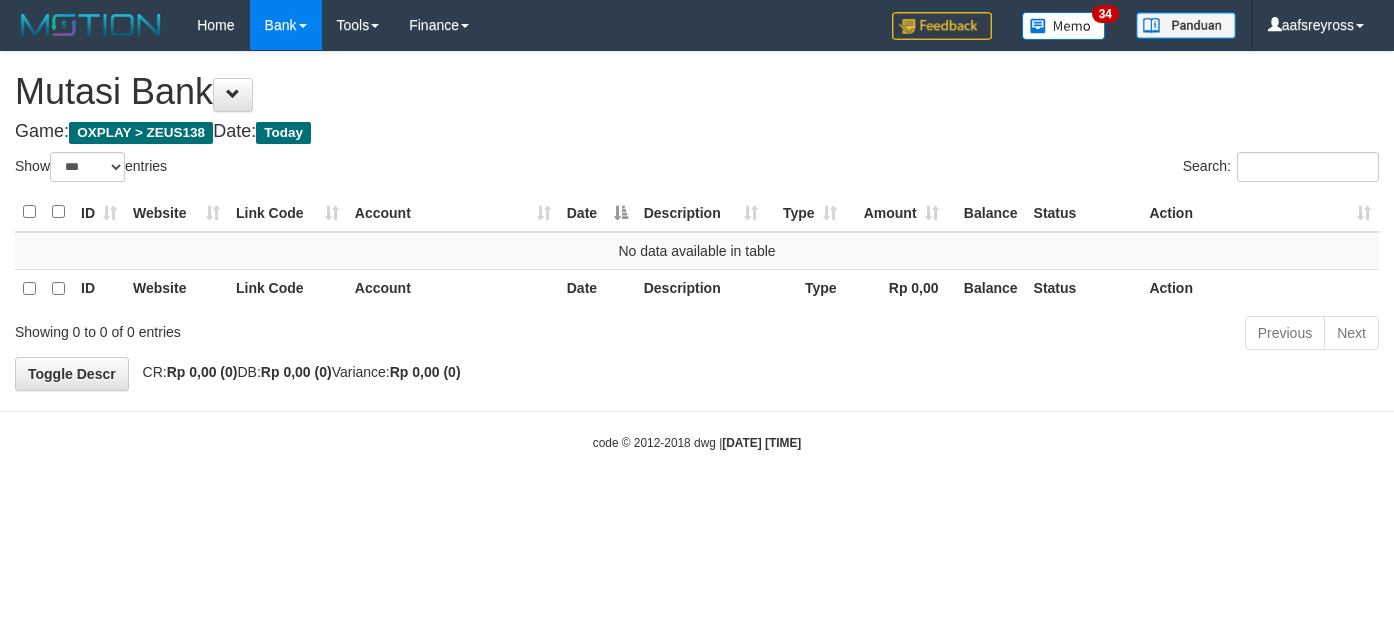 select on "***" 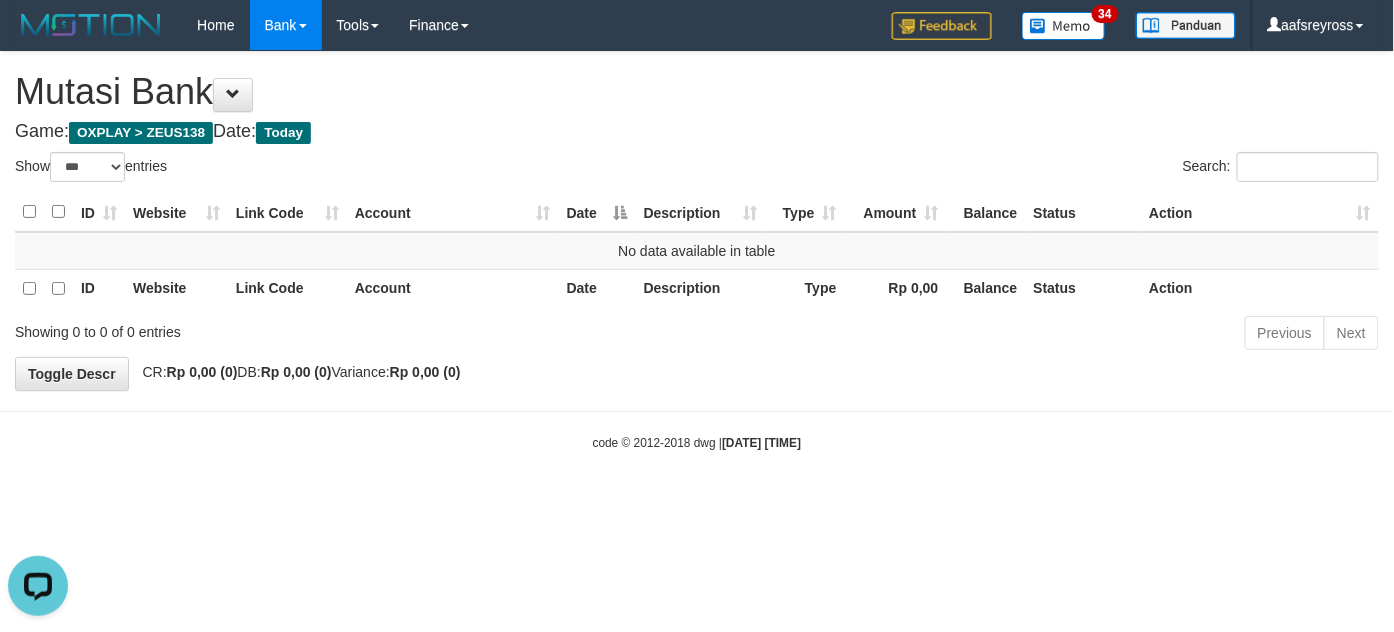 scroll, scrollTop: 0, scrollLeft: 0, axis: both 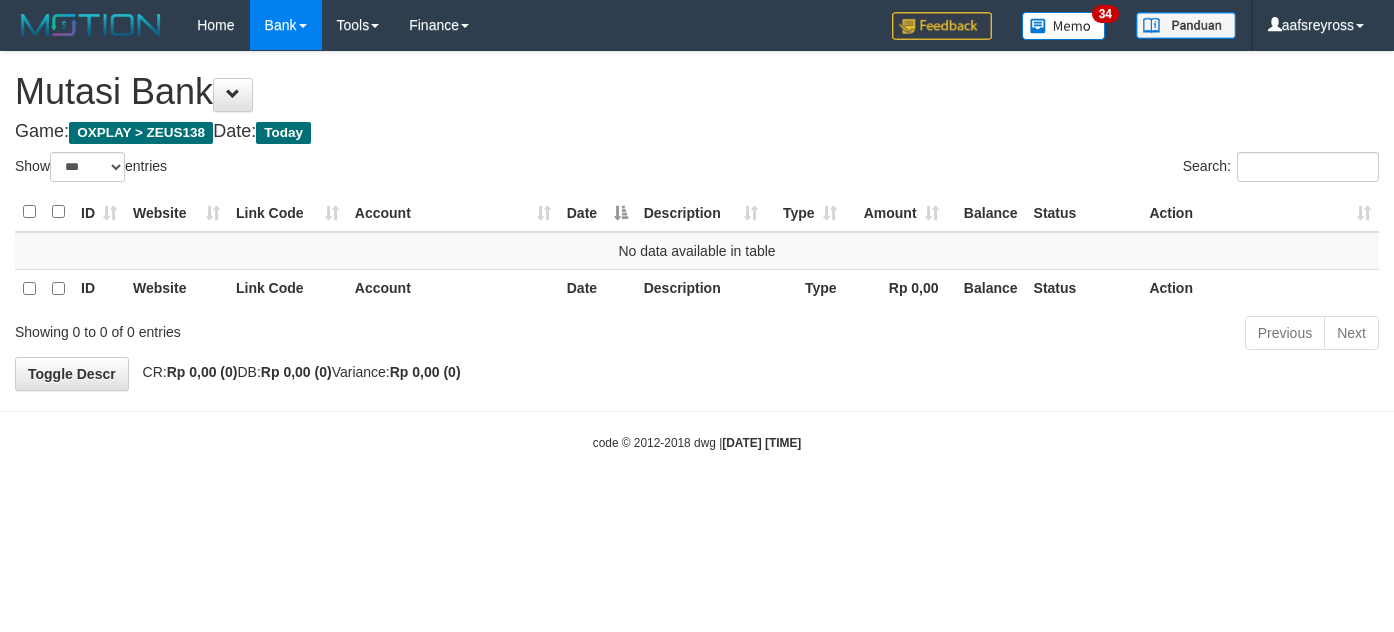 select on "***" 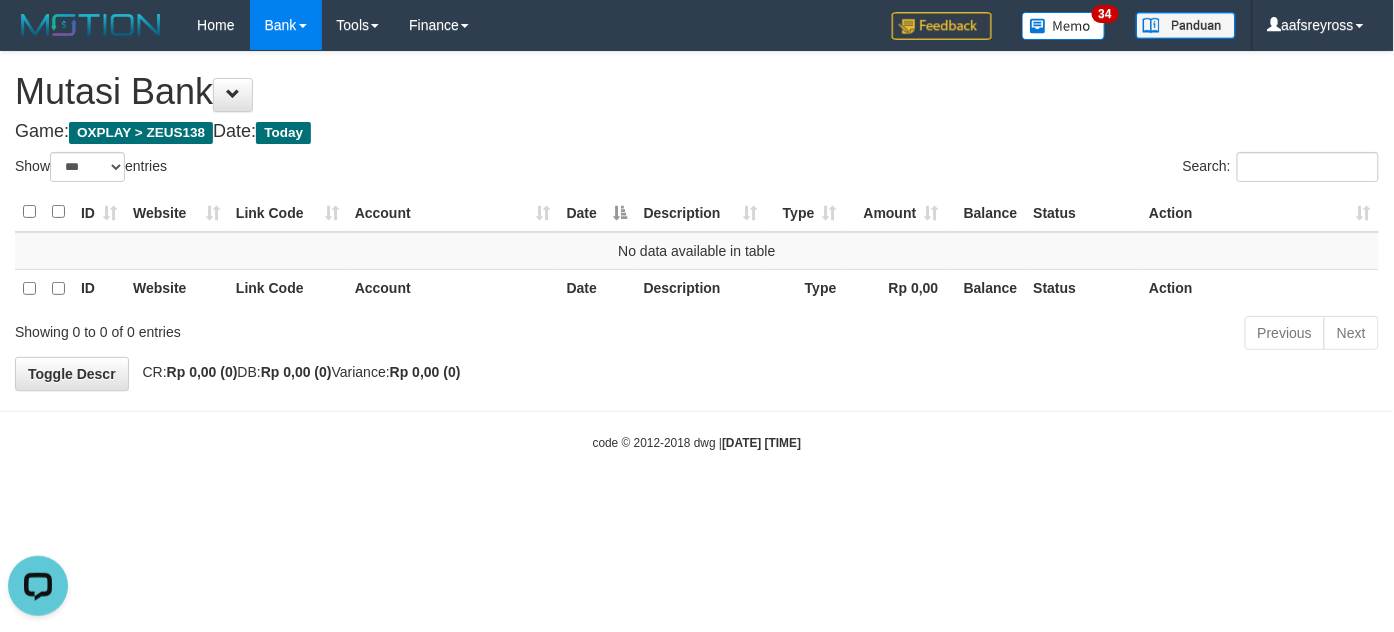 scroll, scrollTop: 0, scrollLeft: 0, axis: both 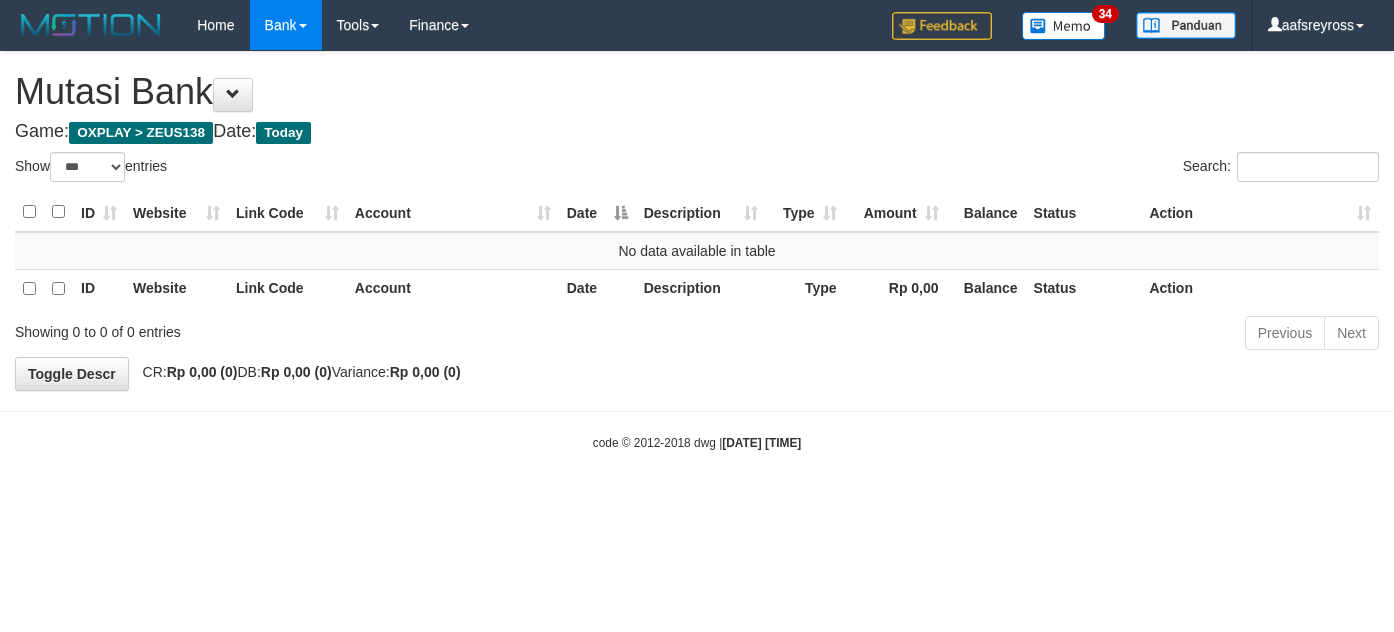 select on "***" 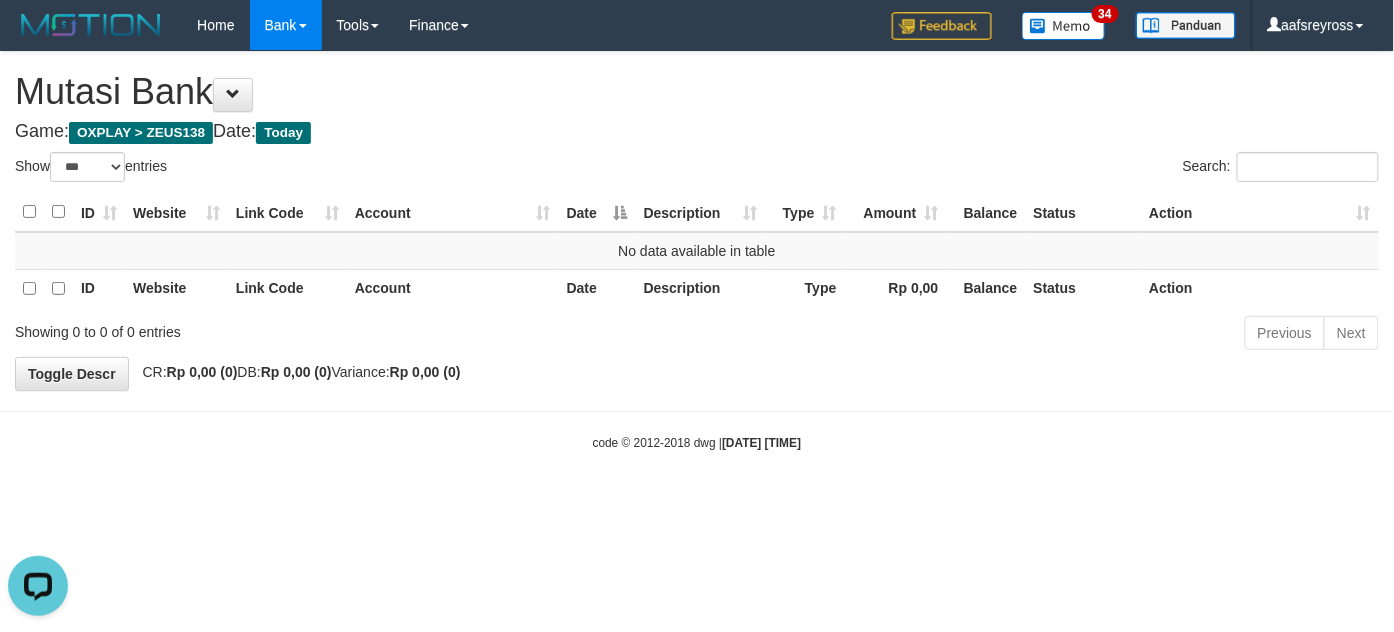 scroll, scrollTop: 0, scrollLeft: 0, axis: both 